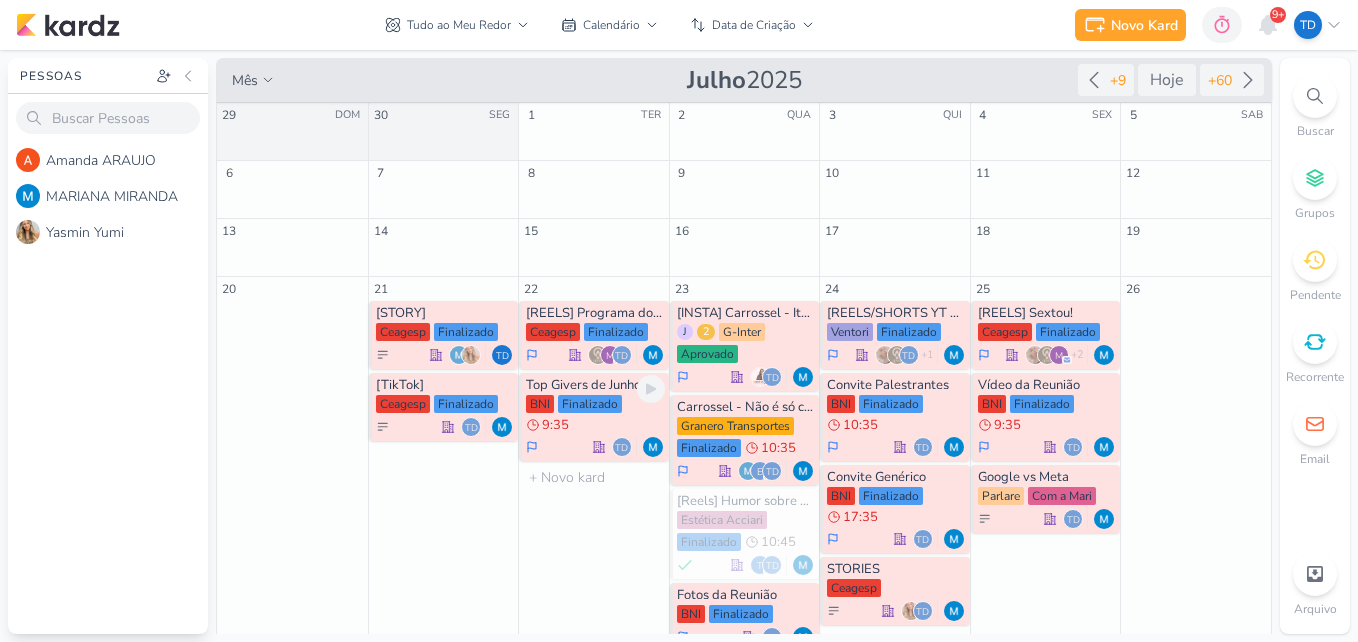 scroll, scrollTop: 0, scrollLeft: 0, axis: both 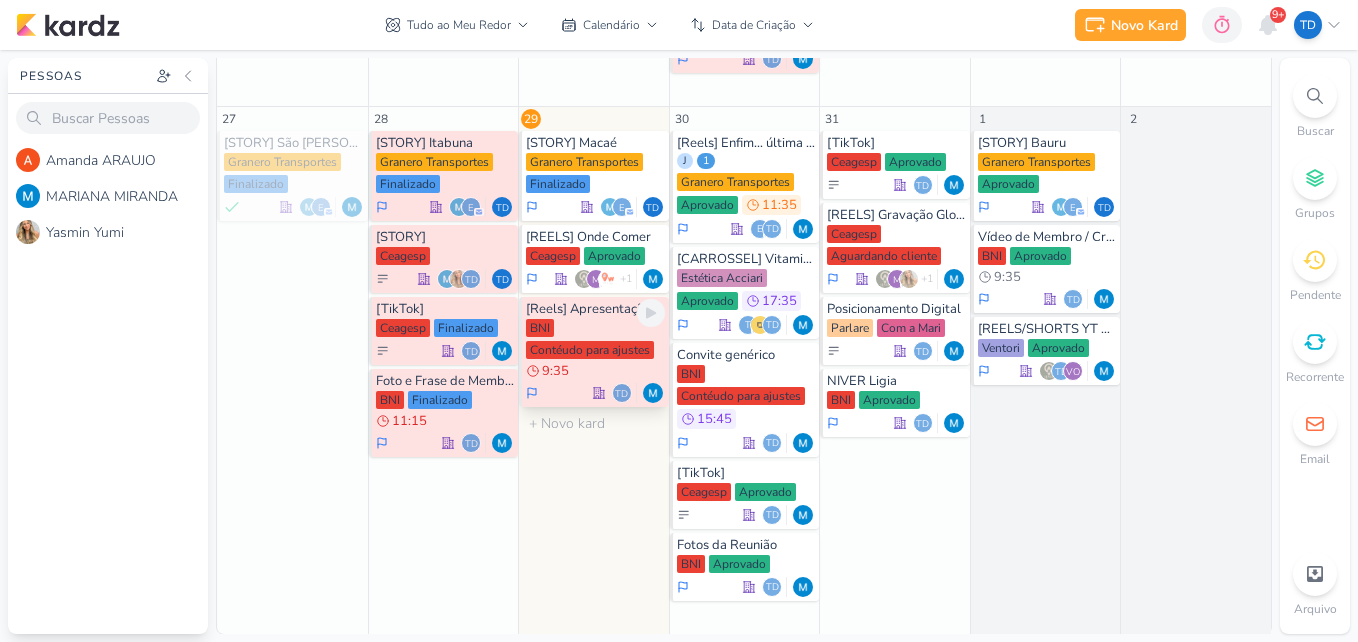 click on "BNI
Contéudo para ajustes
9:35" at bounding box center (595, 350) 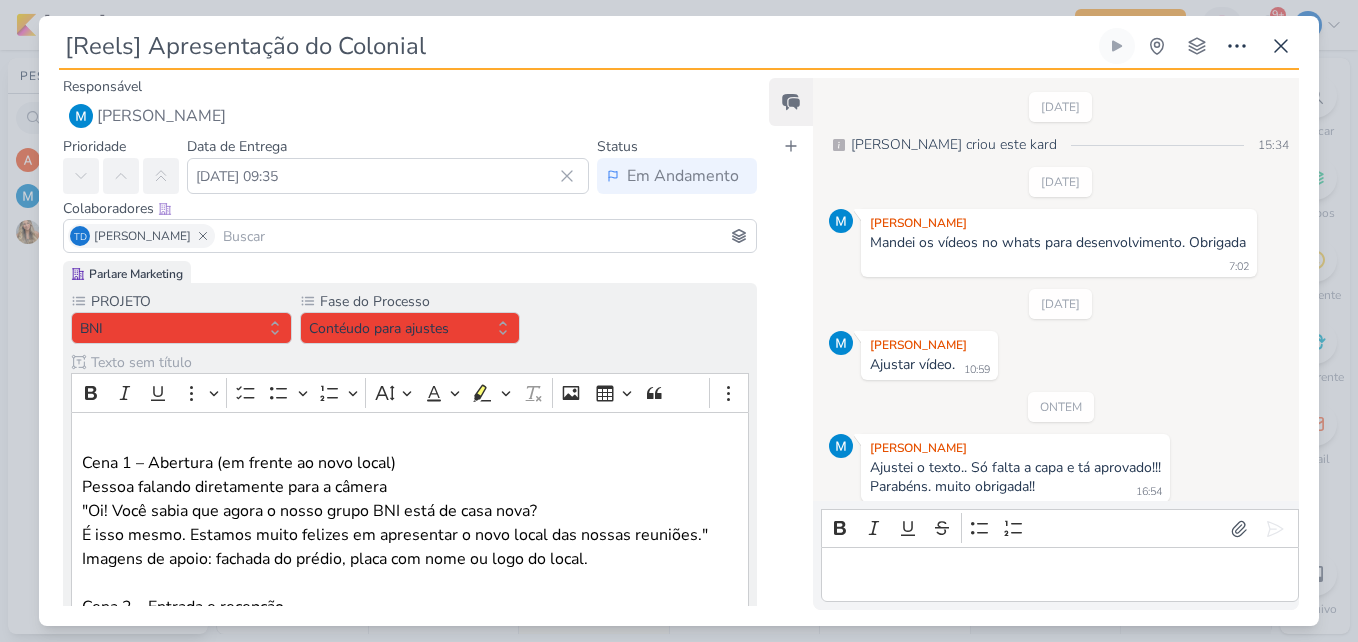 scroll, scrollTop: 9, scrollLeft: 0, axis: vertical 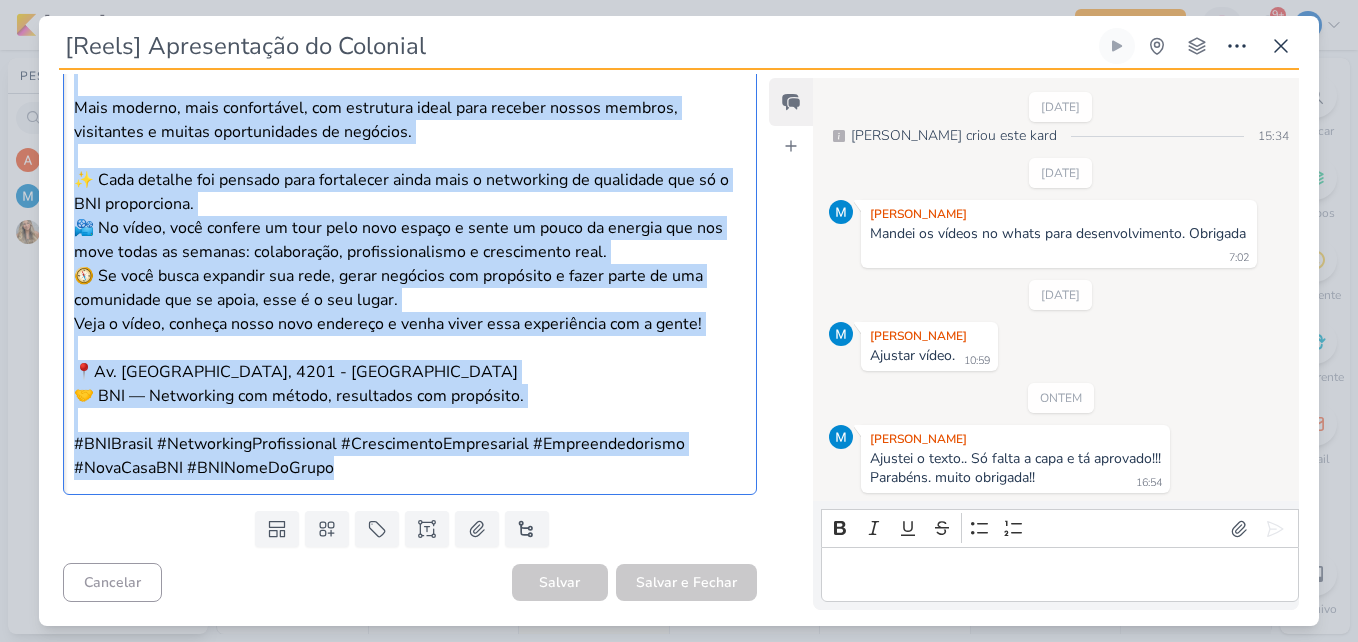 drag, startPoint x: 78, startPoint y: 138, endPoint x: 590, endPoint y: 474, distance: 612.4051 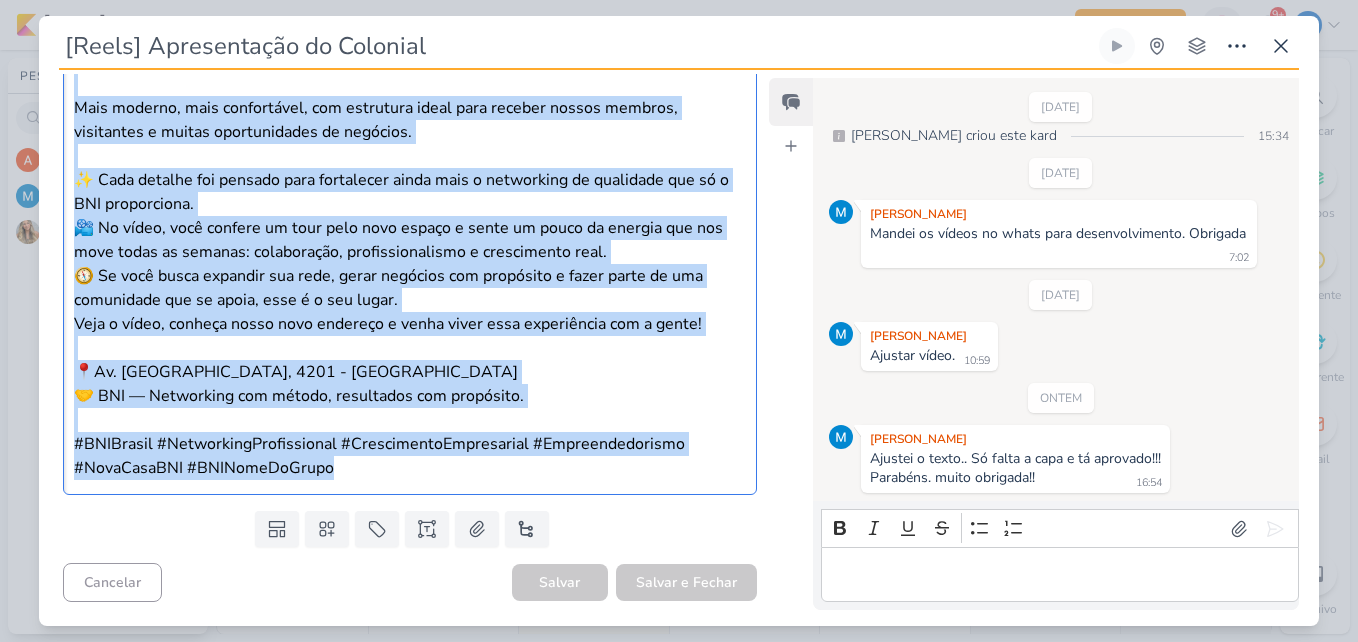 click on "🎉 Estamos de casa nova! O nosso grupo BNI está crescendo  e o nosso espaço também precisava acompanhar esse movimento! Por isso, é com muita alegria que apresentamos o novo local onde nossos encontros semanais acontecem a partir de agora. Mais moderno, mais confortável, com estrutura ideal para receber nossos membros, visitantes e muitas oportunidades de negócios. ✨ Cada detalhe foi pensado para fortalecer ainda mais o networking de qualidade que só o BNI proporciona. 📽️ No vídeo, você confere um tour pelo novo espaço e sente um pouco da energia que nos move todas as semanas: colaboração, profissionalismo e crescimento real. 🧭 Se você busca expandir sua rede, gerar negócios com propósito e fazer parte de uma comunidade que se apoia, esse é o seu lugar. Veja o vídeo, conheça nosso novo endereço e venha viver essa experiência com a gente! 📍  Av. Nossa Senhora do Bom Sucesso, 4201 - Hotel Colonial Plaza 🤝 BNI — Networking com método, resultados com propósito." at bounding box center [410, 227] 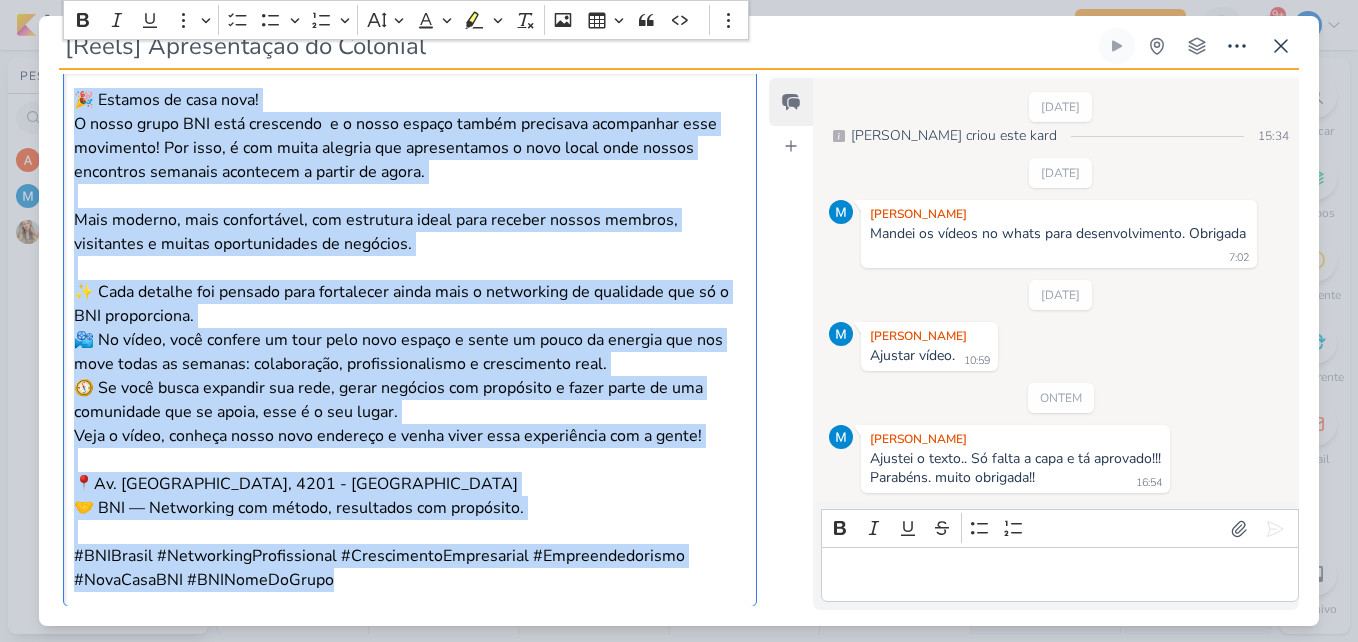 scroll, scrollTop: 1002, scrollLeft: 0, axis: vertical 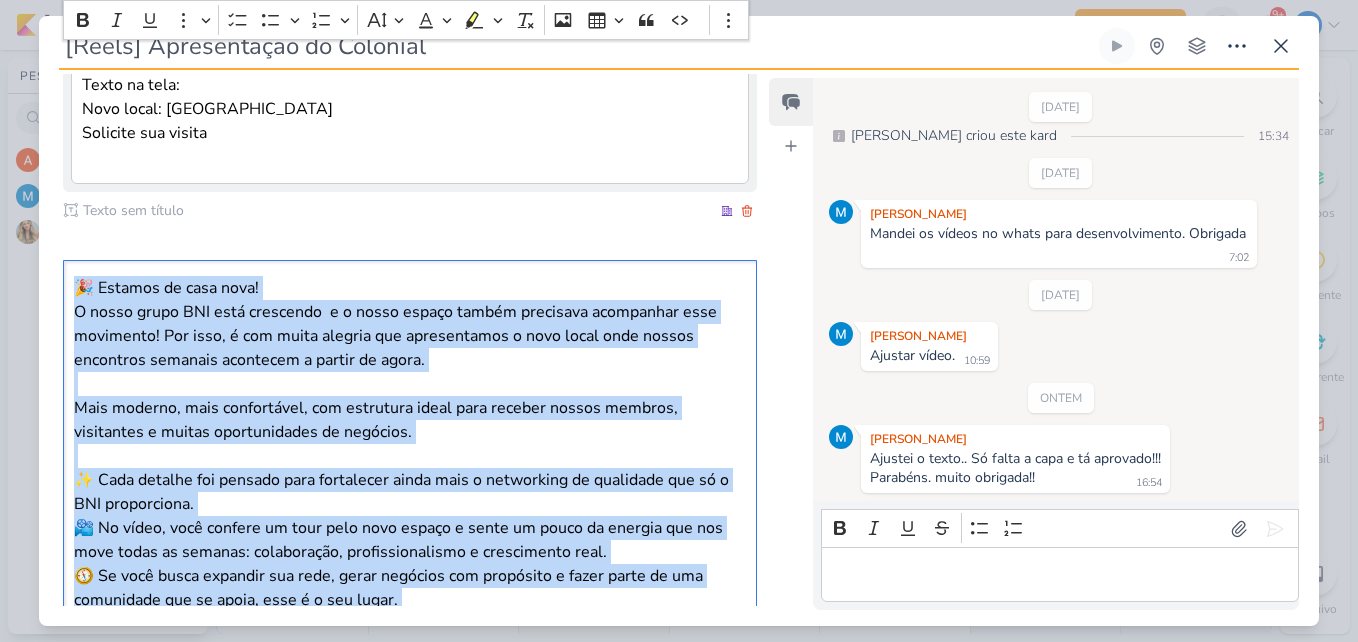 click on "🎉 Estamos de casa nova!" at bounding box center [410, 288] 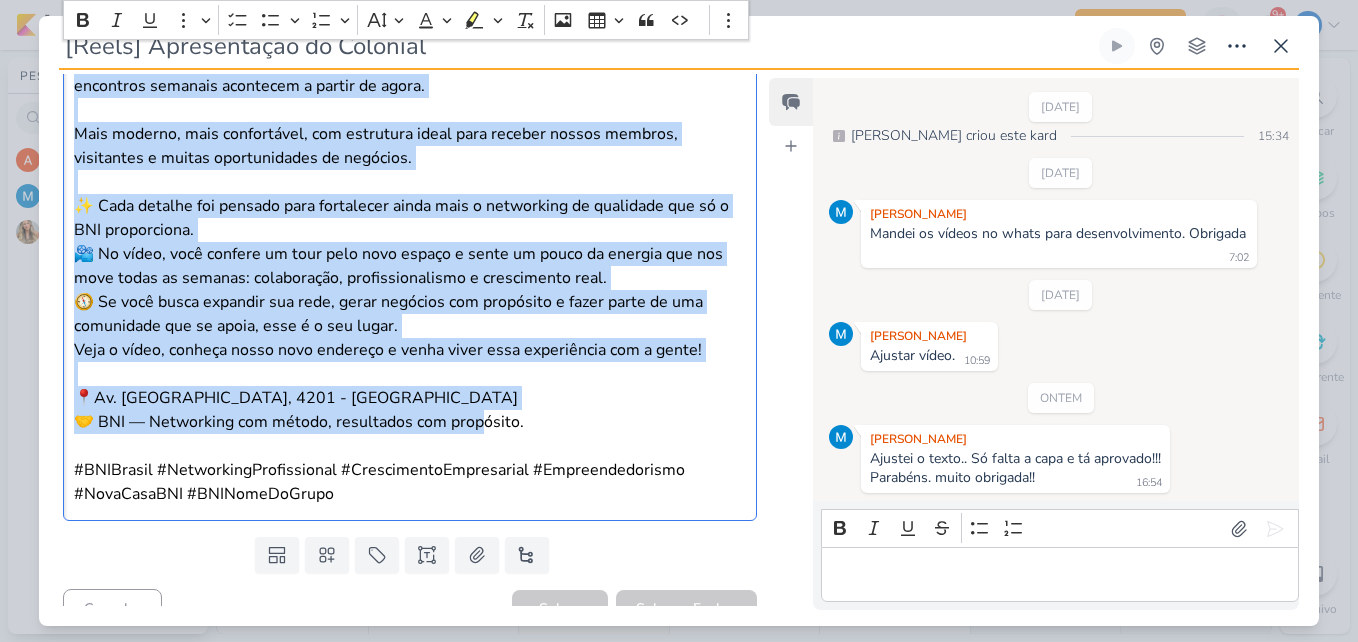 scroll, scrollTop: 1302, scrollLeft: 0, axis: vertical 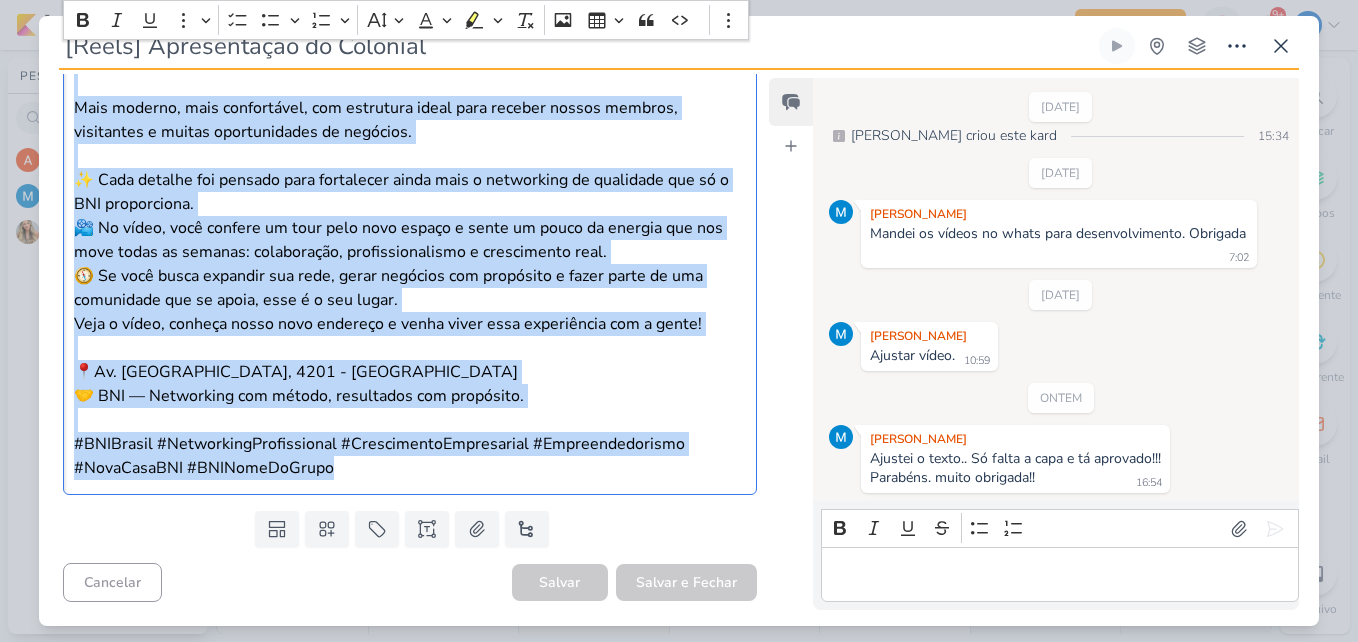 drag, startPoint x: 71, startPoint y: 282, endPoint x: 627, endPoint y: 468, distance: 586.2866 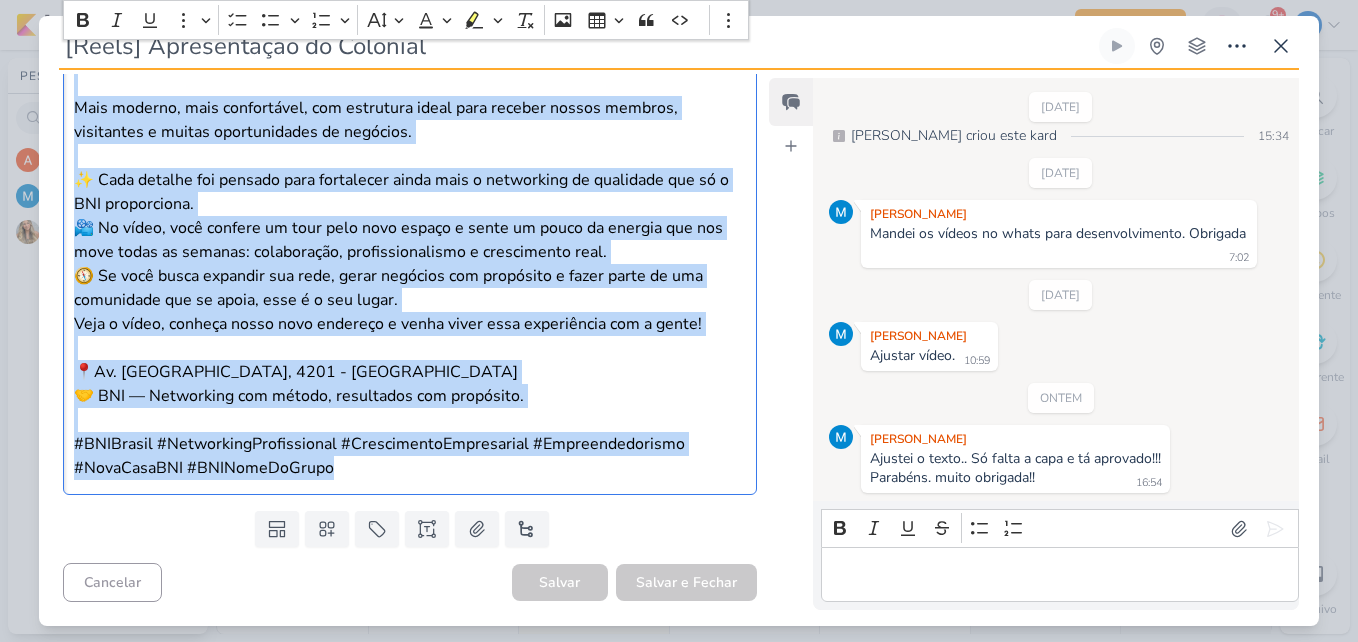 click on "🎉 Estamos de casa nova! O nosso grupo BNI está crescendo  e o nosso espaço também precisava acompanhar esse movimento! Por isso, é com muita alegria que apresentamos o novo local onde nossos encontros semanais acontecem a partir de agora. Mais moderno, mais confortável, com estrutura ideal para receber nossos membros, visitantes e muitas oportunidades de negócios. ✨ Cada detalhe foi pensado para fortalecer ainda mais o networking de qualidade que só o BNI proporciona. 📽️ No vídeo, você confere um tour pelo novo espaço e sente um pouco da energia que nos move todas as semanas: colaboração, profissionalismo e crescimento real. 🧭 Se você busca expandir sua rede, gerar negócios com propósito e fazer parte de uma comunidade que se apoia, esse é o seu lugar. Veja o vídeo, conheça nosso novo endereço e venha viver essa experiência com a gente! 📍  Av. Nossa Senhora do Bom Sucesso, 4201 - Hotel Colonial Plaza 🤝 BNI — Networking com método, resultados com propósito." at bounding box center [410, 227] 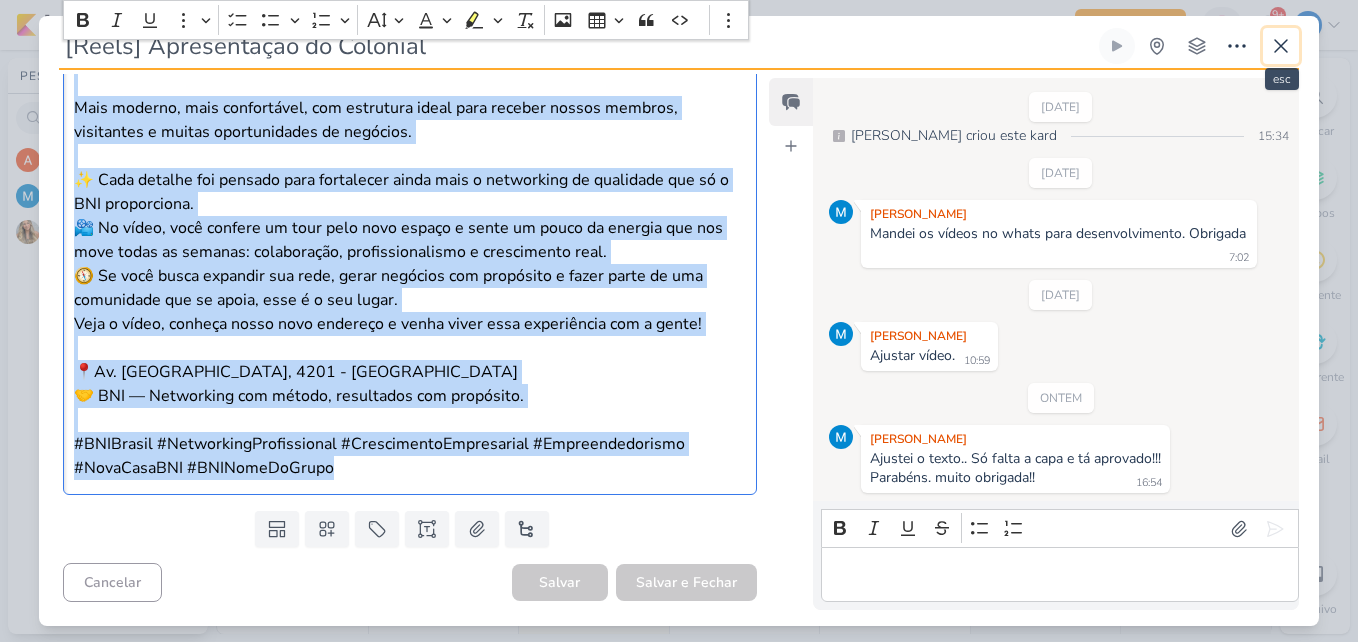 click 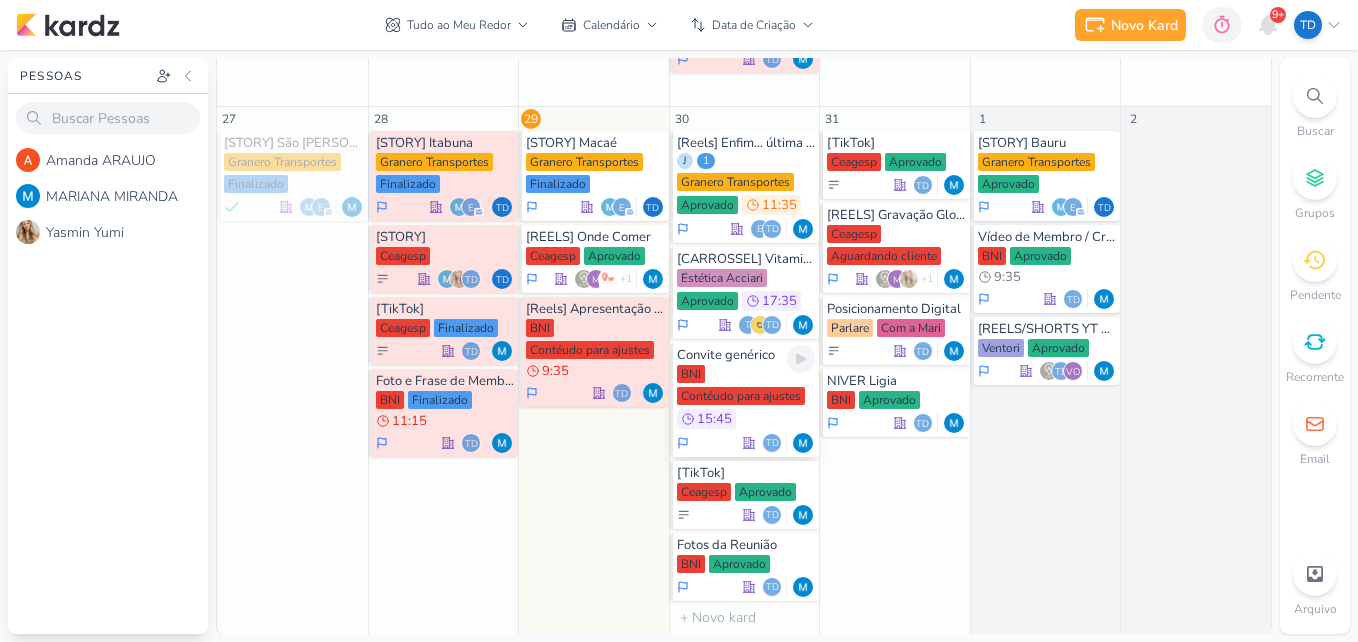 click on "BNI
Contéudo para ajustes
15:45" at bounding box center (746, 398) 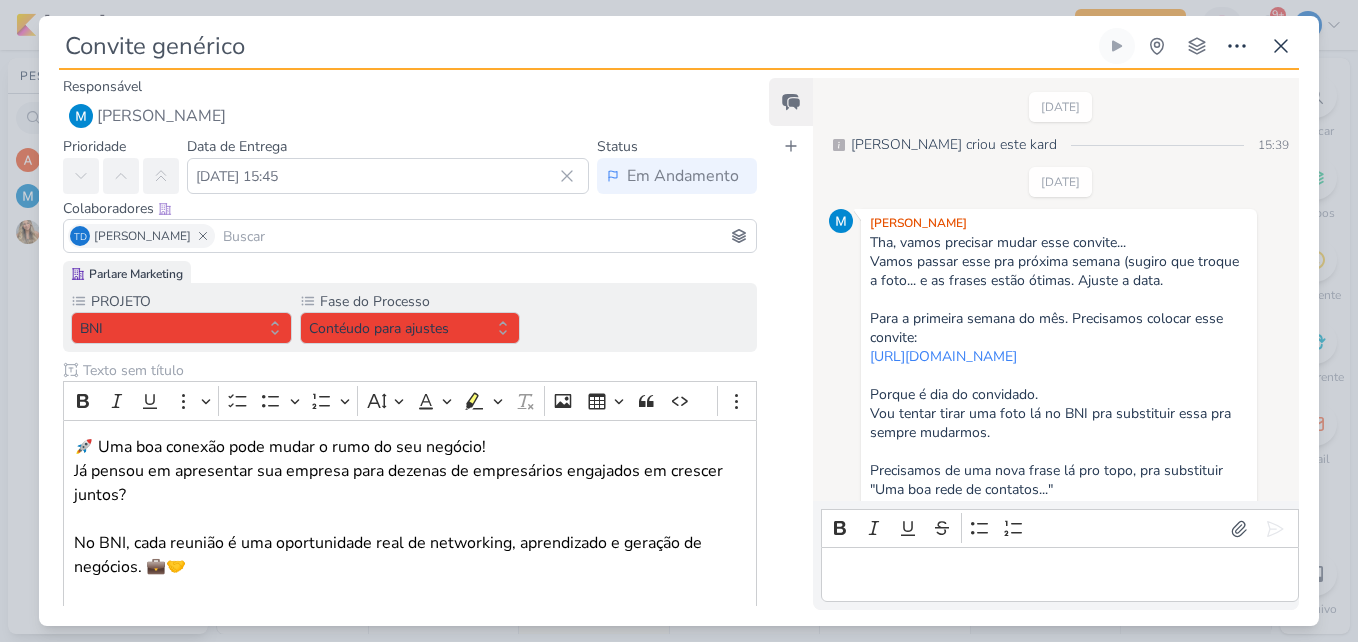 scroll, scrollTop: 890, scrollLeft: 0, axis: vertical 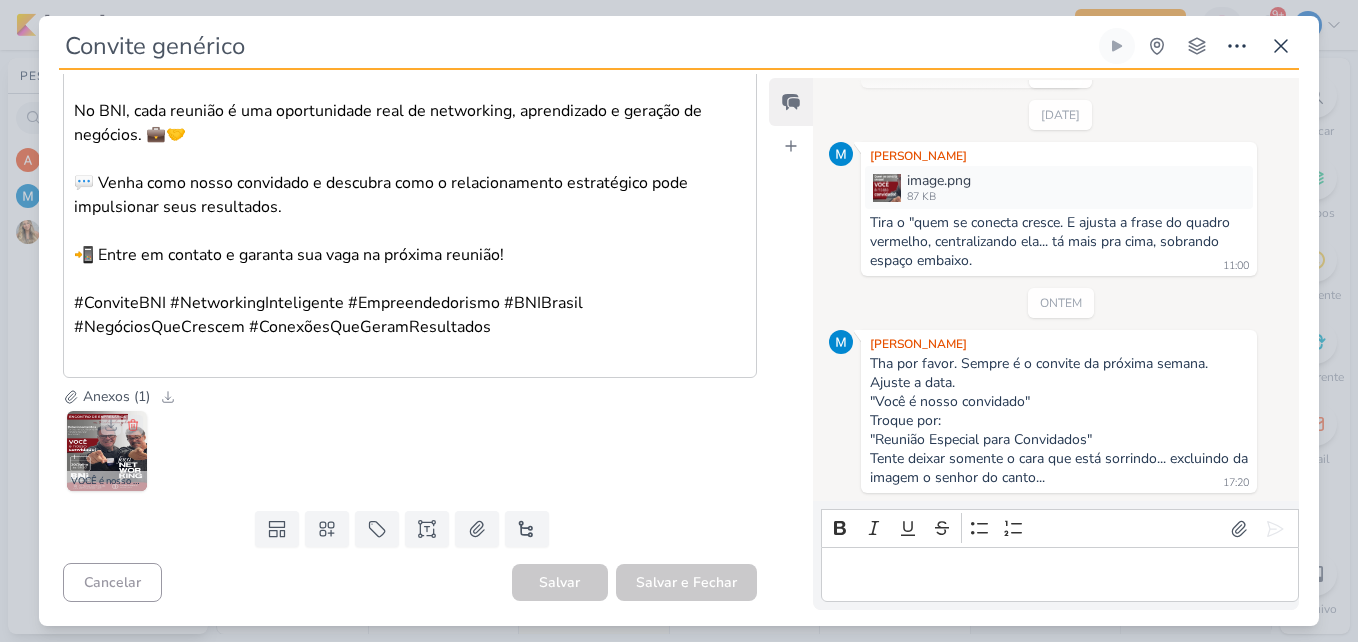 click at bounding box center (107, 451) 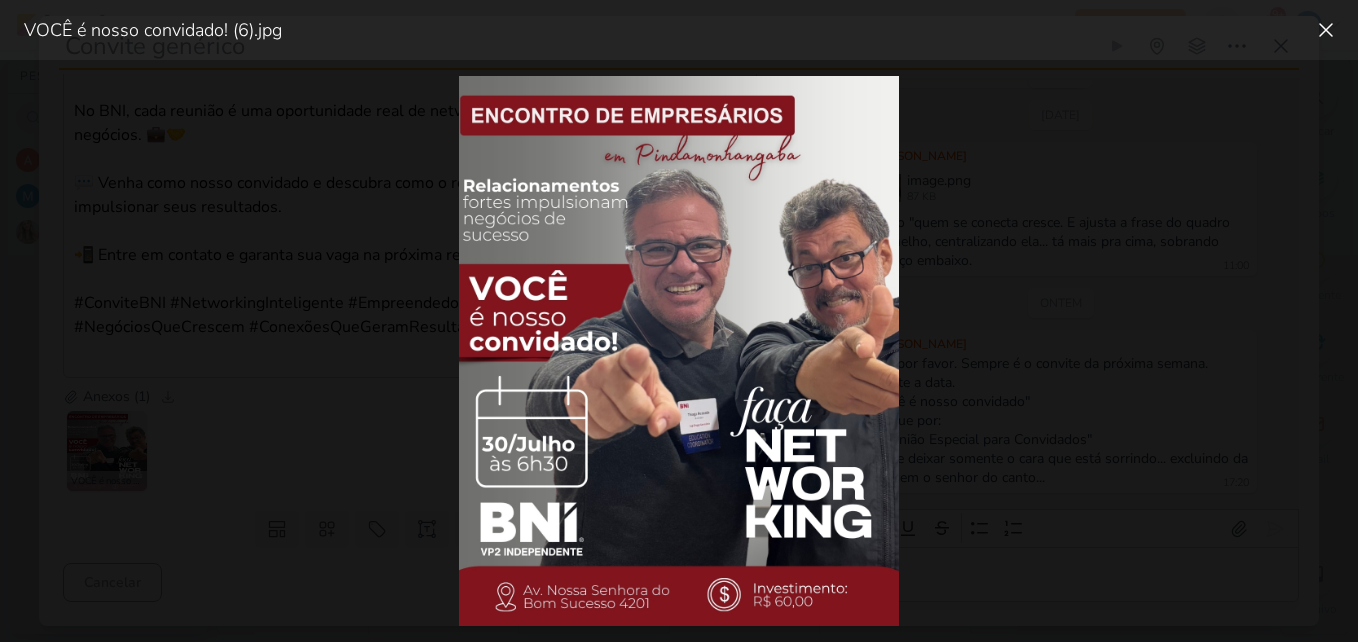 click at bounding box center (679, 351) 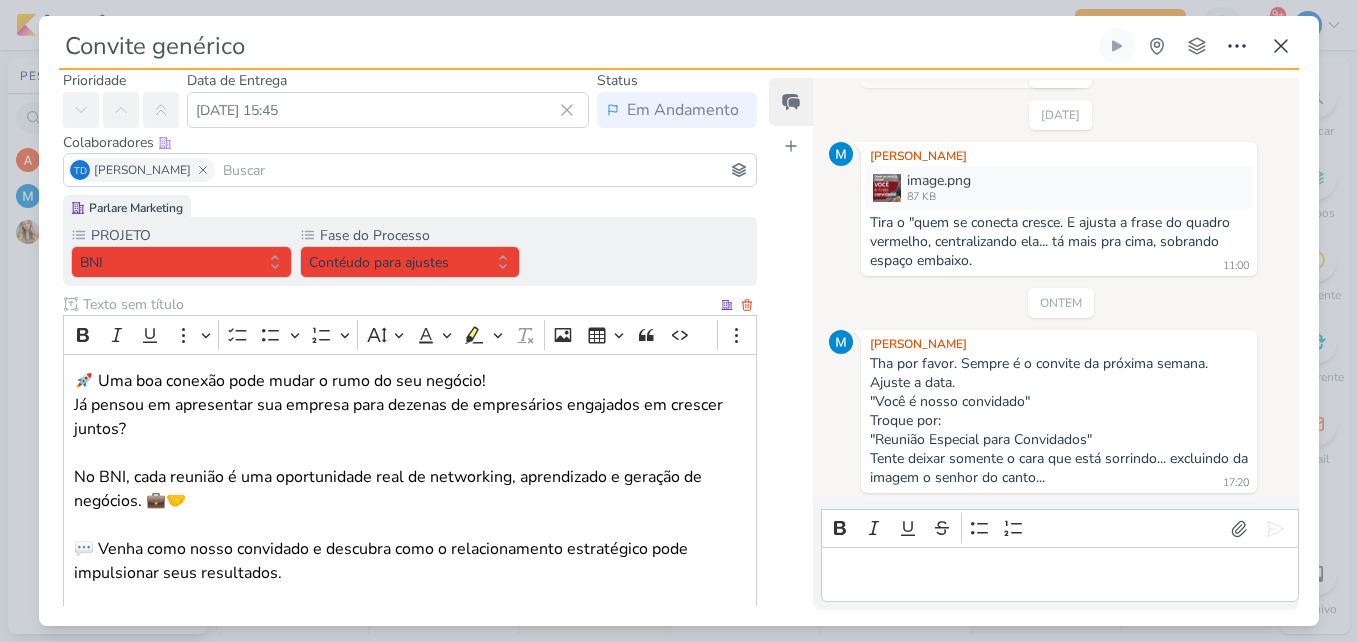 scroll, scrollTop: 0, scrollLeft: 0, axis: both 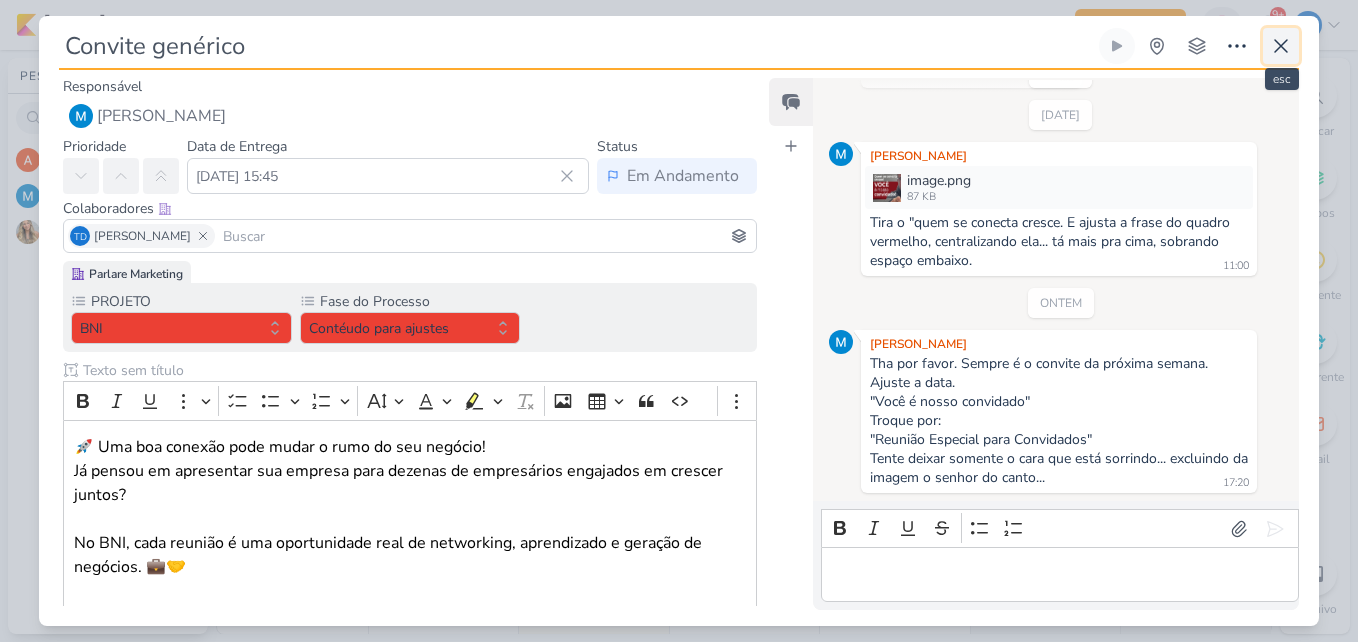 click 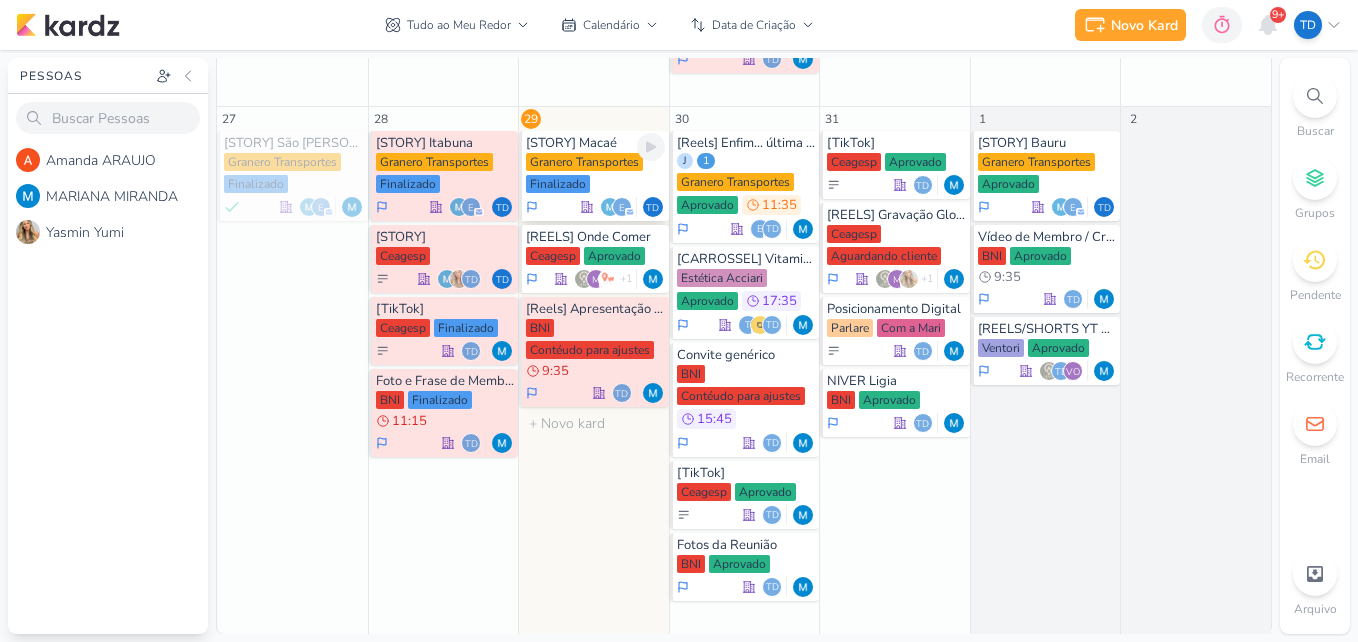 click on "Granero Transportes
Finalizado" at bounding box center (595, 174) 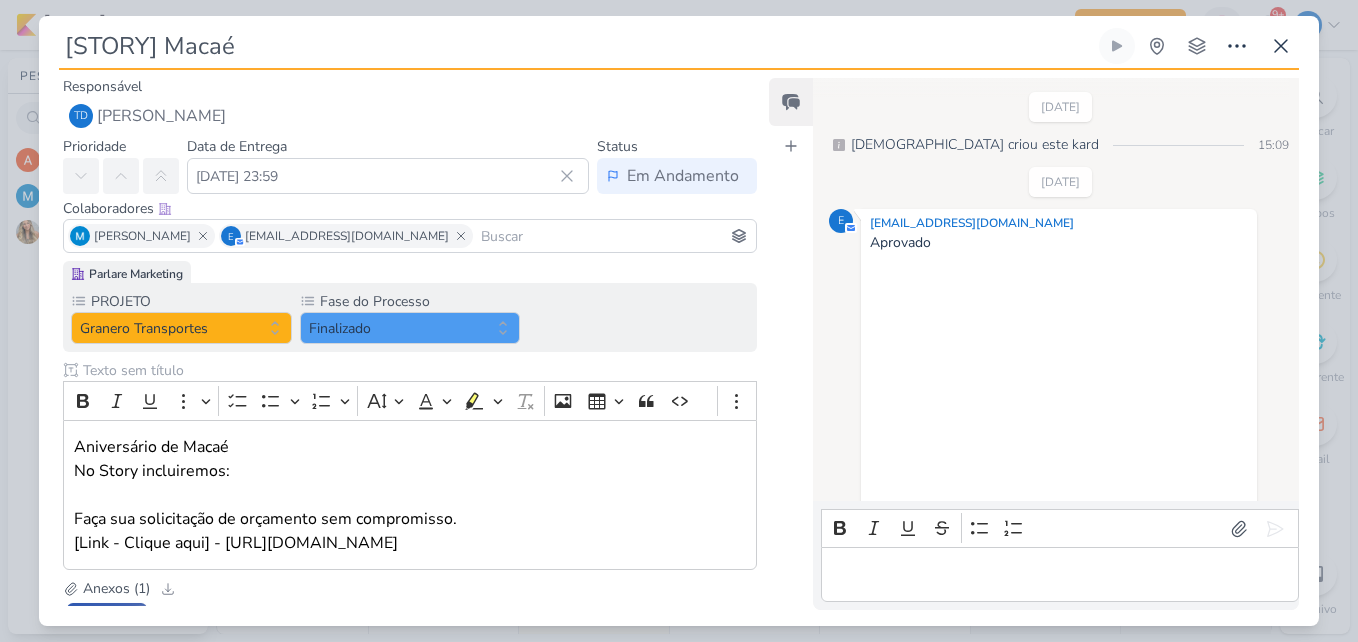 scroll, scrollTop: 373, scrollLeft: 0, axis: vertical 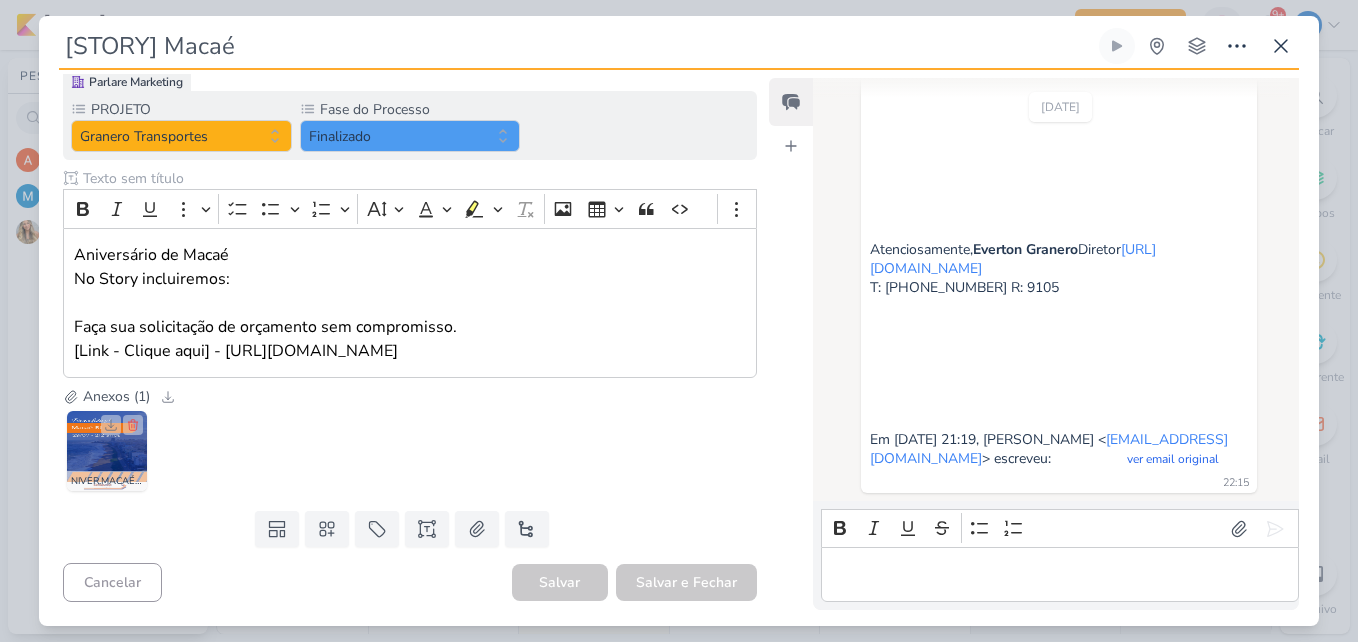 click at bounding box center (107, 451) 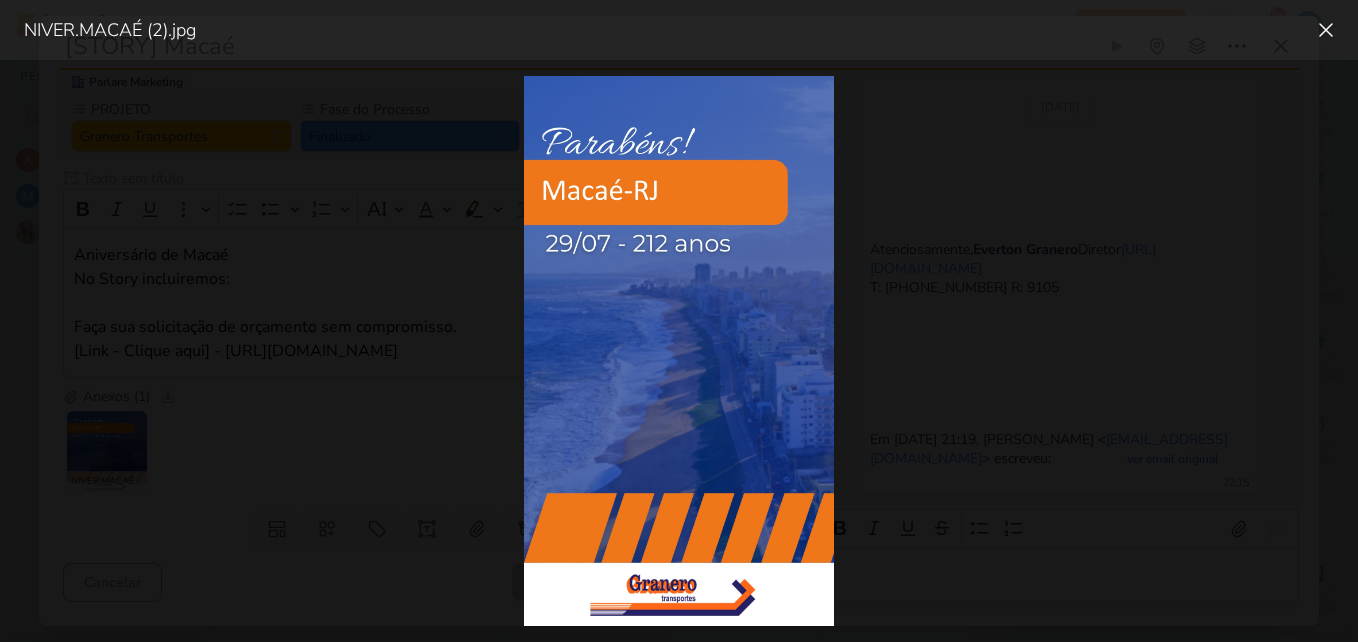 click at bounding box center (679, 351) 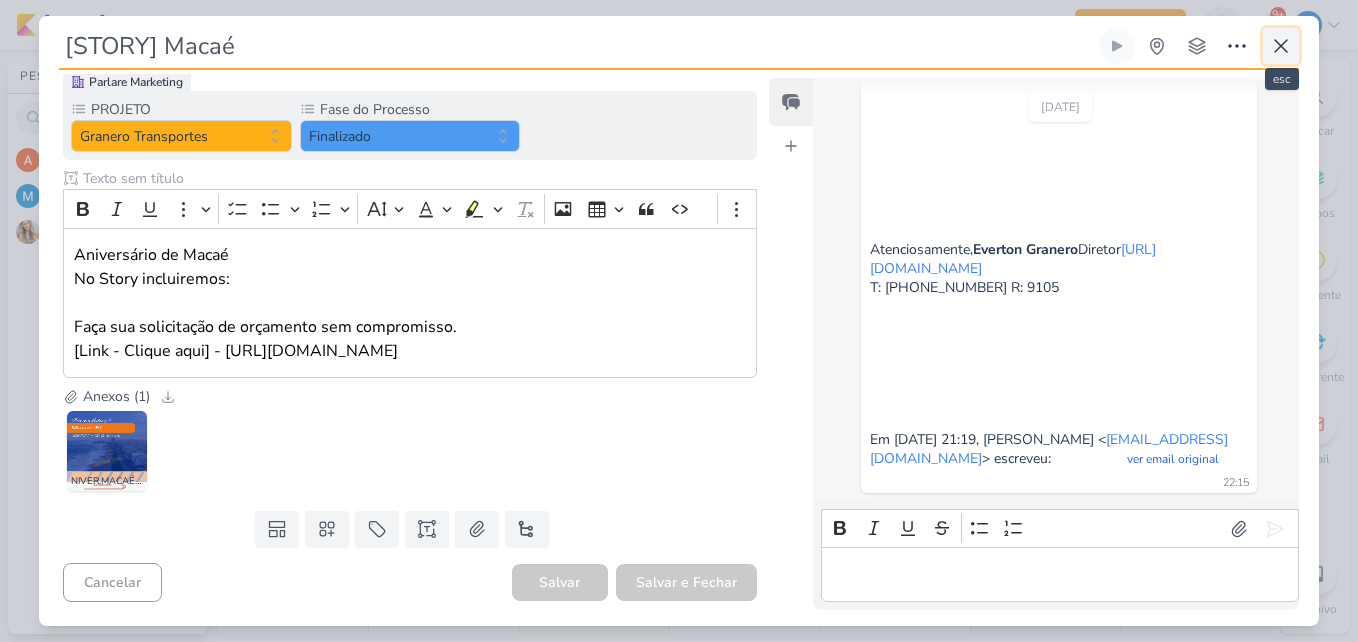 click at bounding box center (1281, 46) 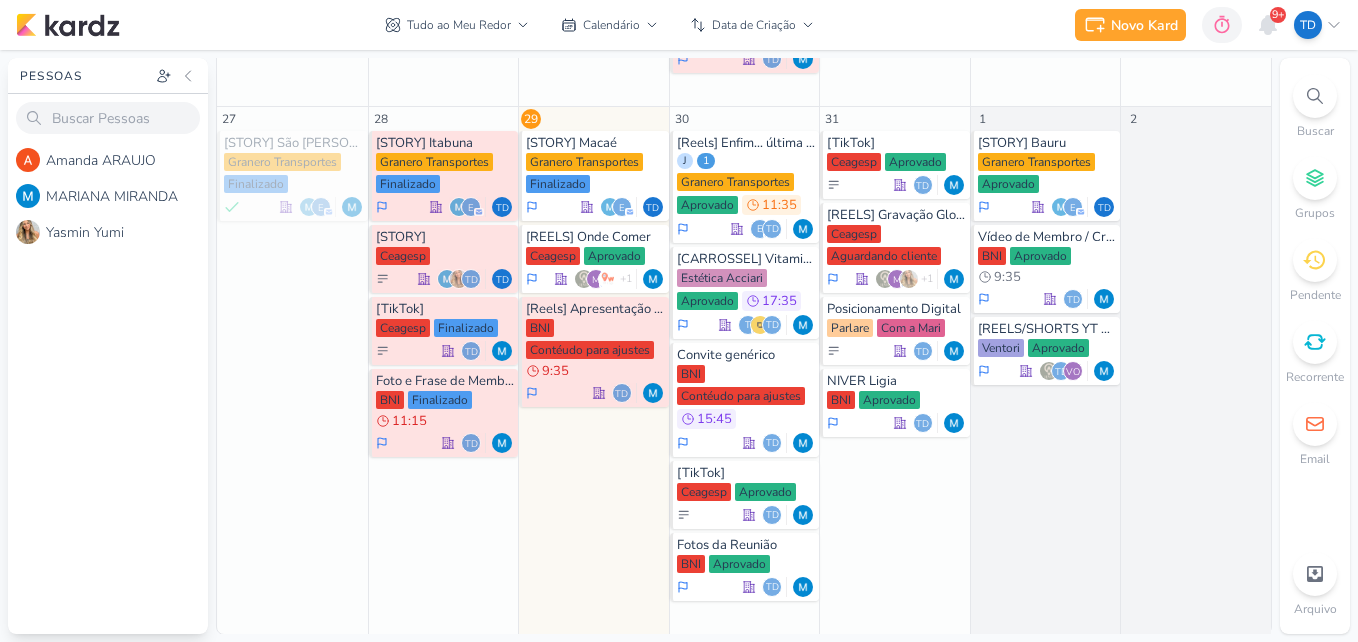 click on "9+" at bounding box center [1278, 15] 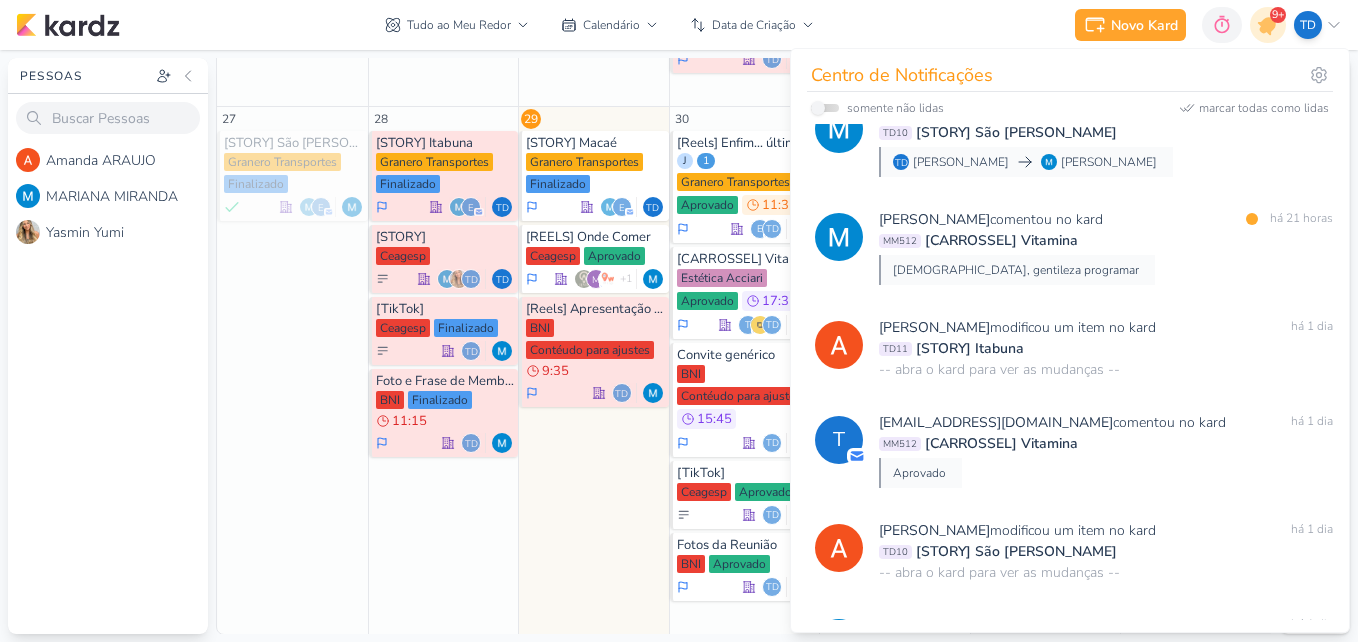 scroll, scrollTop: 3394, scrollLeft: 0, axis: vertical 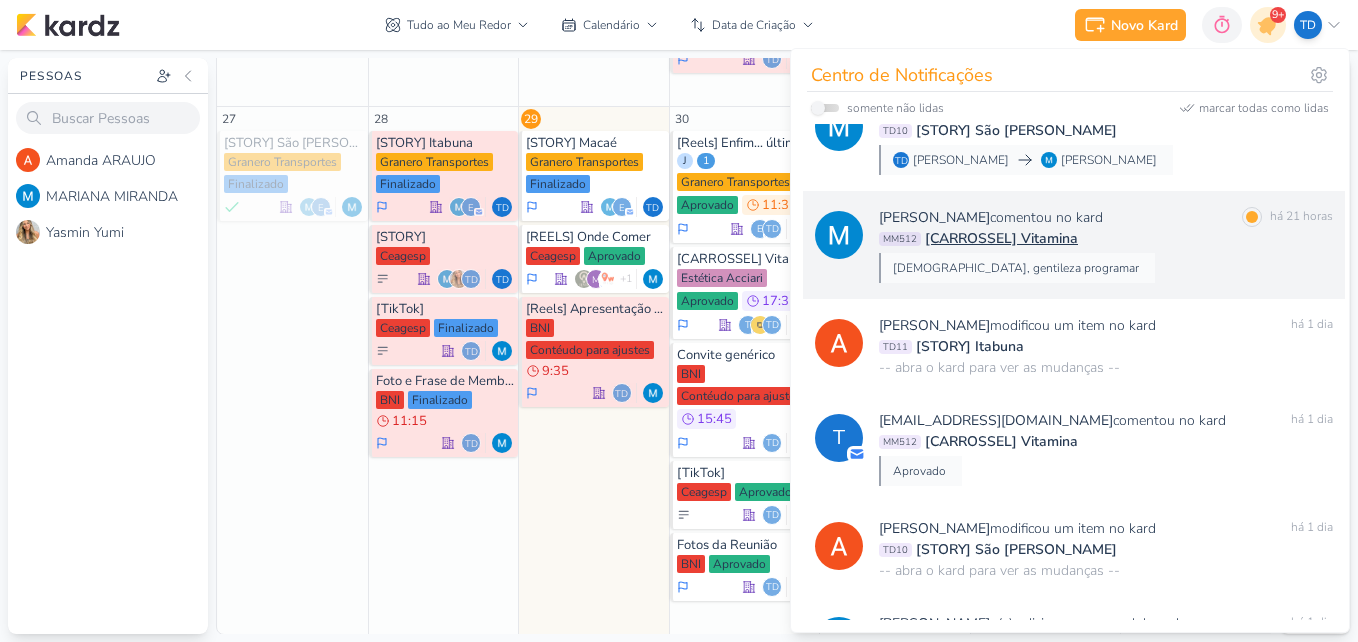 click on "MM512
[CARROSSEL] Vitamina" at bounding box center (1106, 238) 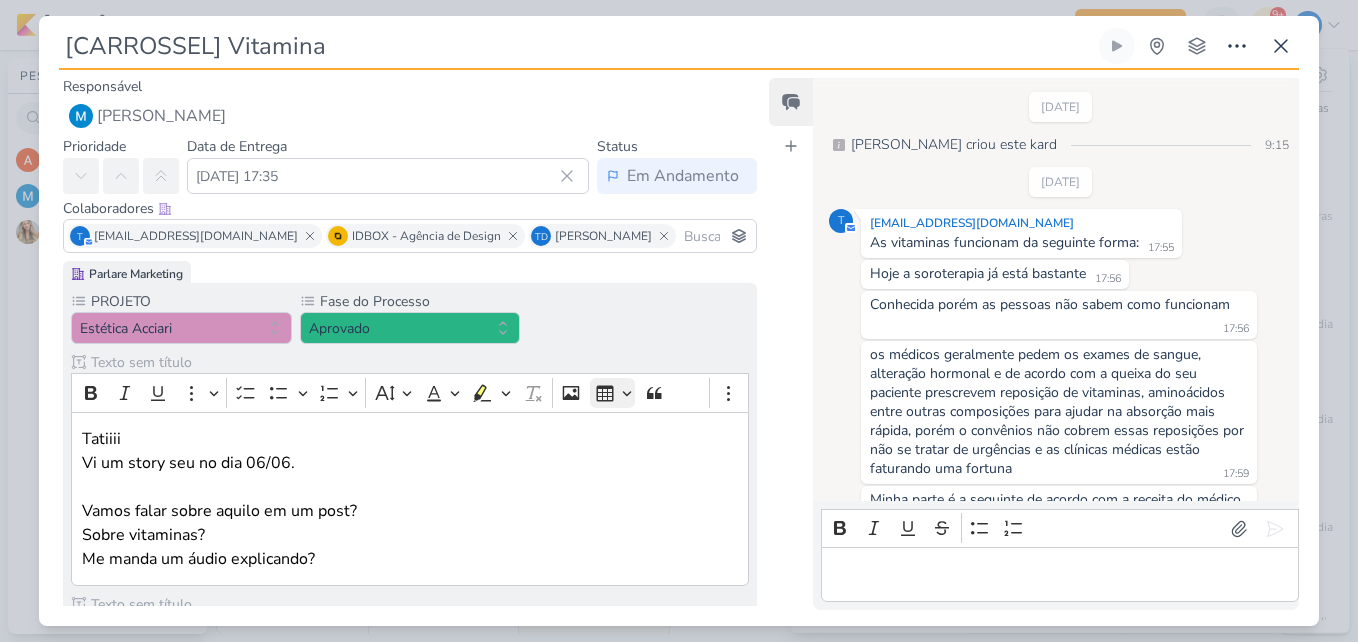 scroll, scrollTop: 1443, scrollLeft: 0, axis: vertical 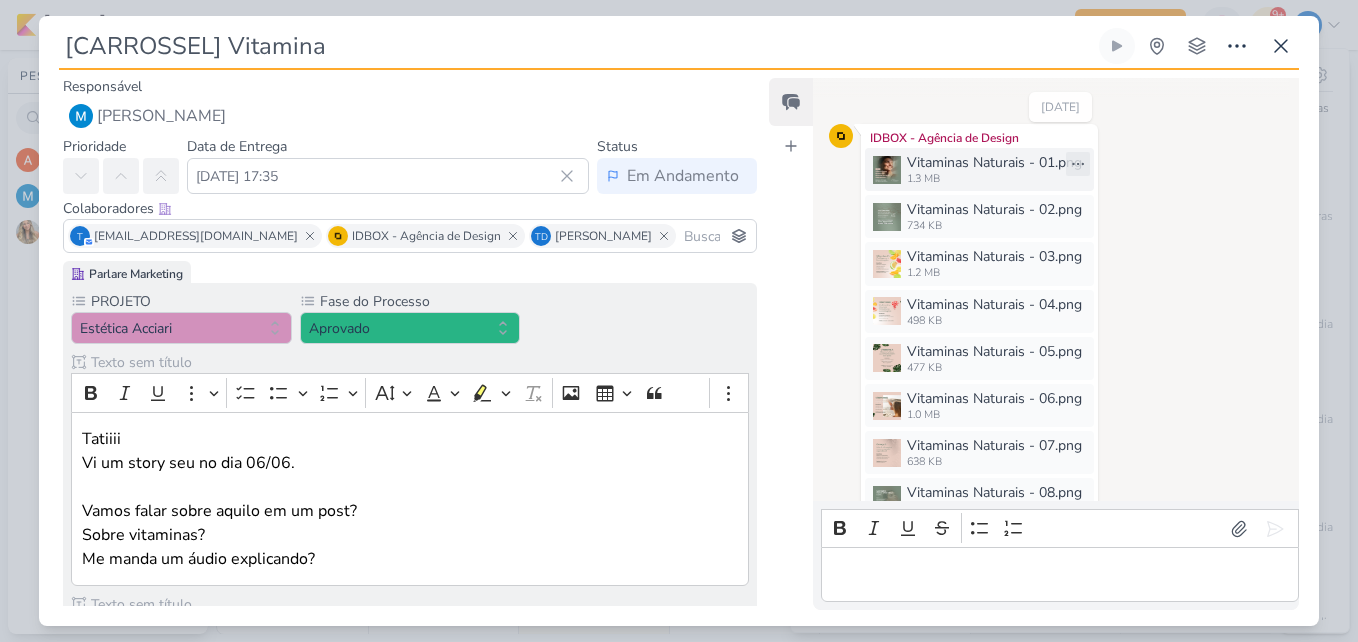 click on "1.3 MB" at bounding box center [994, 179] 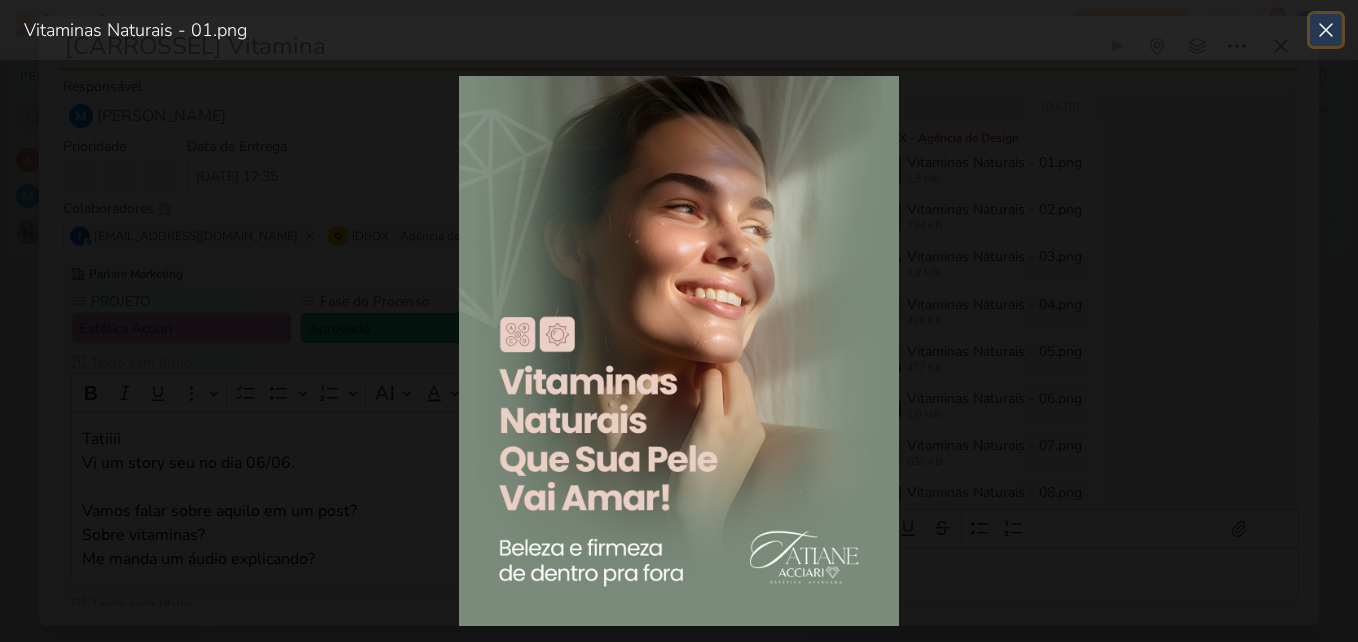 click 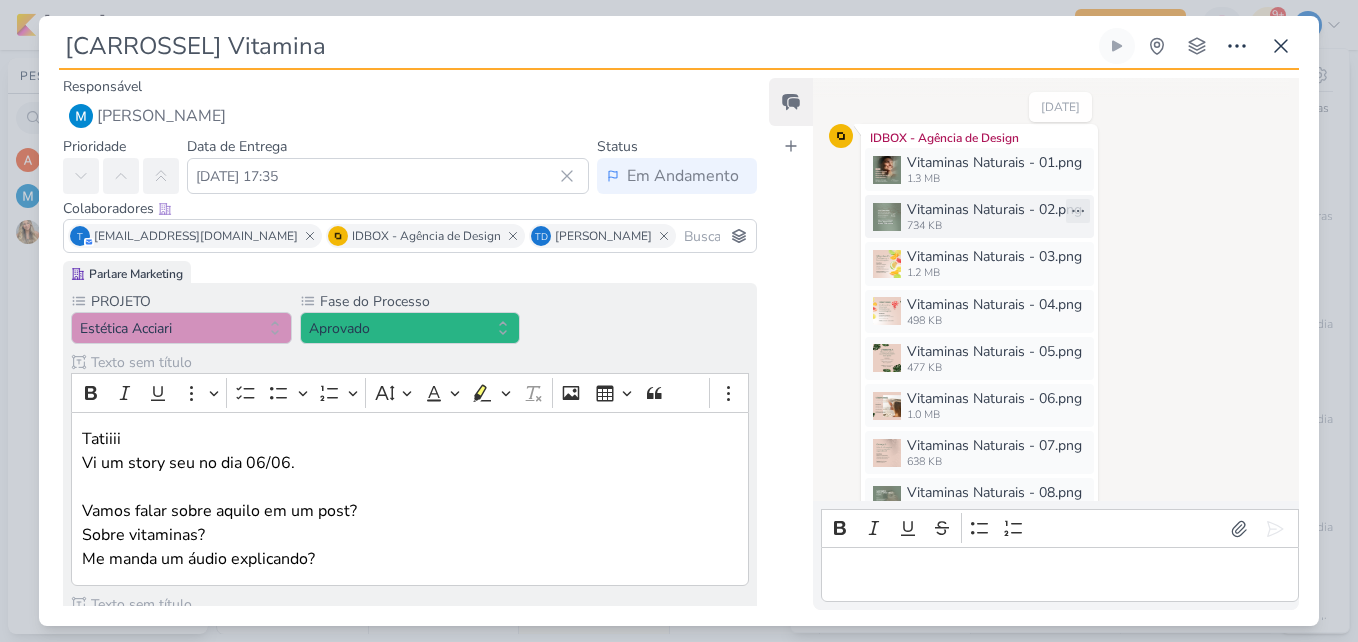 click on "Vitaminas Naturais - 02.png" at bounding box center [994, 209] 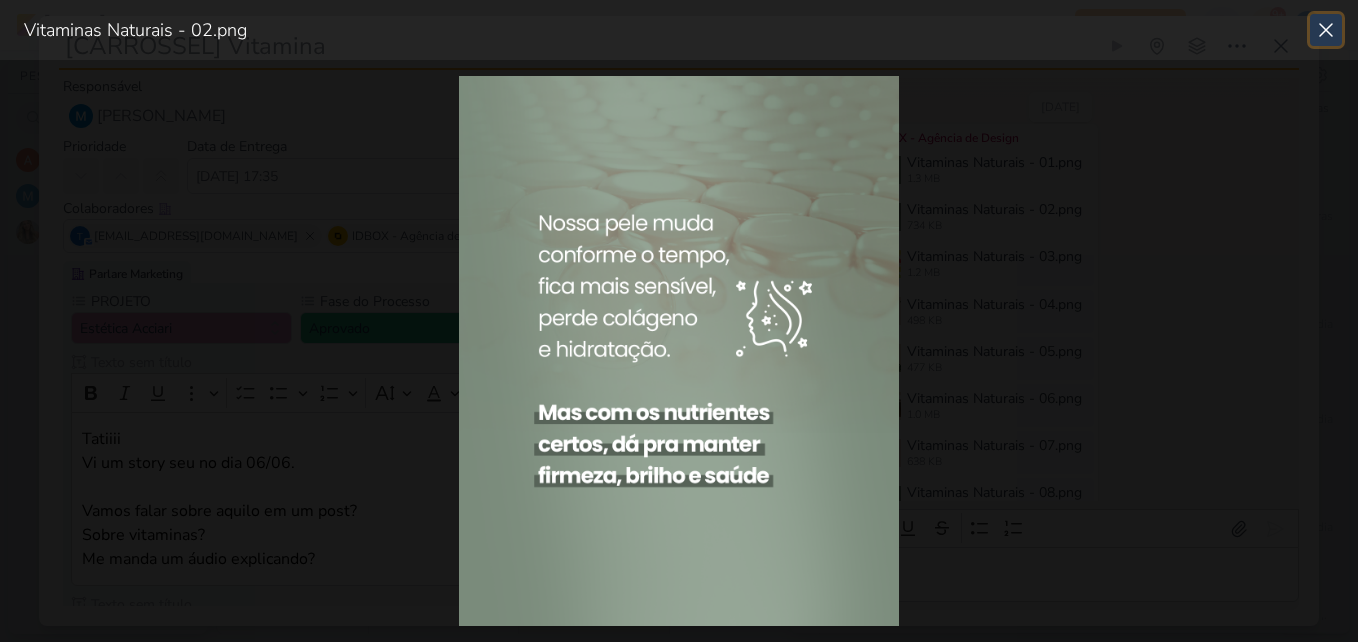 click 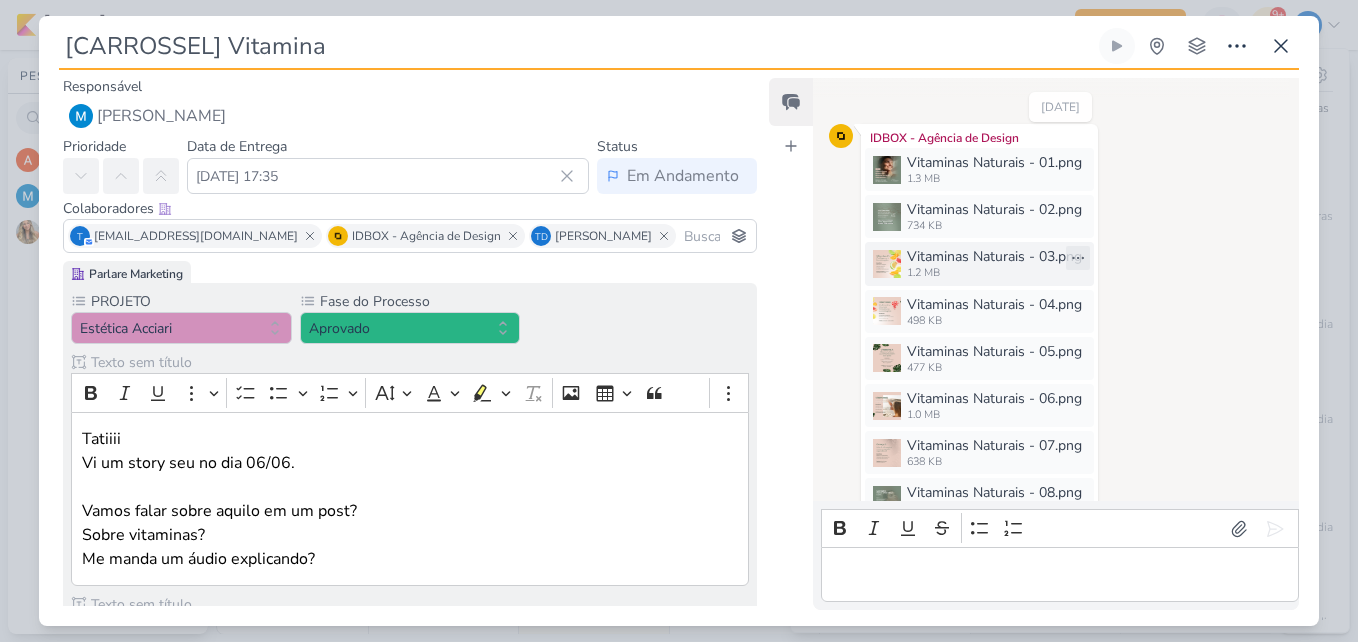 click on "Vitaminas Naturais - 03.png" at bounding box center (994, 256) 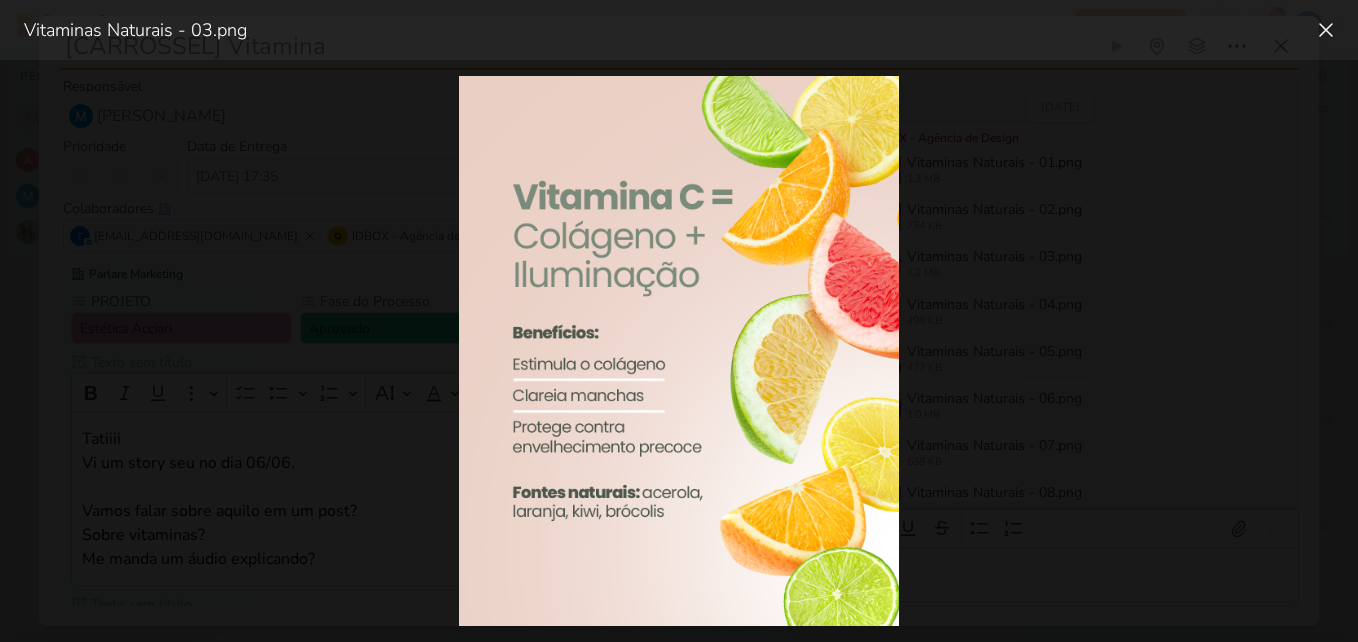 click at bounding box center [679, 351] 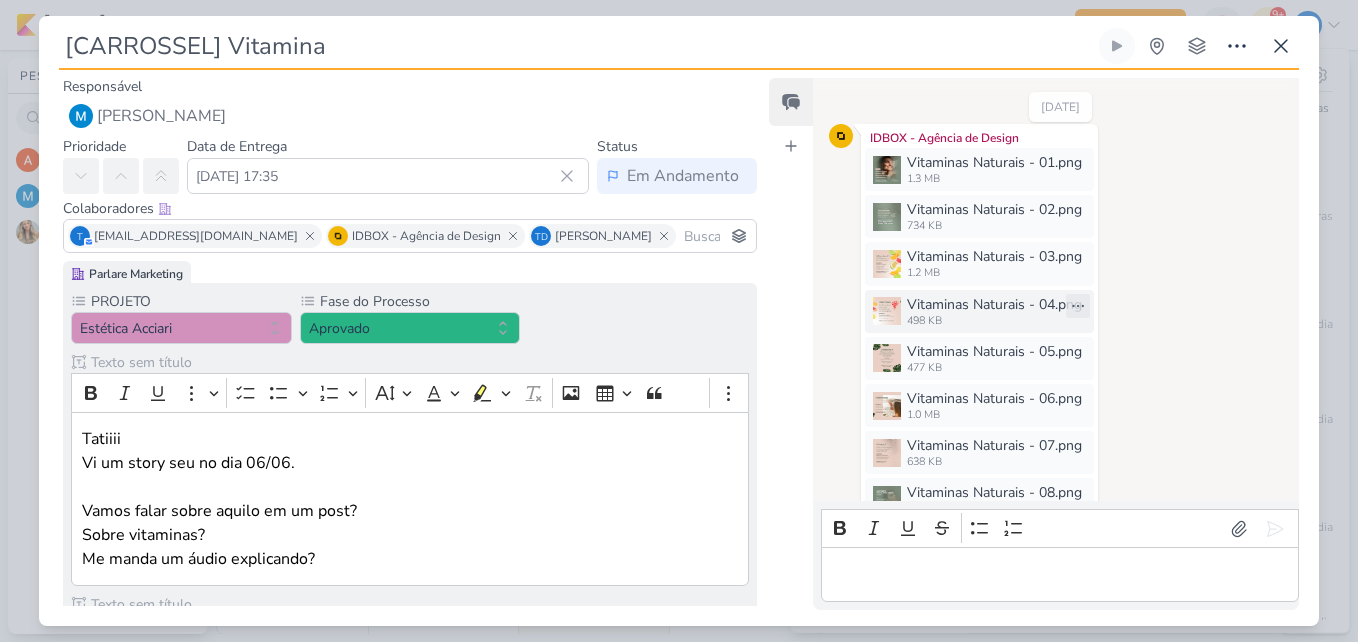 click on "Vitaminas Naturais - 04.png" at bounding box center [994, 304] 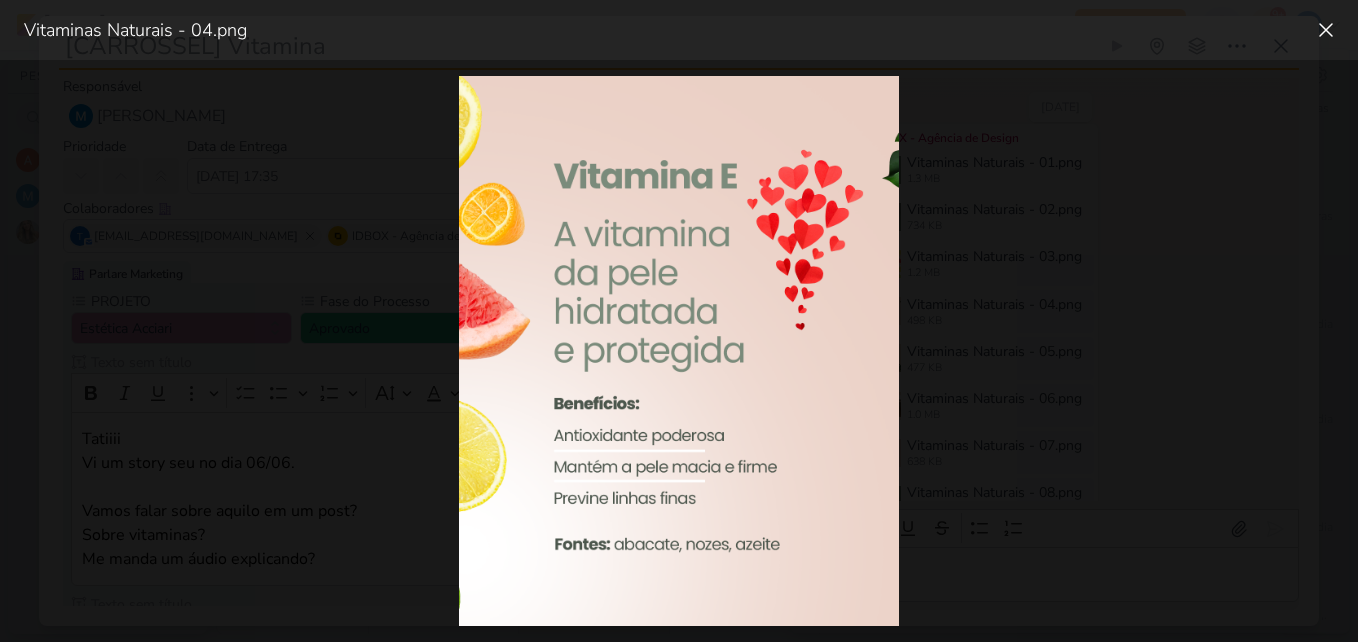 click at bounding box center [679, 351] 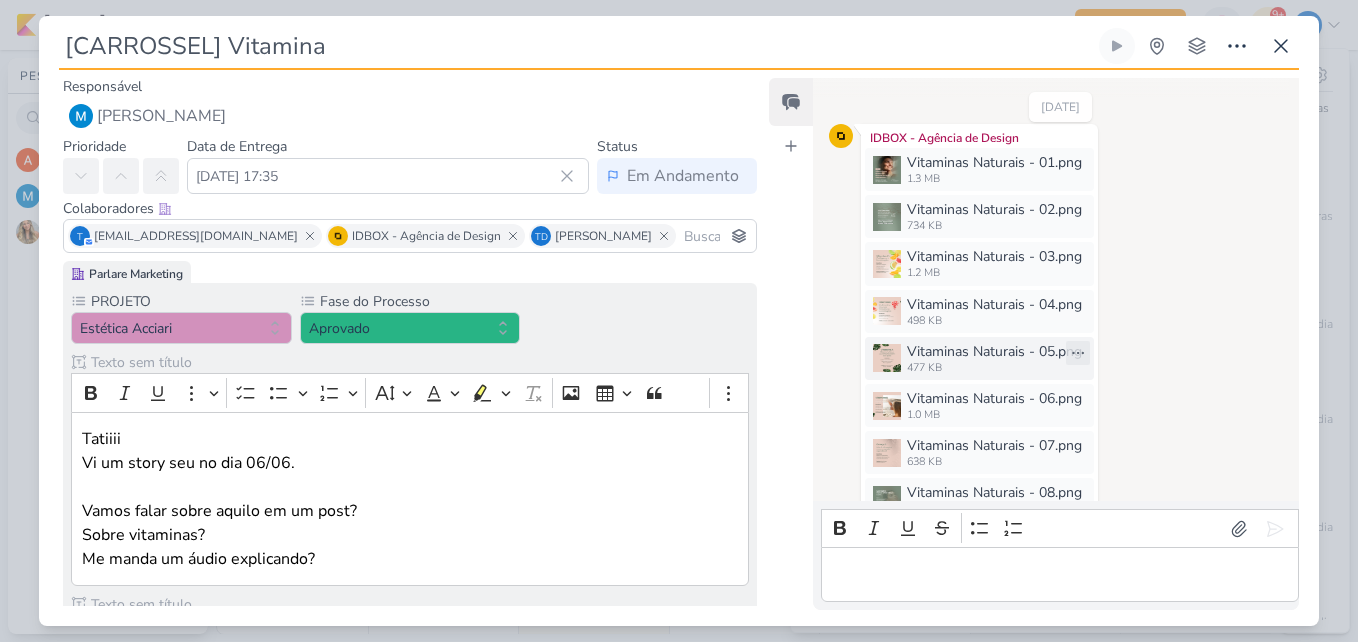 click on "477 KB" at bounding box center (994, 368) 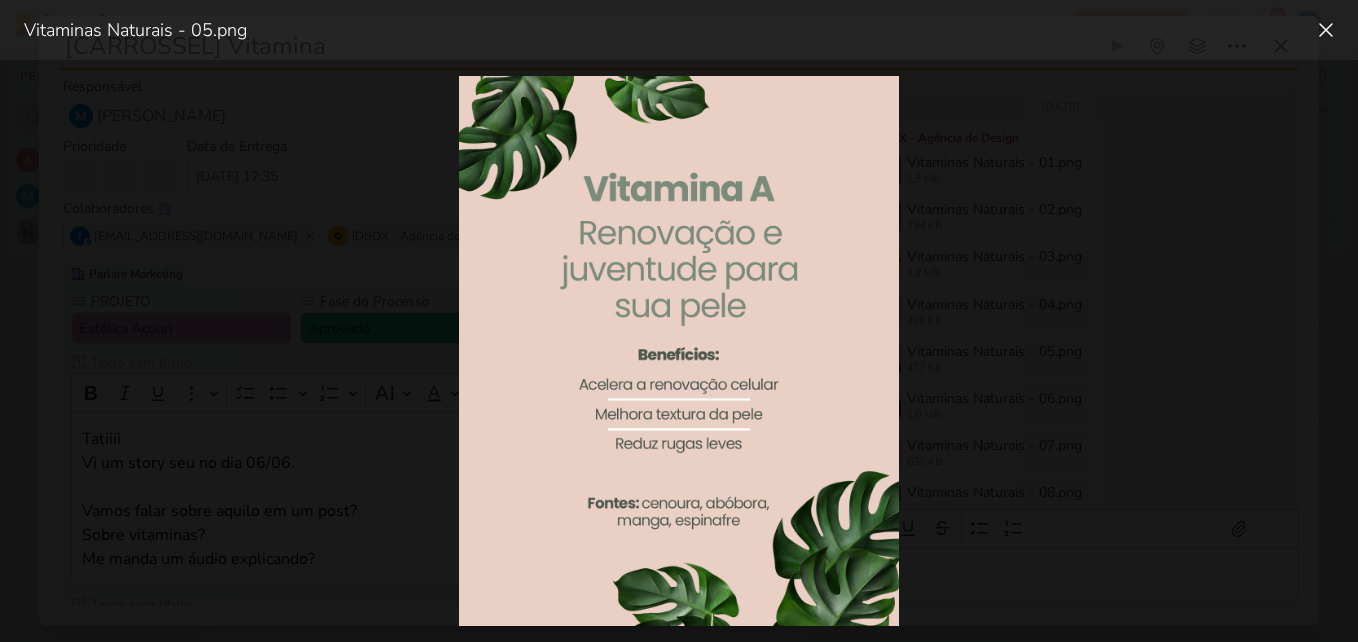 click at bounding box center [679, 351] 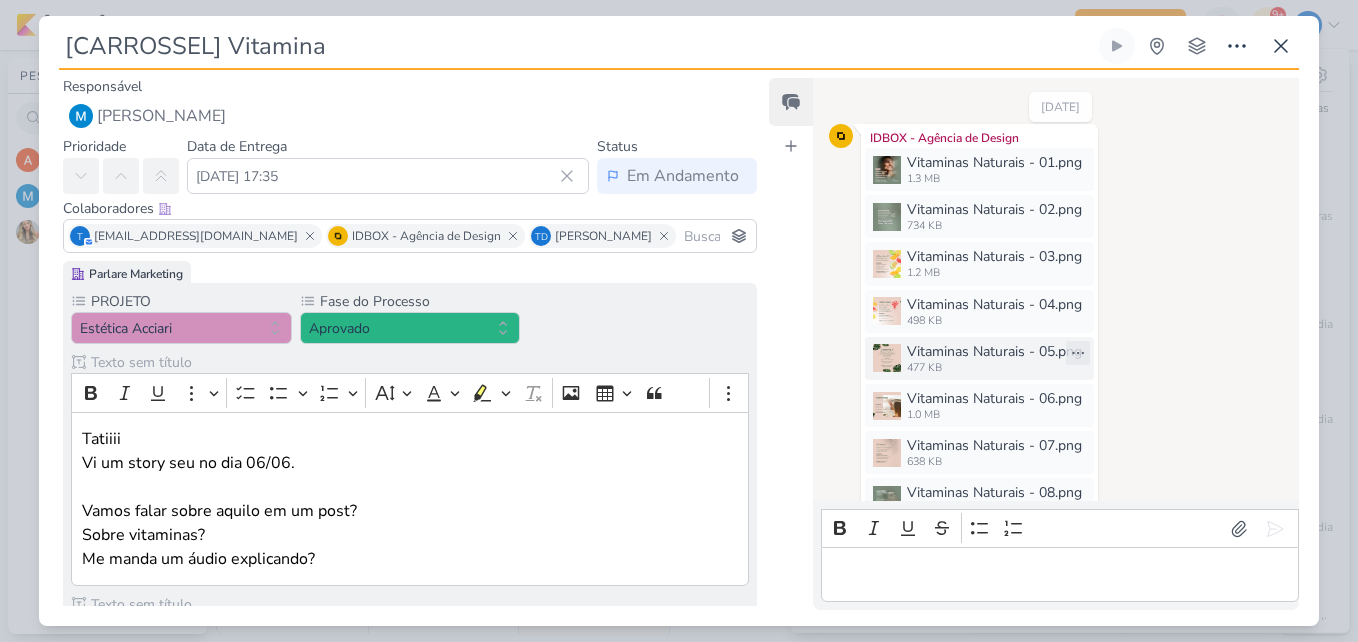 scroll, scrollTop: 1143, scrollLeft: 0, axis: vertical 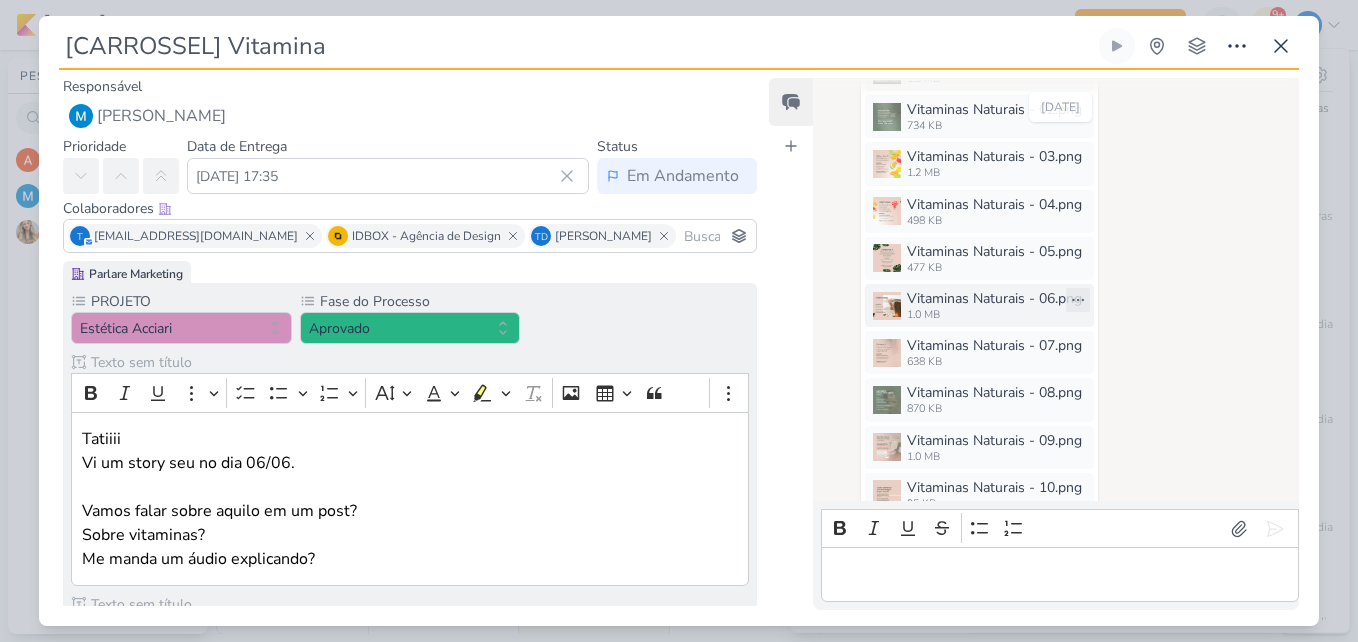 click on "1.0 MB" at bounding box center [994, 315] 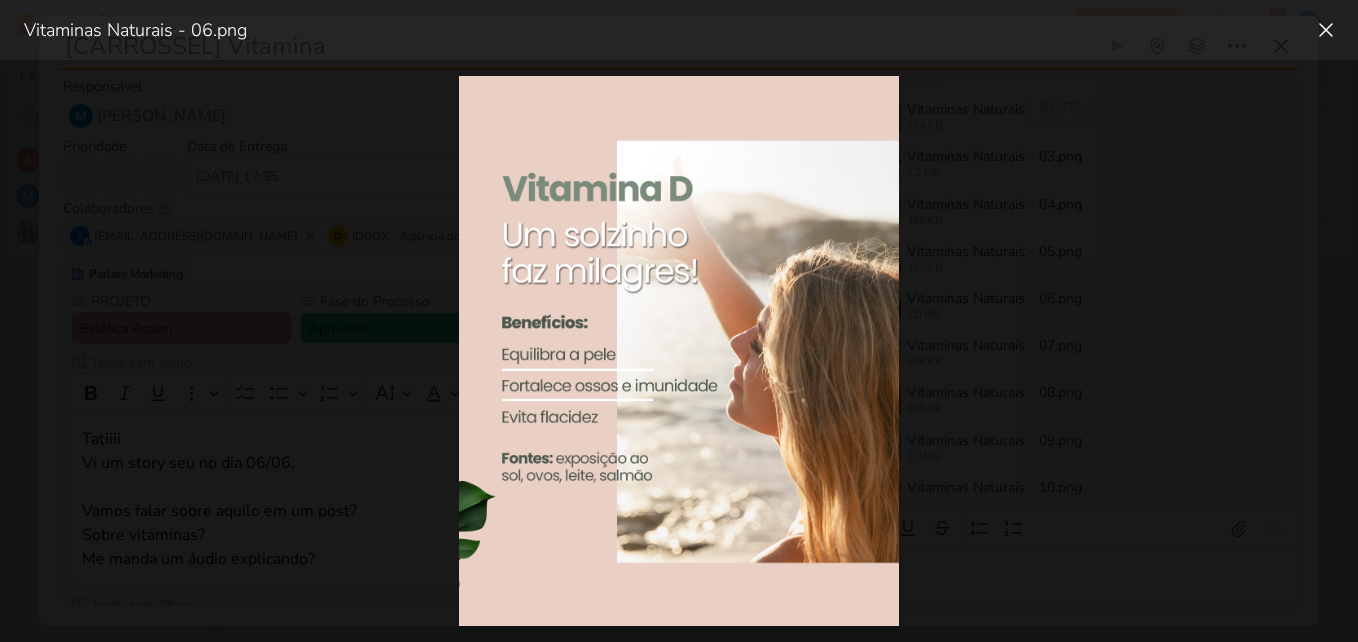 click at bounding box center (679, 351) 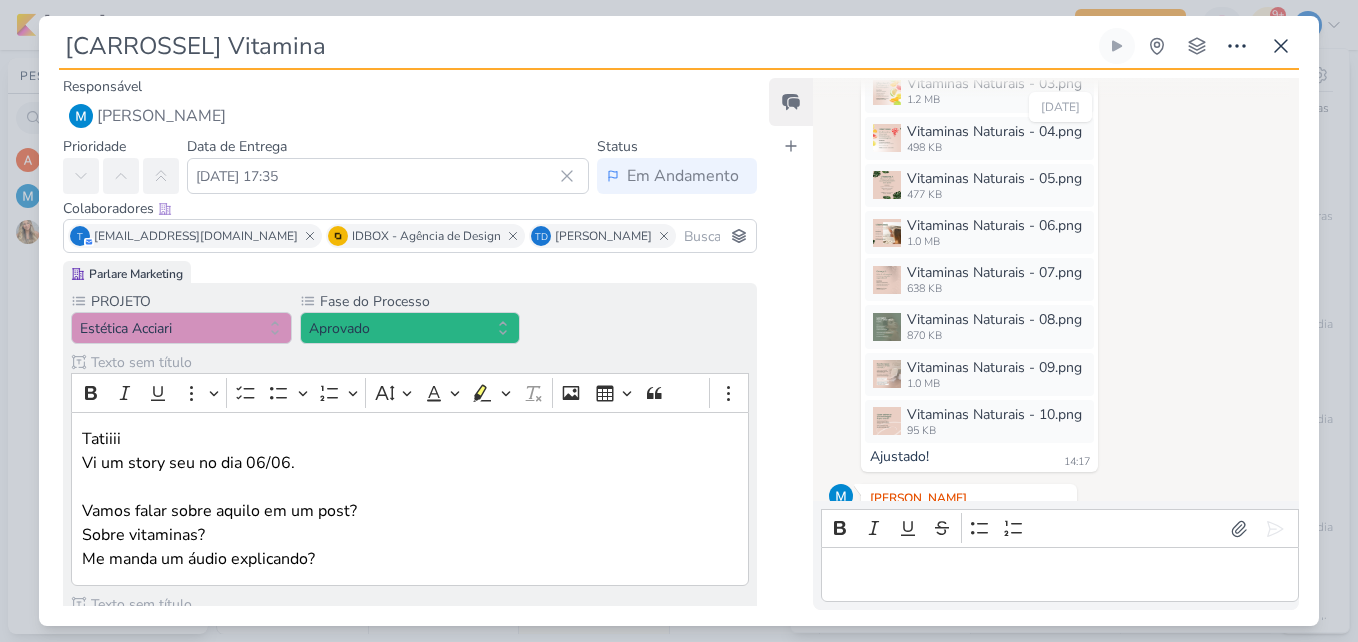 scroll, scrollTop: 1243, scrollLeft: 0, axis: vertical 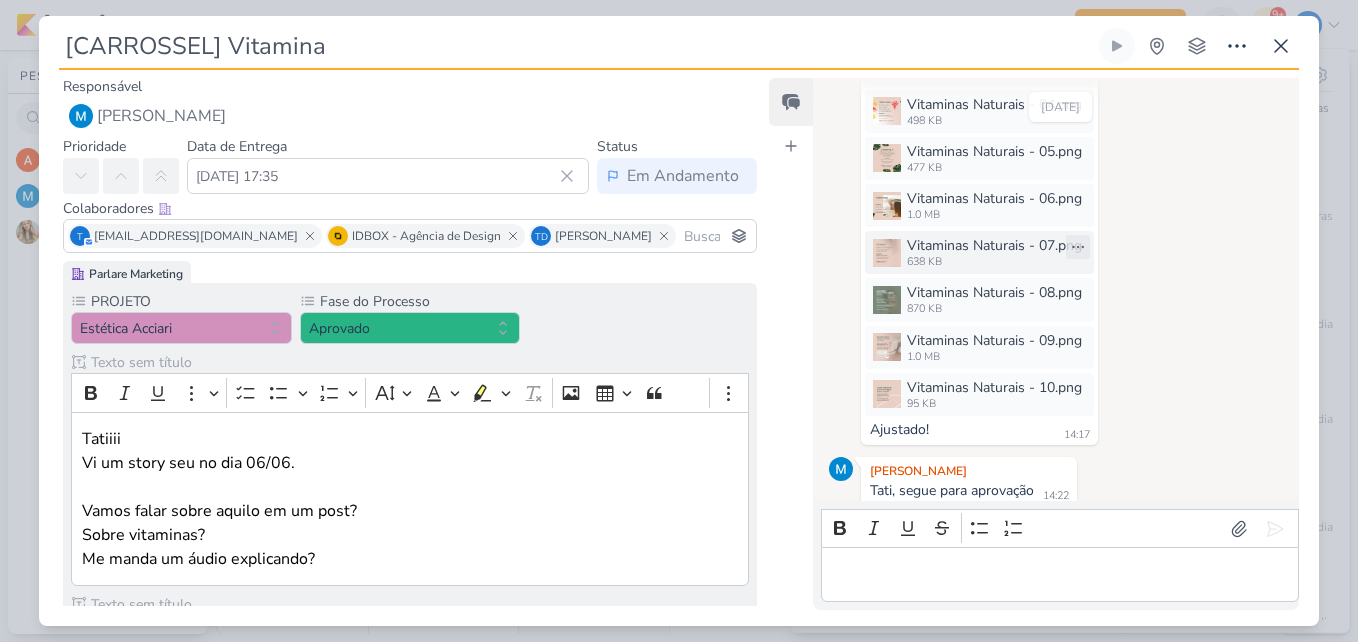 click on "Vitaminas Naturais - 07.png" at bounding box center [994, 245] 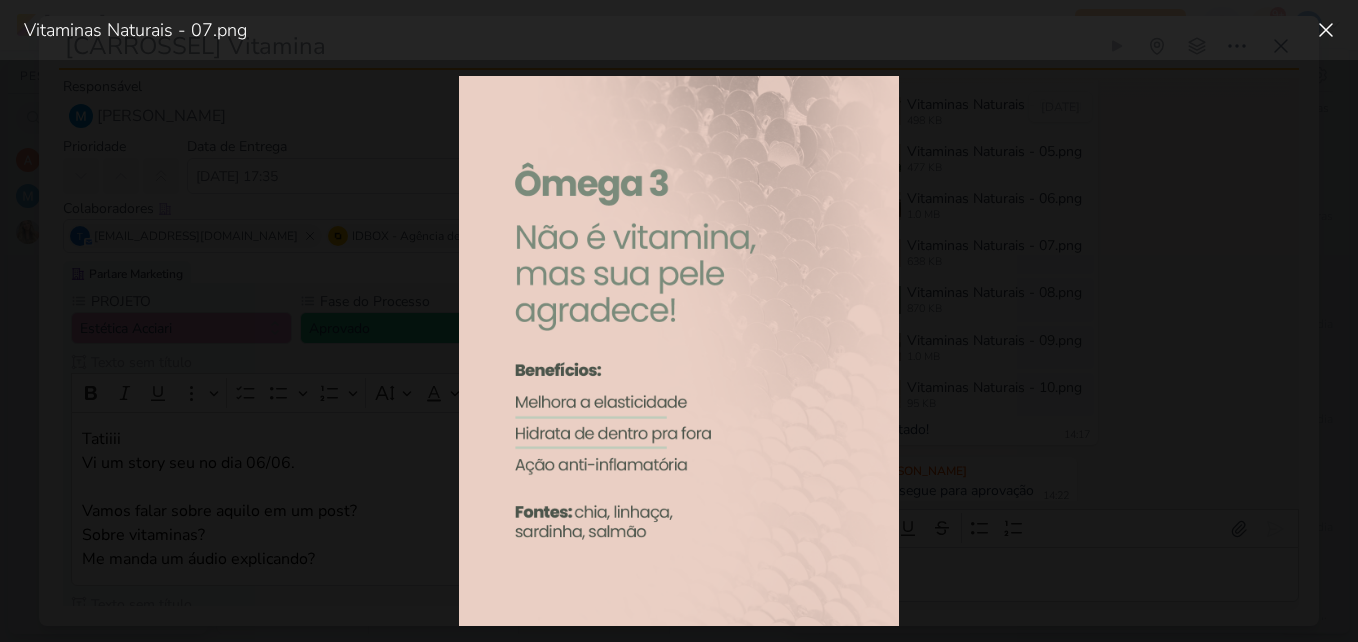 click at bounding box center [679, 351] 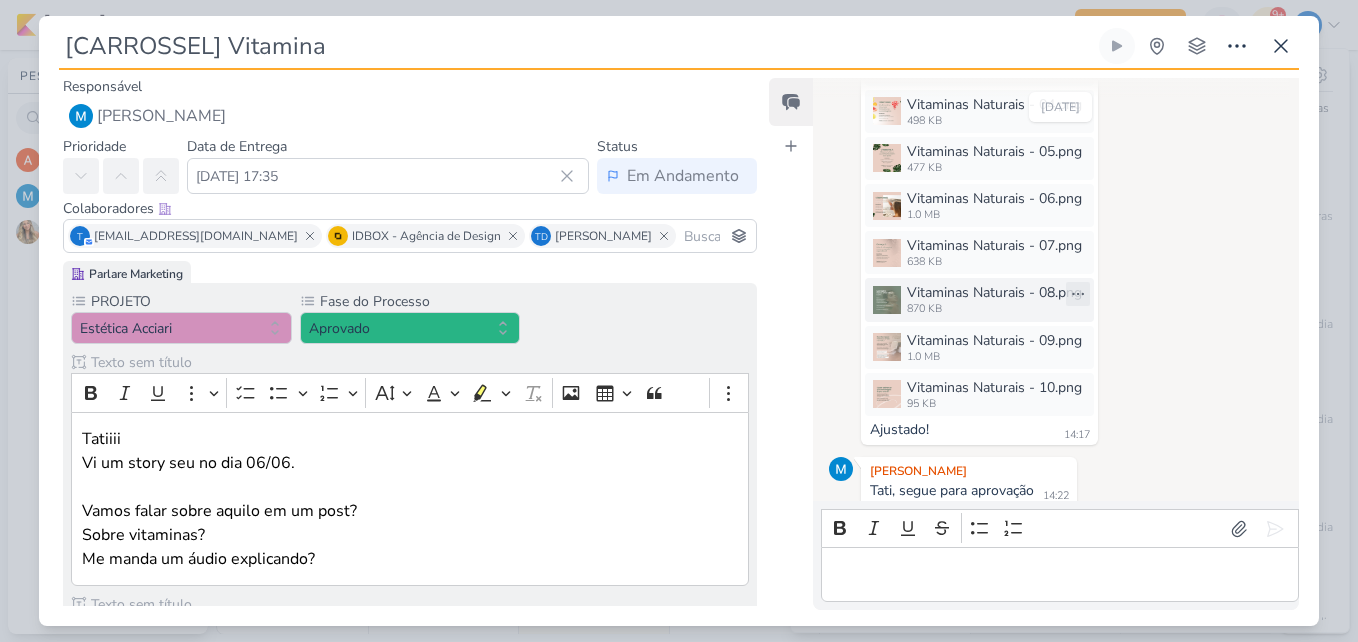 click on "870 KB" at bounding box center [994, 309] 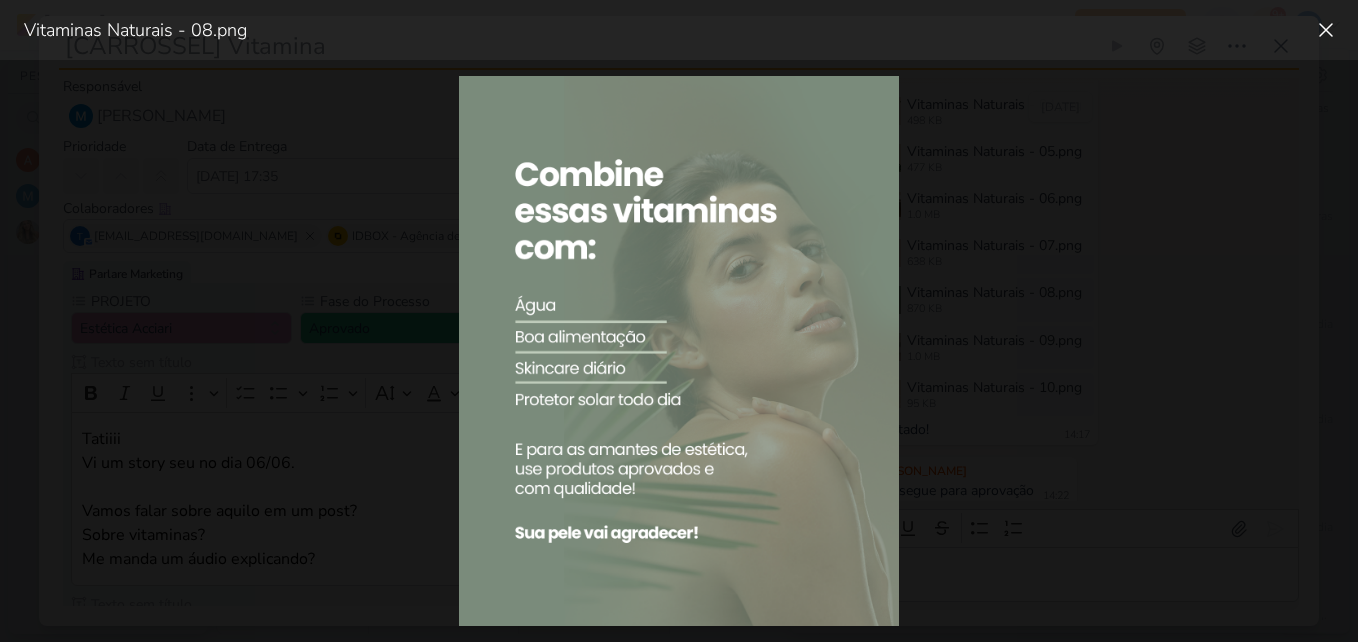 drag, startPoint x: 773, startPoint y: 305, endPoint x: 1078, endPoint y: 144, distance: 344.8855 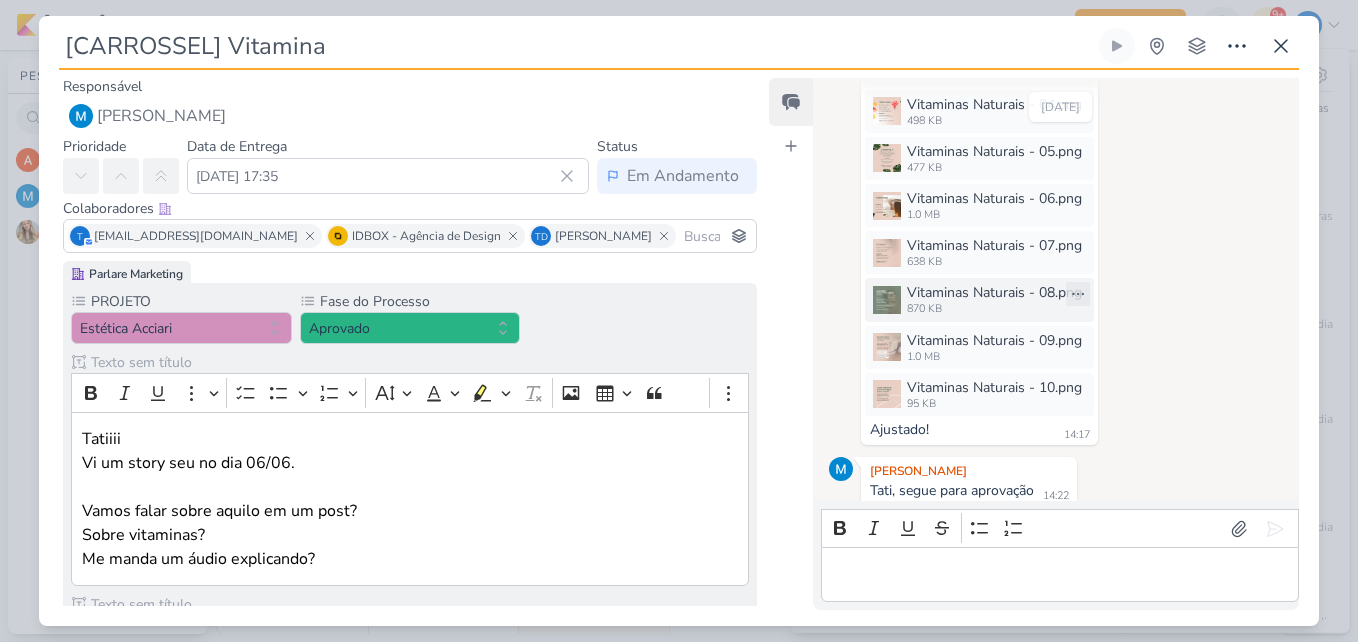 click on "870 KB" at bounding box center (994, 309) 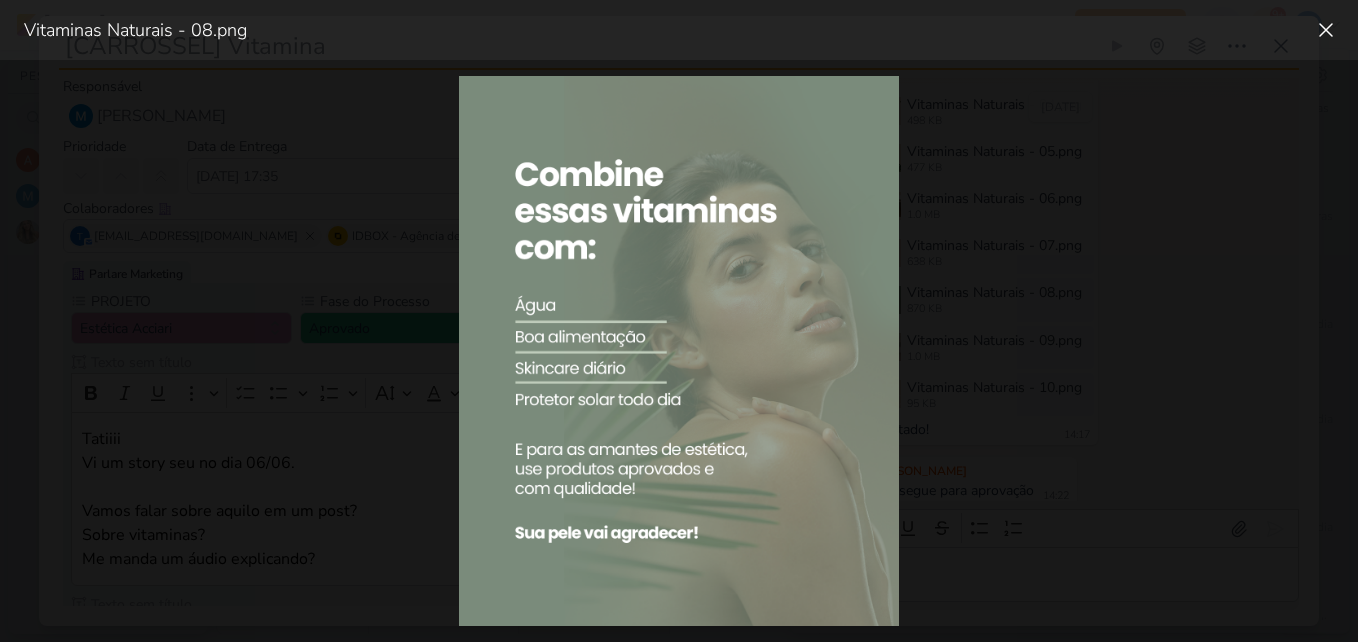 click at bounding box center [679, 351] 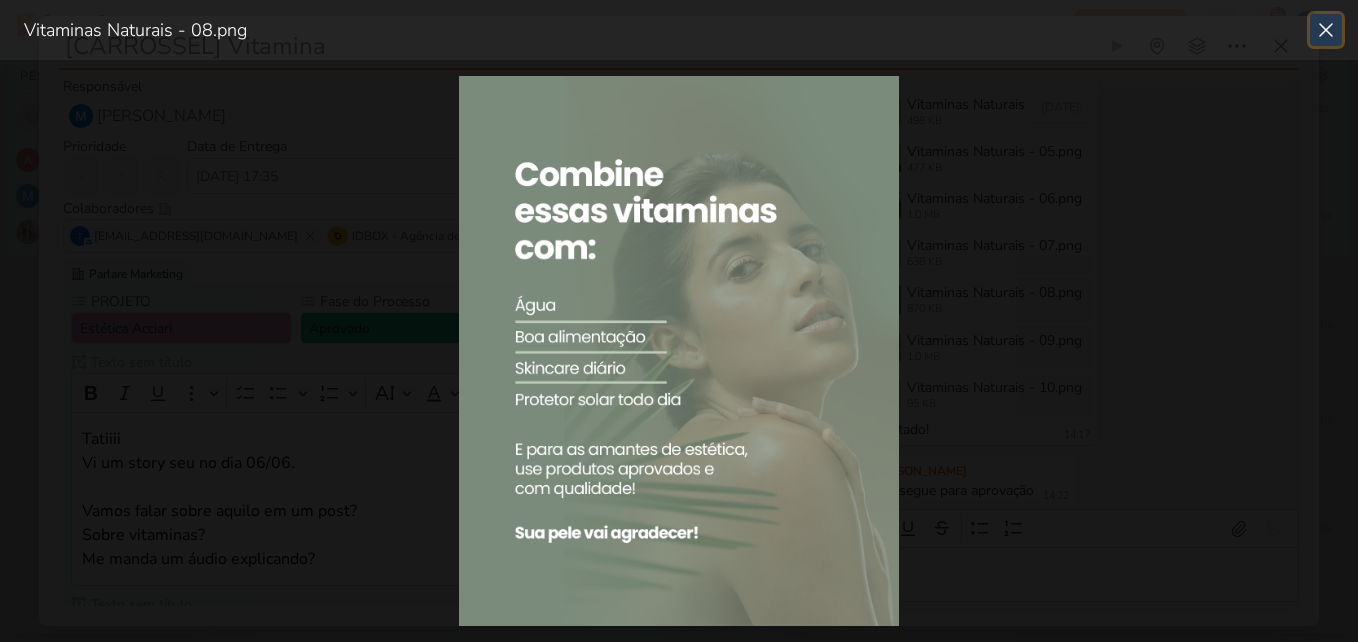 click 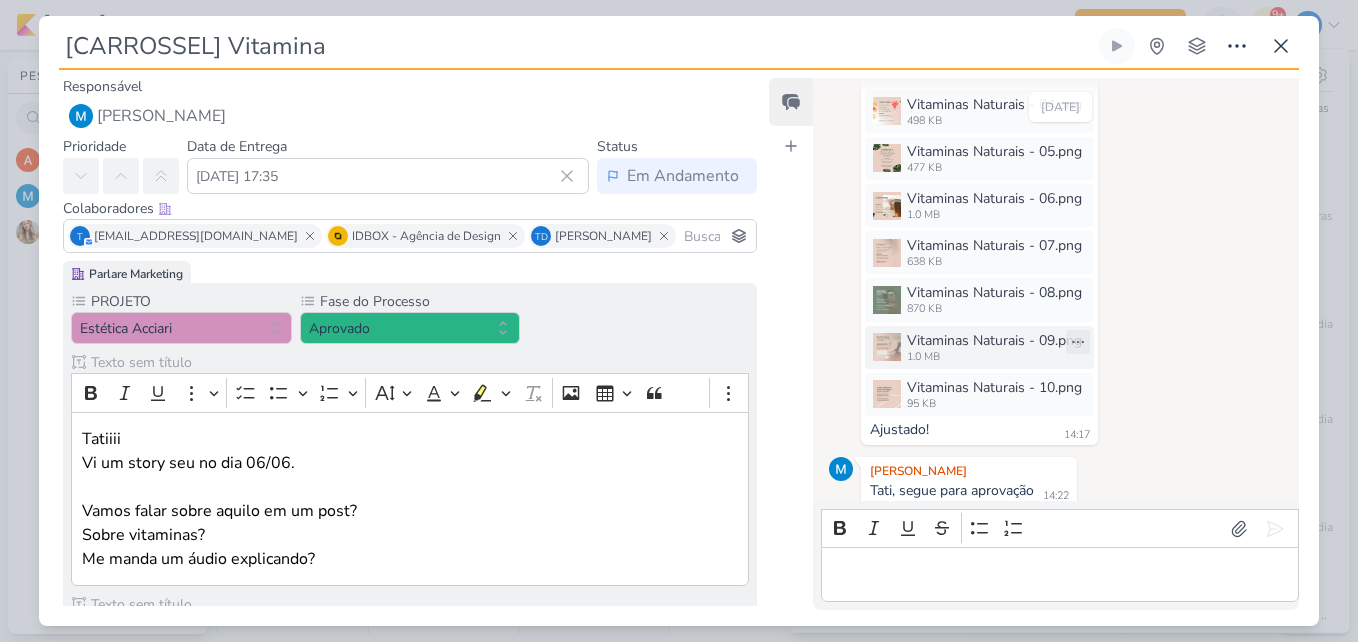 click on "Vitaminas Naturais - 09.png" at bounding box center [994, 340] 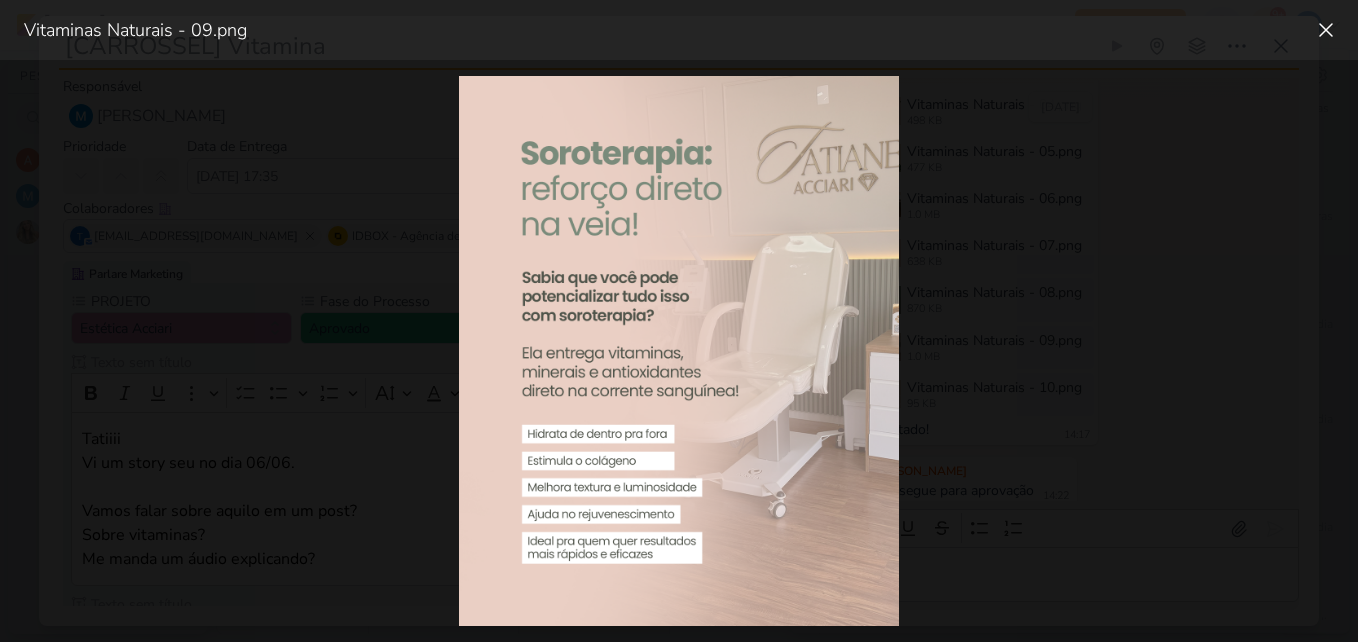 click at bounding box center (679, 351) 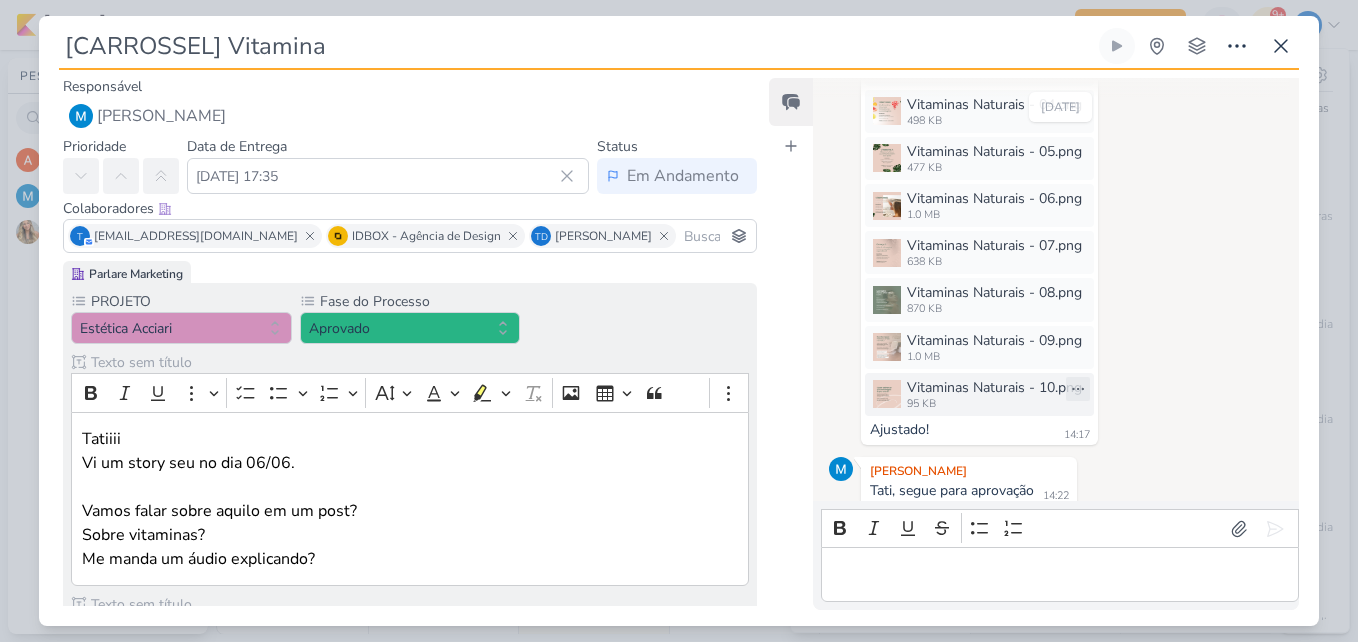 click on "95 KB" at bounding box center [994, 404] 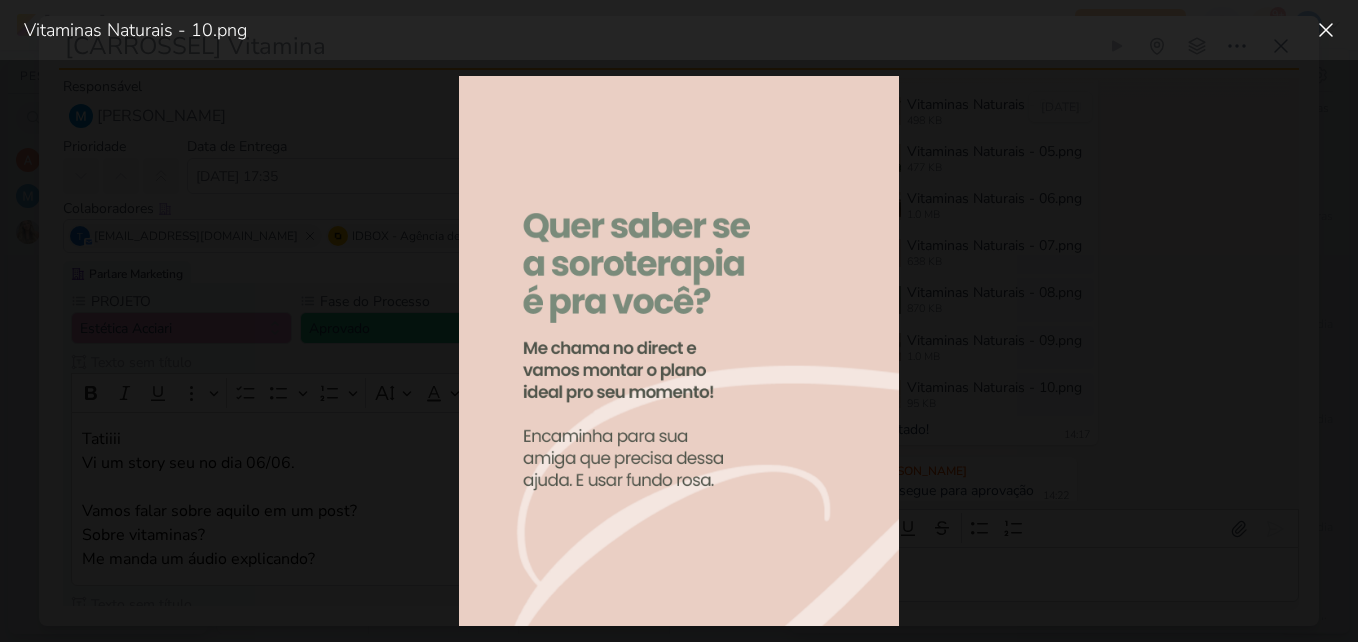 click at bounding box center (679, 351) 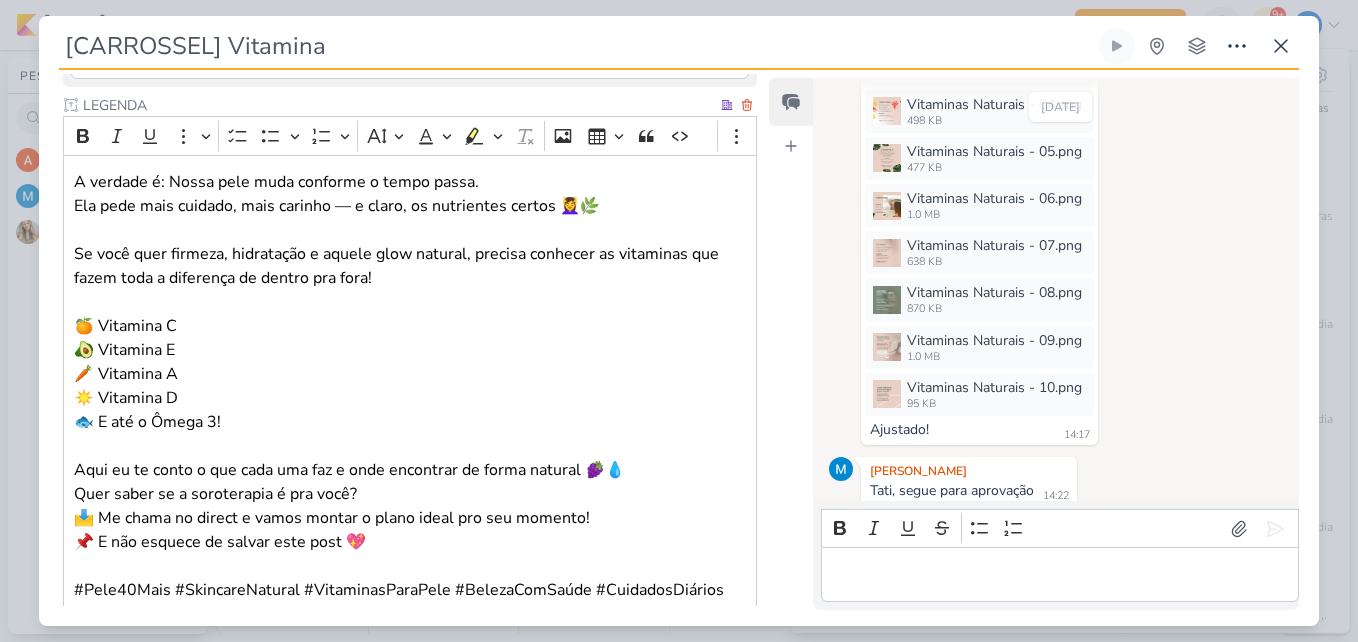 scroll, scrollTop: 2928, scrollLeft: 0, axis: vertical 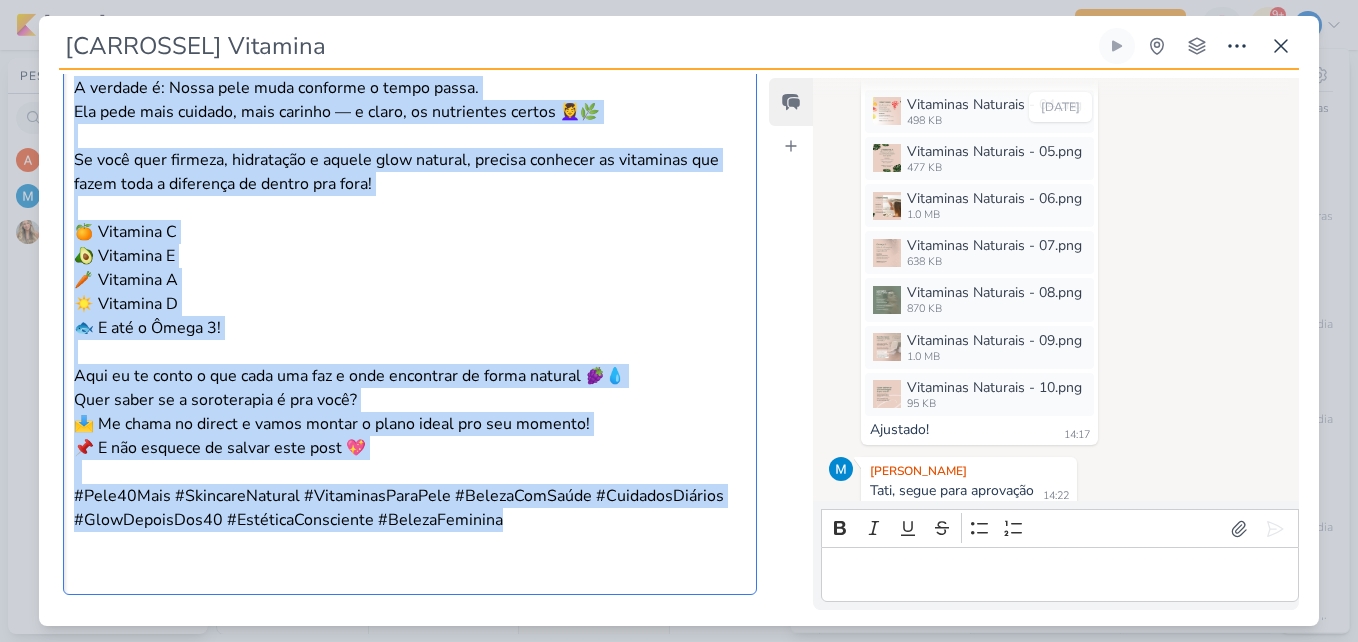 drag, startPoint x: 67, startPoint y: 180, endPoint x: 633, endPoint y: 530, distance: 665.47424 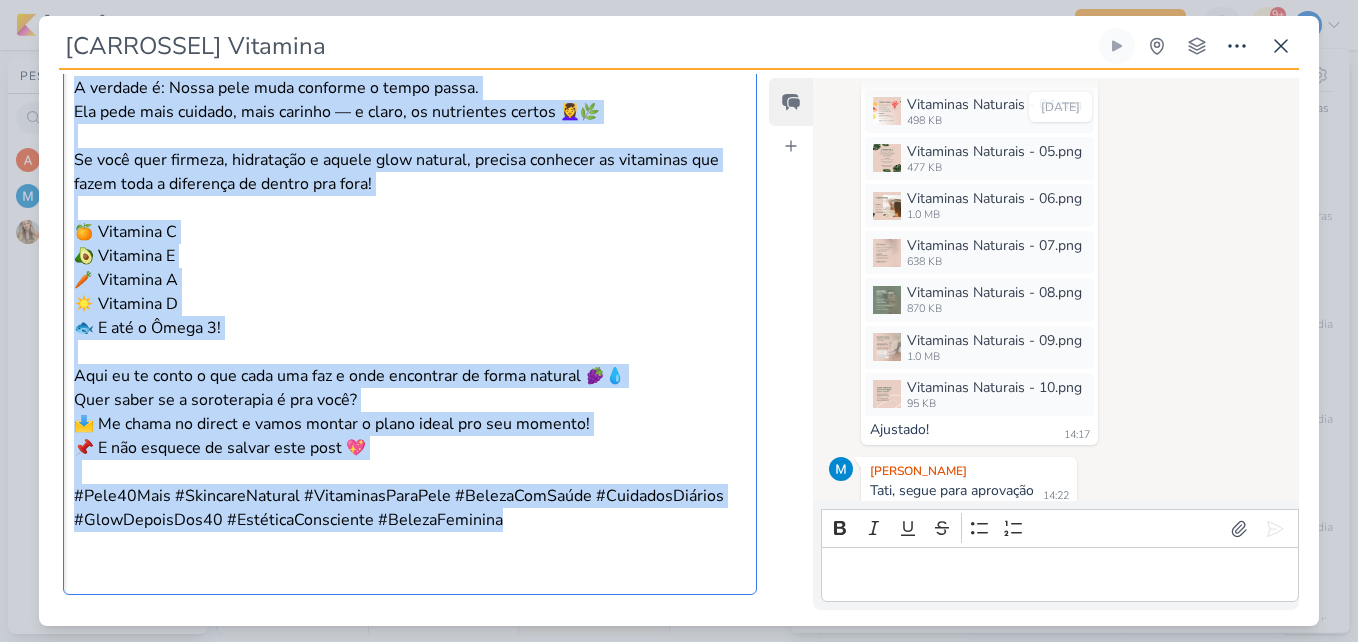 click on "🍊 Vitamina C 🥑 Vitamina E 🥕 Vitamina A ☀️ Vitamina D 🐟 E até o Ômega 3!" at bounding box center [410, 280] 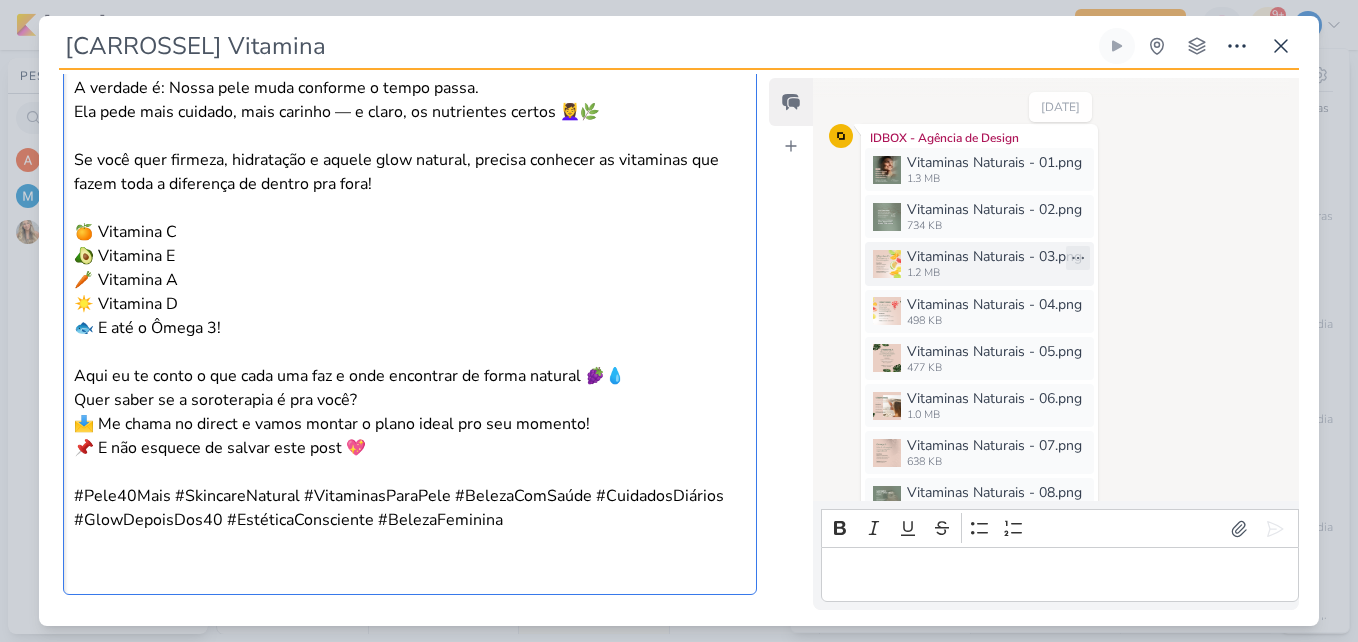 scroll, scrollTop: 943, scrollLeft: 0, axis: vertical 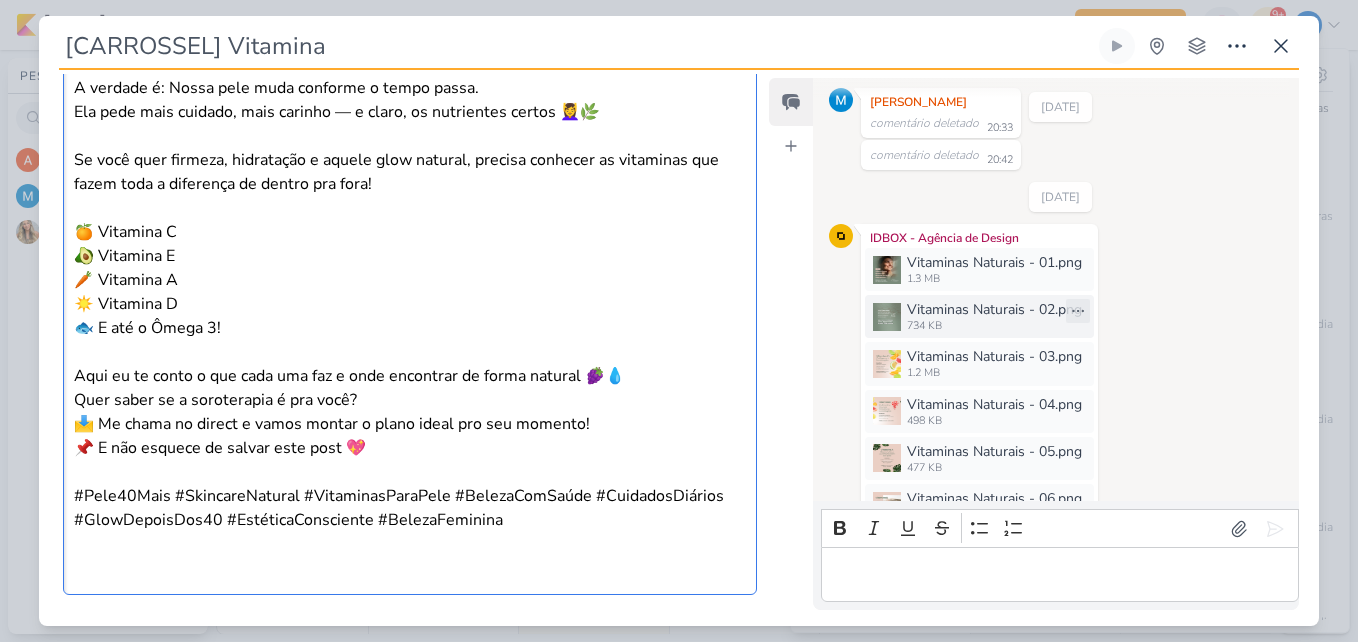 click on "Vitaminas Naturais - 02.png" at bounding box center (994, 309) 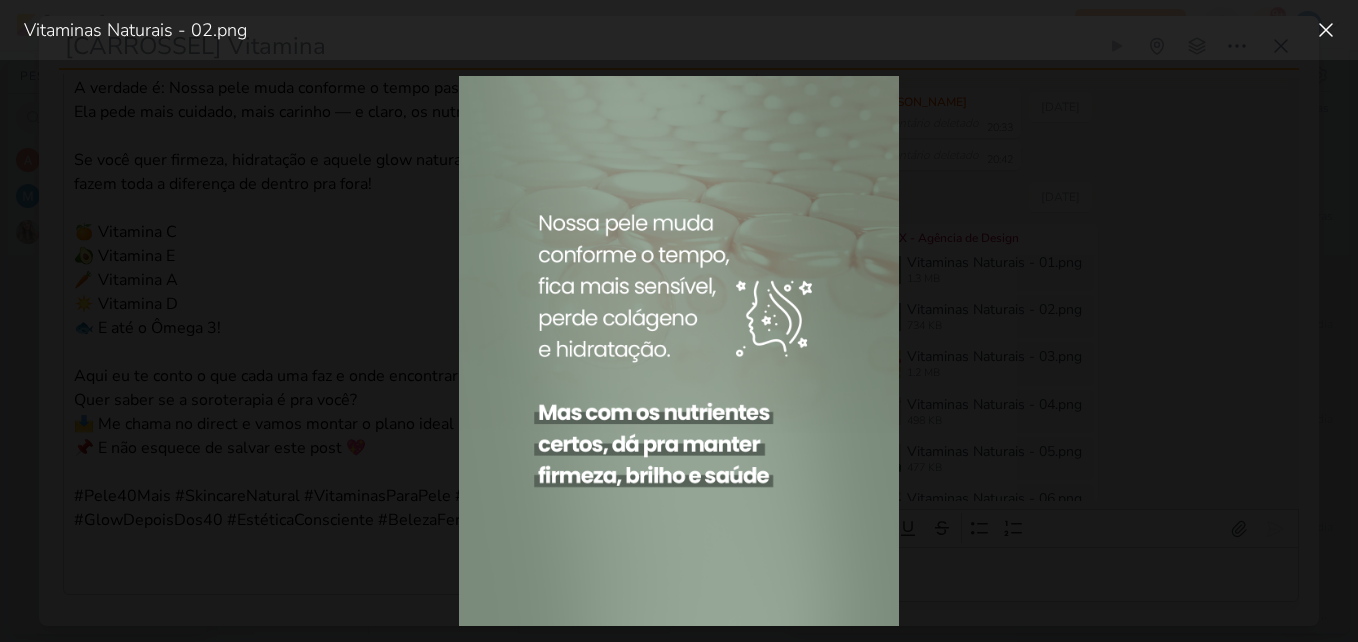 click at bounding box center [679, 351] 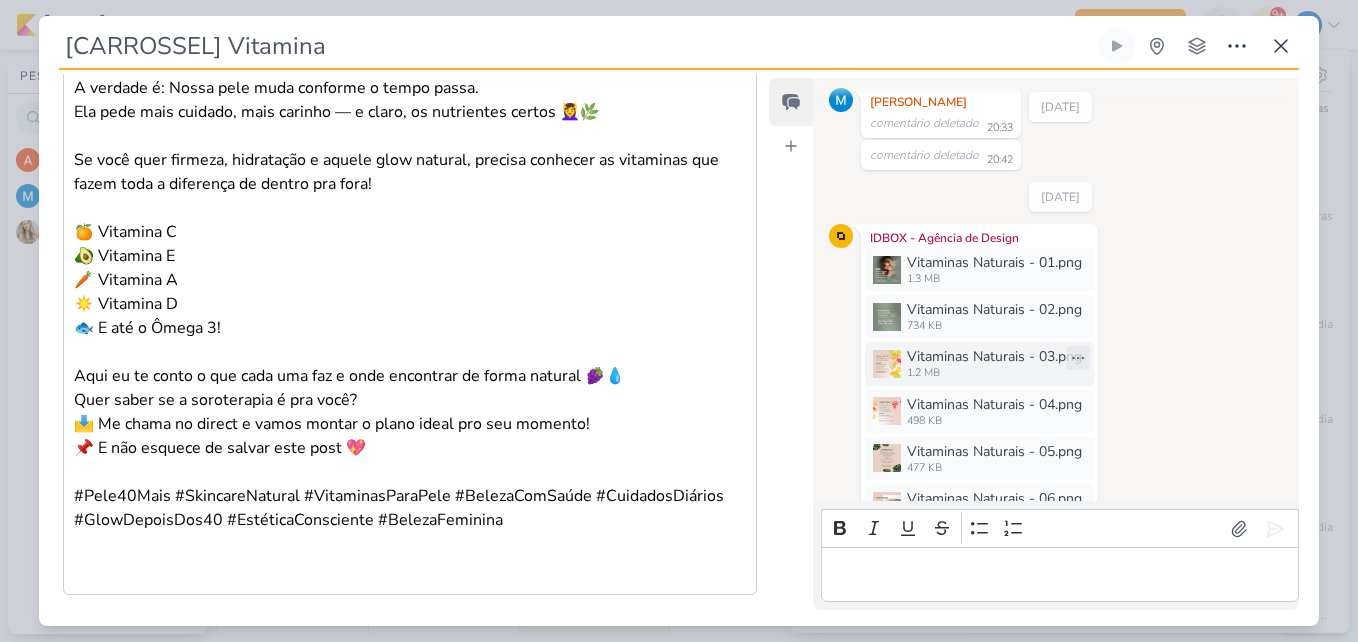 click on "1.2 MB" at bounding box center [994, 373] 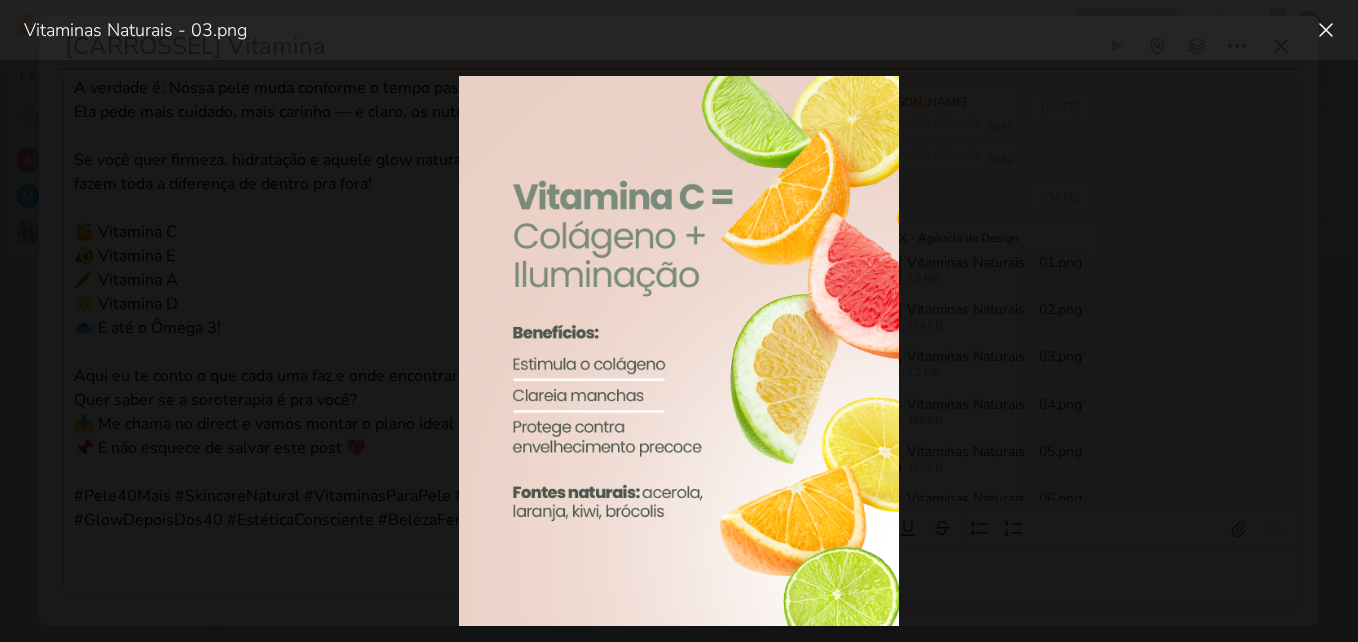 click at bounding box center [679, 351] 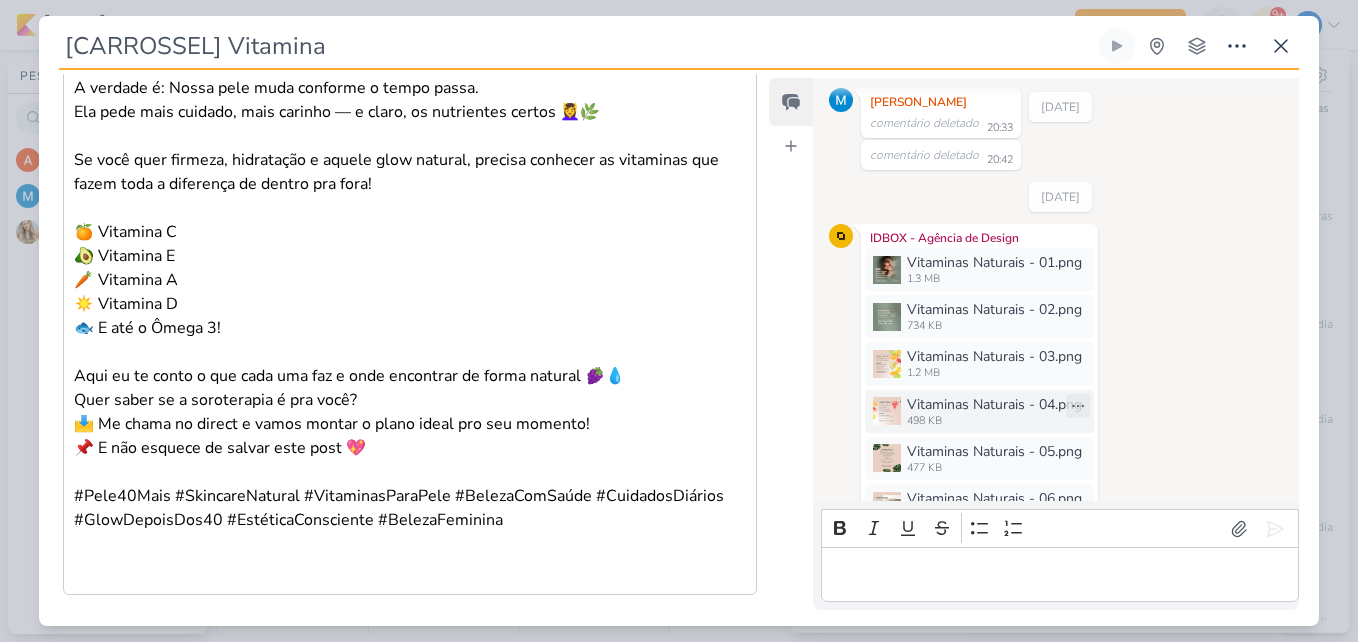 click on "Vitaminas Naturais - 04.png" at bounding box center [994, 404] 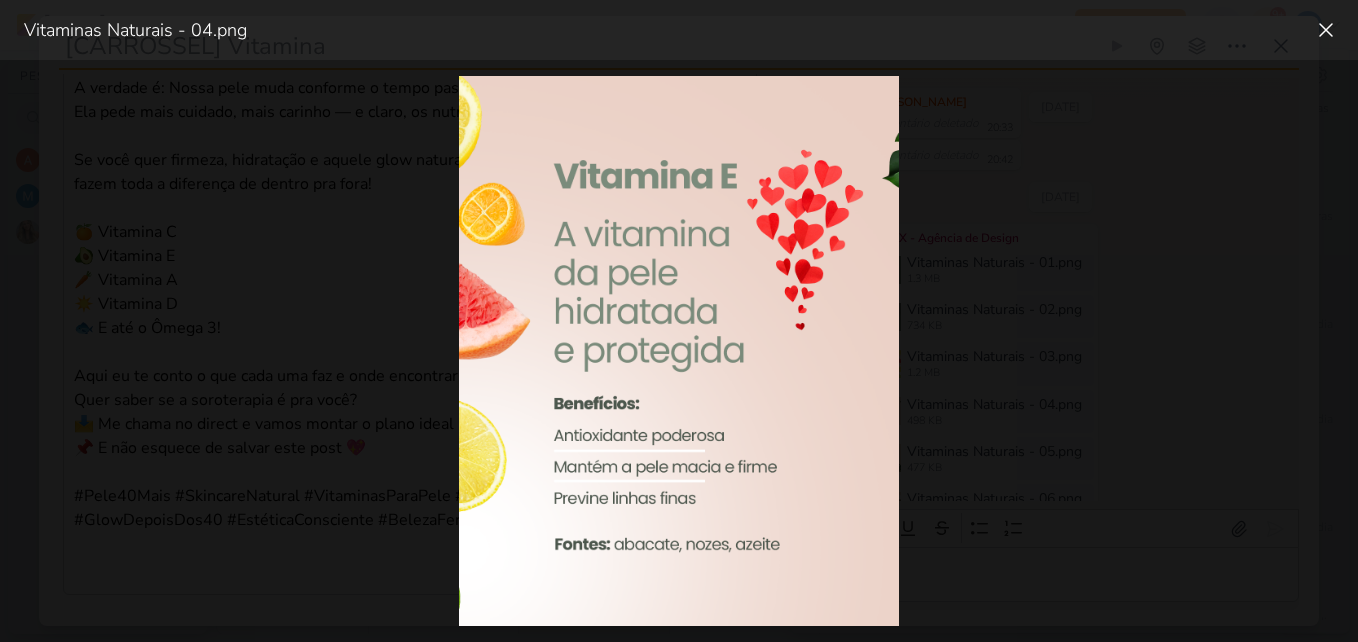 click at bounding box center [679, 351] 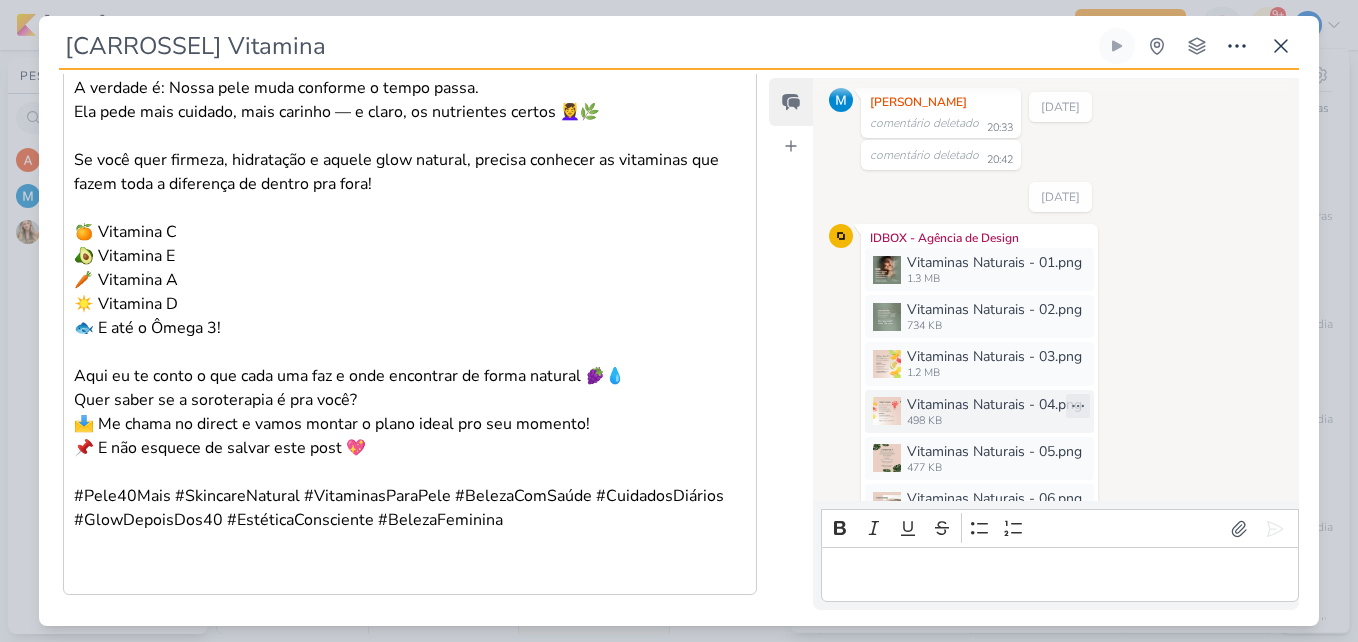 click on "Vitaminas Naturais - 04.png" at bounding box center [994, 404] 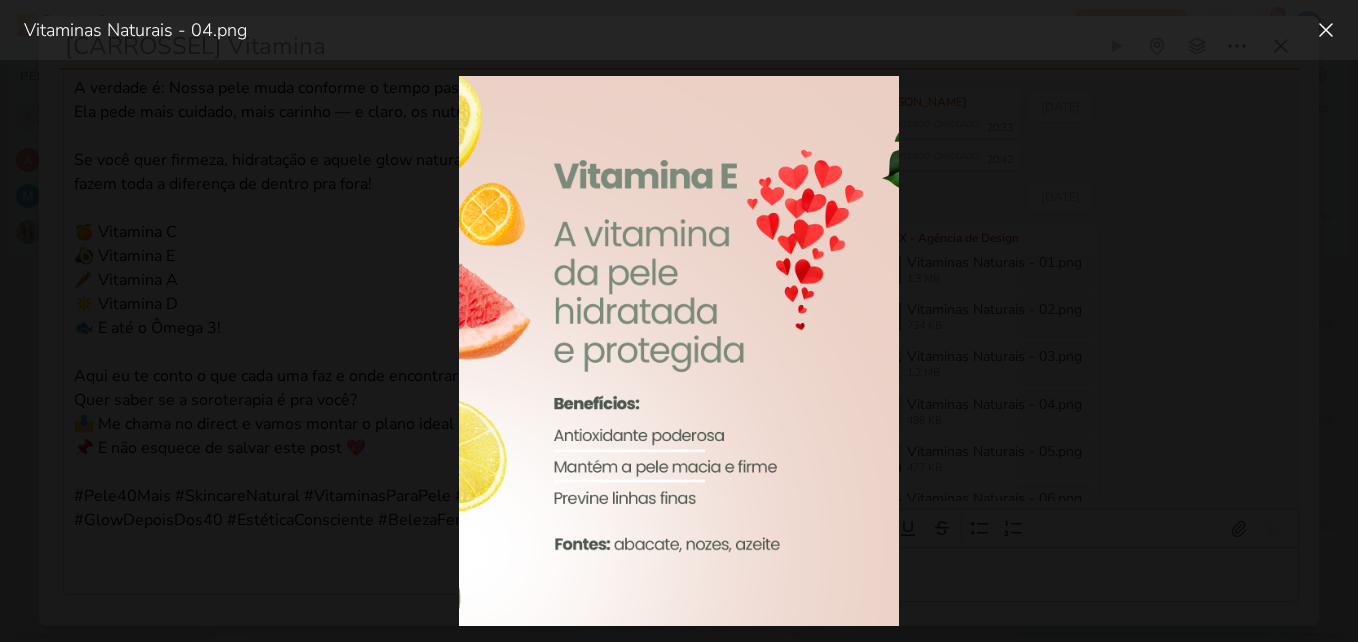 click at bounding box center [679, 351] 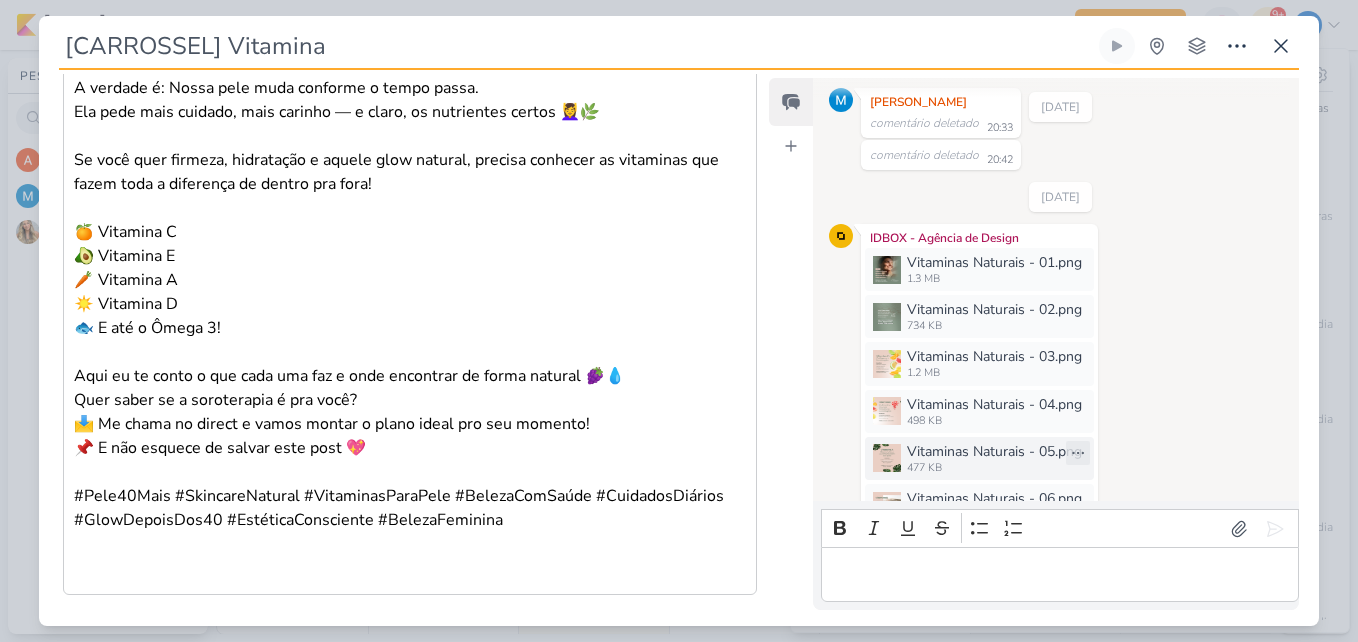 click on "Vitaminas Naturais - 05.png" at bounding box center [994, 451] 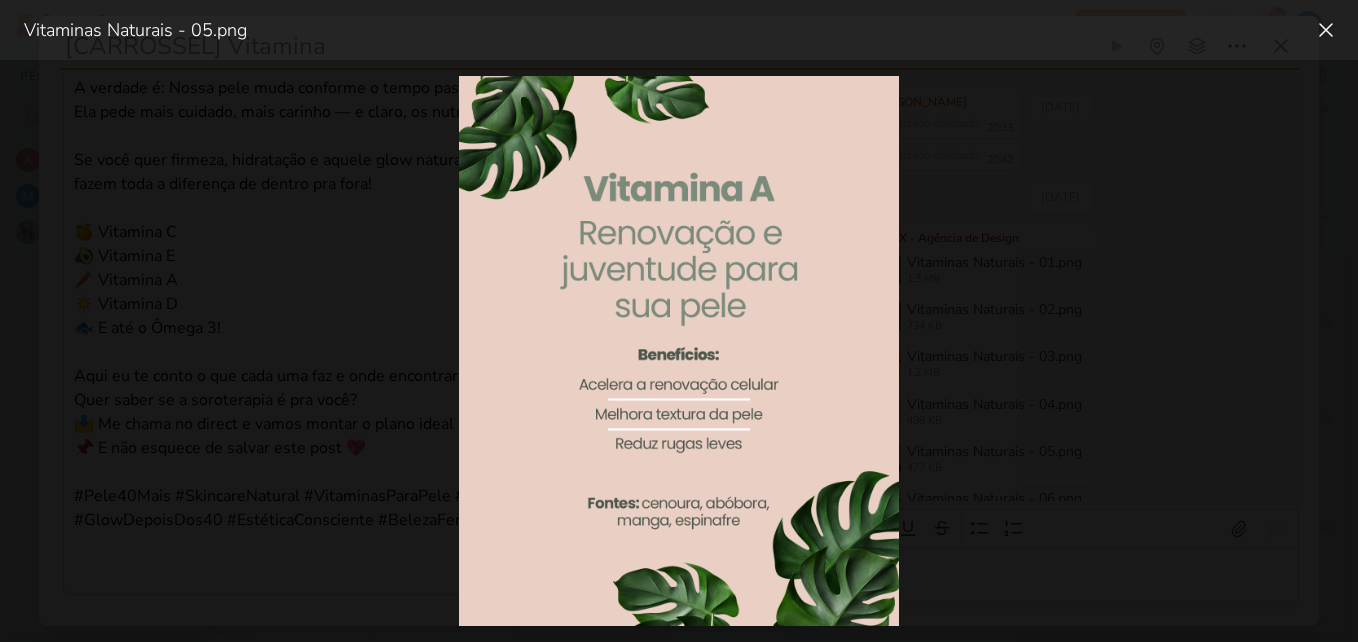 click at bounding box center [679, 351] 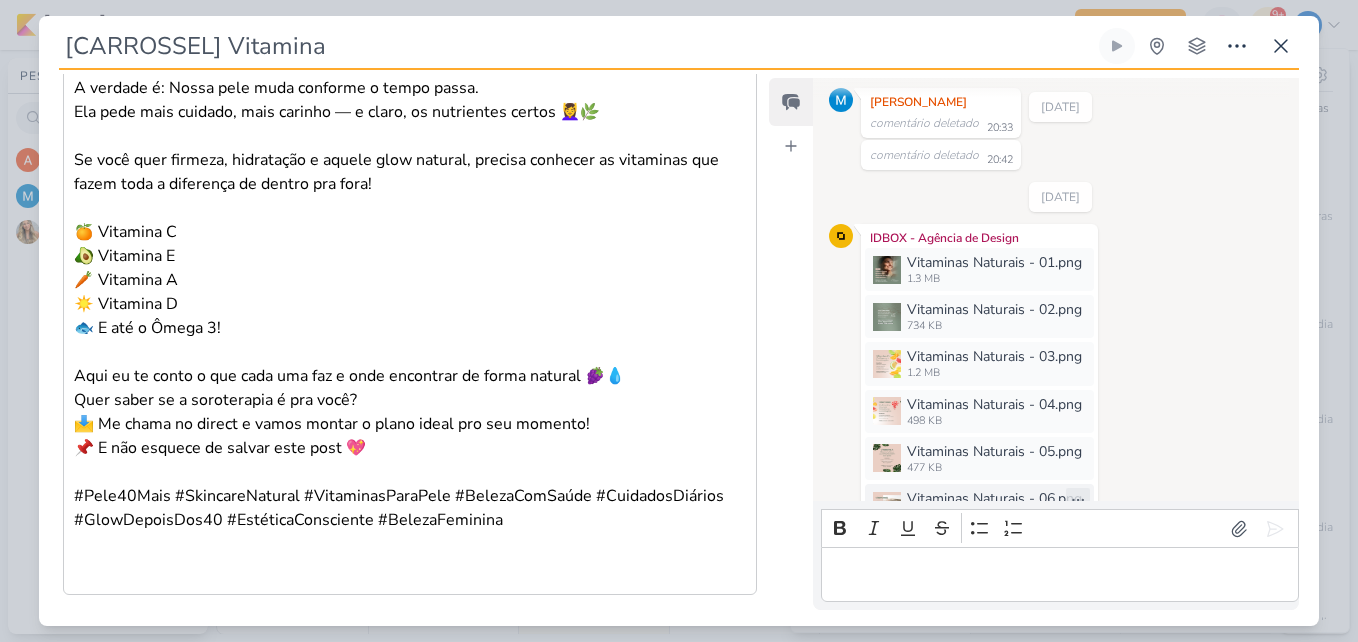 click on "Vitaminas Naturais - 06.png
1.0 MB" at bounding box center (979, 505) 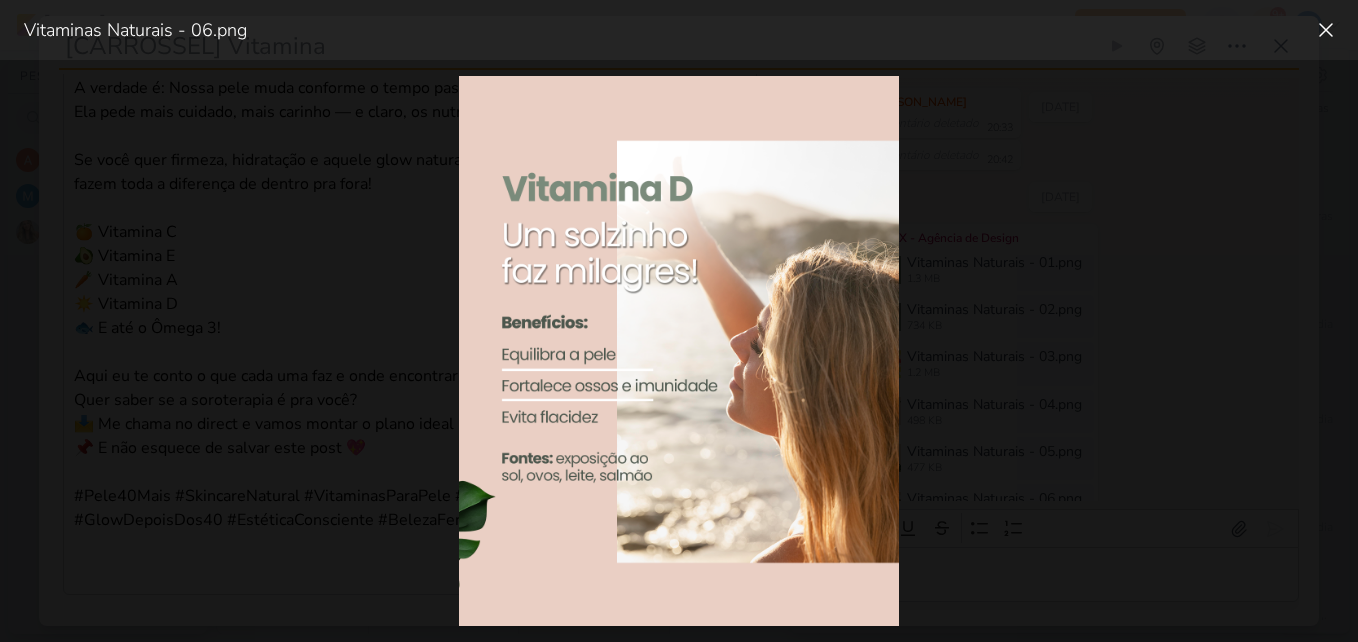 click at bounding box center [679, 351] 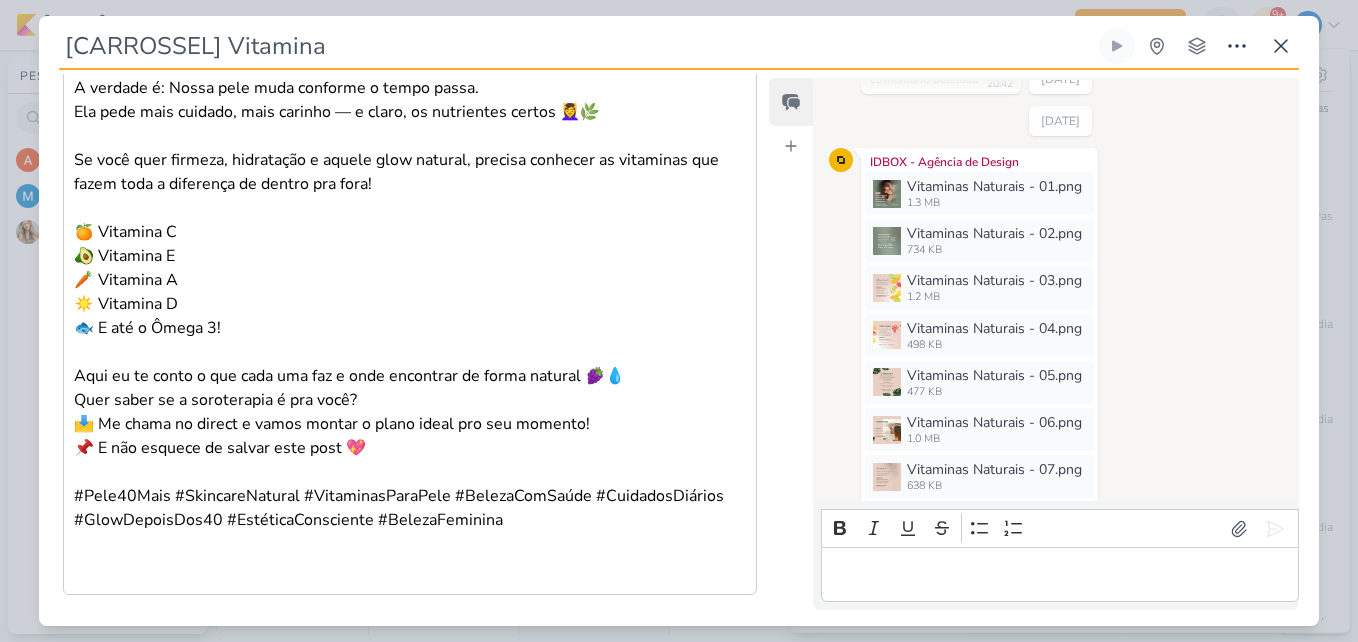 scroll, scrollTop: 1043, scrollLeft: 0, axis: vertical 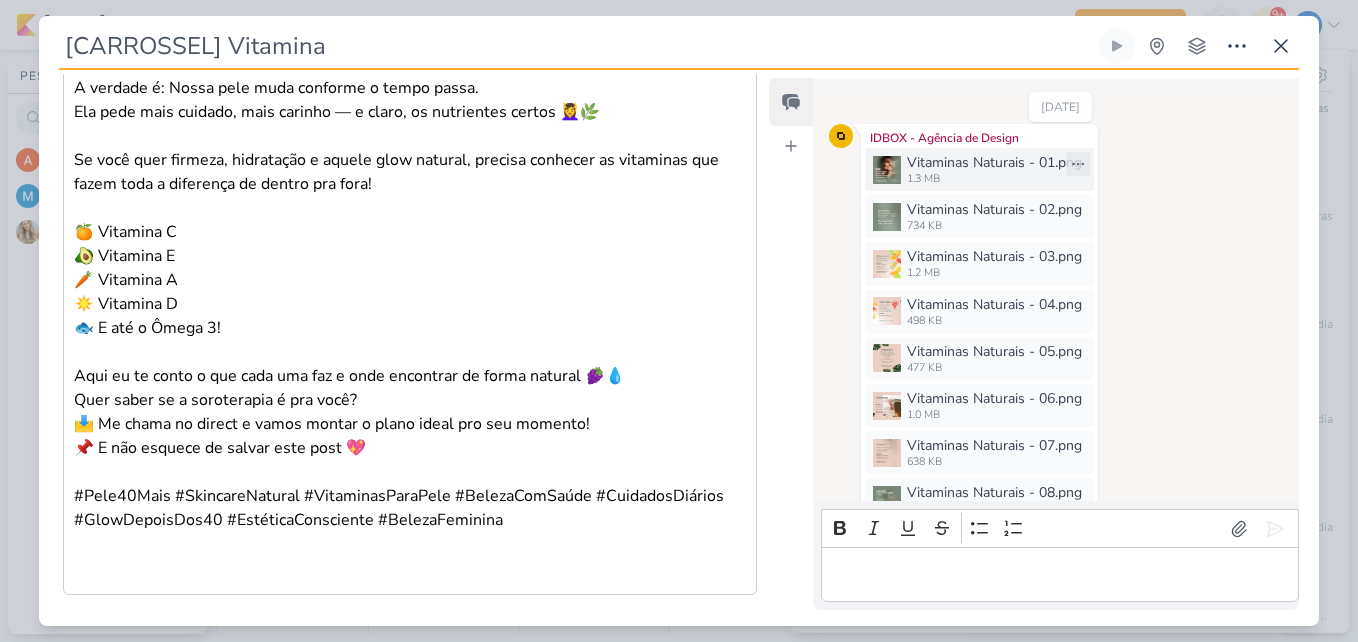 click on "1.3 MB" at bounding box center (994, 179) 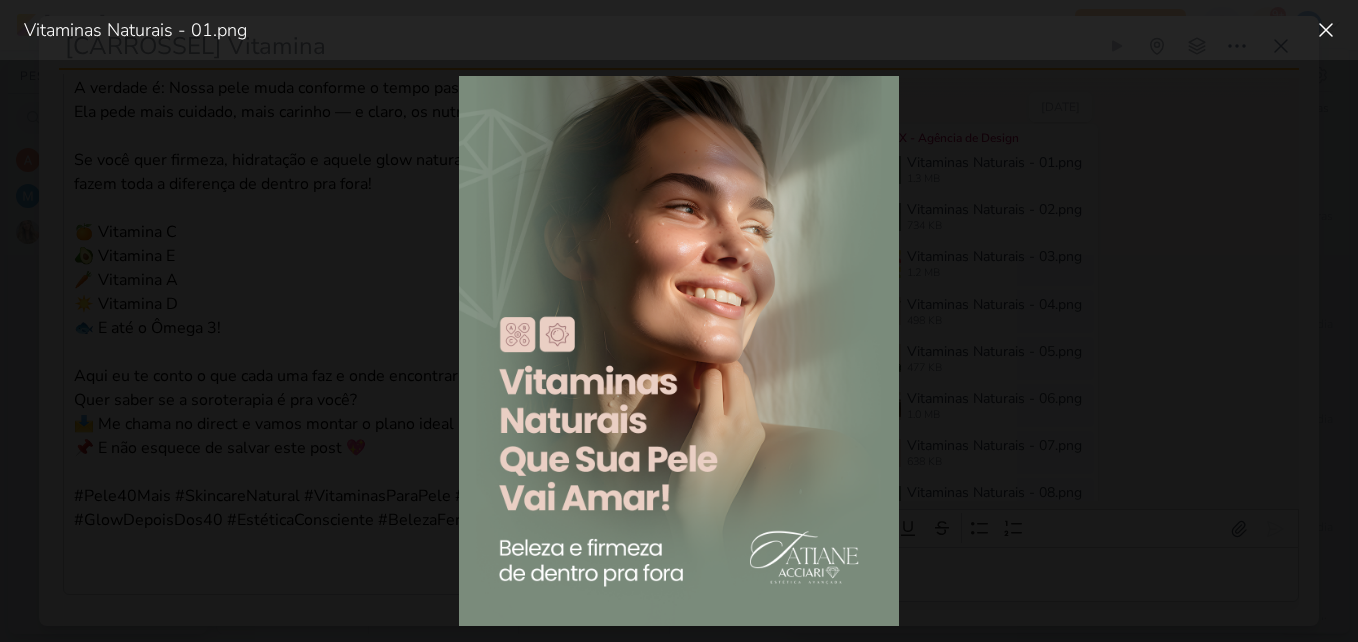 click at bounding box center [679, 351] 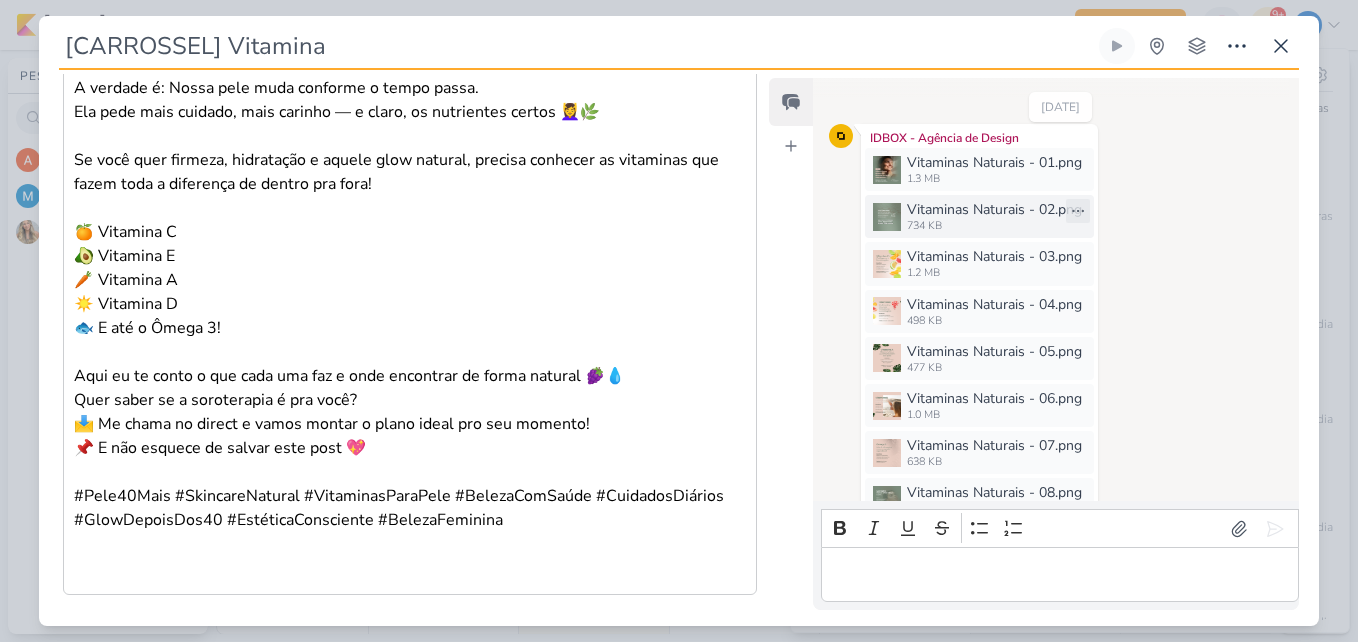 click on "734 KB" at bounding box center [994, 226] 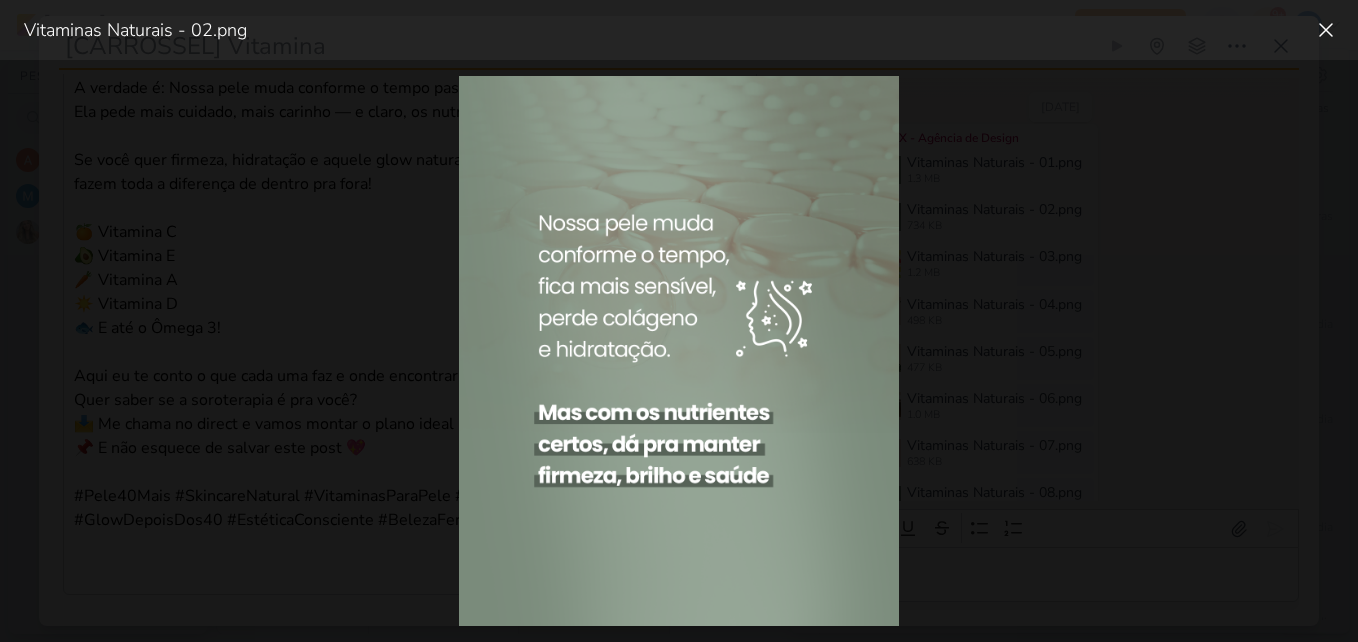 click at bounding box center [679, 351] 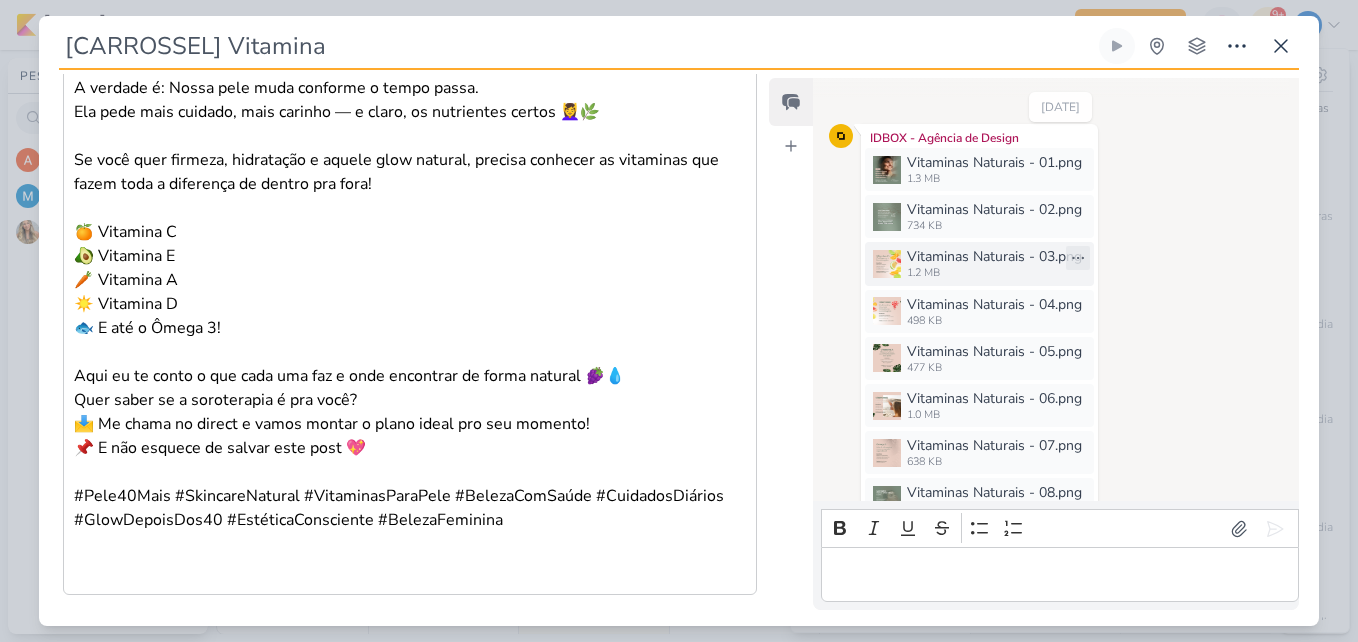 click on "1.2 MB" at bounding box center (994, 273) 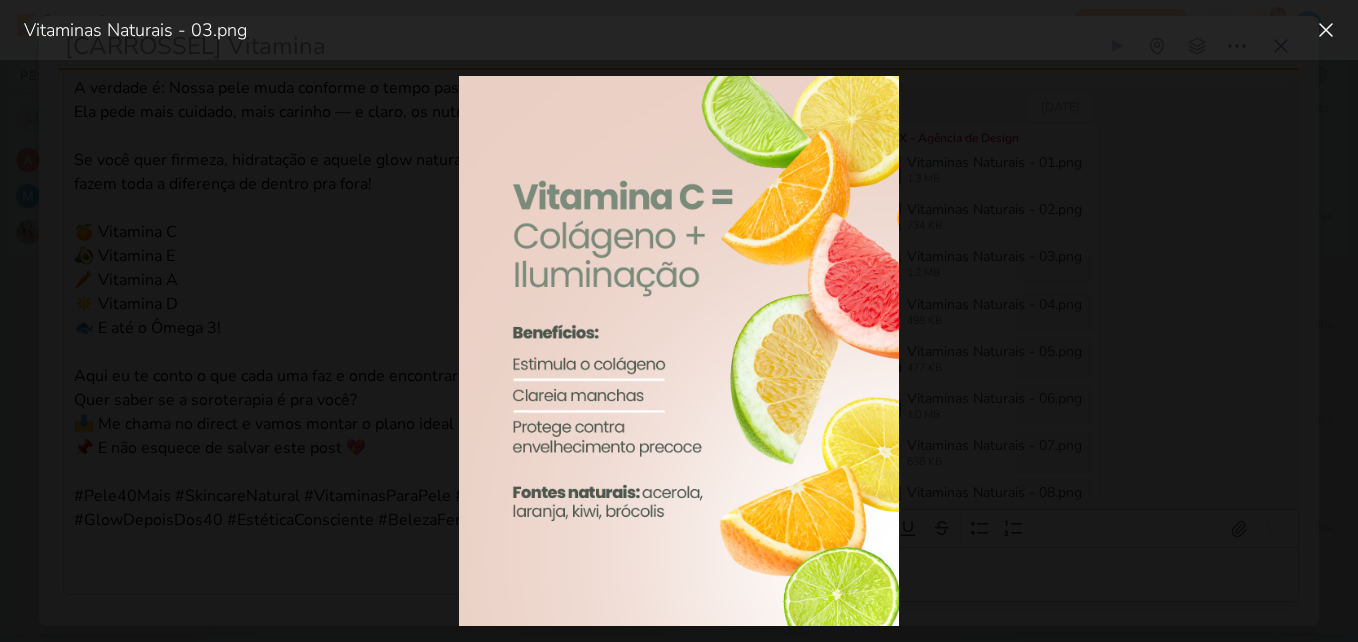 click at bounding box center [679, 351] 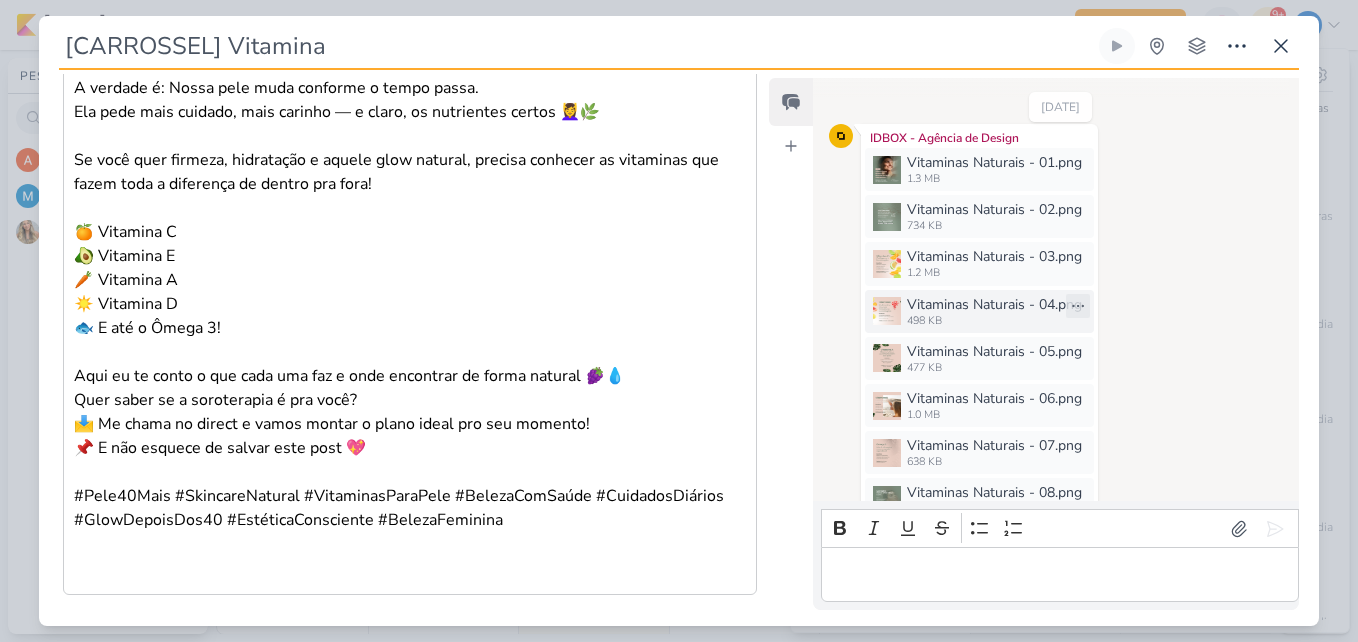 click on "Vitaminas Naturais - 04.png" at bounding box center [994, 304] 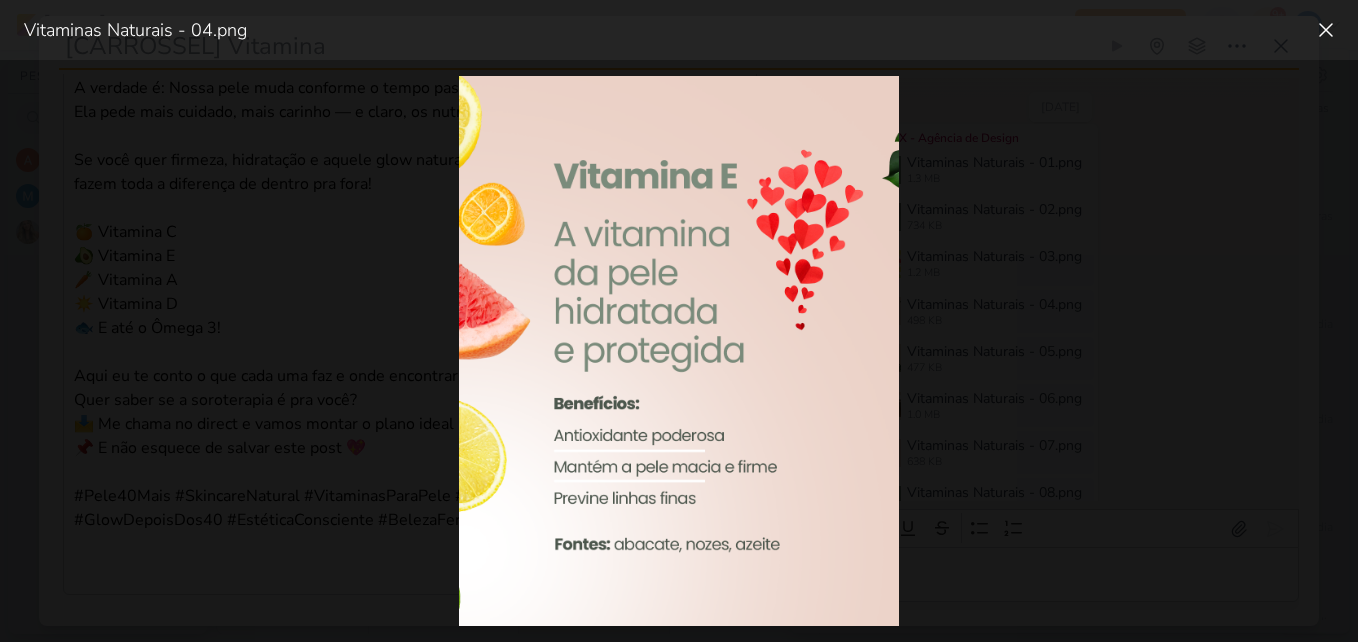 click at bounding box center (679, 351) 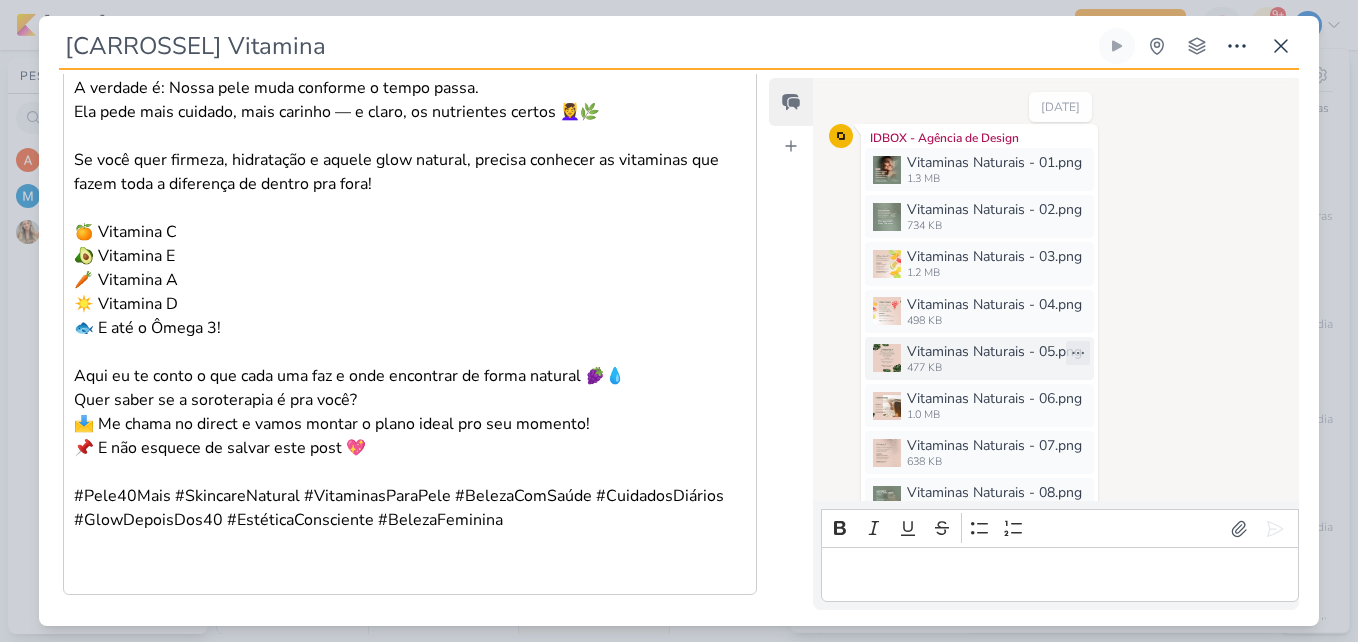 click on "477 KB" at bounding box center (994, 368) 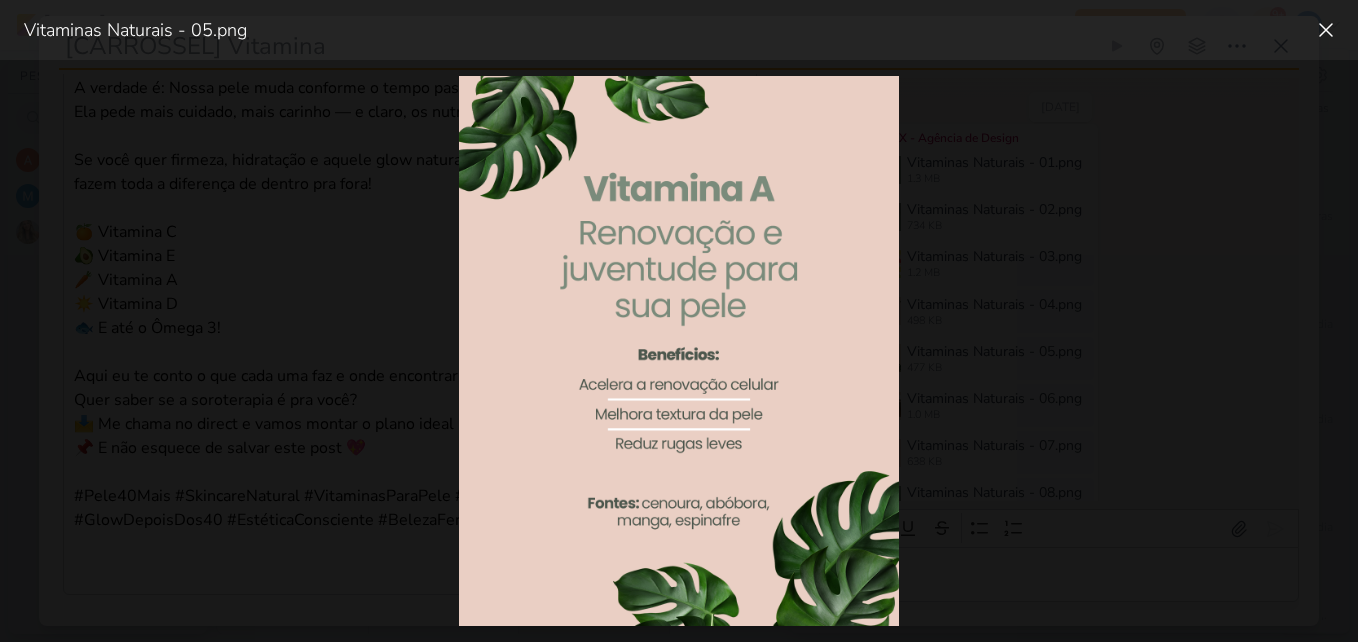 click at bounding box center [679, 351] 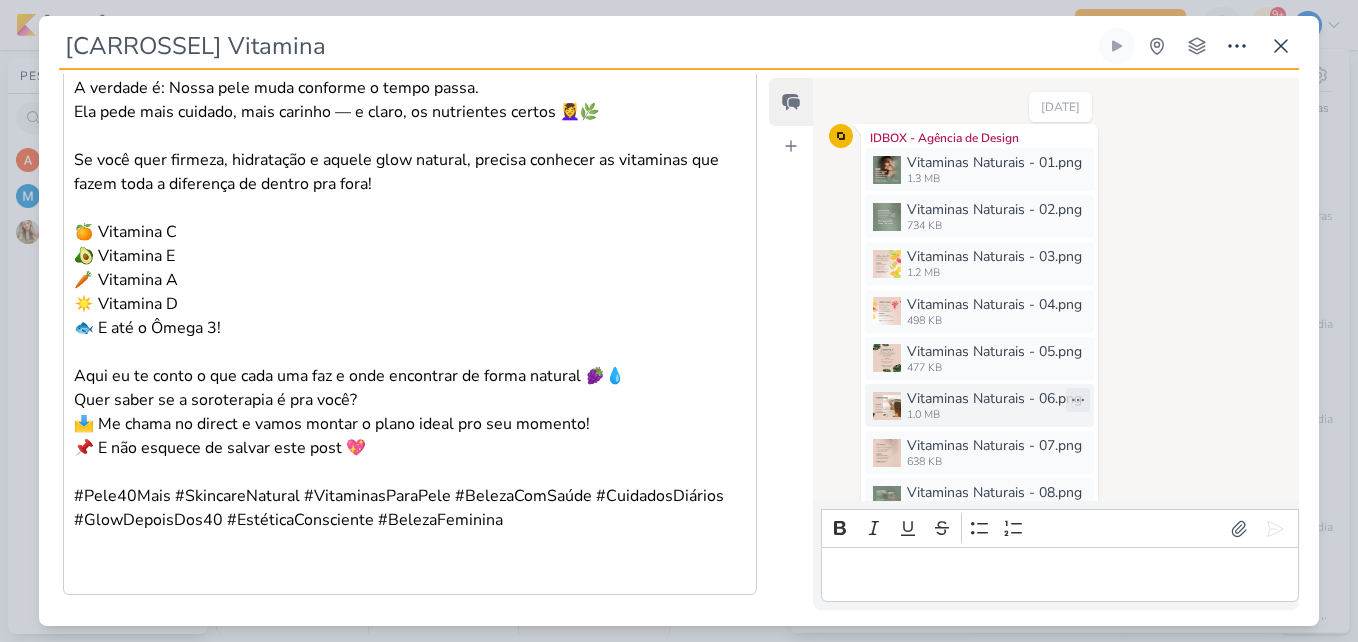 click on "Vitaminas Naturais - 06.png" at bounding box center [994, 398] 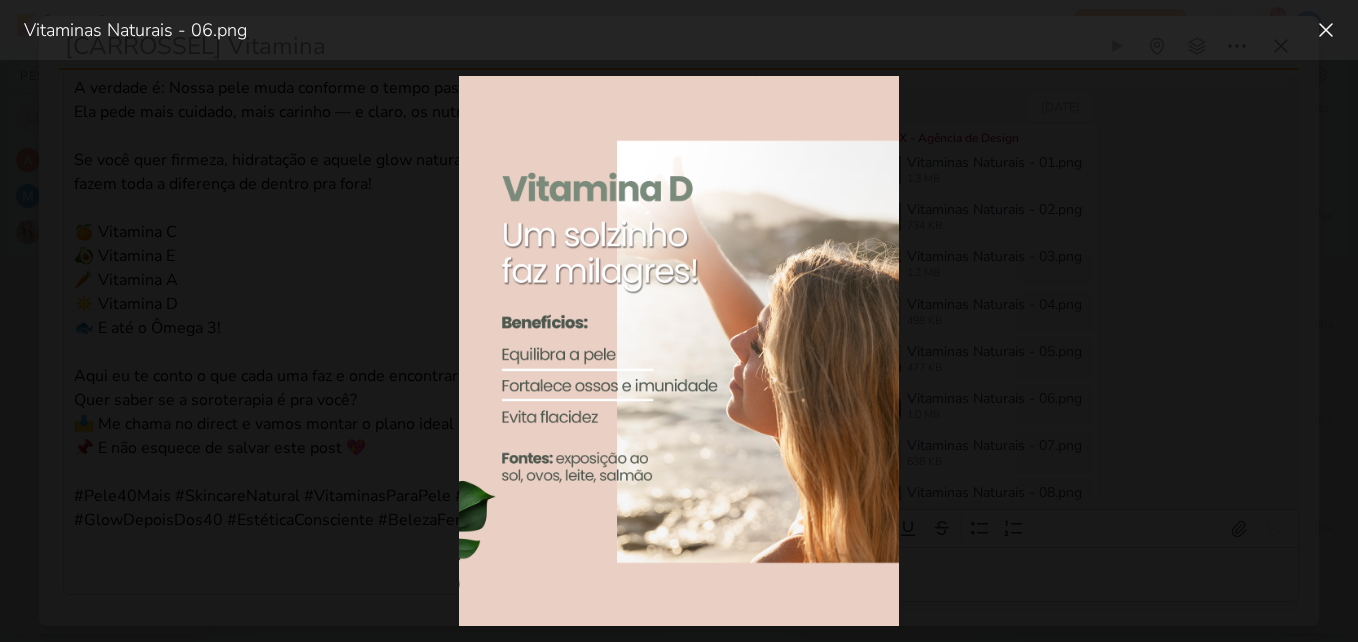 click at bounding box center (679, 351) 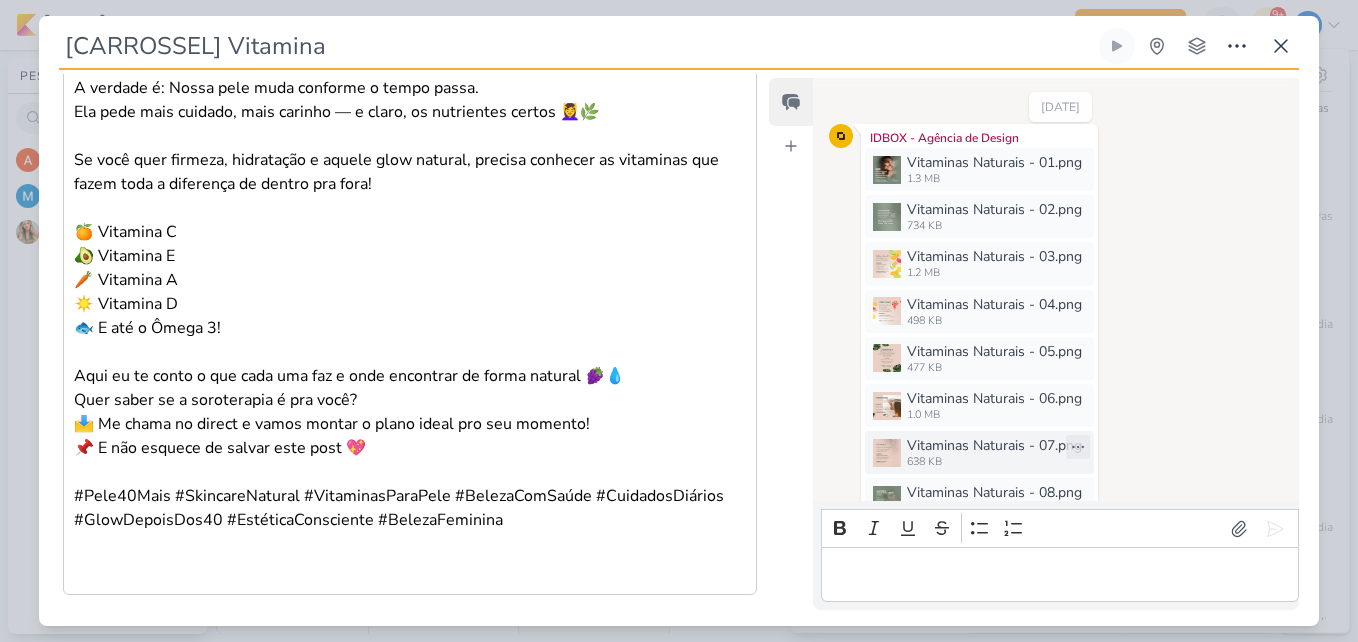 click on "638 KB" at bounding box center (994, 462) 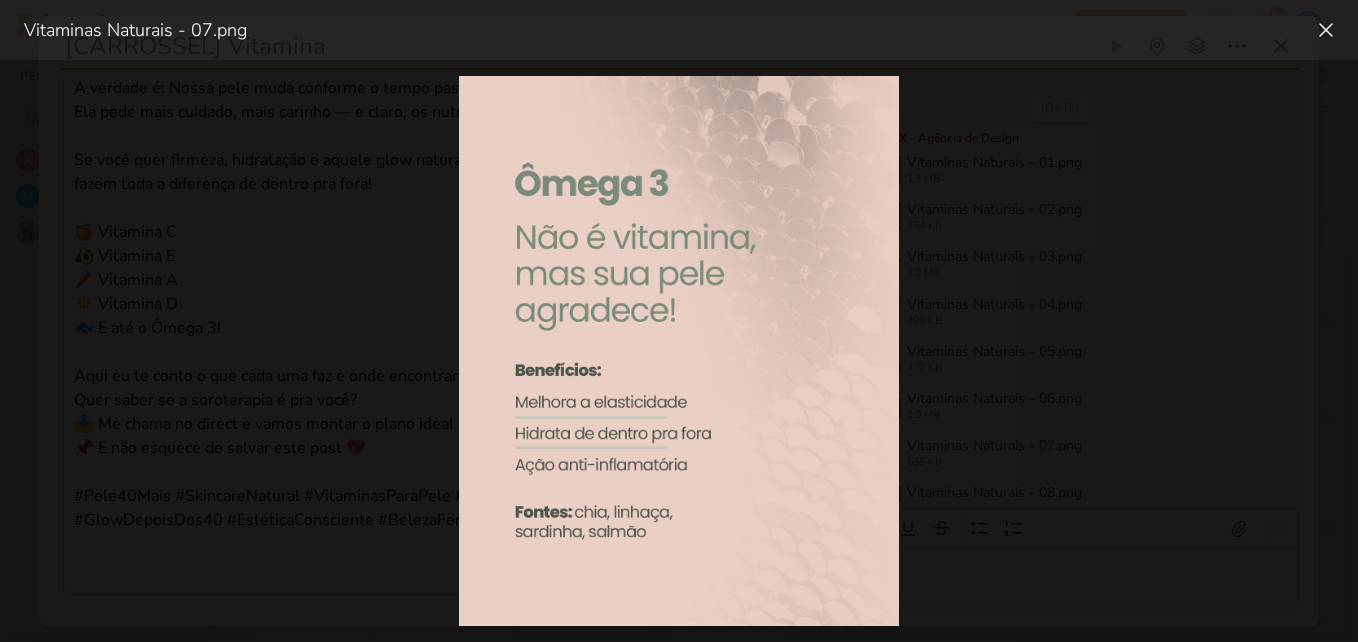 click at bounding box center [679, 351] 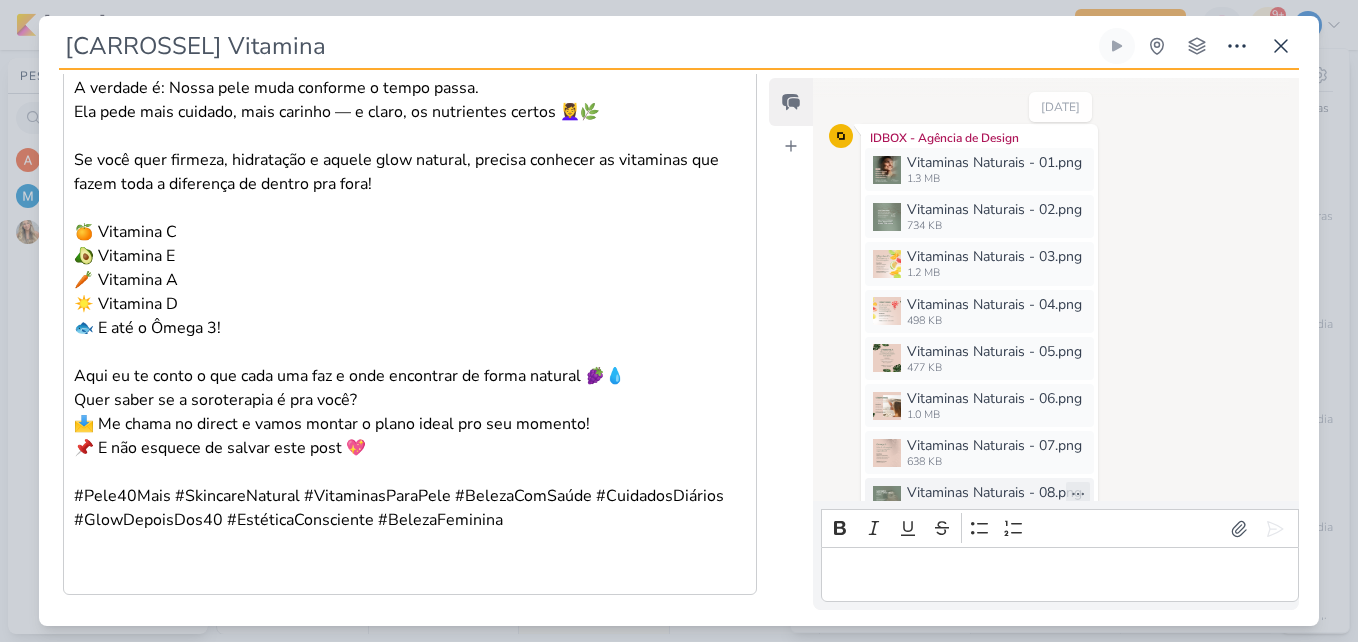 click on "Vitaminas Naturais - 08.png" at bounding box center [994, 492] 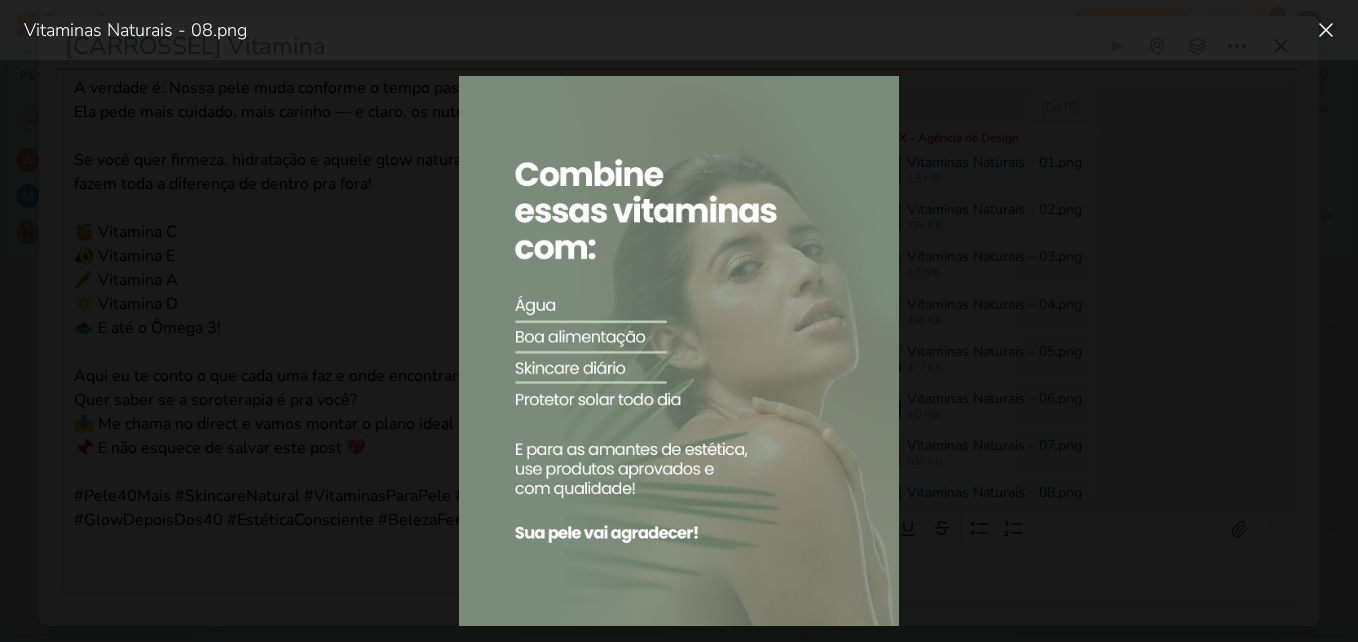 click at bounding box center (679, 351) 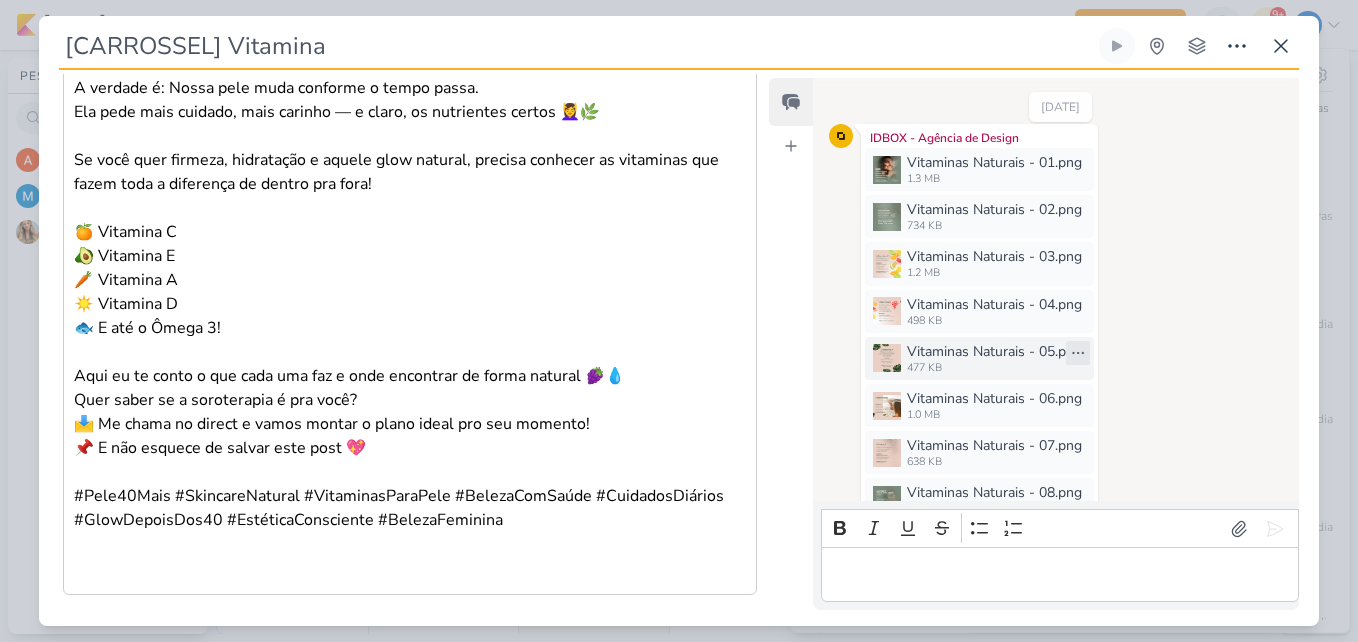 scroll, scrollTop: 1343, scrollLeft: 0, axis: vertical 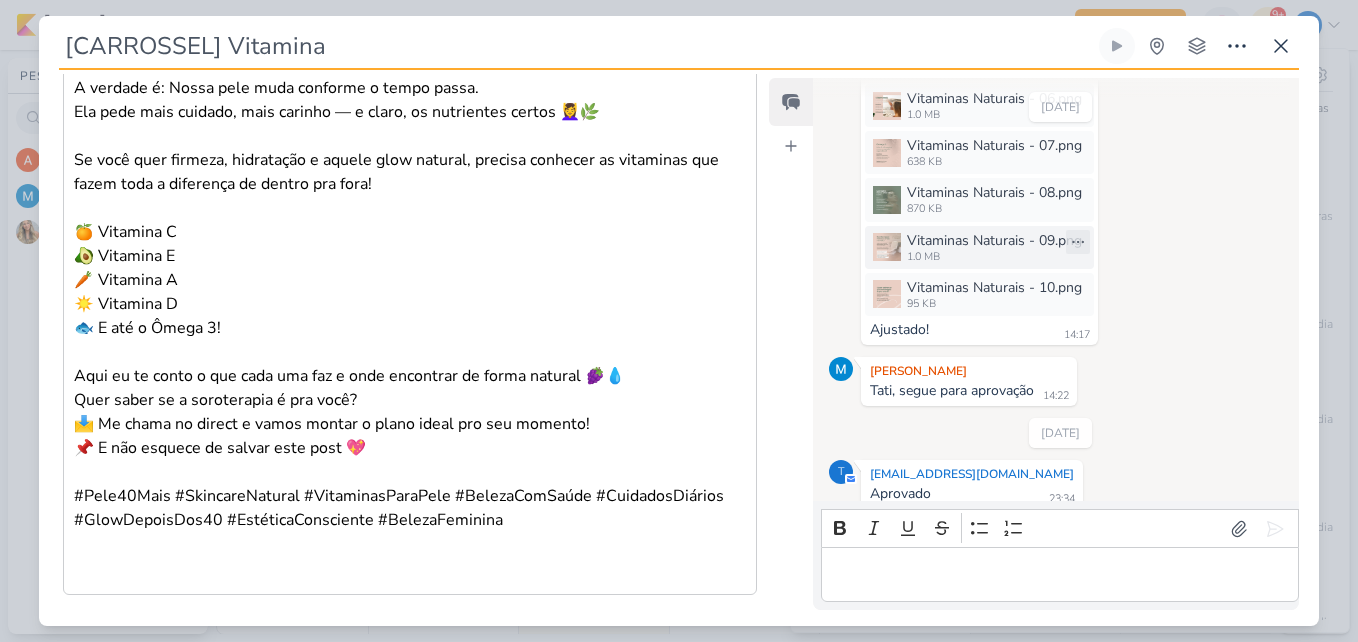 click on "1.0 MB" at bounding box center [994, 257] 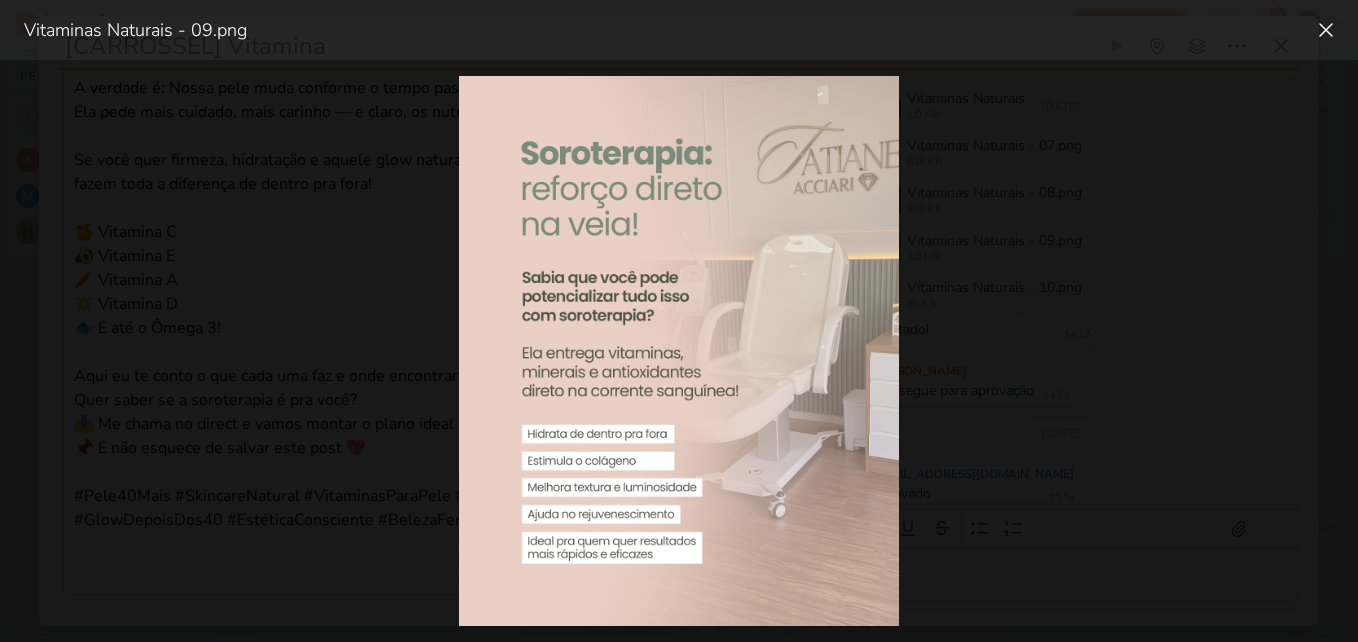 click at bounding box center [679, 351] 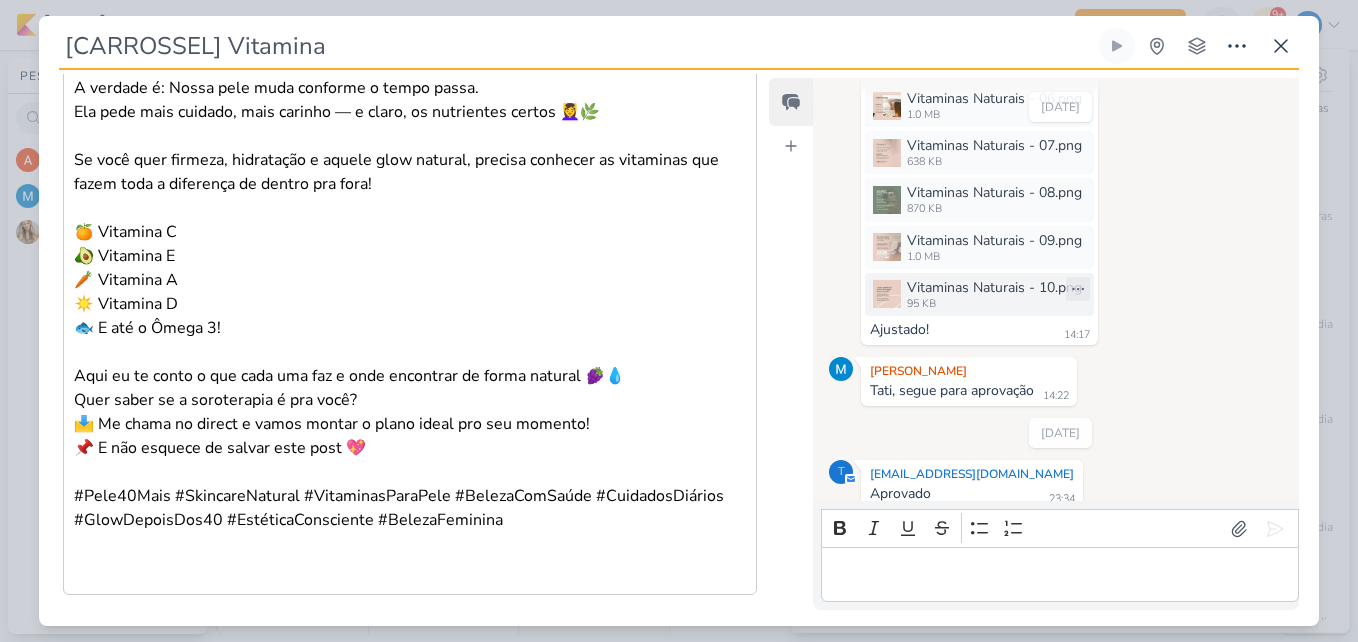 click on "Vitaminas Naturais - 10.png" at bounding box center (994, 287) 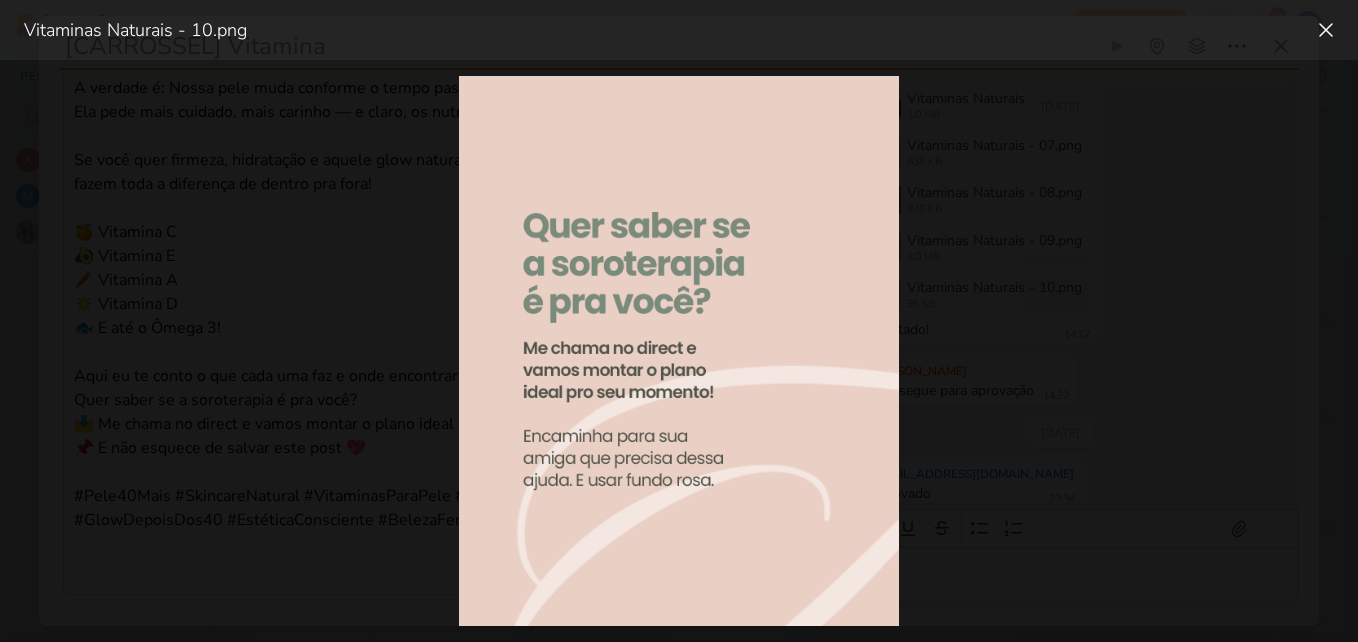 click at bounding box center (679, 351) 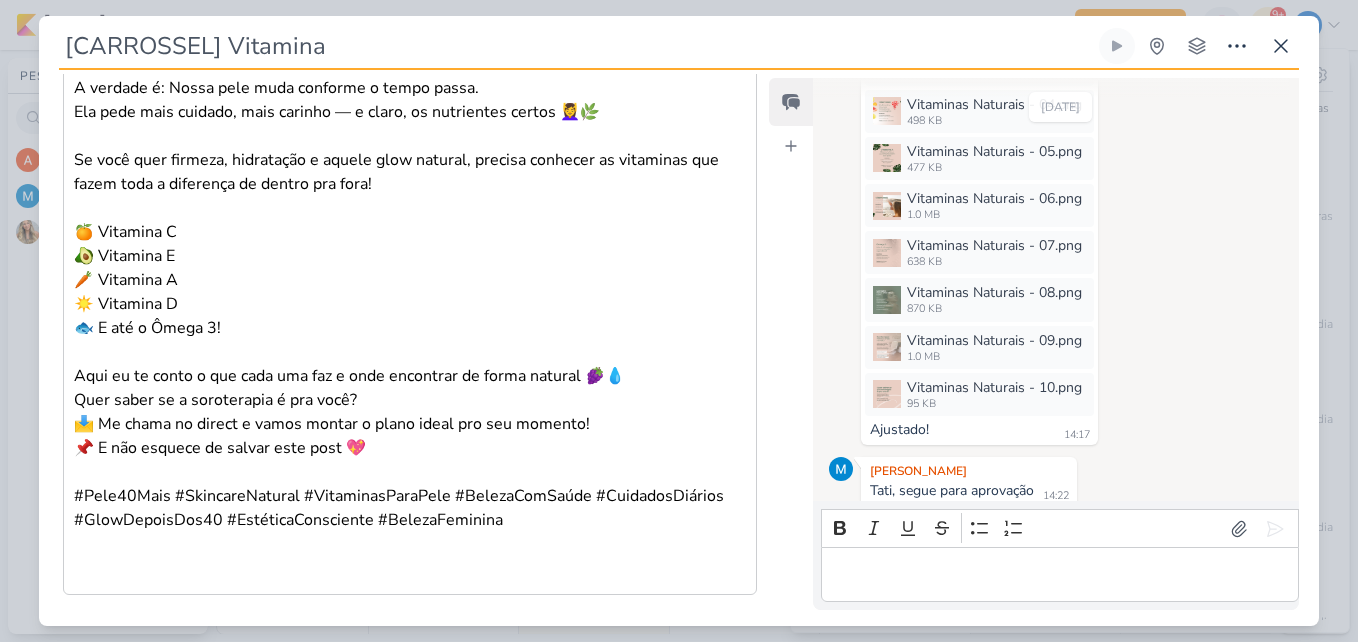 scroll, scrollTop: 1443, scrollLeft: 0, axis: vertical 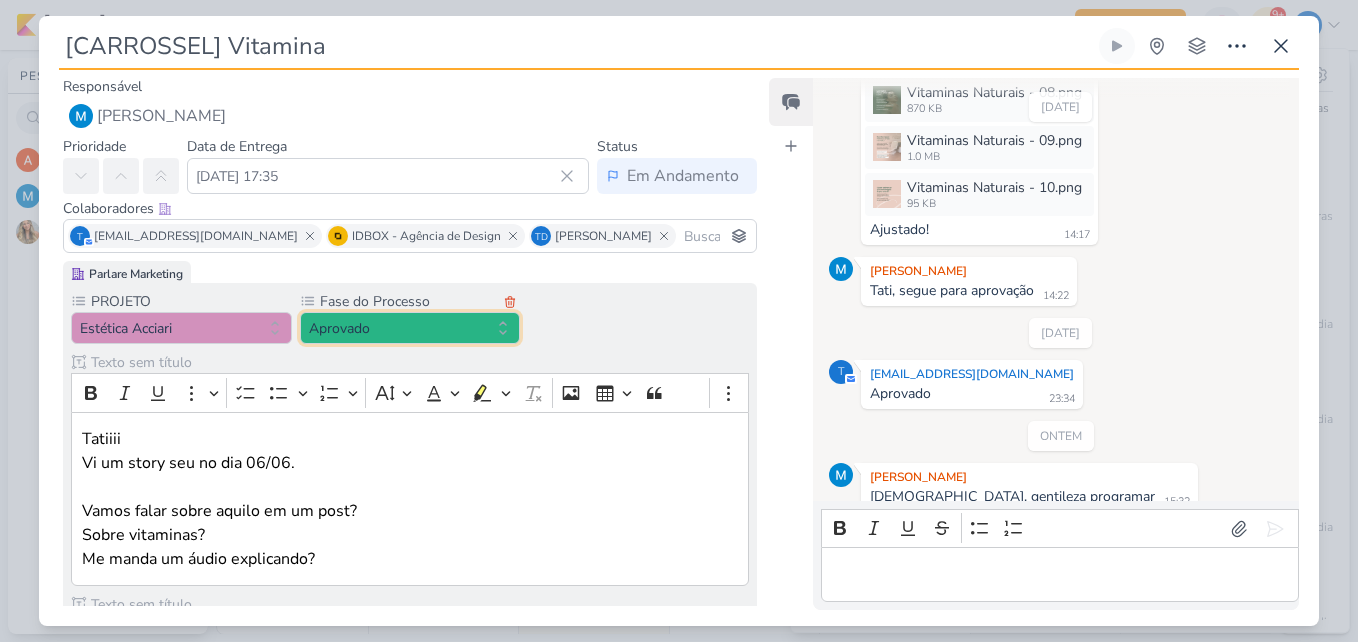 click on "Aprovado" at bounding box center [410, 328] 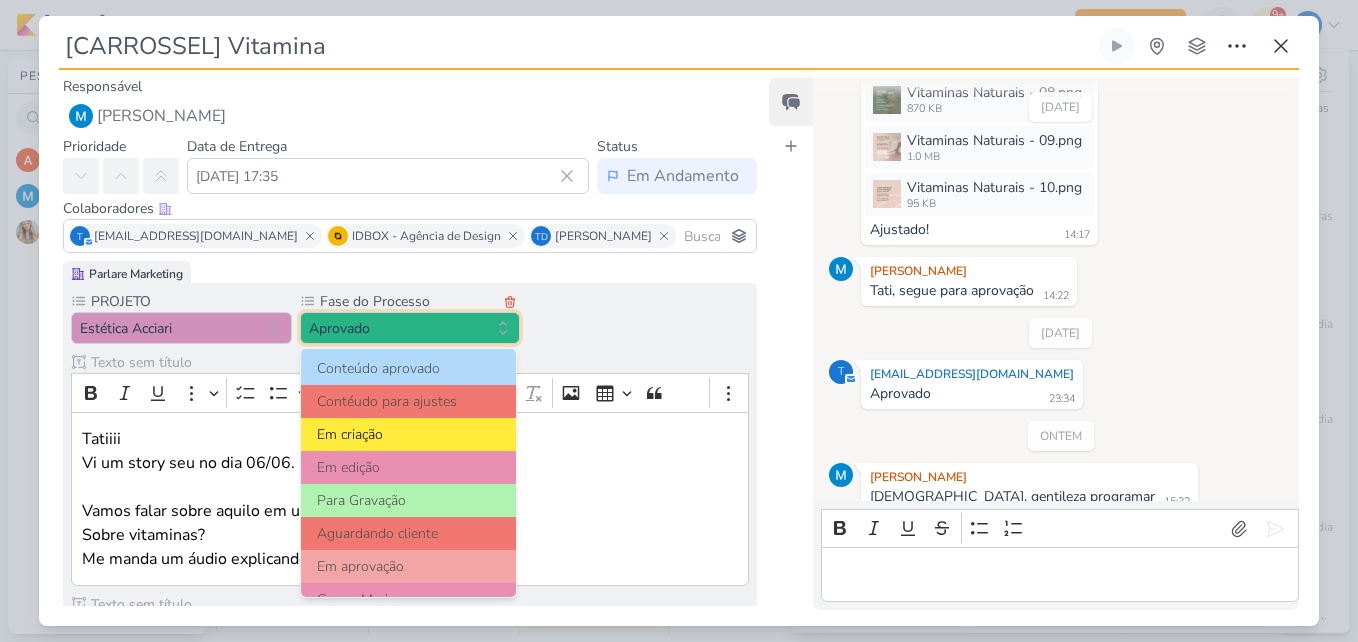 scroll, scrollTop: 193, scrollLeft: 0, axis: vertical 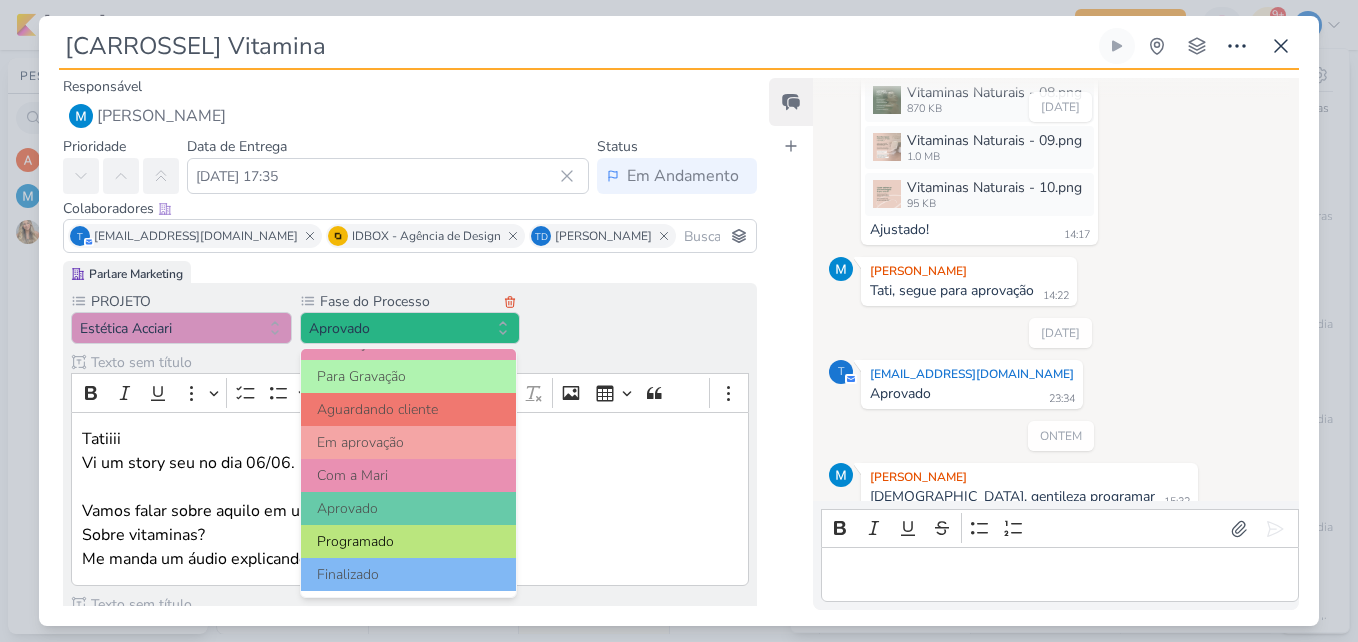 click on "Programado" at bounding box center [409, 541] 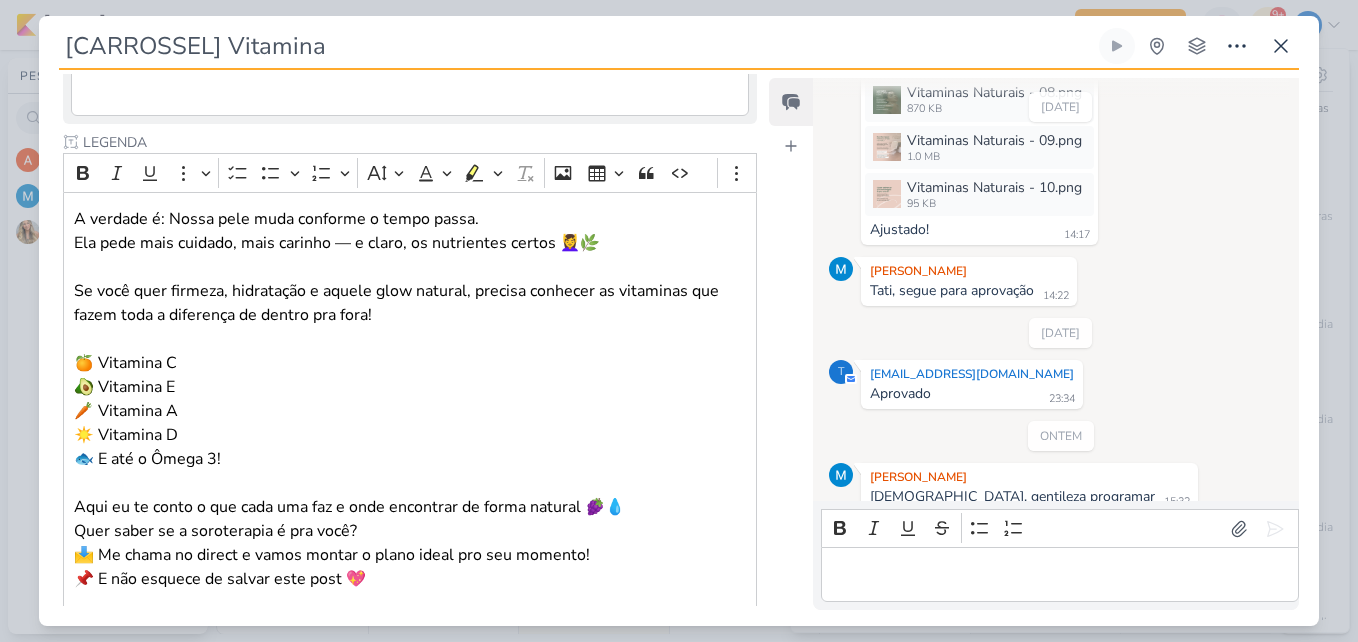 scroll, scrollTop: 3128, scrollLeft: 0, axis: vertical 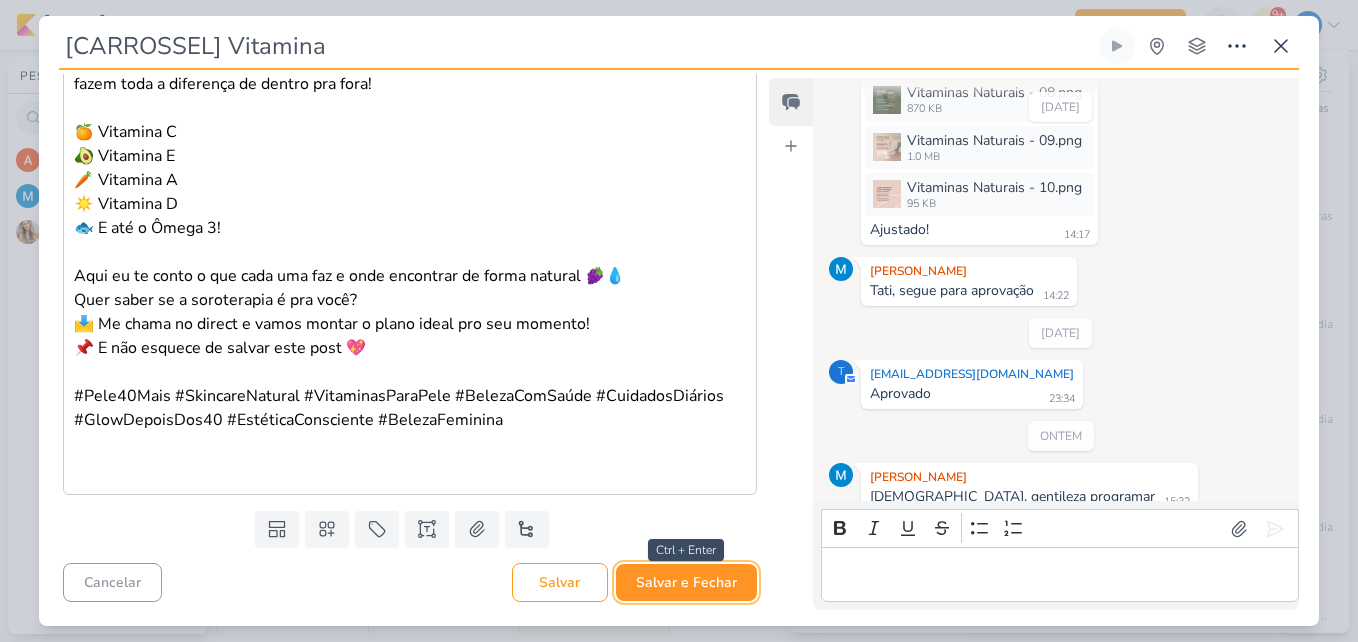 click on "Salvar e Fechar" at bounding box center [686, 582] 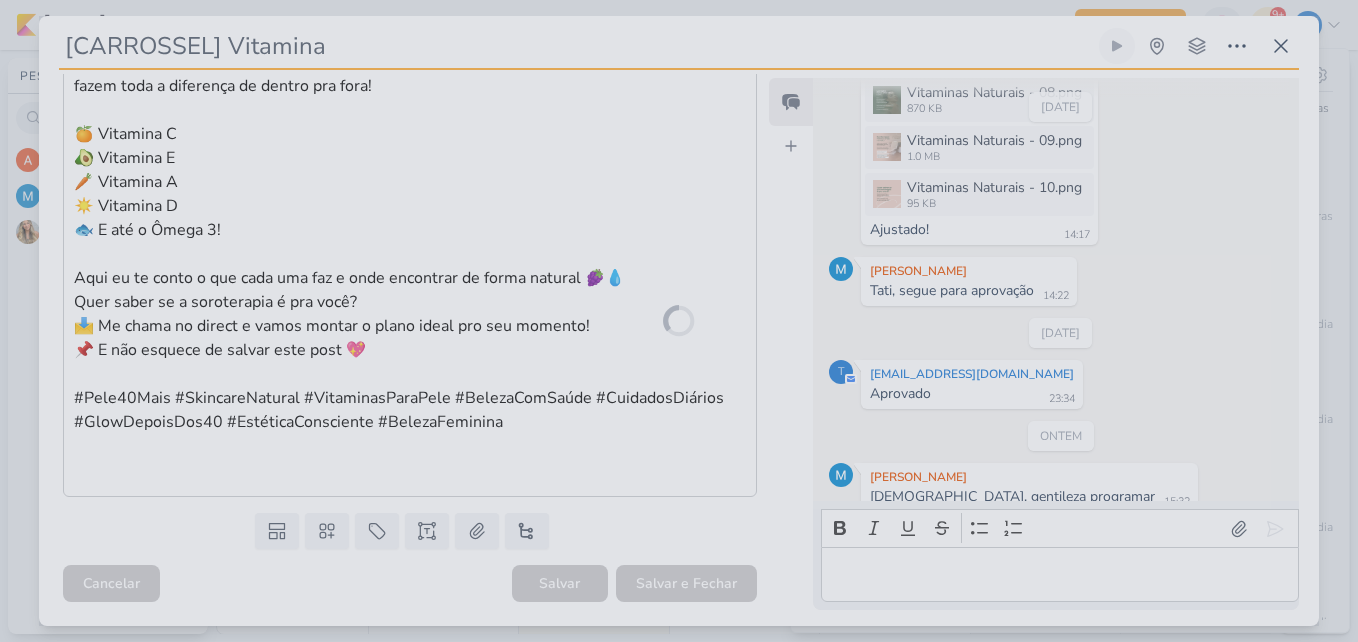 scroll, scrollTop: 3126, scrollLeft: 0, axis: vertical 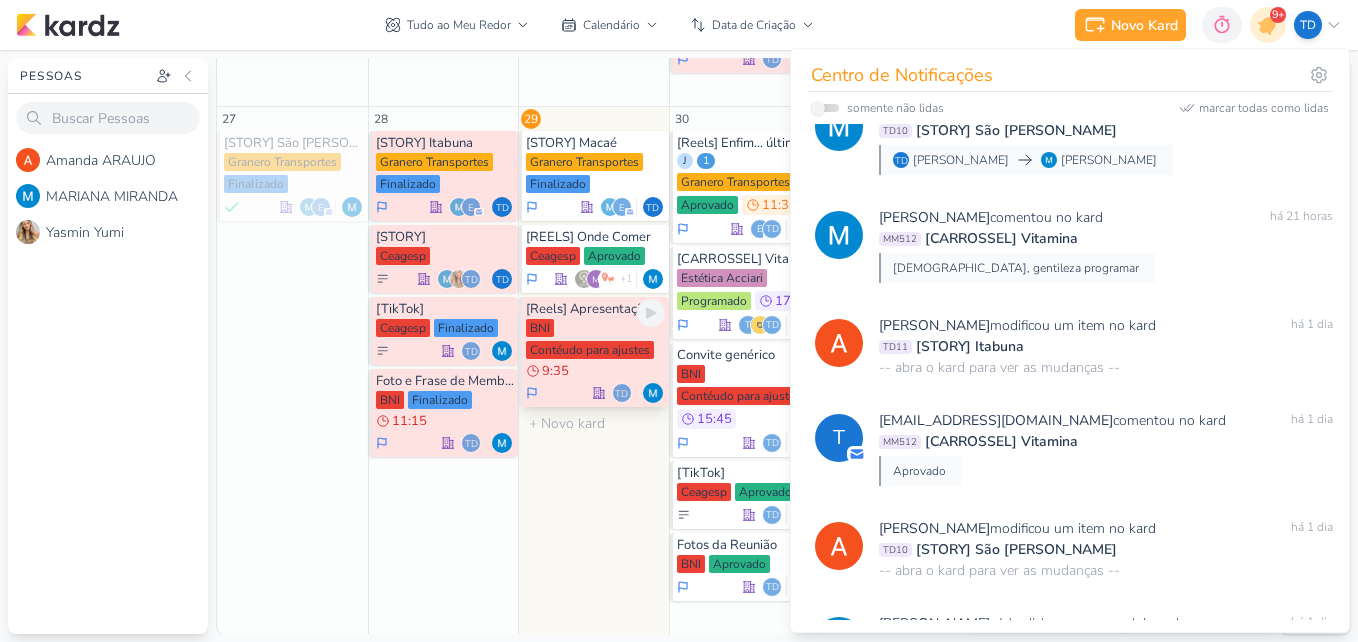 click on "BNI
Contéudo para ajustes
9:35" at bounding box center (595, 350) 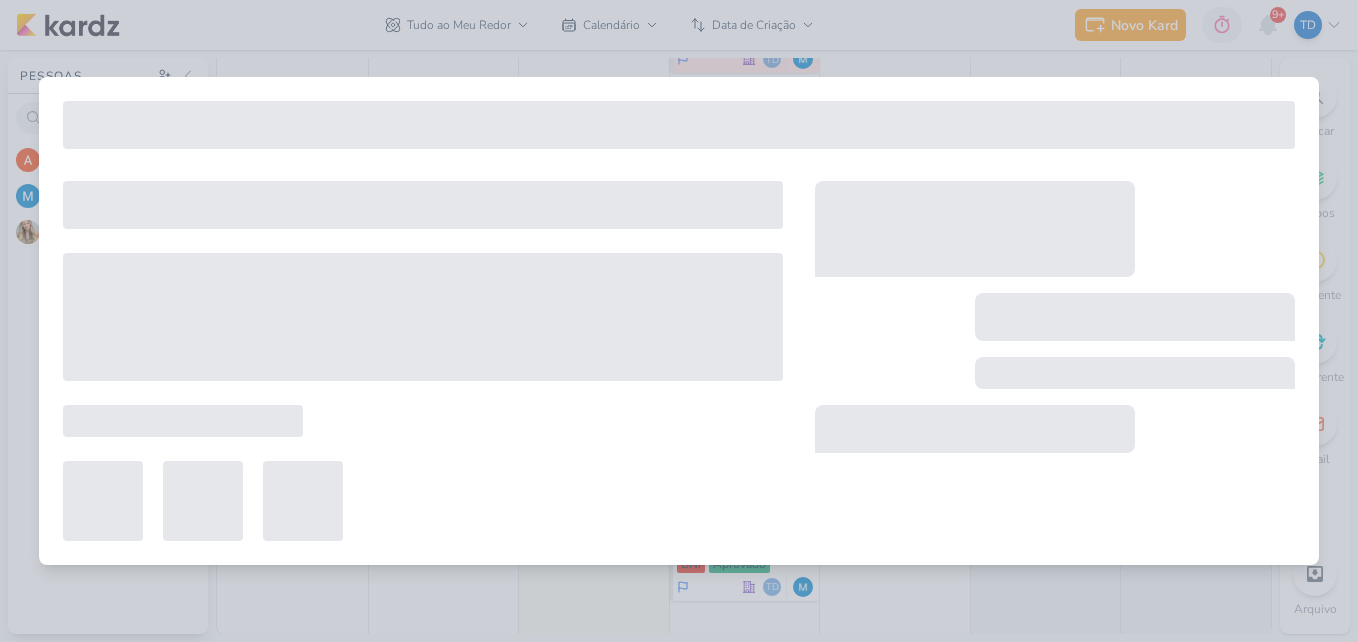 type on "[Reels] Apresentação do Colonial" 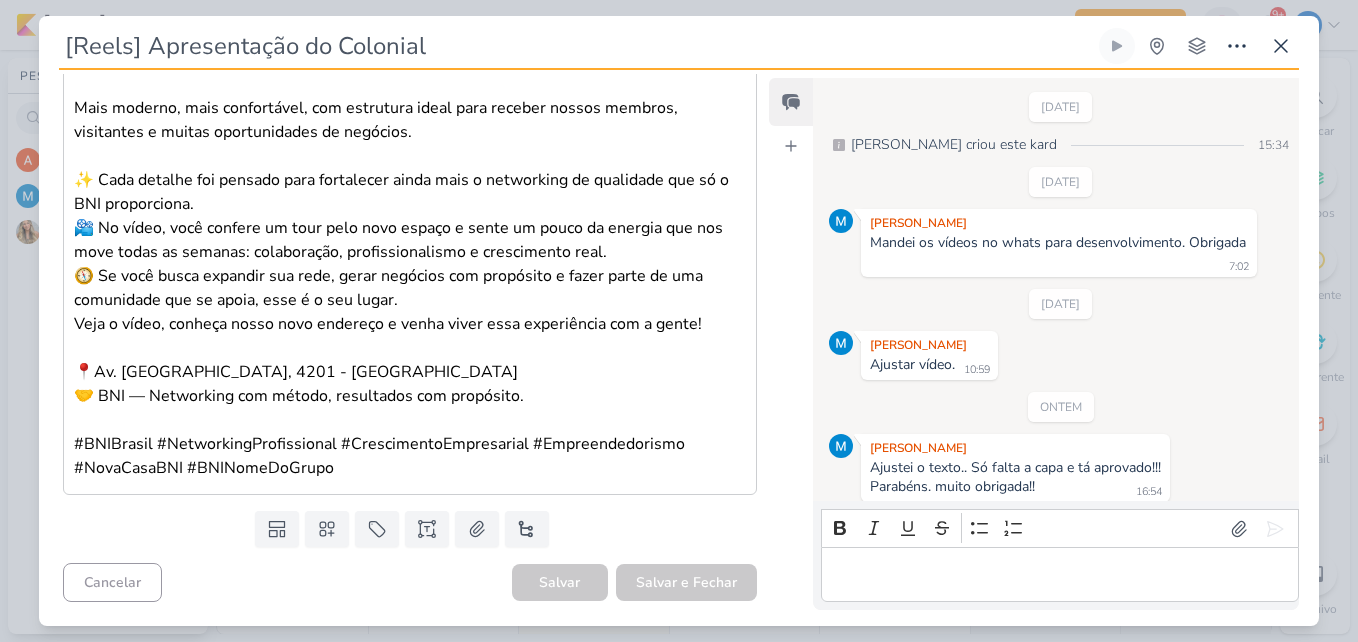 scroll, scrollTop: 0, scrollLeft: 0, axis: both 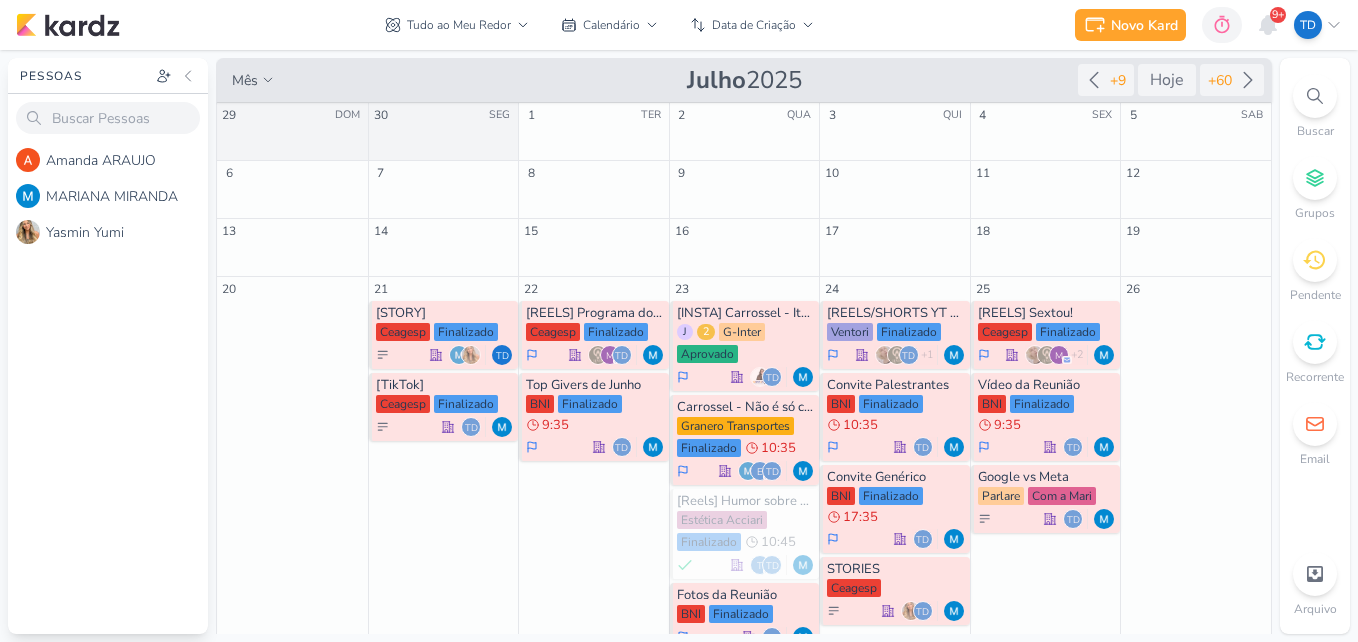 click at bounding box center (1315, 96) 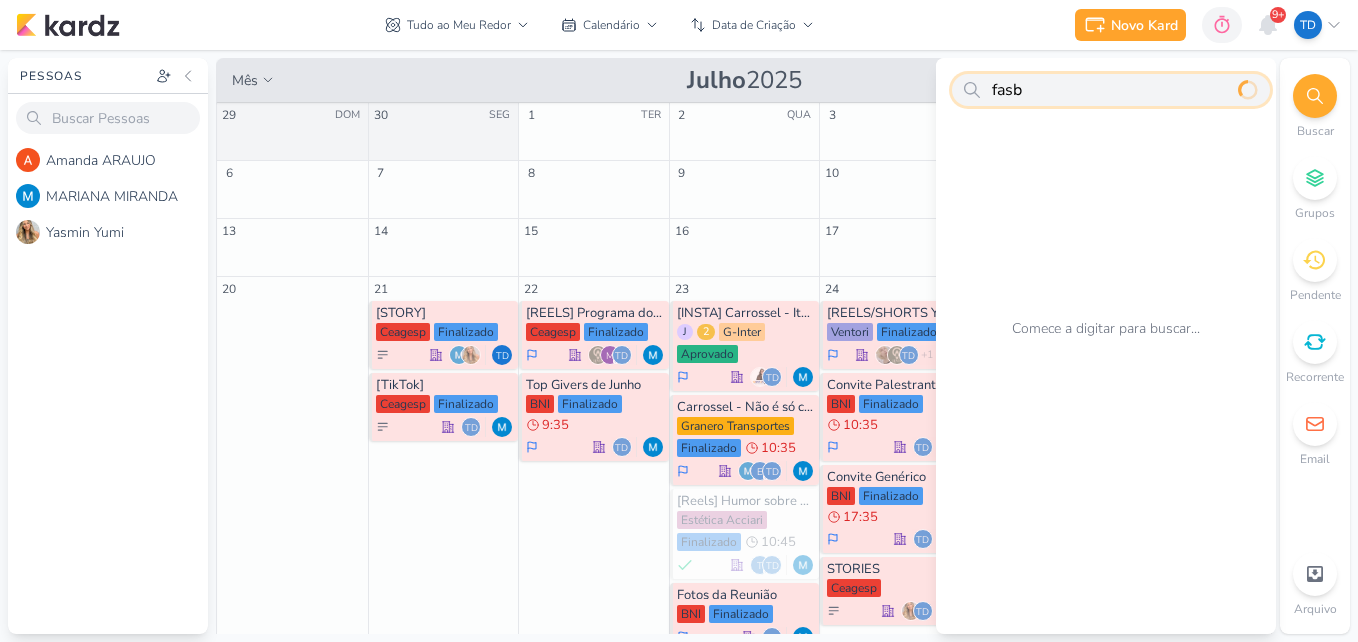 type on "fasb" 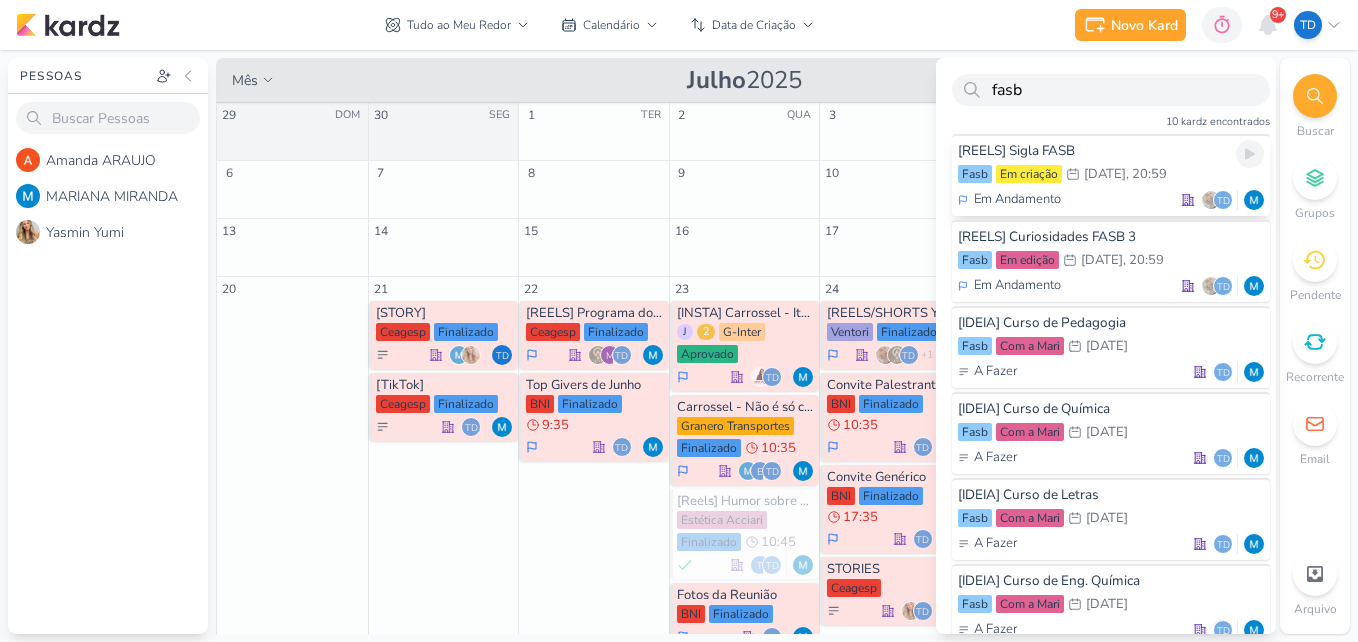click on "[REELS] Sigla FASB
Fasb
Em criação
7/8
7 de ago
, 20:59
Em Andamento
Td" at bounding box center [1111, 175] 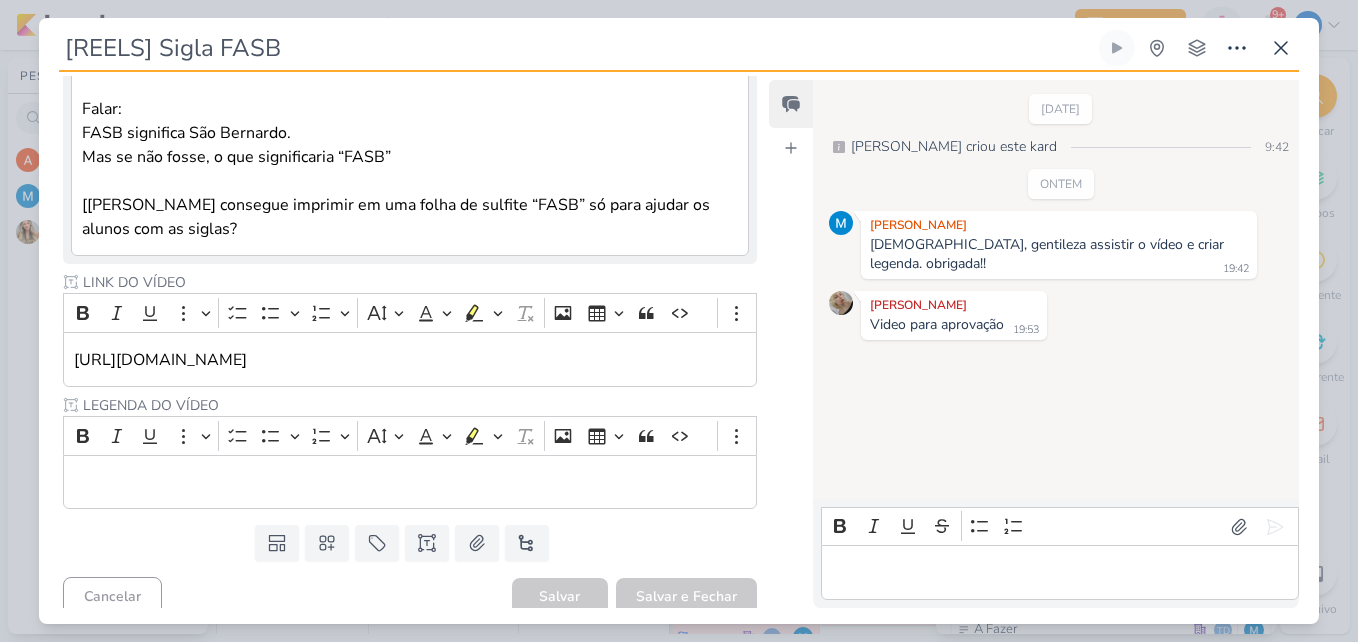 scroll, scrollTop: 512, scrollLeft: 0, axis: vertical 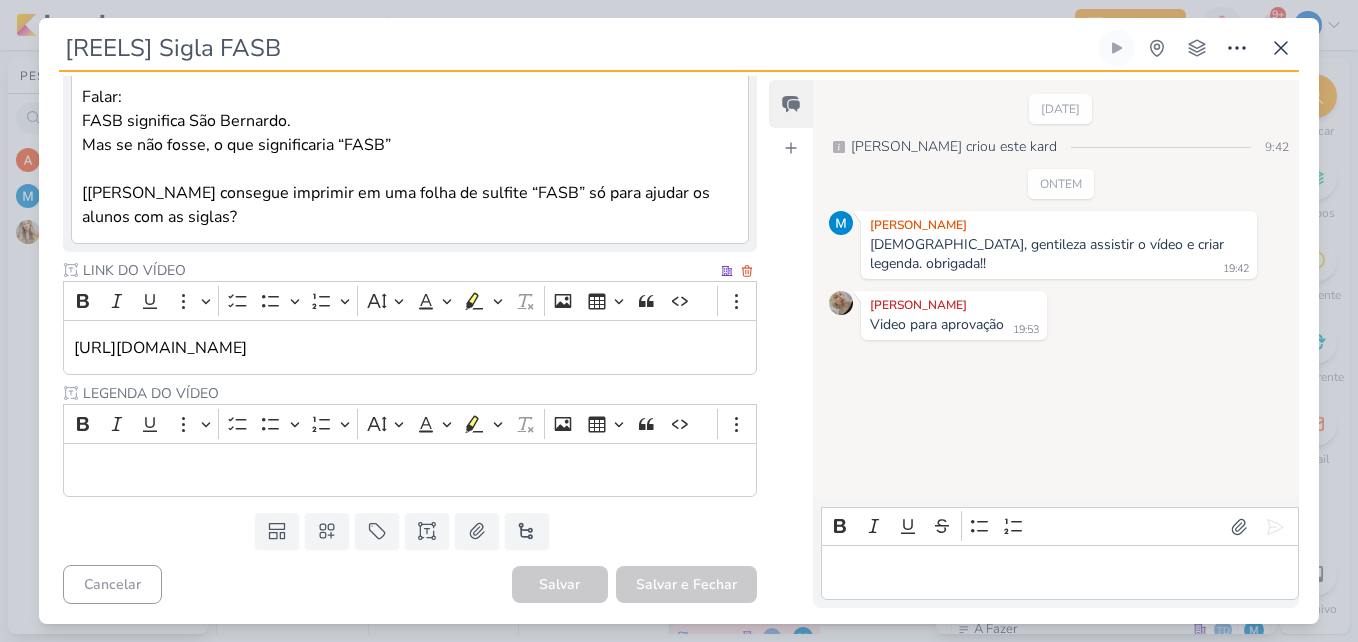 click on "https://drive.google.com/drive/folders/18NkuaEVVgB7p98B-fE1EQtGPgR0j76L8" at bounding box center [410, 348] 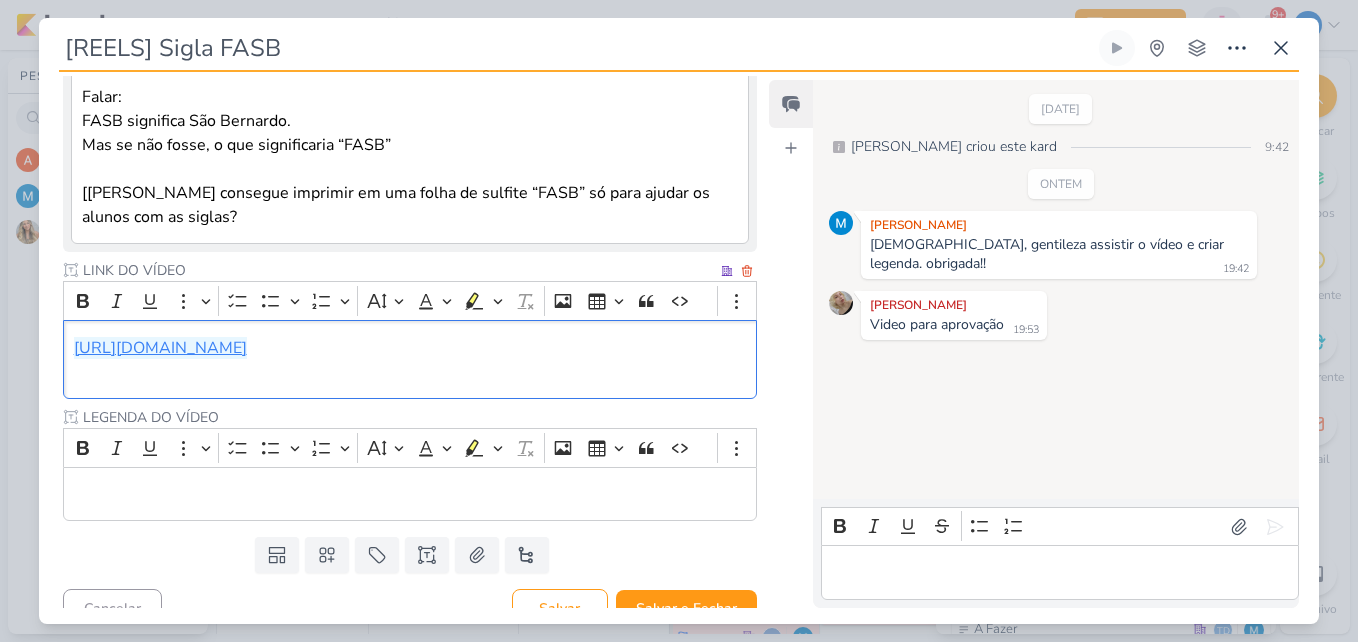 click on "https://drive.google.com/drive/folders/18NkuaEVVgB7p98B-fE1EQtGPgR0j76L8" at bounding box center (160, 348) 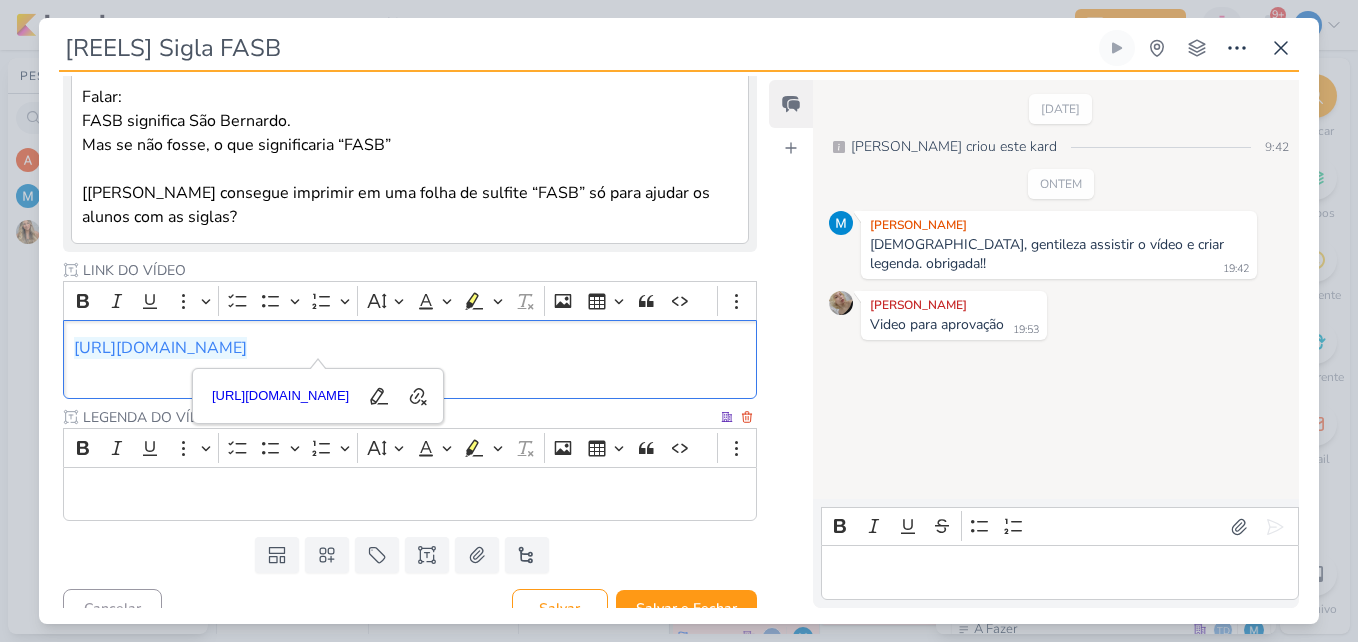 click at bounding box center (410, 494) 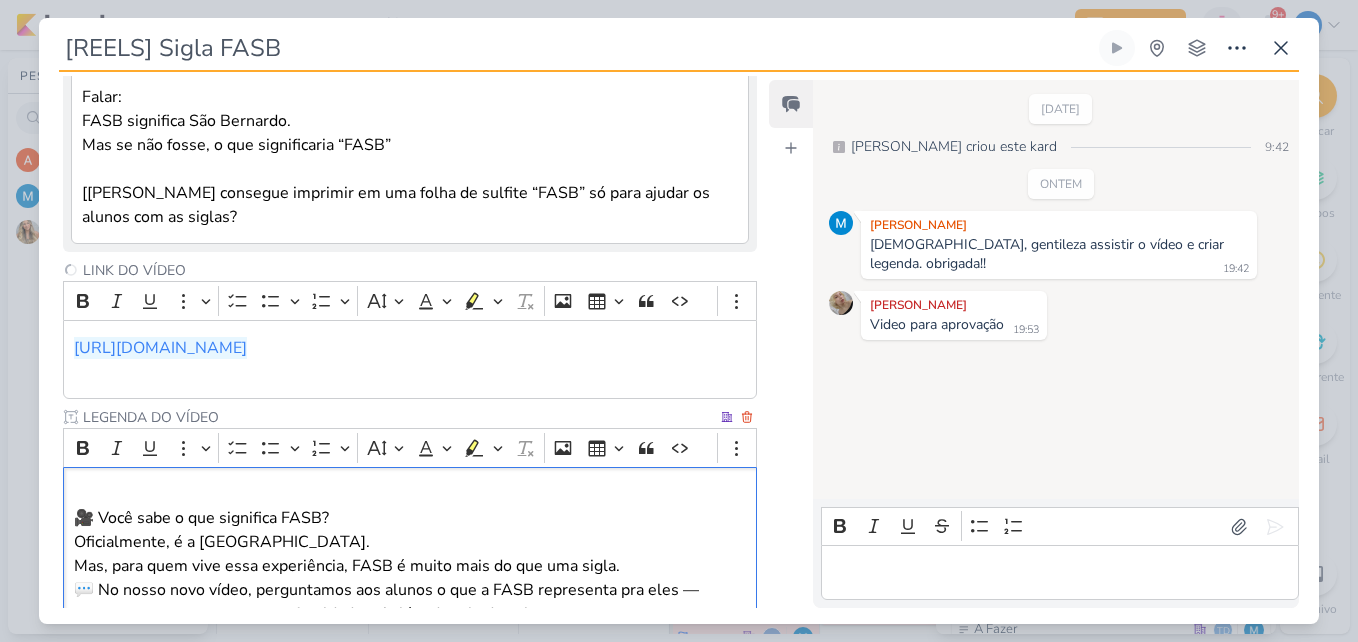 scroll, scrollTop: 770, scrollLeft: 0, axis: vertical 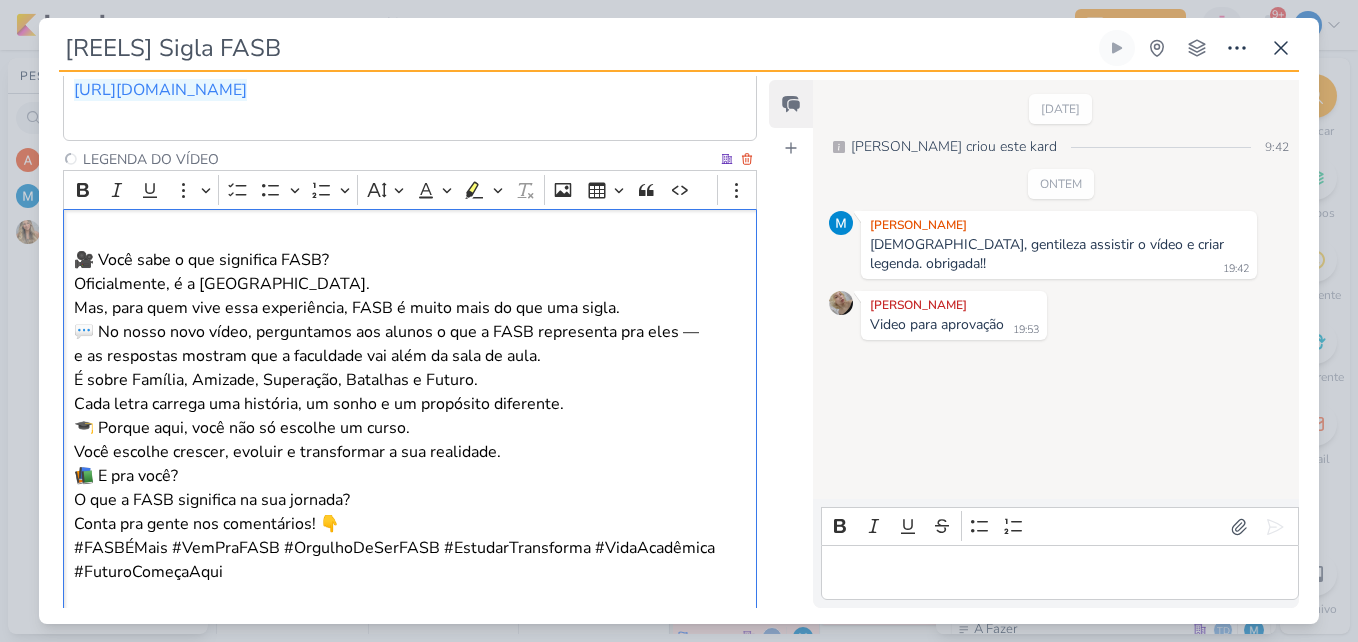 click on "🎥 Você sabe o que significa FASB? Oficialmente, é a Faculdade do Sul da Bahia. Mas, para quem vive essa experiência, FASB é muito mais do que uma sigla." at bounding box center (410, 272) 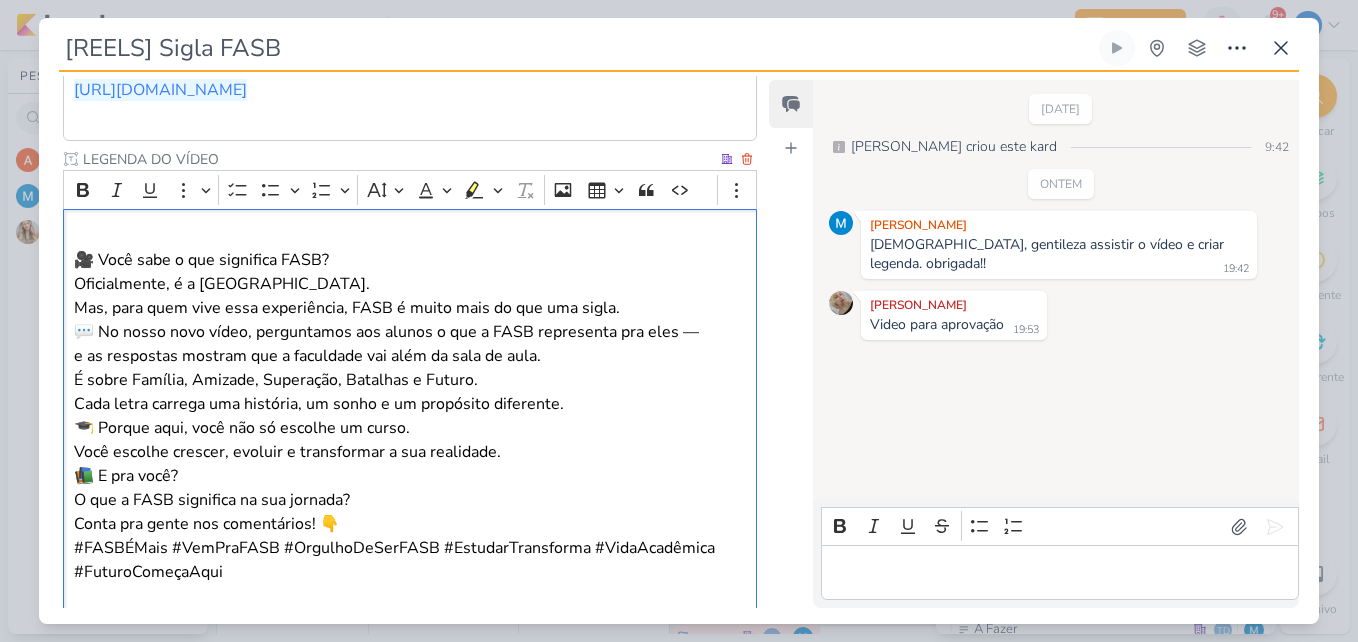 drag, startPoint x: 386, startPoint y: 282, endPoint x: 173, endPoint y: 281, distance: 213.00235 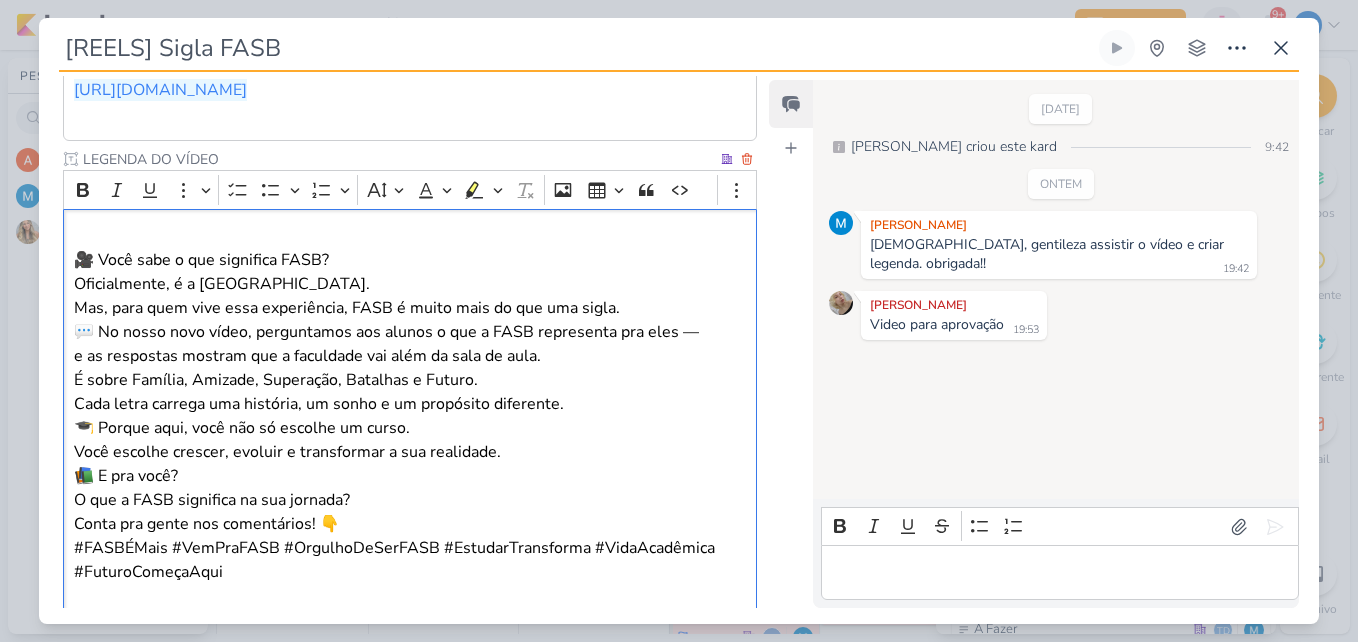 click on "🎥 Você sabe o que significa FASB? Oficialmente, é a Faculdade do Sul da Bahia. Mas, para quem vive essa experiência, FASB é muito mais do que uma sigla." at bounding box center (410, 272) 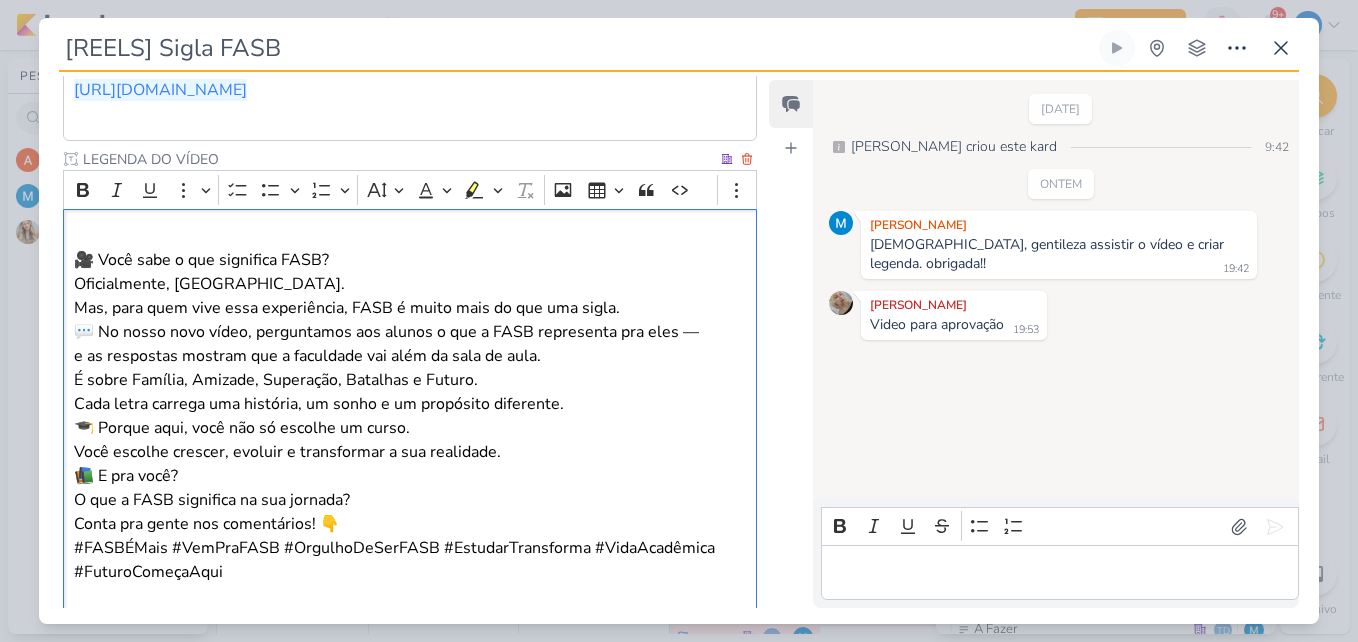 click on "🎥 Você sabe o que significa FASB? Oficialmente, Faculdade De São Bernardo. Mas, para quem vive essa experiência, FASB é muito mais do que uma sigla." at bounding box center [410, 272] 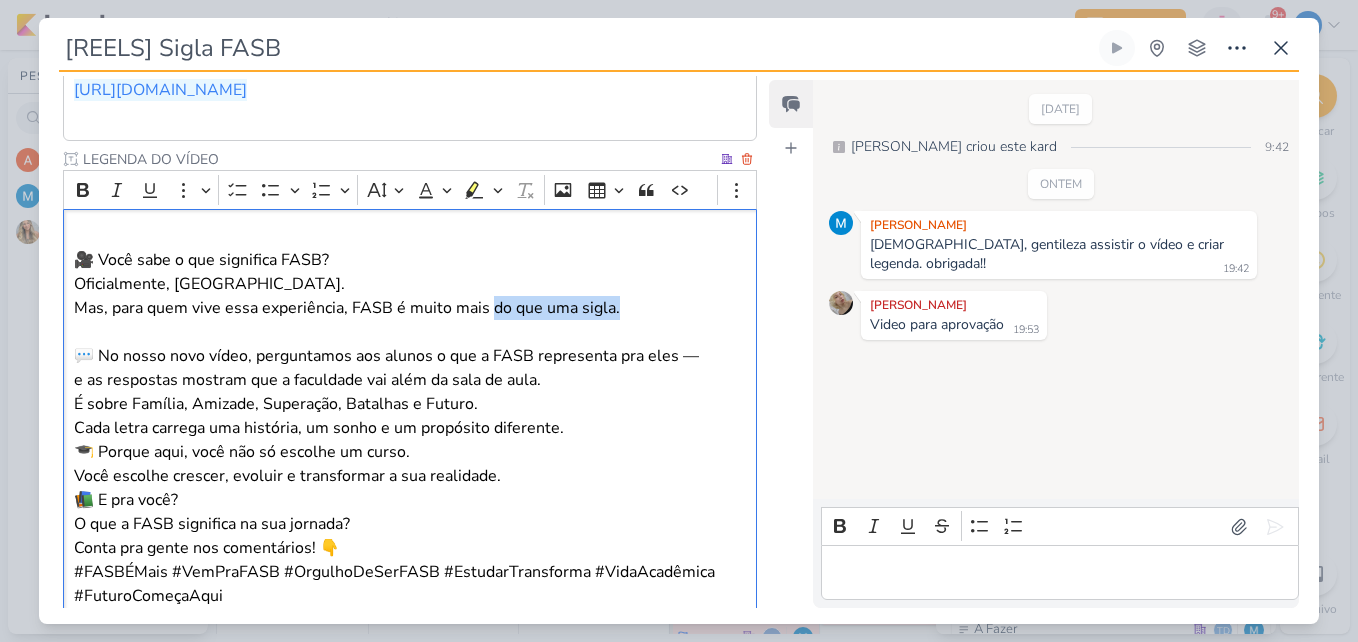 drag, startPoint x: 615, startPoint y: 305, endPoint x: 489, endPoint y: 305, distance: 126 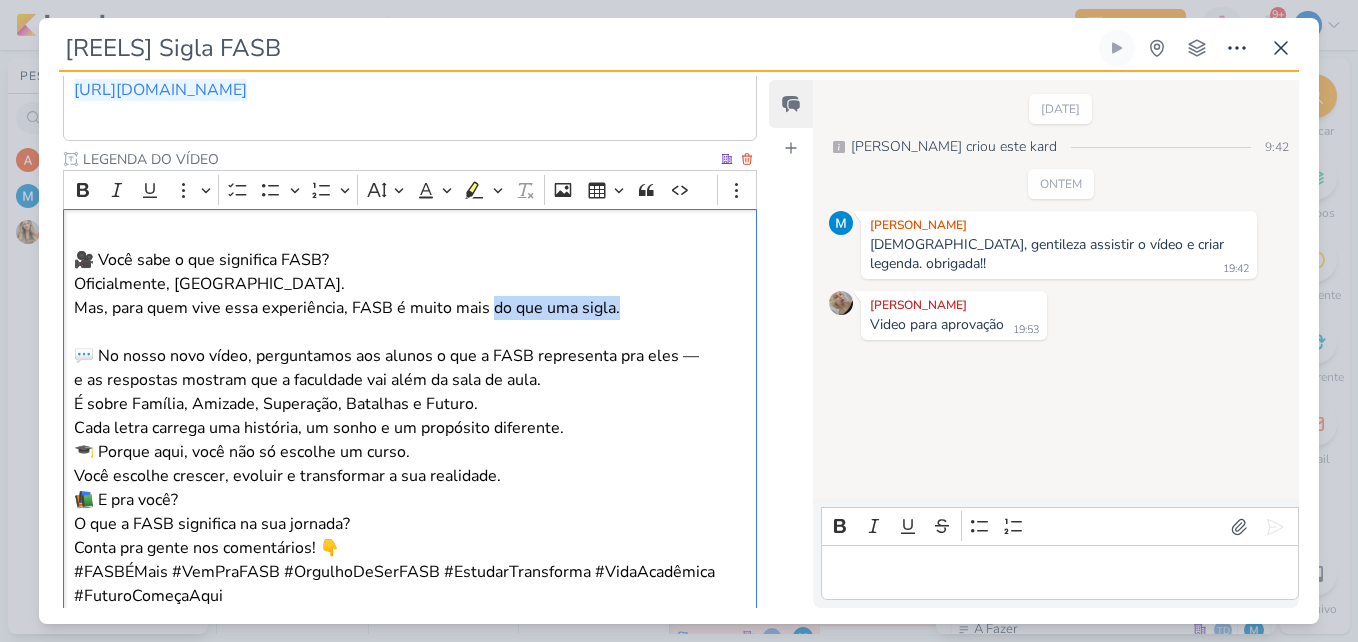 click on "🎥 Você sabe o que significa FASB? Oficialmente, Faculdade De São Bernardo. Mas, para quem vive essa experiência, FASB é muito mais do que uma sigla." at bounding box center (410, 272) 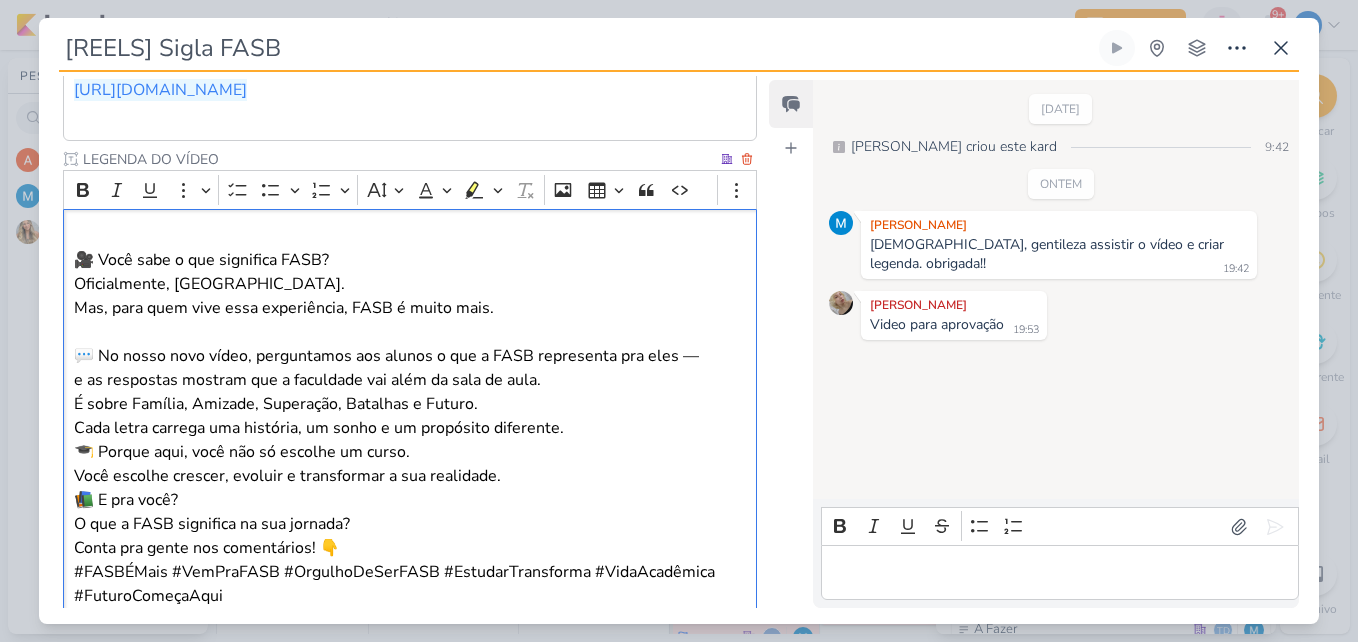 scroll, scrollTop: 870, scrollLeft: 0, axis: vertical 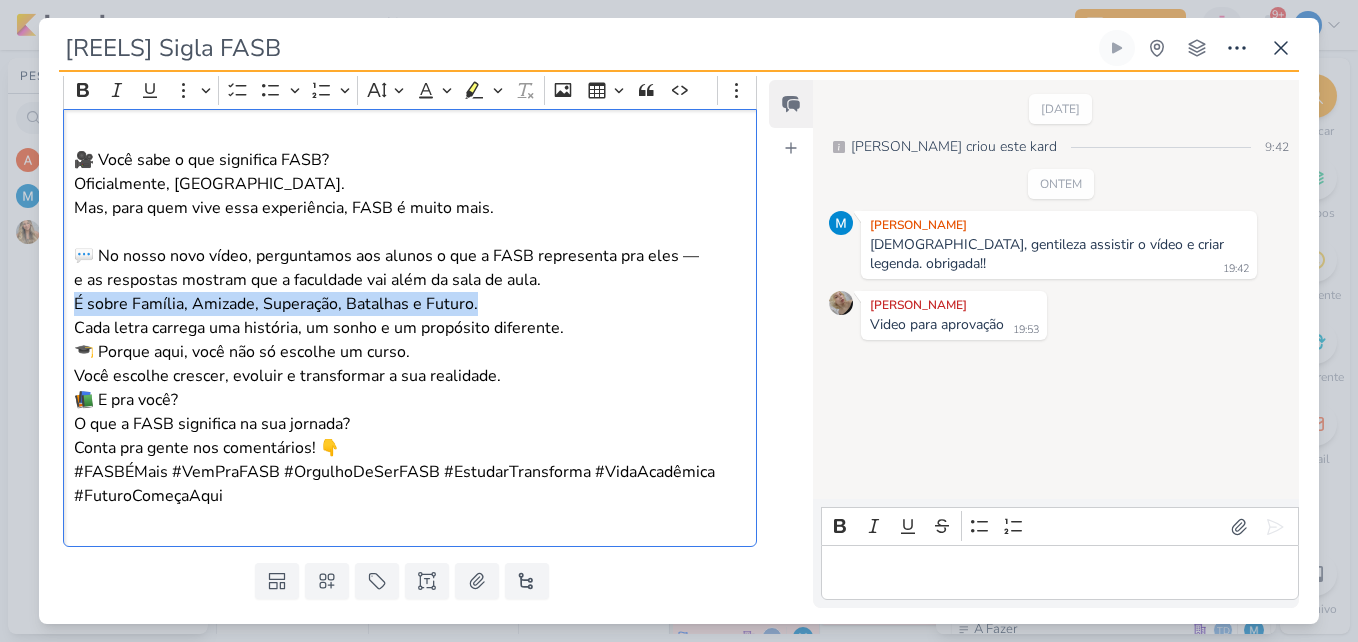 drag, startPoint x: 476, startPoint y: 300, endPoint x: 62, endPoint y: 307, distance: 414.05917 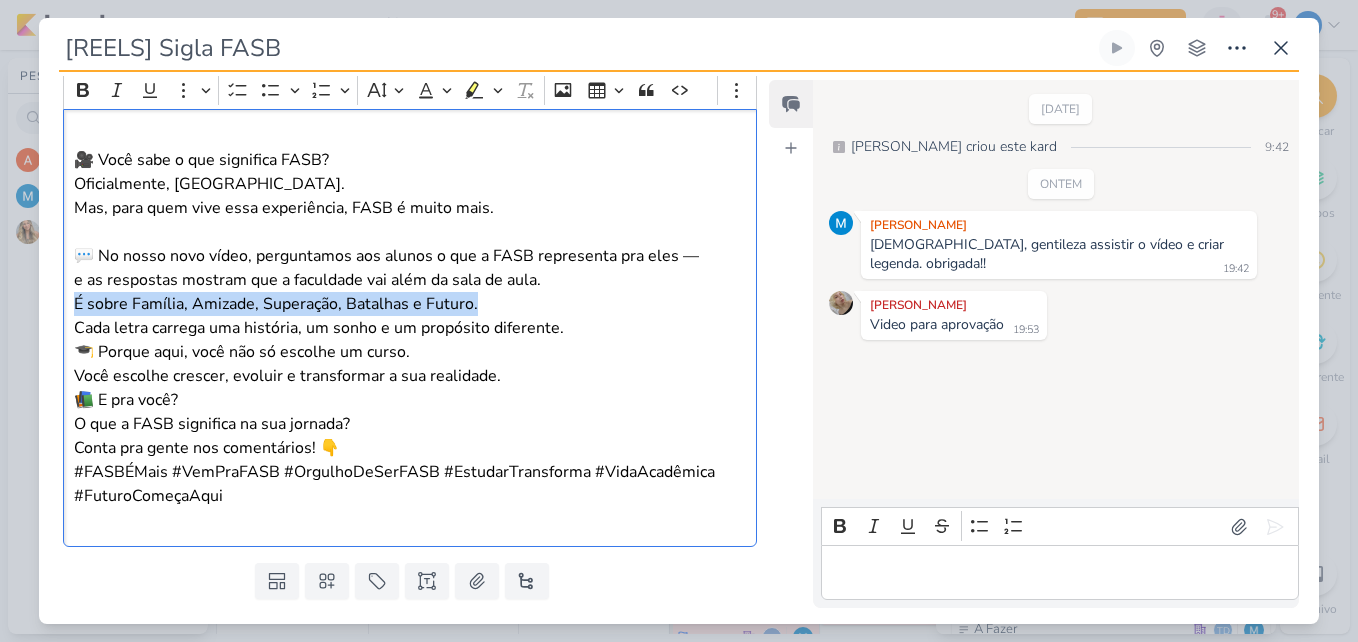 click on "Parlare Marketing
PROJETO
Fasb
Fase do Processo" at bounding box center (402, -26) 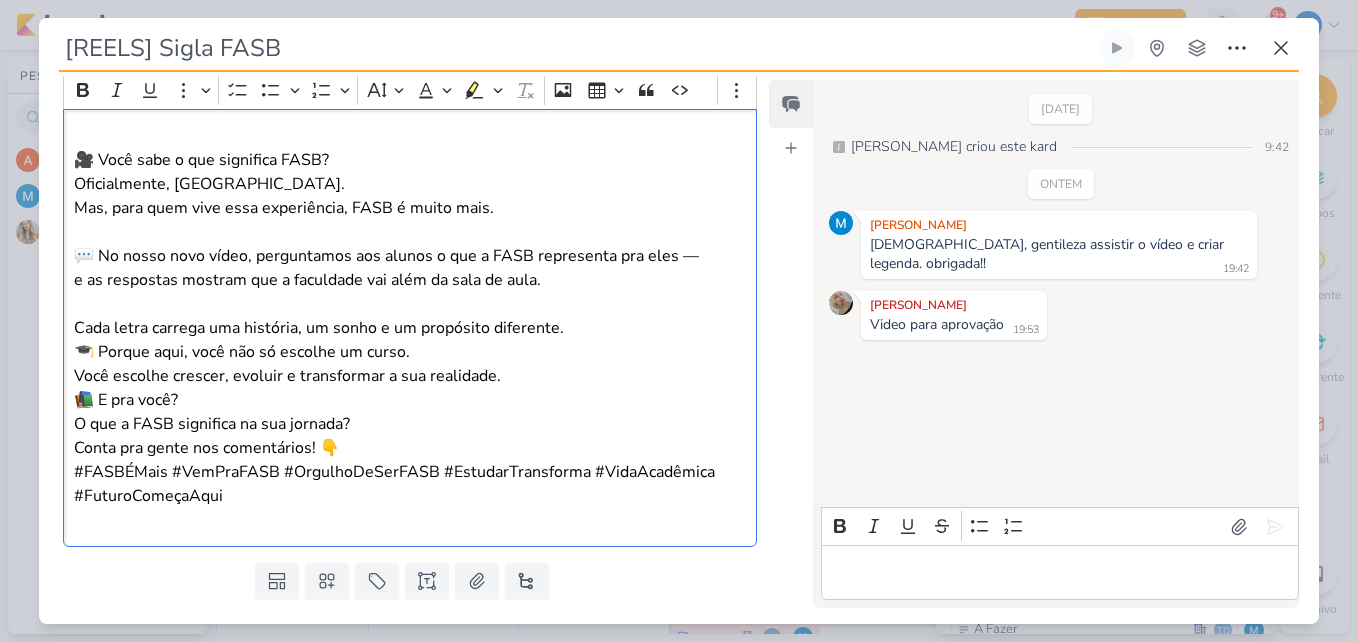 click on "📚 E pra você? O que a FASB significa na sua jornada? Conta pra gente nos comentários! 👇" at bounding box center [410, 424] 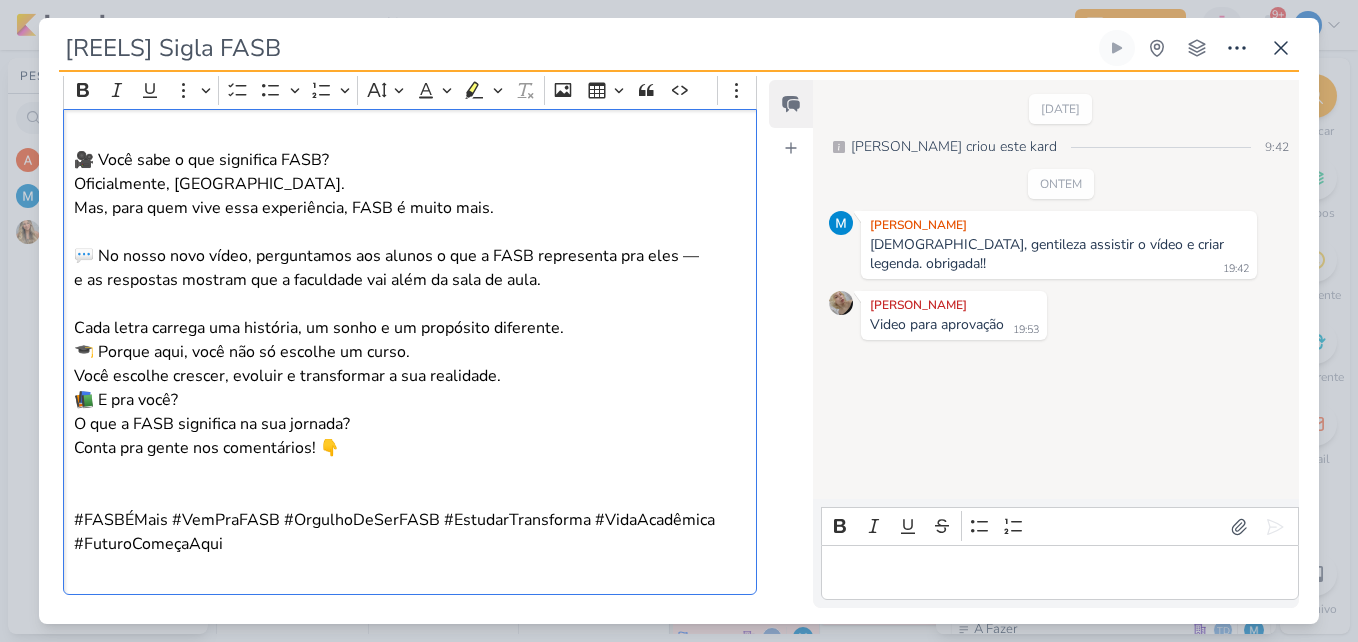 click on "🎓 Porque aqui, você não só escolhe um curso. Você escolhe crescer, evoluir e transformar a sua realidade." at bounding box center (410, 364) 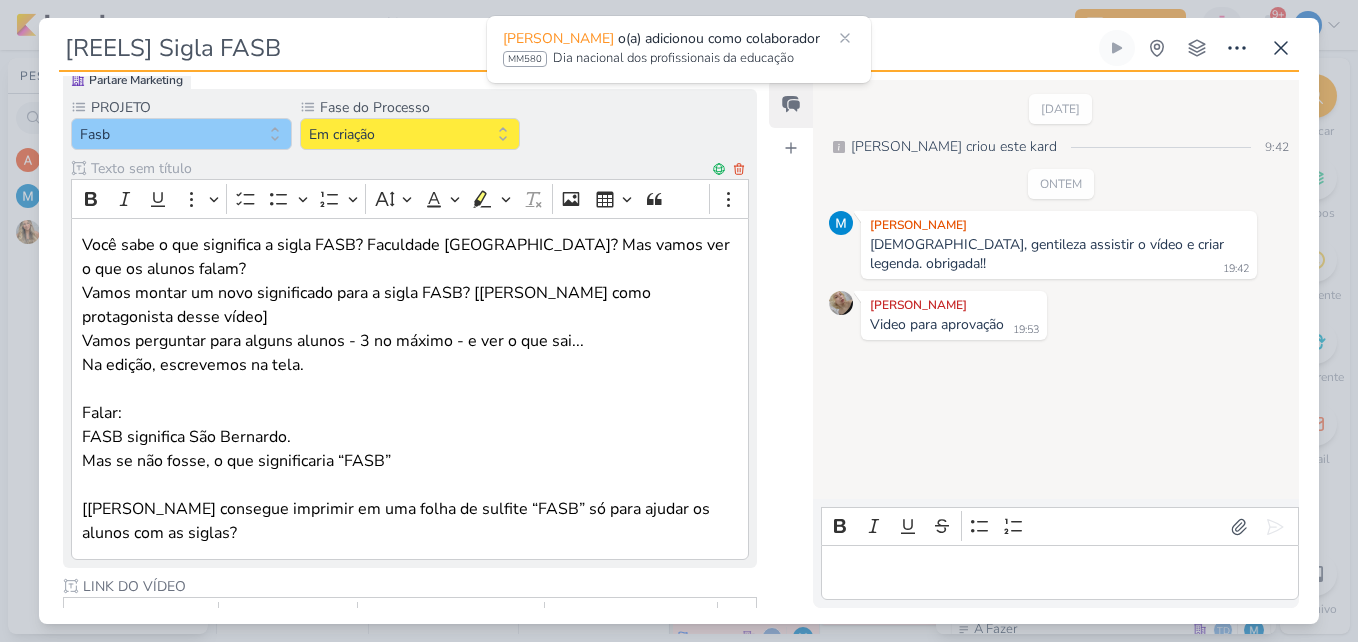 scroll, scrollTop: 192, scrollLeft: 0, axis: vertical 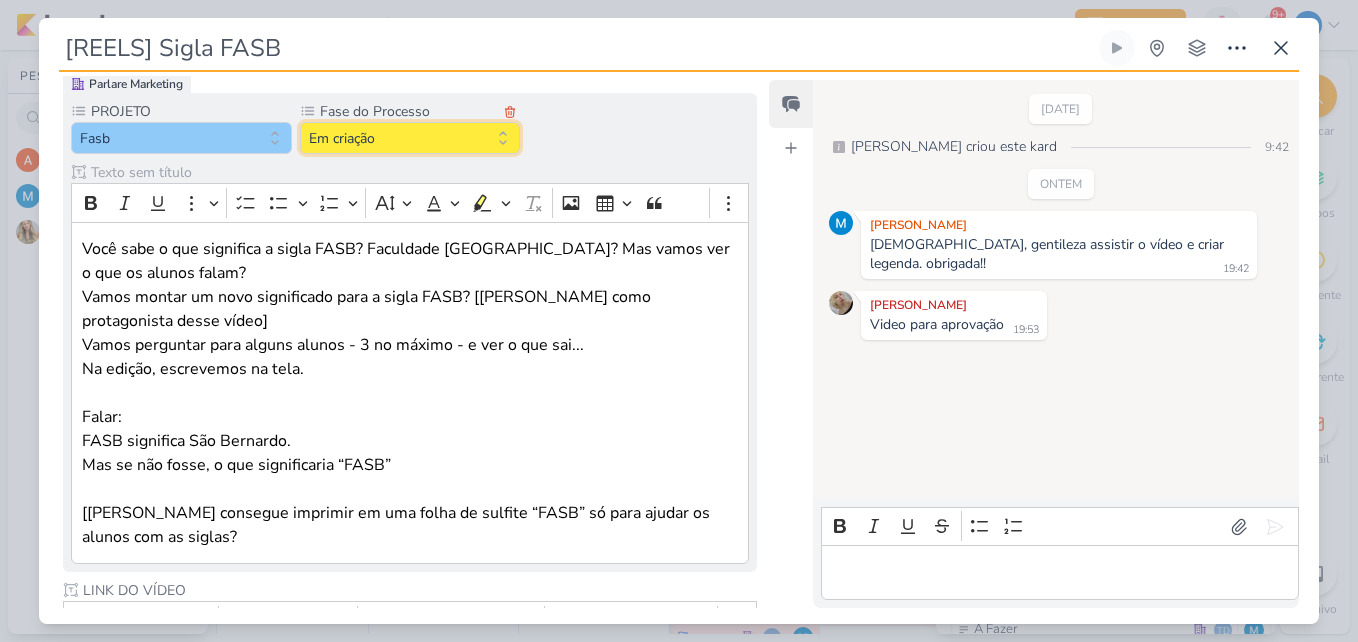 click on "Em criação" at bounding box center (410, 138) 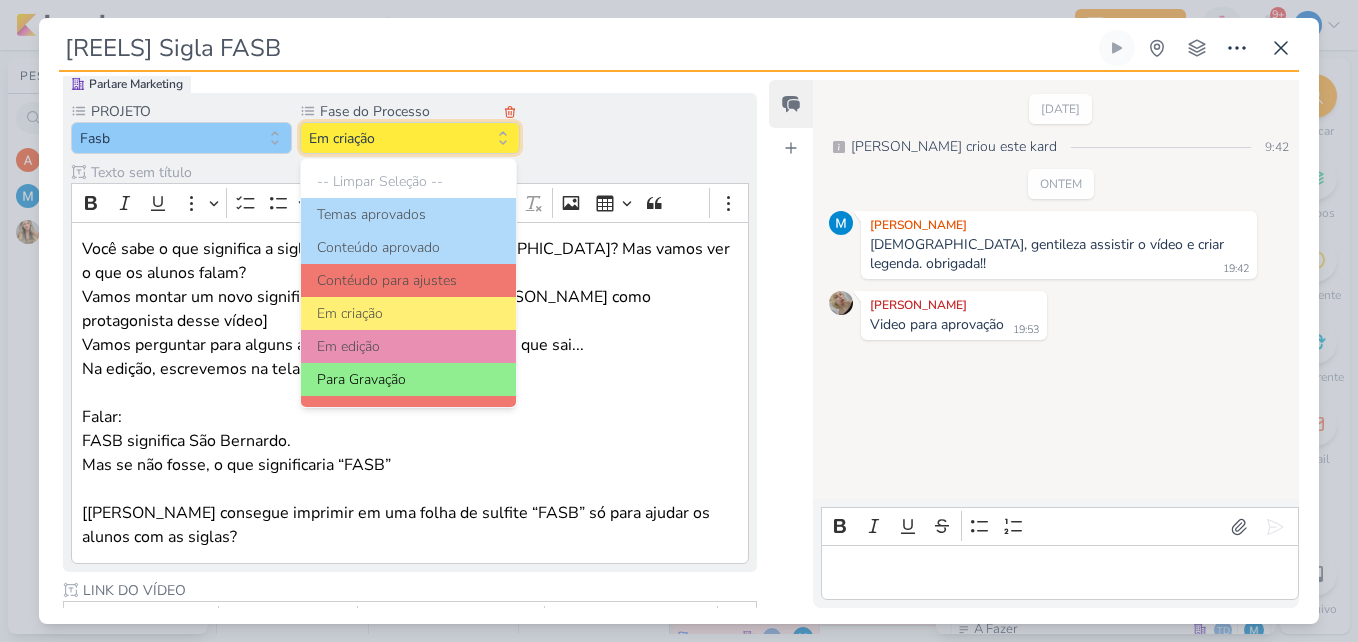 scroll, scrollTop: 193, scrollLeft: 0, axis: vertical 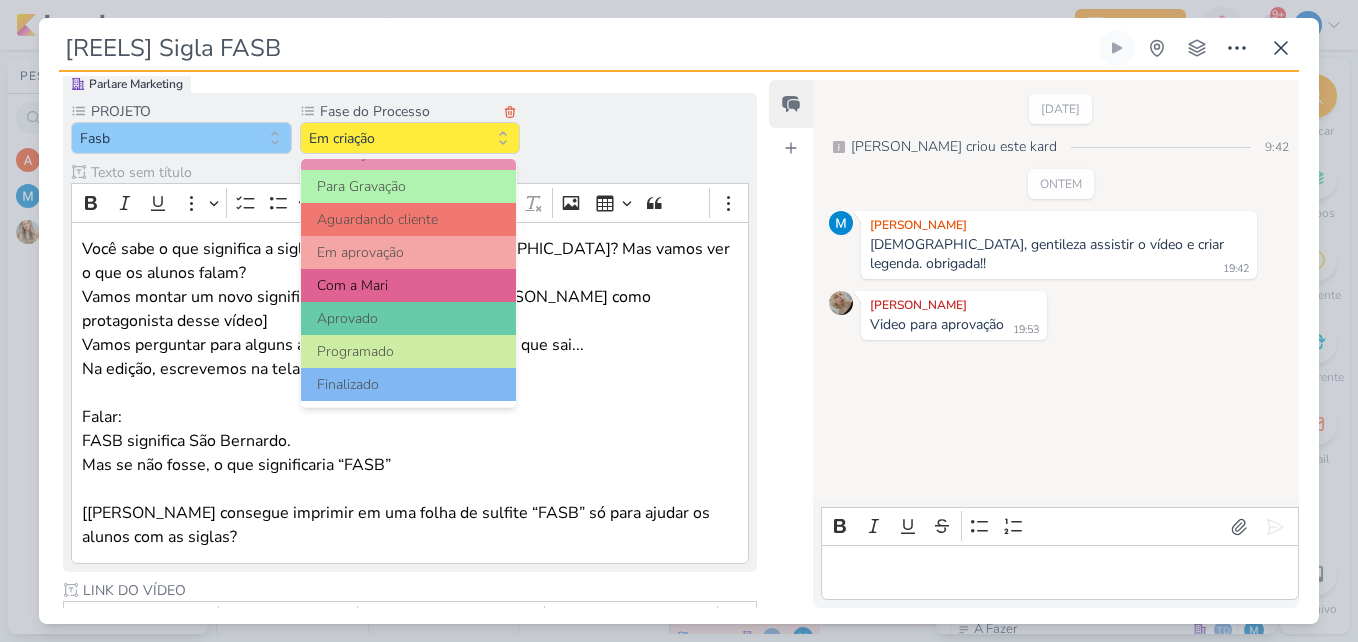 click on "Com a Mari" at bounding box center [409, 285] 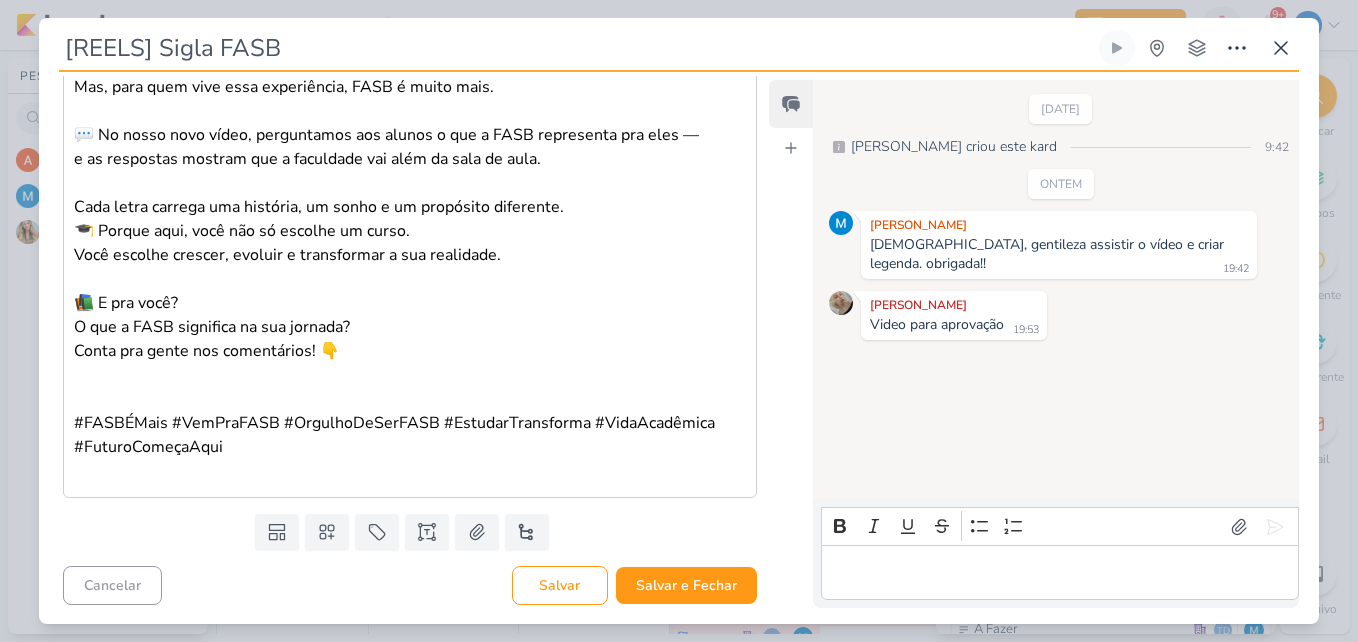 scroll, scrollTop: 992, scrollLeft: 0, axis: vertical 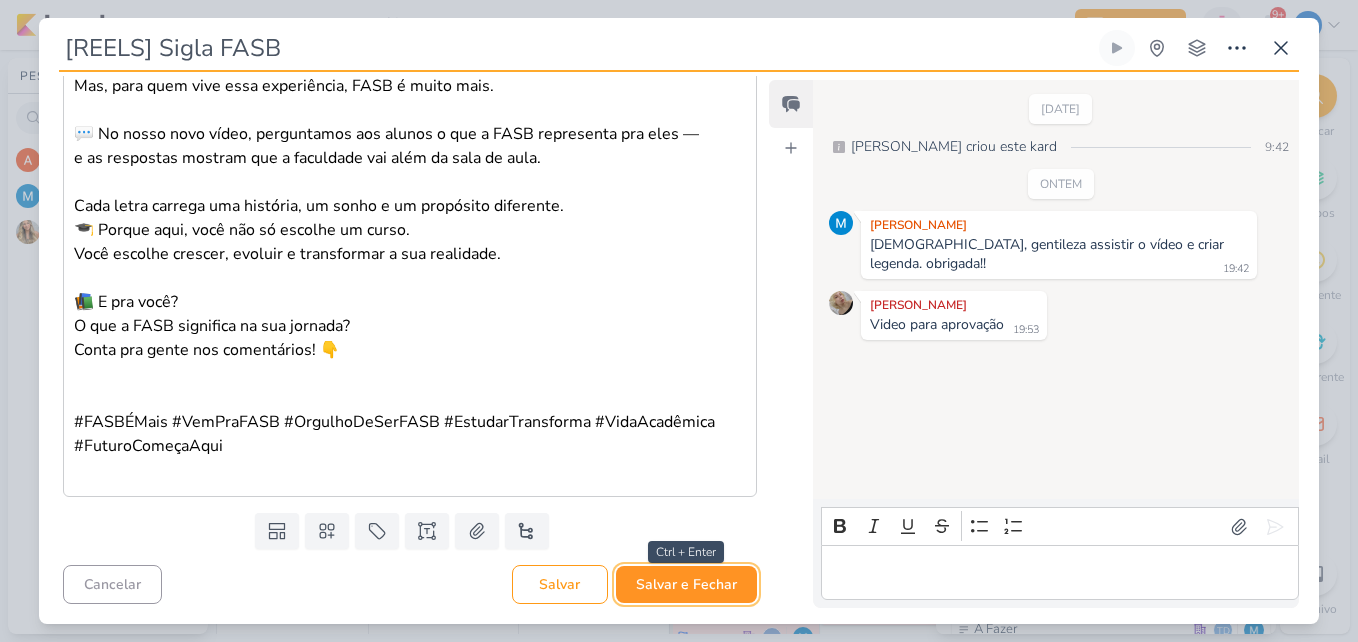 click on "Salvar e Fechar" at bounding box center [686, 584] 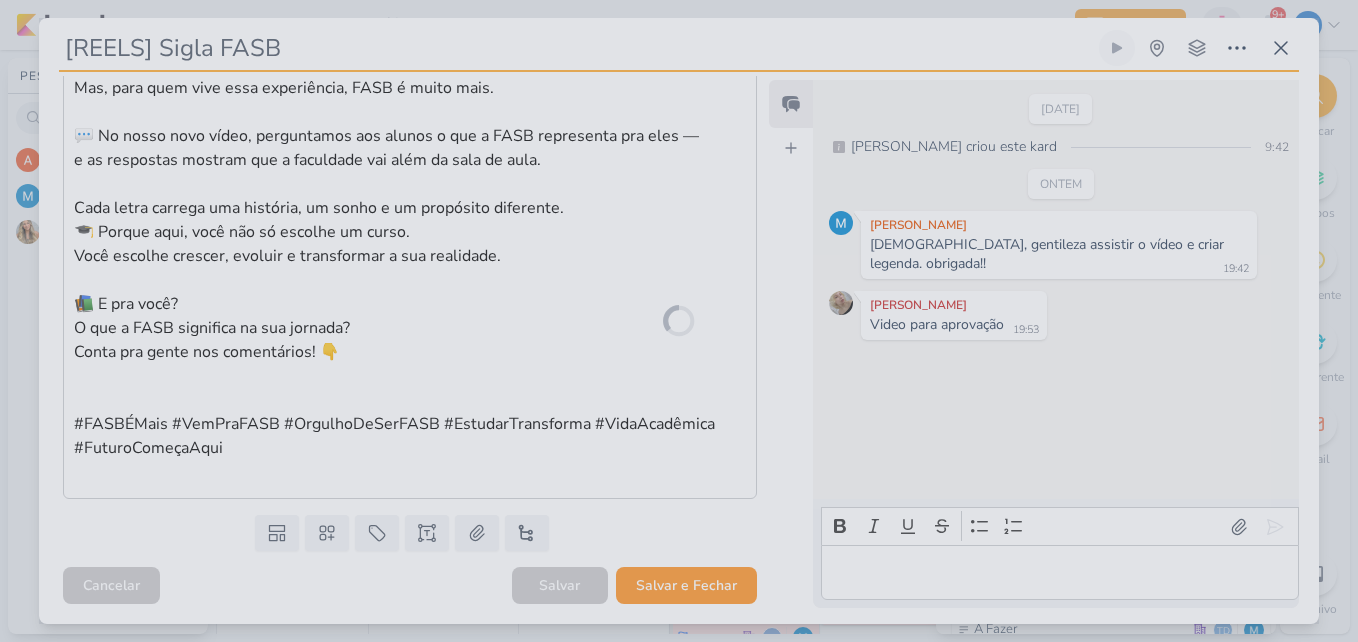 scroll, scrollTop: 990, scrollLeft: 0, axis: vertical 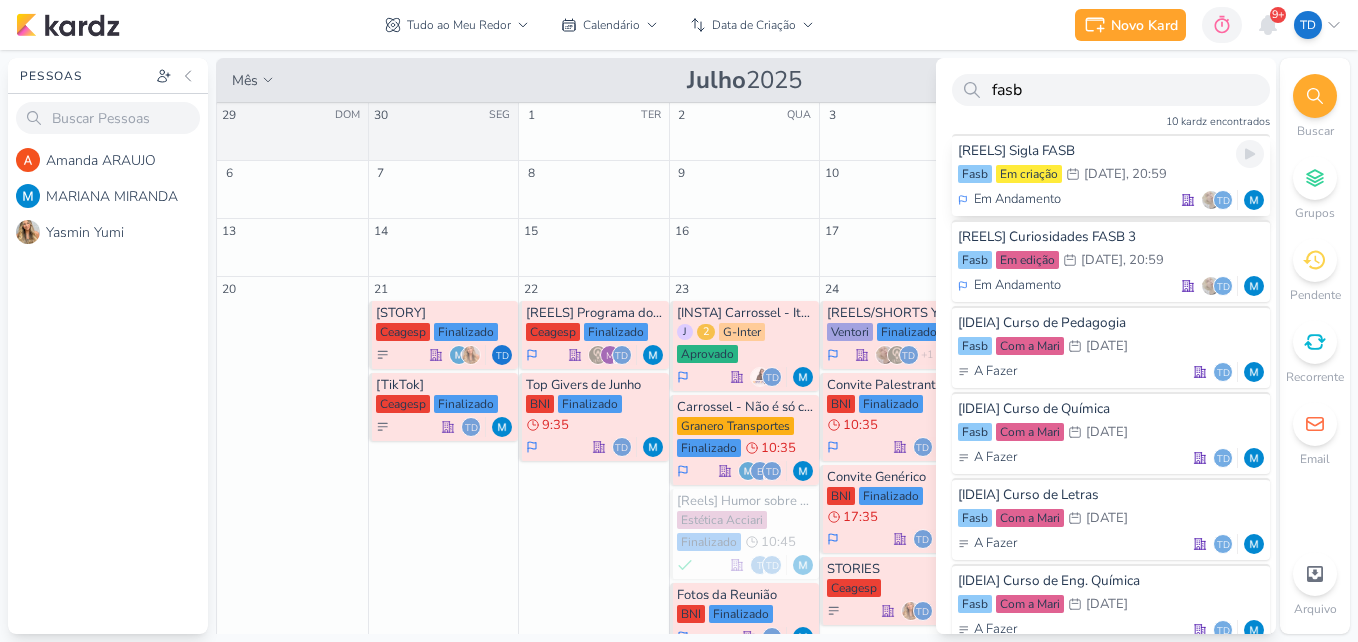 click on "[REELS] Sigla FASB" at bounding box center (1111, 151) 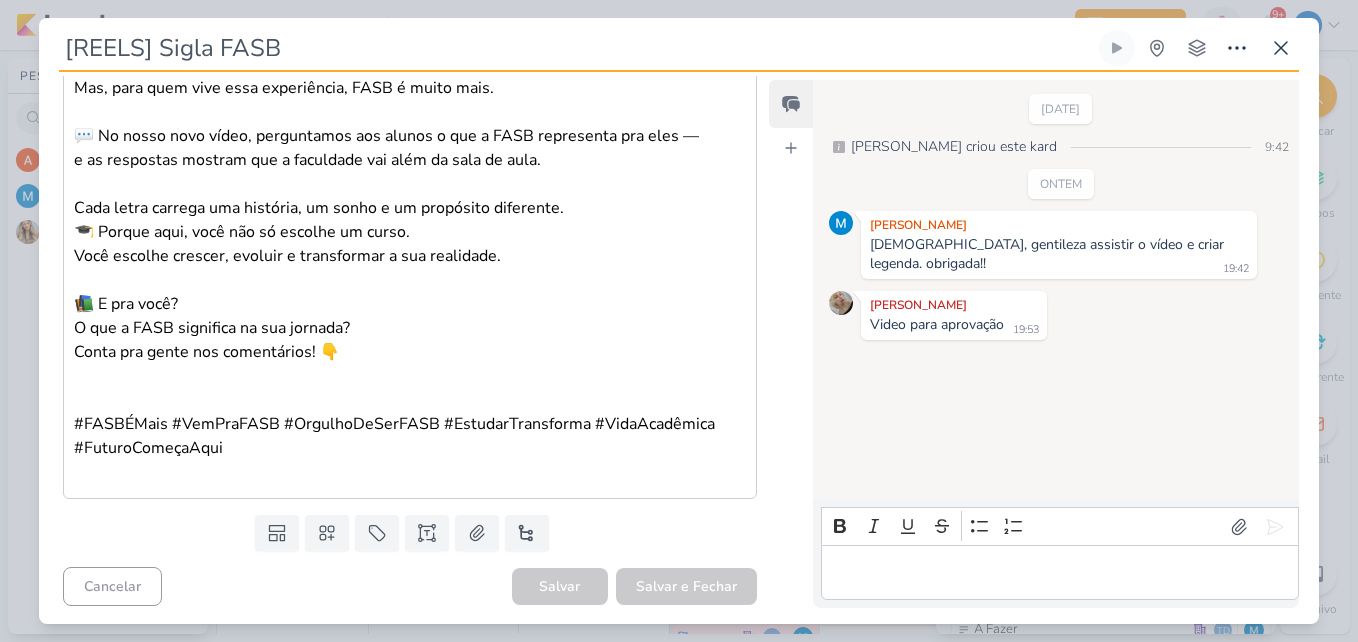 click on "ONTEM
MARIANA MIRANDA
Thais, gentileza assistir o vídeo e criar legenda. obrigada!!
19:42
19:42
Sarah Violante
Video para aprovação 19:53" at bounding box center [1061, 254] 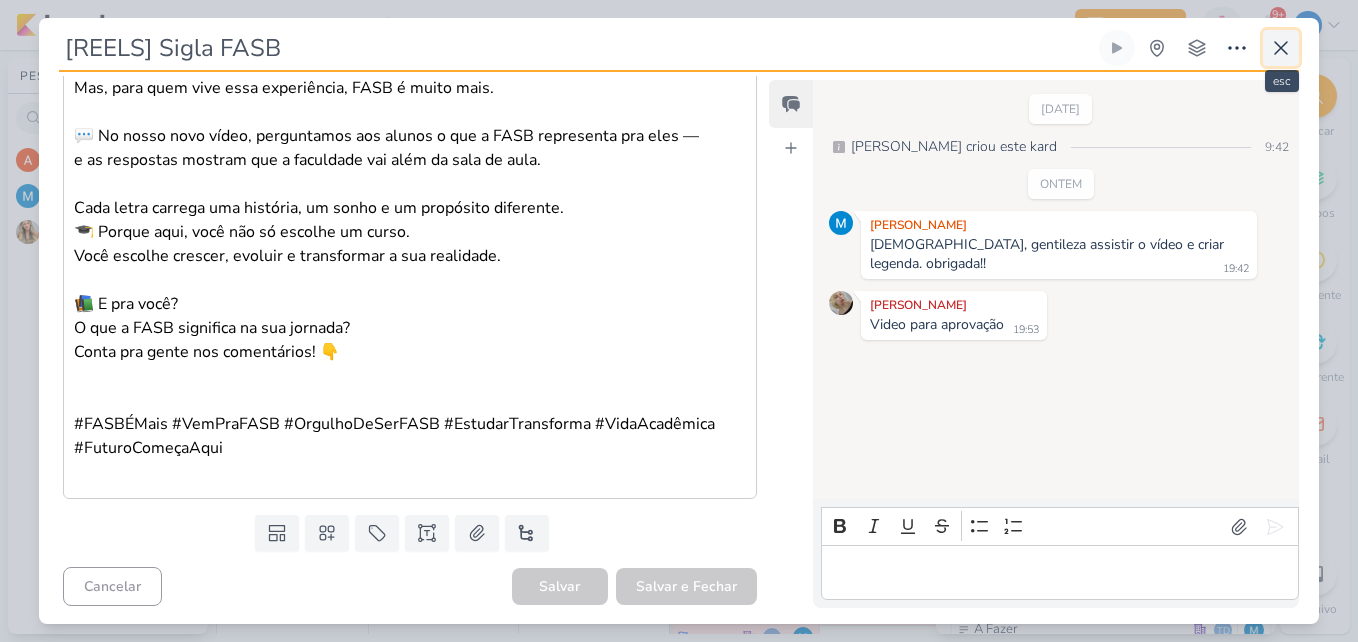 click 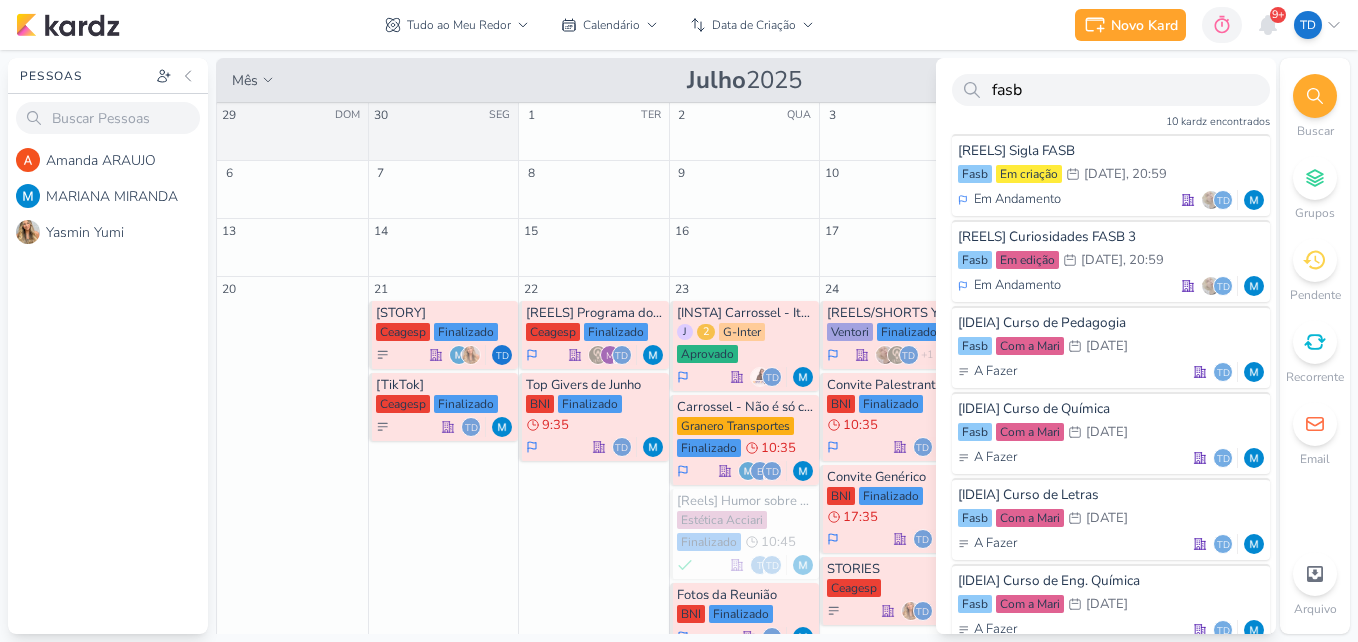 click on "mês
m
Mês
Semana
Julho  2025
+9
Hoje
+61" at bounding box center (744, 80) 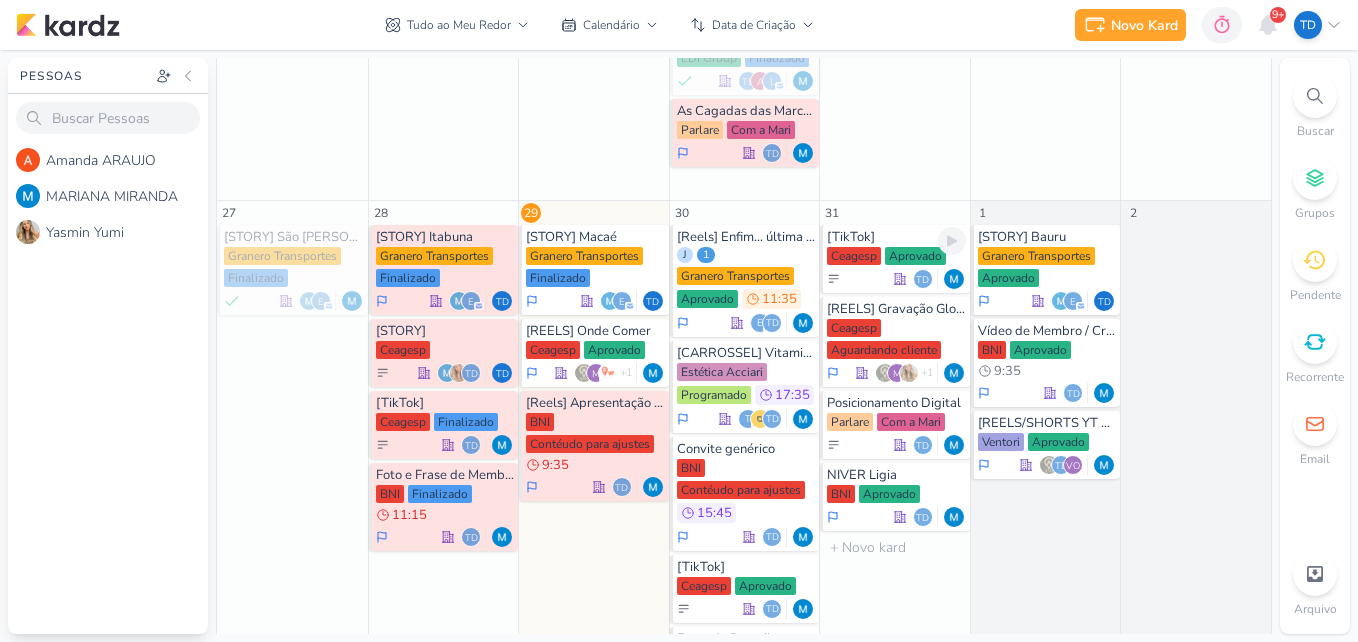 scroll, scrollTop: 795, scrollLeft: 0, axis: vertical 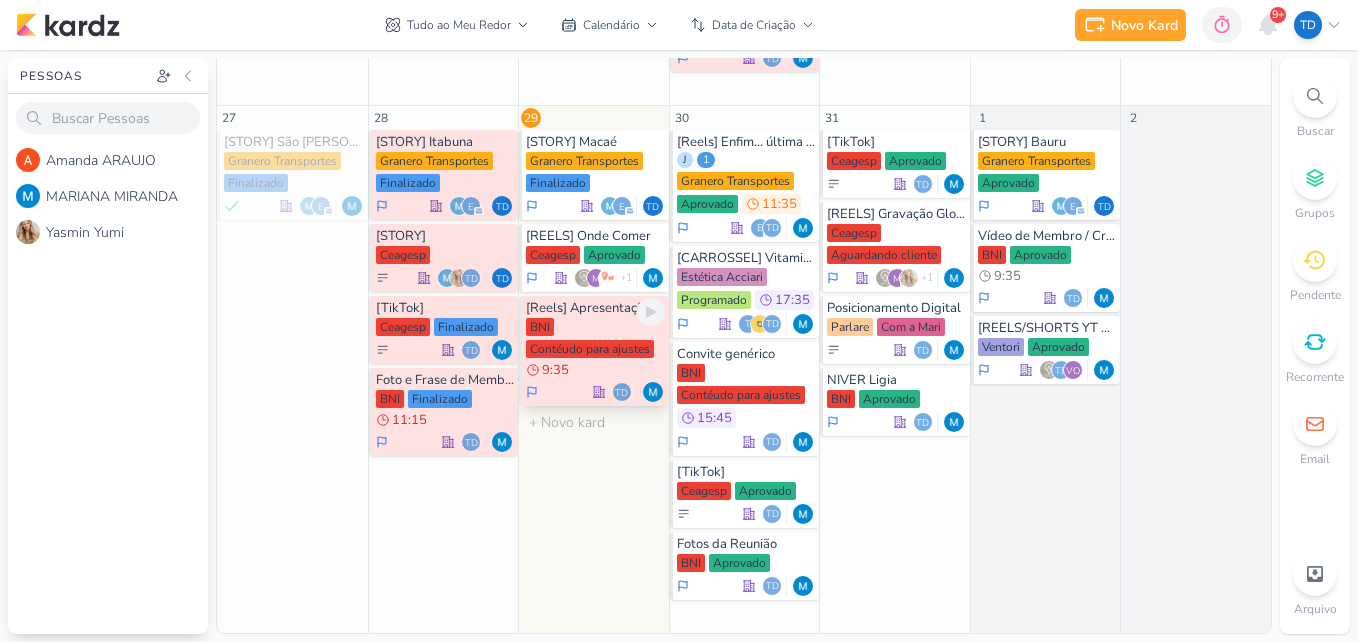 click on "BNI
Contéudo para ajustes
9:35" at bounding box center (595, 349) 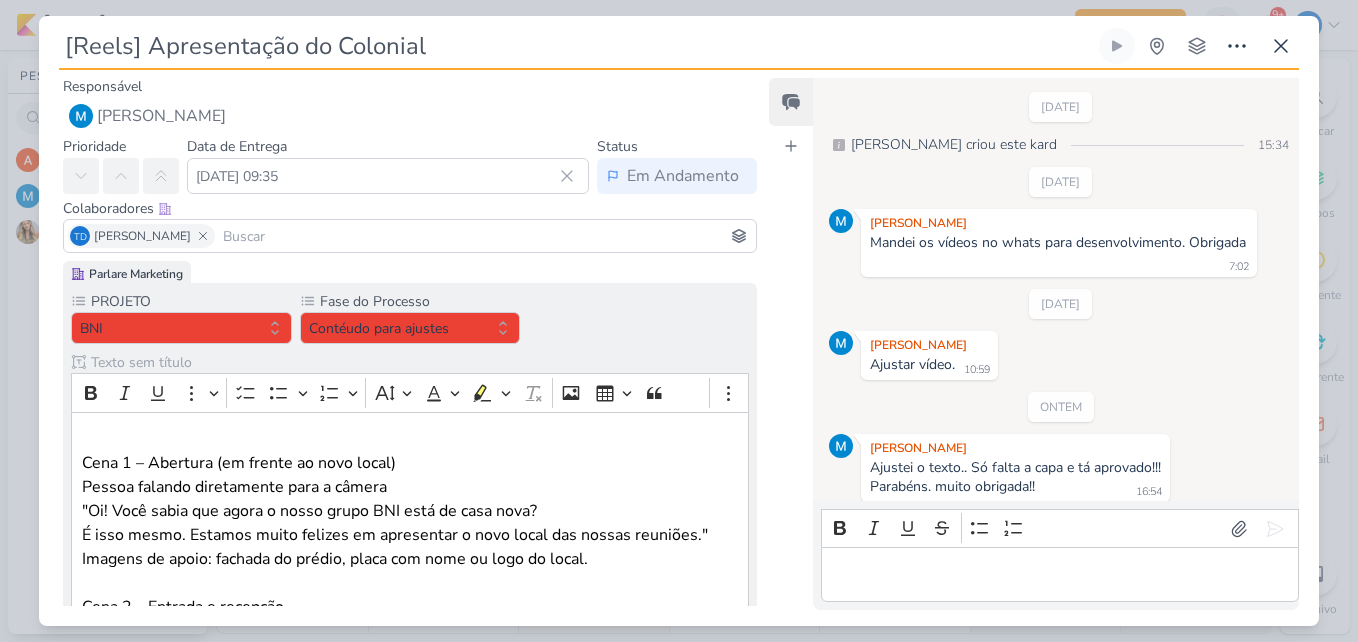 scroll, scrollTop: 9, scrollLeft: 0, axis: vertical 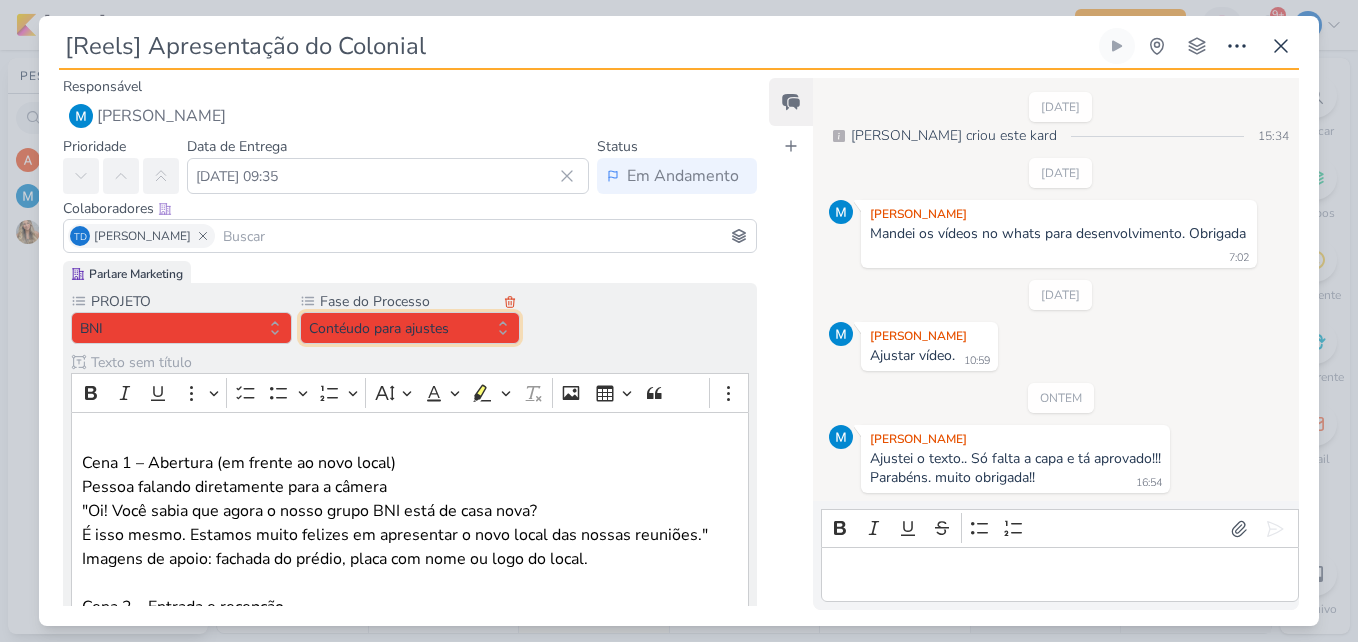click on "Contéudo para ajustes" at bounding box center (410, 328) 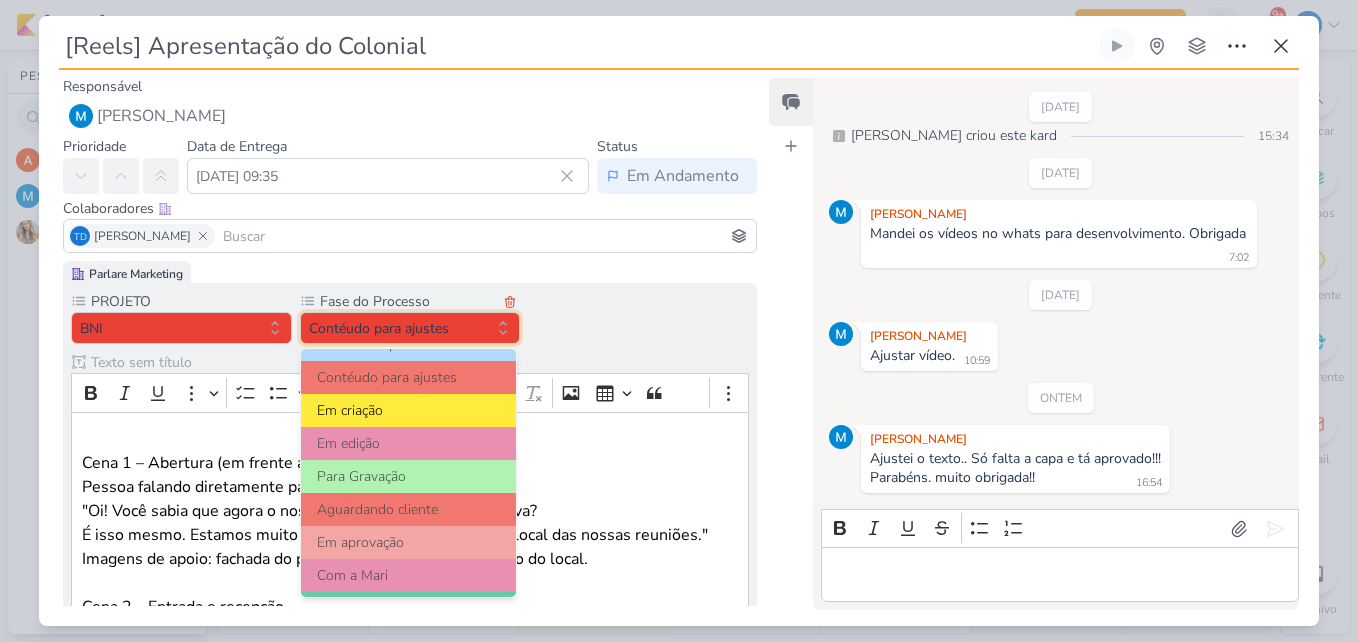 scroll, scrollTop: 193, scrollLeft: 0, axis: vertical 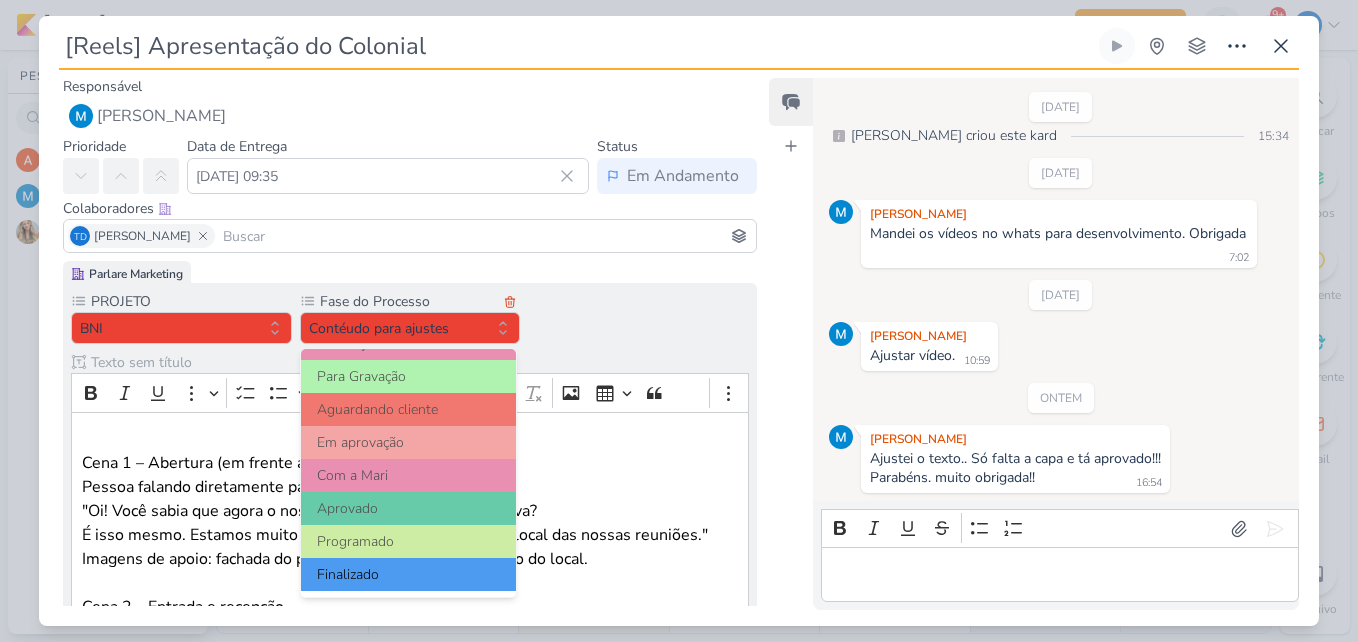 click on "Finalizado" at bounding box center (409, 574) 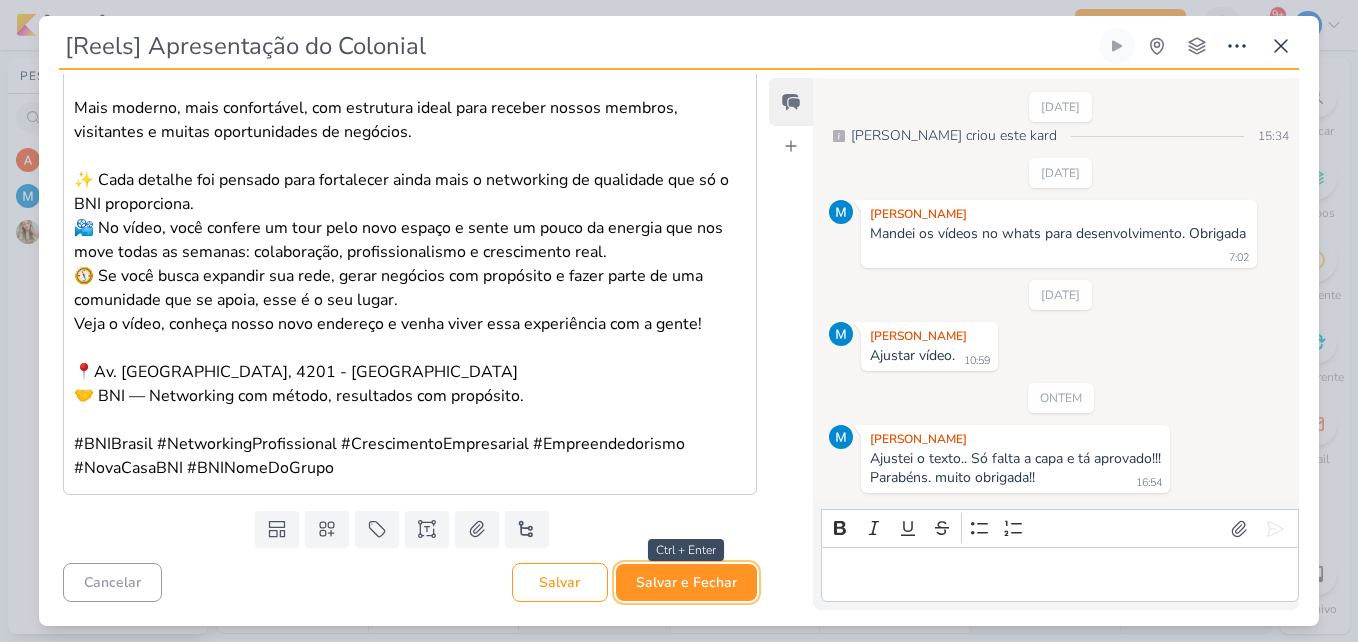 click on "Salvar e Fechar" at bounding box center [686, 582] 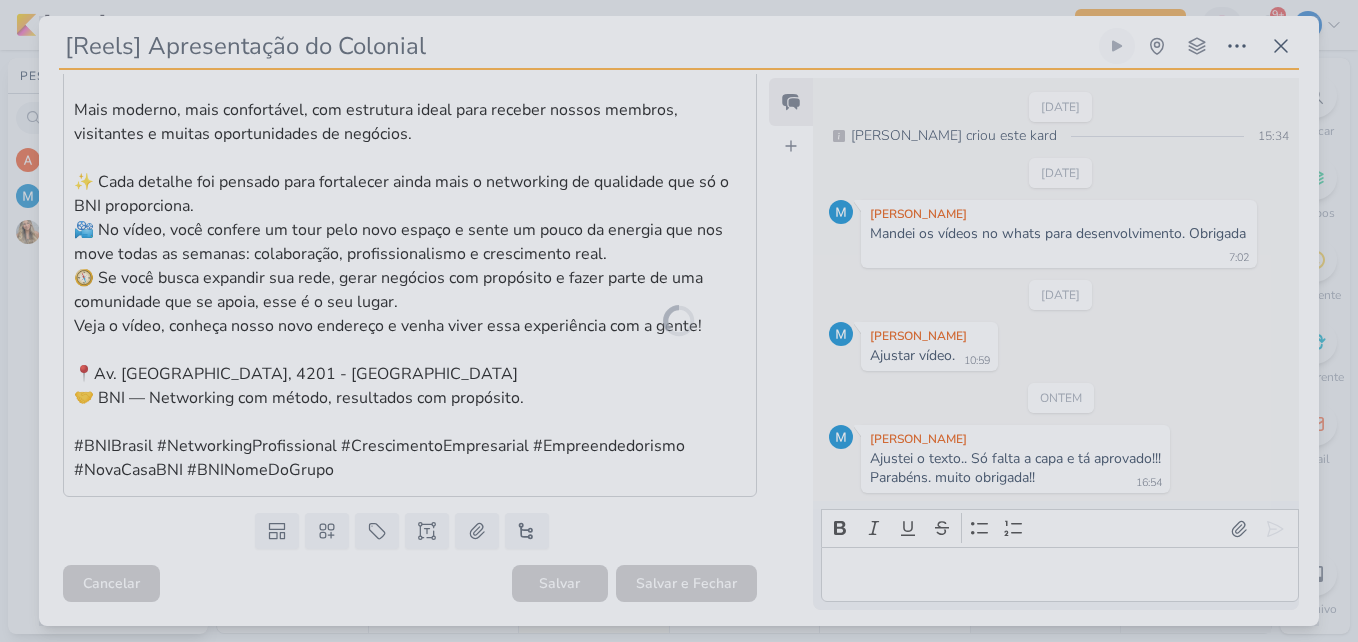scroll, scrollTop: 1300, scrollLeft: 0, axis: vertical 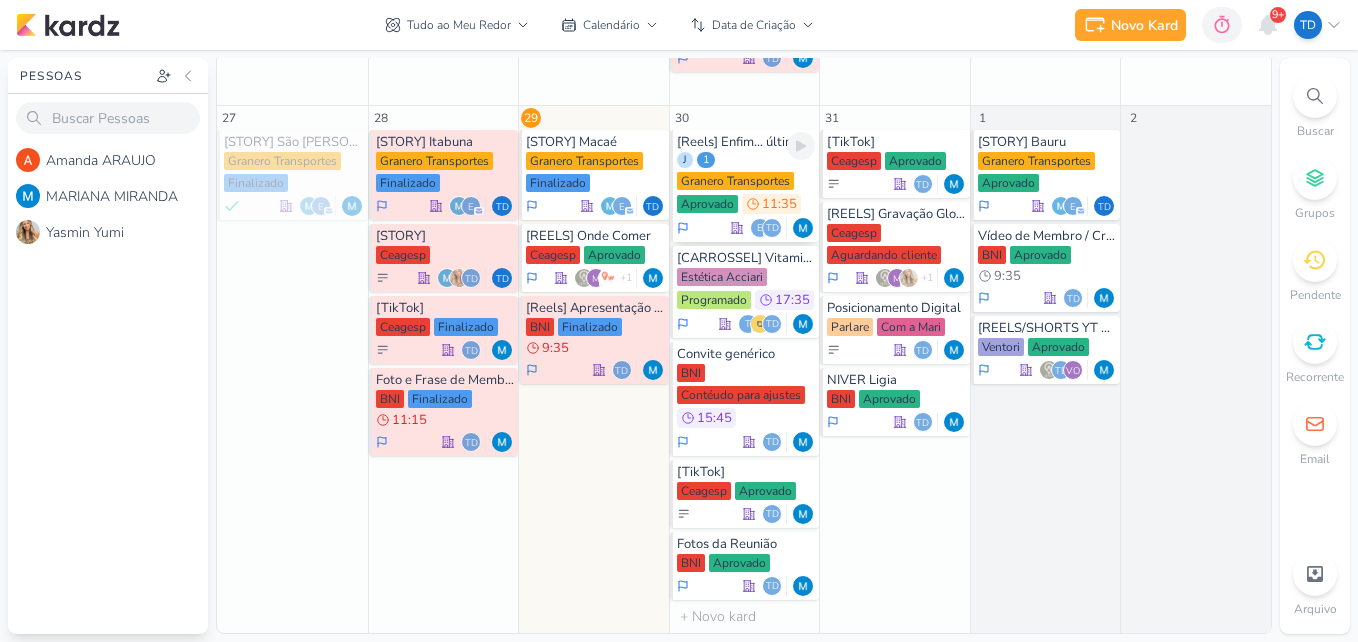 click on "J
1
Granero Transportes
Aprovado
11:35" at bounding box center (746, 184) 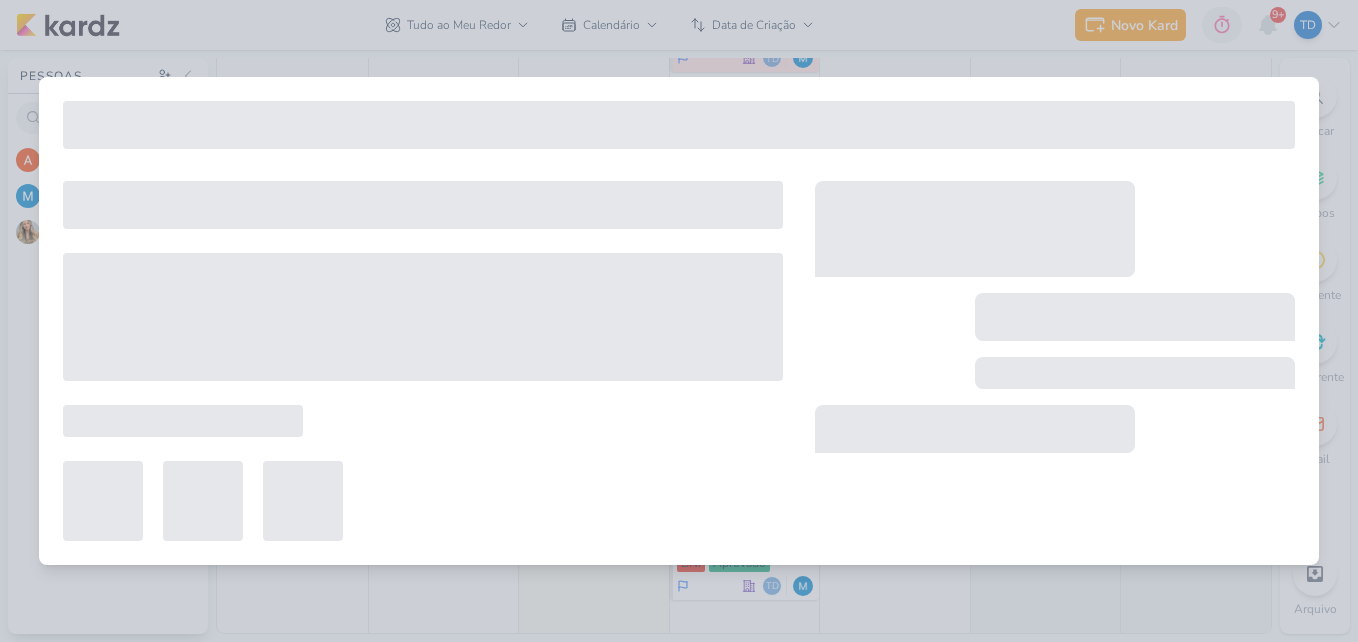 type on "[Reels] Enfim... última caixa aberta" 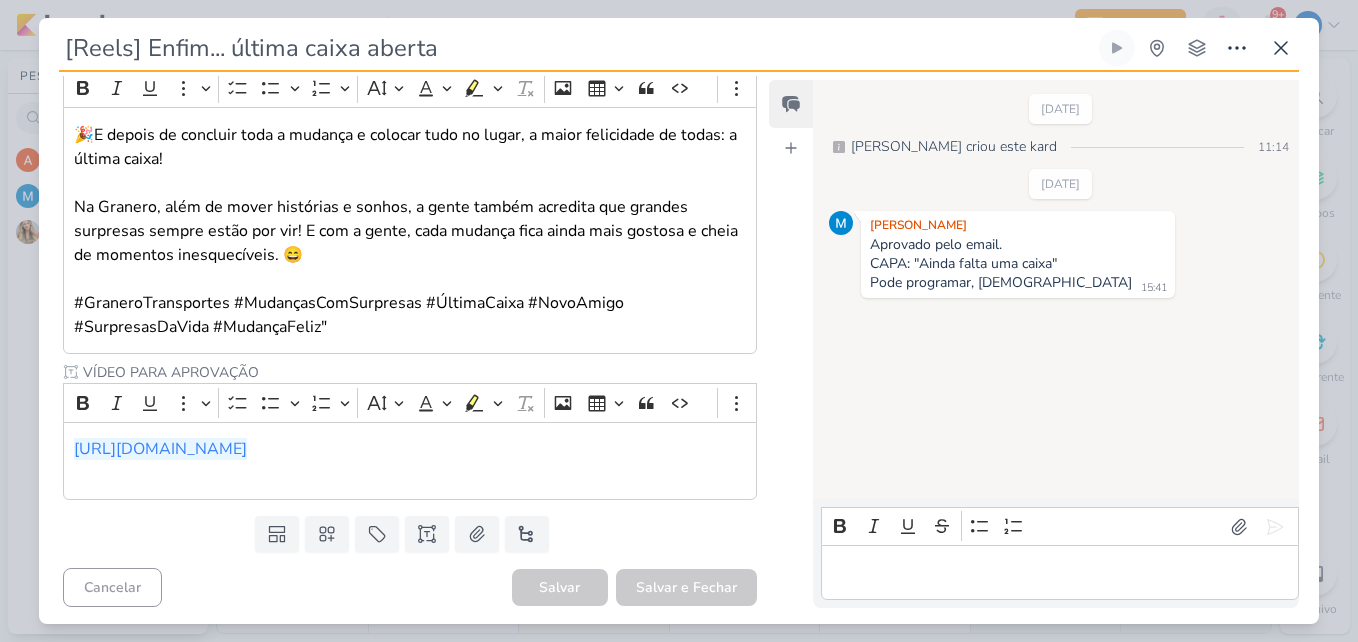 scroll, scrollTop: 517, scrollLeft: 0, axis: vertical 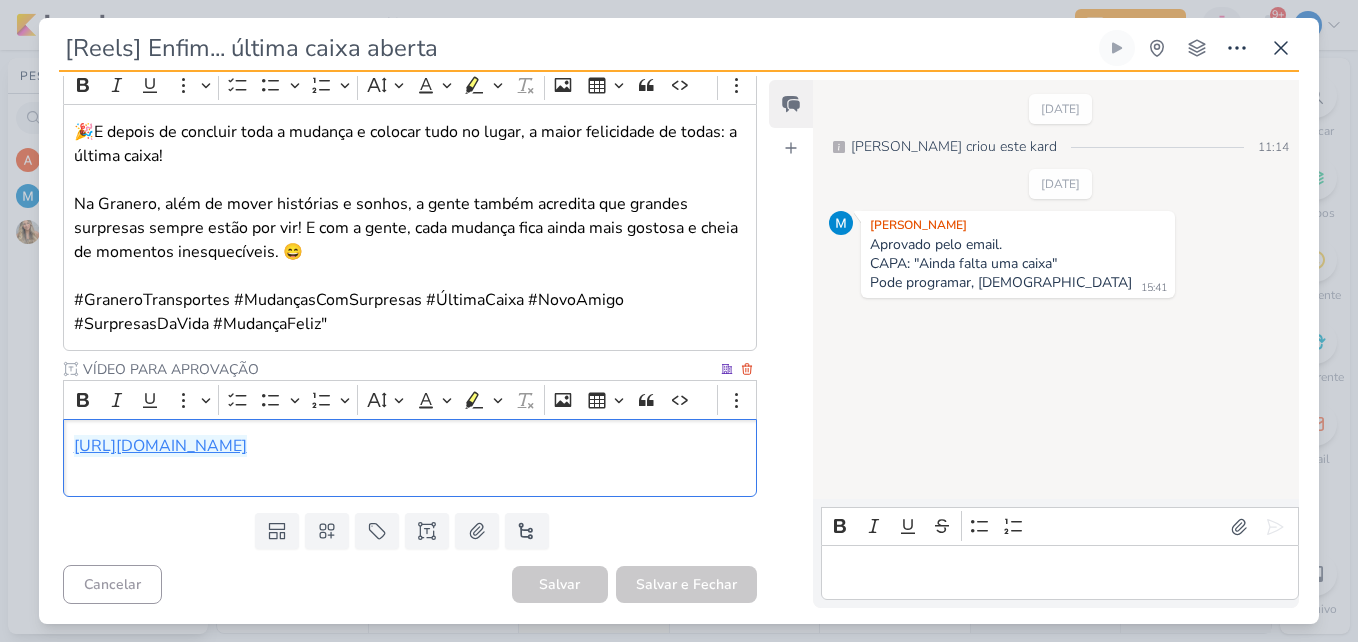 click on "https://drive.google.com/drive/folders/1EvMlSOjaGmWyway7XcTfPmlNCppzml6H" at bounding box center [160, 446] 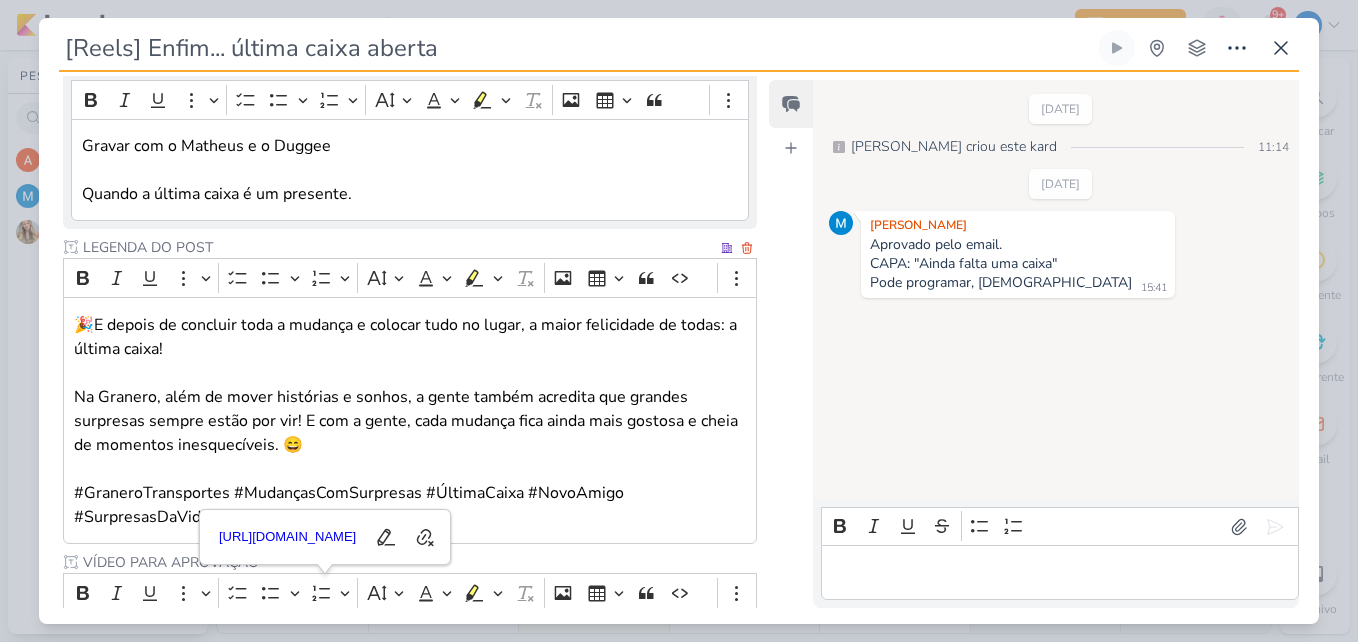 scroll, scrollTop: 317, scrollLeft: 0, axis: vertical 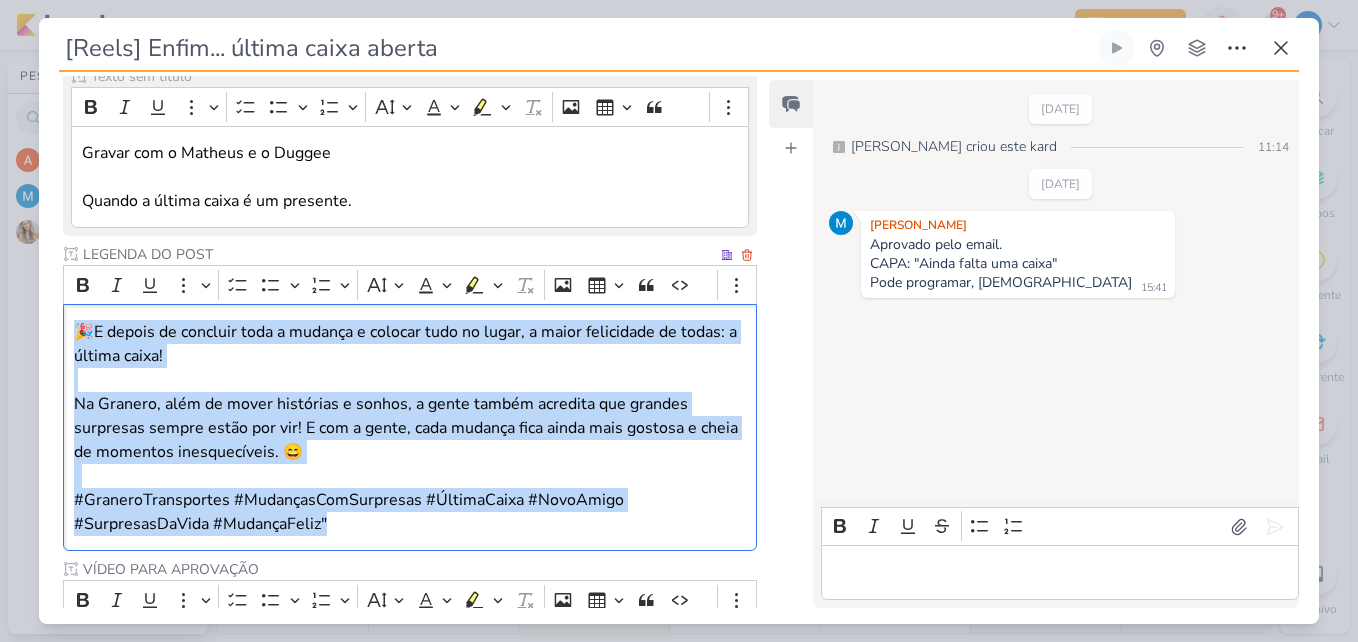 drag, startPoint x: 76, startPoint y: 324, endPoint x: 484, endPoint y: 531, distance: 457.5074 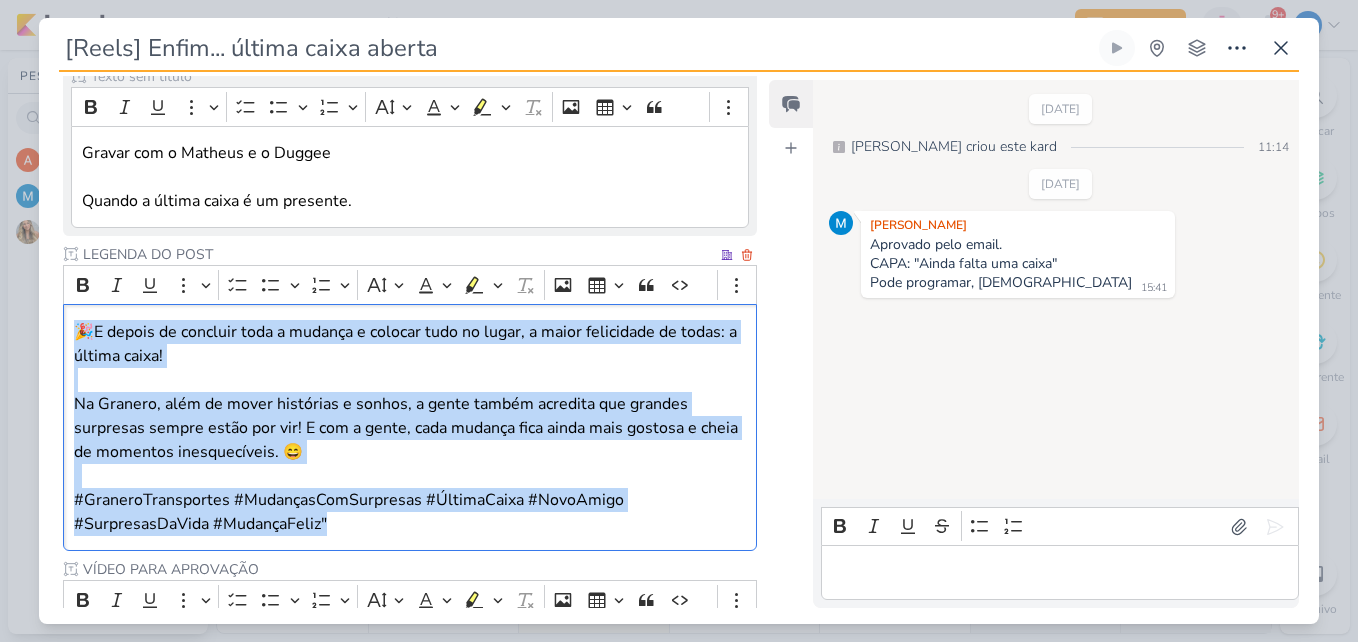 click on "🎉E depois de concluir toda a mudança e colocar tudo no lugar, a maior felicidade de todas: a última caixa! Na Granero, além de mover histórias e sonhos, a gente também acredita que grandes surpresas sempre estão por vir! E com a gente, cada mudança fica ainda mais gostosa e cheia de momentos inesquecíveis. 😄   #GraneroTransportes #MudançasComSurpresas #ÚltimaCaixa #NovoAmigo #SurpresasDaVida #MudançaFeliz"" at bounding box center (410, 427) 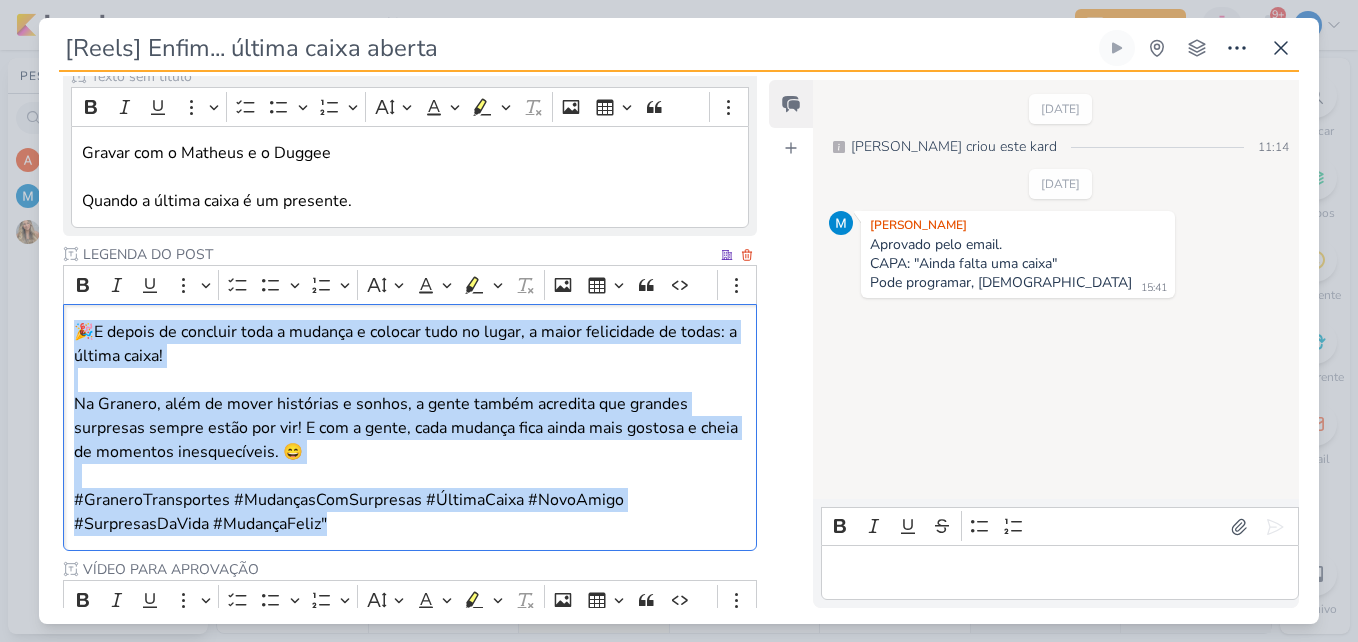 copy on "🎉E depois de concluir toda a mudança e colocar tudo no lugar, a maior felicidade de todas: a última caixa! Na Granero, além de mover histórias e sonhos, a gente também acredita que grandes surpresas sempre estão por vir! E com a gente, cada mudança fica ainda mais gostosa e cheia de momentos inesquecíveis. 😄   #GraneroTransportes #MudançasComSurpresas #ÚltimaCaixa #NovoAmigo #SurpresasDaVida #MudançaFeliz"" 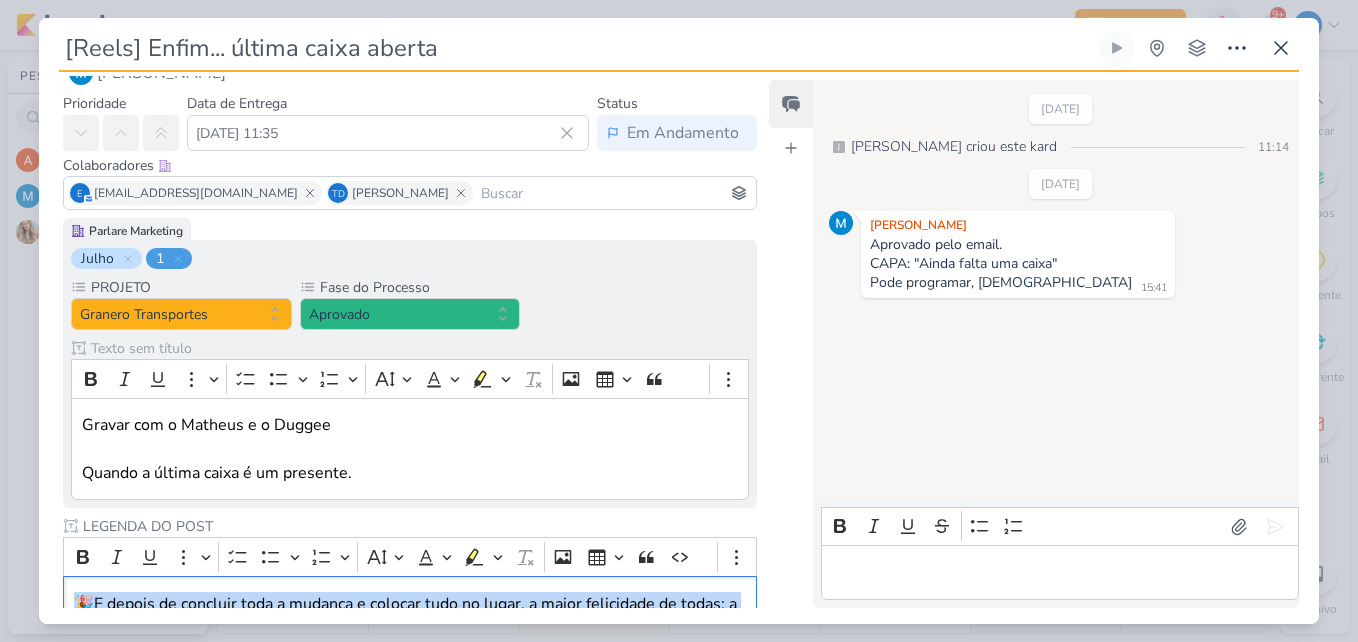 scroll, scrollTop: 17, scrollLeft: 0, axis: vertical 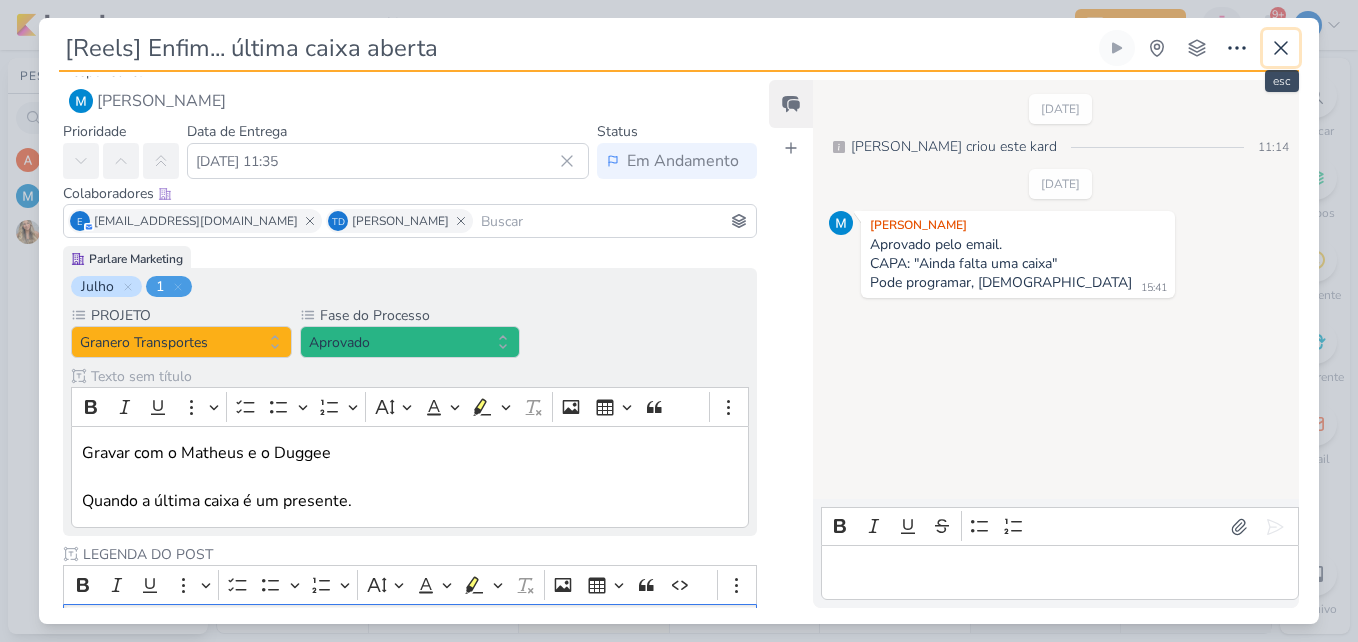 click 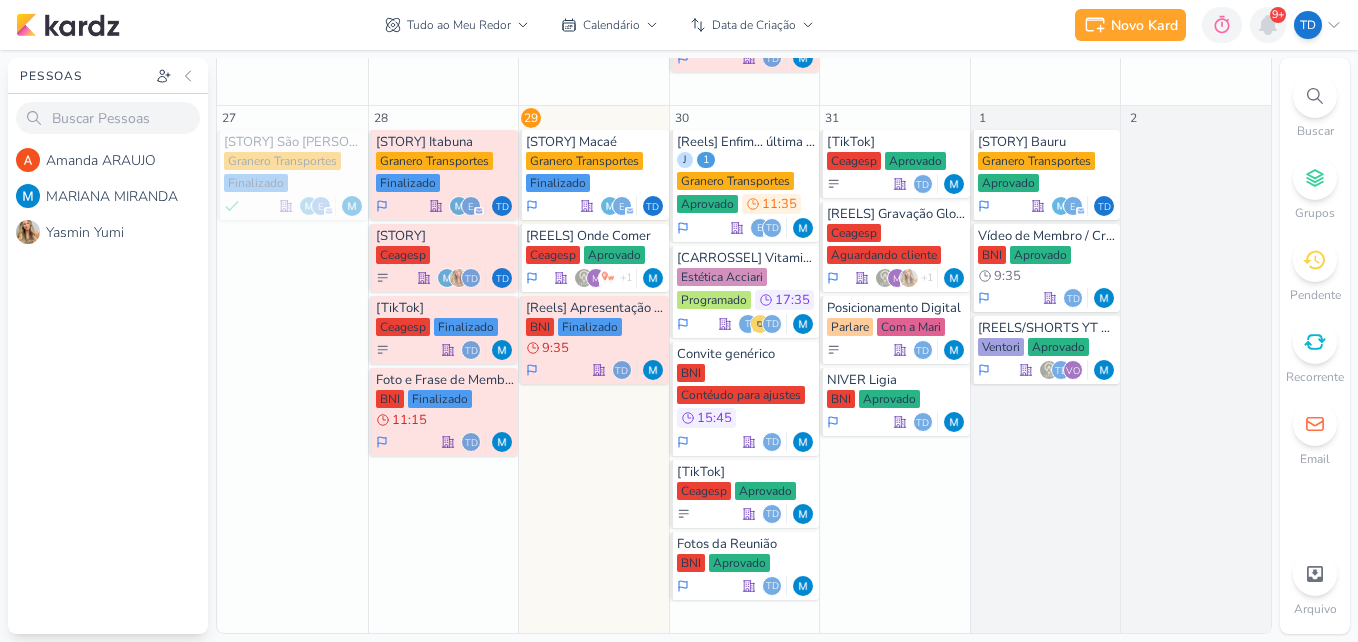 click 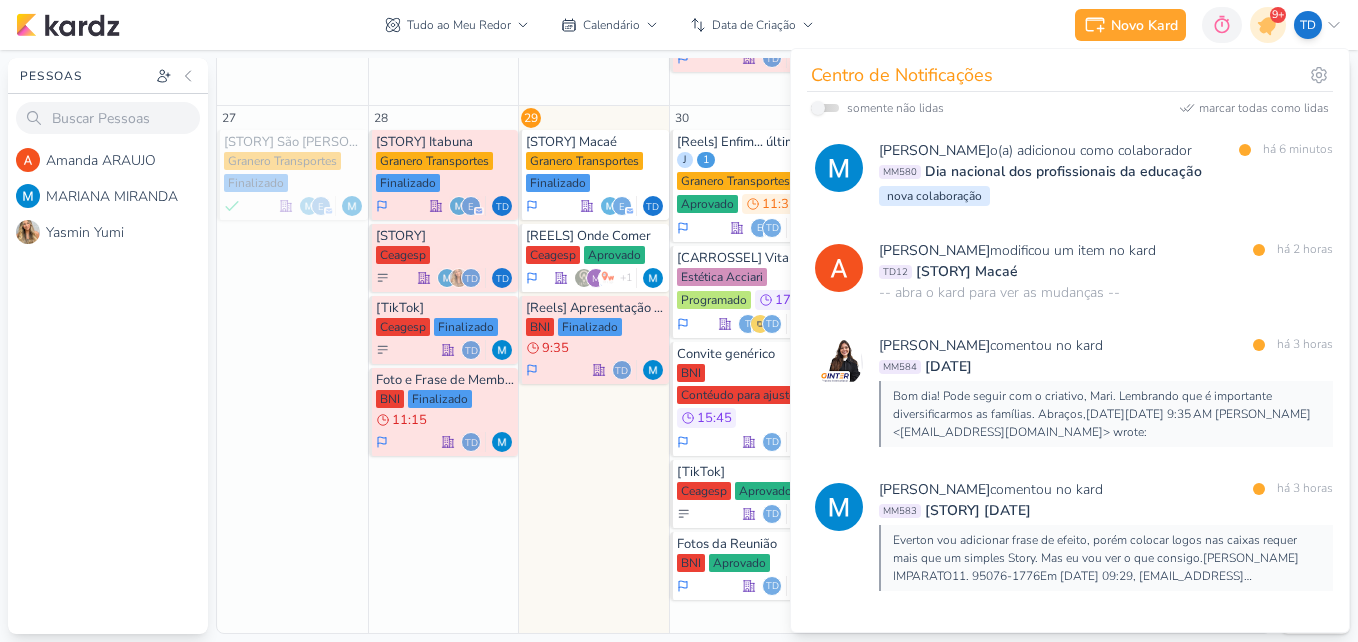 click 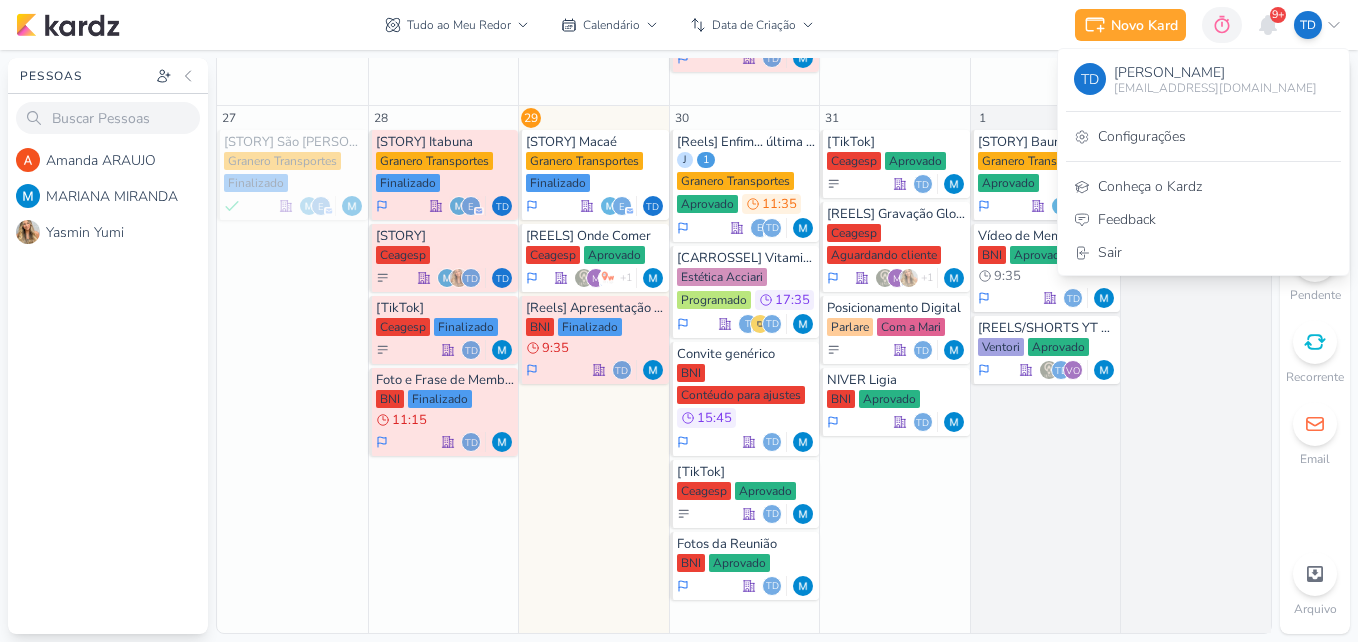 click on "2
O título do kard deve ter menos que 100 caracteres" at bounding box center [1195, 369] 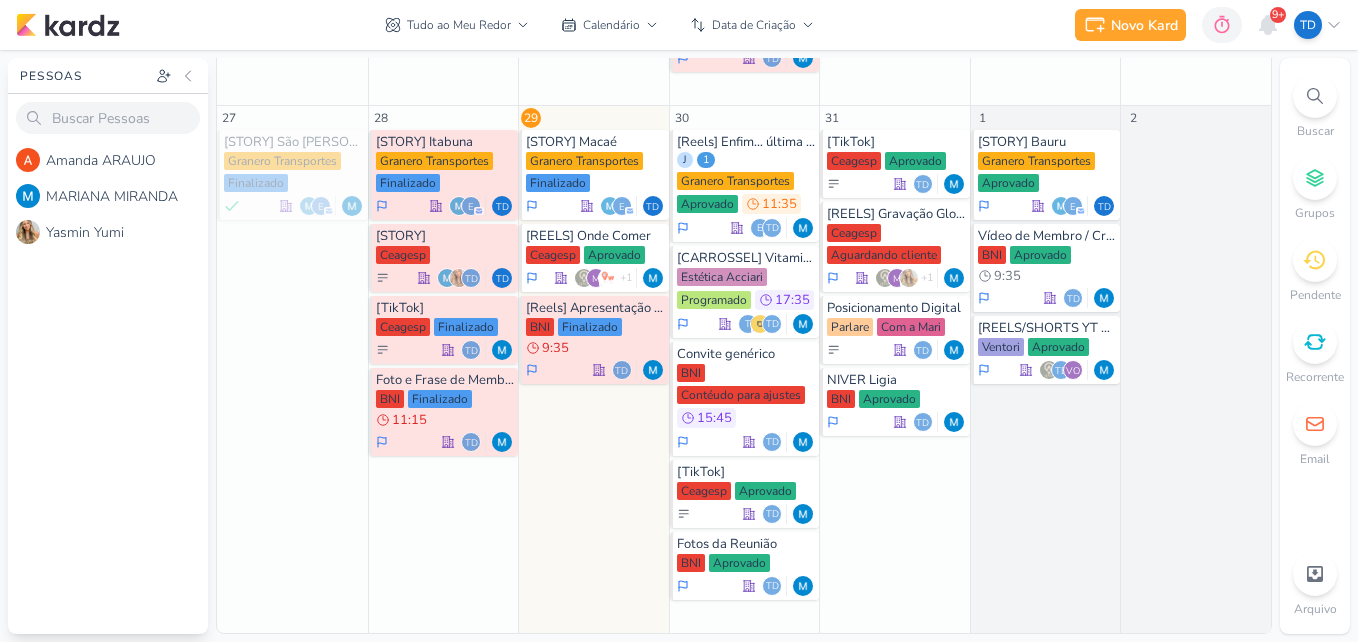 click at bounding box center (1315, 96) 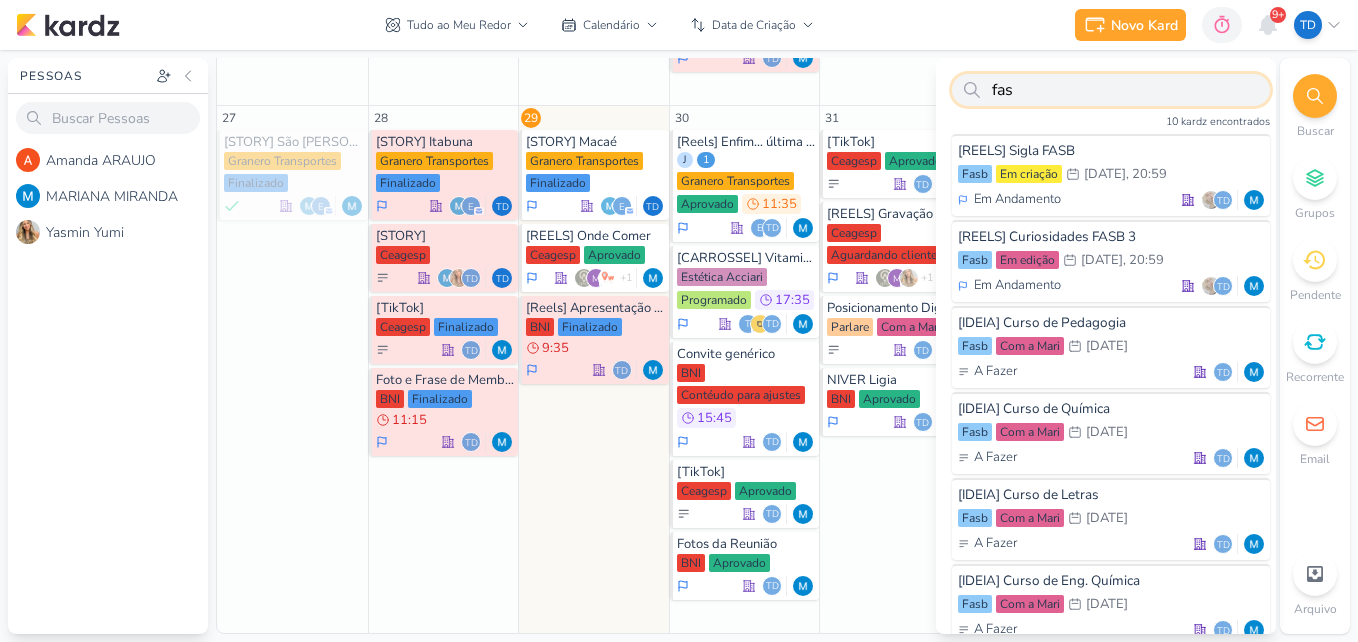 type on "fasb" 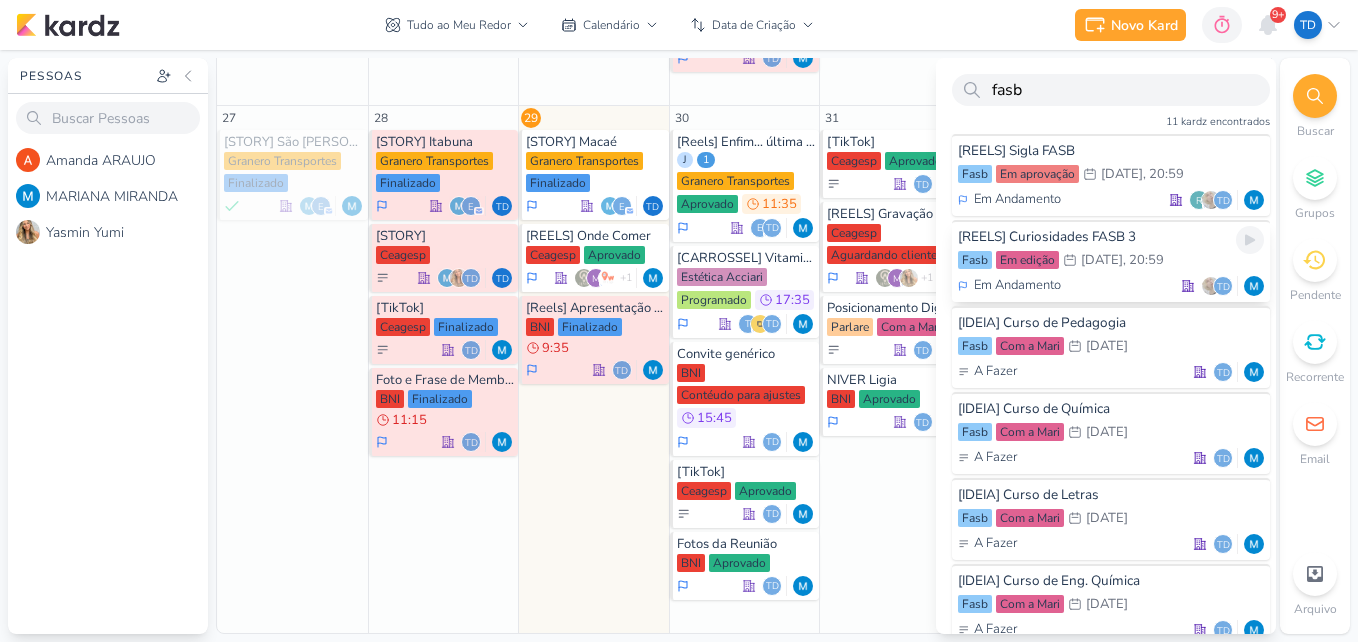 click on "[REELS] Curiosidades FASB 3" at bounding box center (1111, 237) 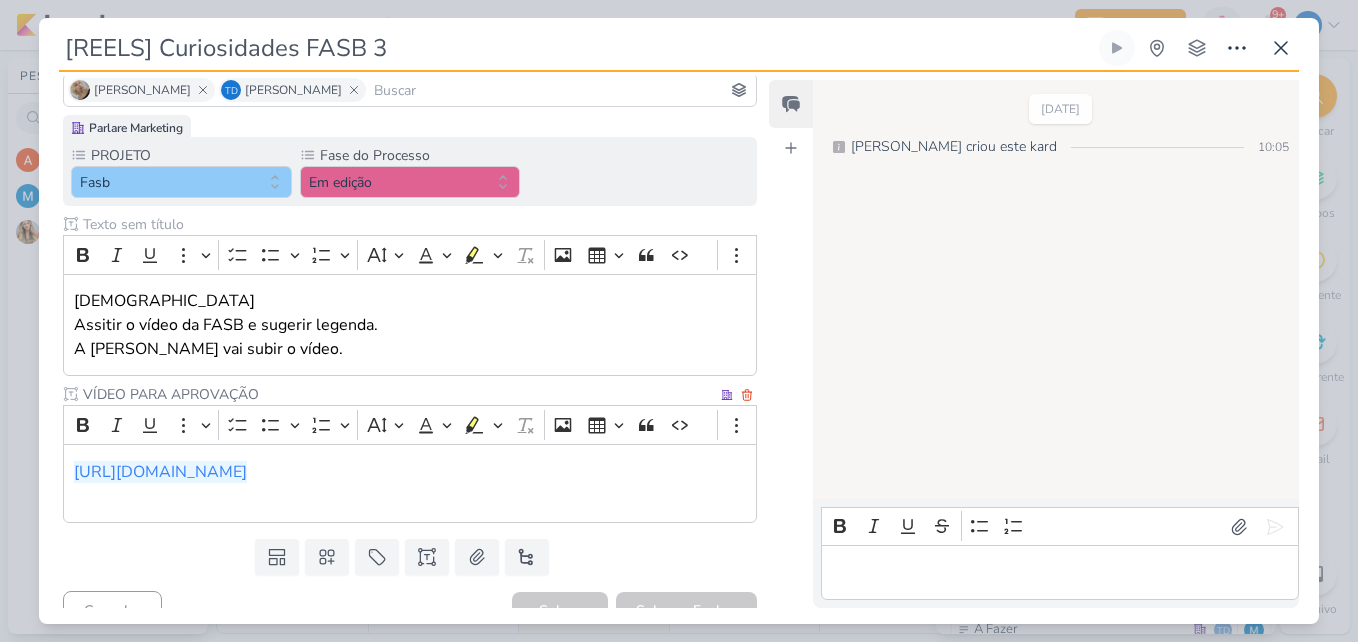 scroll, scrollTop: 174, scrollLeft: 0, axis: vertical 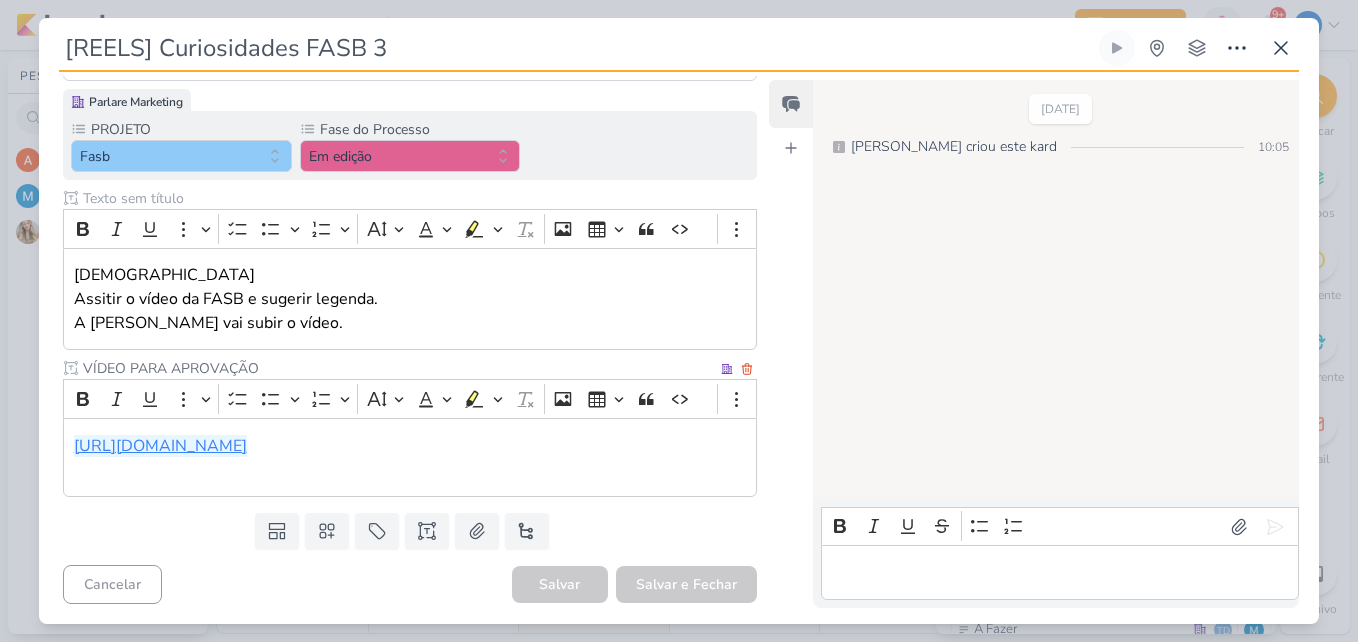 click on "https://drive.google.com/drive/folders/18NkuaEVVgB7p98B-fE1EQtGPgR0j76L8" at bounding box center [160, 446] 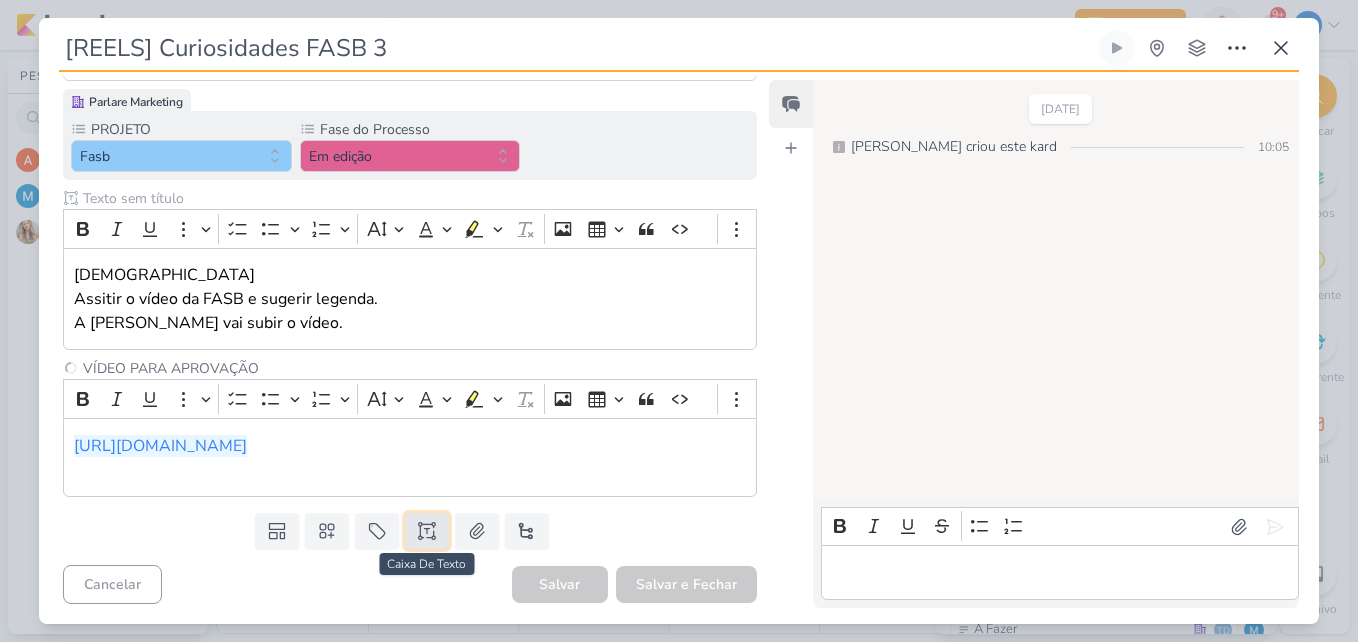 click at bounding box center (427, 531) 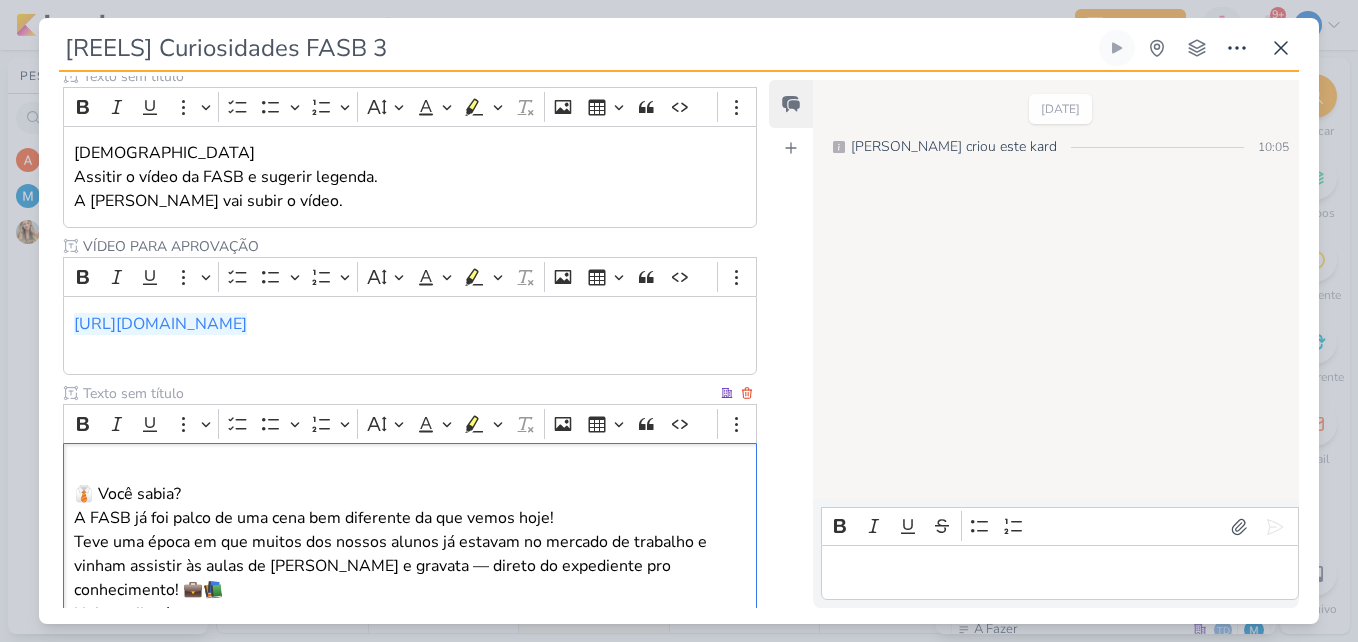 scroll, scrollTop: 434, scrollLeft: 0, axis: vertical 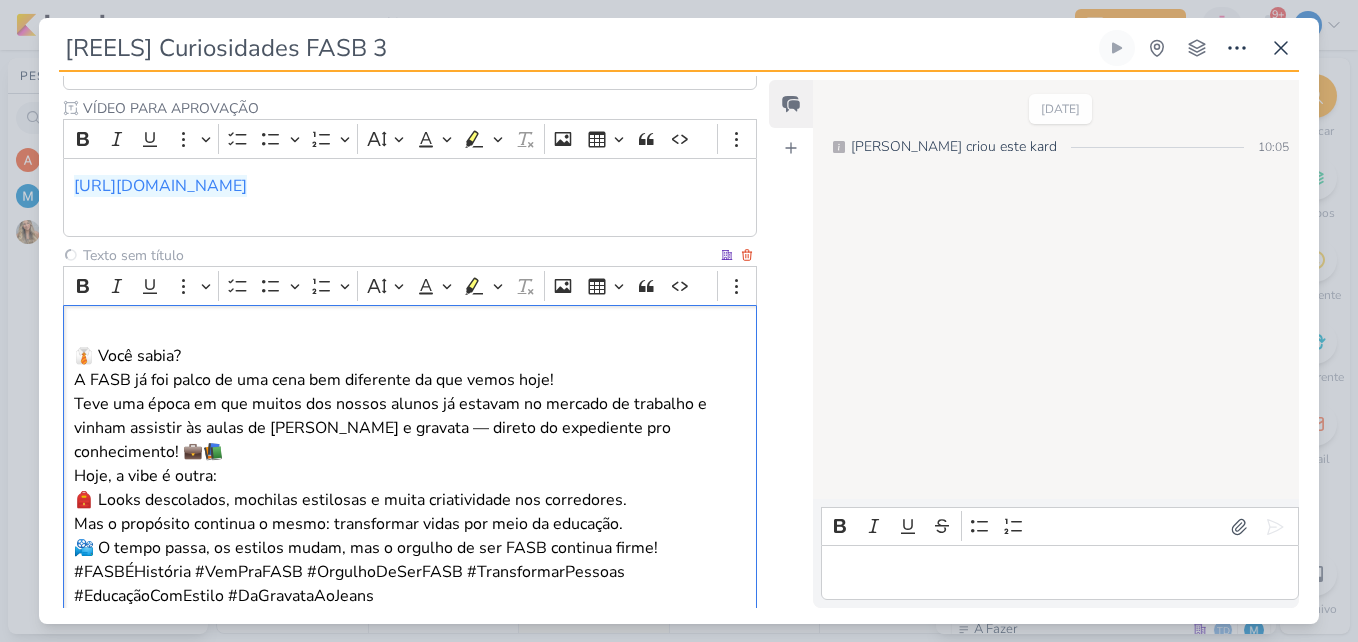 click on "👔 Você sabia? A FASB já foi palco de uma cena bem diferente da que vemos hoje! Teve uma época em que muitos dos nossos alunos já estavam no mercado de trabalho e vinham assistir às aulas de terno e gravata — direto do expediente pro conhecimento! 💼📚" at bounding box center [410, 404] 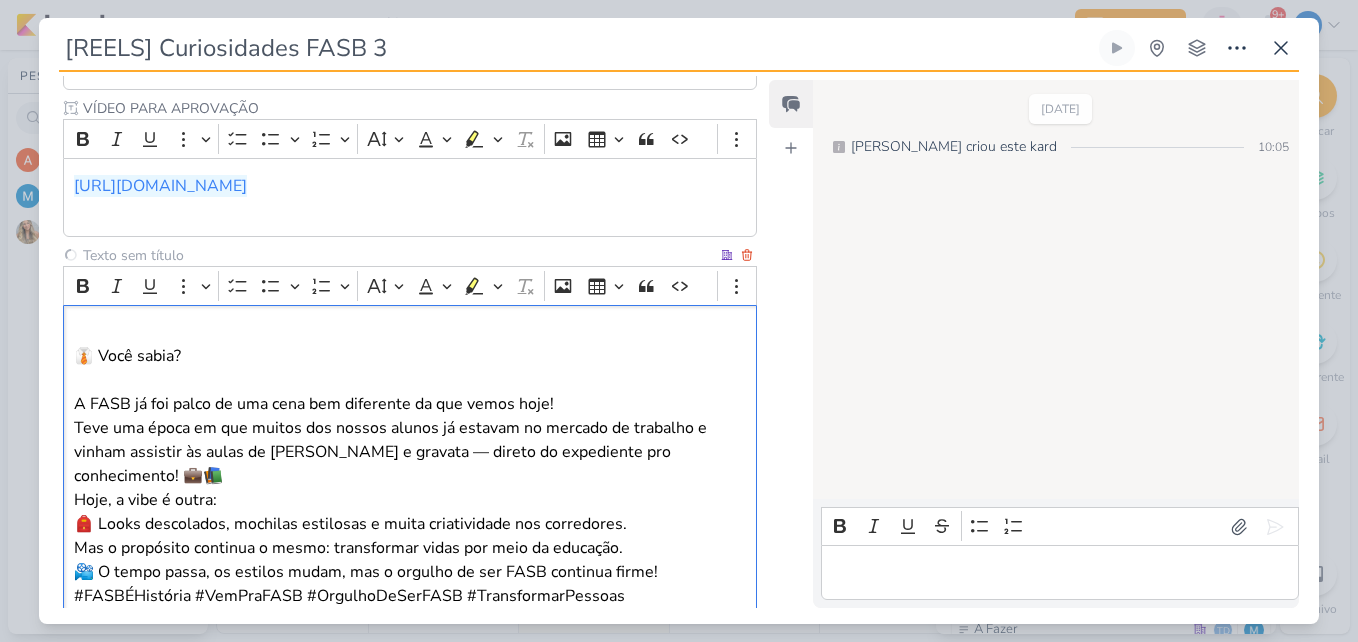 scroll, scrollTop: 534, scrollLeft: 0, axis: vertical 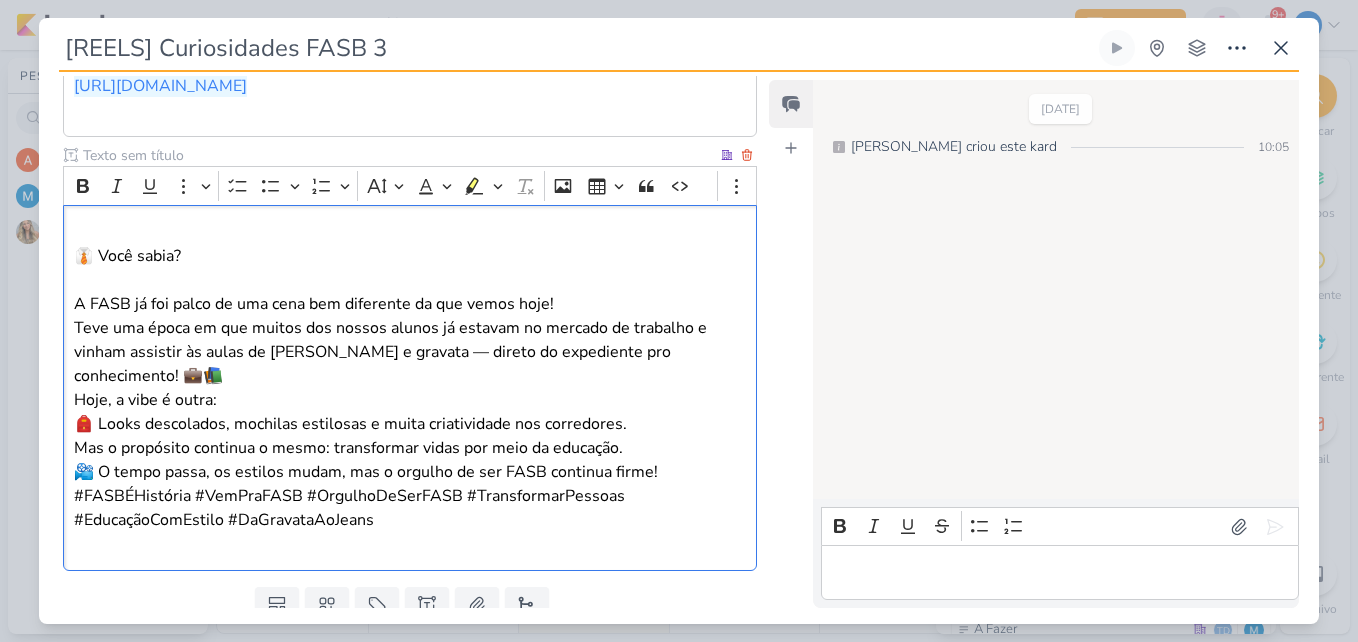 click on "⁠⁠⁠⁠⁠⁠⁠ A FASB já foi palco de uma cena bem diferente da que vemos hoje! Teve uma época em que muitos dos nossos alunos já estavam no mercado de trabalho e vinham assistir às aulas de terno e gravata — direto do expediente pro conhecimento! 💼📚" at bounding box center [410, 328] 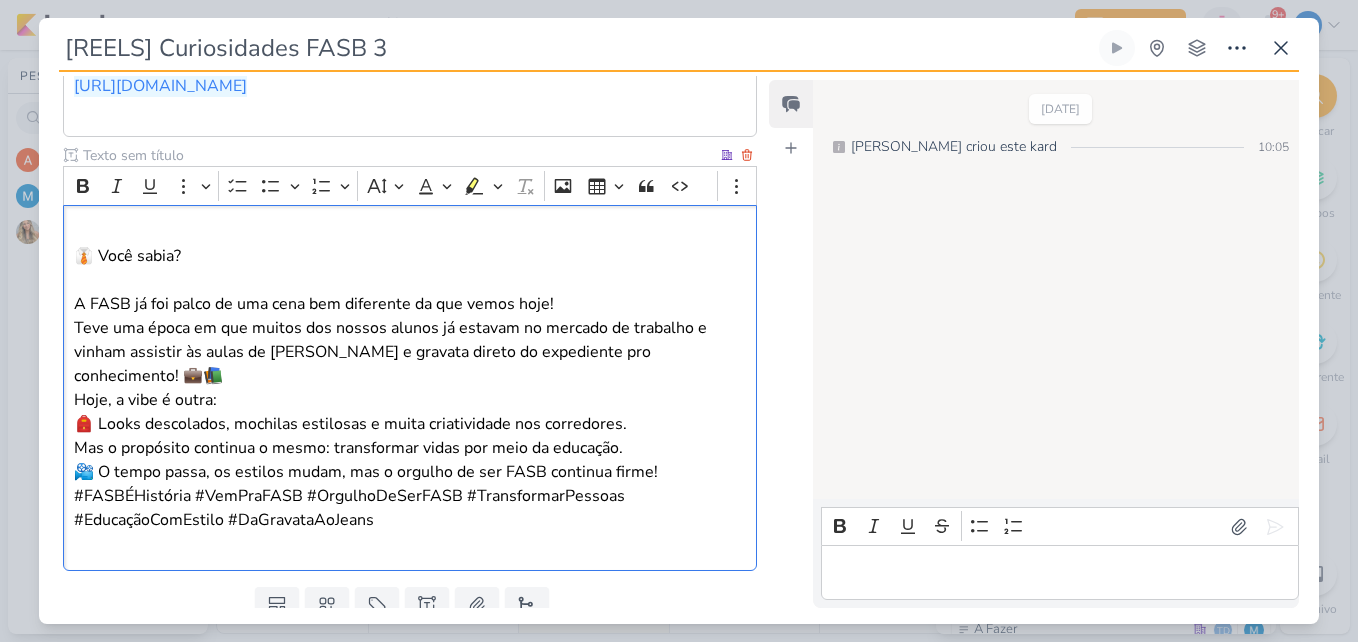 click on "A FASB já foi palco de uma cena bem diferente da que vemos hoje! Teve uma época em que muitos dos nossos alunos já estavam no mercado de trabalho e vinham assistir às aulas de terno e gravata direto do expediente pro conhecimento! 💼📚" at bounding box center [410, 328] 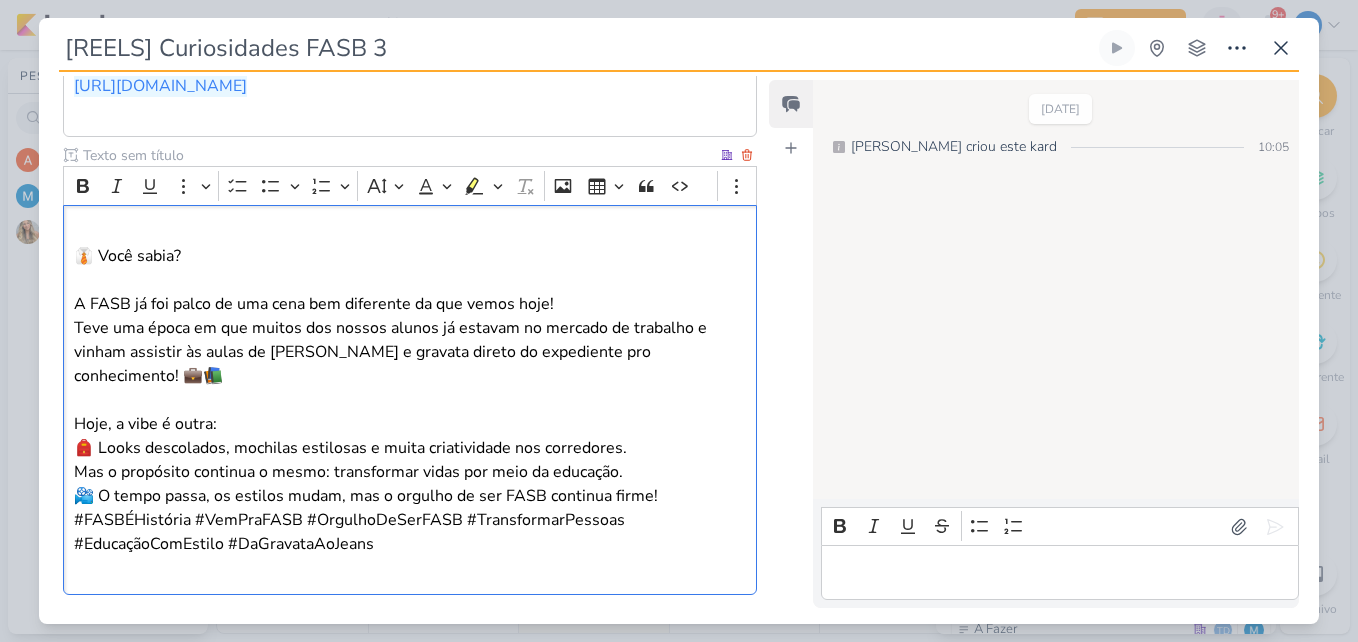 click on "Hoje, a vibe é outra: 🎒 Looks descolados, mochilas estilosas e muita criatividade nos corredores. Mas o propósito continua o mesmo: transformar vidas por meio da educação." at bounding box center (410, 448) 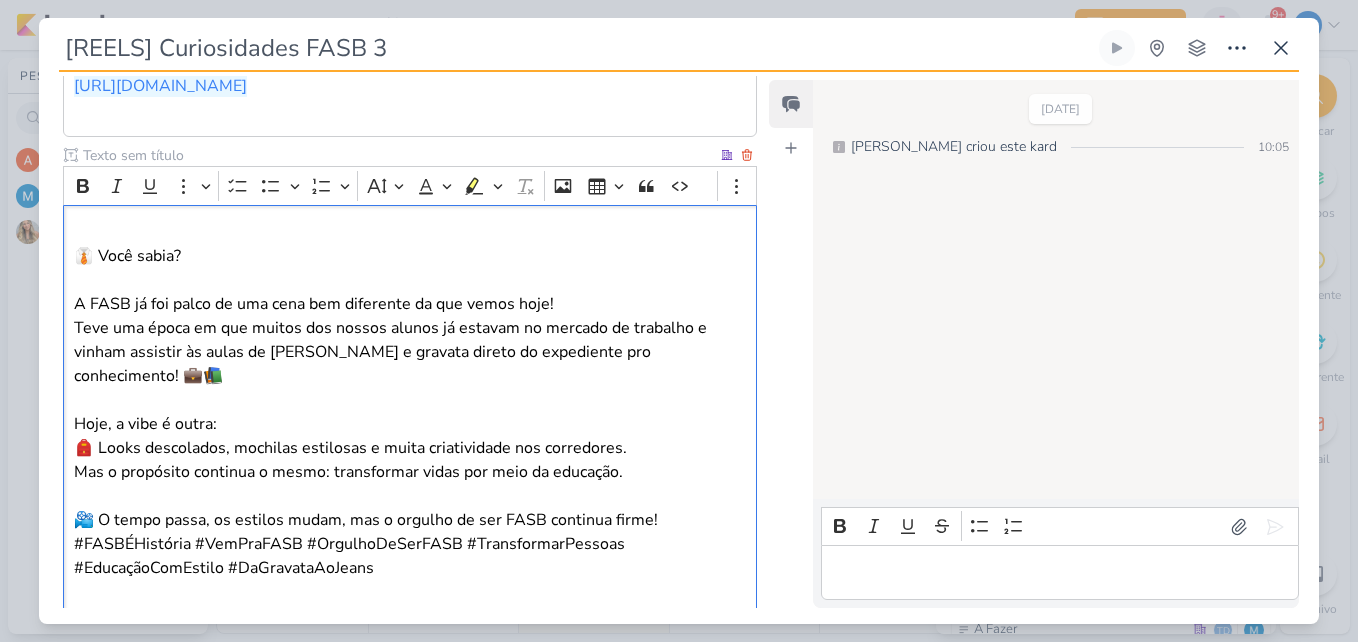 click on "📽️ O tempo passa, os estilos mudam, mas o orgulho de ser FASB continua firme!" at bounding box center [410, 520] 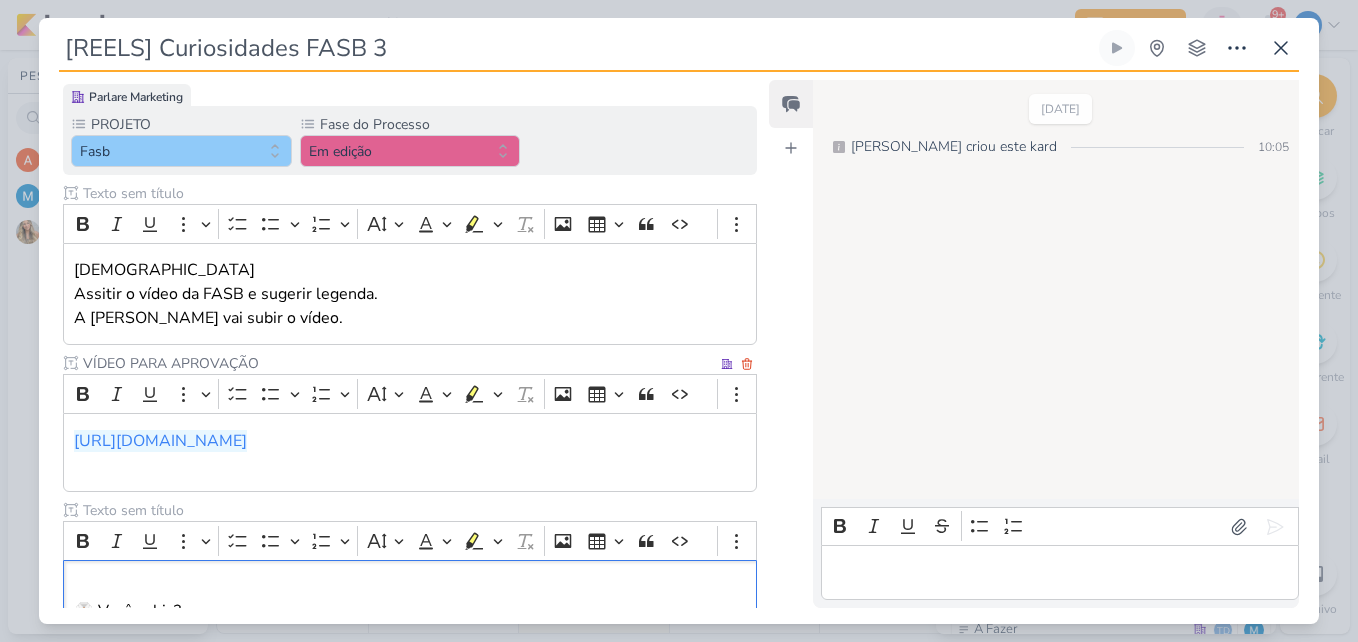 scroll, scrollTop: 0, scrollLeft: 0, axis: both 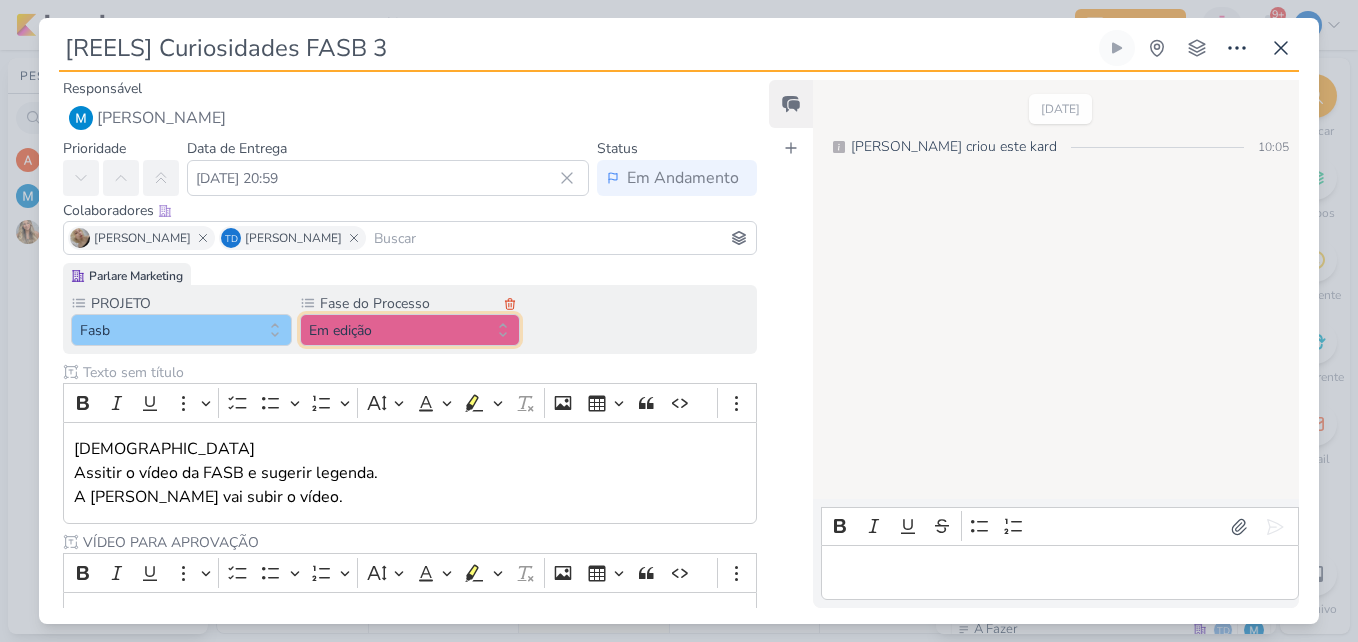 click on "Em edição" at bounding box center (410, 330) 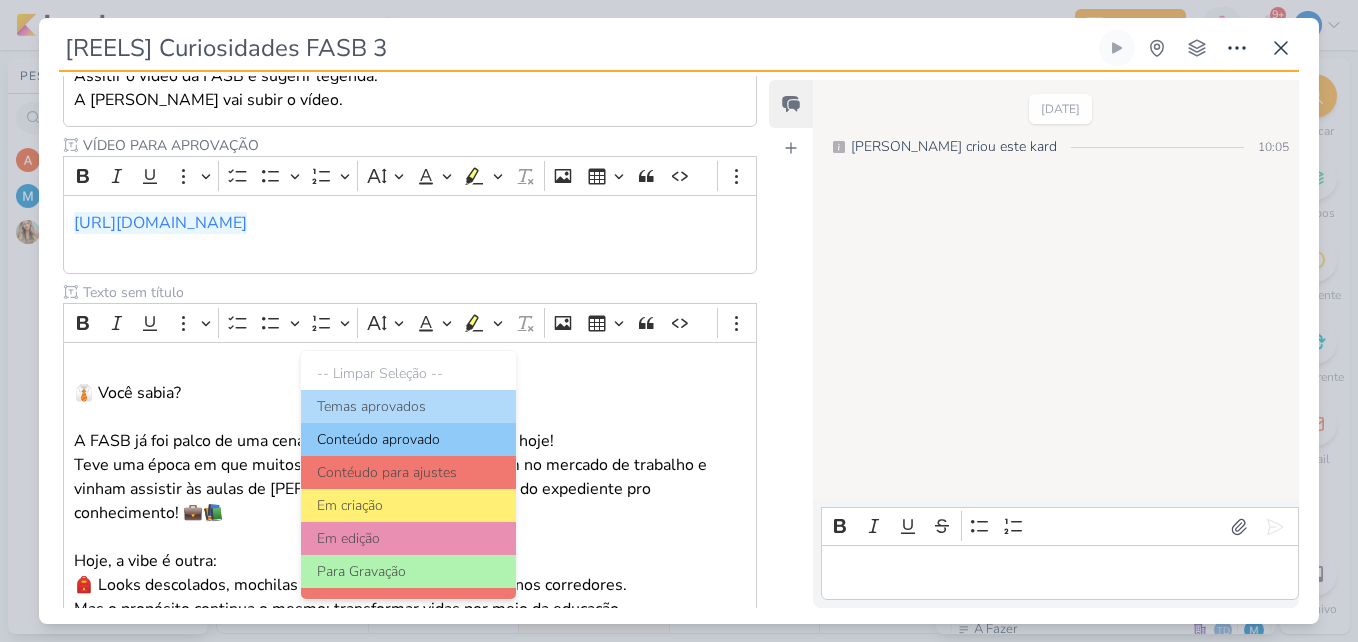 scroll, scrollTop: 400, scrollLeft: 0, axis: vertical 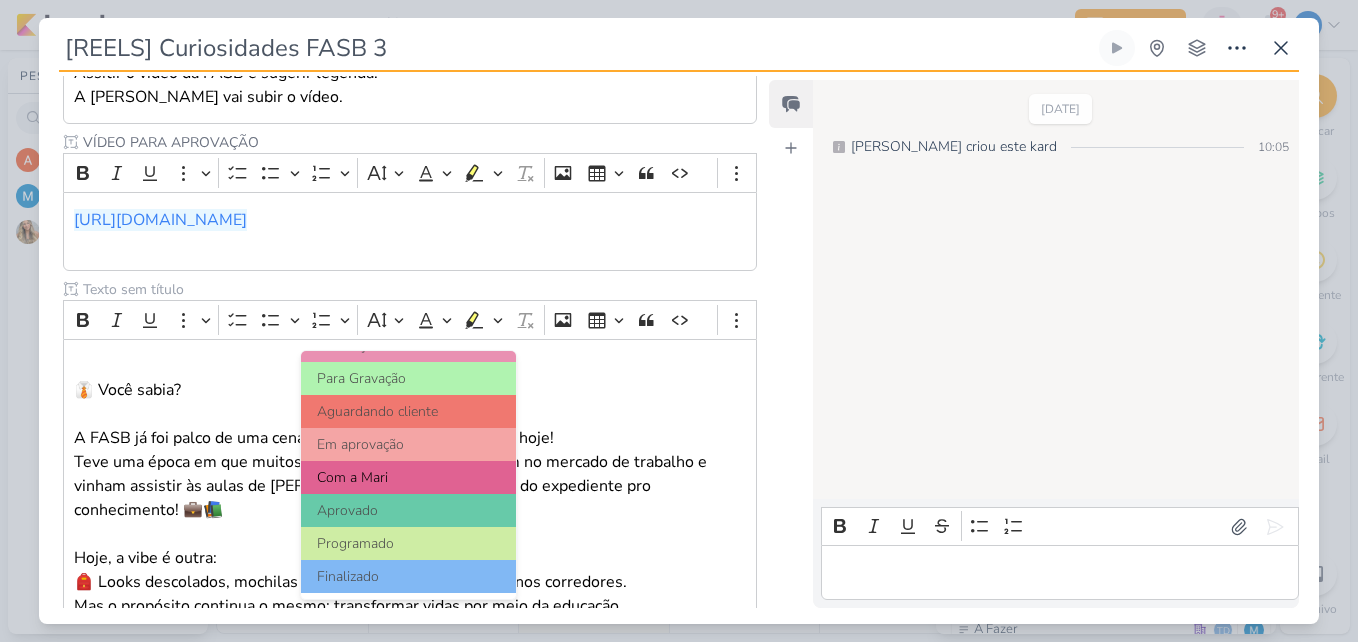 click on "Com a Mari" at bounding box center (409, 477) 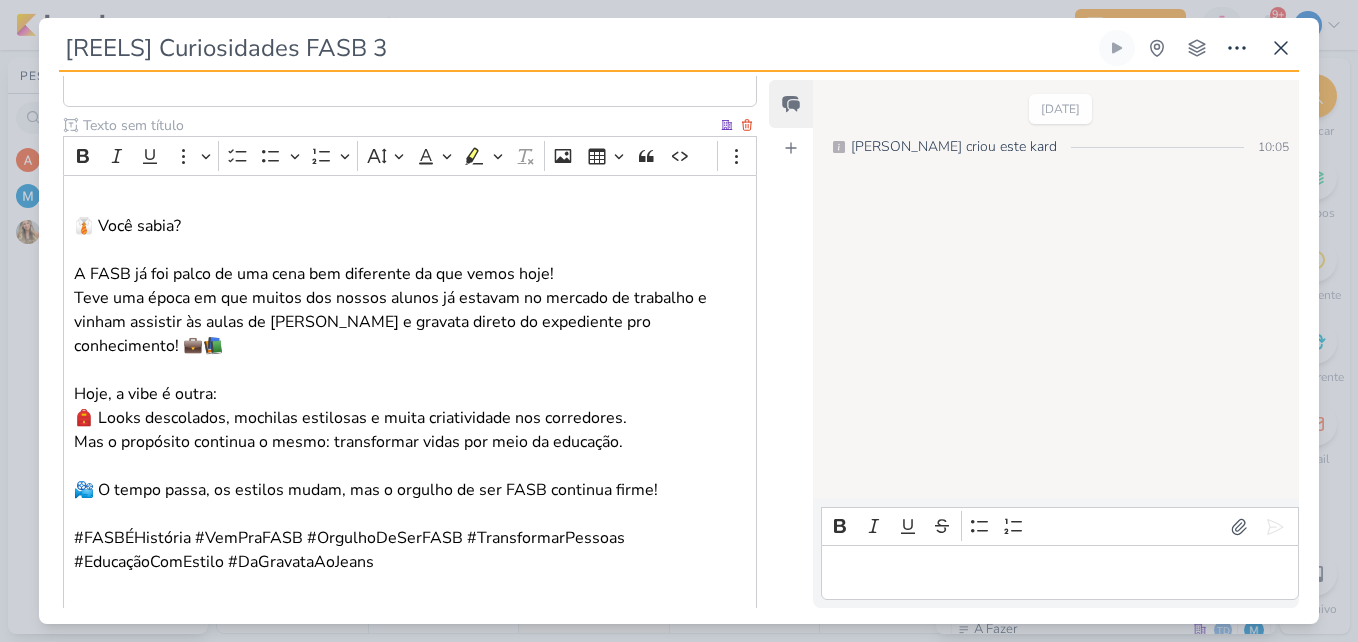 scroll, scrollTop: 656, scrollLeft: 0, axis: vertical 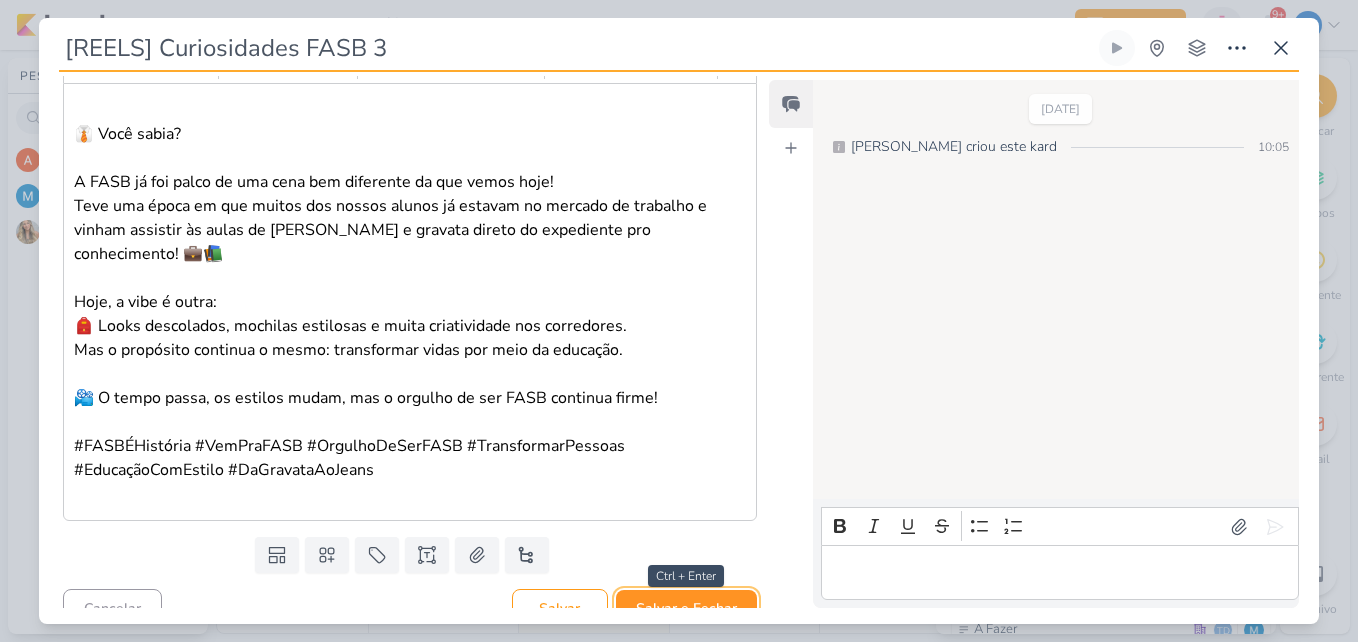 click on "Salvar e Fechar" at bounding box center [686, 608] 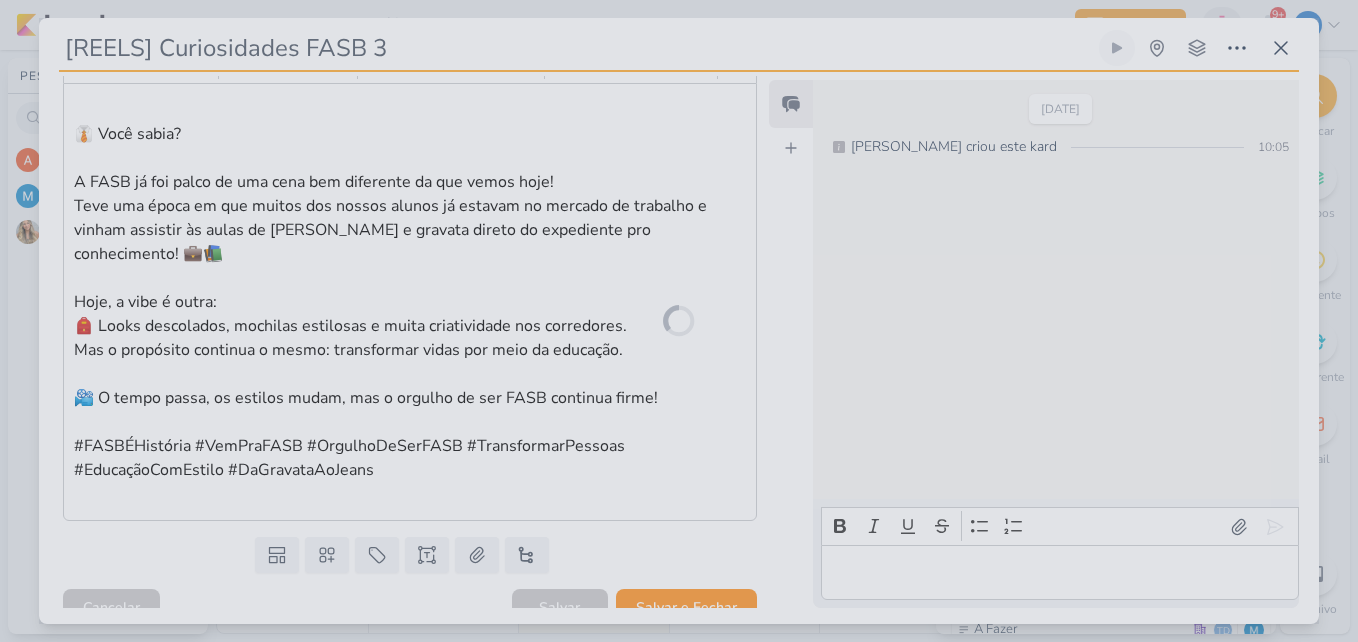 scroll, scrollTop: 654, scrollLeft: 0, axis: vertical 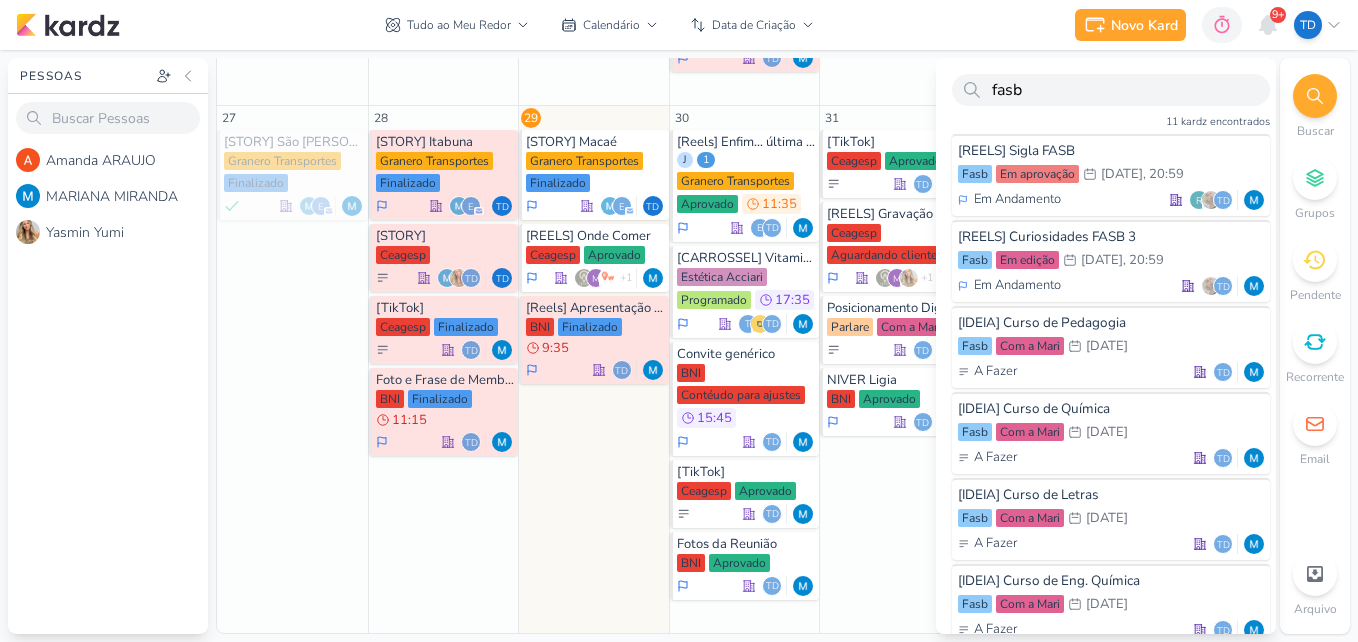 click on "24
[REELS/SHORTS YT 2] Processos
Ventori
Finalizado
+1" at bounding box center [894, -206] 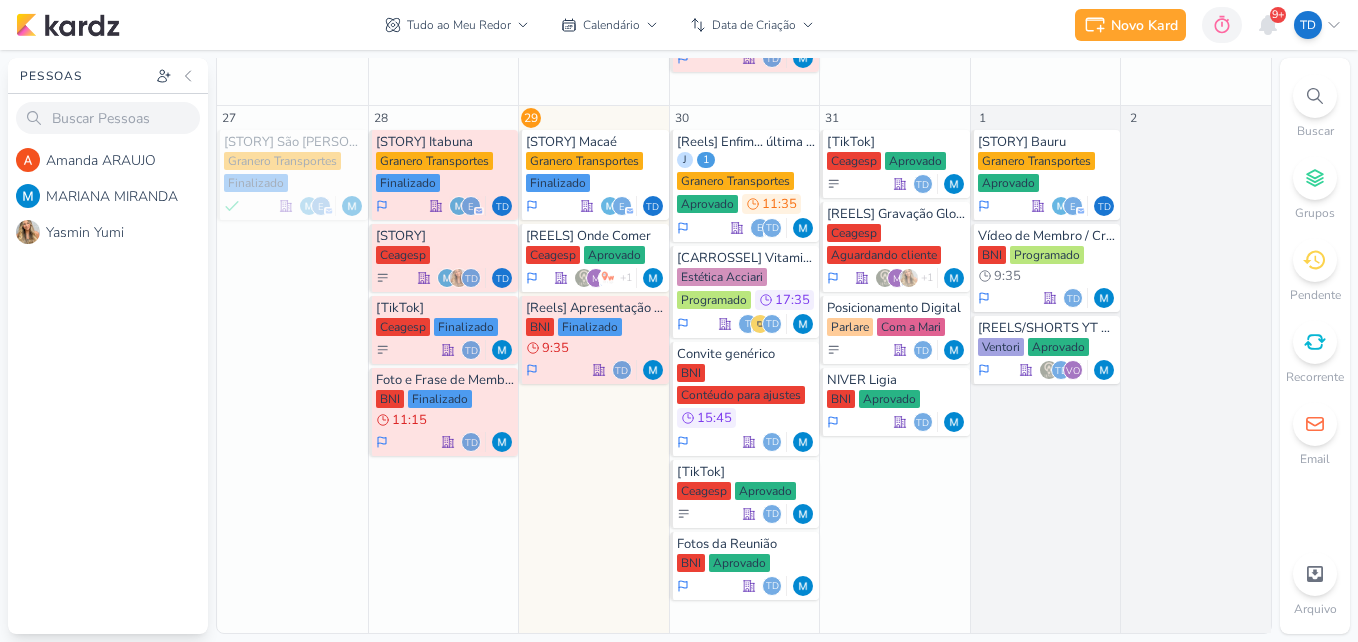click on "9+" at bounding box center (1278, 15) 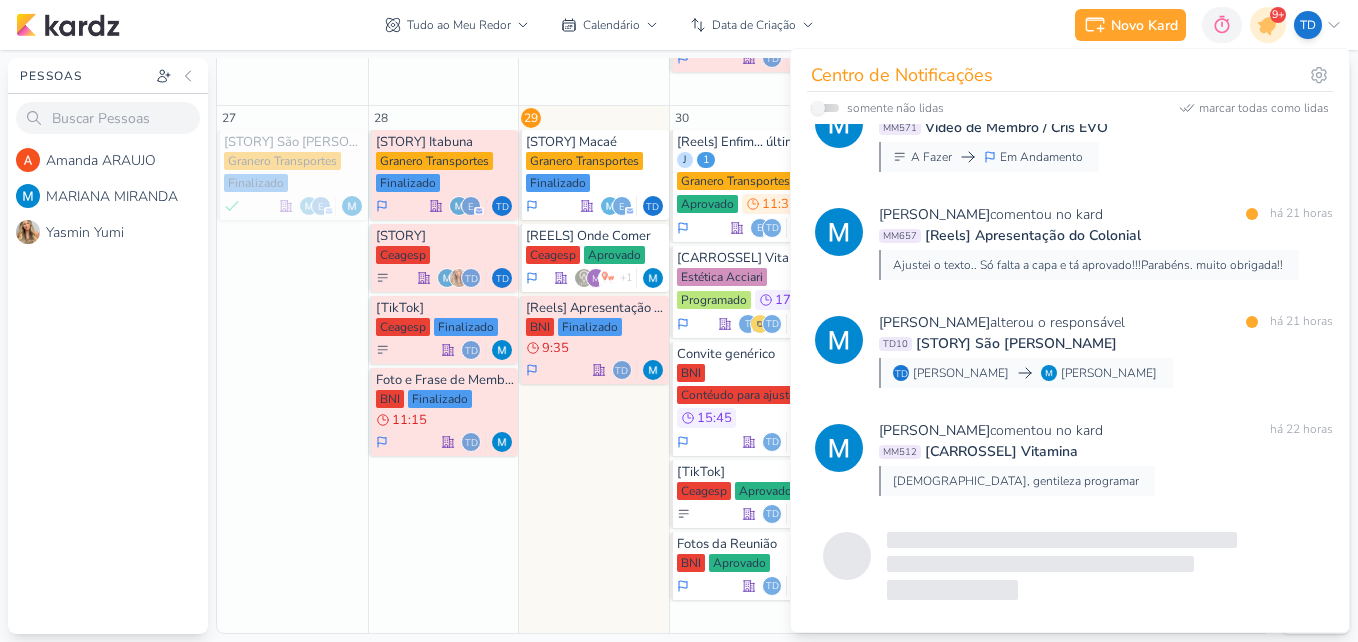scroll, scrollTop: 3320, scrollLeft: 0, axis: vertical 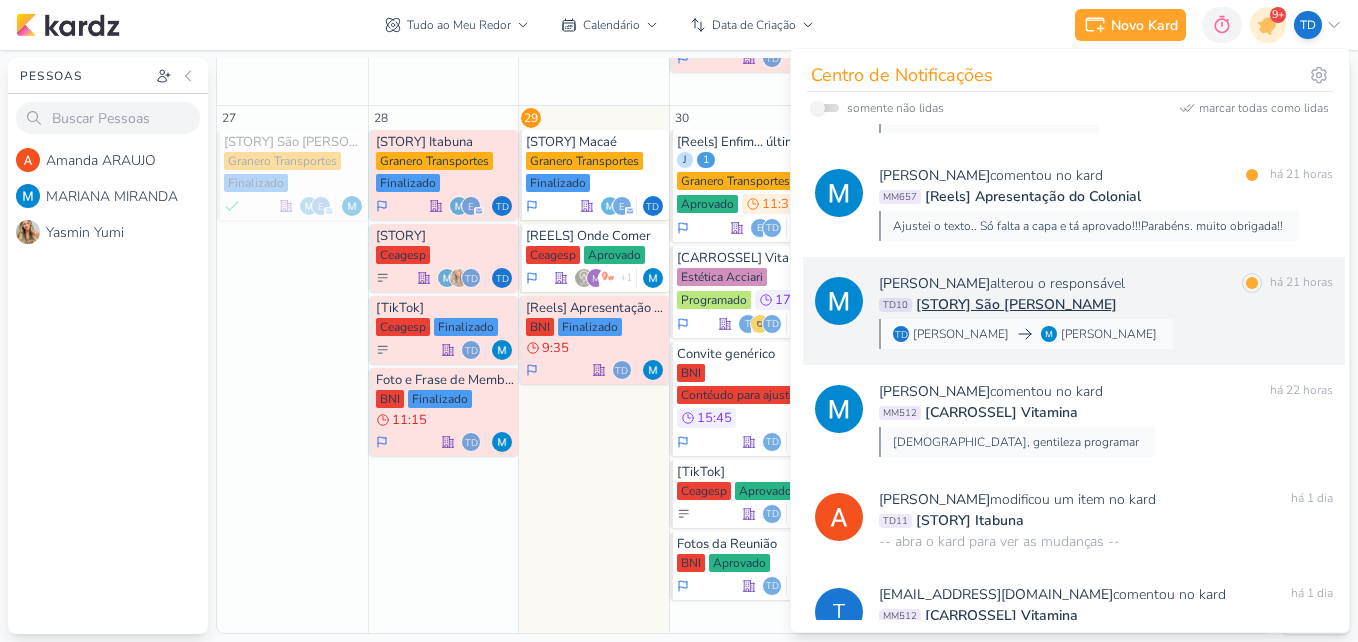 click on "TD10
[STORY] São José Dos Campos" at bounding box center (1106, 304) 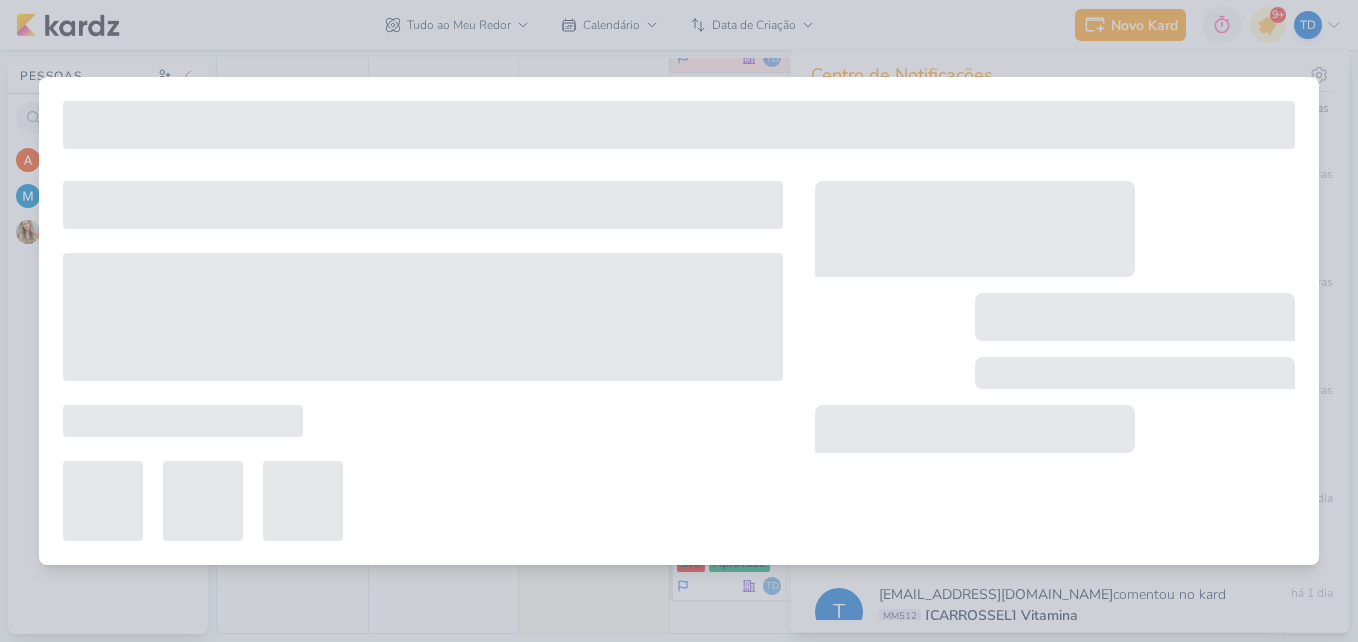 type on "[STORY] São [PERSON_NAME]" 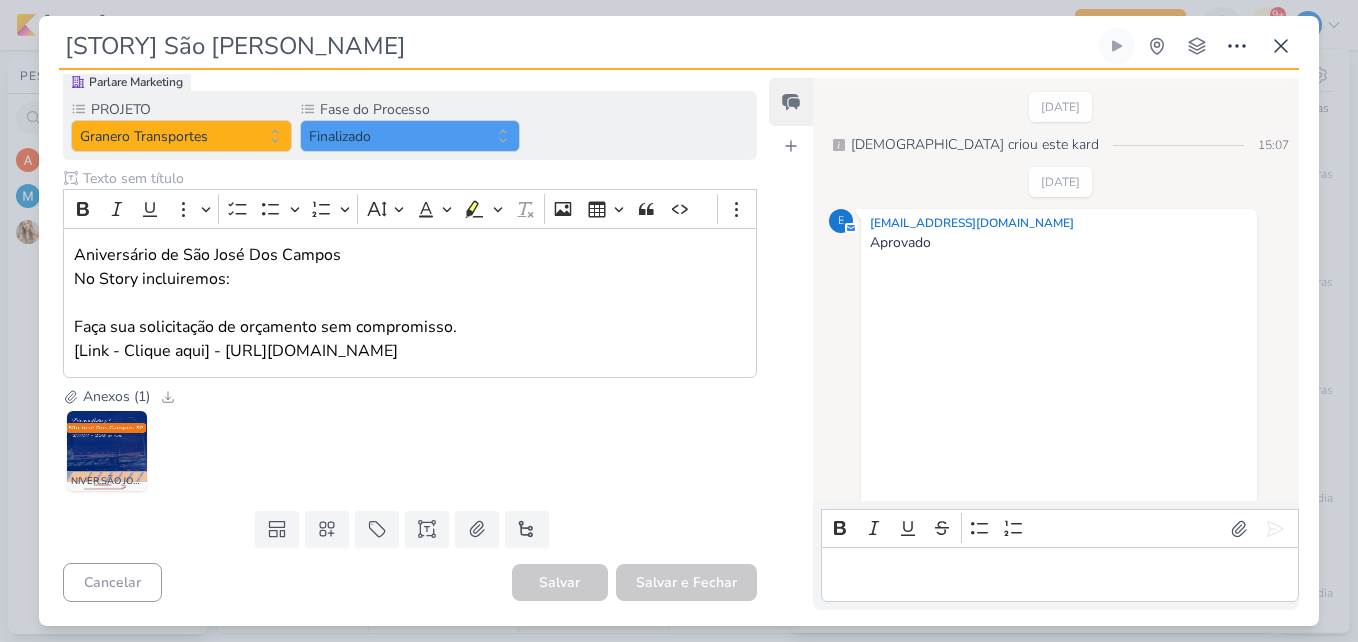 scroll, scrollTop: 3, scrollLeft: 0, axis: vertical 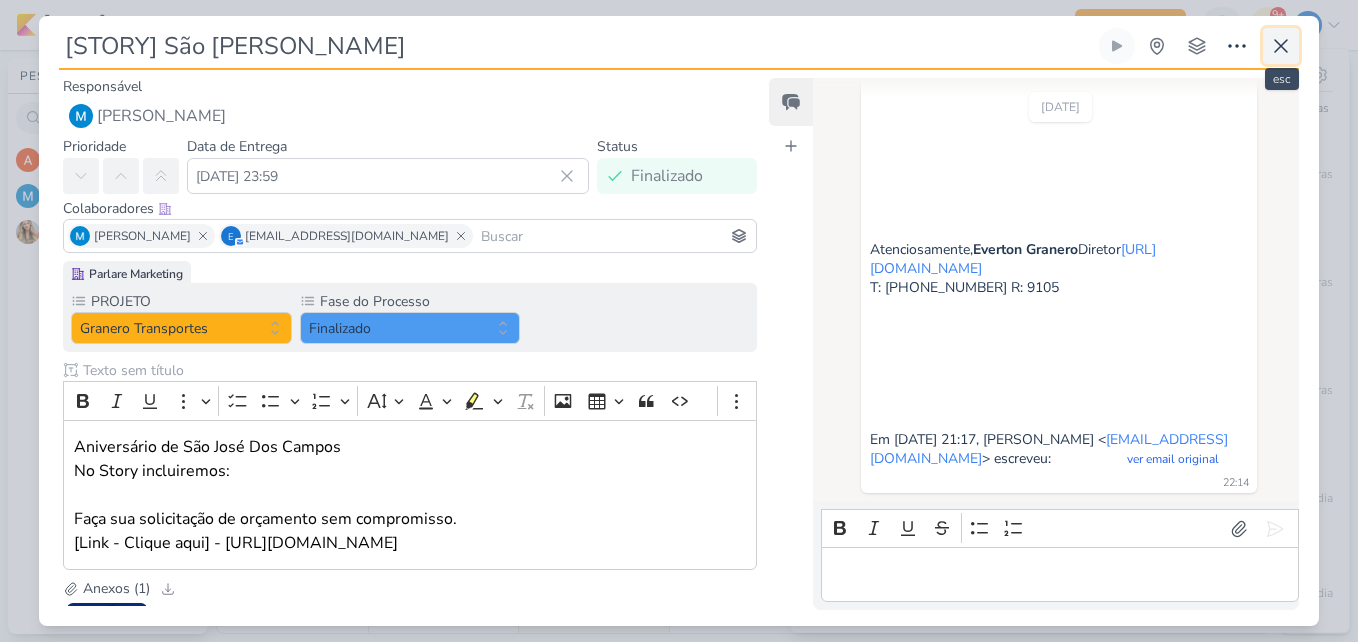 click at bounding box center [1281, 46] 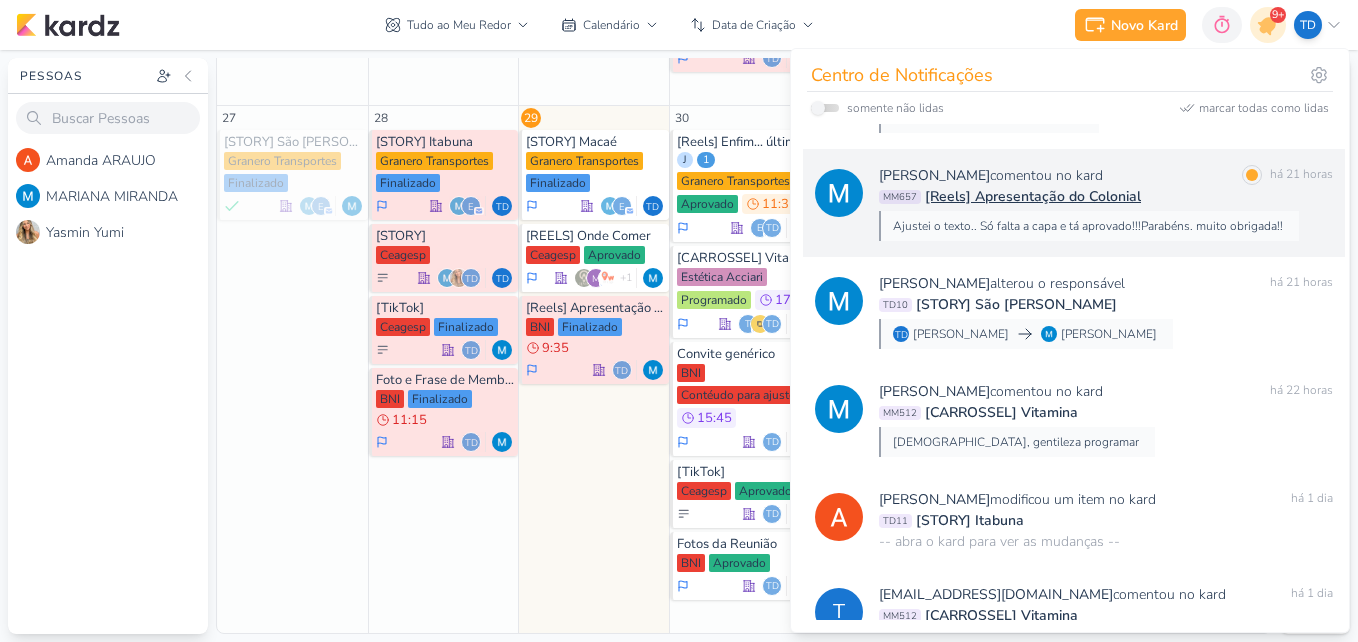 click on "MM657
[Reels] Apresentação do Colonial" at bounding box center [1106, 196] 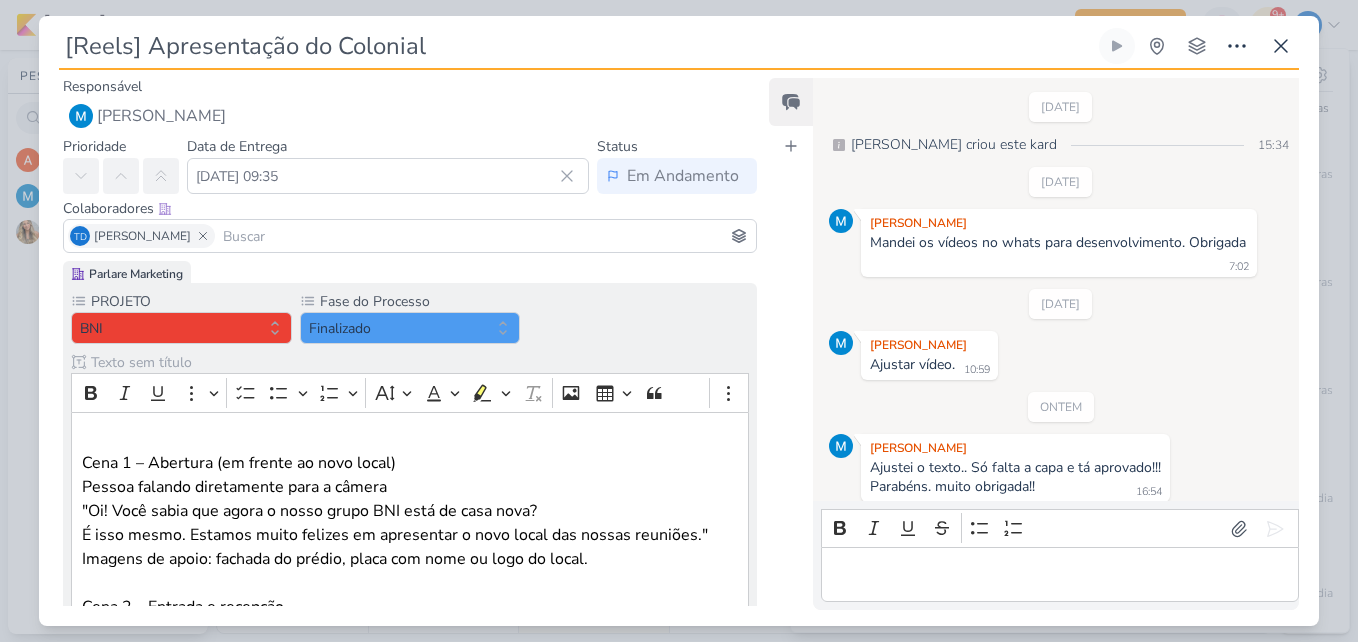 scroll, scrollTop: 9, scrollLeft: 0, axis: vertical 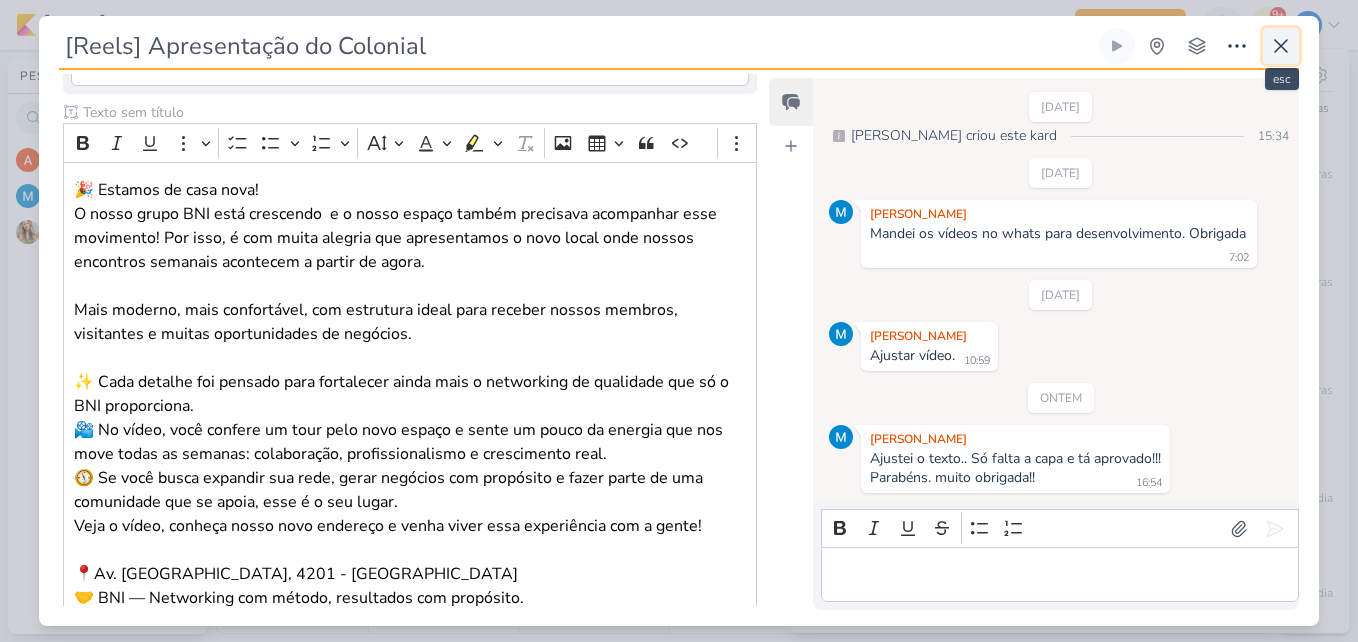 click 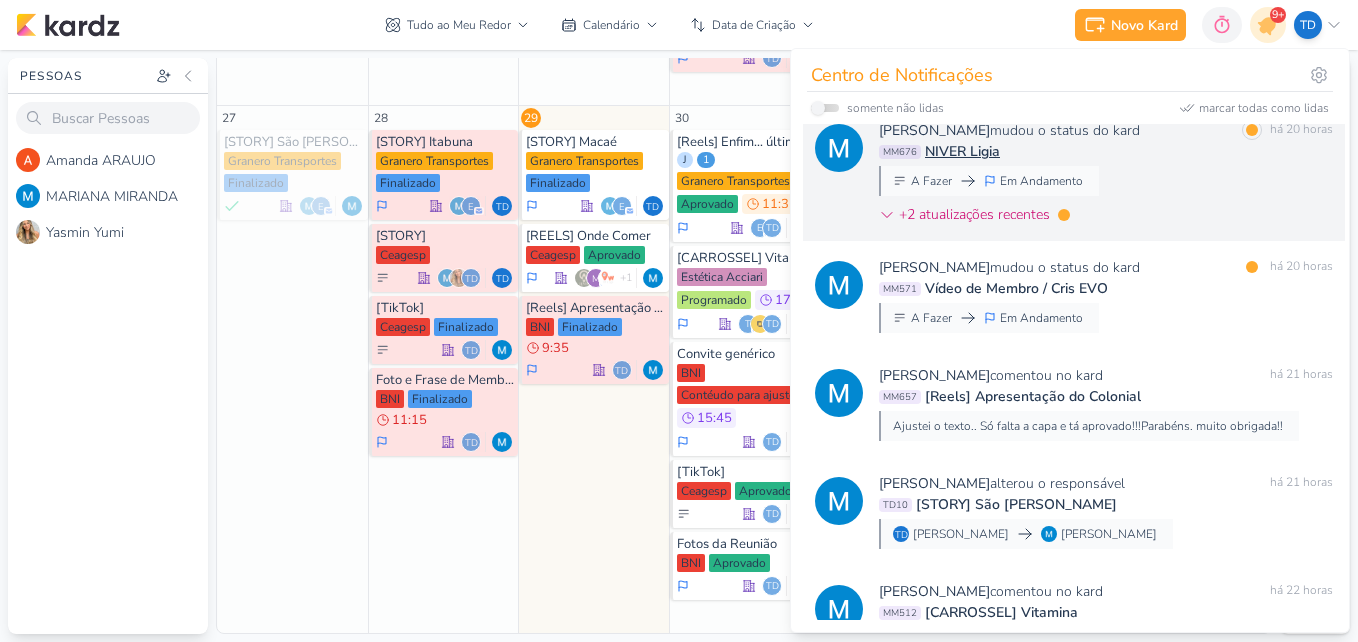 scroll, scrollTop: 3020, scrollLeft: 0, axis: vertical 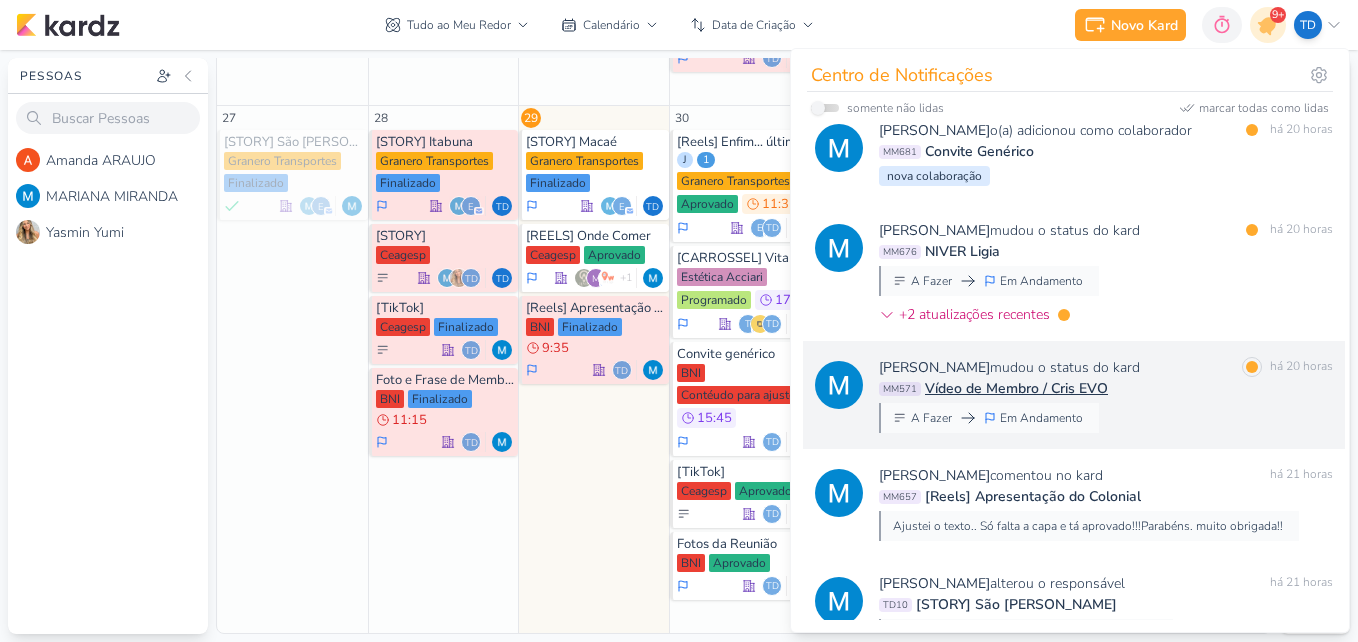 click on "MM571
Vídeo de Membro / Cris EVO" at bounding box center [1106, 388] 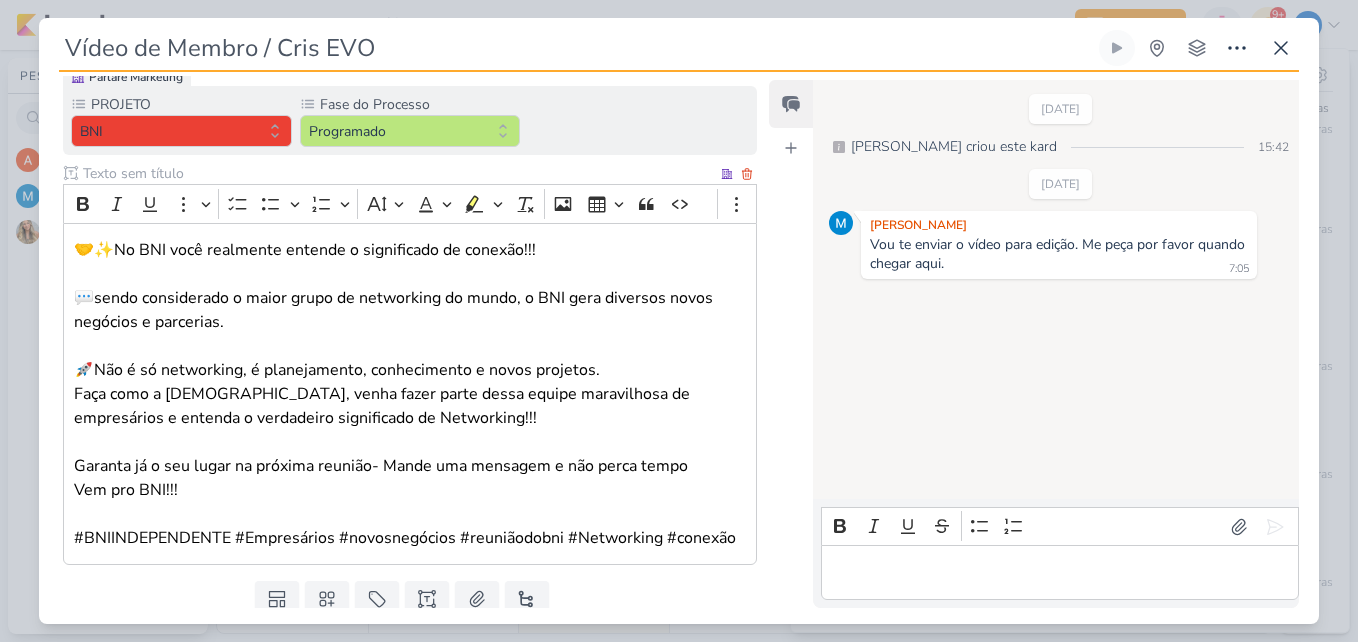 scroll, scrollTop: 0, scrollLeft: 0, axis: both 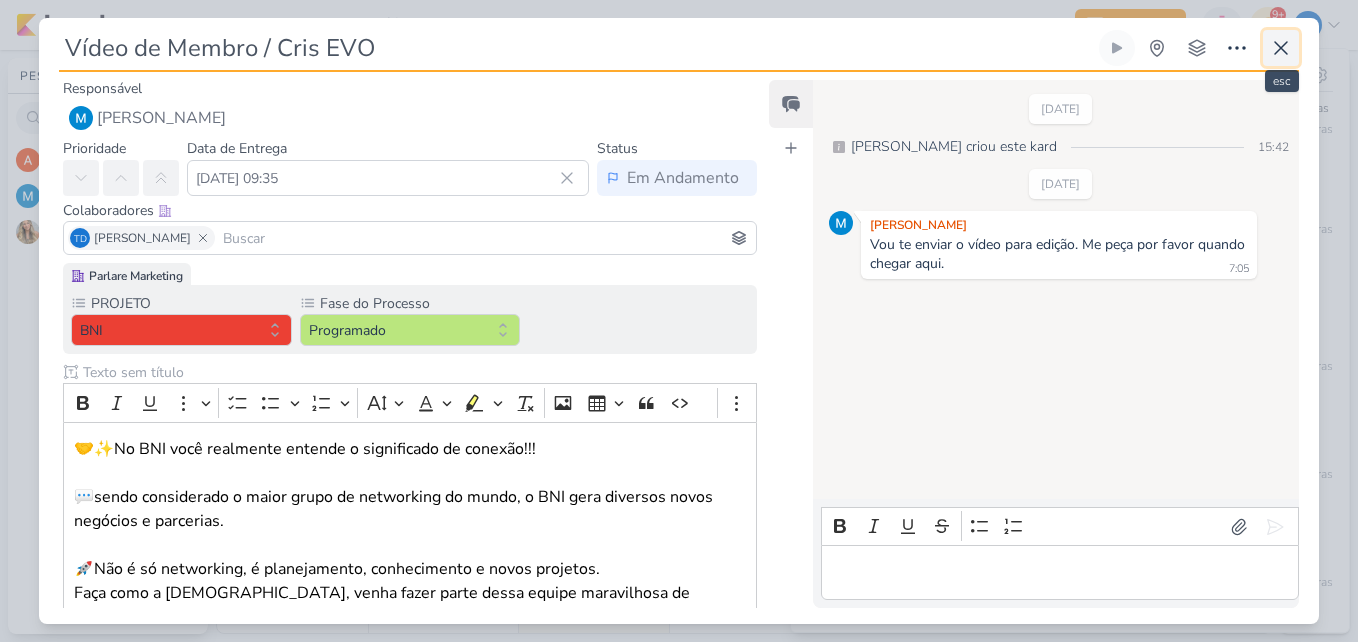 click 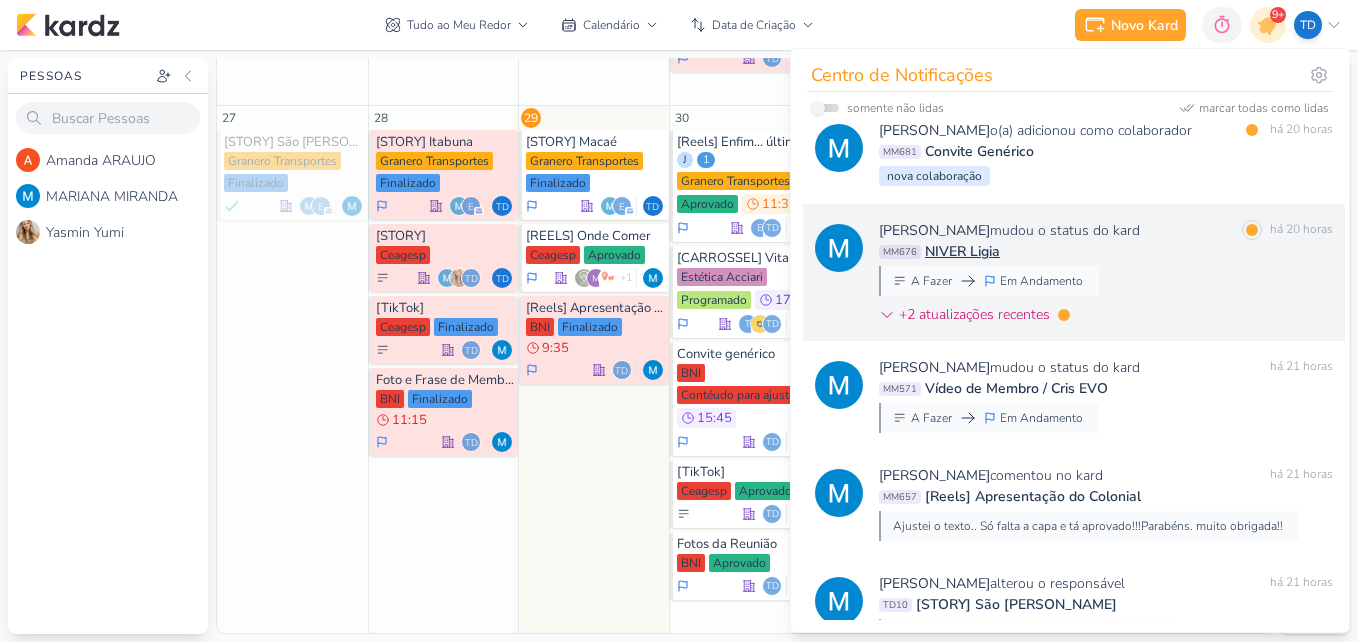 click on "MM676
NIVER Ligia" at bounding box center (1106, 251) 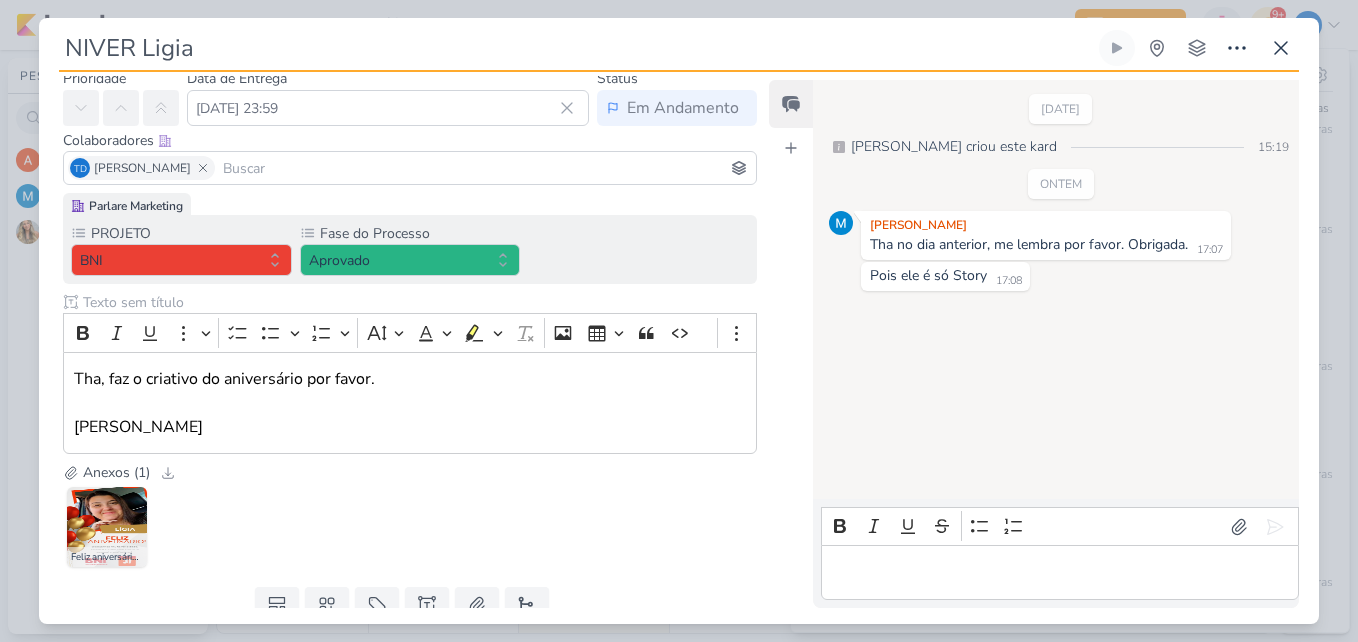 scroll, scrollTop: 100, scrollLeft: 0, axis: vertical 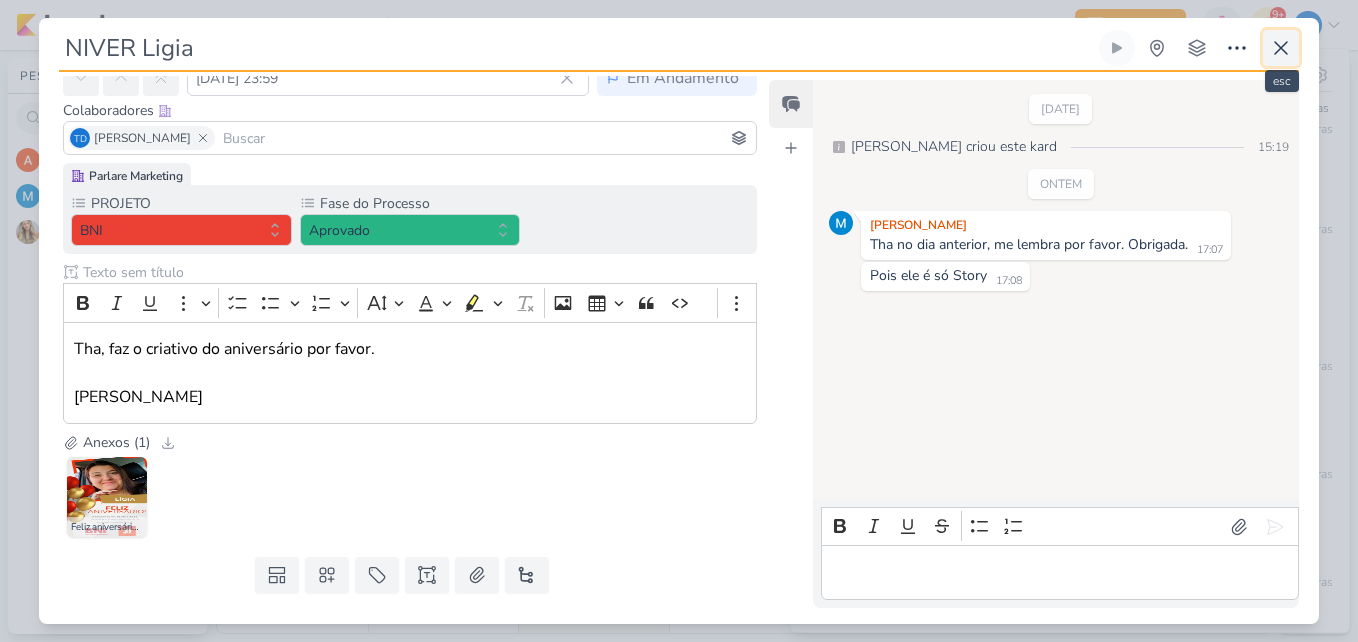 click 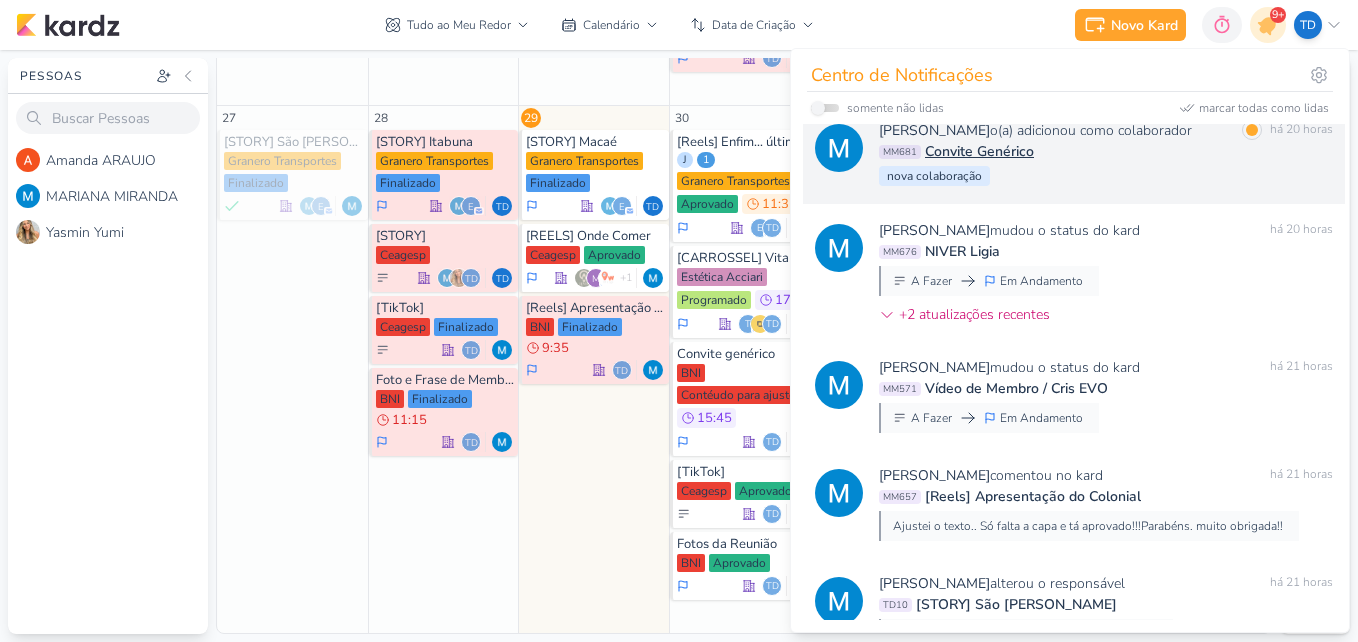click on "MM681
Convite Genérico" at bounding box center [1106, 151] 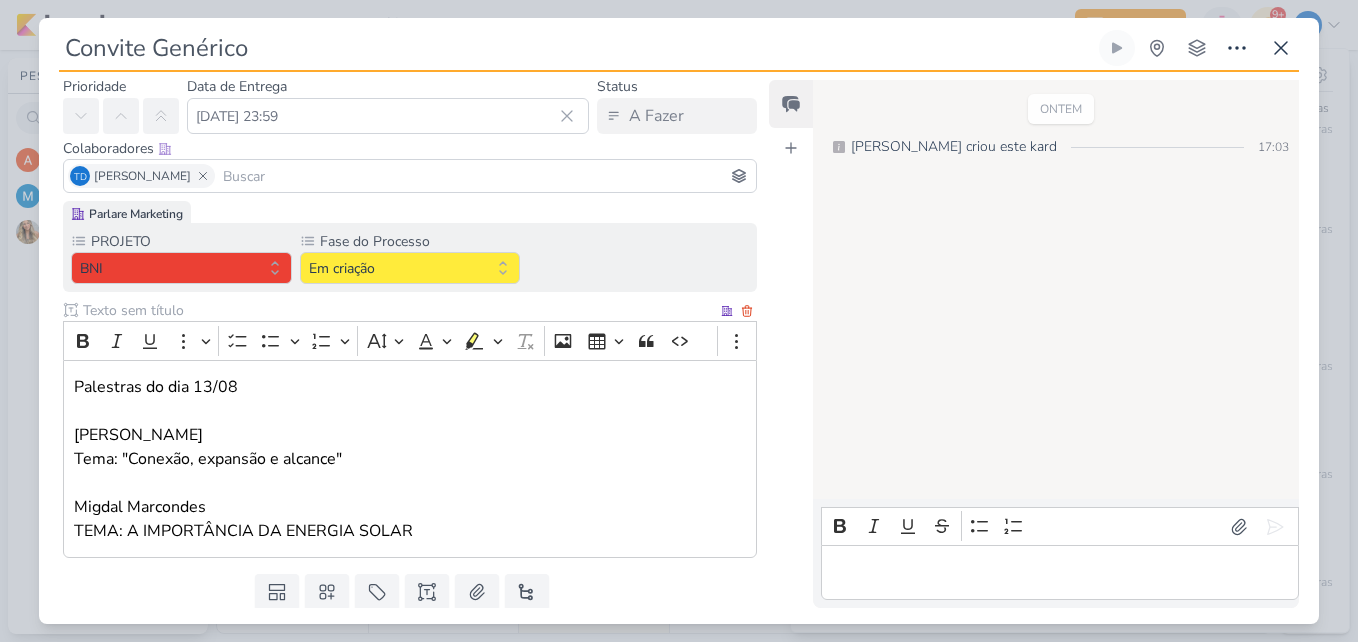 scroll, scrollTop: 123, scrollLeft: 0, axis: vertical 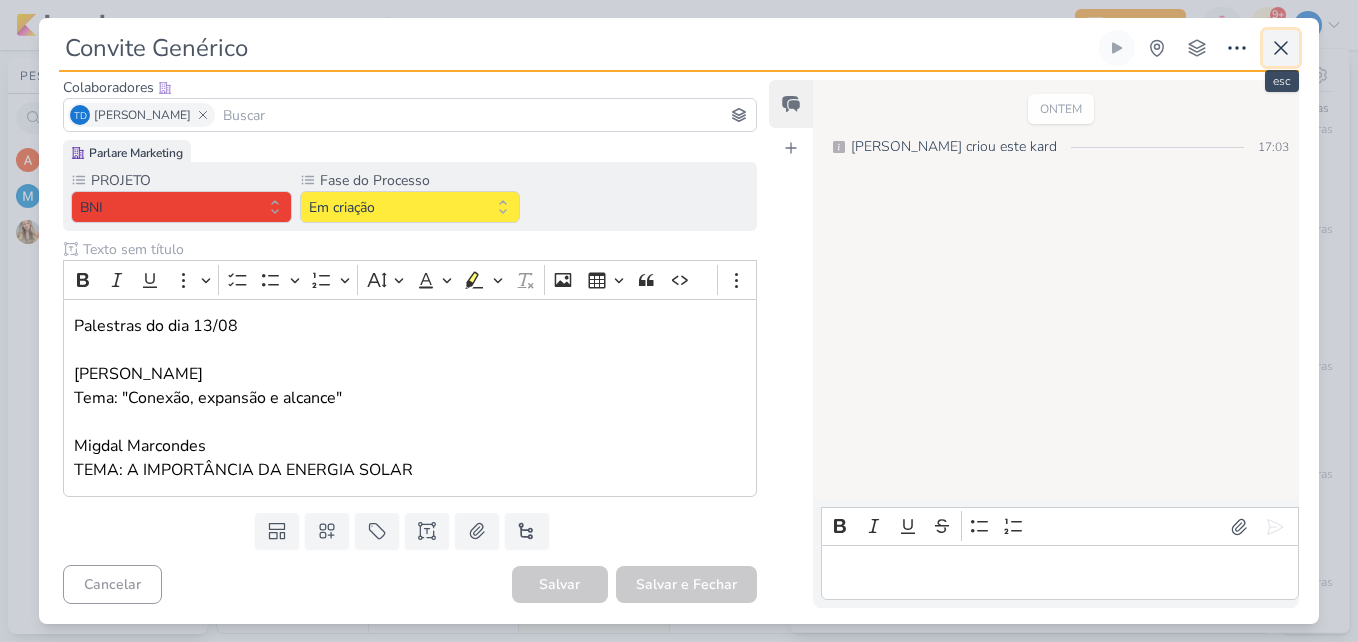 click at bounding box center (1281, 48) 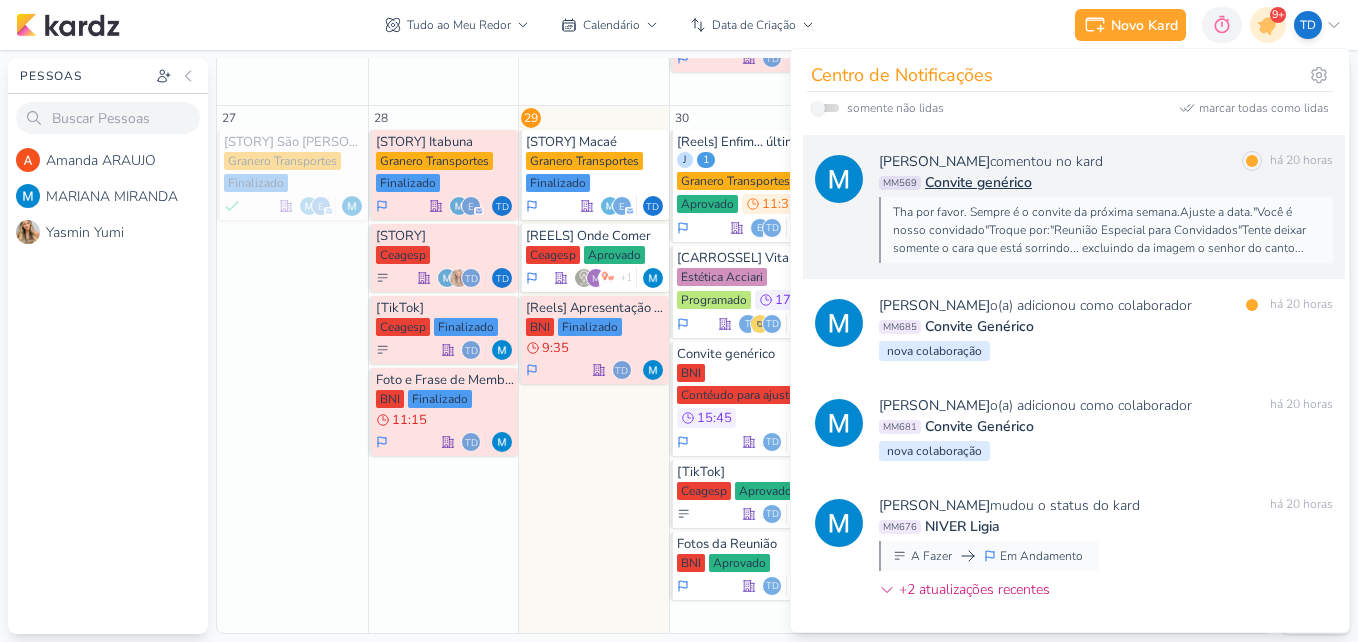 scroll, scrollTop: 2720, scrollLeft: 0, axis: vertical 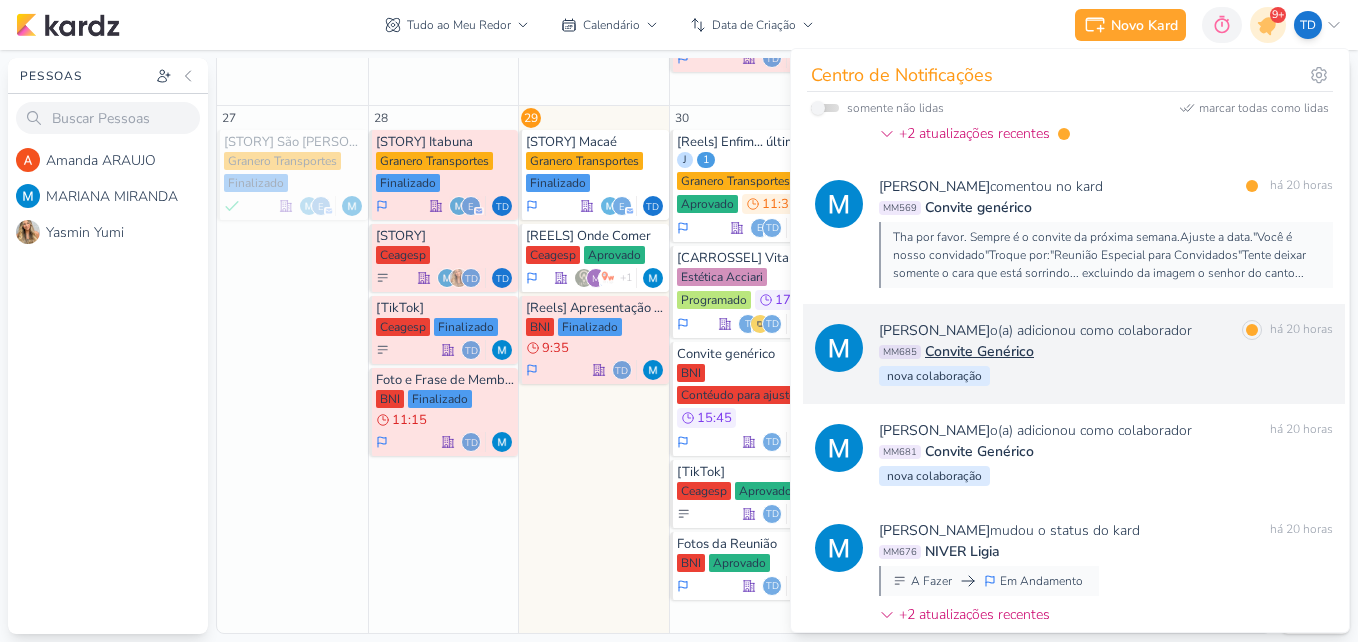 click on "MARIANA MIRANDA  o(a) adicionou como colaborador" at bounding box center (1035, 330) 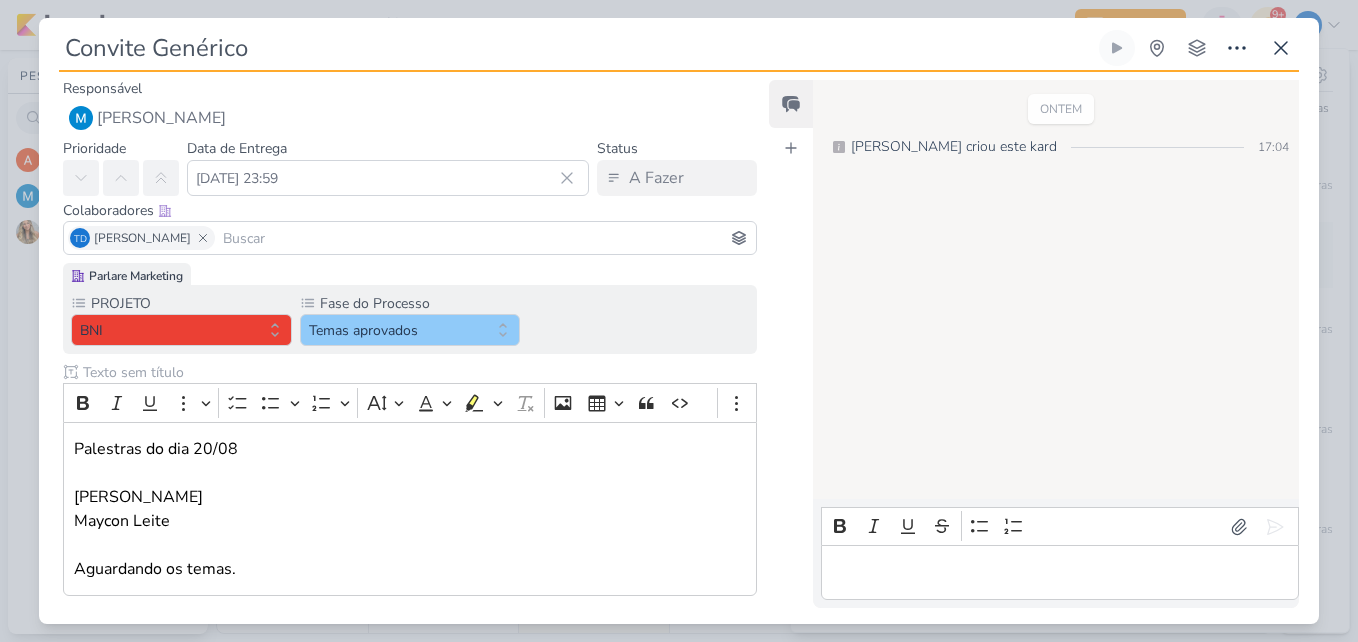 click on "Convite Genérico
Criado por MARIANA
nenhum grupo disponível" at bounding box center [679, 51] 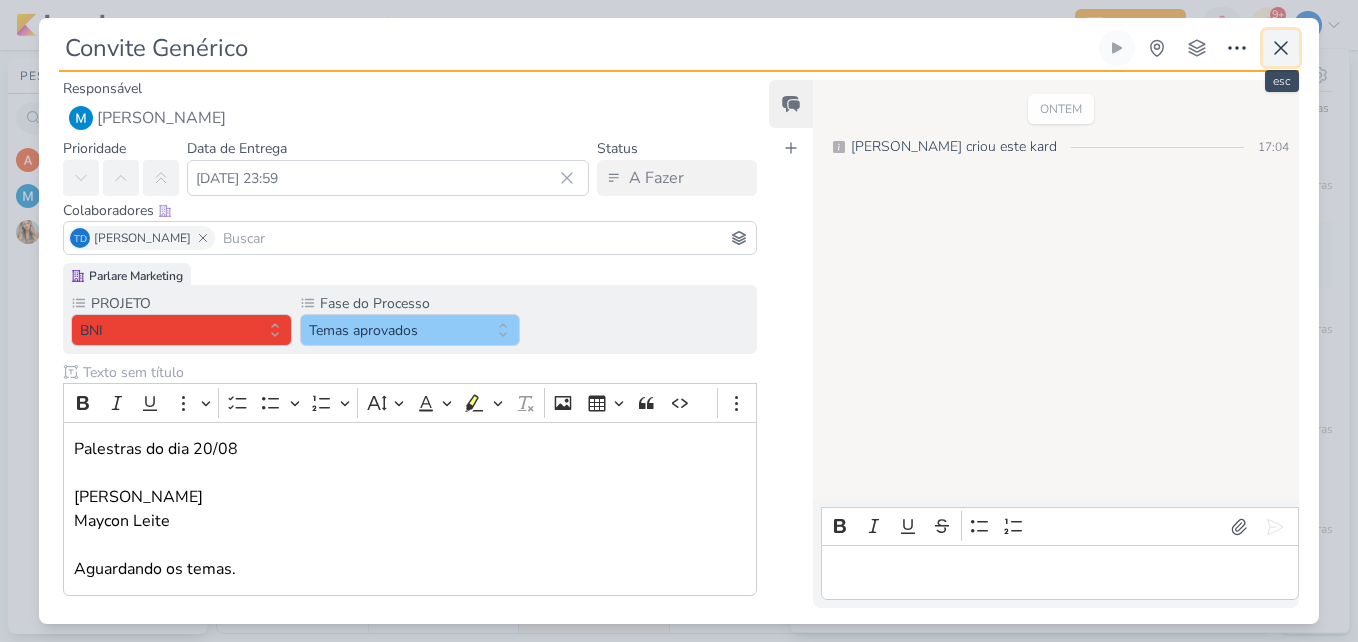 click 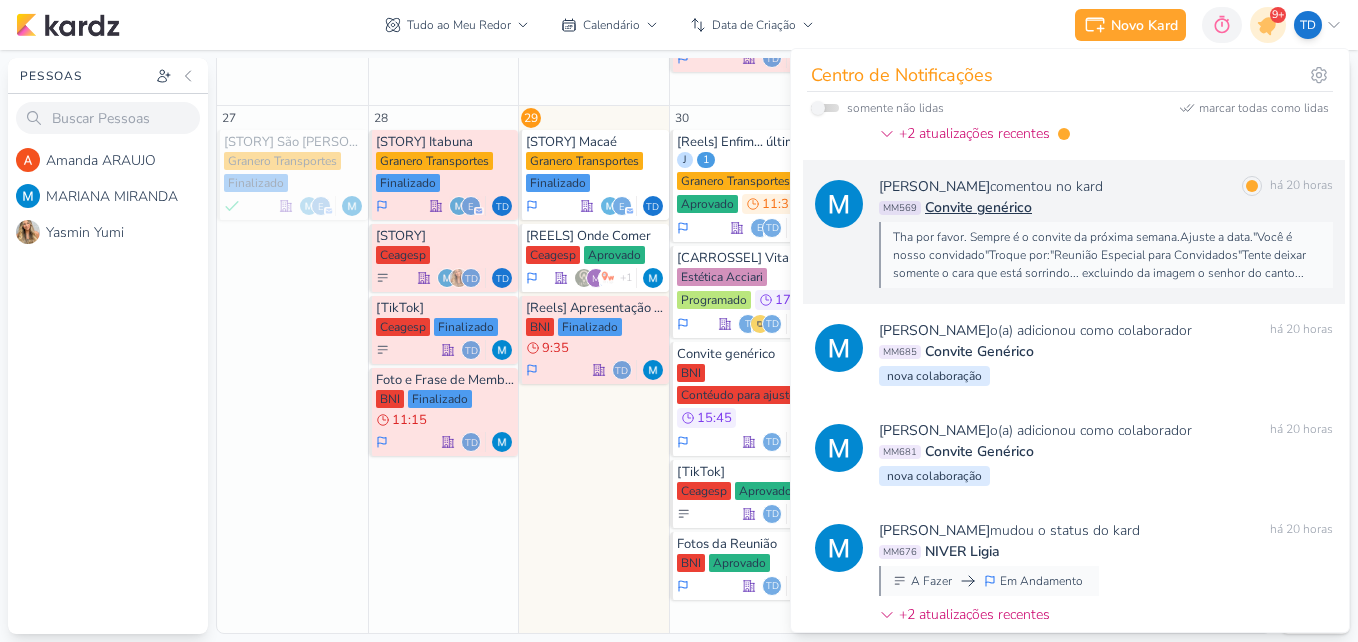 click on "Tha por favor. Sempre é o convite da próxima semana.Ajuste a data."Você é nosso convidado"Troque por:"Reunião Especial para Convidados"Tente deixar somente o cara que está sorrindo... excluindo da imagem o senhor do canto..." at bounding box center (1105, 255) 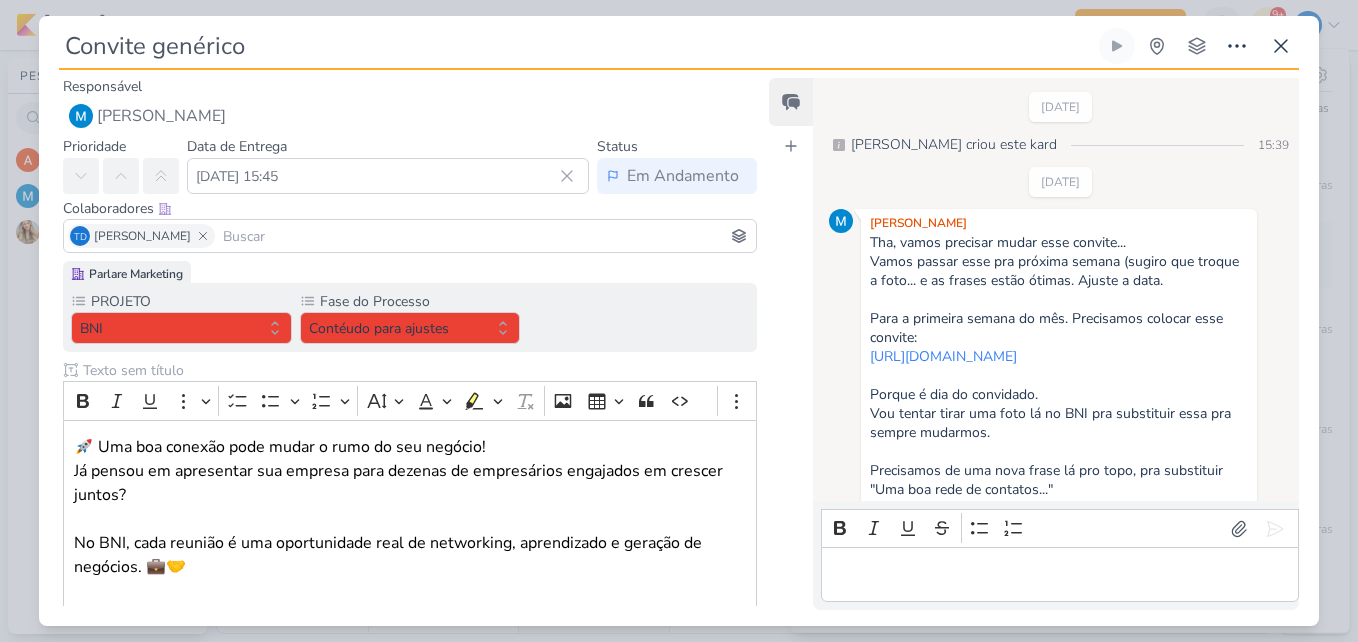 scroll, scrollTop: 890, scrollLeft: 0, axis: vertical 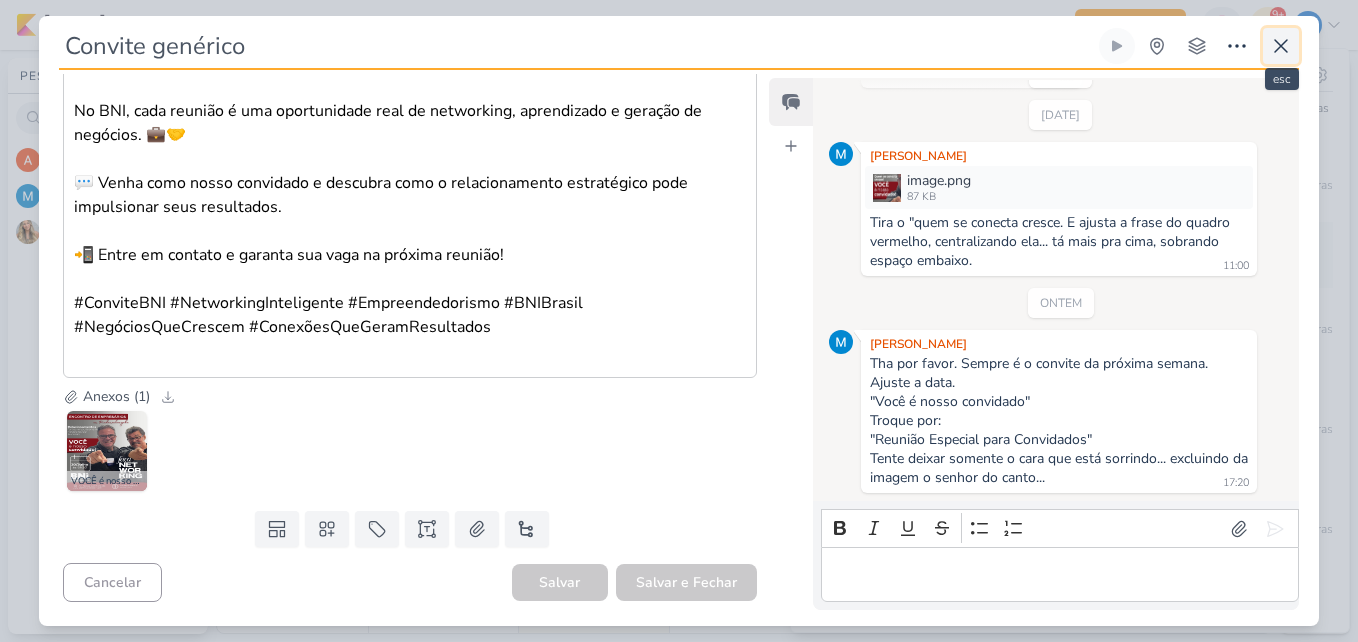 click 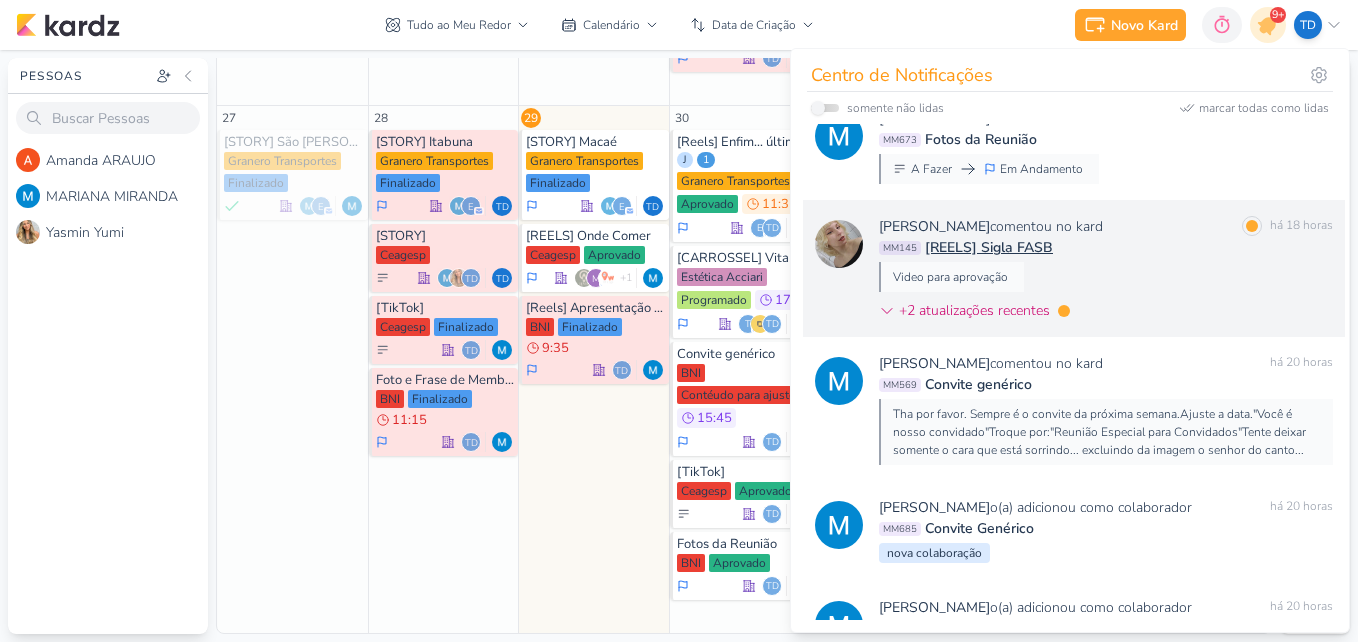 scroll, scrollTop: 2520, scrollLeft: 0, axis: vertical 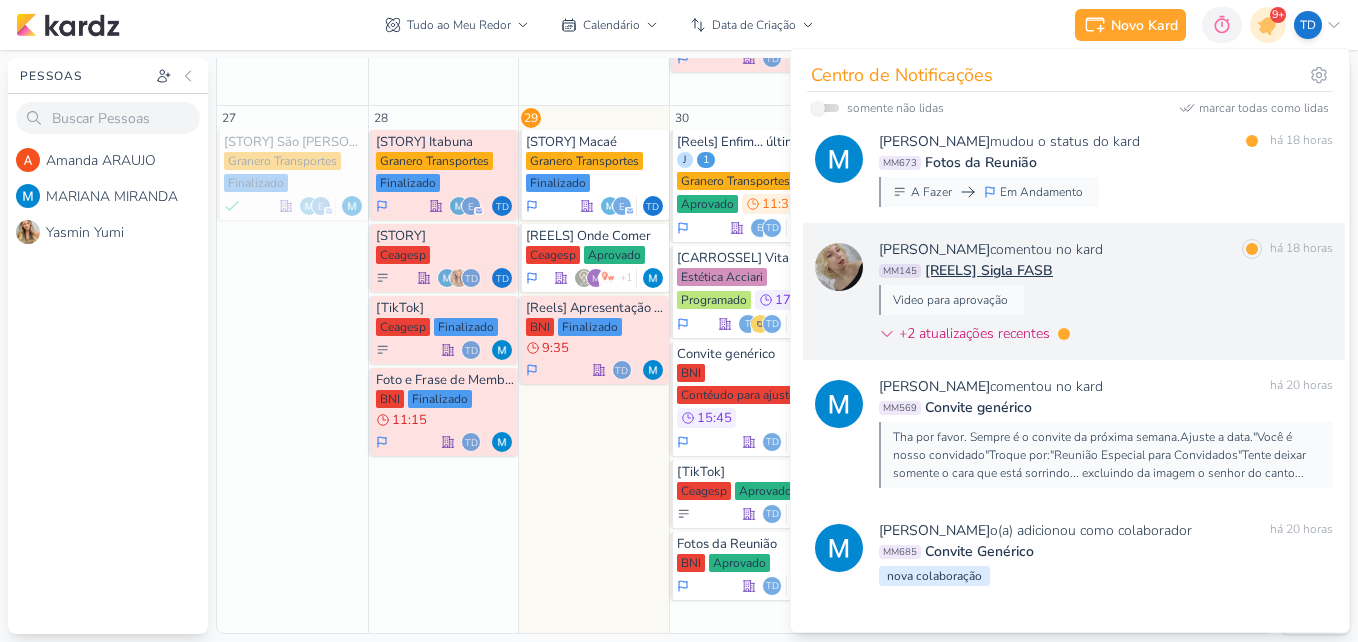 click on "MM145
[REELS] Sigla FASB" at bounding box center [1106, 270] 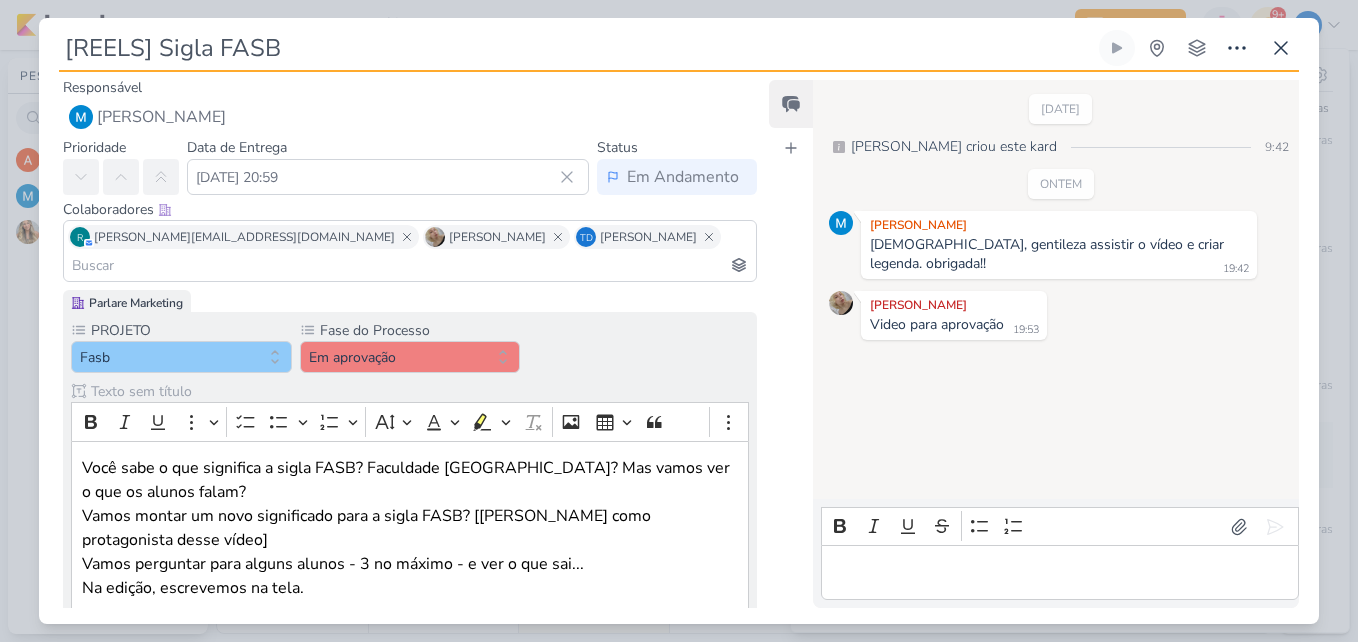 scroll, scrollTop: 0, scrollLeft: 0, axis: both 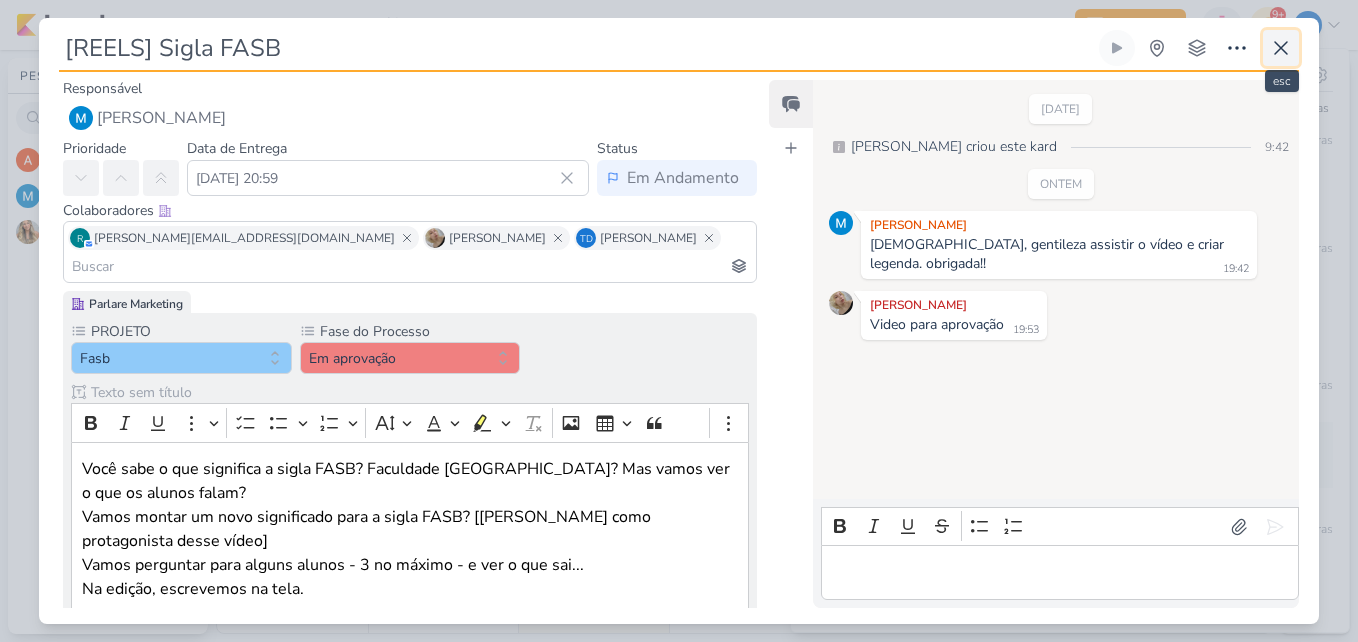click 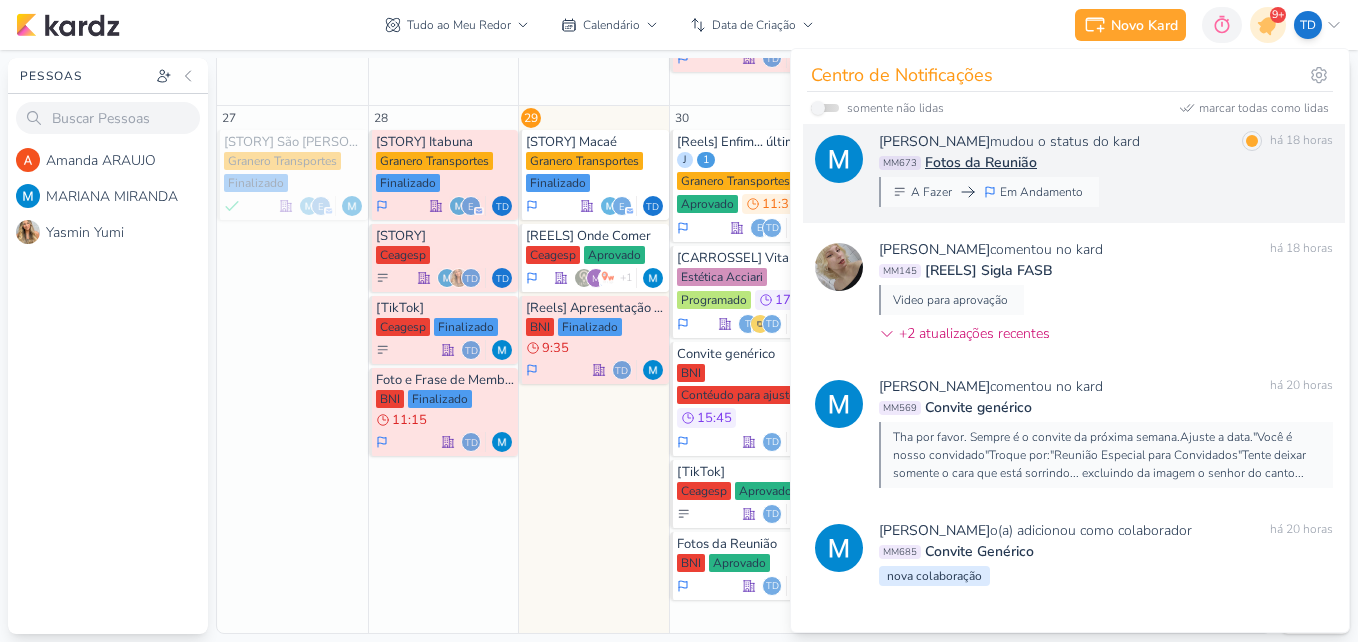 click on "MARIANA MIRANDA  mudou o status do kard
marcar como lida
há 18 horas
MM673
Fotos da Reunião
A Fazer
Em Andamento" at bounding box center (1106, 169) 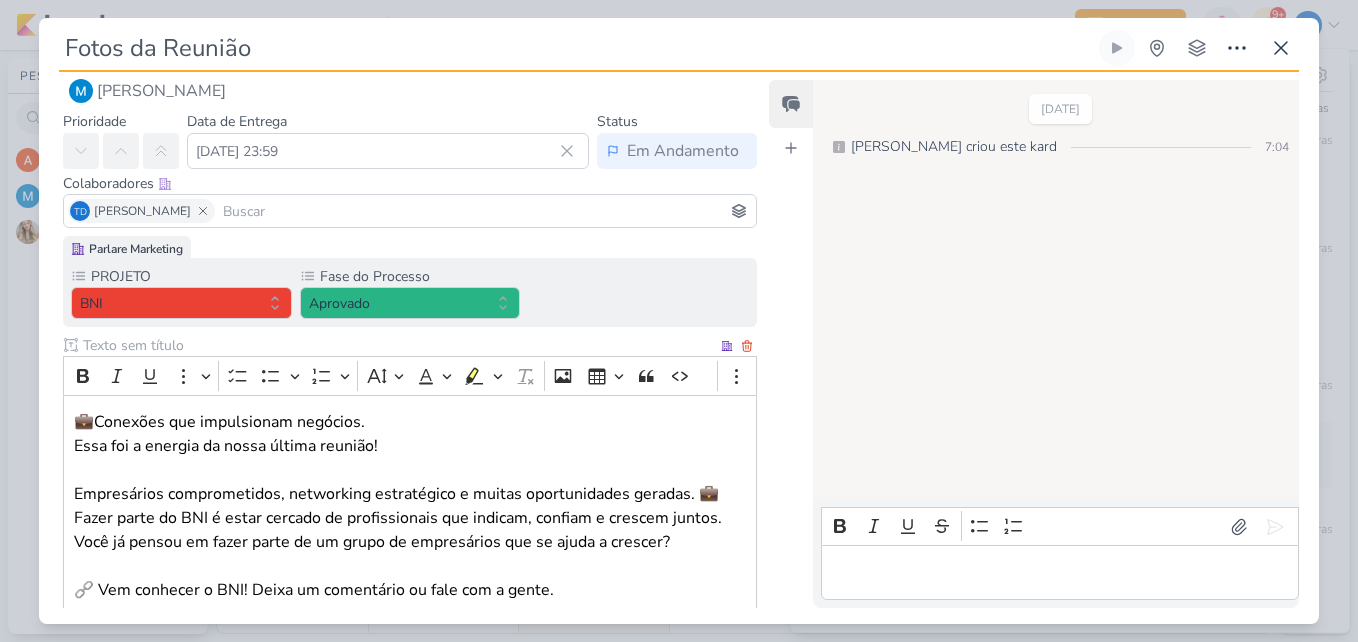 scroll, scrollTop: 0, scrollLeft: 0, axis: both 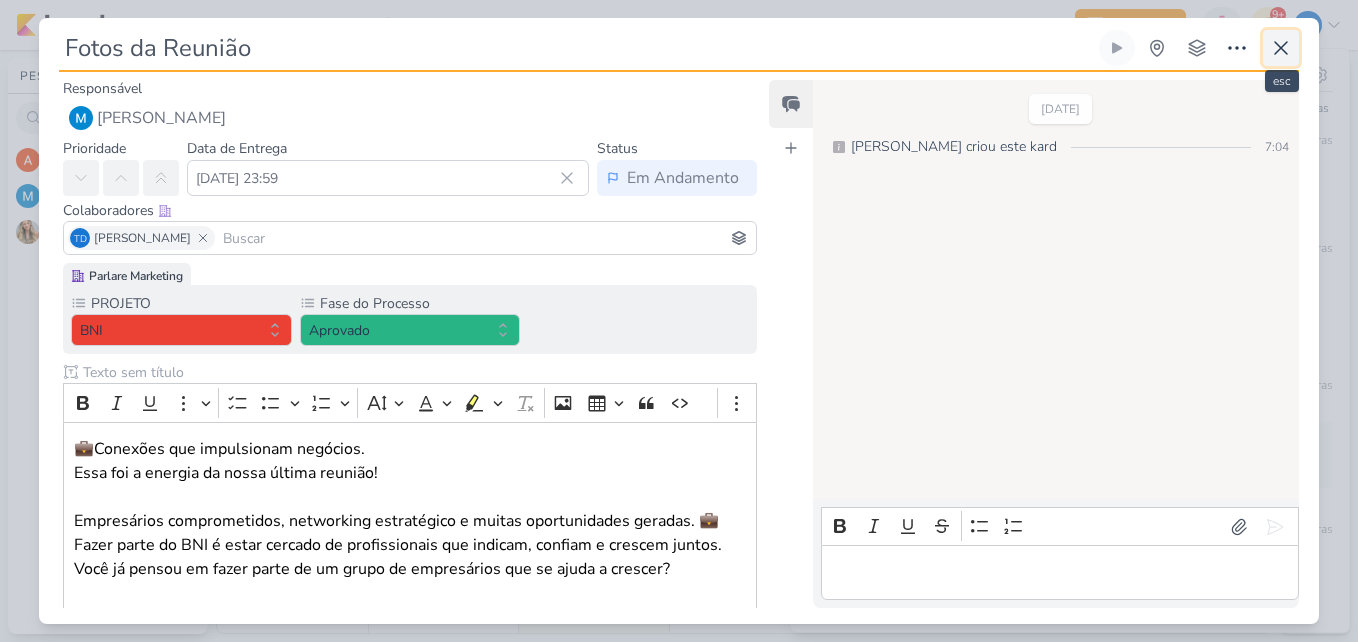 click 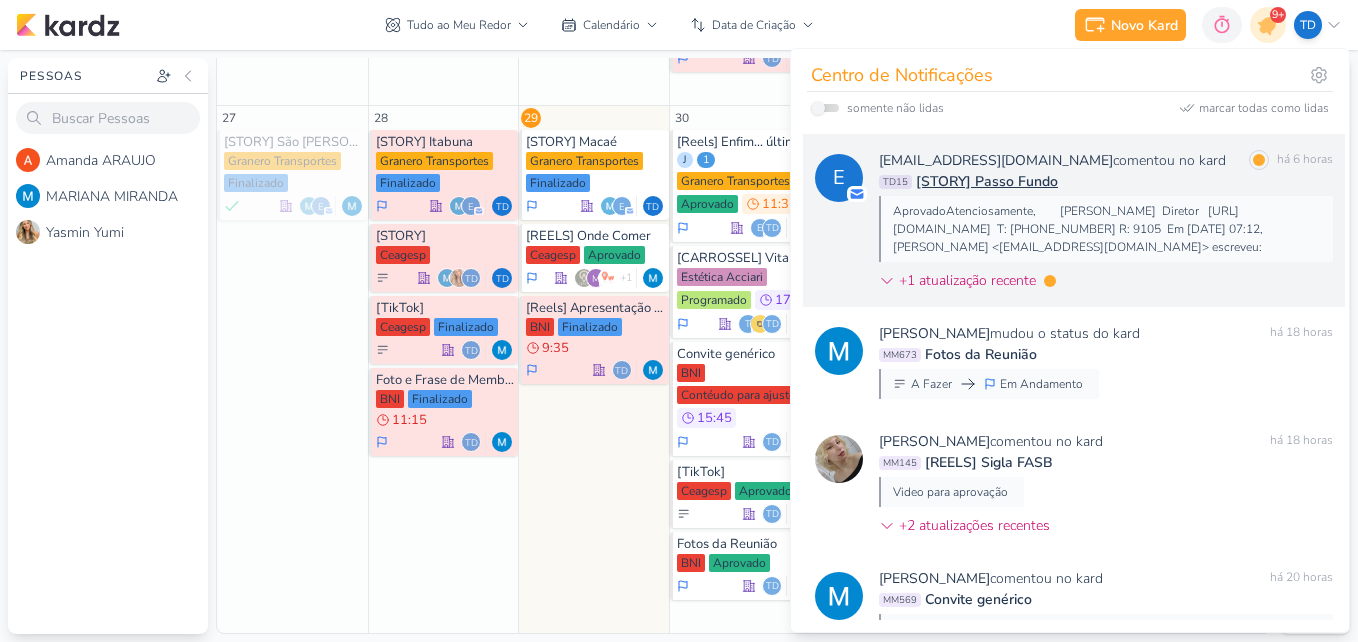 scroll, scrollTop: 2320, scrollLeft: 0, axis: vertical 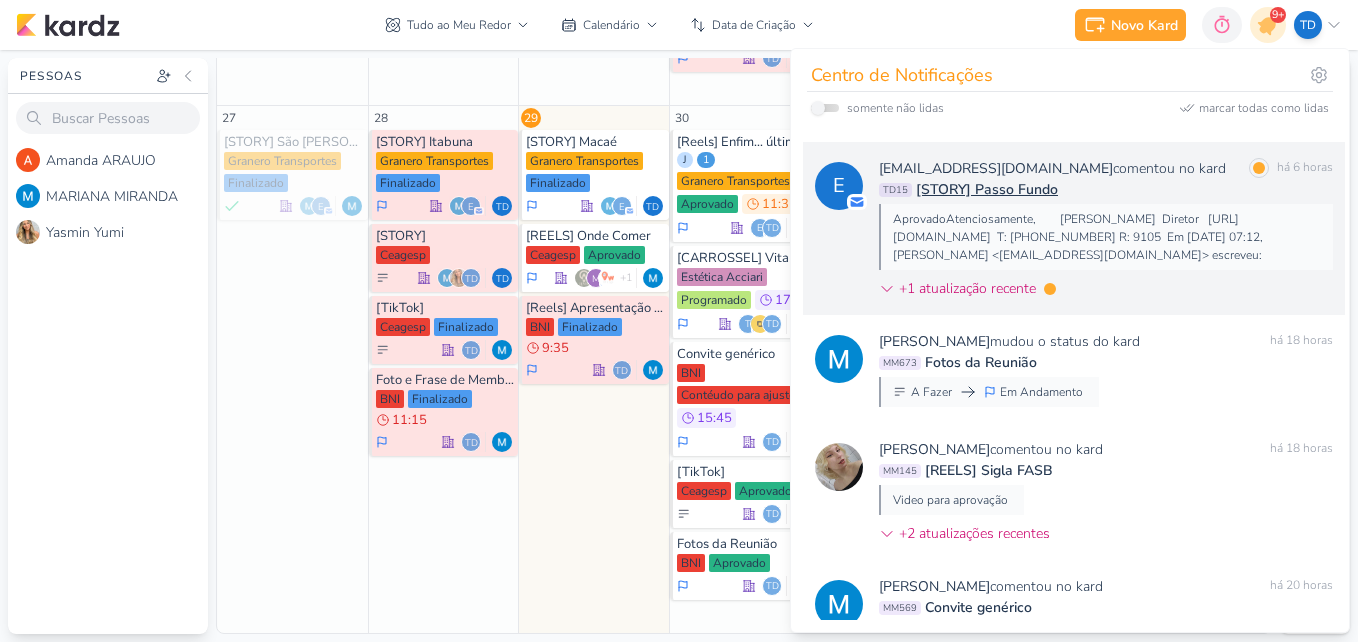 click on "TD15
[STORY] Passo Fundo" at bounding box center (1106, 189) 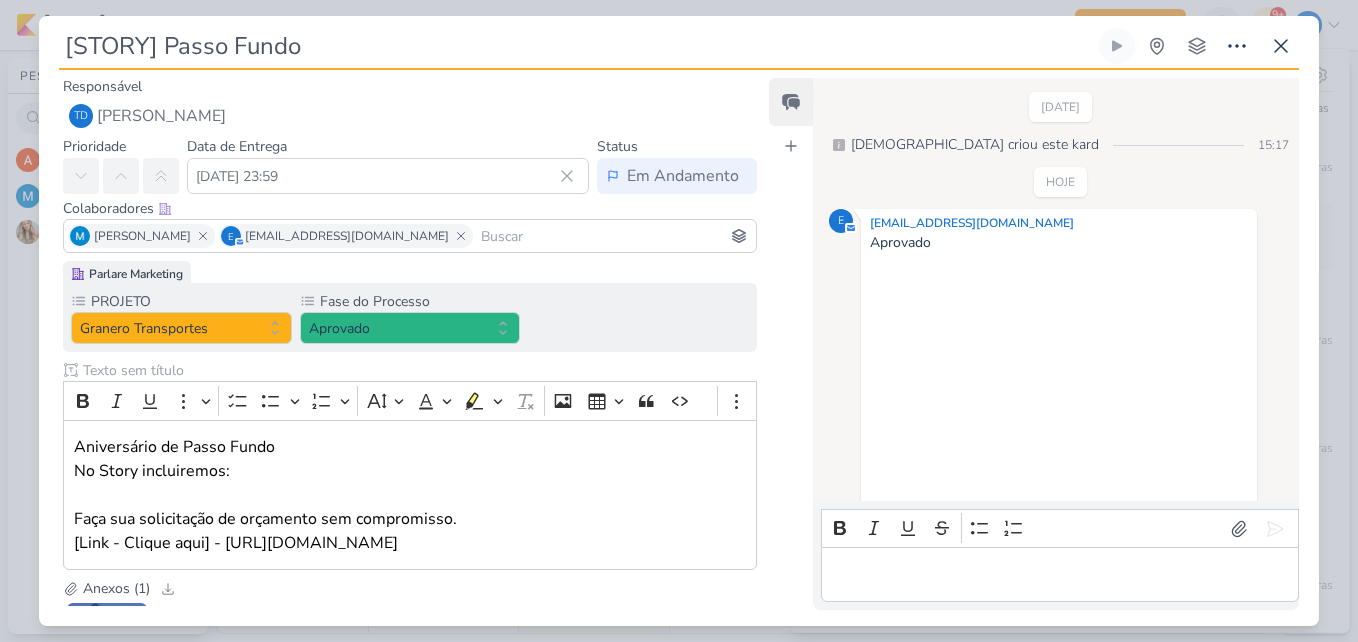 scroll, scrollTop: 373, scrollLeft: 0, axis: vertical 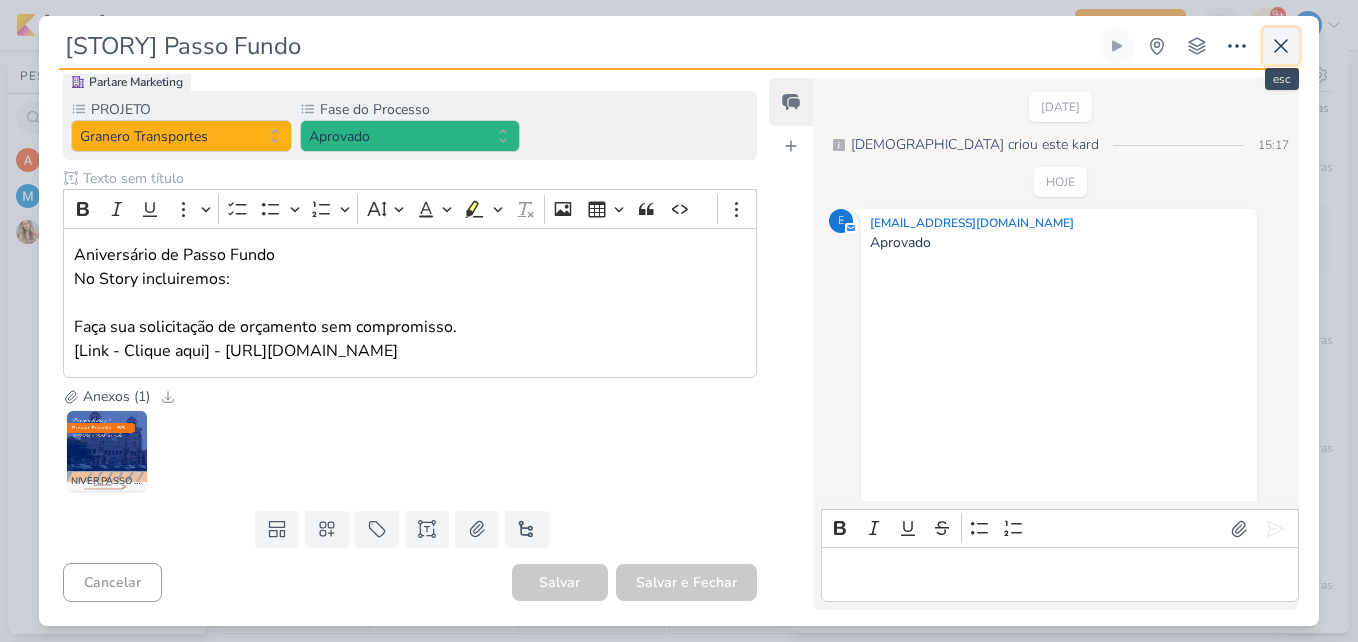 click 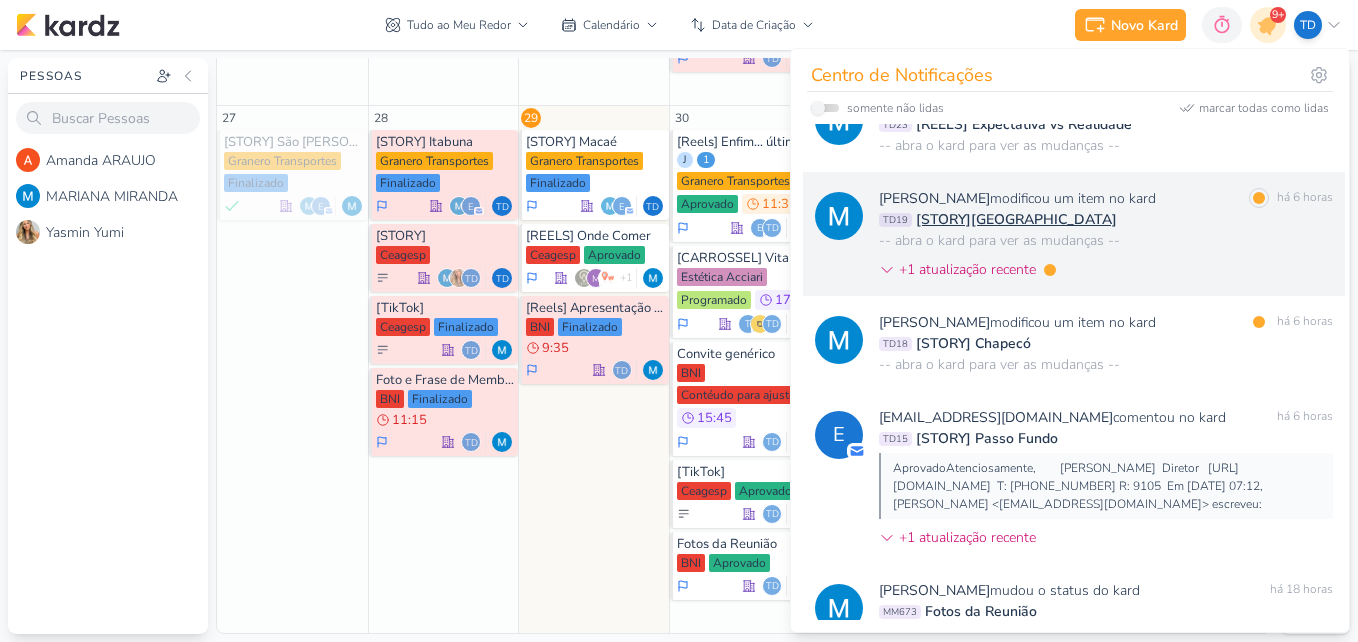 scroll, scrollTop: 2020, scrollLeft: 0, axis: vertical 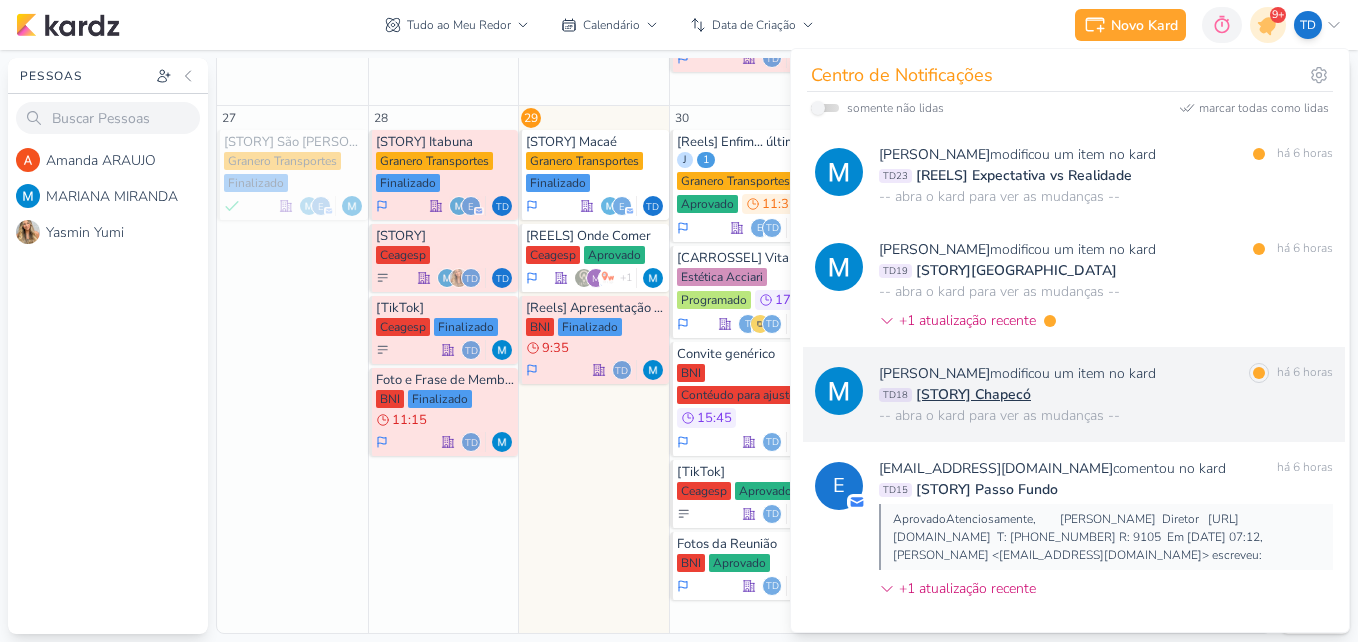 click on "TD18
[STORY] Chapecó" at bounding box center (1106, 394) 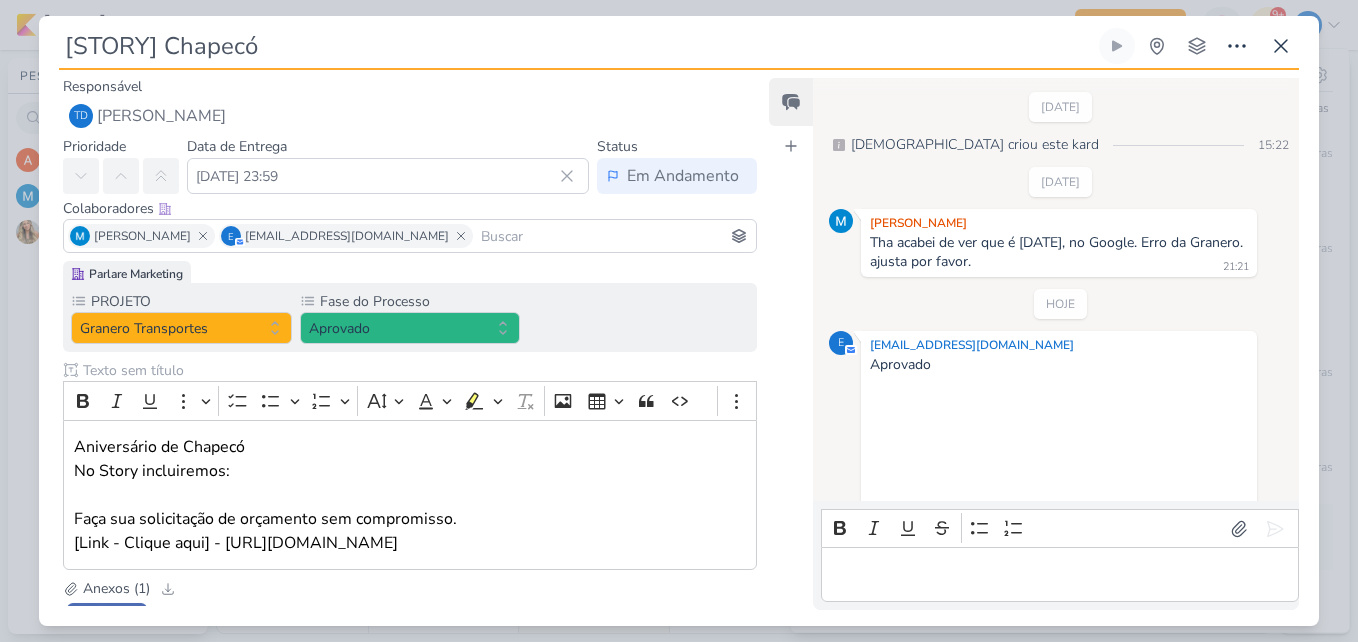 scroll, scrollTop: 495, scrollLeft: 0, axis: vertical 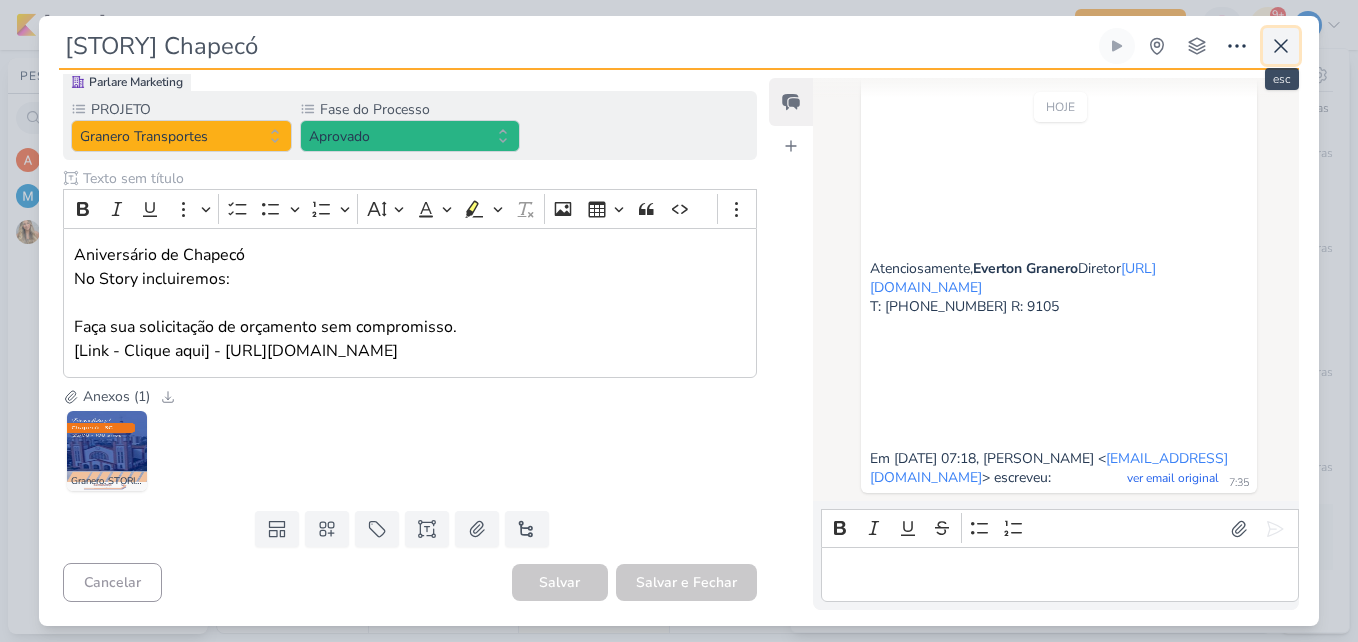 click at bounding box center (1281, 46) 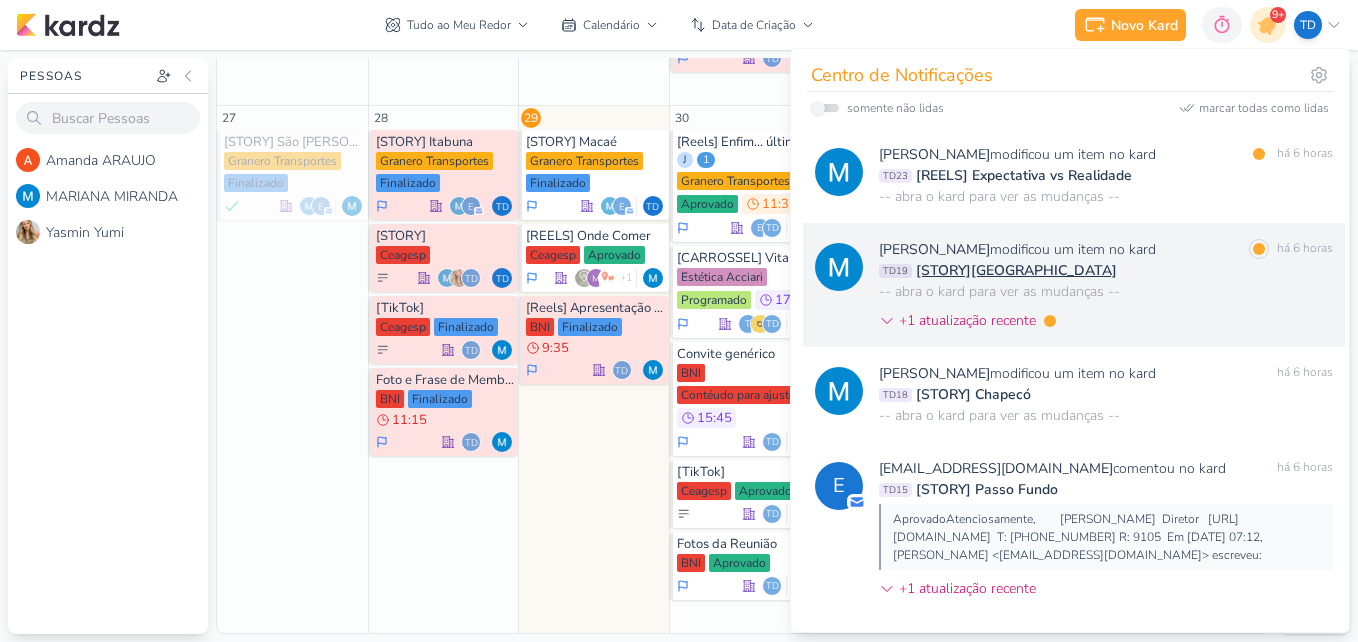 click on "TD19
[STORY]Campo Grande" at bounding box center [1106, 270] 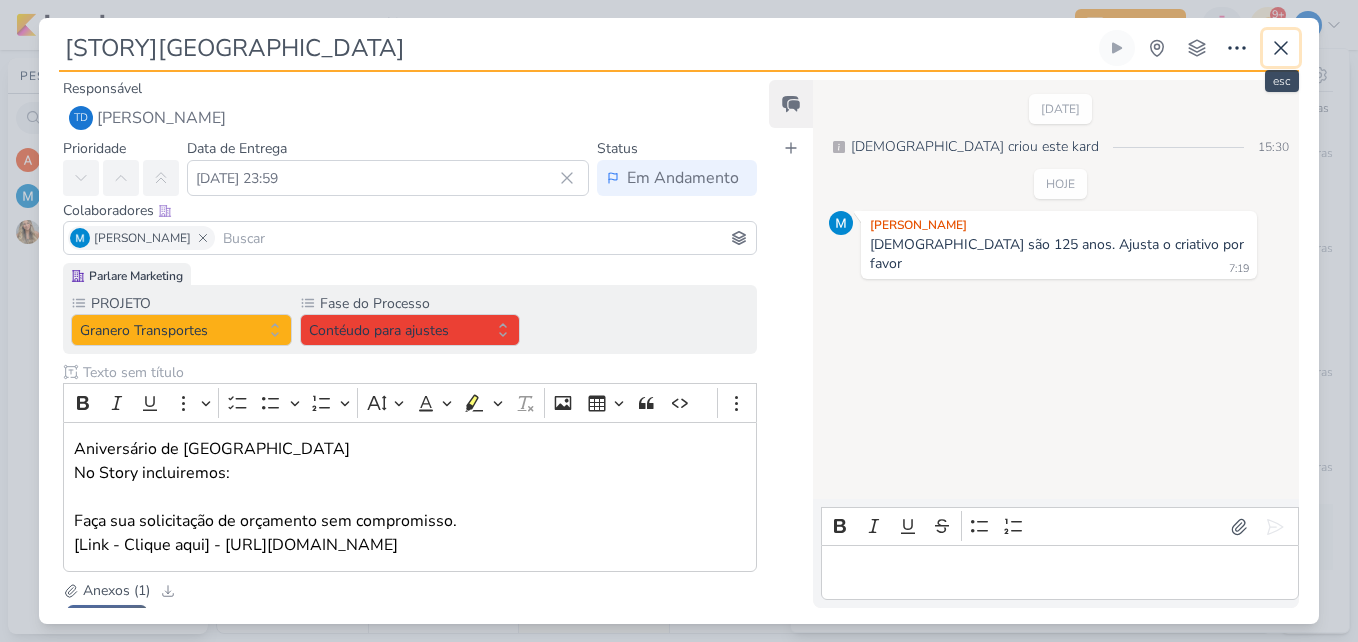 click at bounding box center [1281, 48] 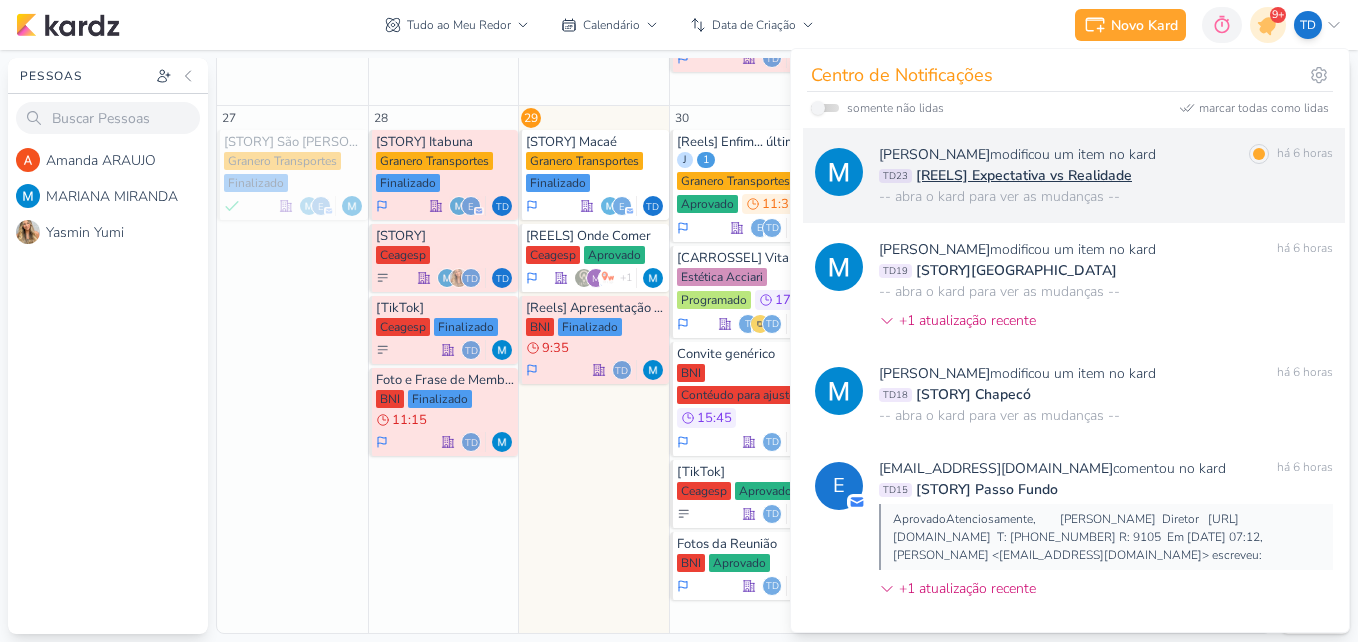 click on "TD23
[REELS] Expectativa vs Realidade" at bounding box center (1106, 175) 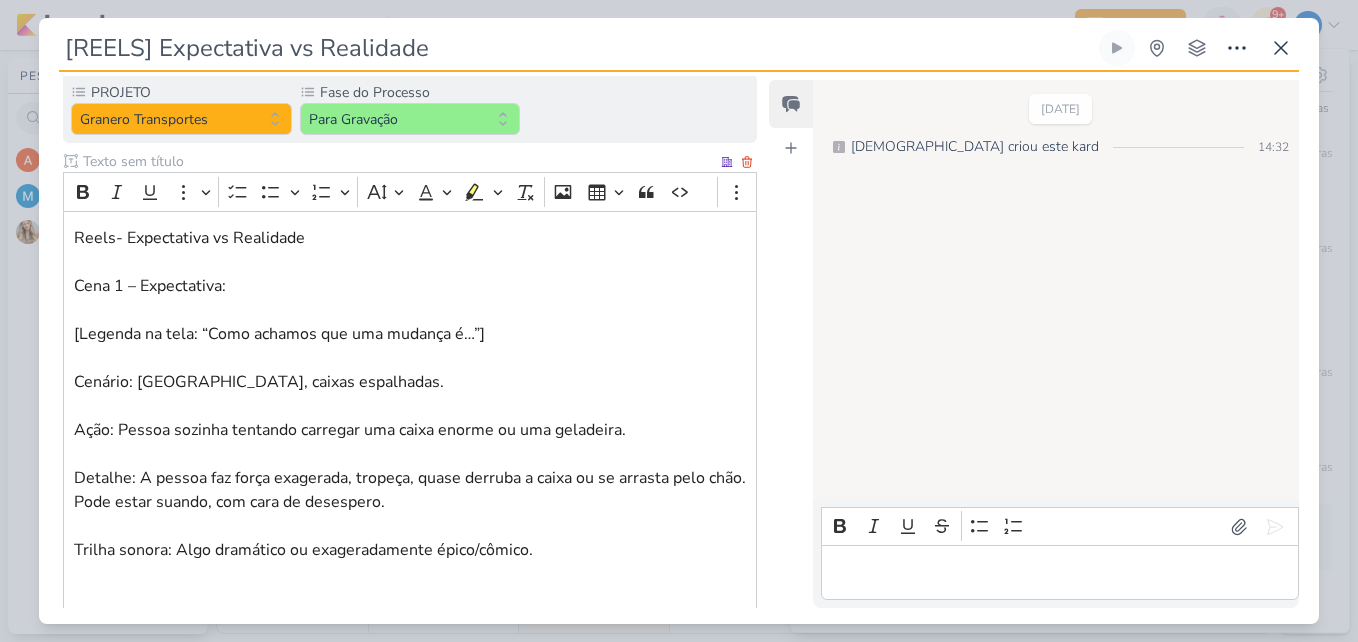scroll, scrollTop: 300, scrollLeft: 0, axis: vertical 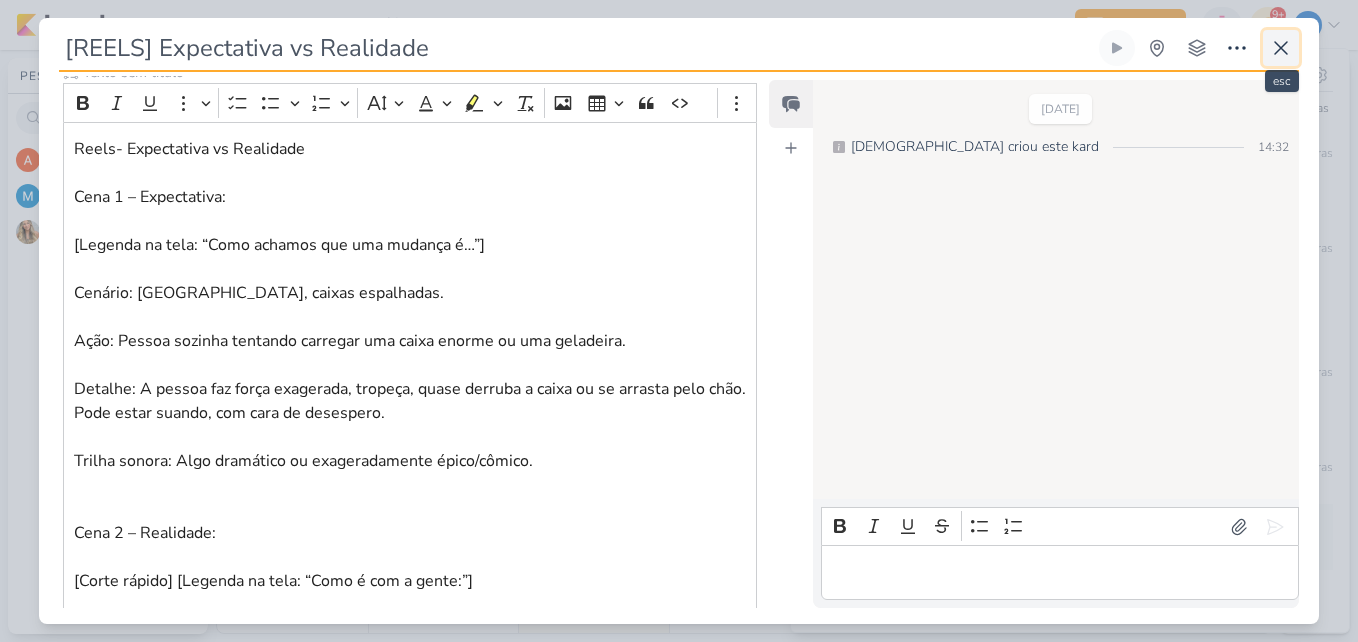 click 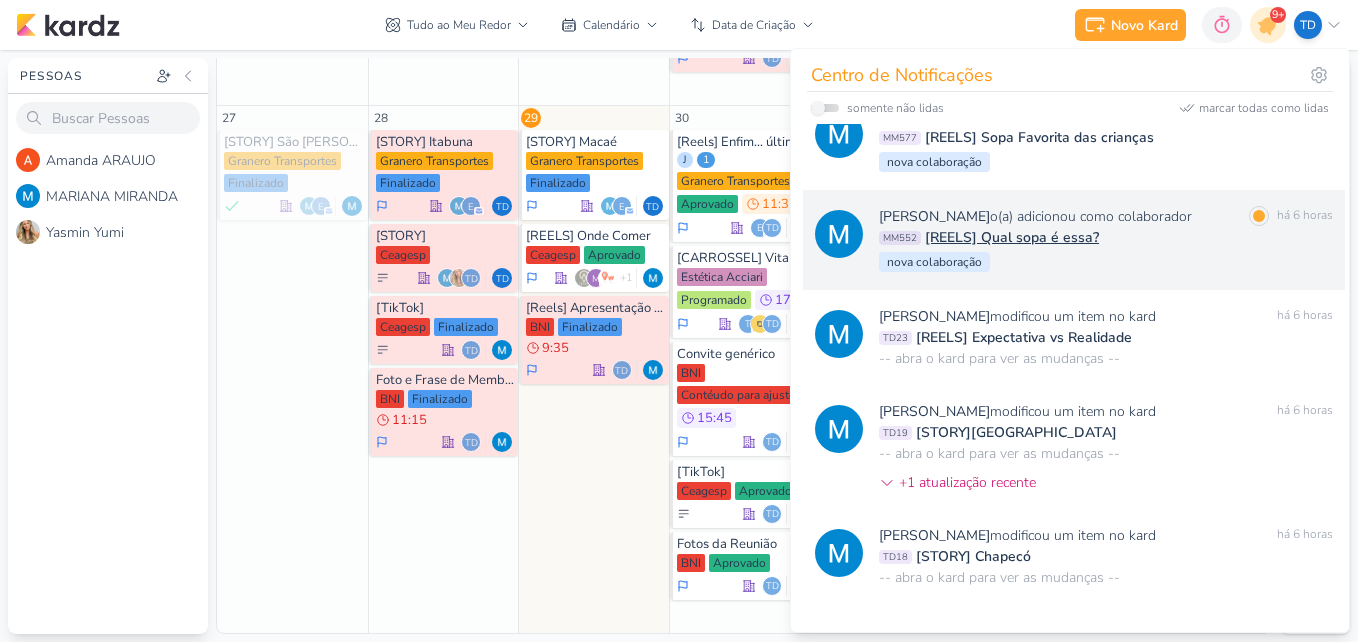 scroll, scrollTop: 1820, scrollLeft: 0, axis: vertical 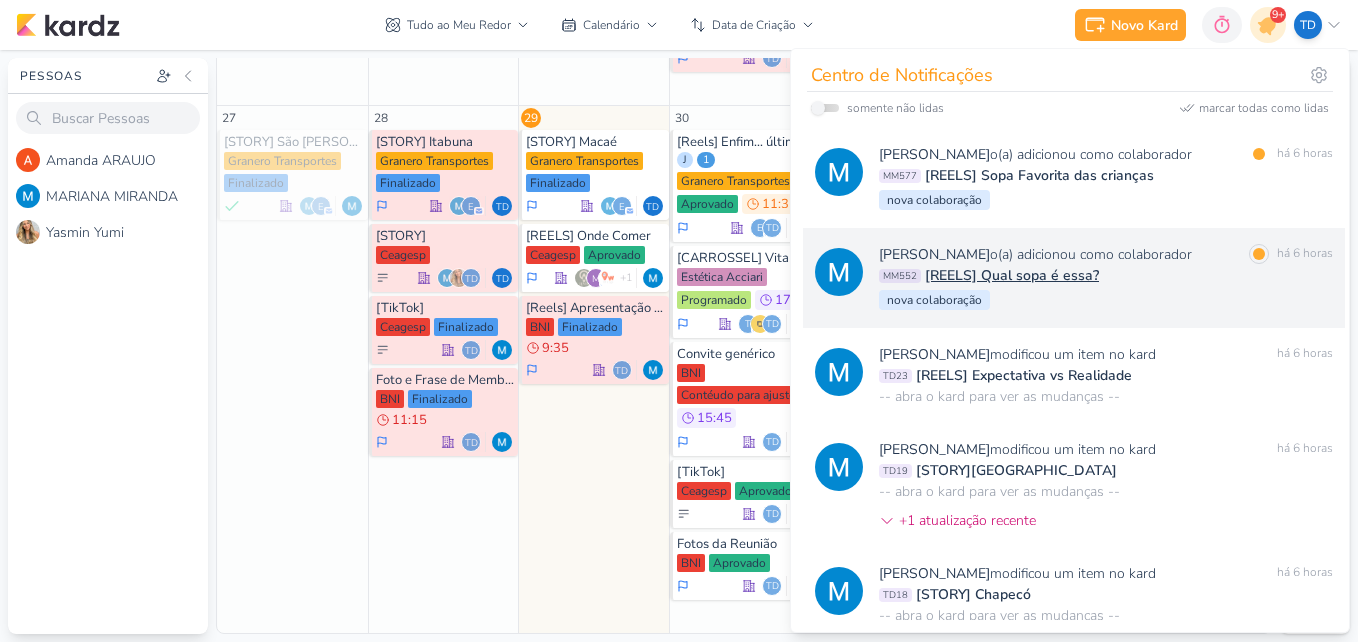 click on "MM552
[REELS] Qual sopa é essa?" at bounding box center [1106, 275] 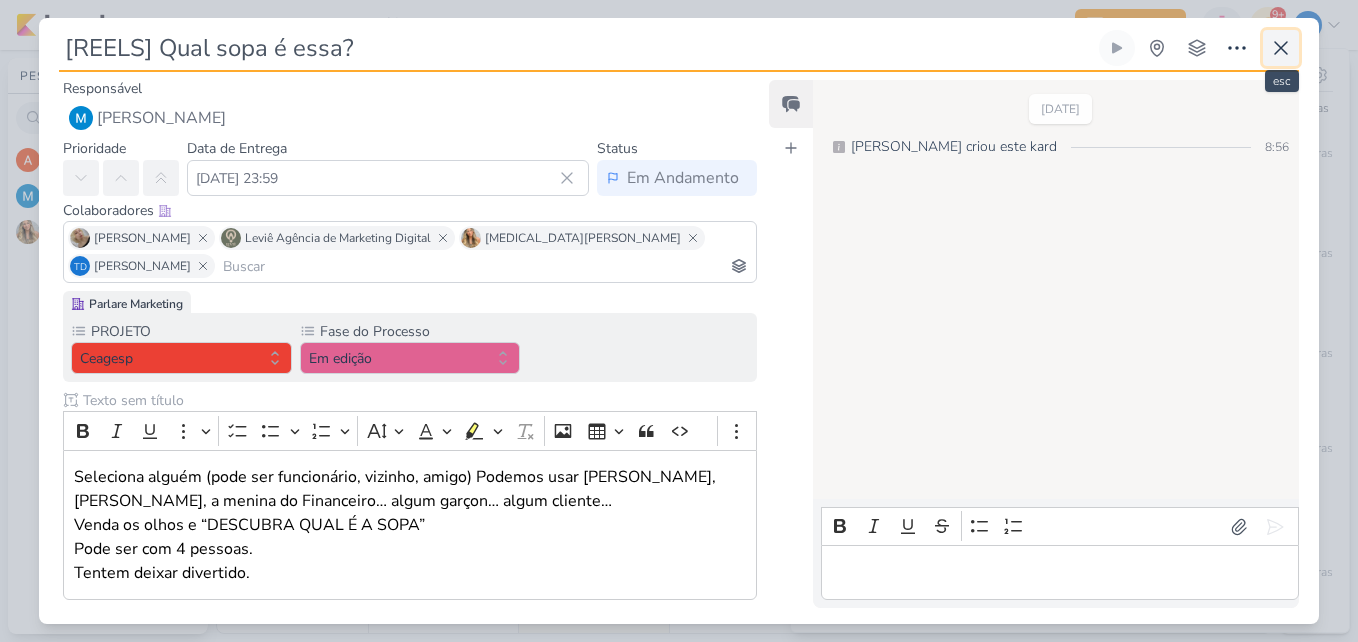 click 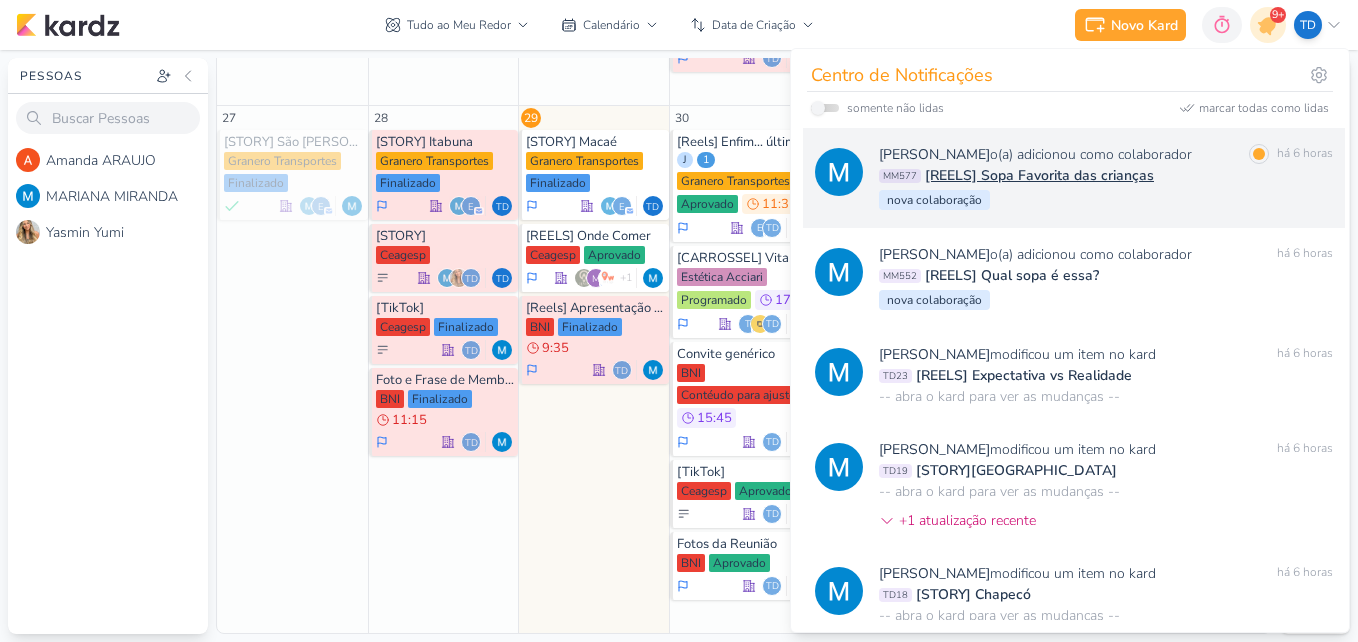 click on "MARIANA MIRANDA  o(a) adicionou como colaborador" at bounding box center (1035, 154) 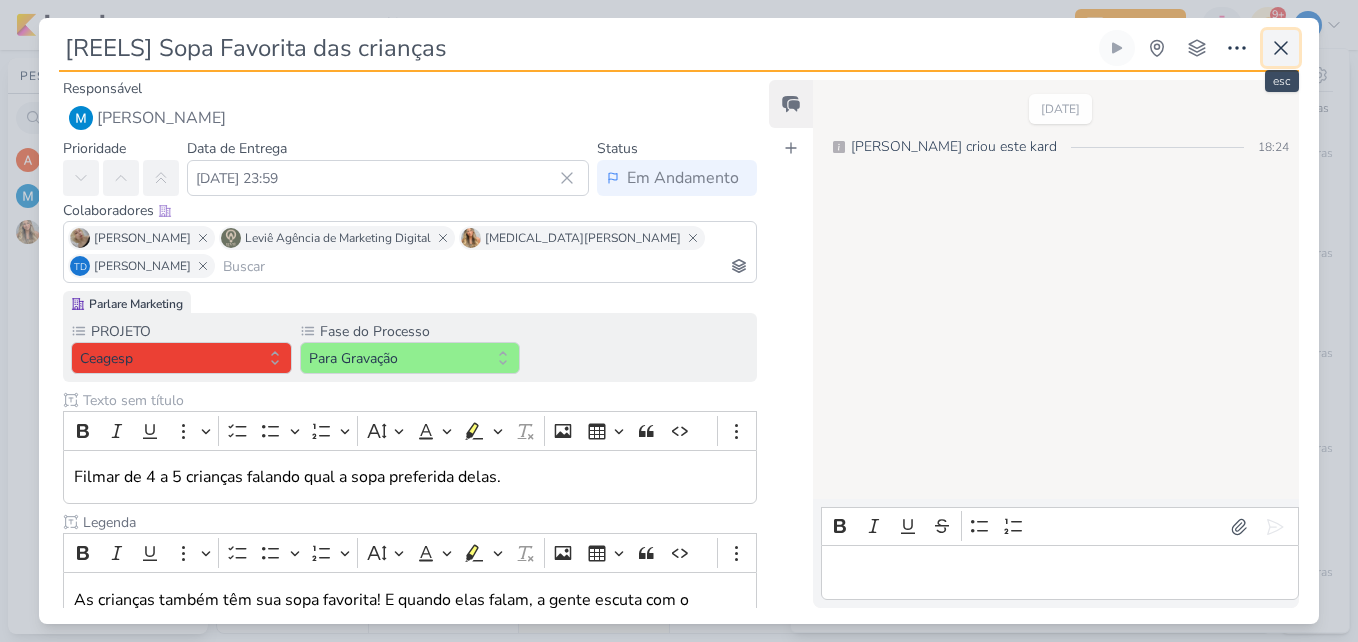 click 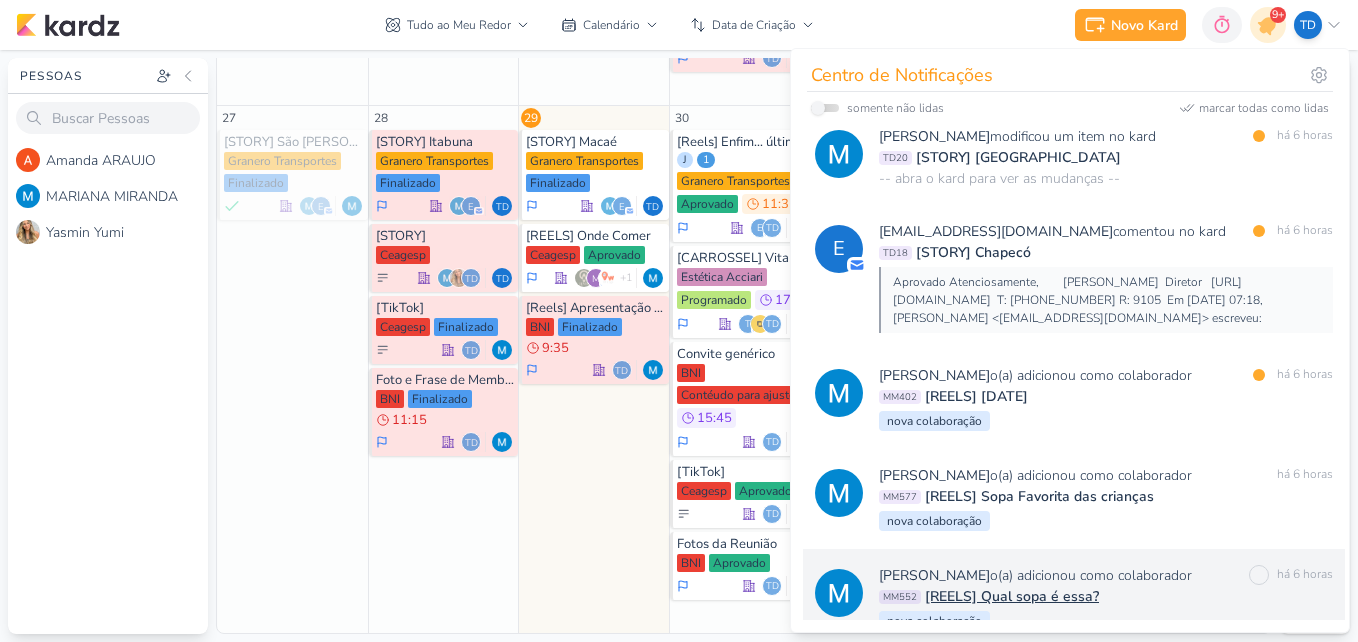 scroll, scrollTop: 1420, scrollLeft: 0, axis: vertical 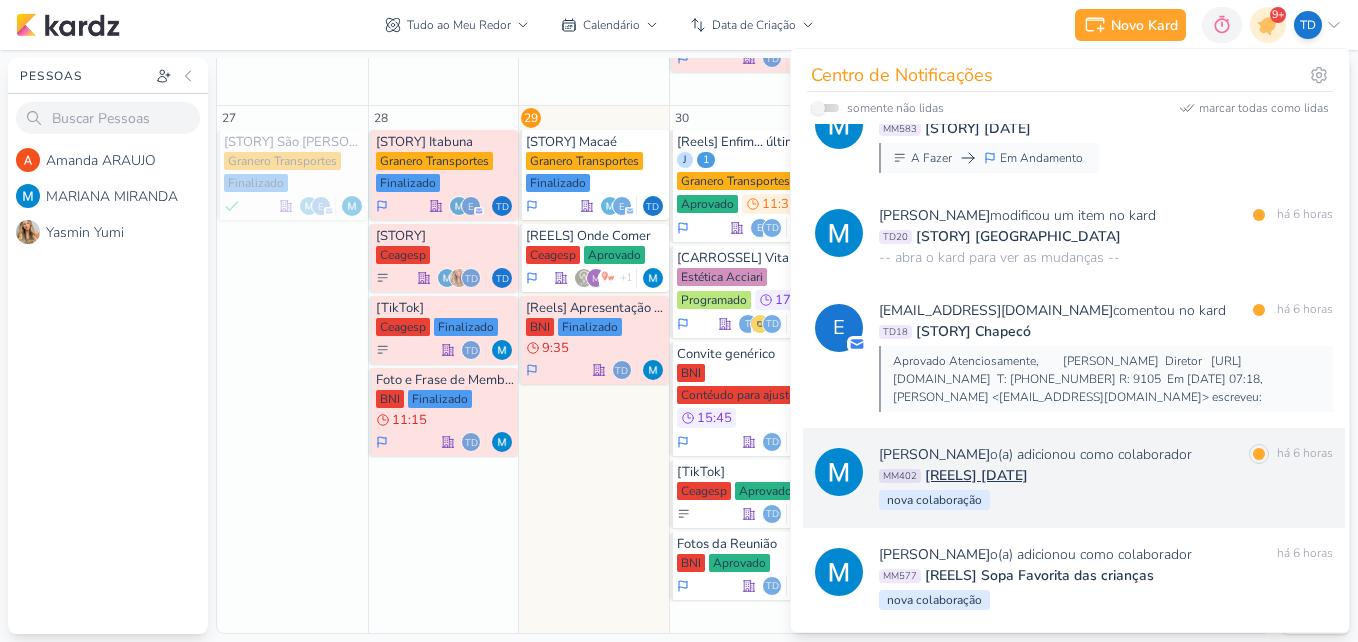 click on "MARIANA MIRANDA  o(a) adicionou como colaborador" at bounding box center [1035, 454] 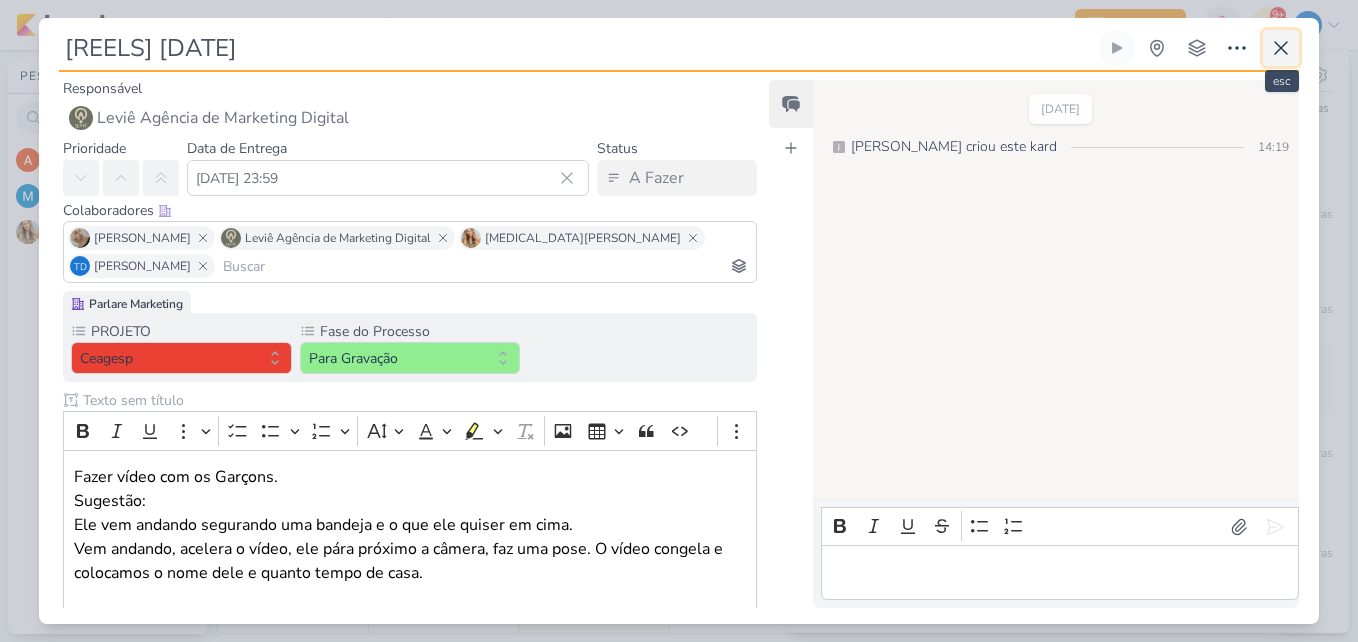 click 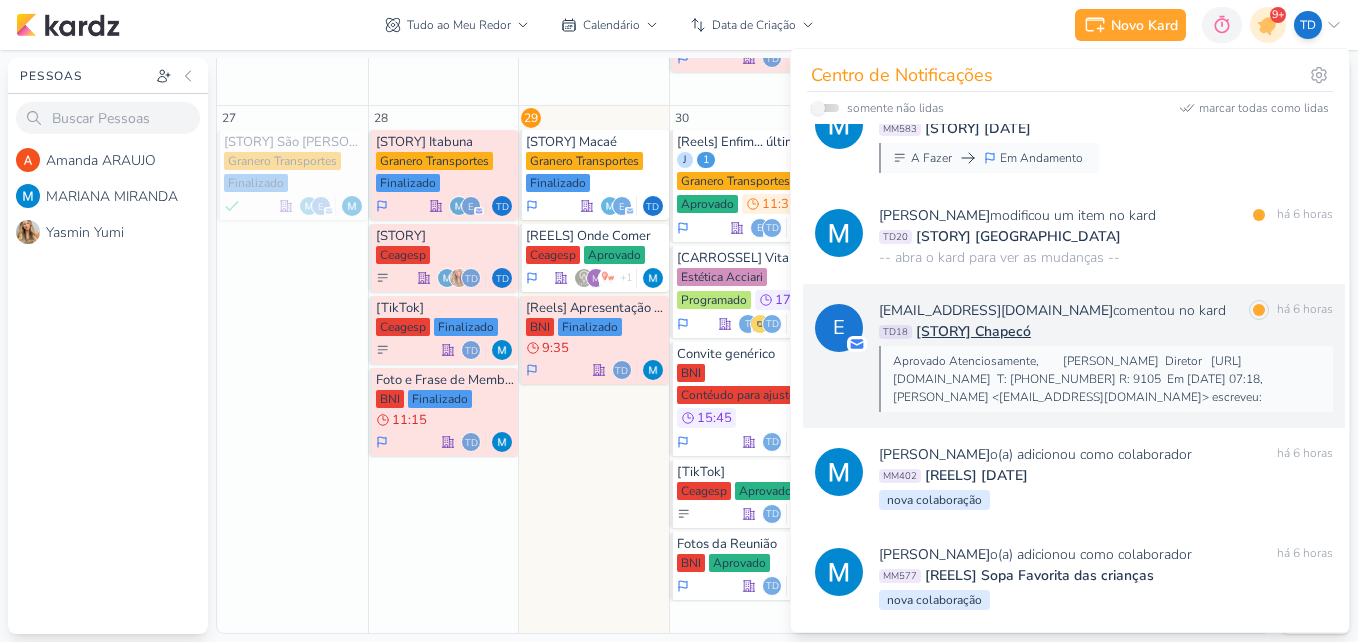 click on "TD18
[STORY] Chapecó" at bounding box center (1106, 331) 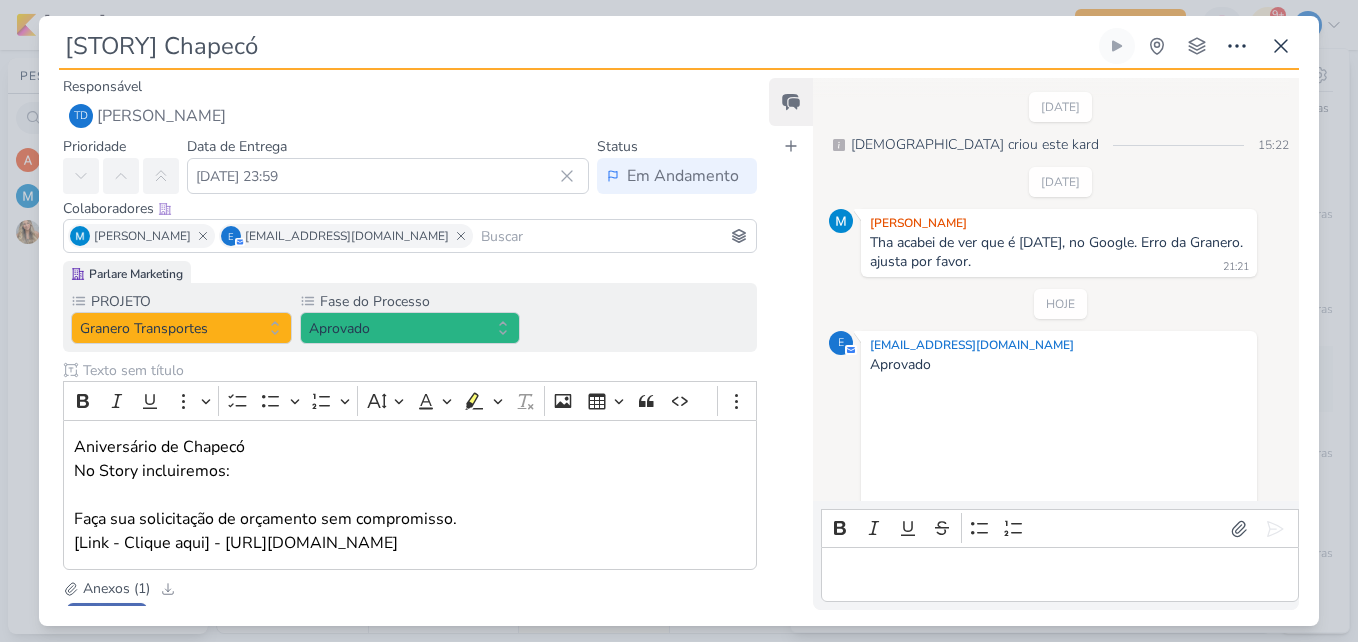 scroll, scrollTop: 495, scrollLeft: 0, axis: vertical 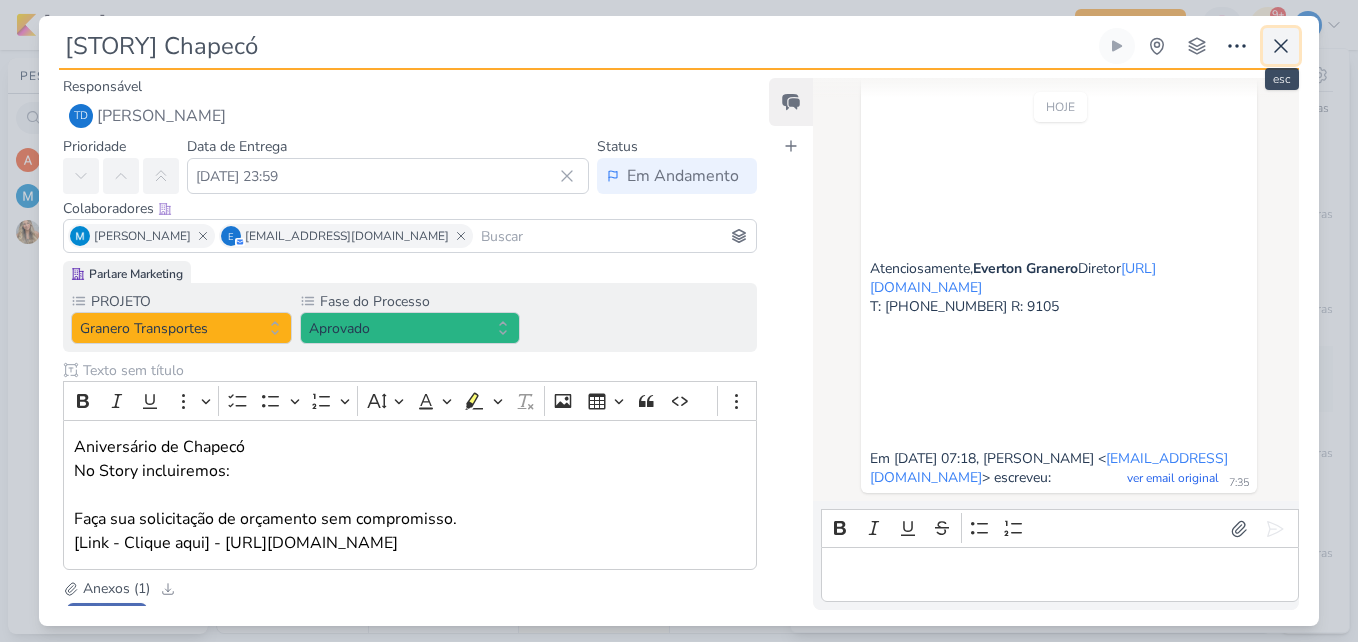 click 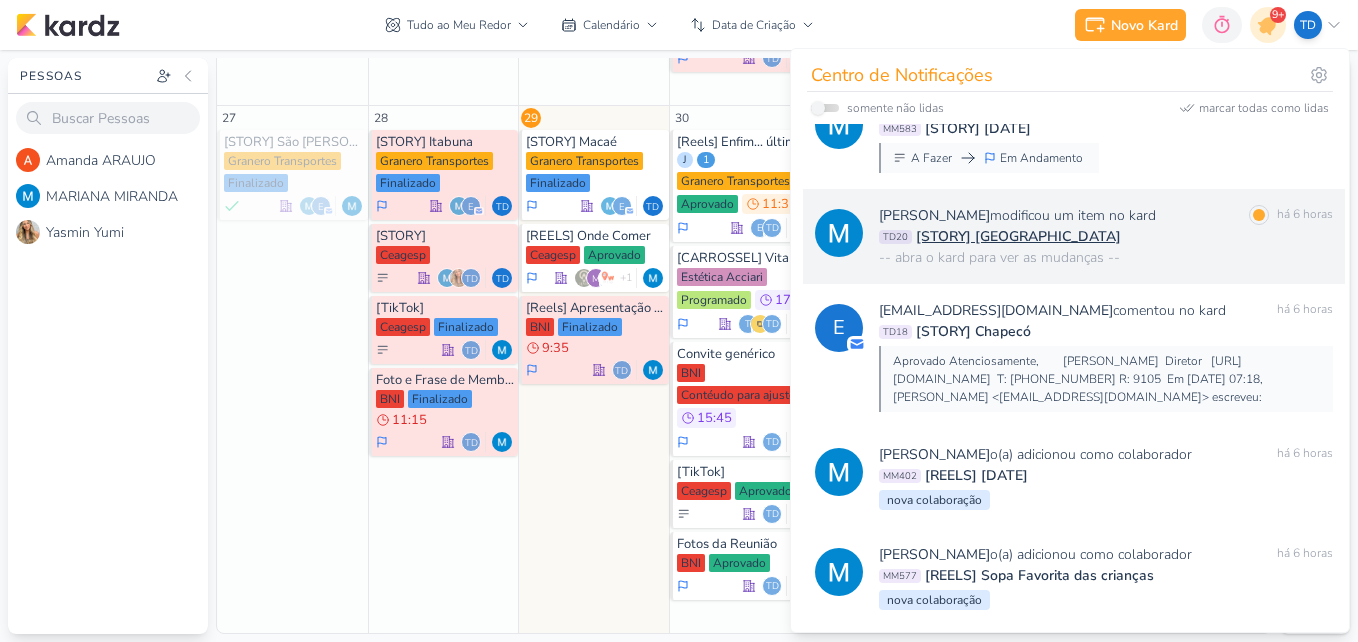 click on "MARIANA MIRANDA  modificou um item no kard
marcar como lida
há 6 horas
TD20
[STORY] Uberlândia
-- abra o kard para ver as mudanças --" at bounding box center [1106, 236] 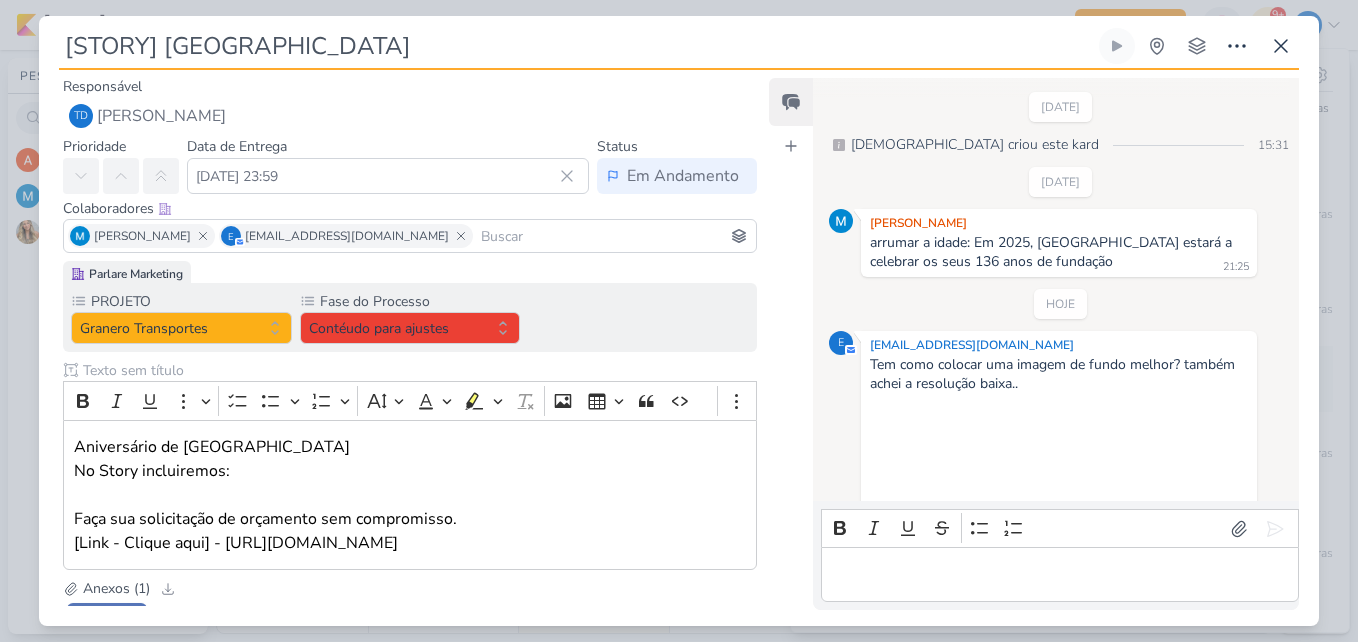 scroll, scrollTop: 537, scrollLeft: 0, axis: vertical 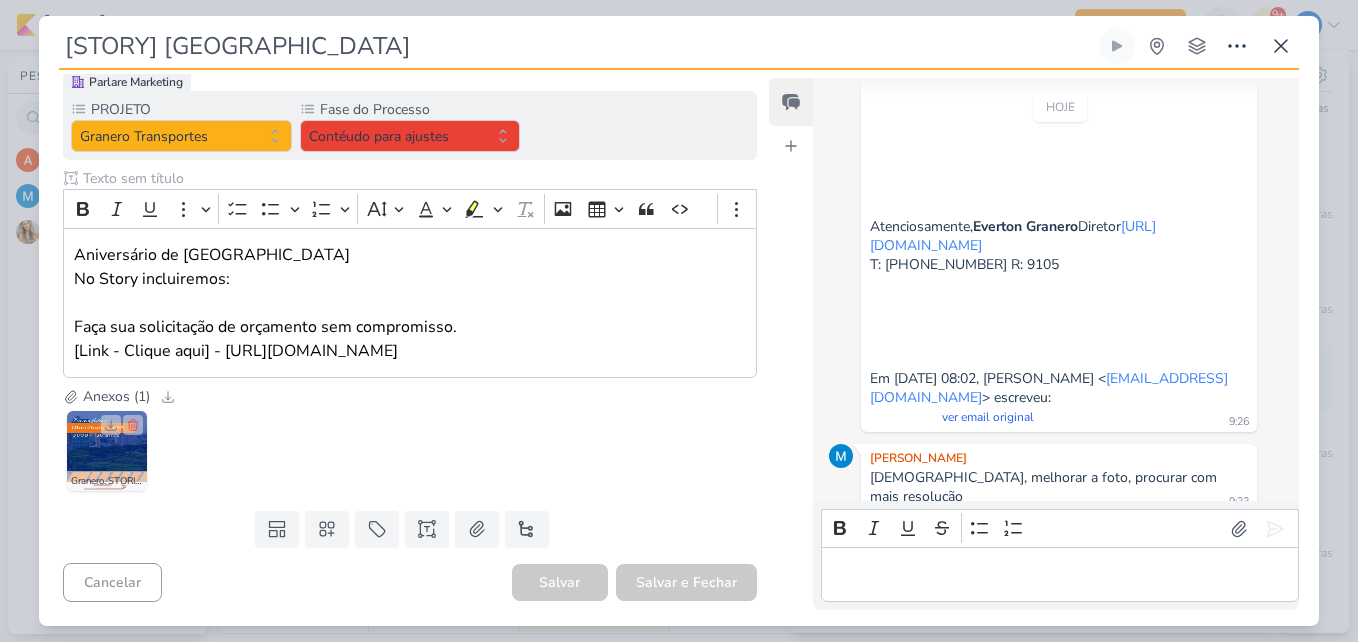 click at bounding box center (107, 451) 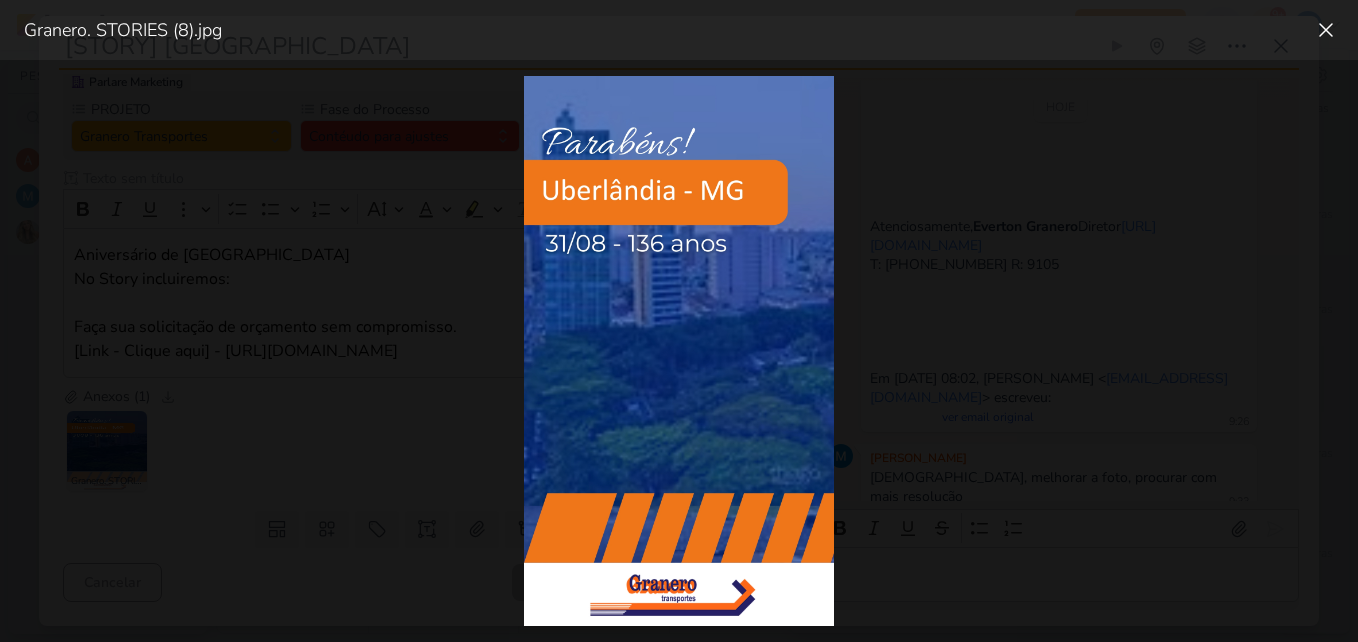 click on "Granero. STORIES (8).jpg" at bounding box center [679, 30] 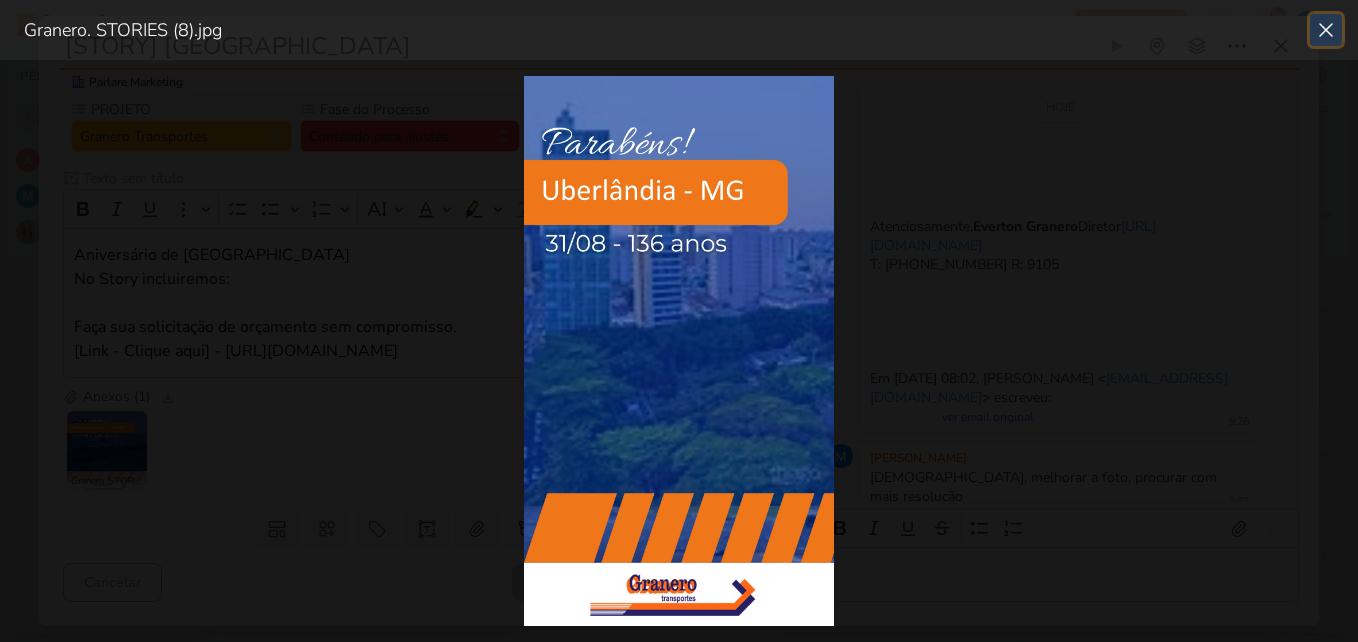 click 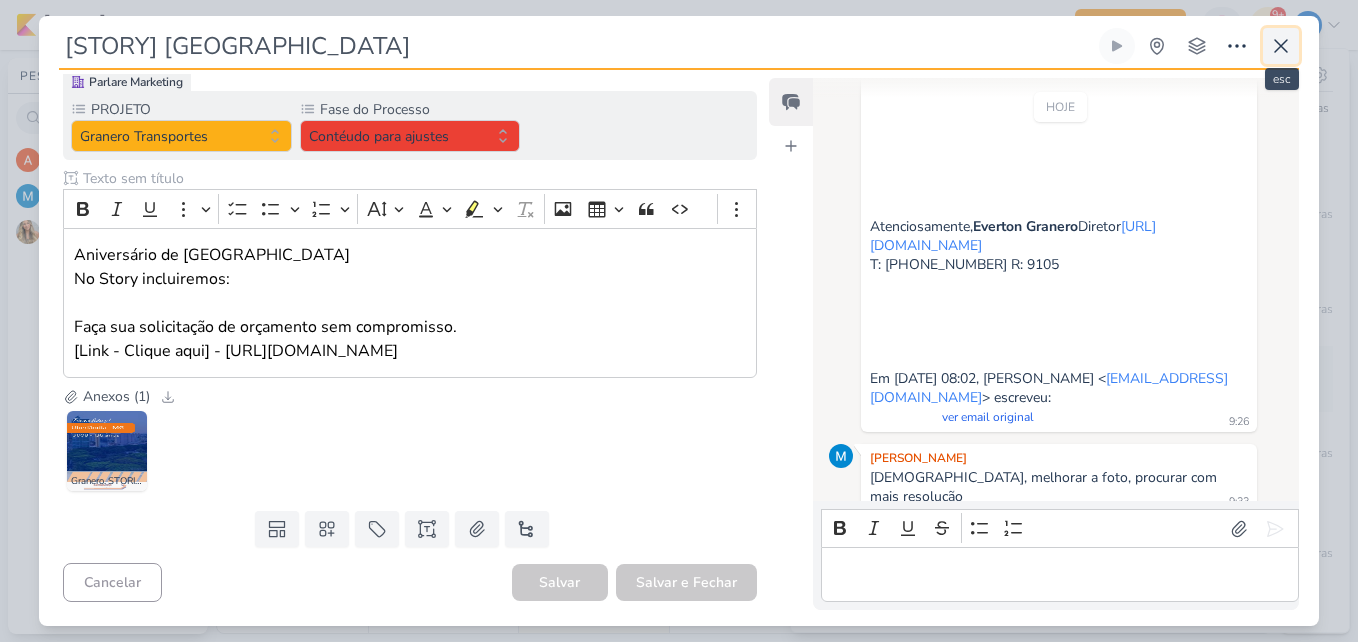 click at bounding box center (1281, 46) 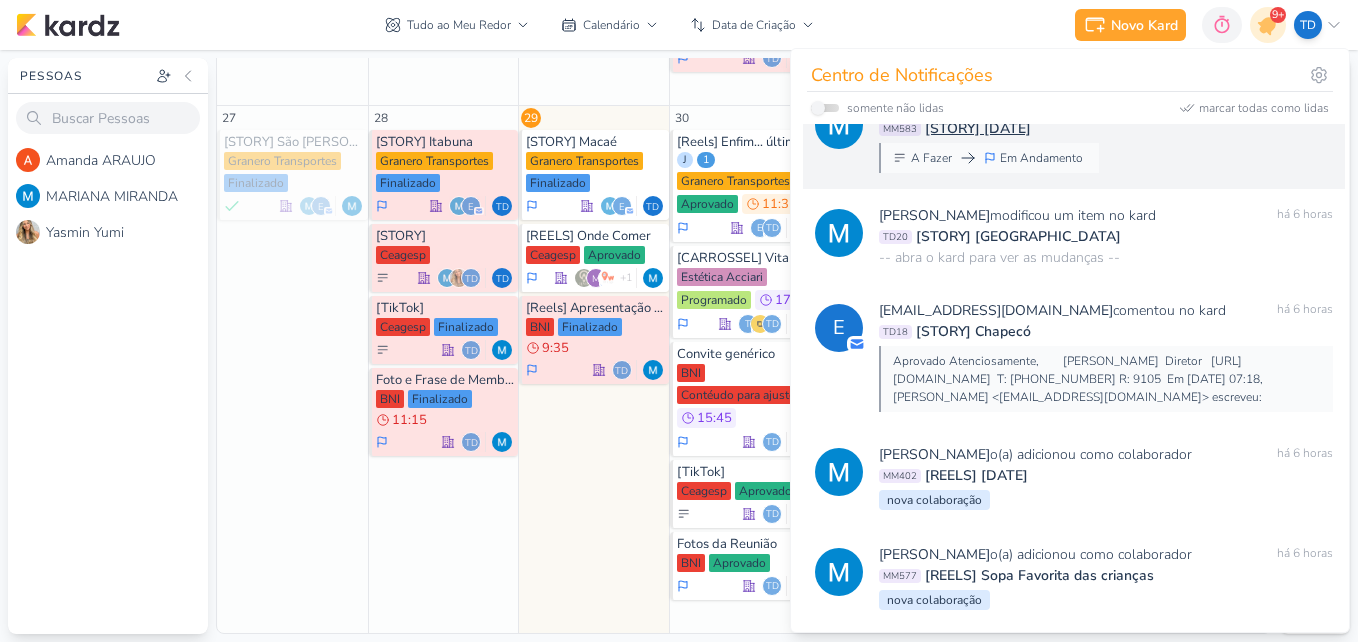click on "MM583
[STORY] Dia dos Pais" at bounding box center (1106, 128) 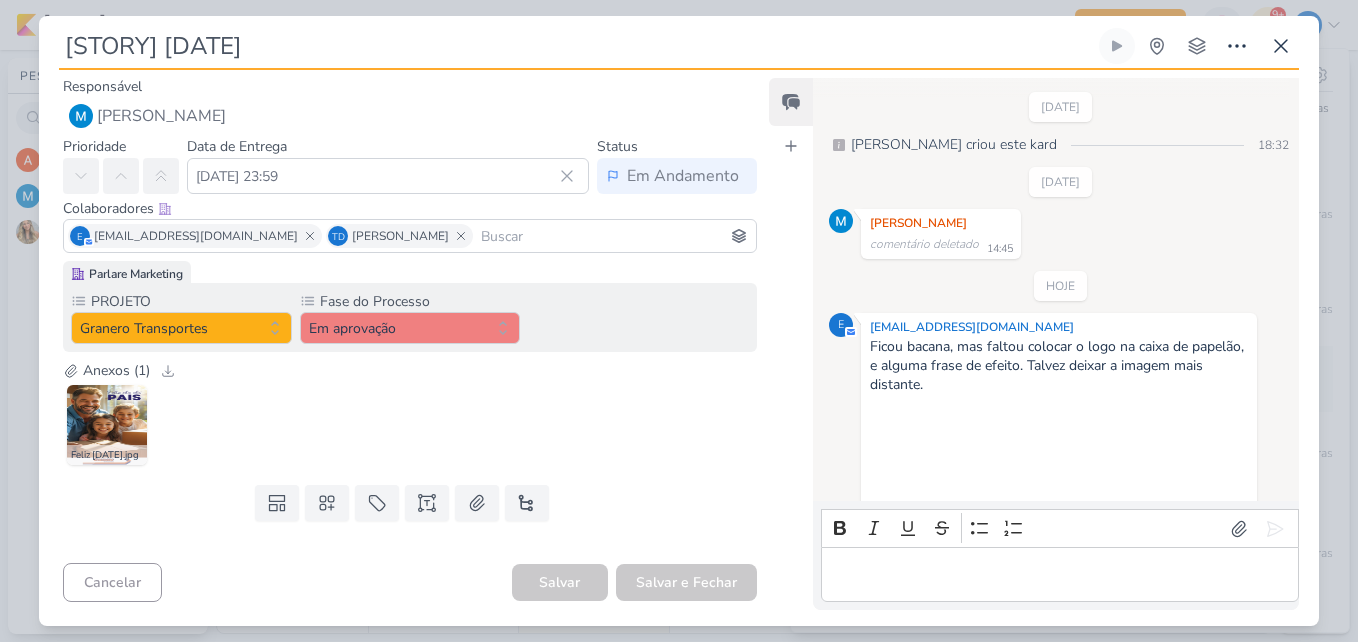 scroll, scrollTop: 785, scrollLeft: 0, axis: vertical 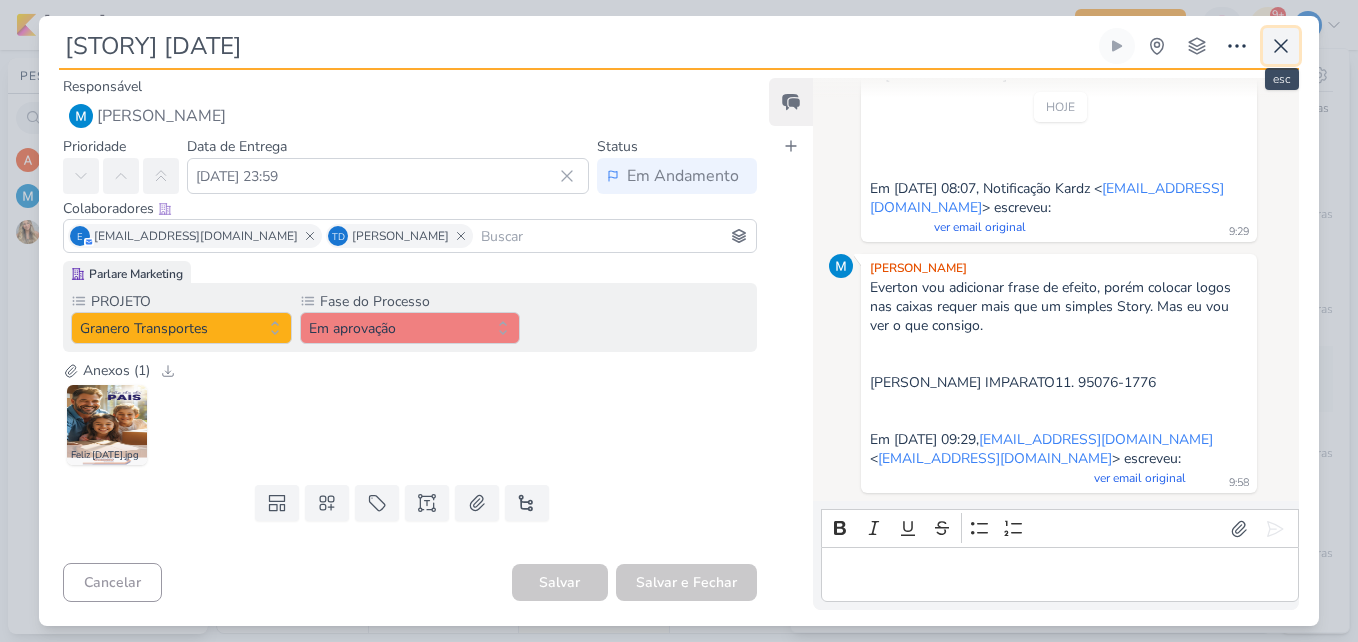 click at bounding box center (1281, 46) 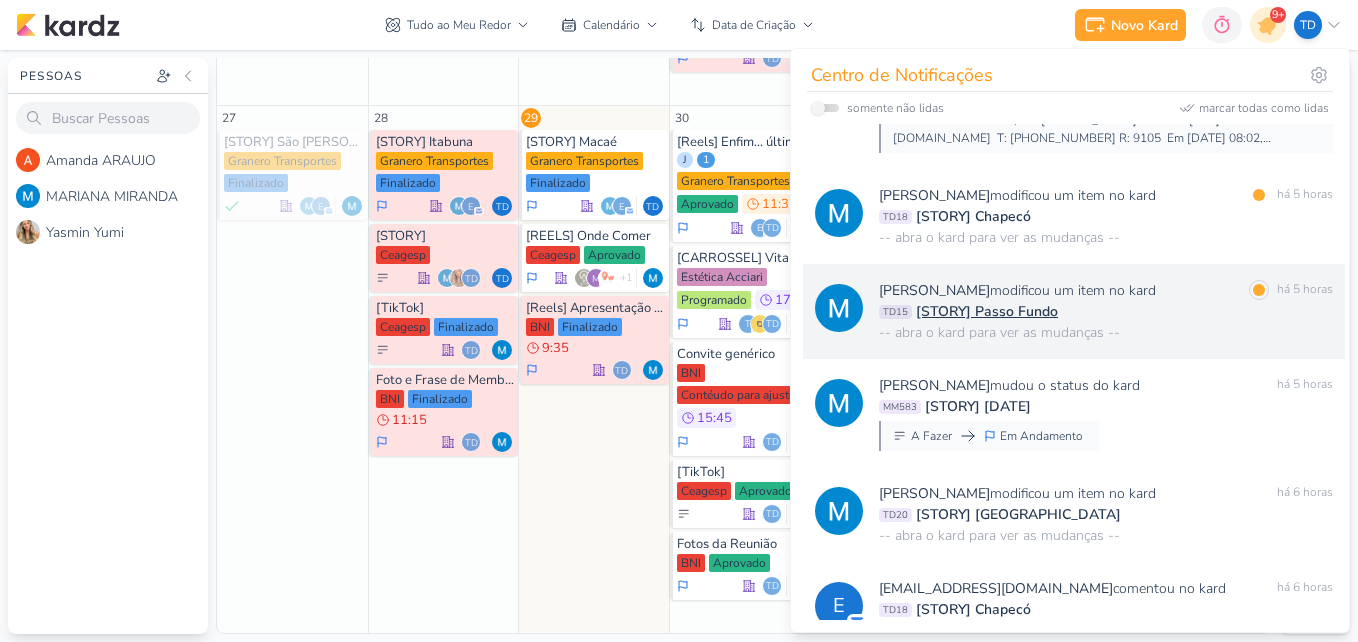scroll, scrollTop: 1120, scrollLeft: 0, axis: vertical 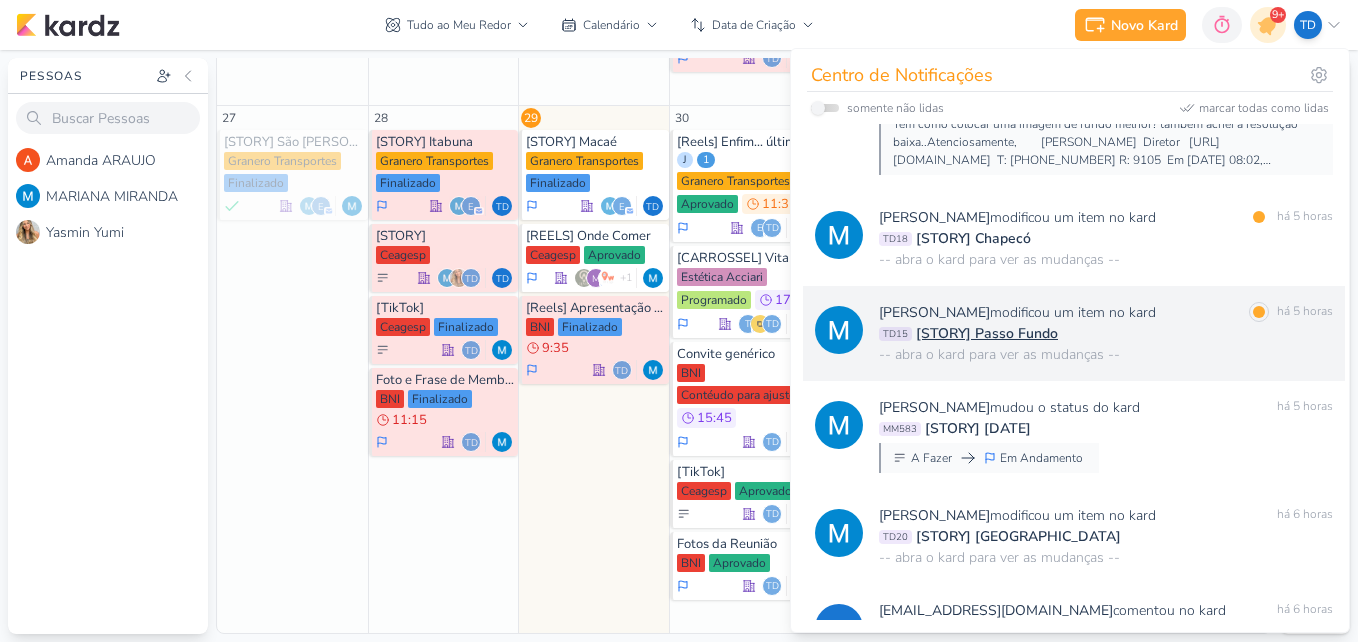 click on "MARIANA MIRANDA  modificou um item no kard
marcar como lida
há 5 horas
TD15
[STORY] Passo Fundo
-- abra o kard para ver as mudanças --" at bounding box center (1106, 333) 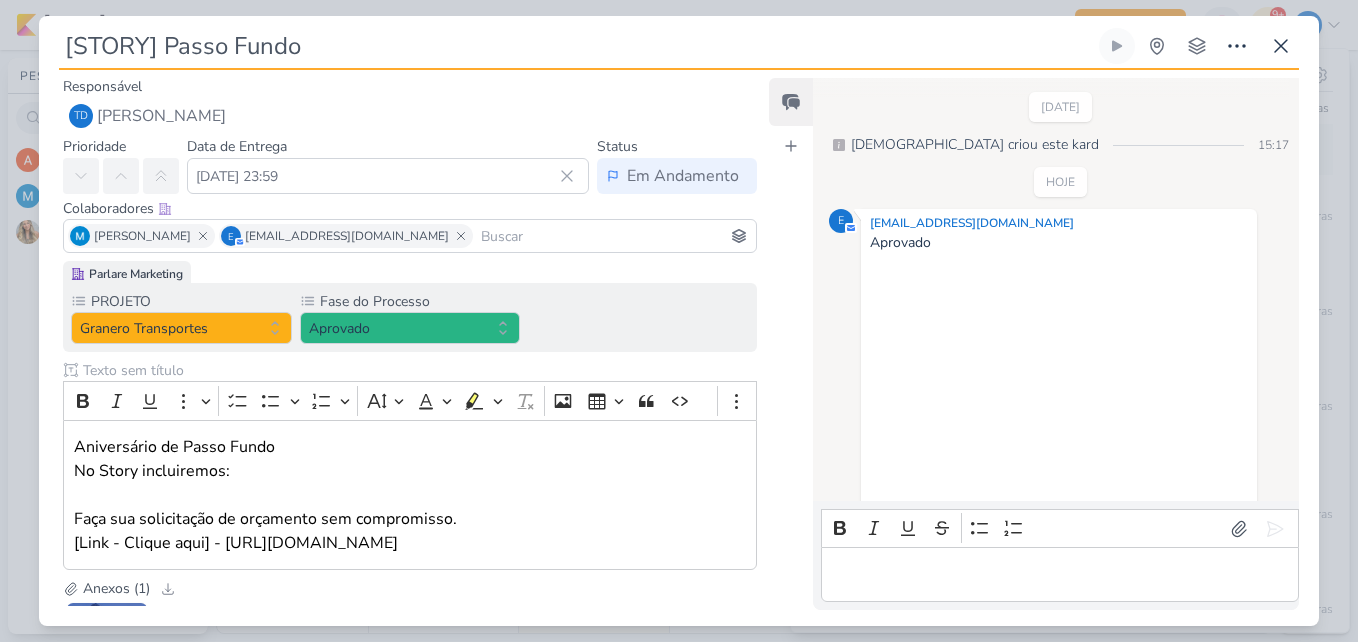 scroll, scrollTop: 373, scrollLeft: 0, axis: vertical 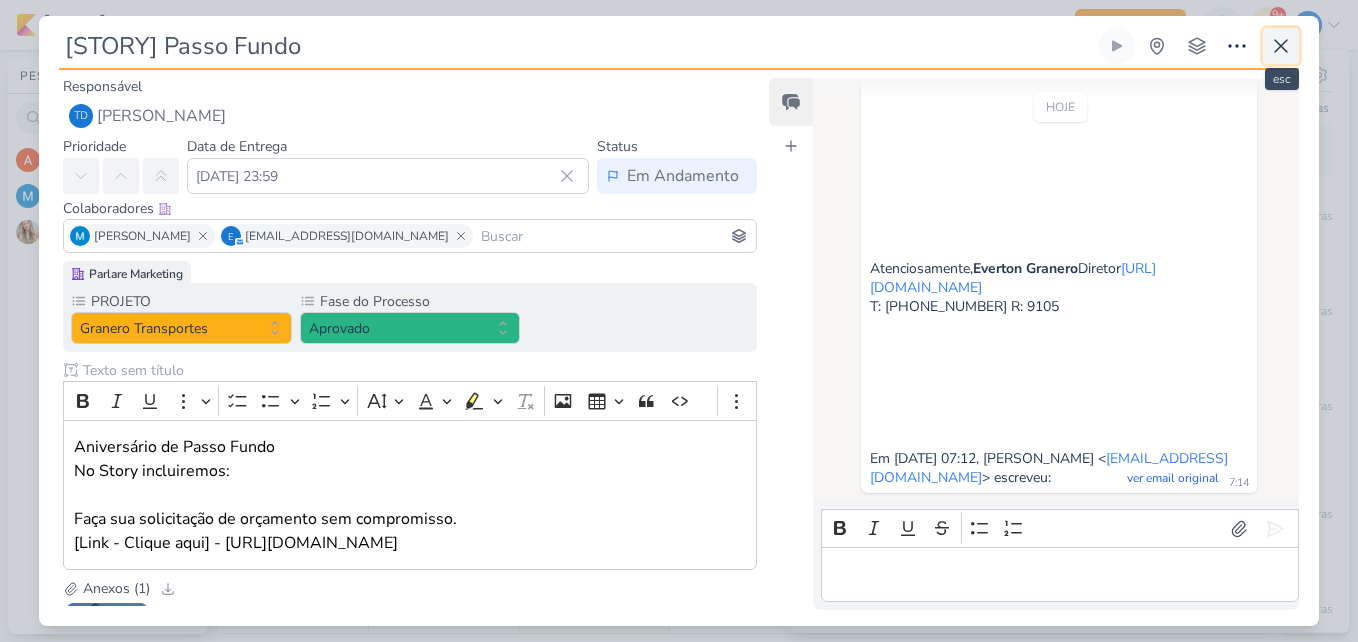 click 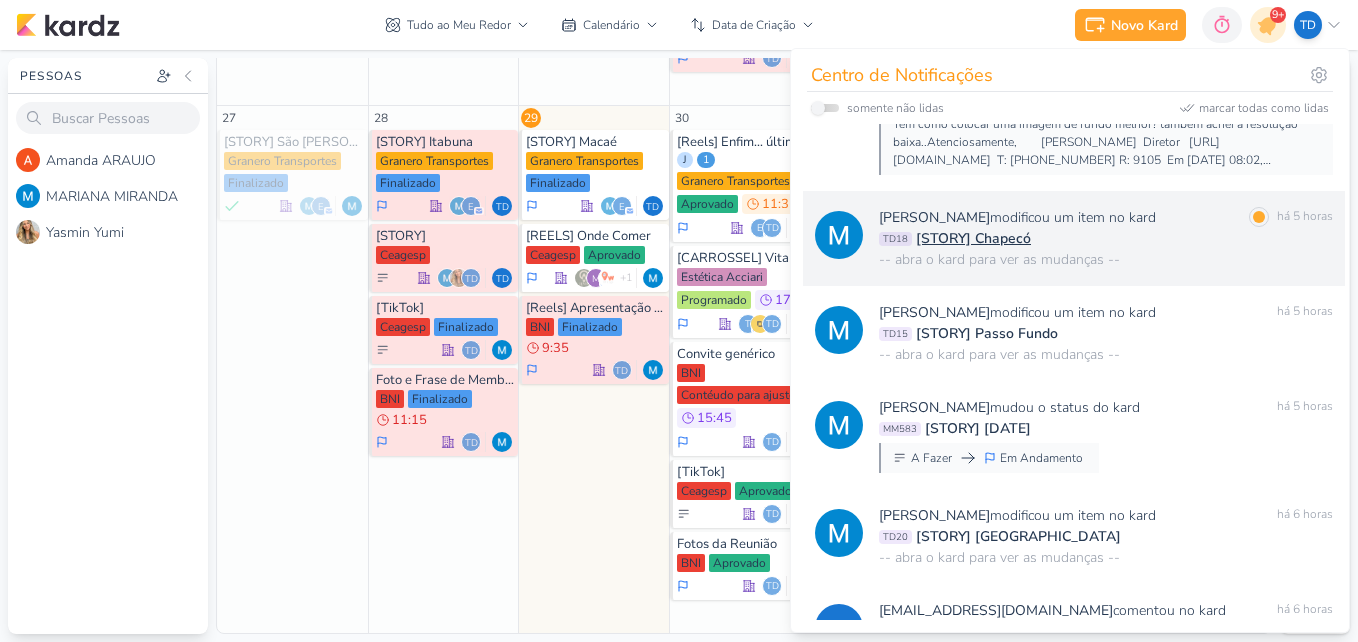 click on "TD18
[STORY] Chapecó" at bounding box center (1106, 238) 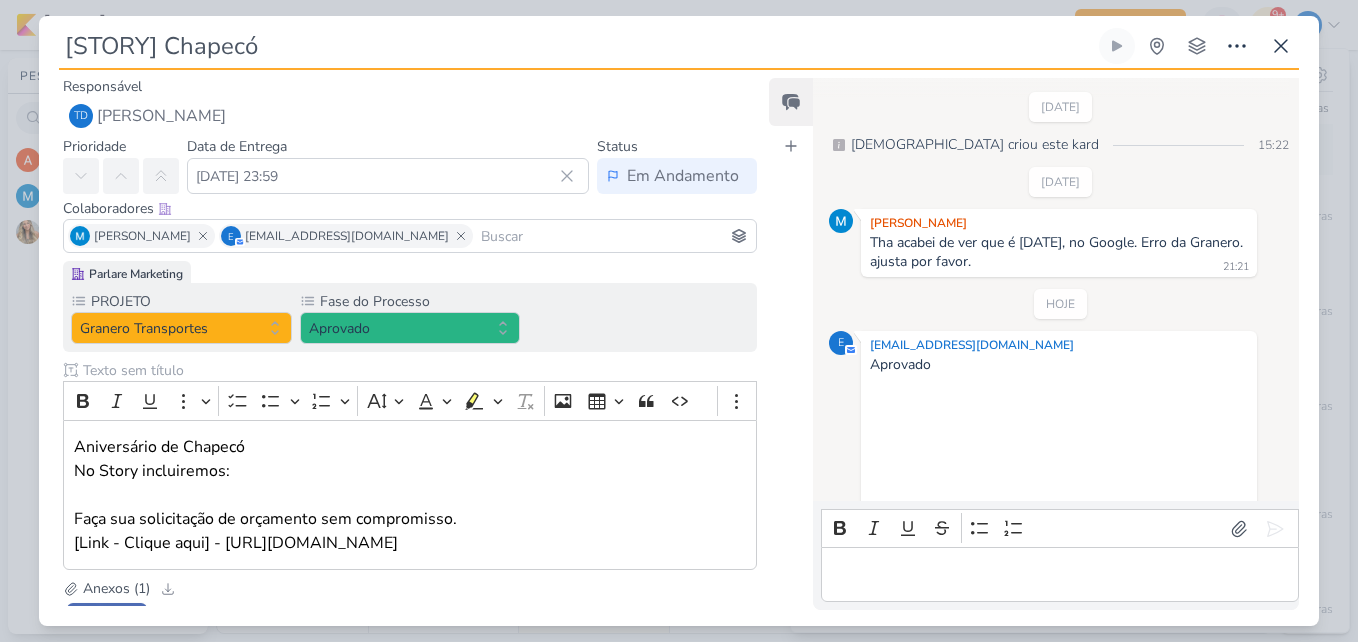 scroll, scrollTop: 495, scrollLeft: 0, axis: vertical 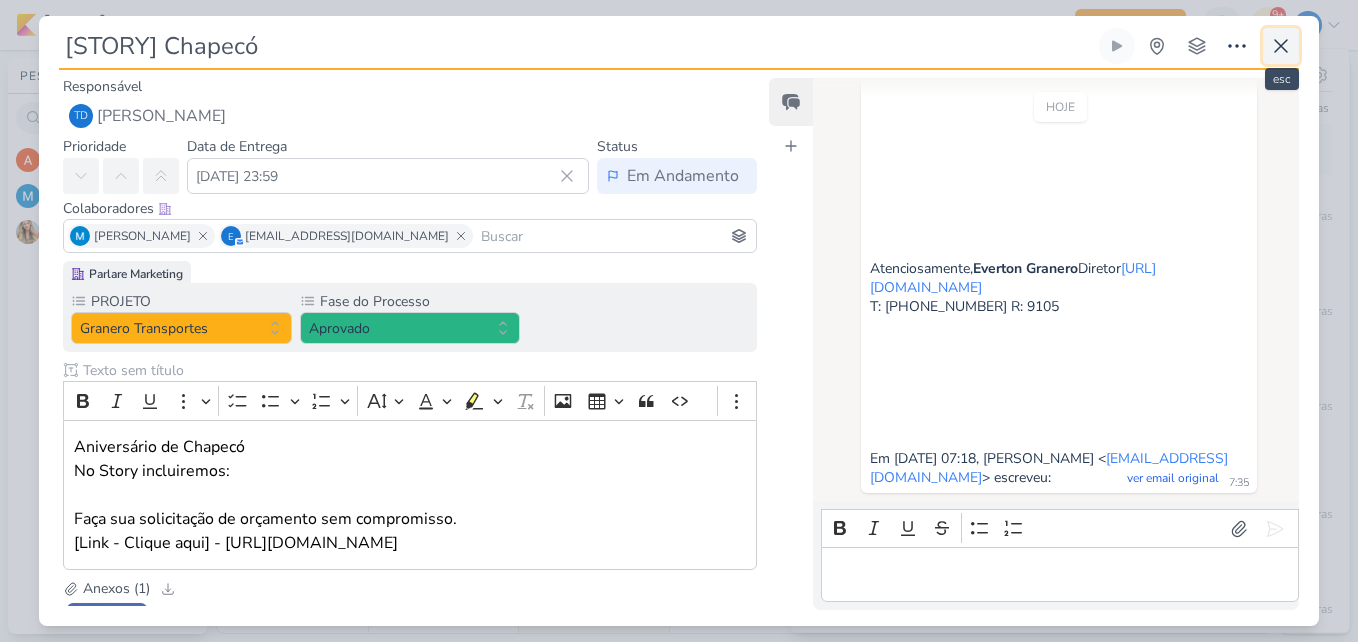 click 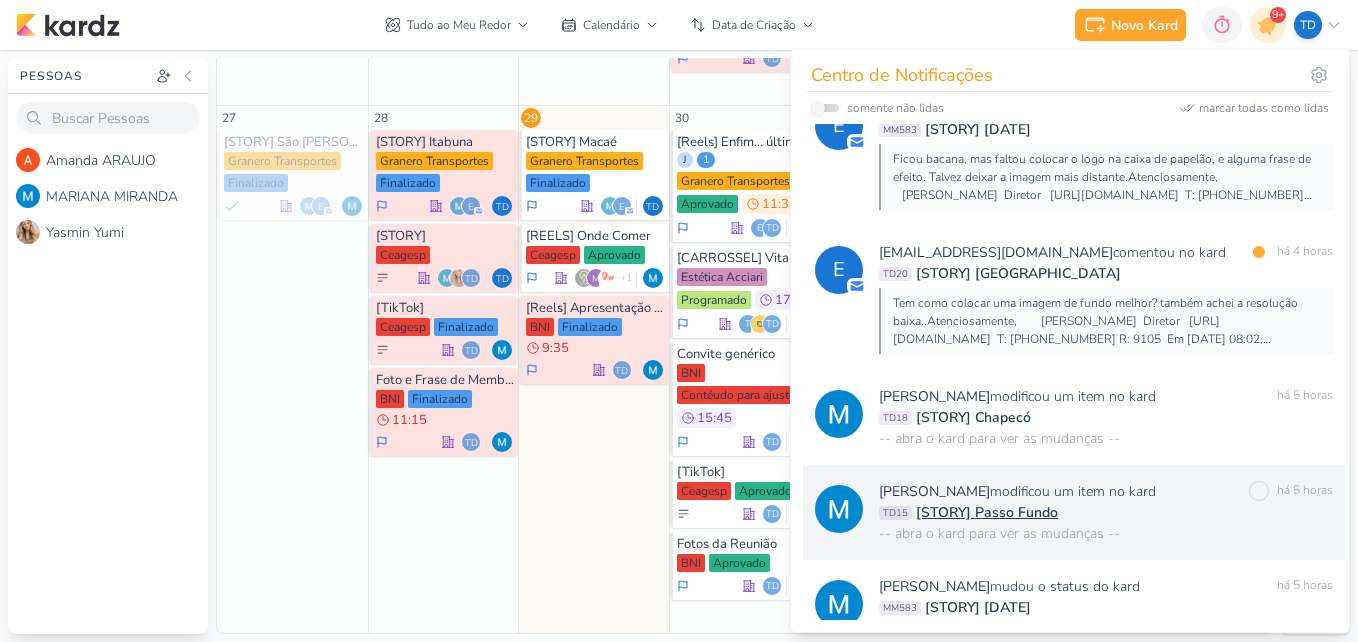 scroll, scrollTop: 920, scrollLeft: 0, axis: vertical 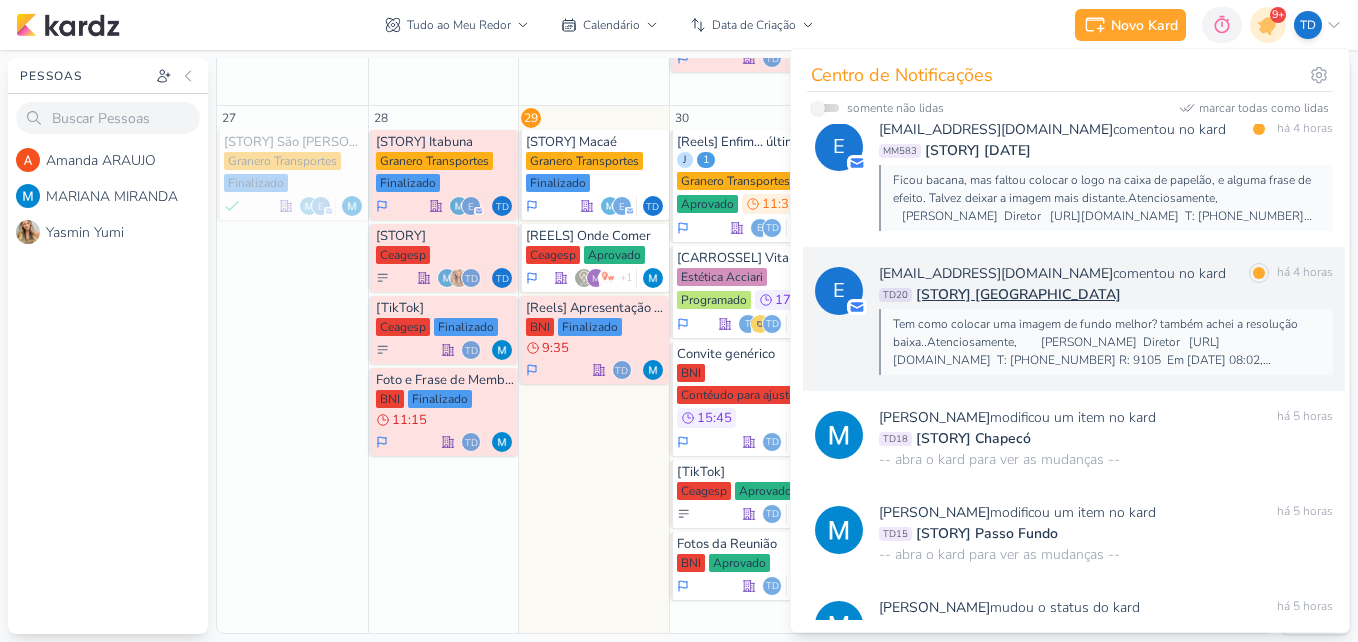 click on "evertongranero@granero.com.br  comentou no kard
marcar como lida
há 4 horas
TD20
[STORY] Uberlândia
Tem como colocar uma imagem de fundo melhor? também achei a resolução baixa..Atenciosamente,        Everton Granero  Diretor   http://www.granero.com.br  T: 11 4040-9085 R: 9105  Em ter., 29 de jul. de 2025 às 08:02, MARIANA MIRANDA <notification@kardz.app> escreveu:" at bounding box center [1106, 319] 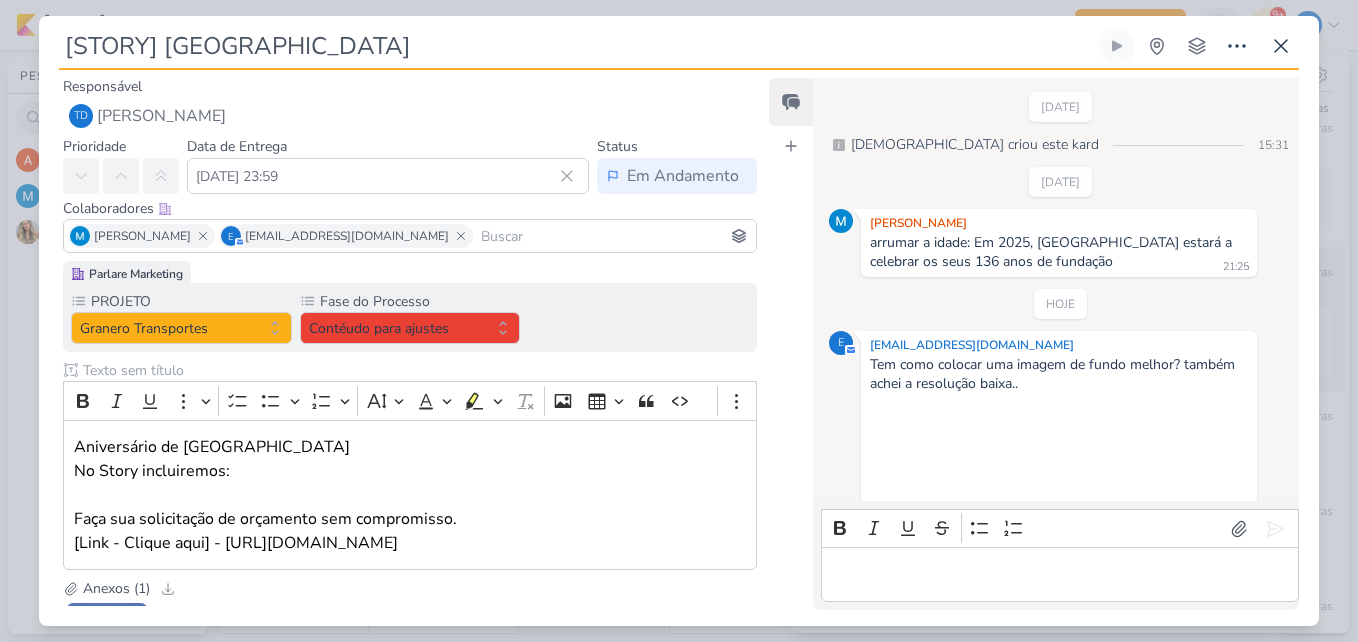 scroll, scrollTop: 537, scrollLeft: 0, axis: vertical 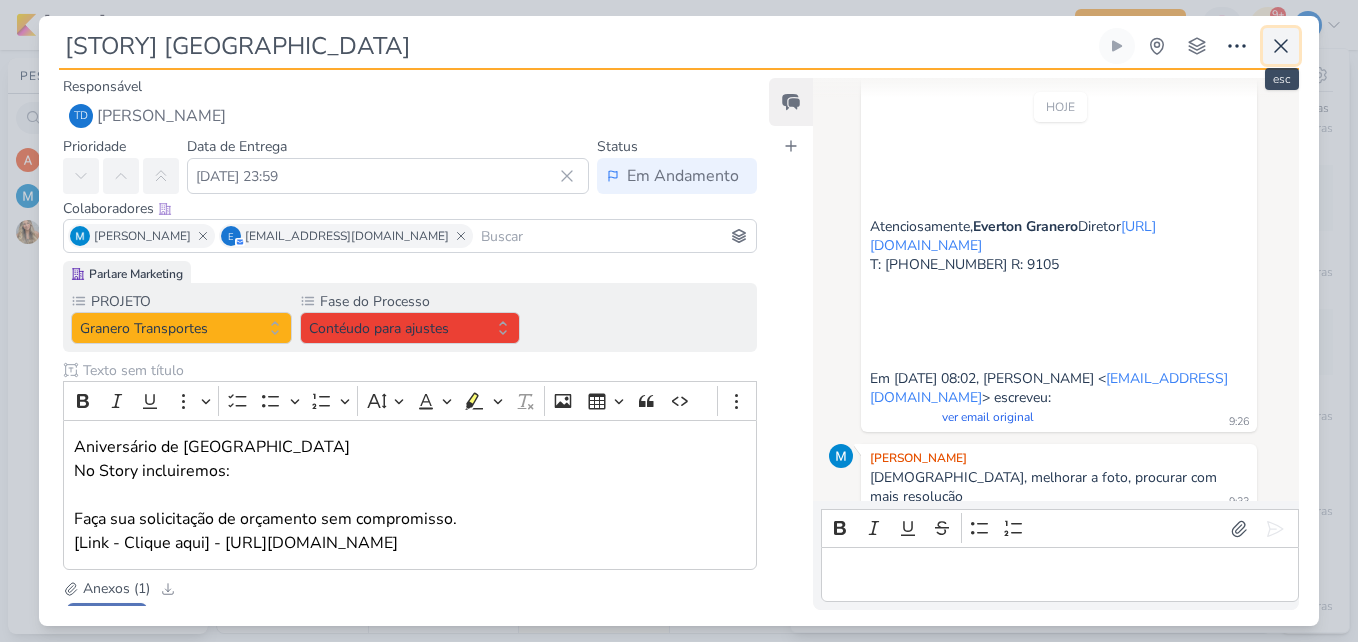 click 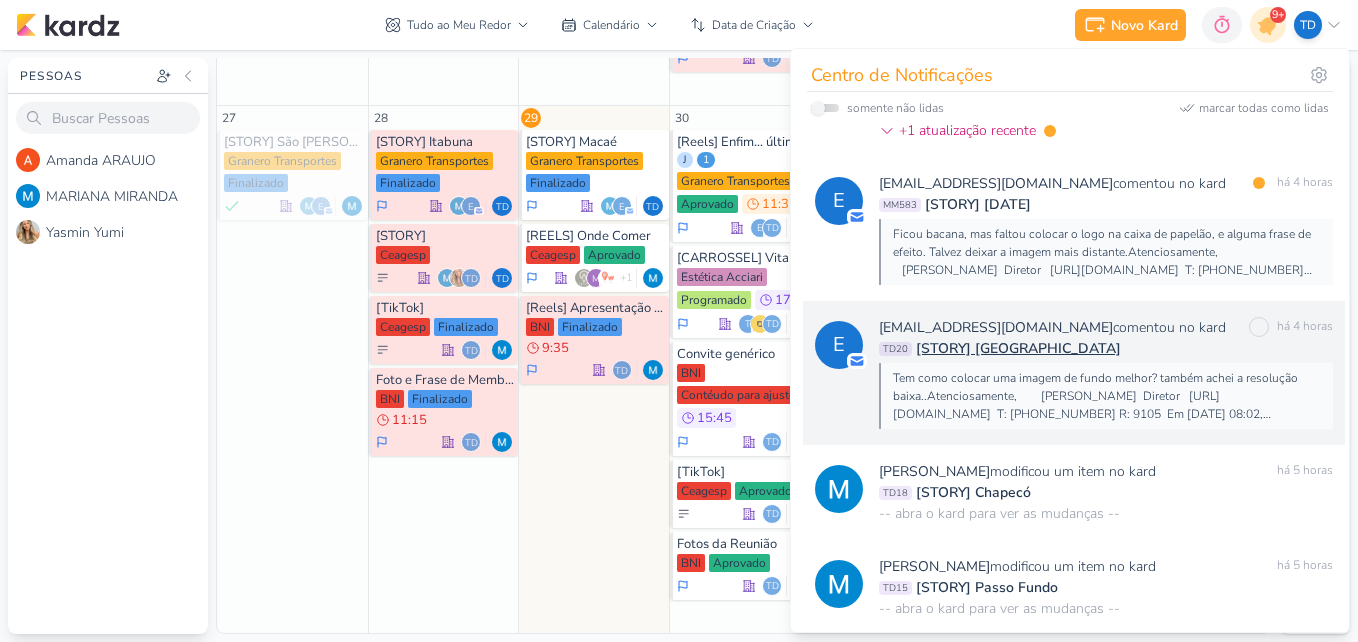 scroll, scrollTop: 820, scrollLeft: 0, axis: vertical 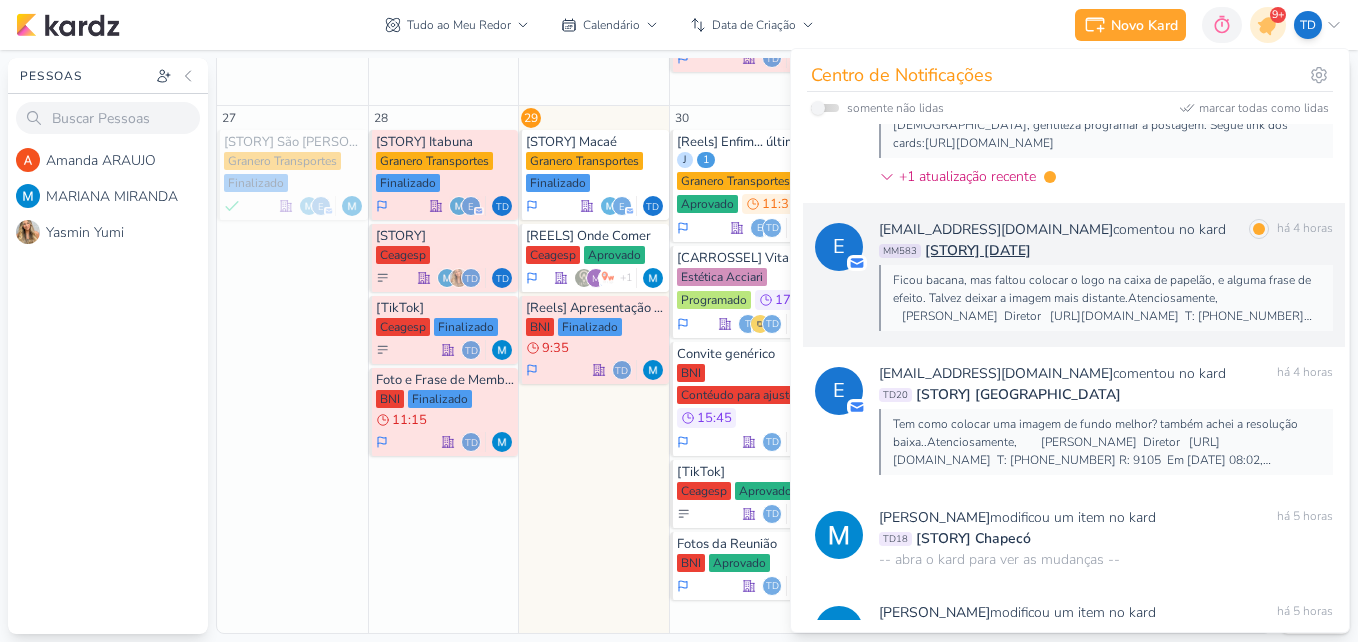 click on "MM583
[STORY] Dia dos Pais" at bounding box center (1106, 250) 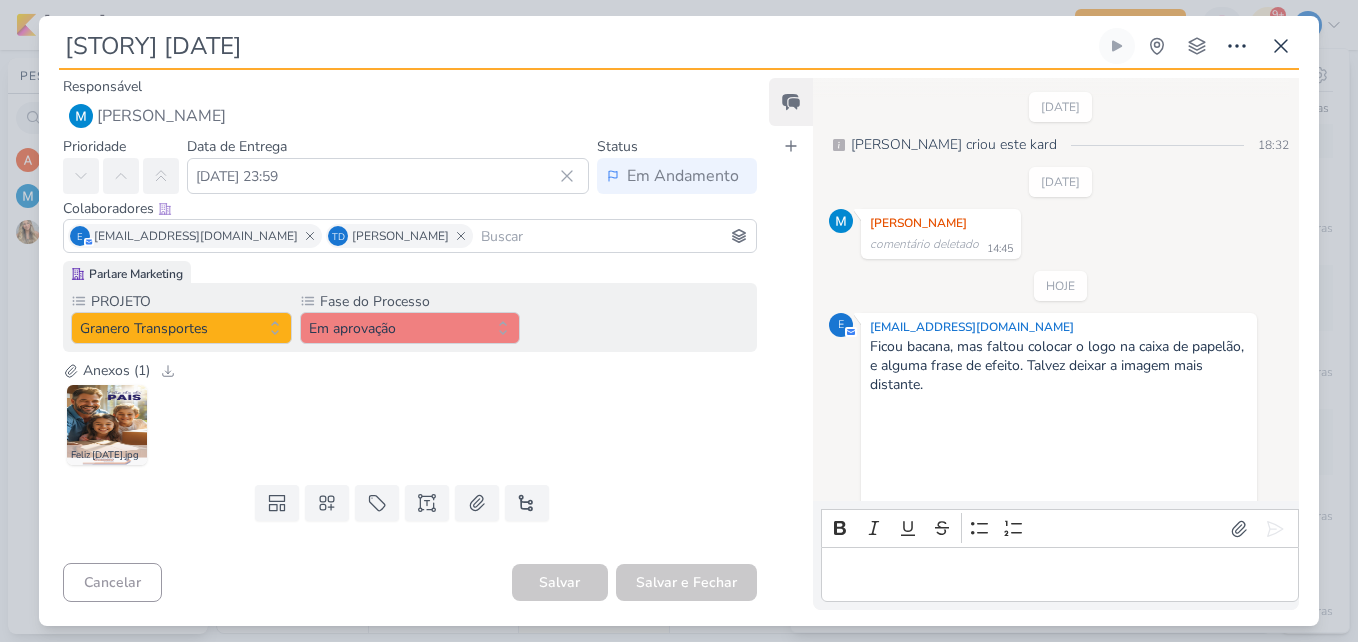 scroll, scrollTop: 785, scrollLeft: 0, axis: vertical 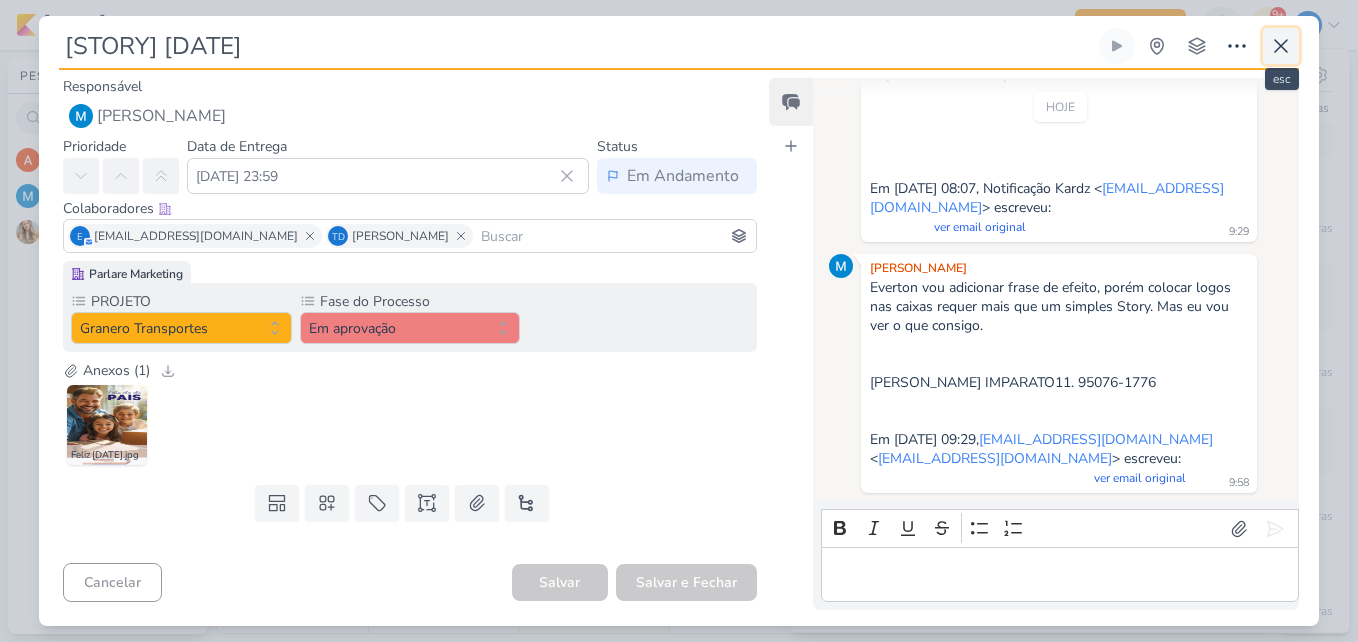 click 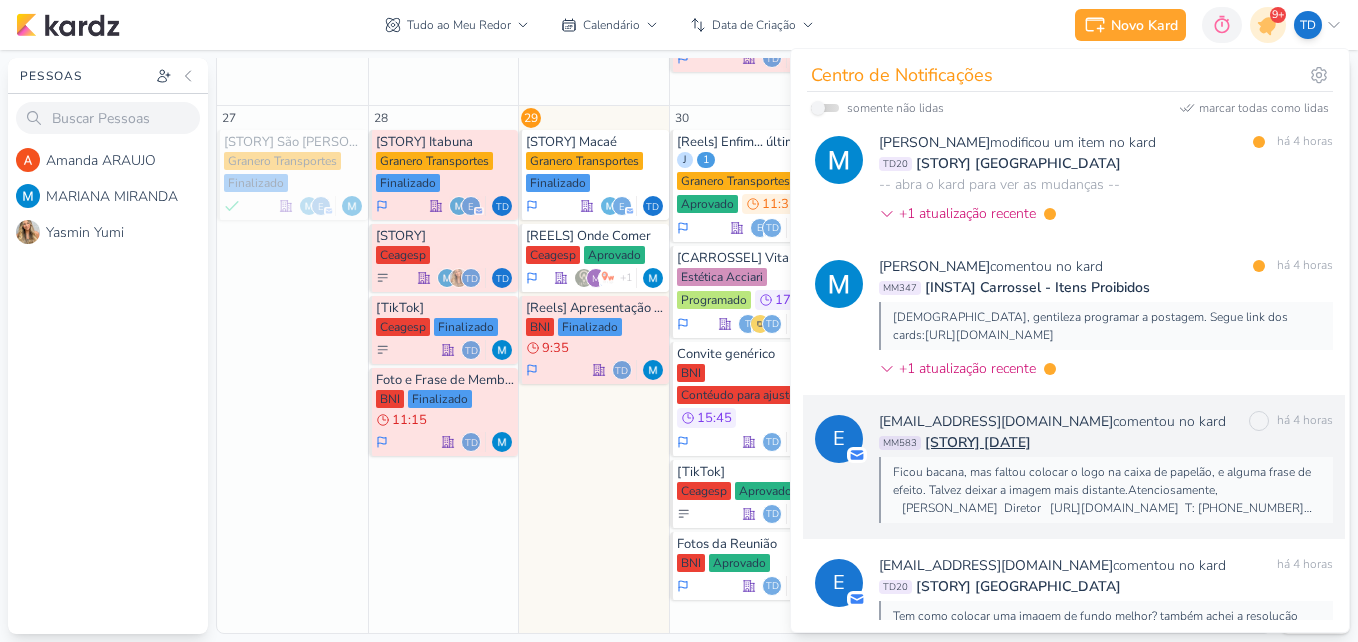scroll, scrollTop: 620, scrollLeft: 0, axis: vertical 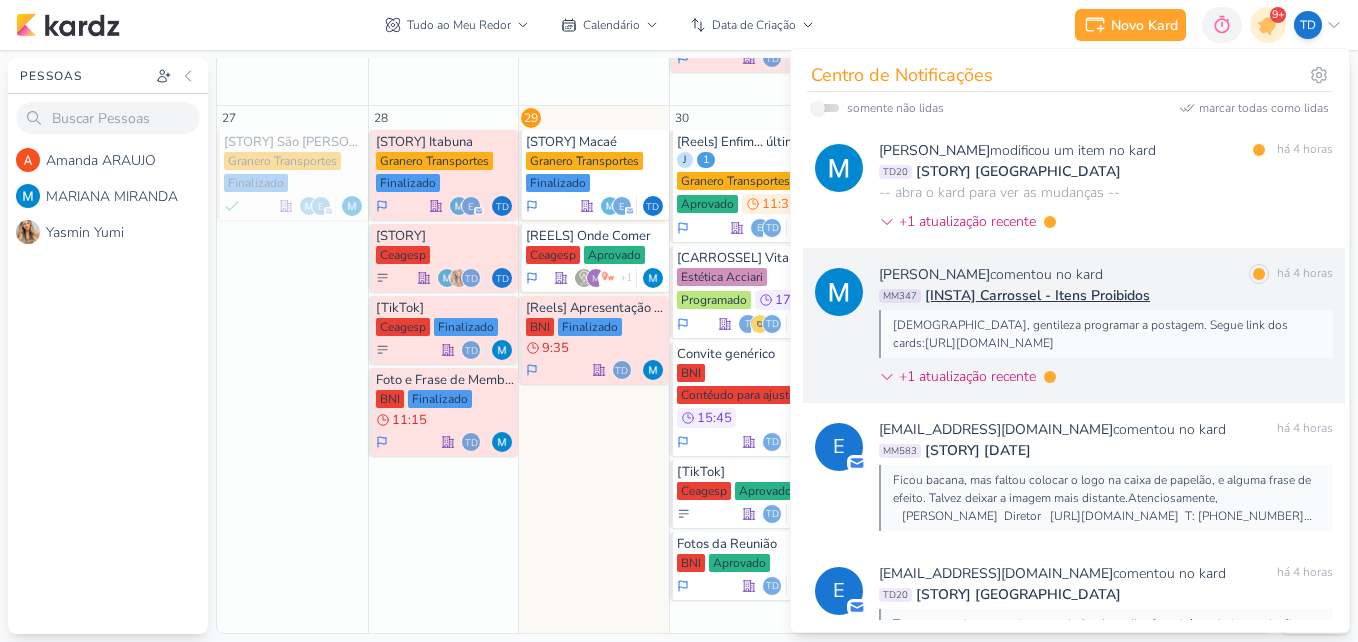 click on "[DEMOGRAPHIC_DATA], gentileza programar a postagem. Segue link dos cards:[URL][DOMAIN_NAME]" at bounding box center [1106, 334] 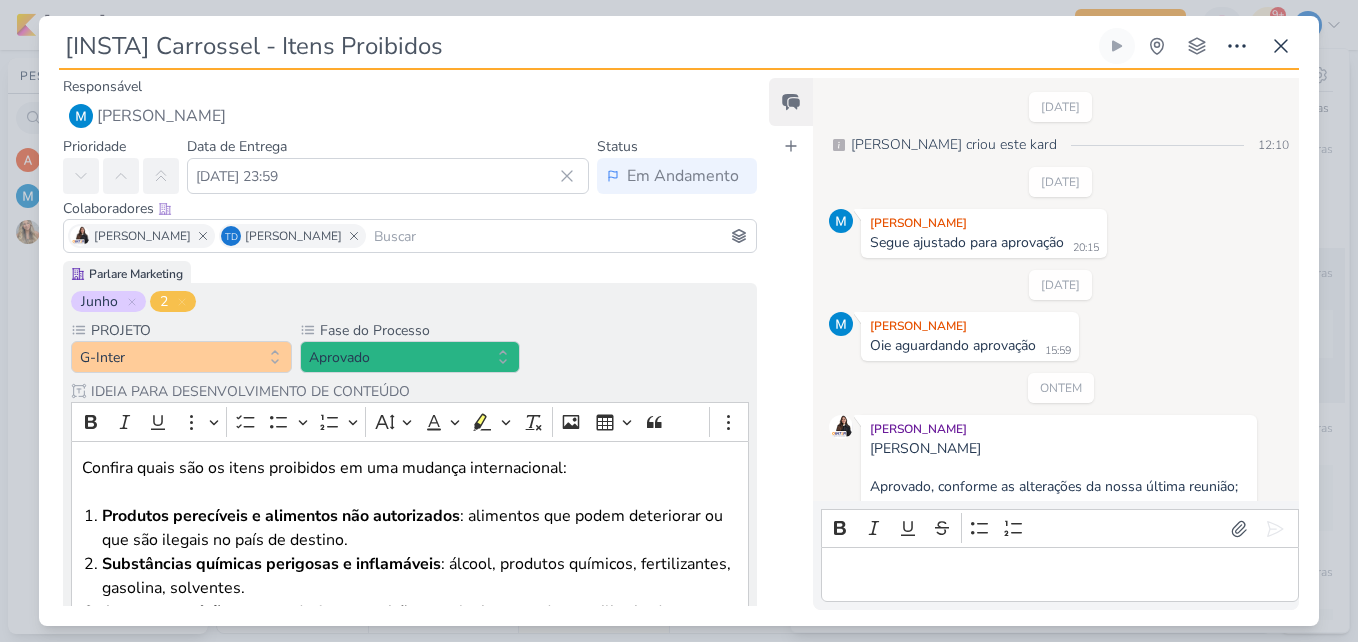 scroll, scrollTop: 397, scrollLeft: 0, axis: vertical 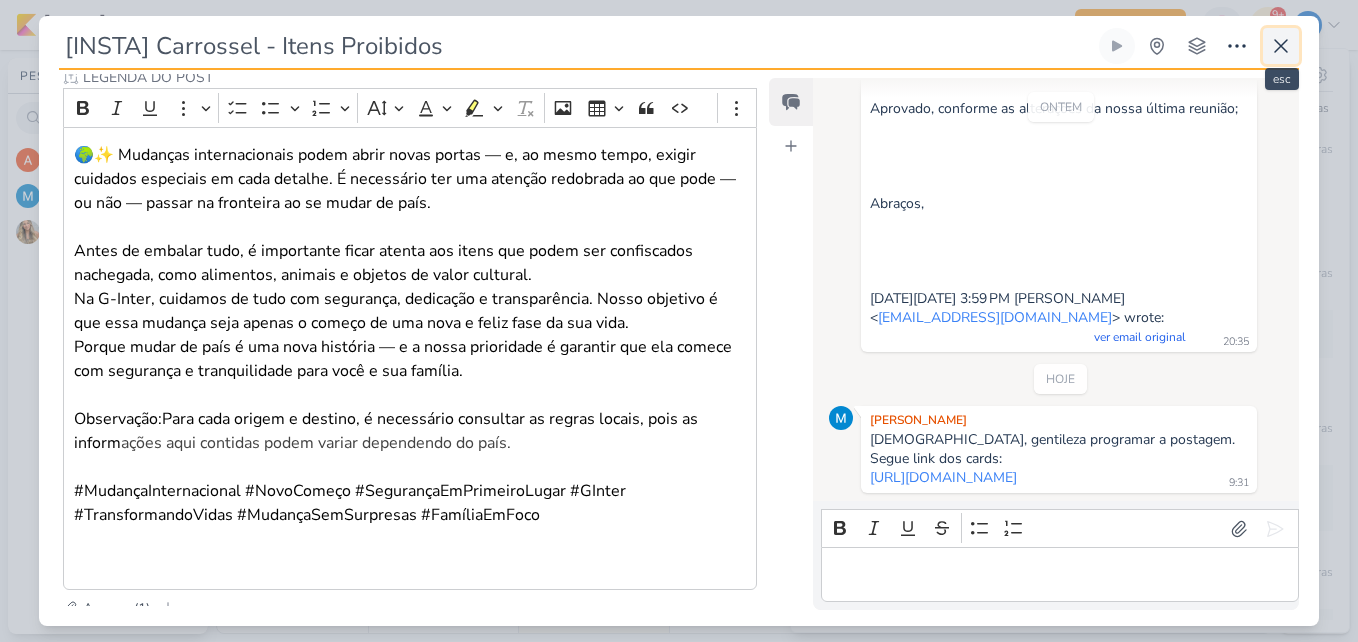 click 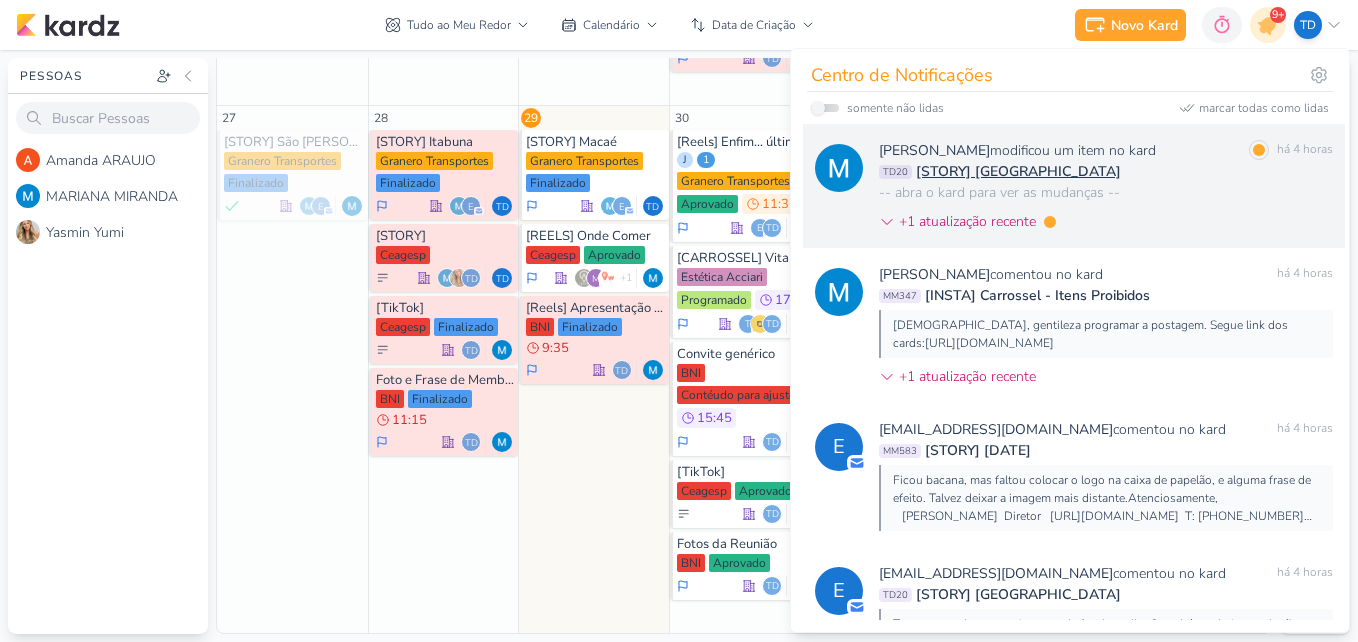 click on "MARIANA MIRANDA  modificou um item no kard
marcar como lida
há 4 horas
TD20
[STORY] Uberlândia
-- abra o kard para ver as mudanças --
+1 atualização recente" at bounding box center [1106, 190] 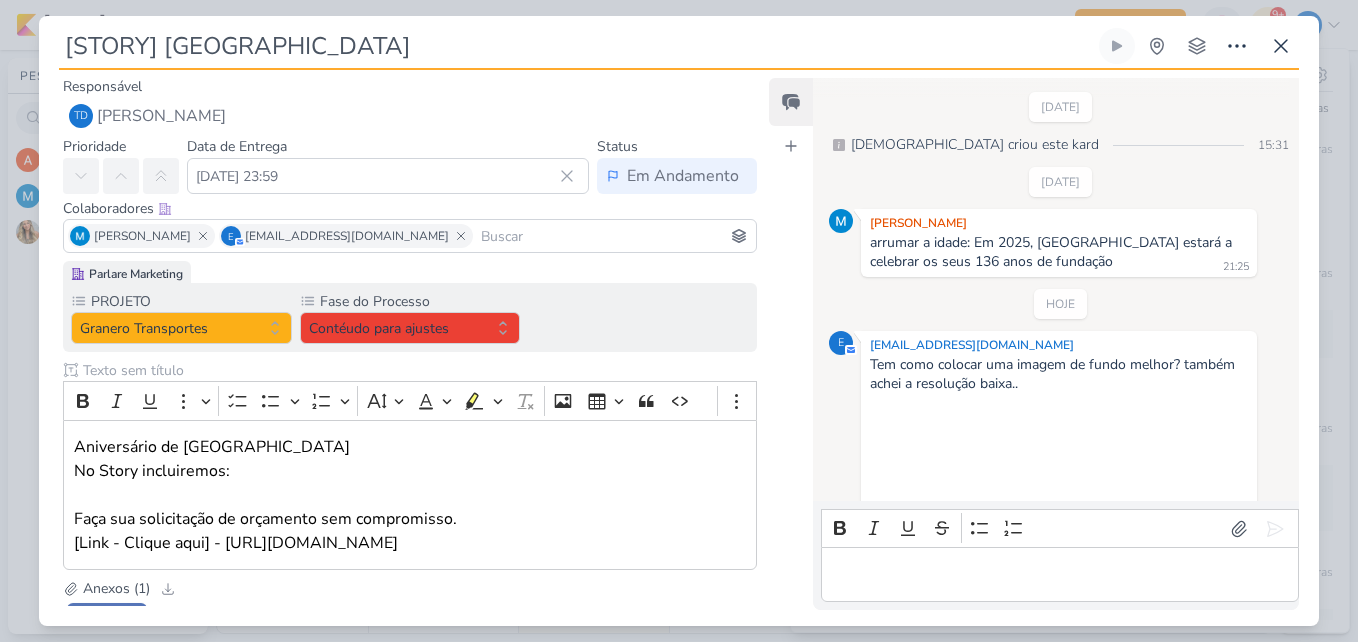 scroll, scrollTop: 537, scrollLeft: 0, axis: vertical 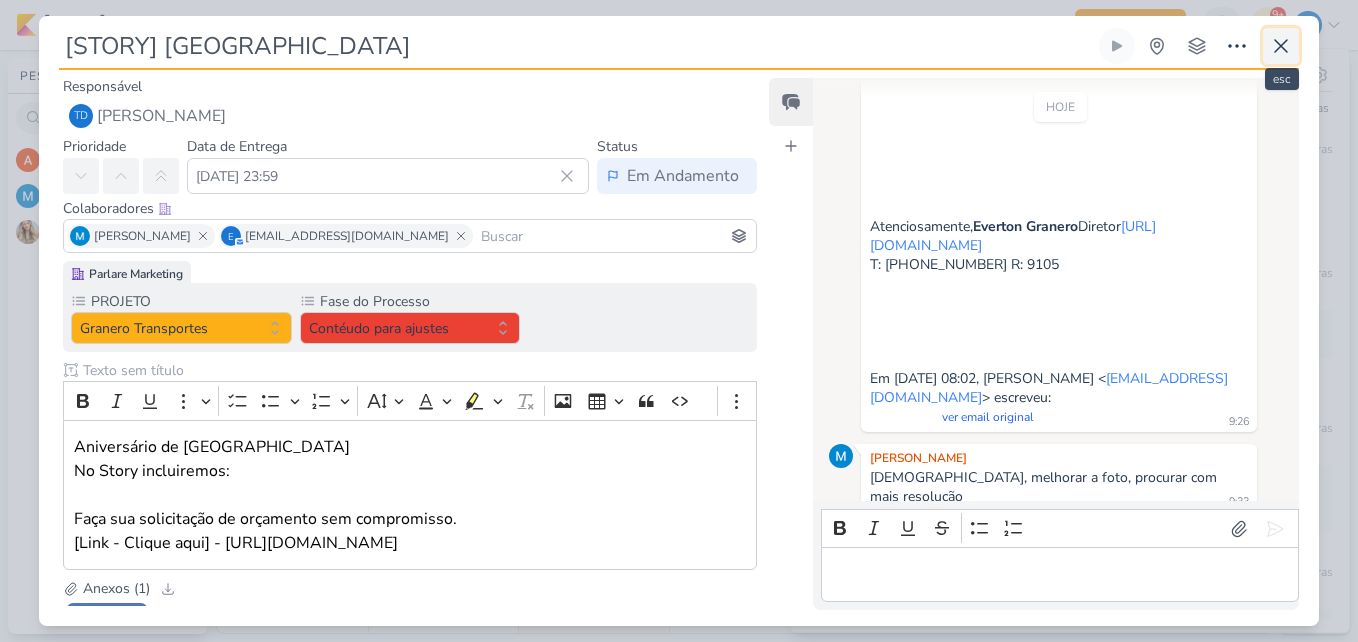 click 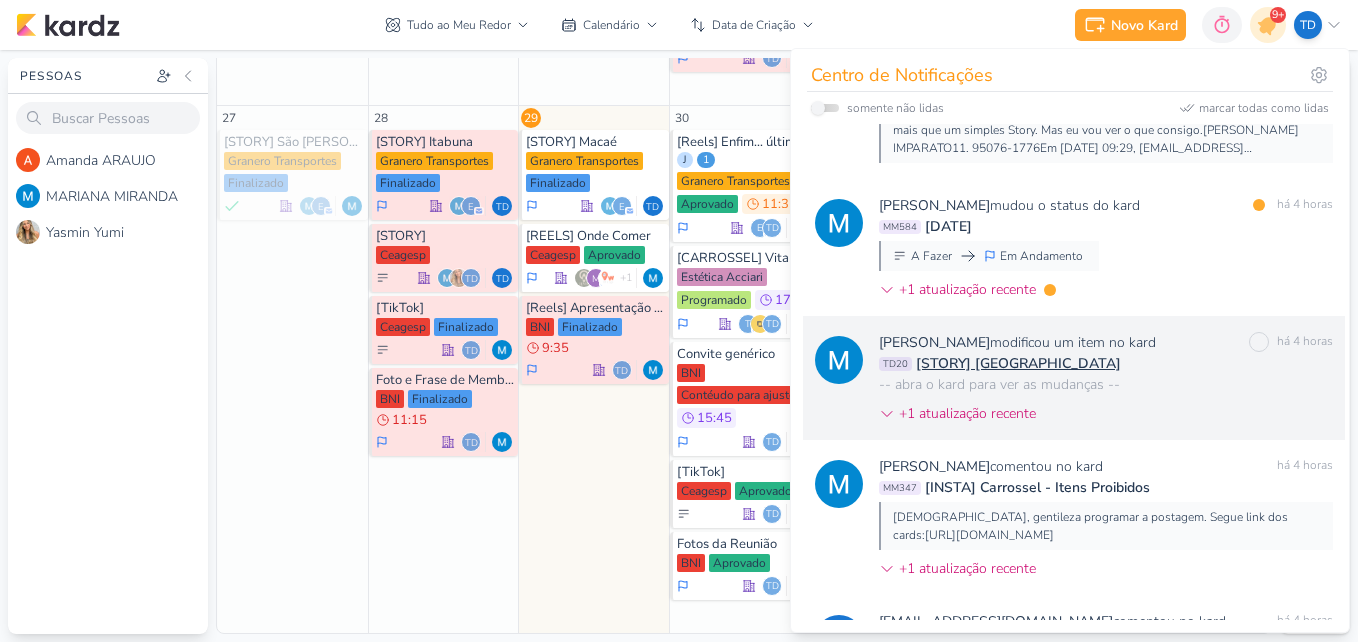 scroll, scrollTop: 320, scrollLeft: 0, axis: vertical 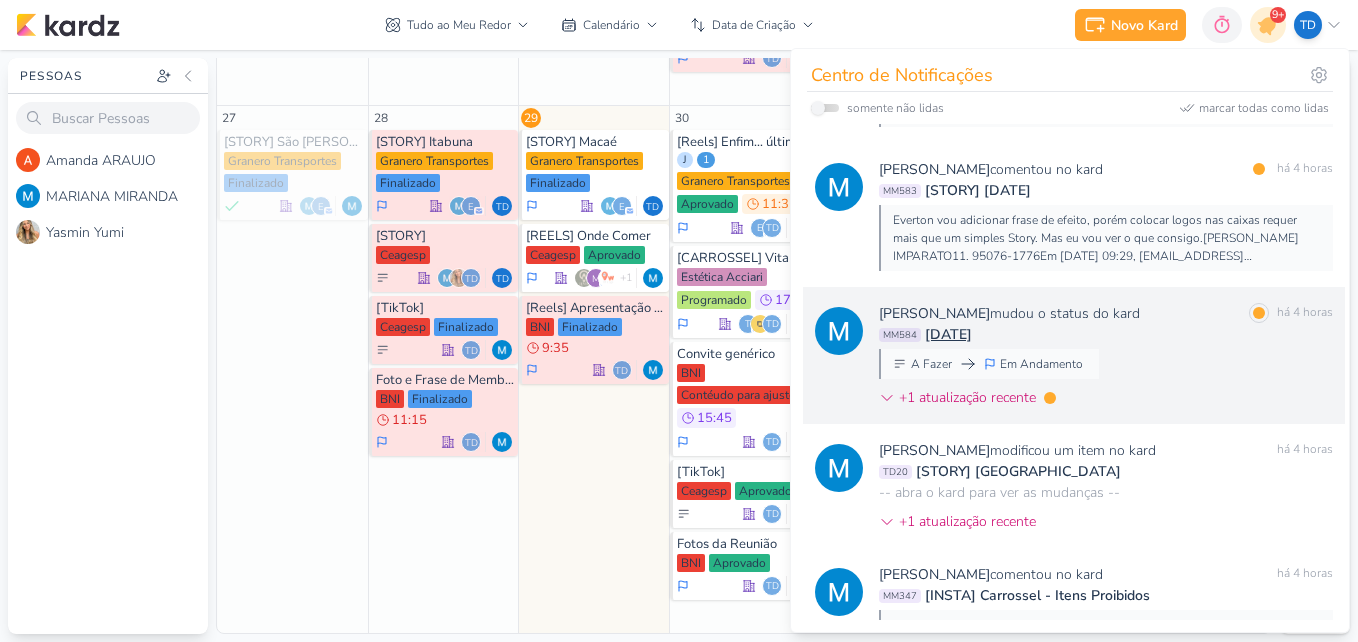 click on "MARIANA MIRANDA  mudou o status do kard
marcar como lida
há 4 horas
MM584
Dia dos Pais
A Fazer
Em Andamento" at bounding box center [1106, 359] 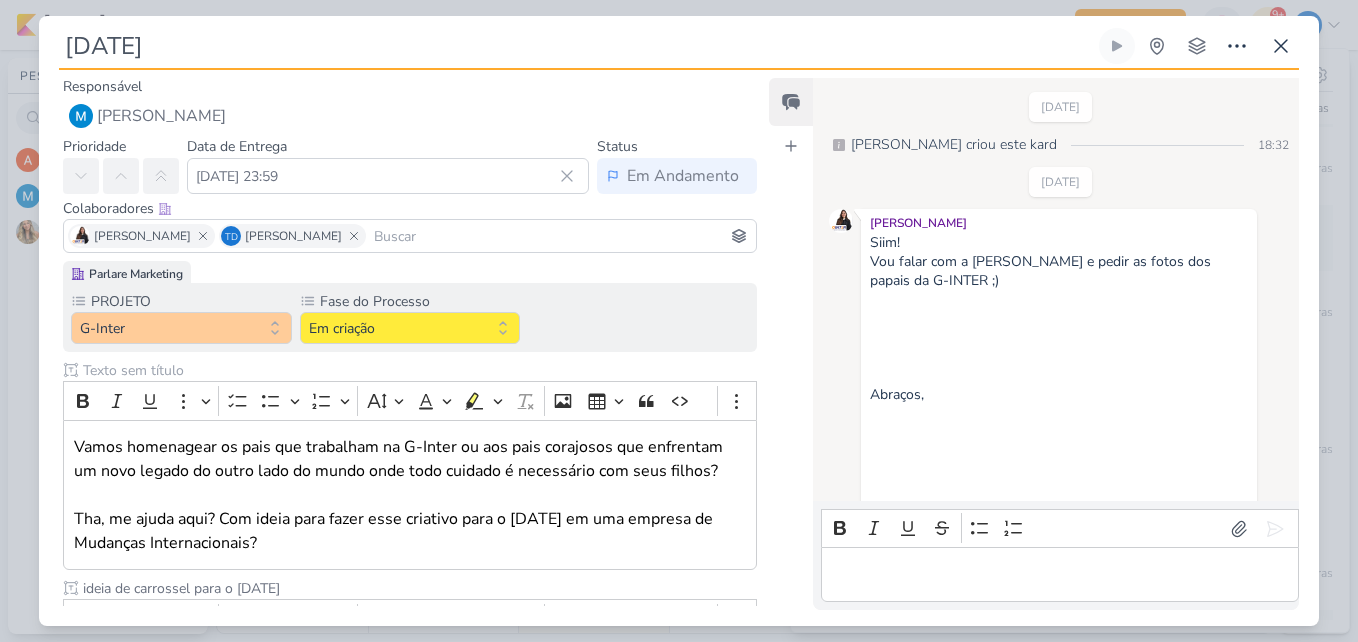 scroll, scrollTop: 1766, scrollLeft: 0, axis: vertical 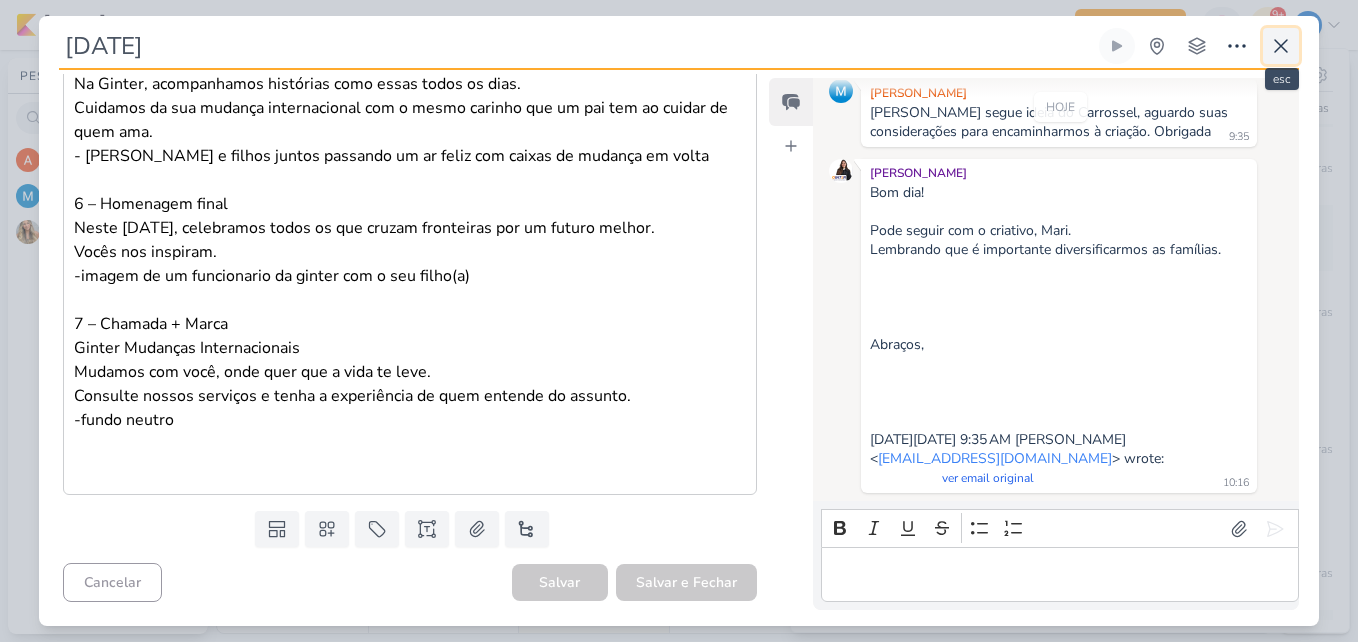 click 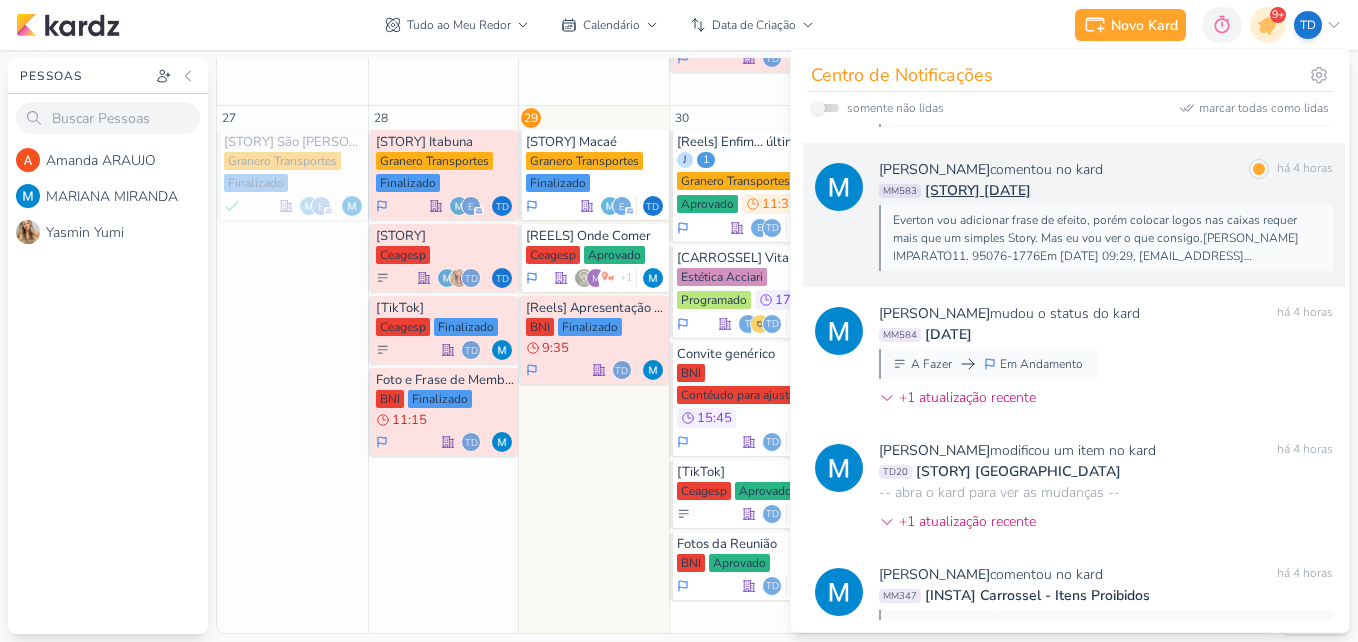 click on "Everton vou adicionar frase de efeito, porém colocar logos nas caixas requer mais que um simples Story. Mas eu vou ver o que consigo.[PERSON_NAME] IMPARATO11. 95076-1776Em [DATE] 09:29, [EMAIL_ADDRESS][DOMAIN_NAME] <[EMAIL_ADDRESS][DOMAIN_NAME]> escreveu:" at bounding box center (1105, 238) 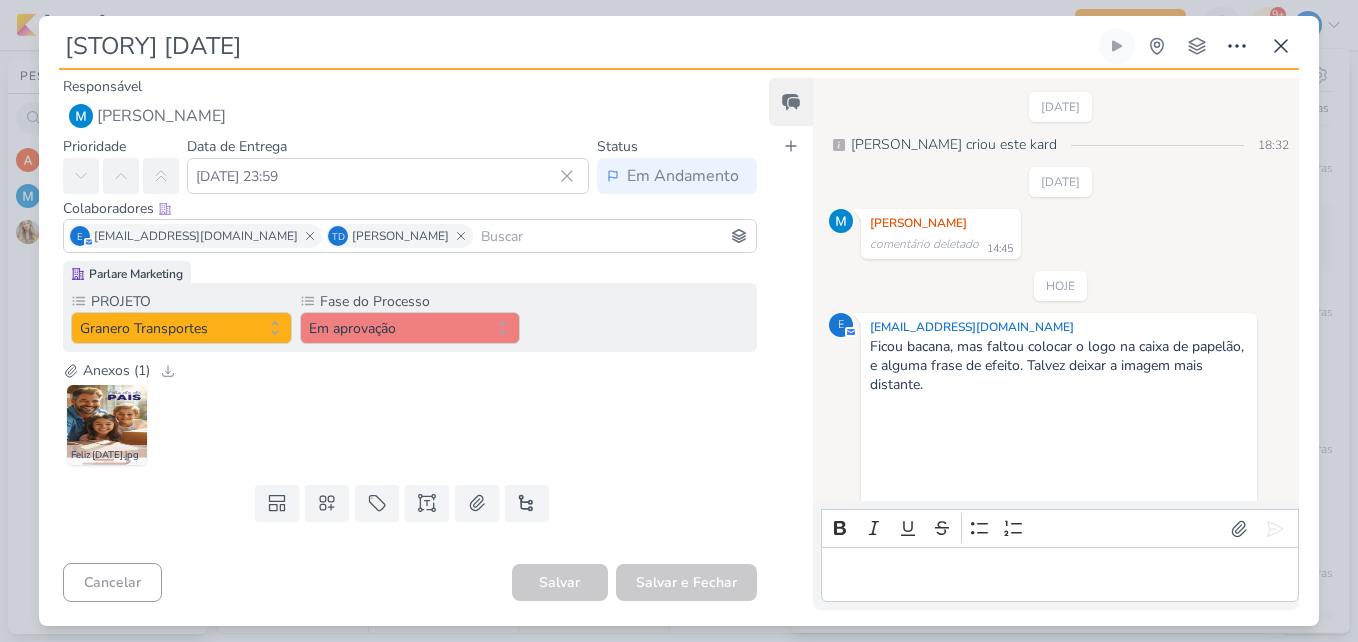 scroll, scrollTop: 785, scrollLeft: 0, axis: vertical 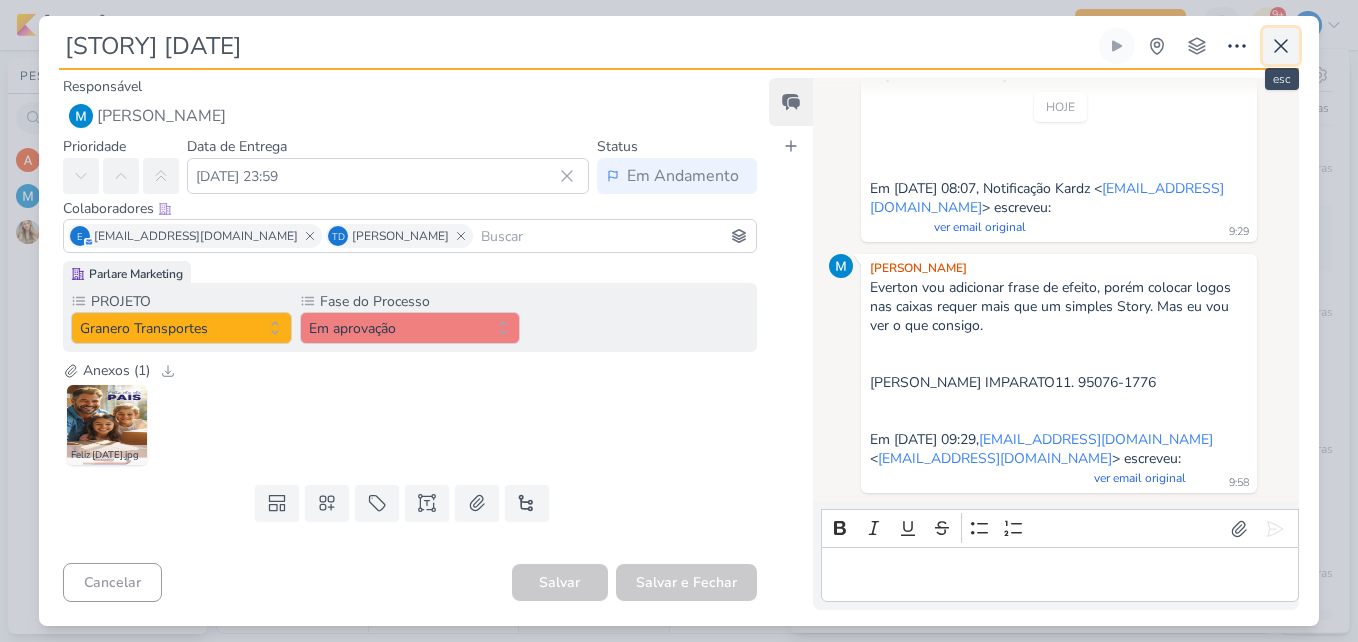 click 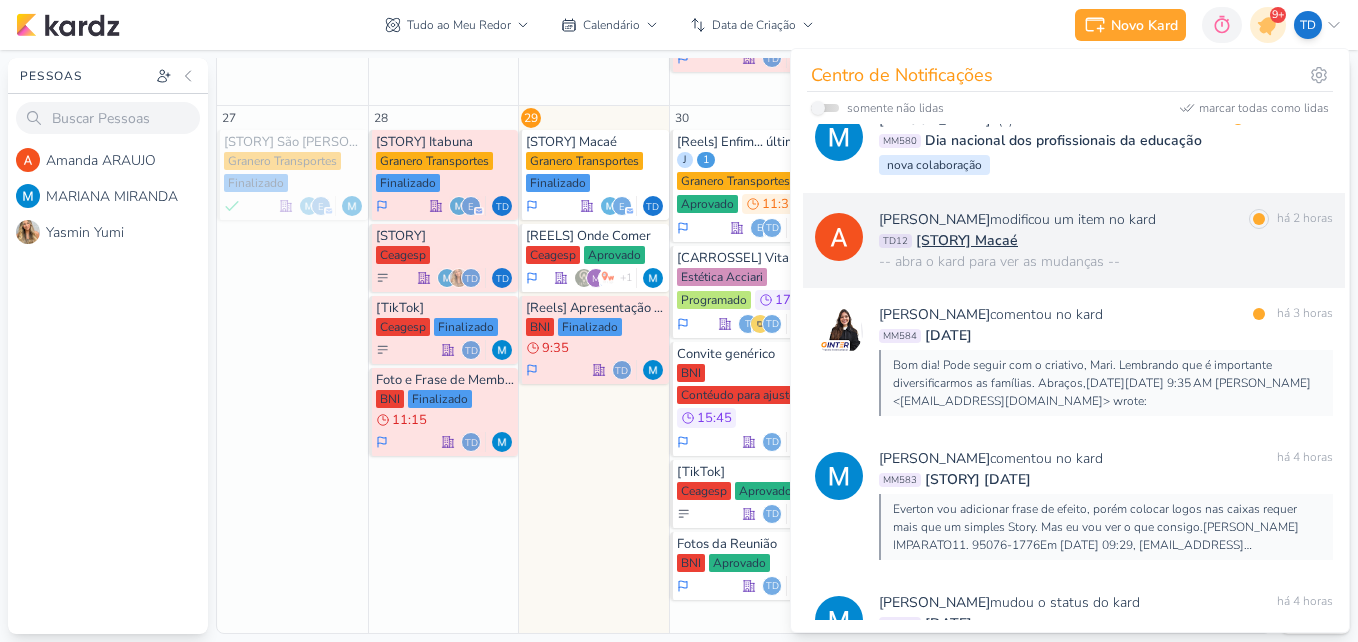 scroll, scrollTop: 20, scrollLeft: 0, axis: vertical 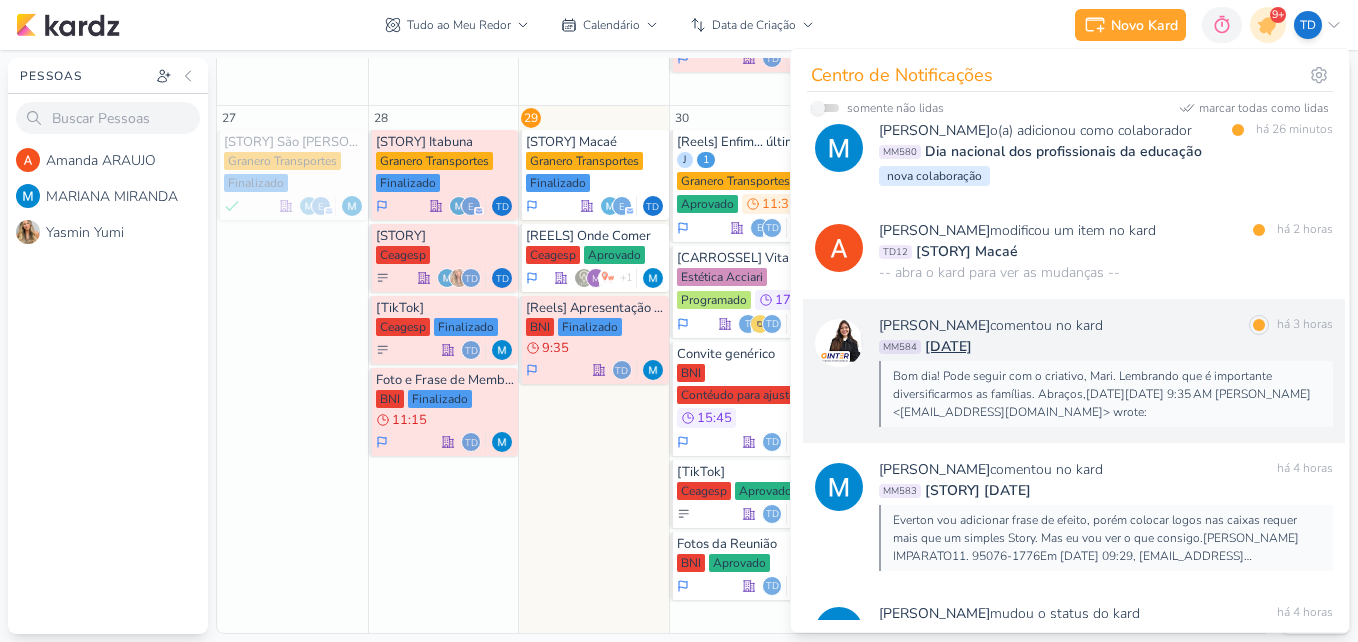 click on "Amannda Primo  comentou no kard
marcar como lida
há 3 horas" at bounding box center [1106, 325] 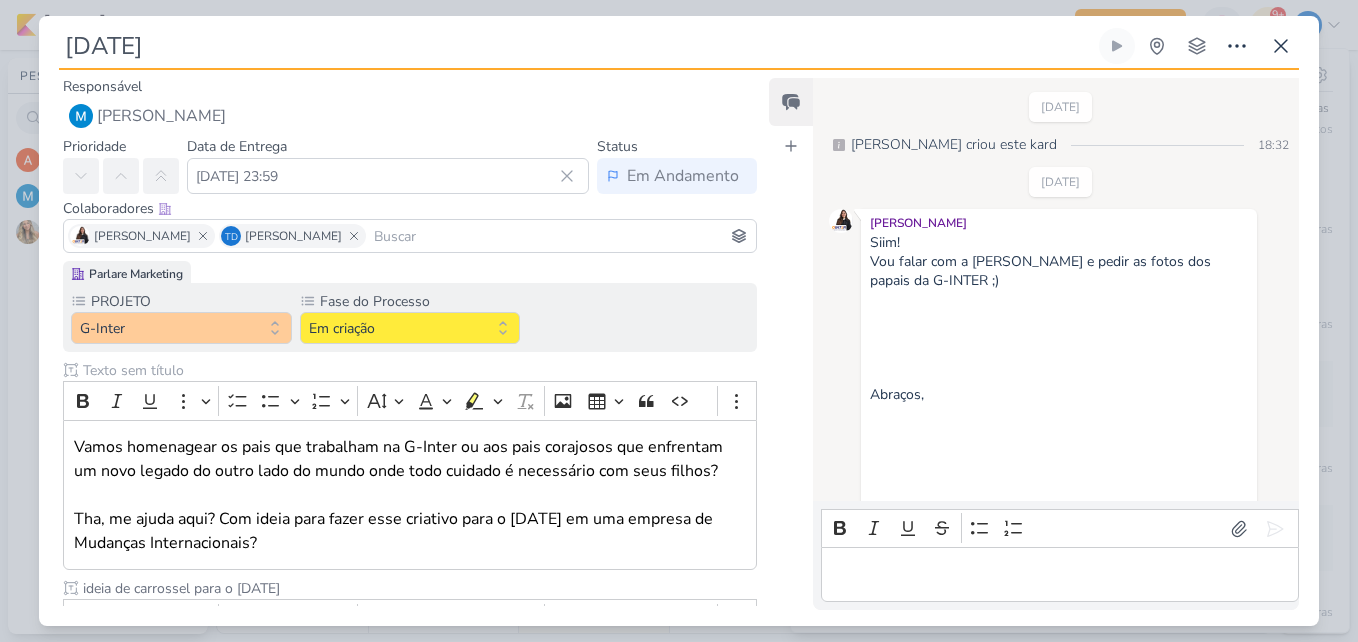 scroll, scrollTop: 1766, scrollLeft: 0, axis: vertical 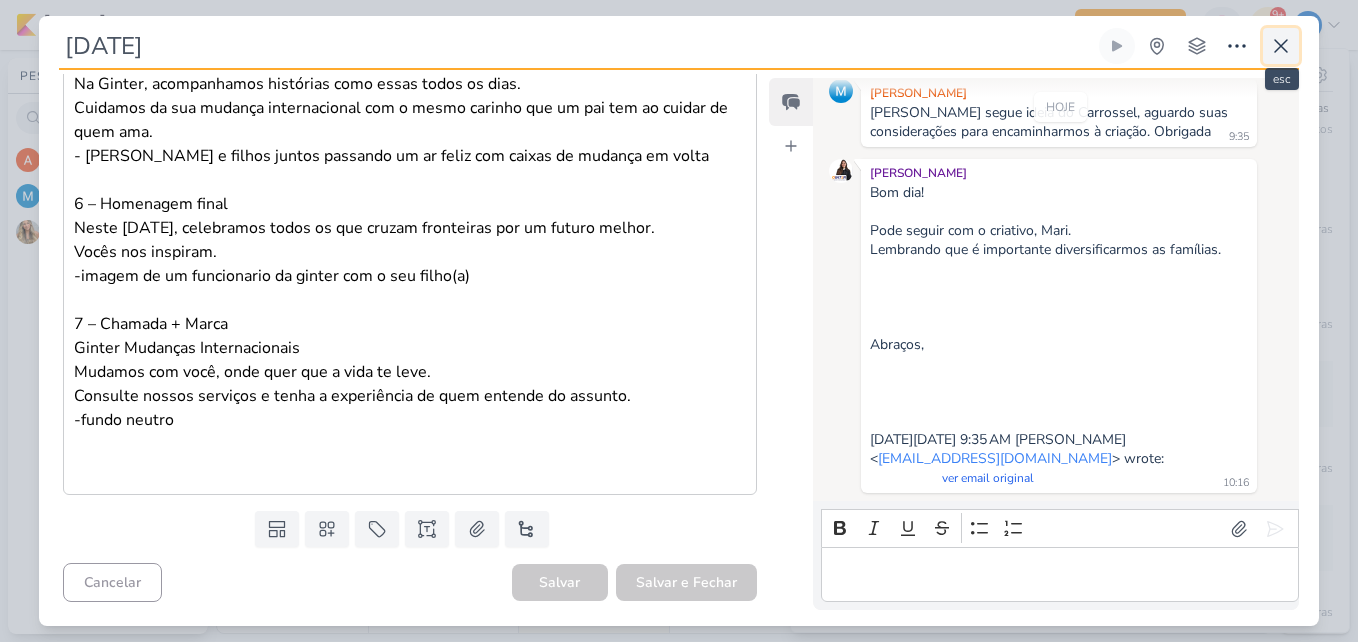 click at bounding box center [1281, 46] 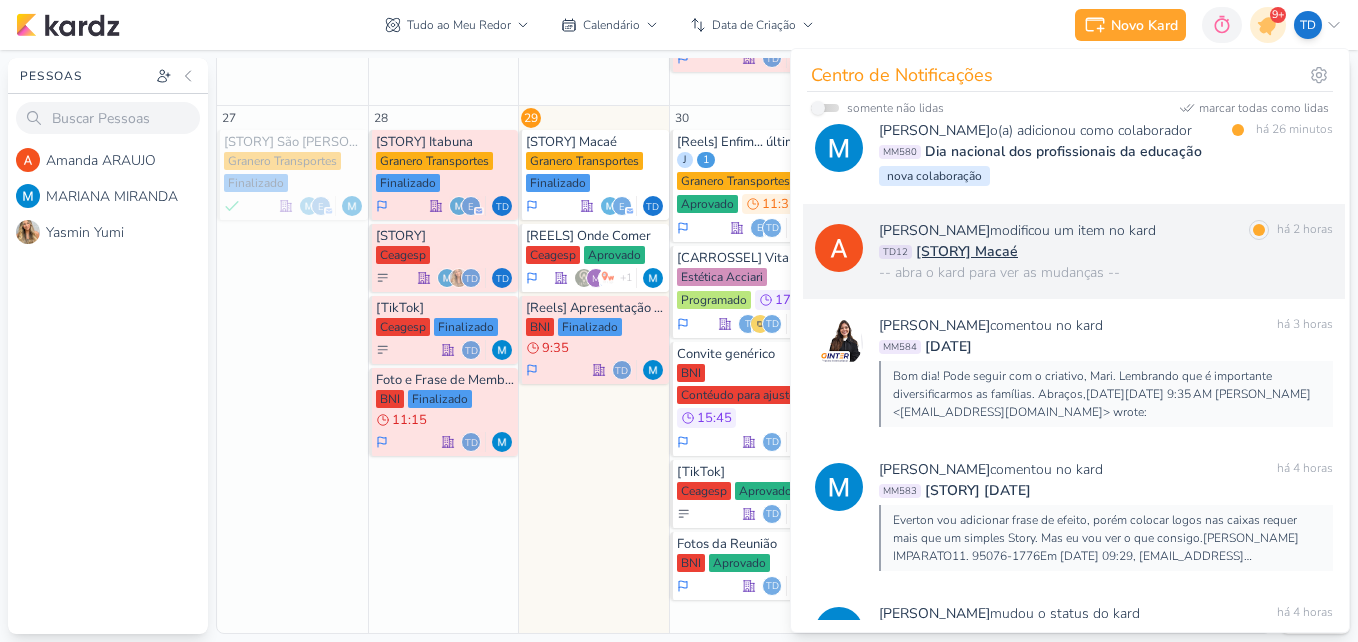 click on "TD12
[STORY] Macaé" at bounding box center [1106, 251] 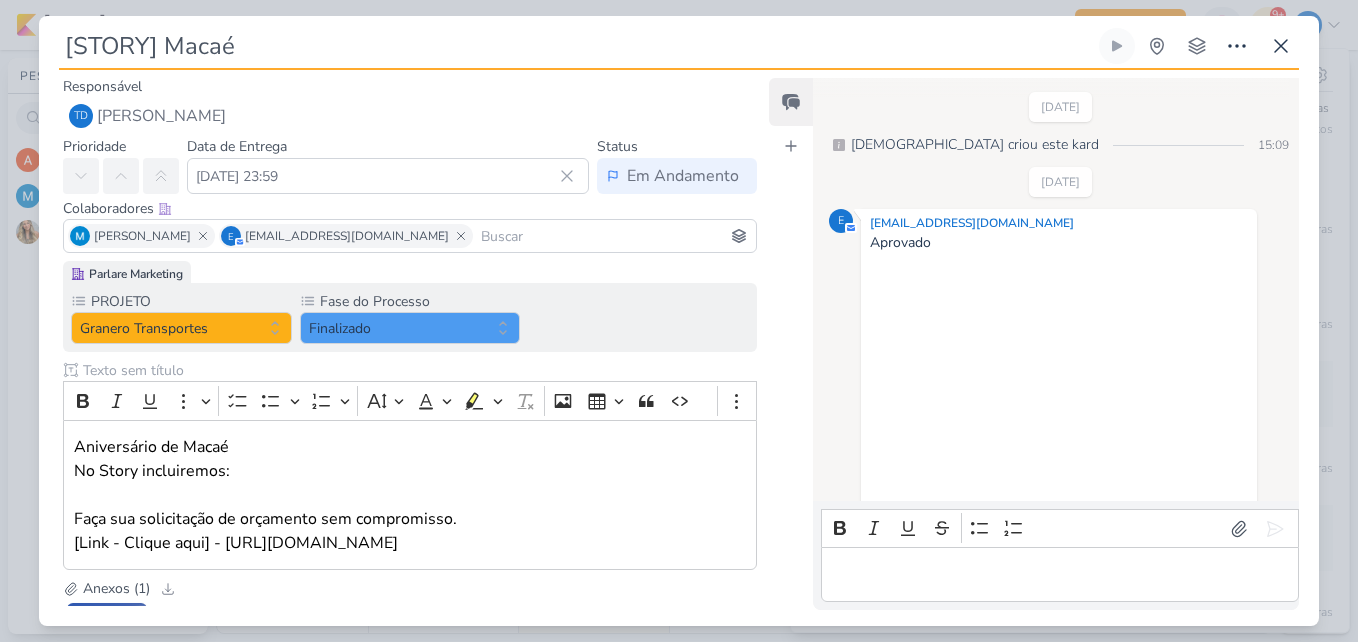 scroll, scrollTop: 373, scrollLeft: 0, axis: vertical 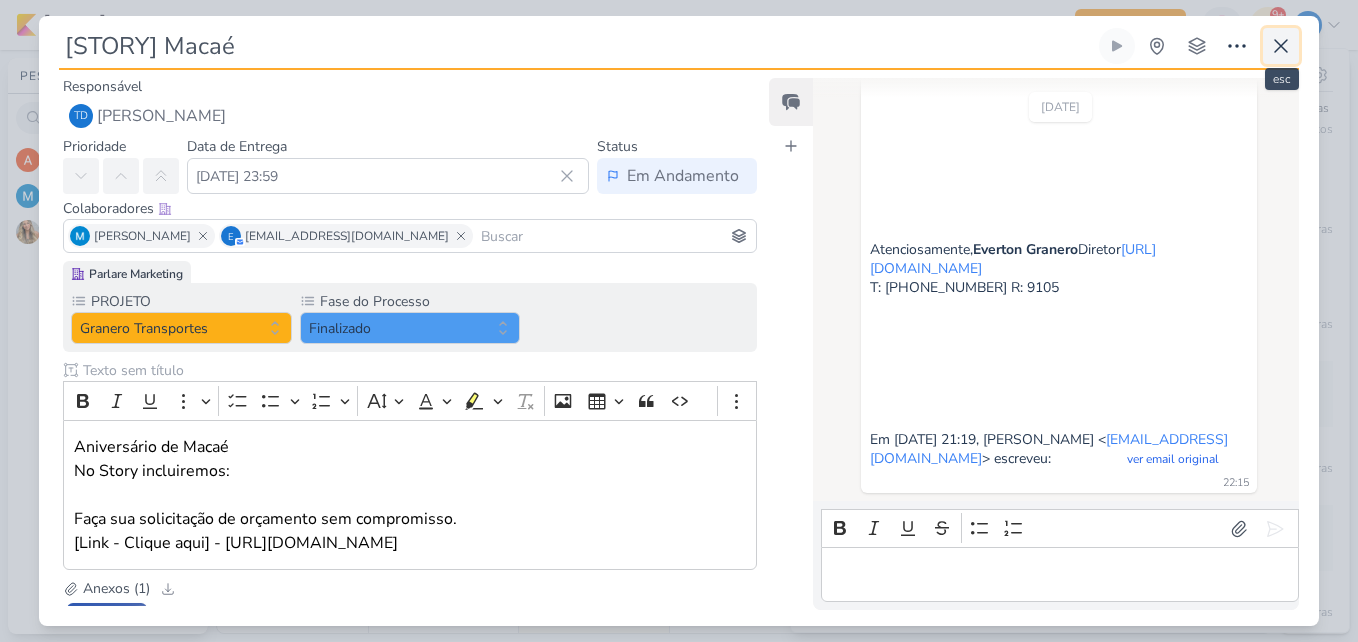 click at bounding box center [1281, 46] 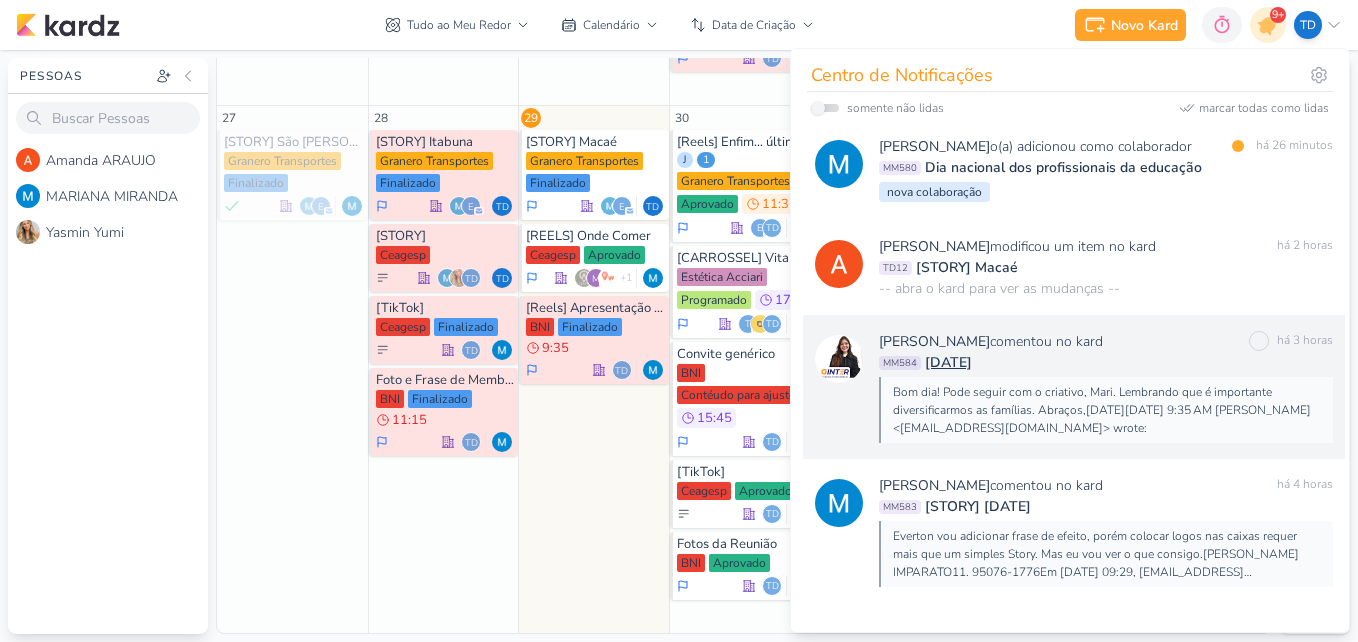 scroll, scrollTop: 0, scrollLeft: 0, axis: both 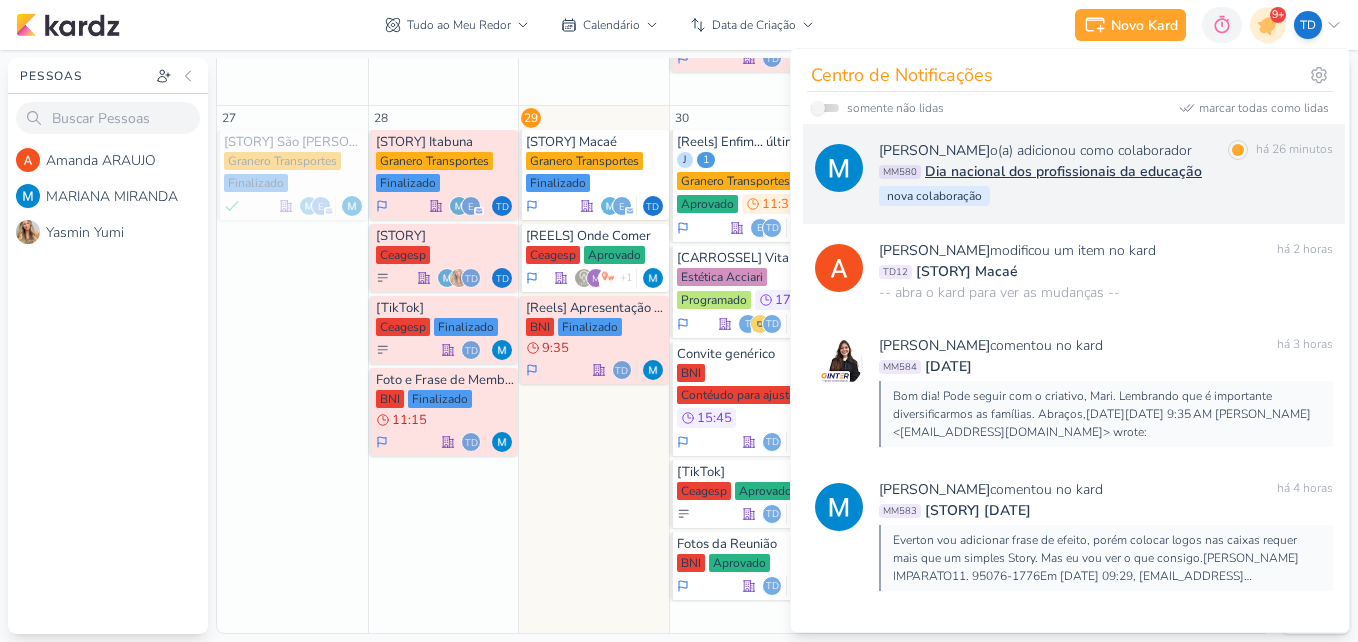 click on "MARIANA MIRANDA  o(a) adicionou como colaborador" at bounding box center (1035, 150) 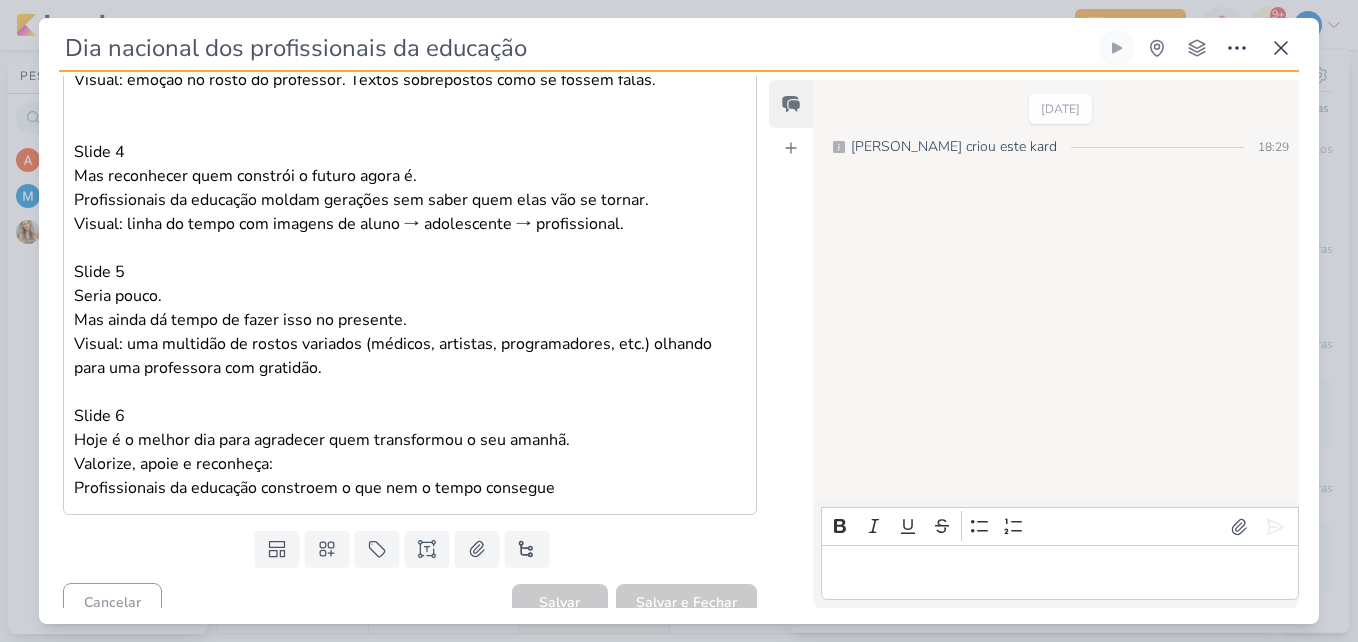 scroll, scrollTop: 990, scrollLeft: 0, axis: vertical 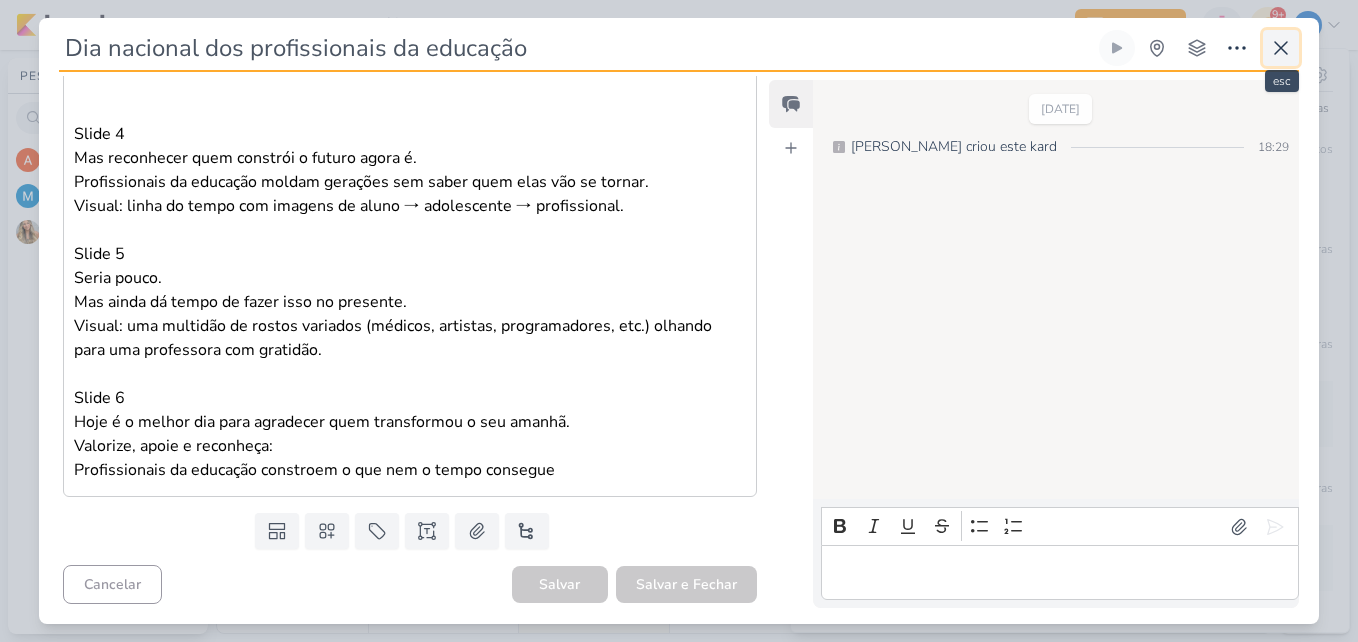 click 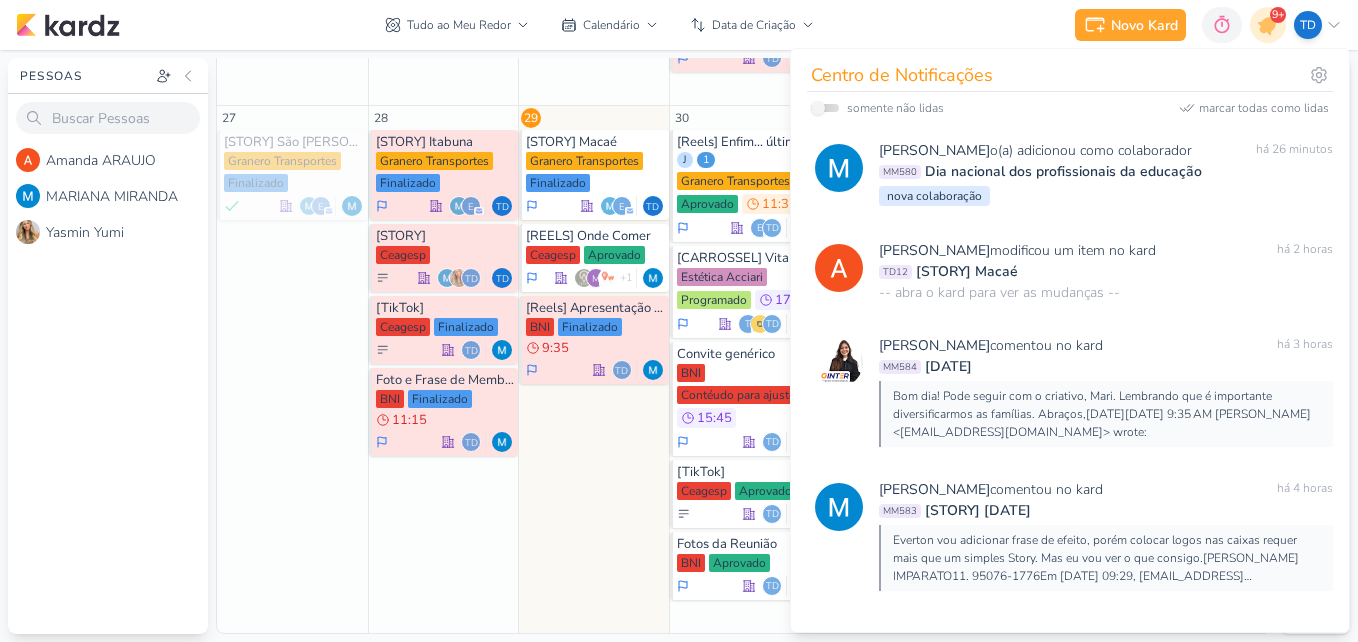 click on "somente não lidas" at bounding box center (877, 108) 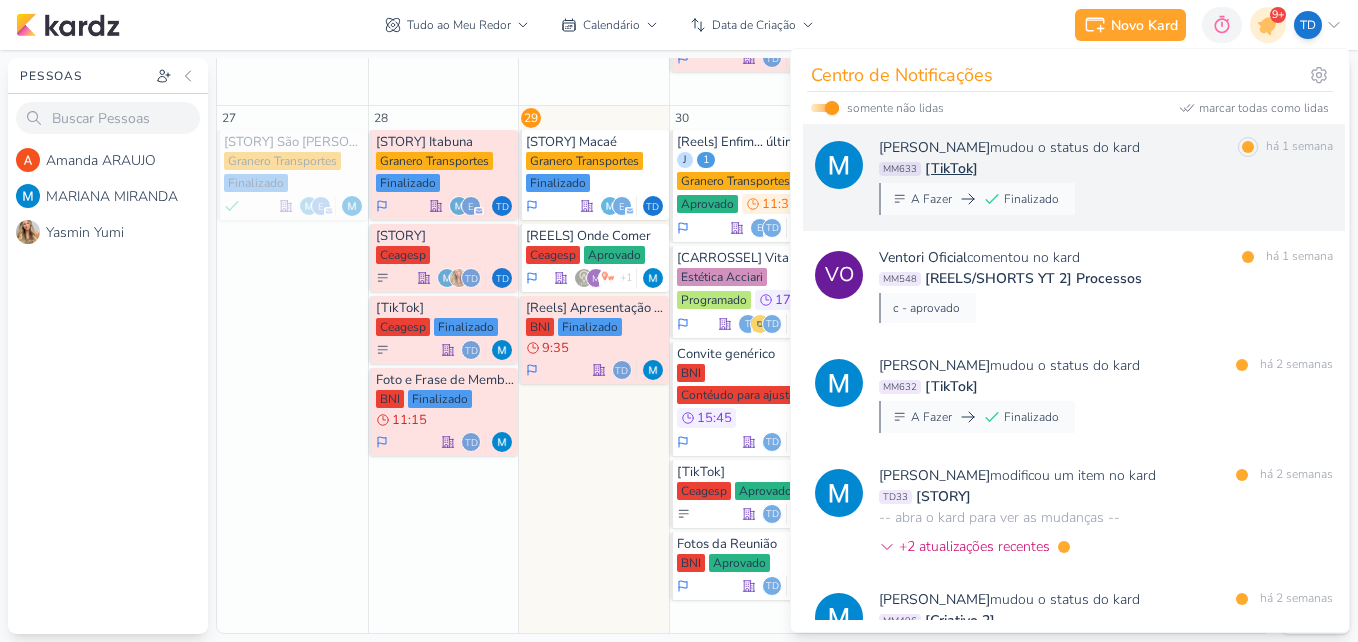 scroll, scrollTop: 3116, scrollLeft: 0, axis: vertical 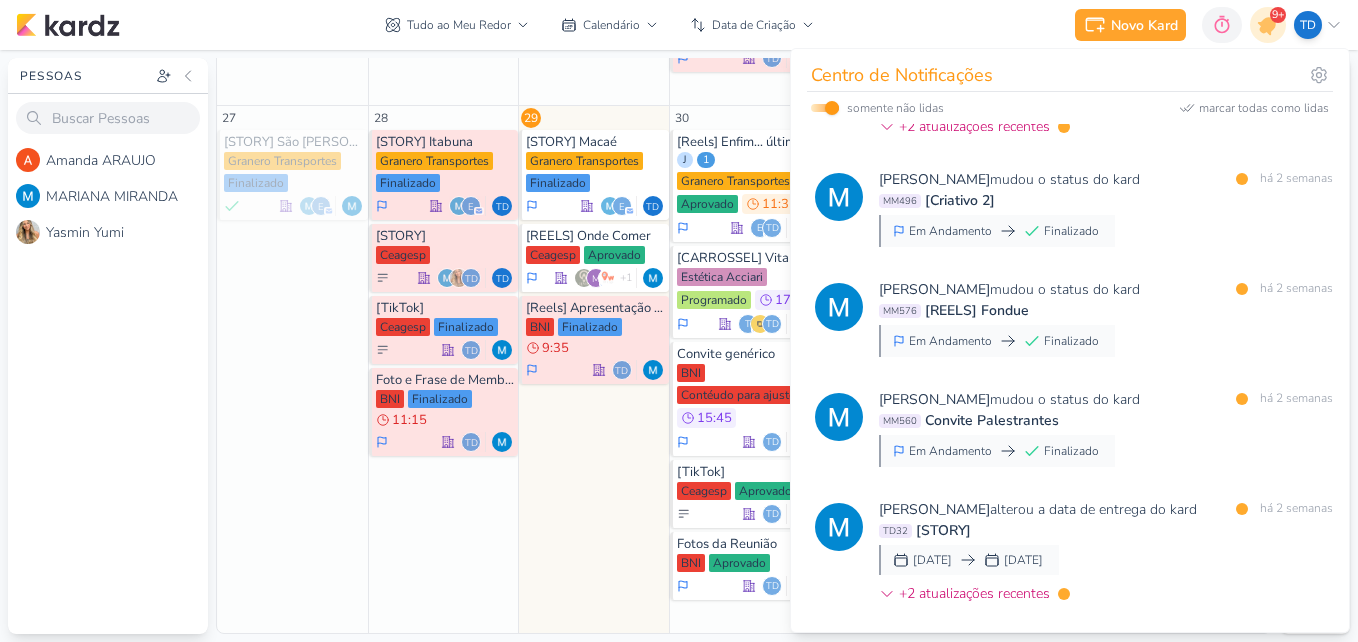 click on "MARIANA MIRANDA  alterou a data de entrega do kard
marcar como lida
há 2 semanas
TD32
[STORY]
8 de jul
19 de ago
+2 atualizações recentes" at bounding box center (1106, 555) 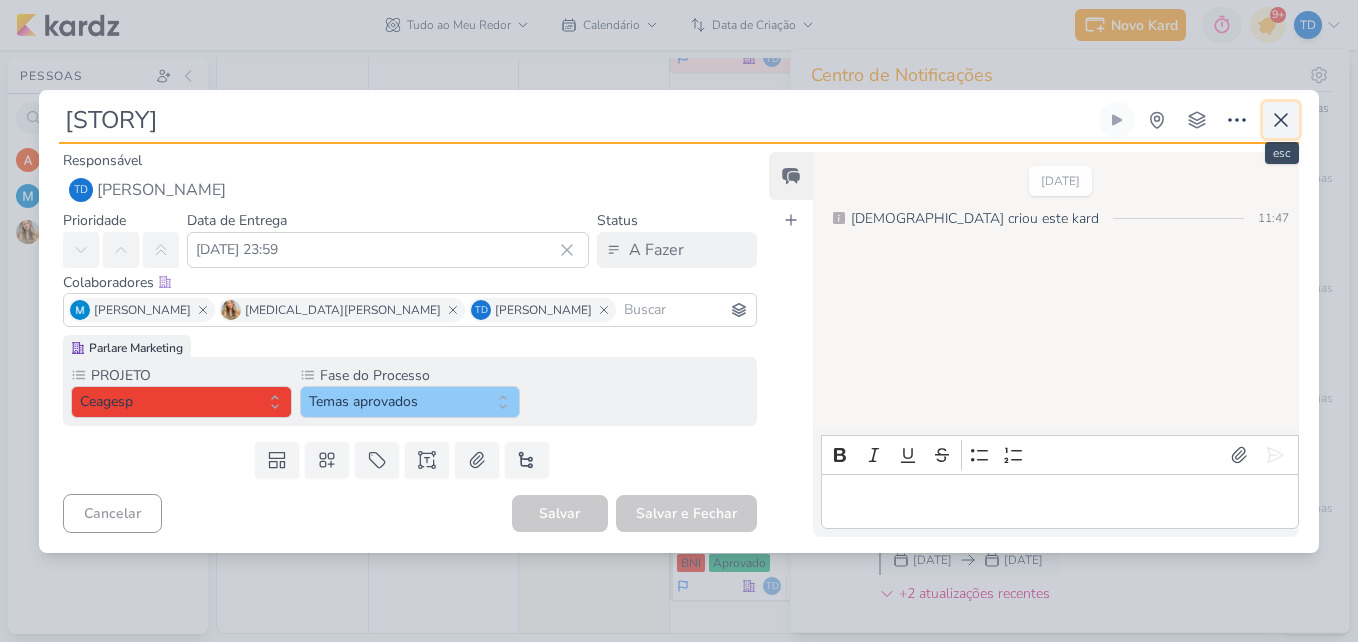 click at bounding box center [1281, 120] 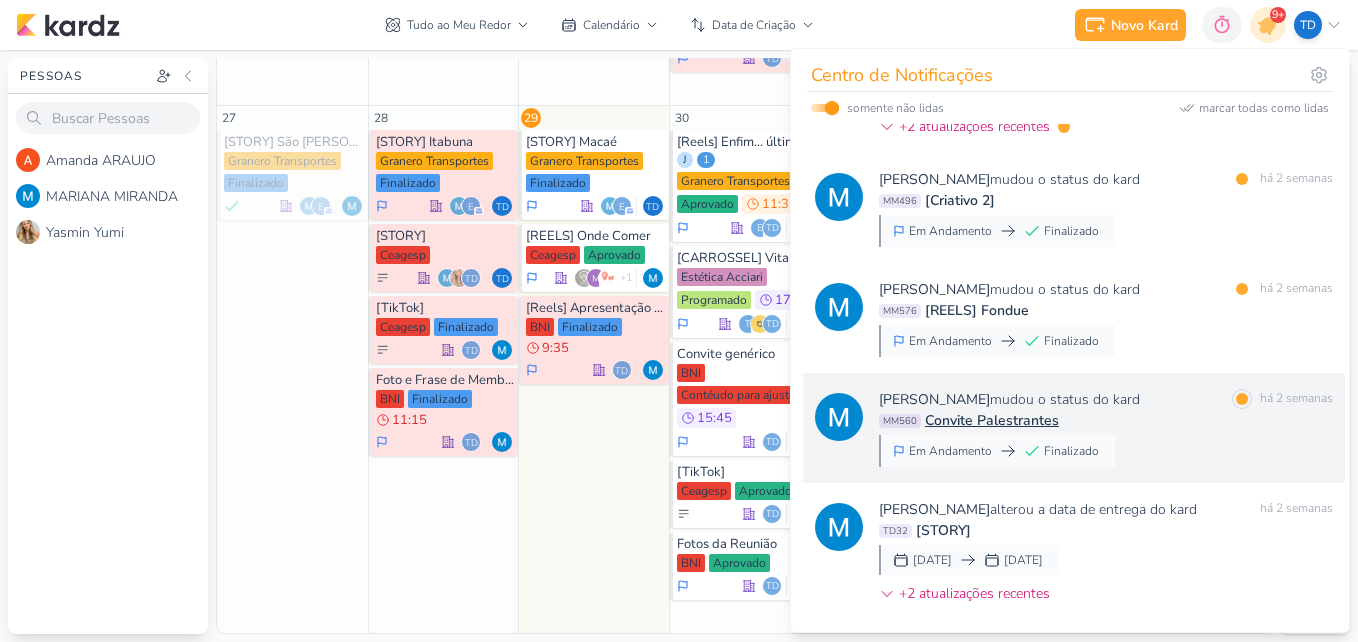 click on "MARIANA MIRANDA  mudou o status do kard
marcar como lida
há 2 semanas
MM560
Convite Palestrantes
Em Andamento
Finalizado" at bounding box center (1106, 428) 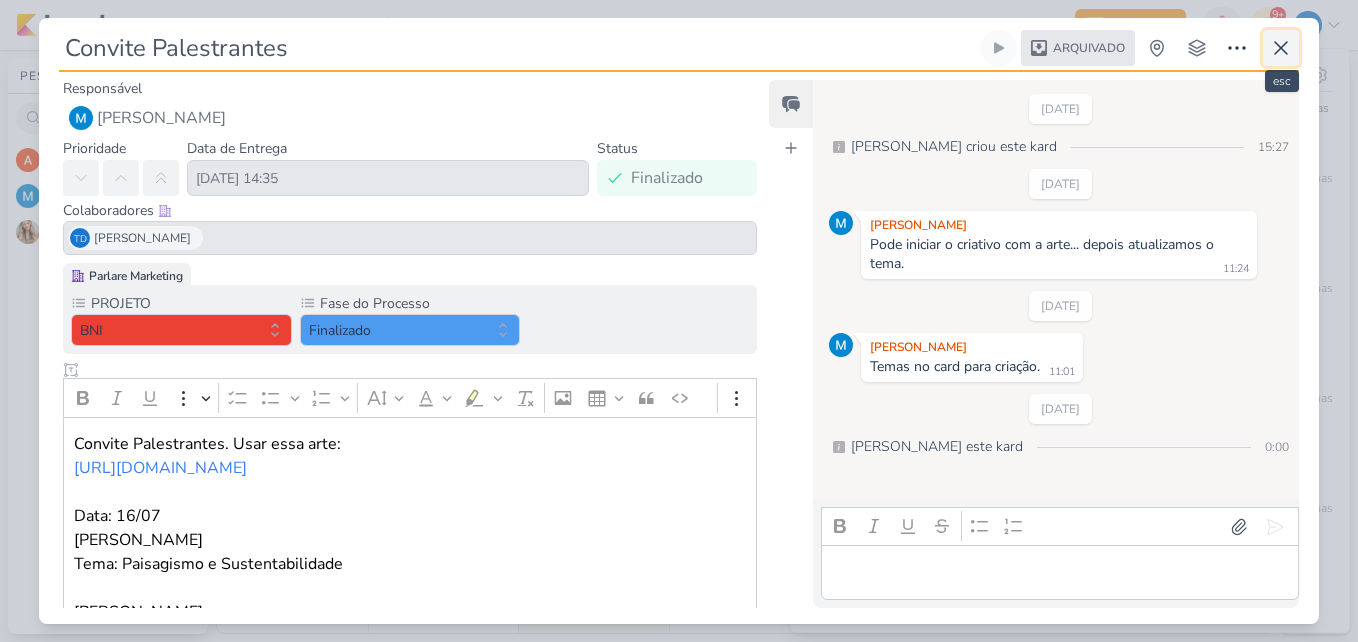 click at bounding box center (1281, 48) 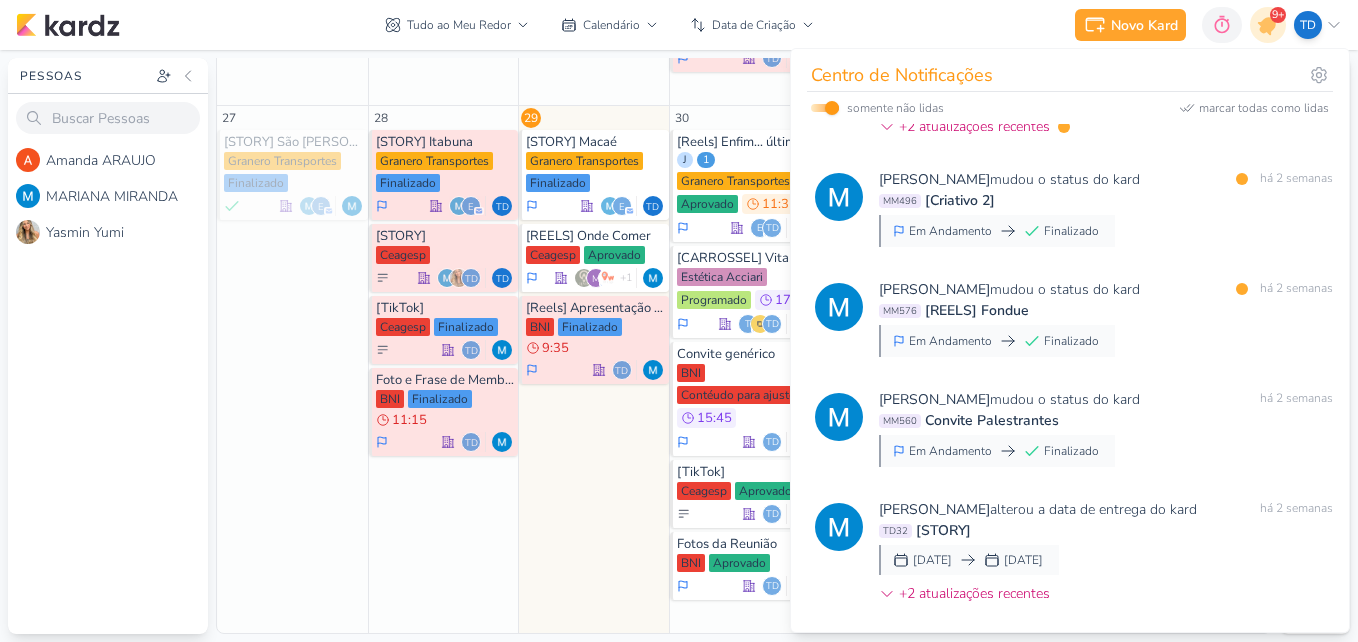 click on "somente não lidas" at bounding box center (877, 108) 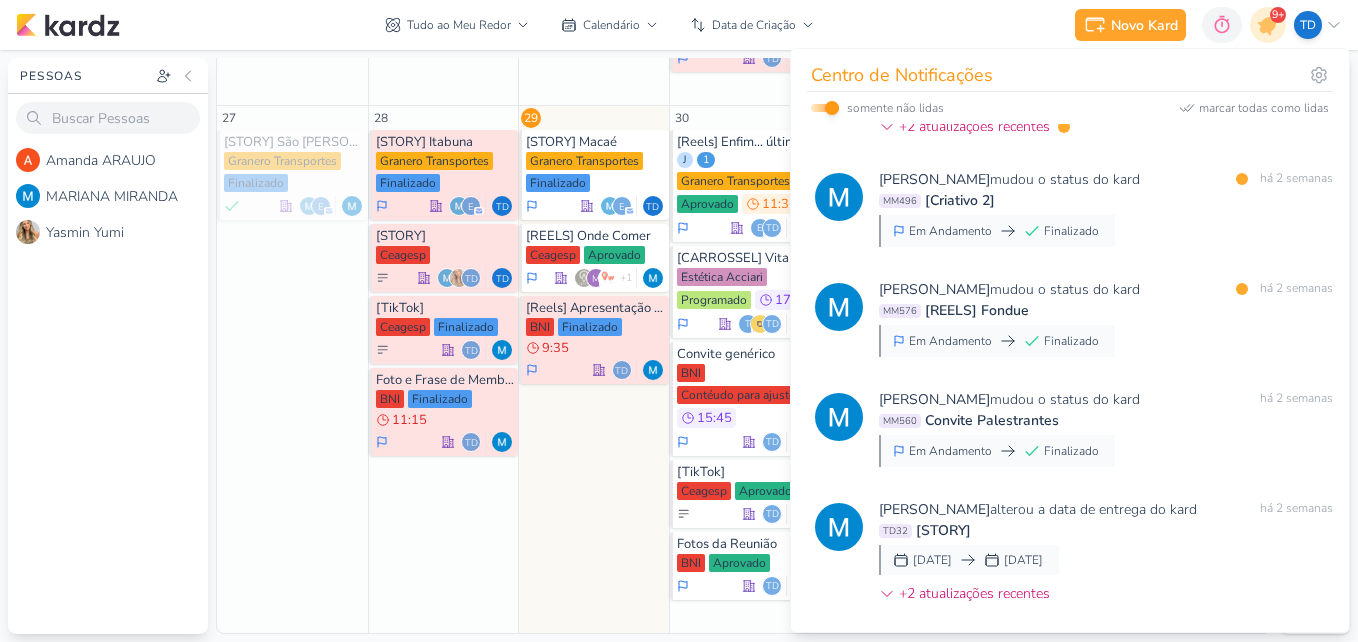 click at bounding box center (832, 108) 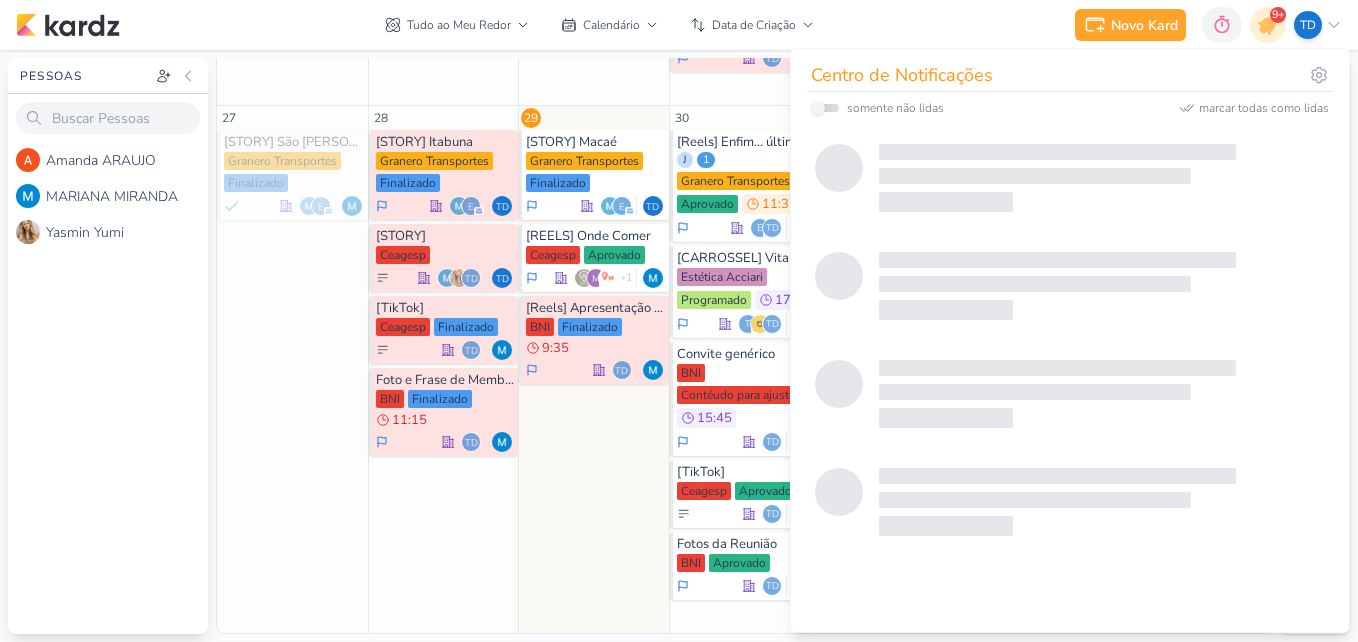 click on "22
[REELS] Programa do Ratinho
Ceagesp
Finalizado
m" at bounding box center (593, -206) 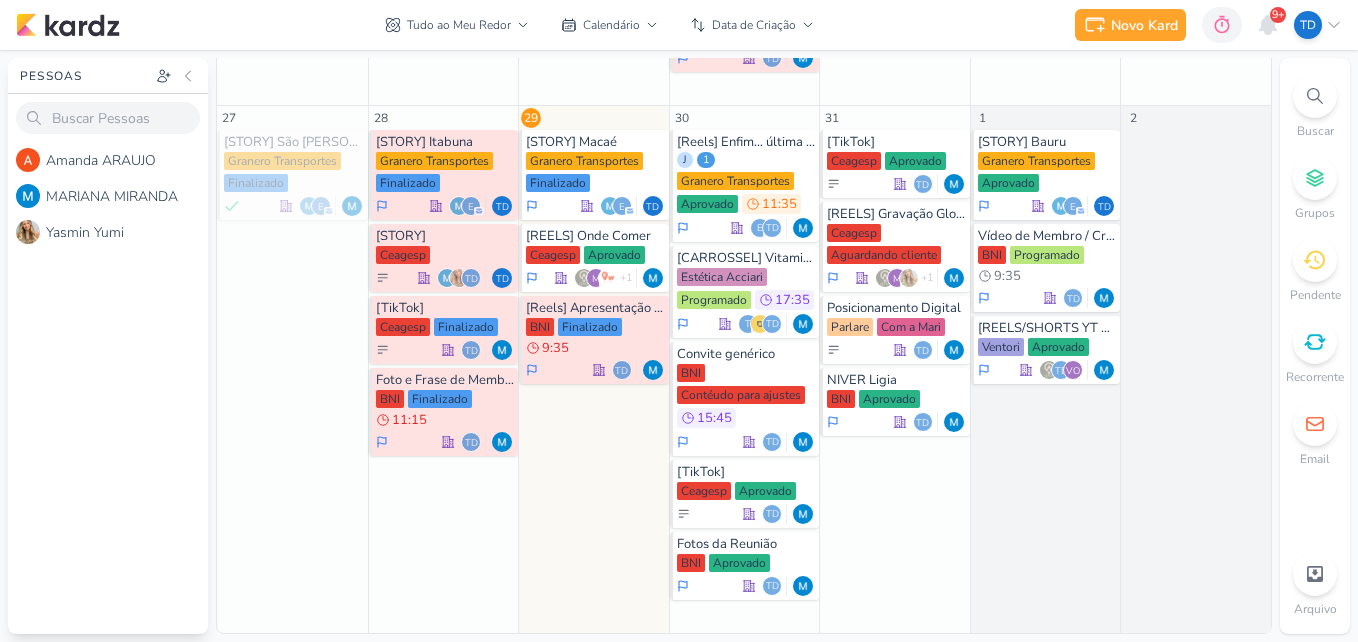 scroll, scrollTop: 1567, scrollLeft: 0, axis: vertical 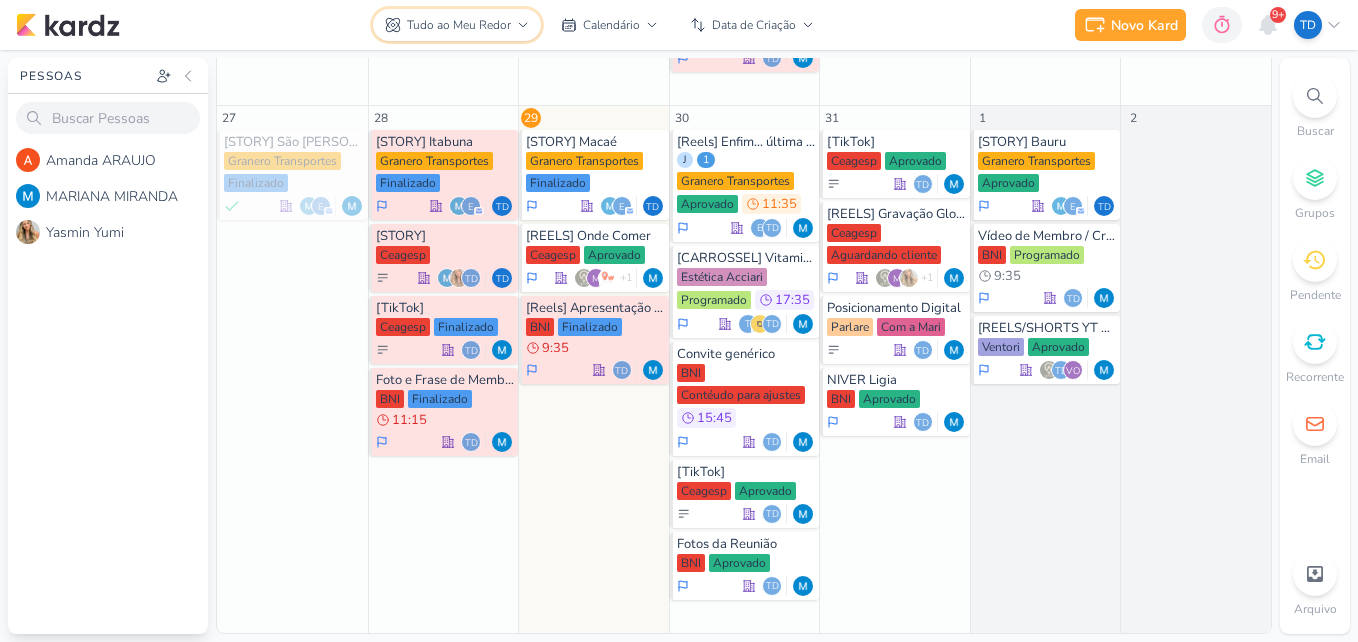 click on "Tudo ao Meu Redor" at bounding box center (459, 25) 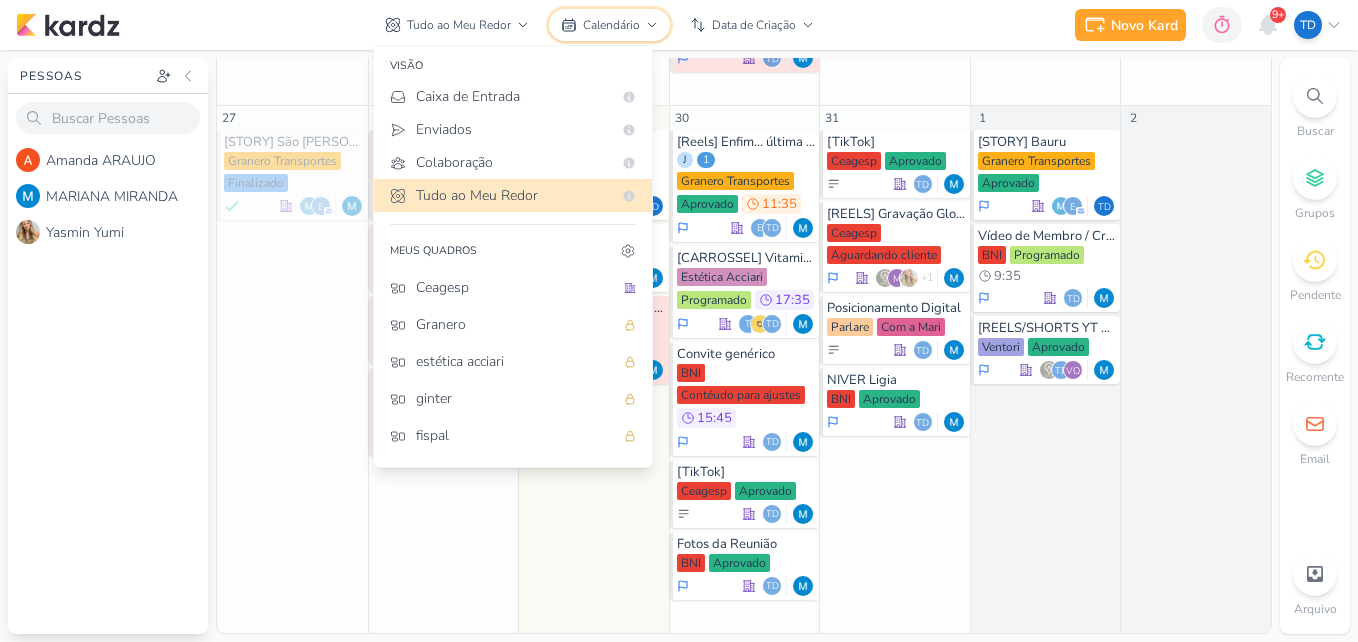 click on "Calendário" at bounding box center (611, 25) 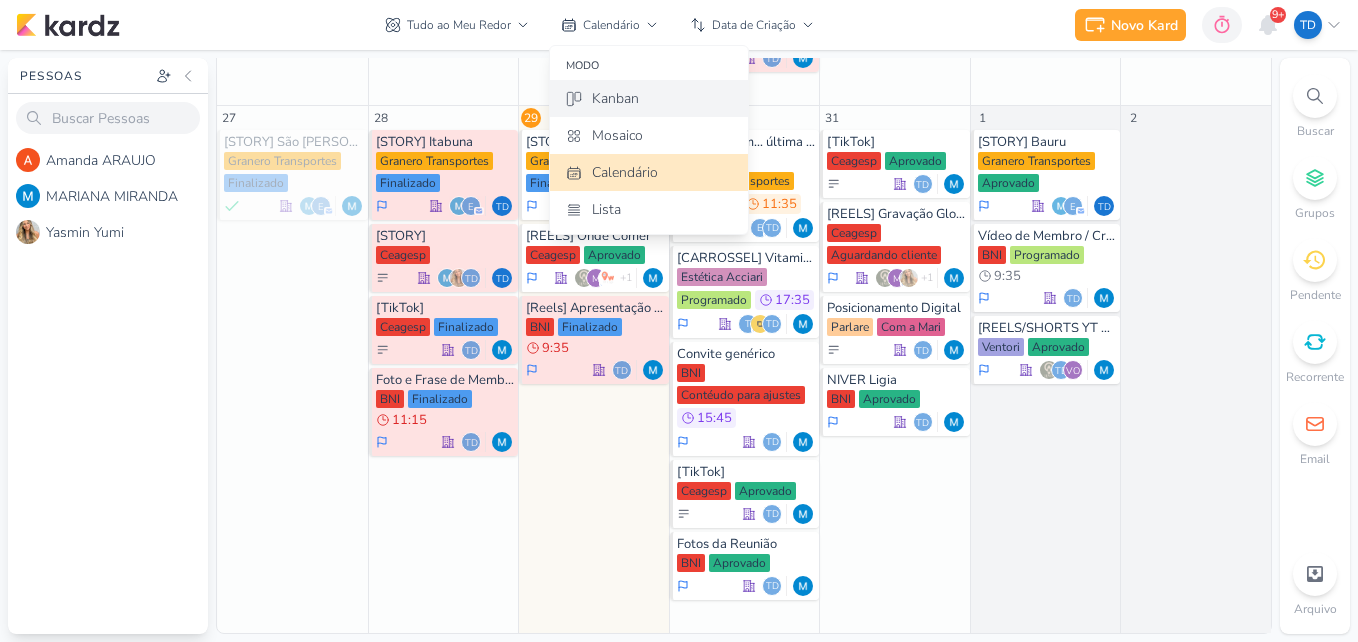 click on "Kanban" at bounding box center [615, 98] 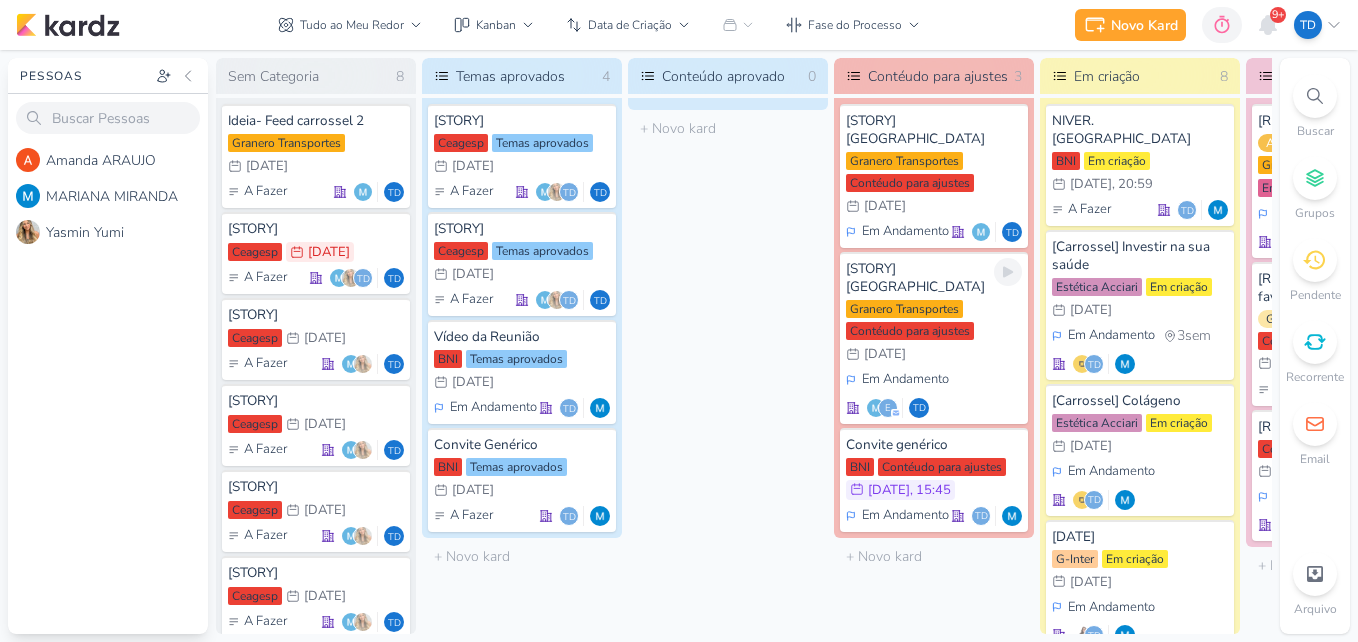 scroll, scrollTop: 0, scrollLeft: 0, axis: both 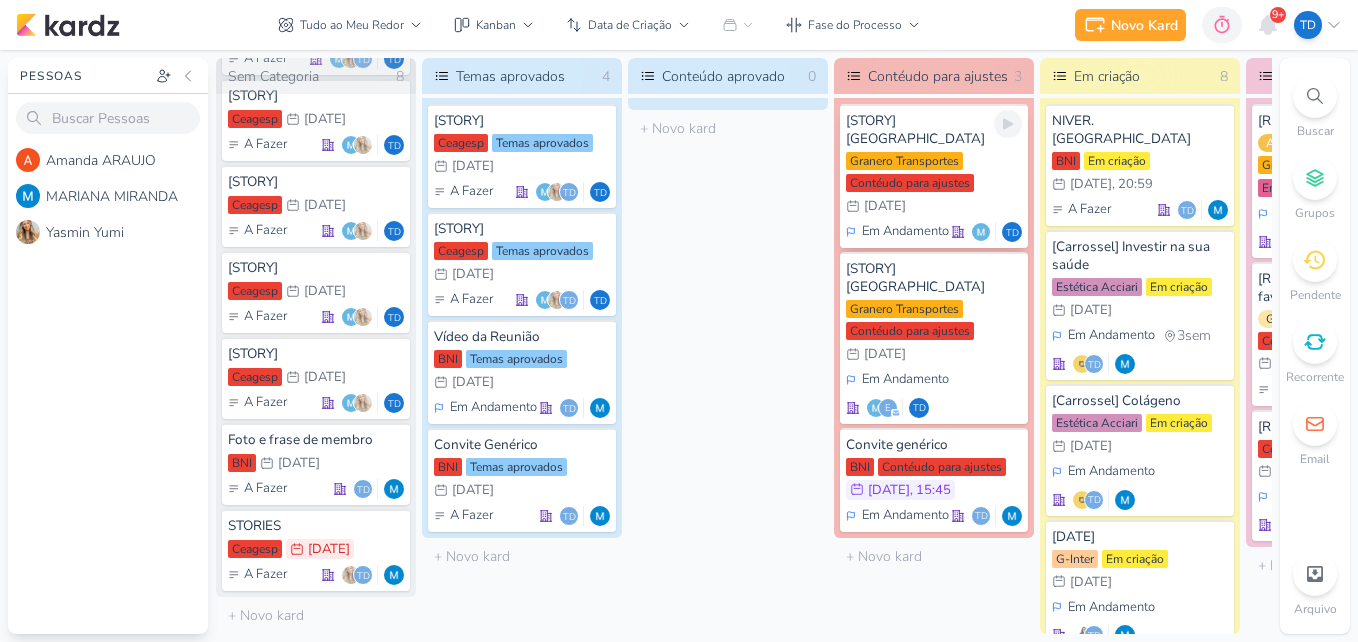 click on "Em Andamento
Td" at bounding box center [934, 232] 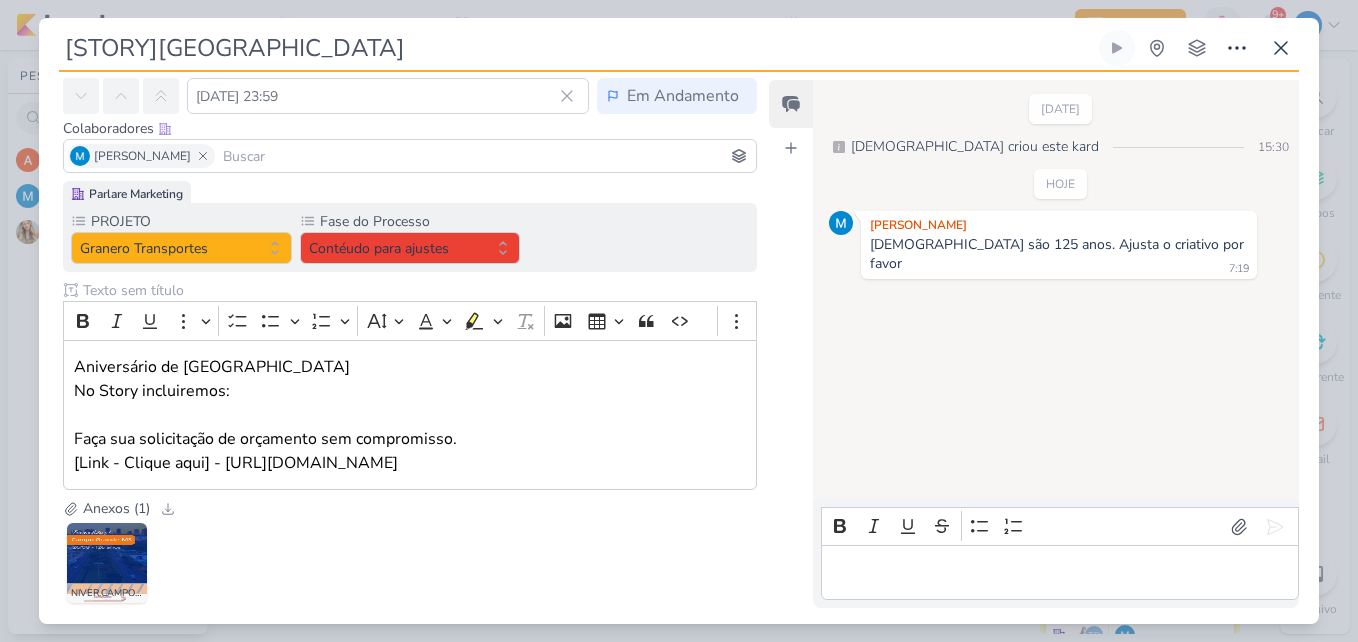 scroll, scrollTop: 192, scrollLeft: 0, axis: vertical 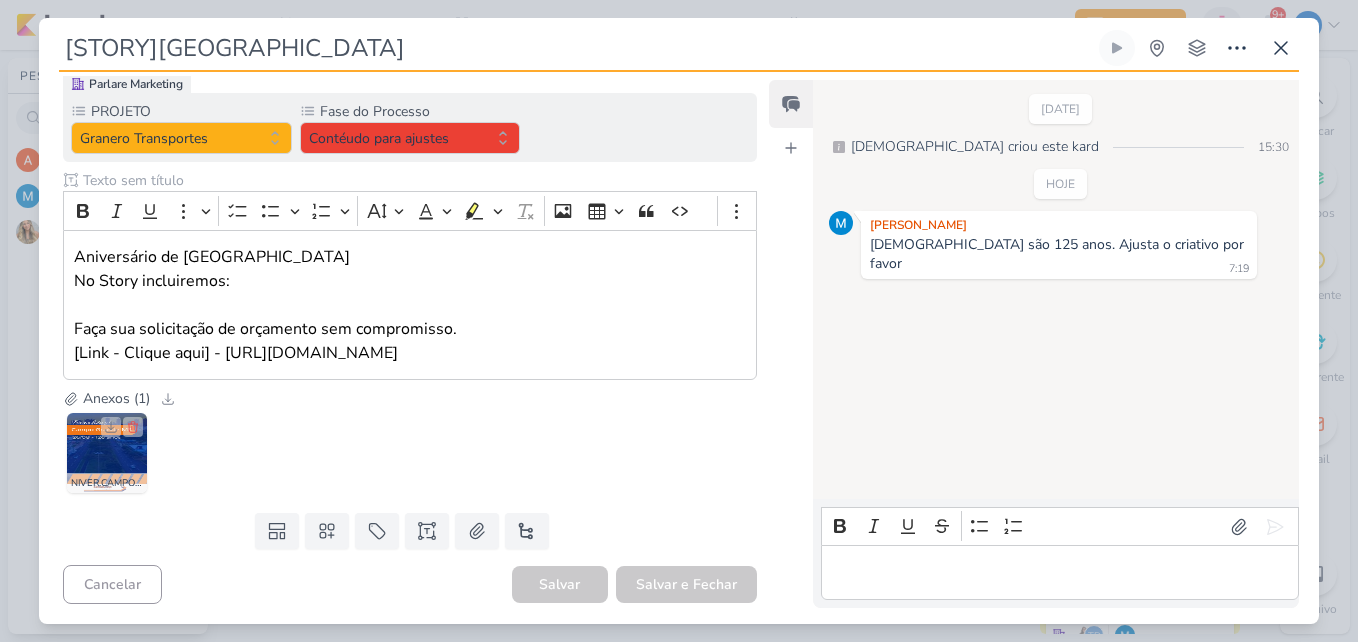 drag, startPoint x: 83, startPoint y: 441, endPoint x: 93, endPoint y: 358, distance: 83.60024 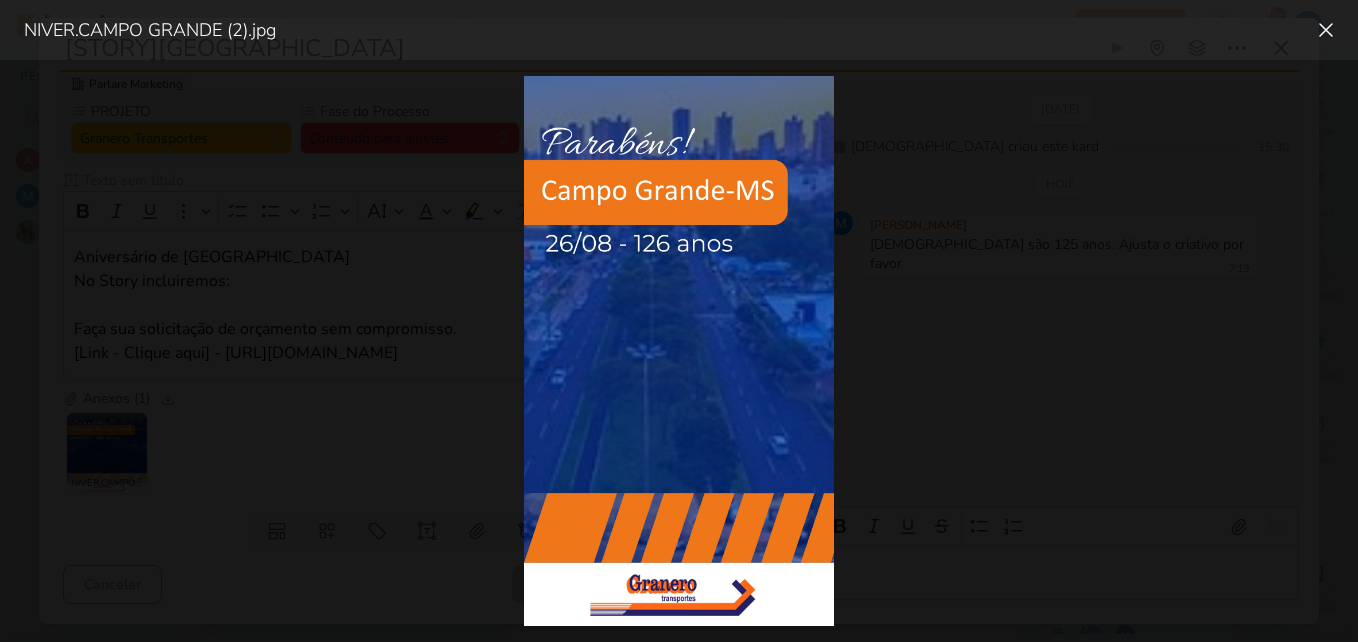 click at bounding box center [679, 351] 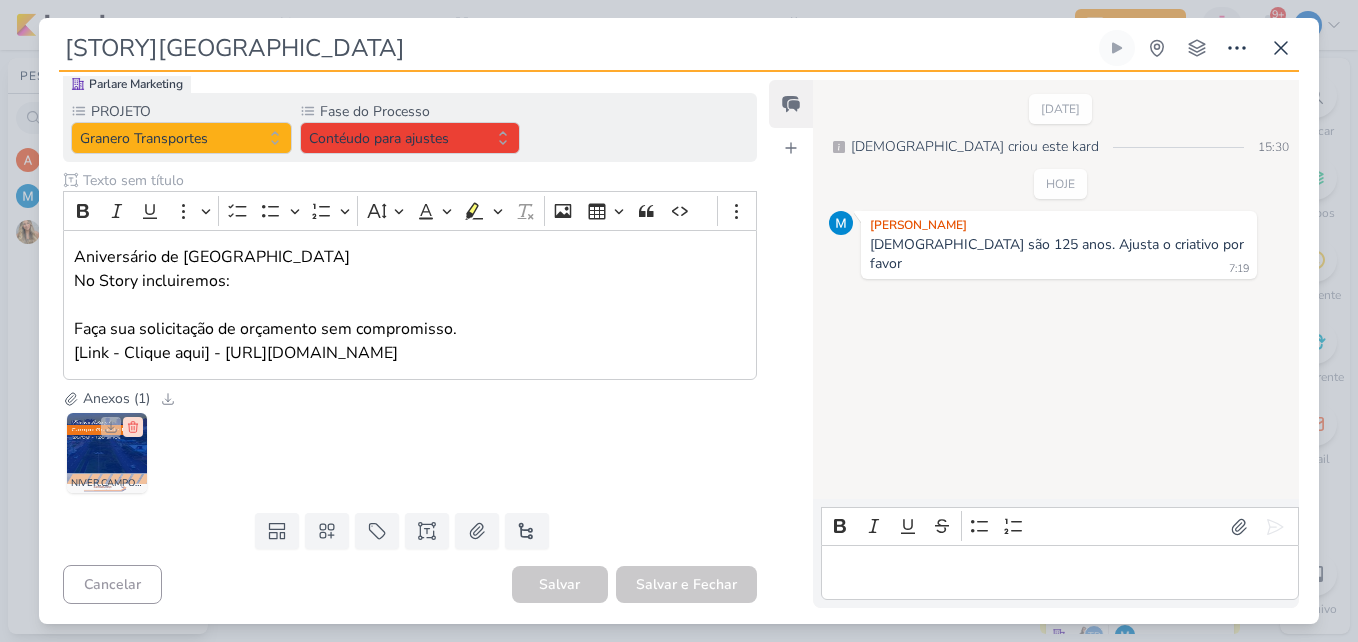 click 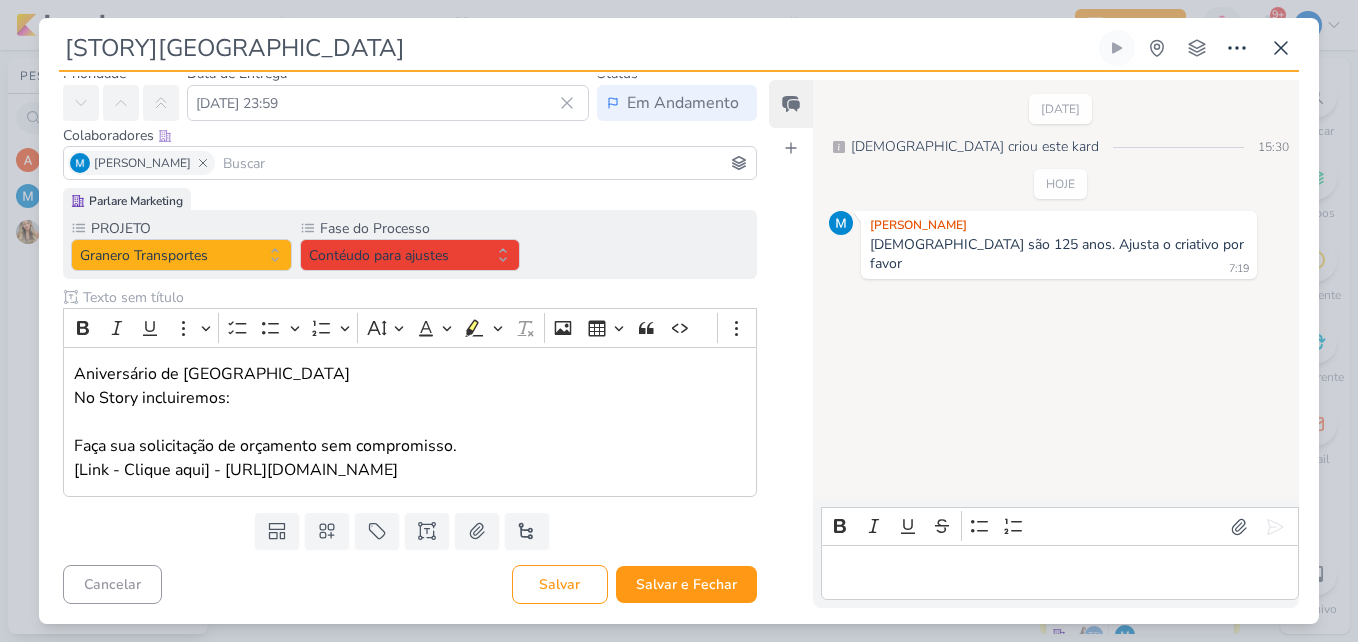 scroll, scrollTop: 75, scrollLeft: 0, axis: vertical 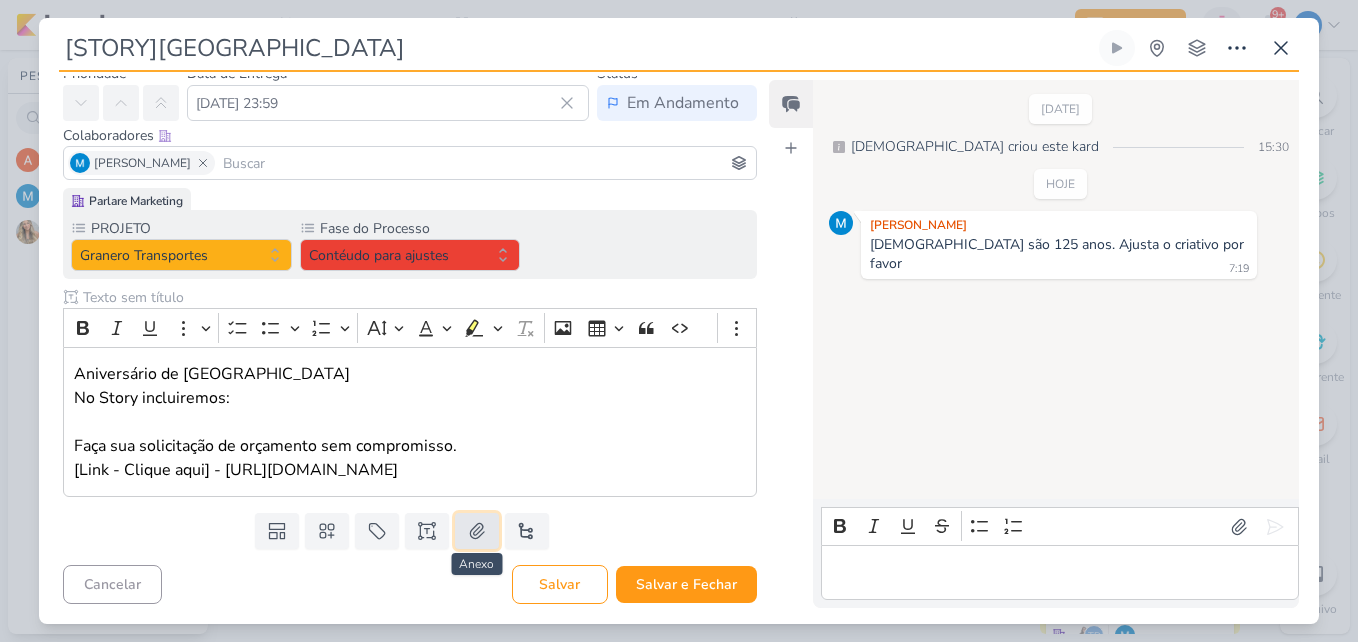 click 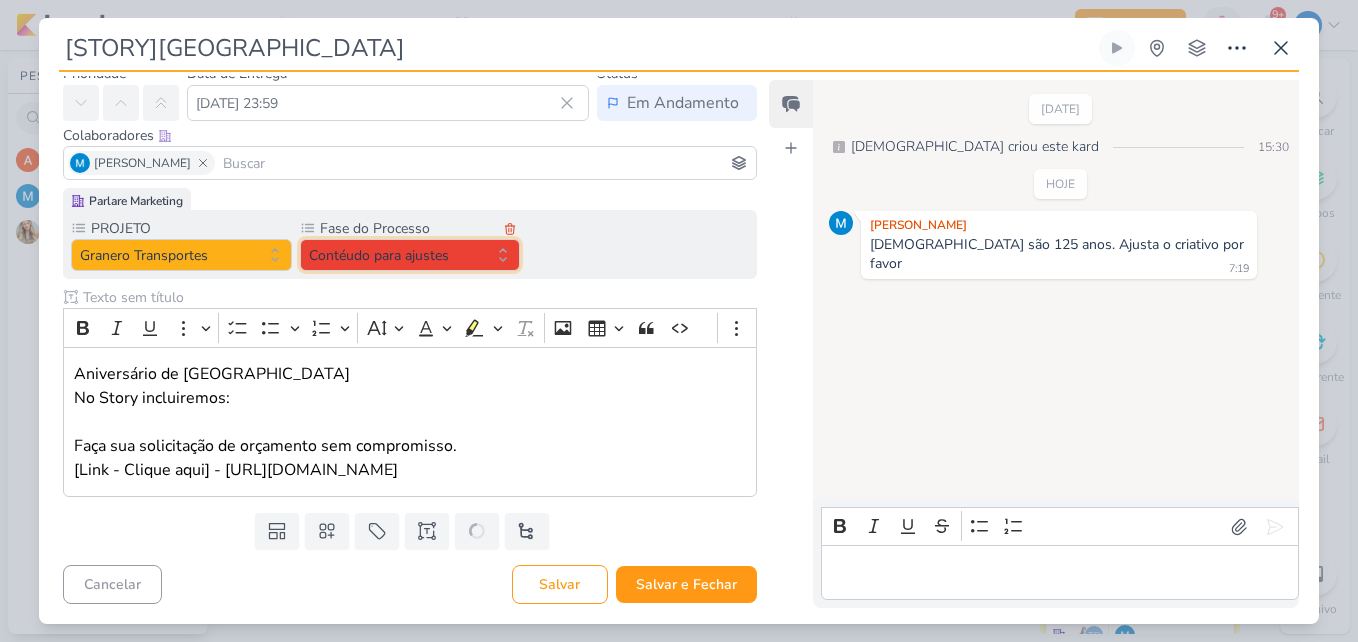 click on "Contéudo para ajustes" at bounding box center (410, 255) 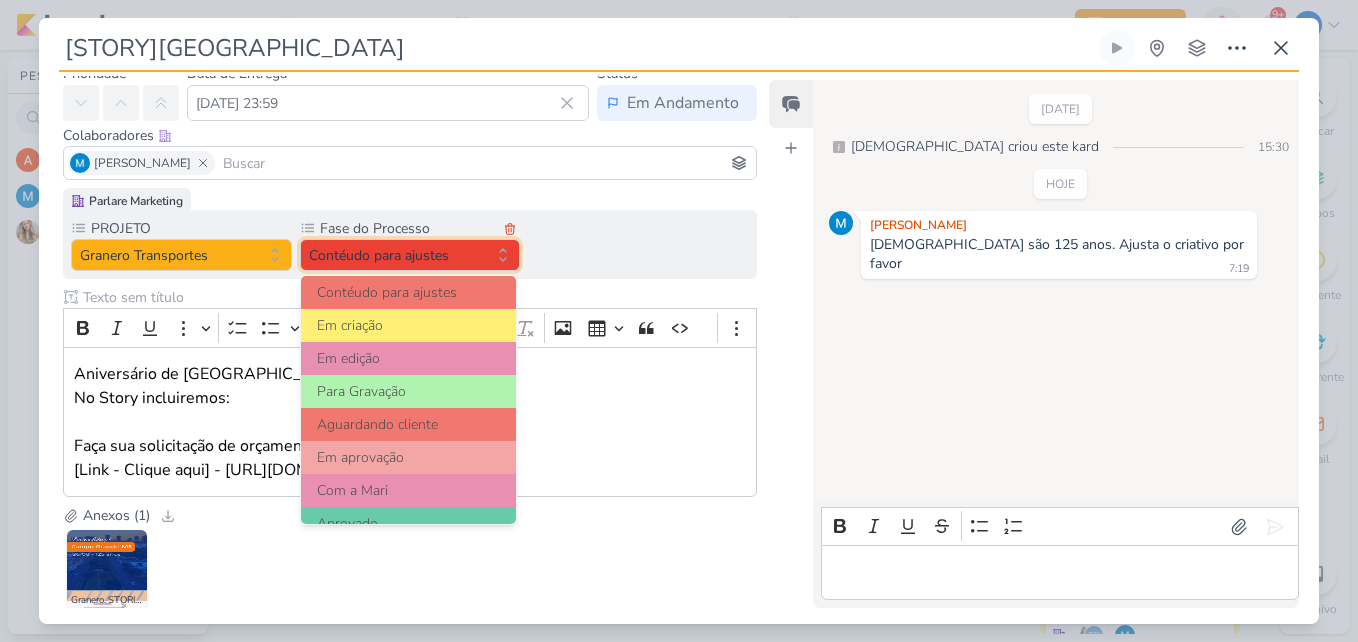 scroll, scrollTop: 193, scrollLeft: 0, axis: vertical 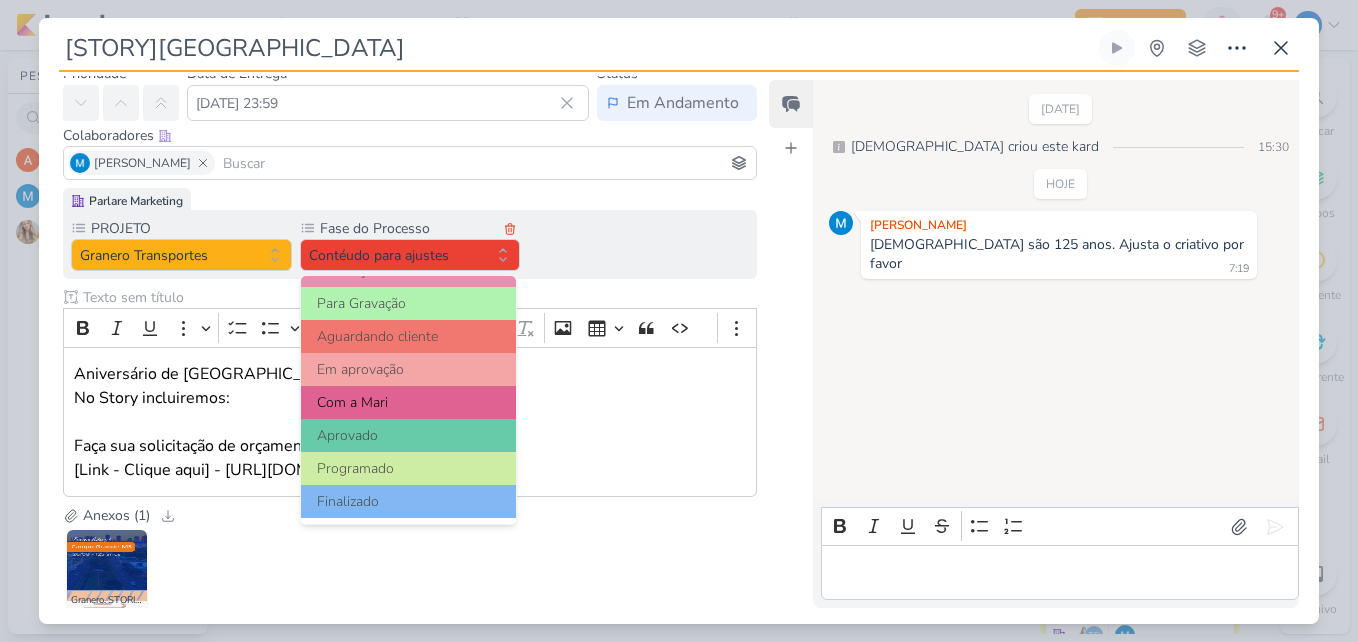 click on "Com a Mari" at bounding box center [409, 402] 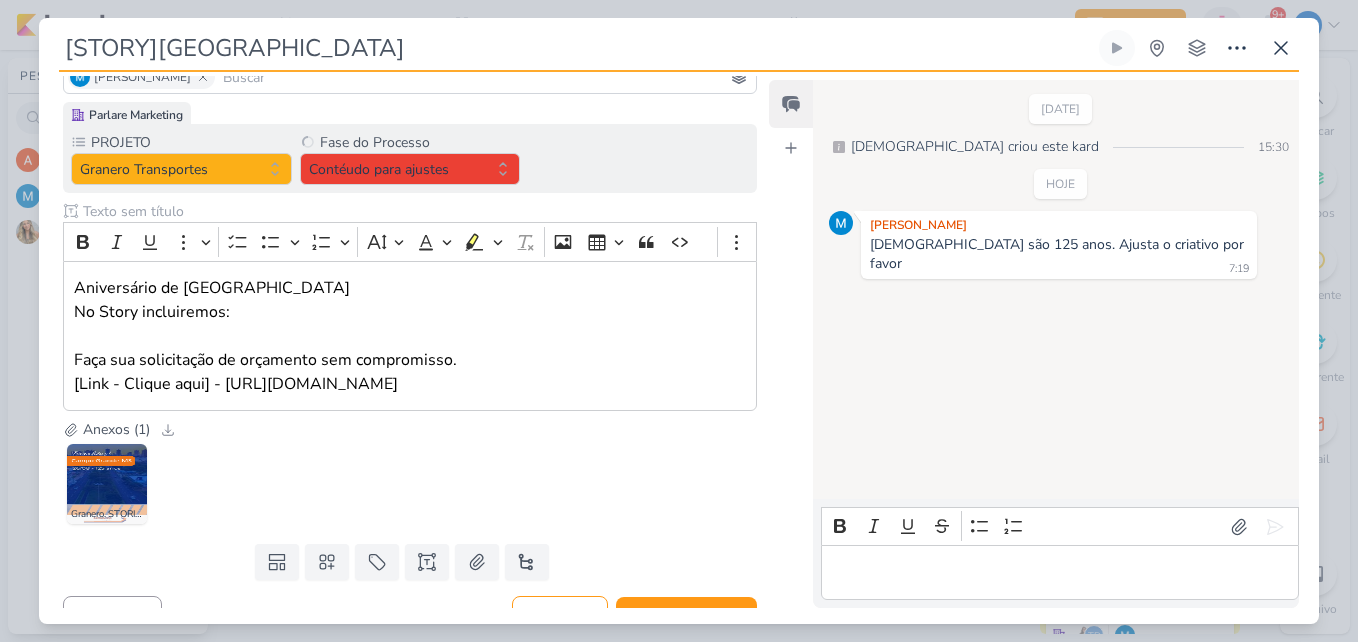 scroll, scrollTop: 192, scrollLeft: 0, axis: vertical 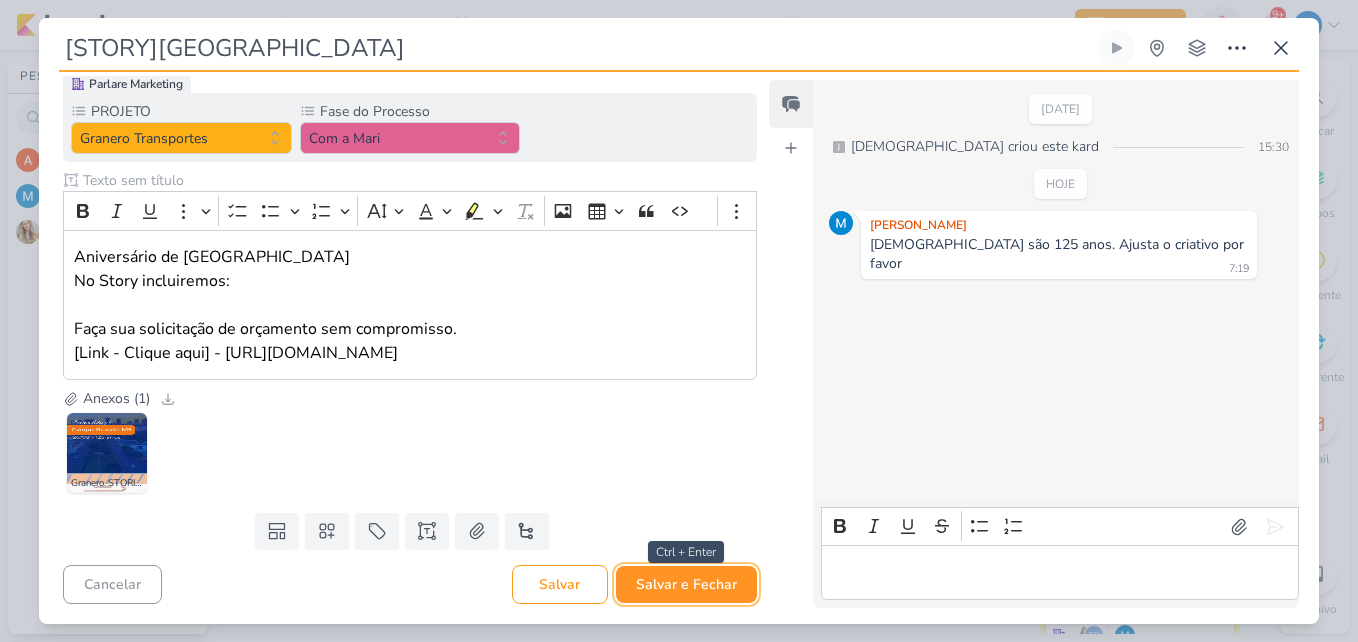 click on "Salvar e Fechar" at bounding box center (686, 584) 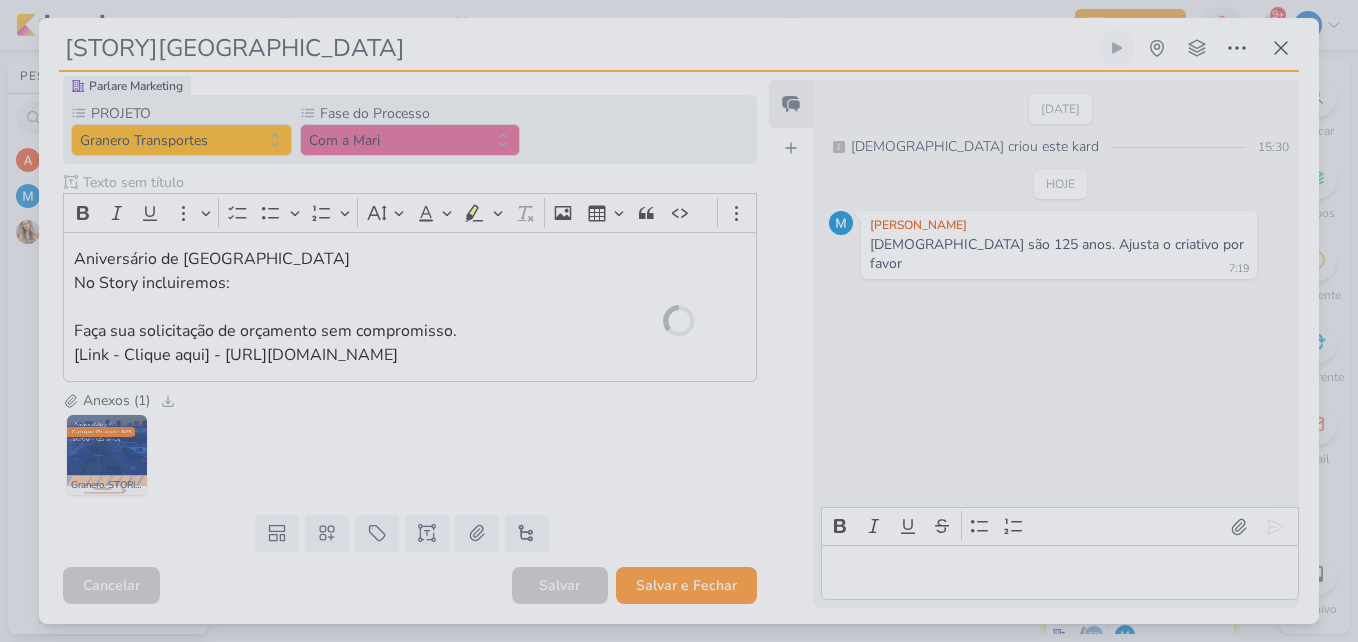 scroll, scrollTop: 190, scrollLeft: 0, axis: vertical 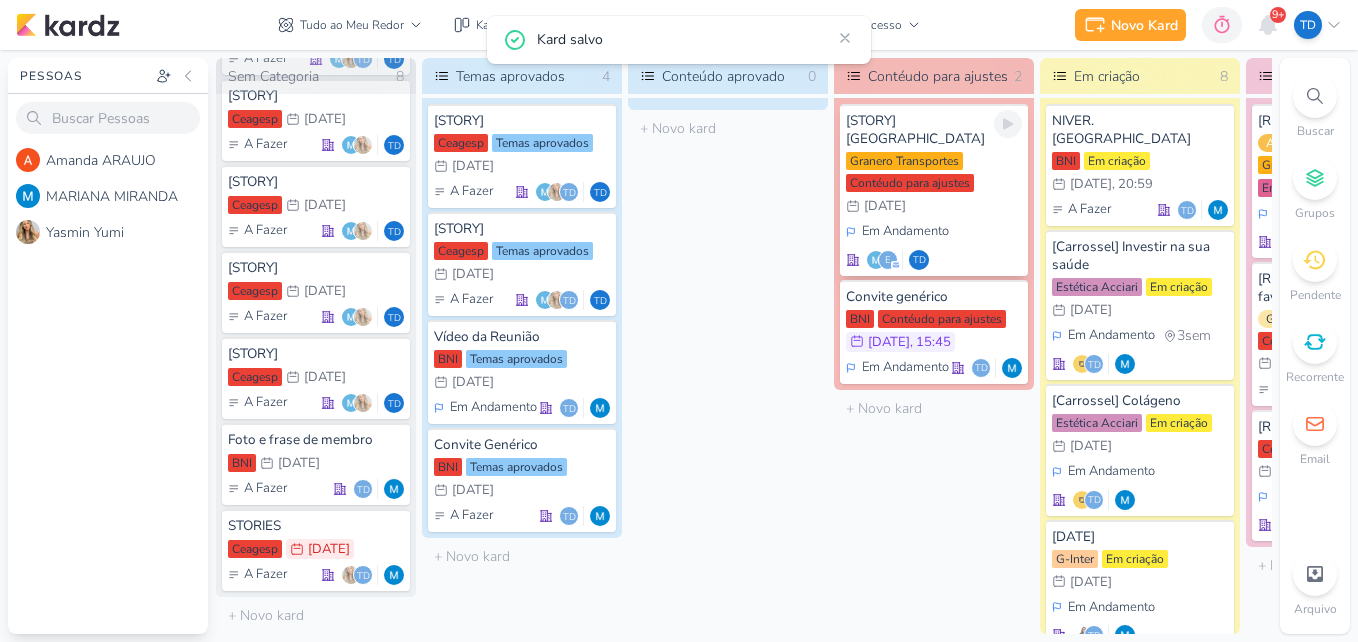 click on "[STORY] Uberlândia
Granero Transportes
Contéudo para ajustes
31/8
31 de ago
Em Andamento
e" at bounding box center (934, 190) 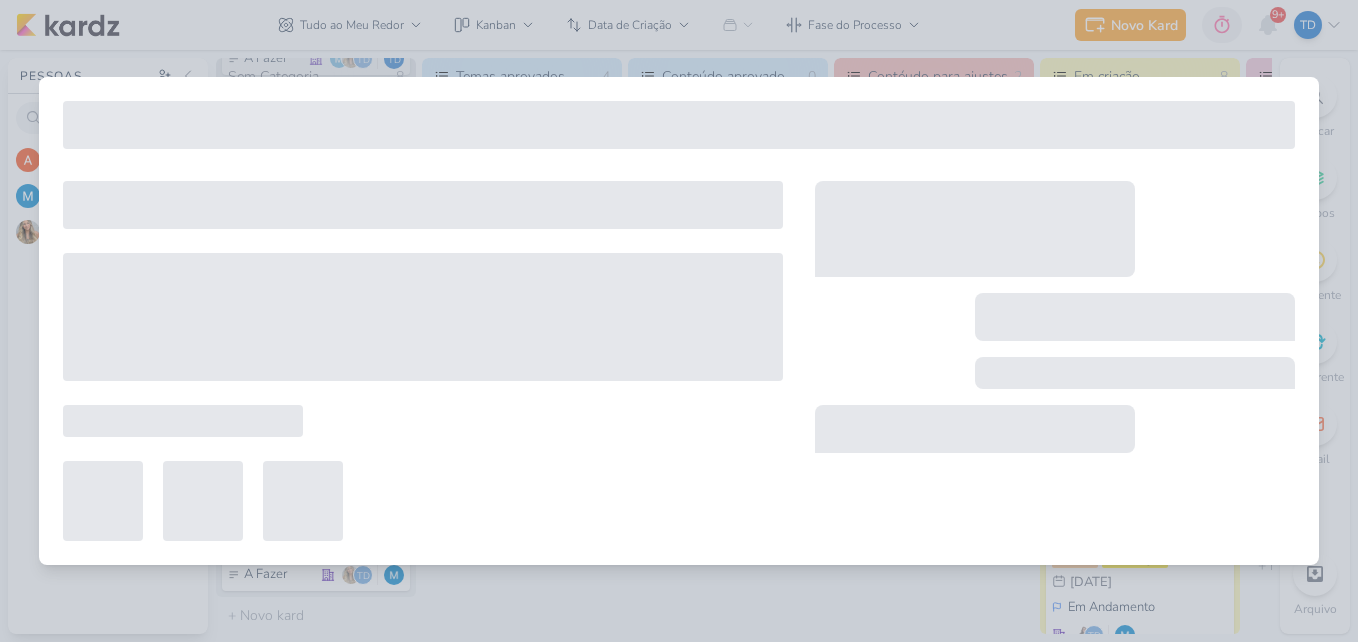 type on "[STORY] [GEOGRAPHIC_DATA]" 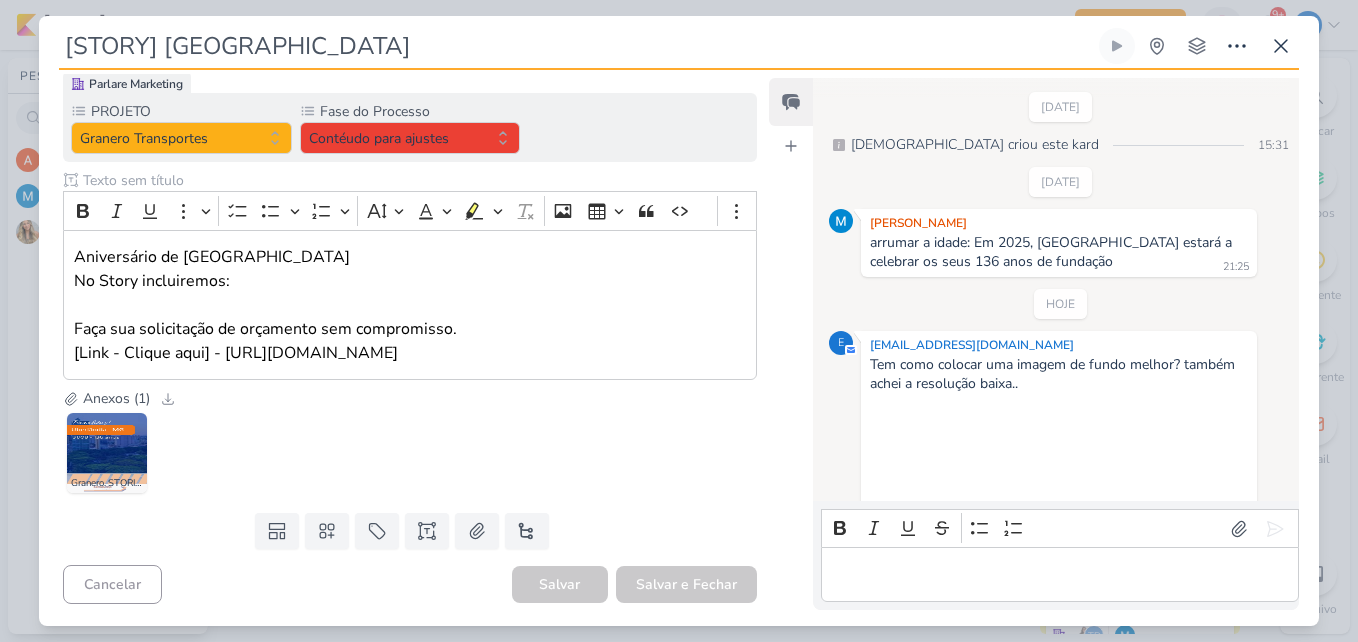 scroll, scrollTop: 3, scrollLeft: 0, axis: vertical 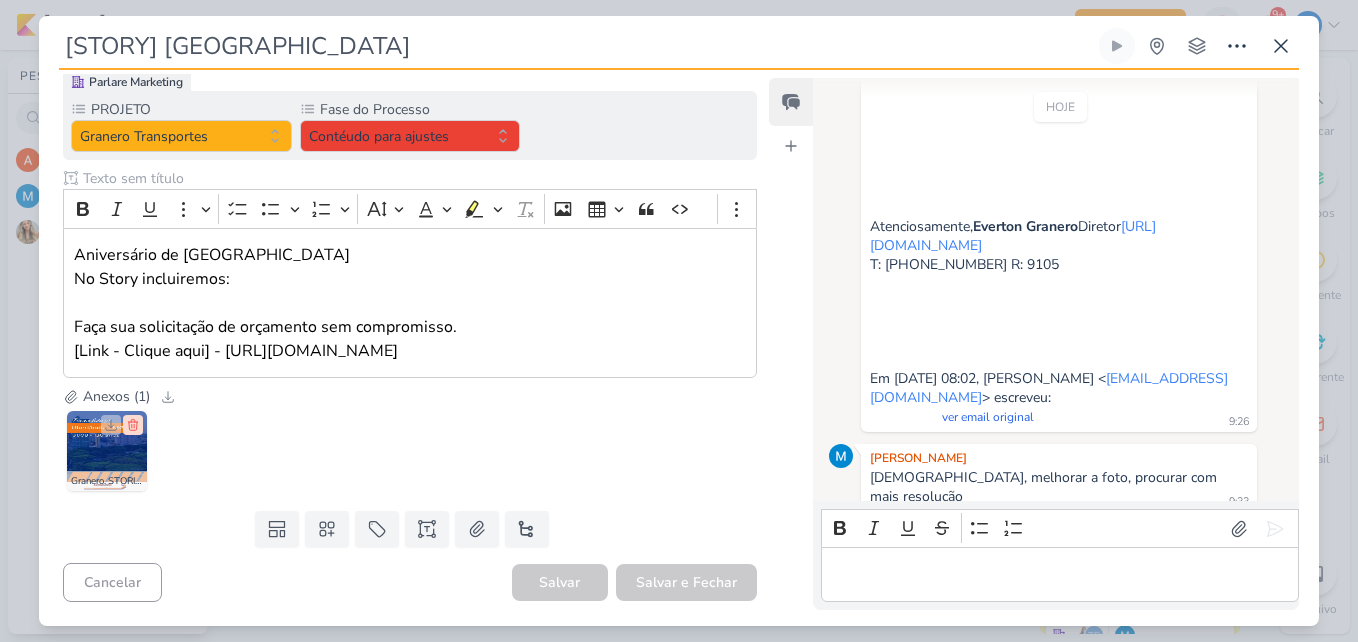 click 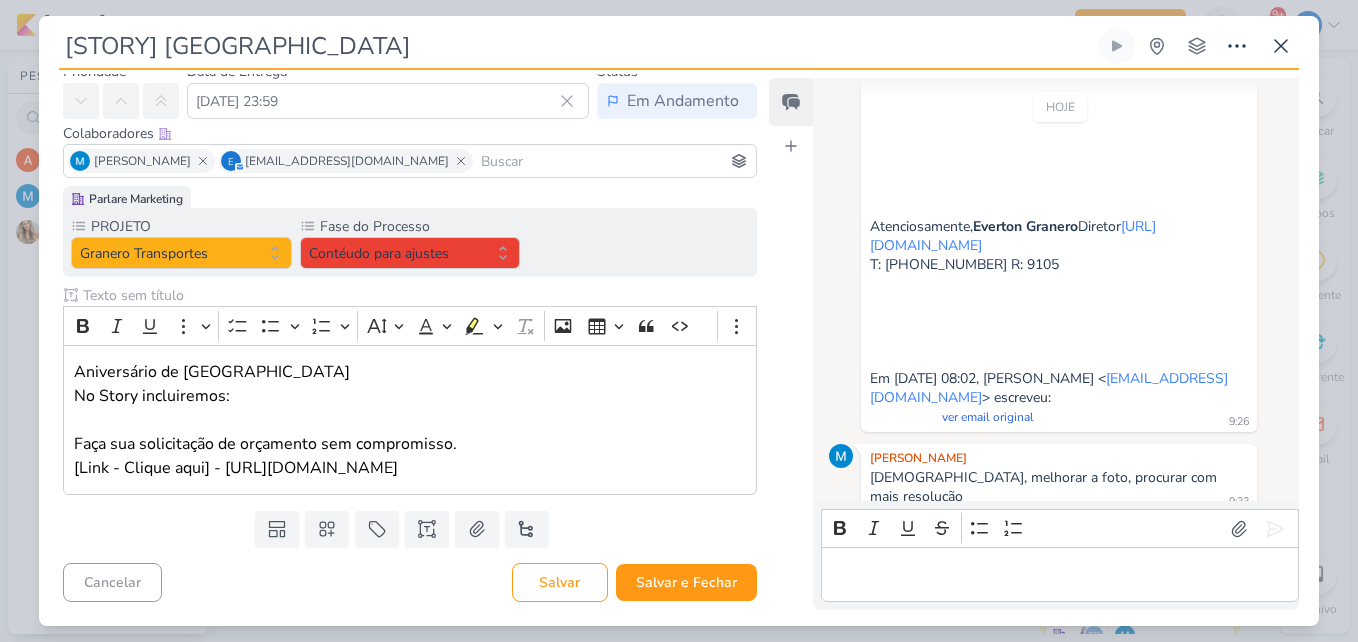 scroll, scrollTop: 75, scrollLeft: 0, axis: vertical 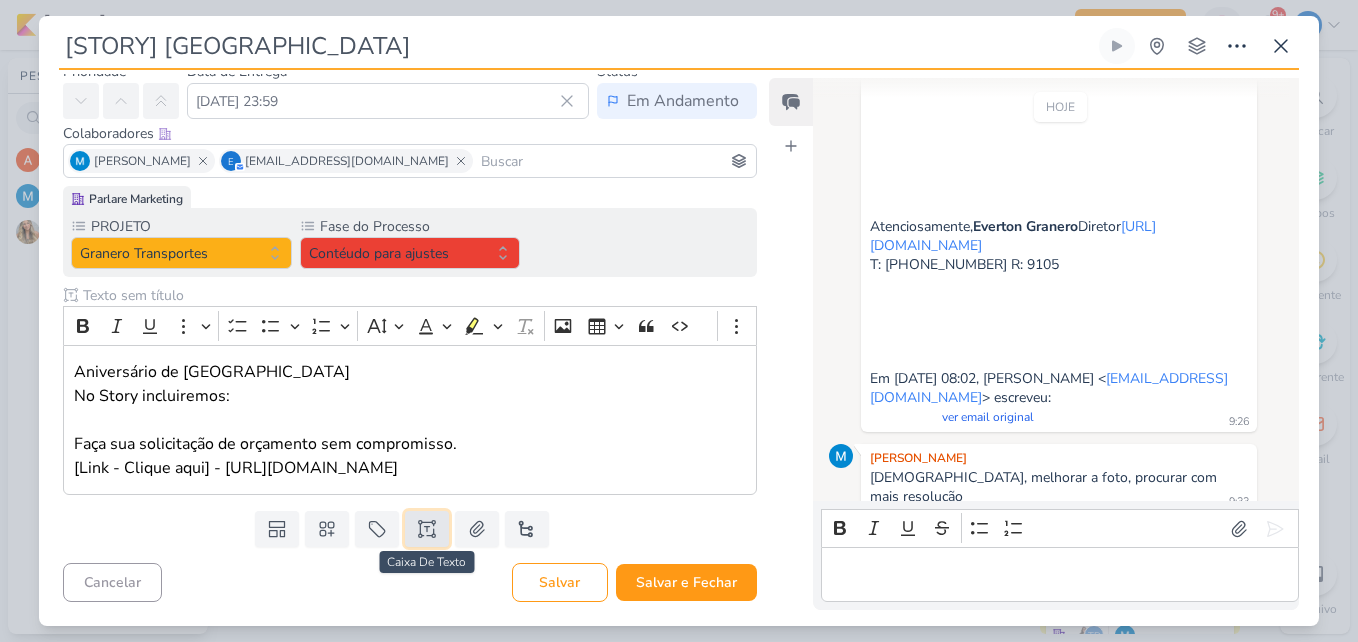 click at bounding box center (427, 529) 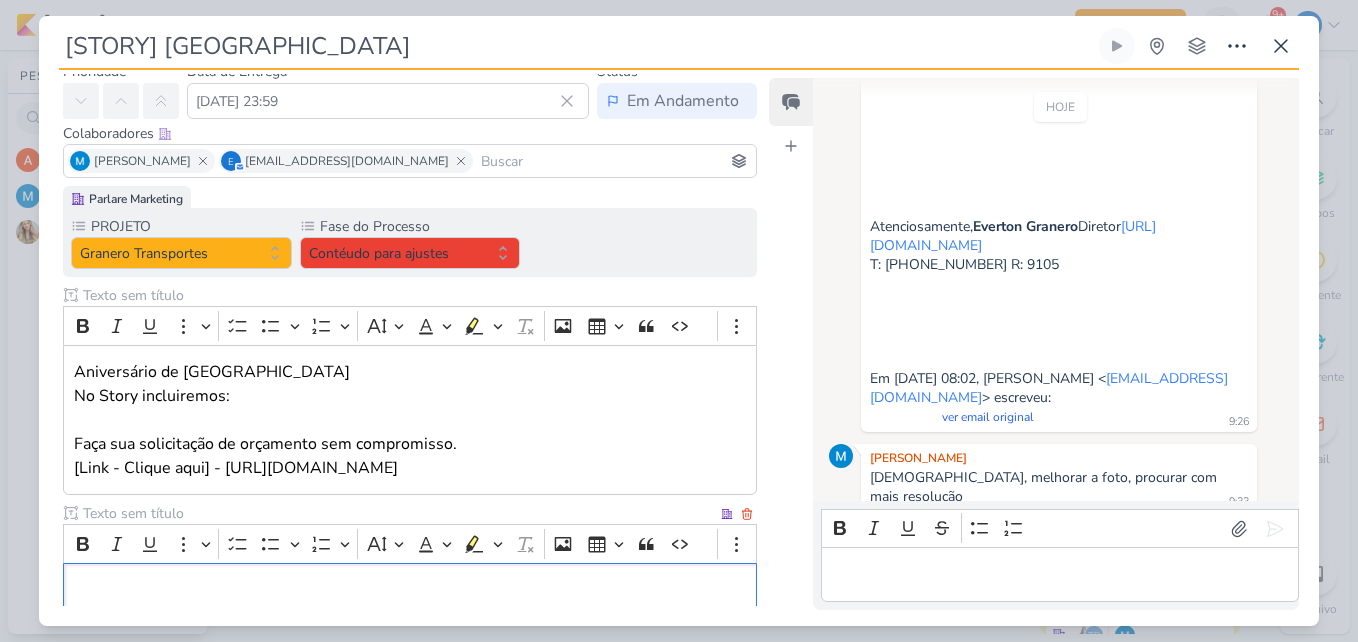 scroll, scrollTop: 198, scrollLeft: 0, axis: vertical 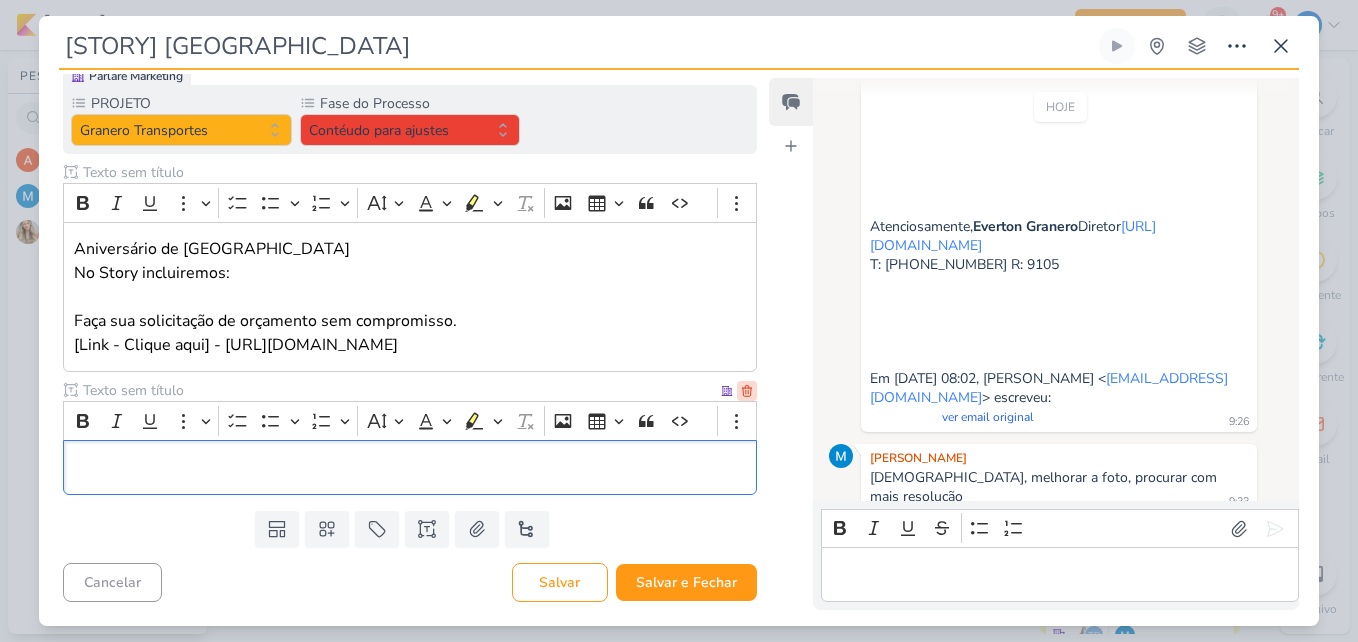 click 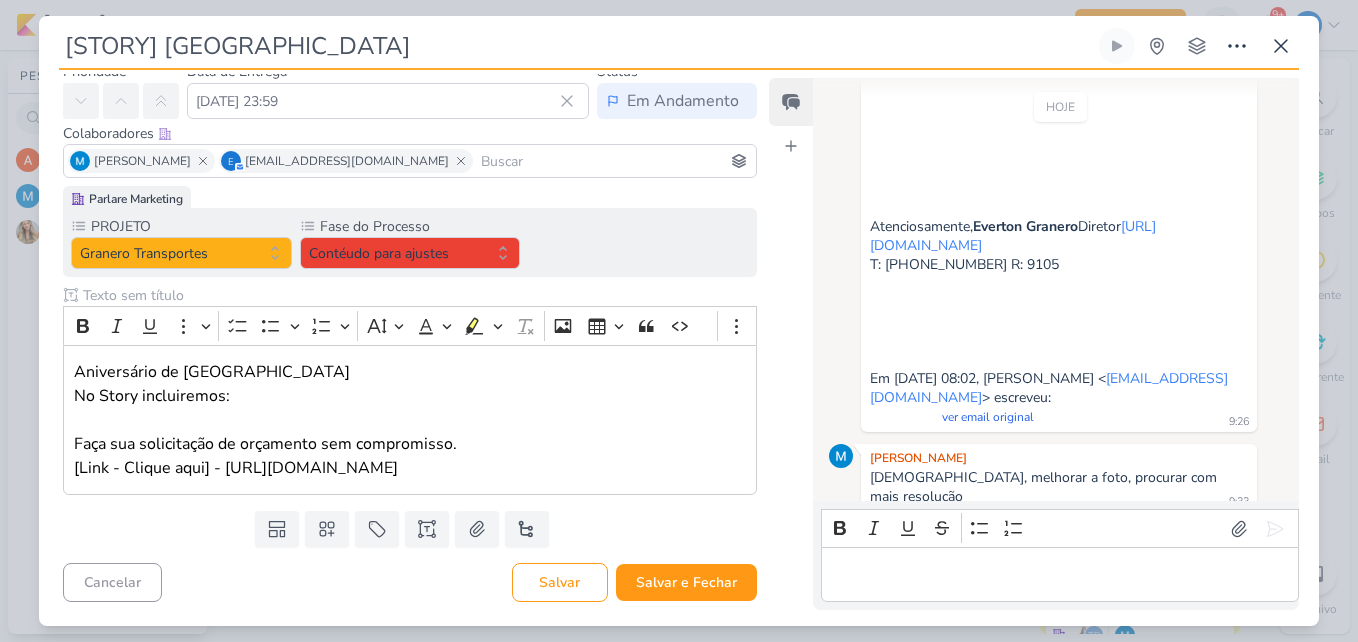 scroll, scrollTop: 75, scrollLeft: 0, axis: vertical 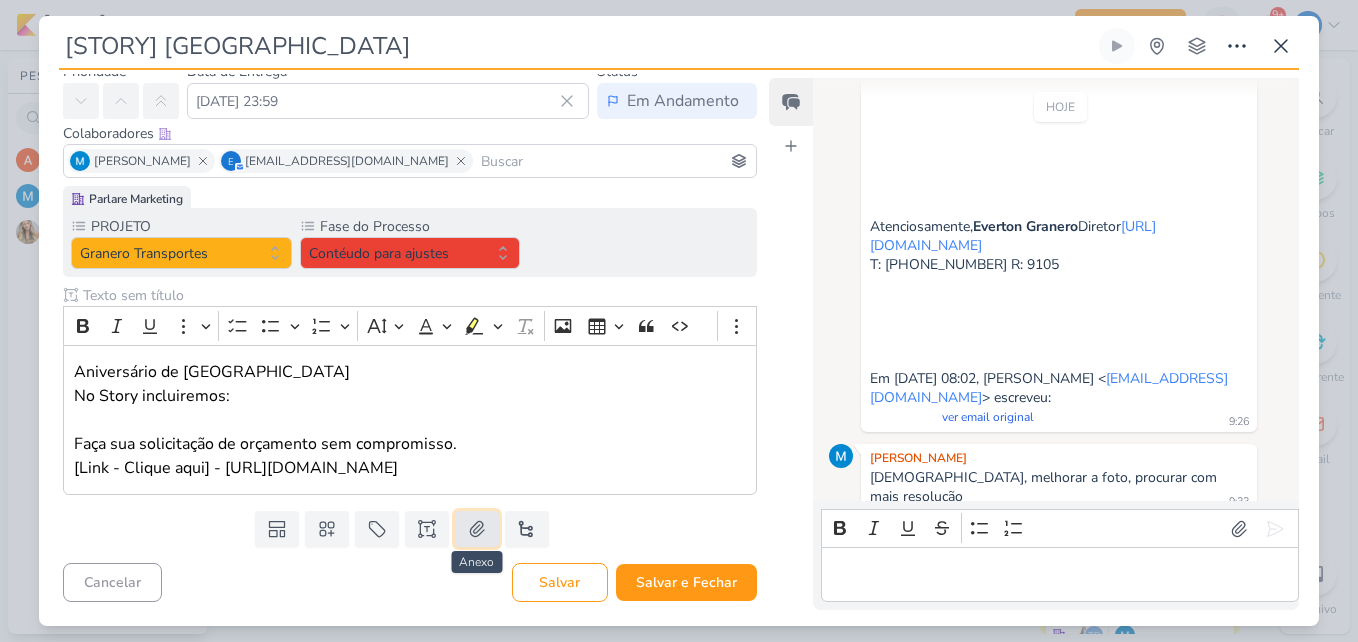 click at bounding box center (477, 529) 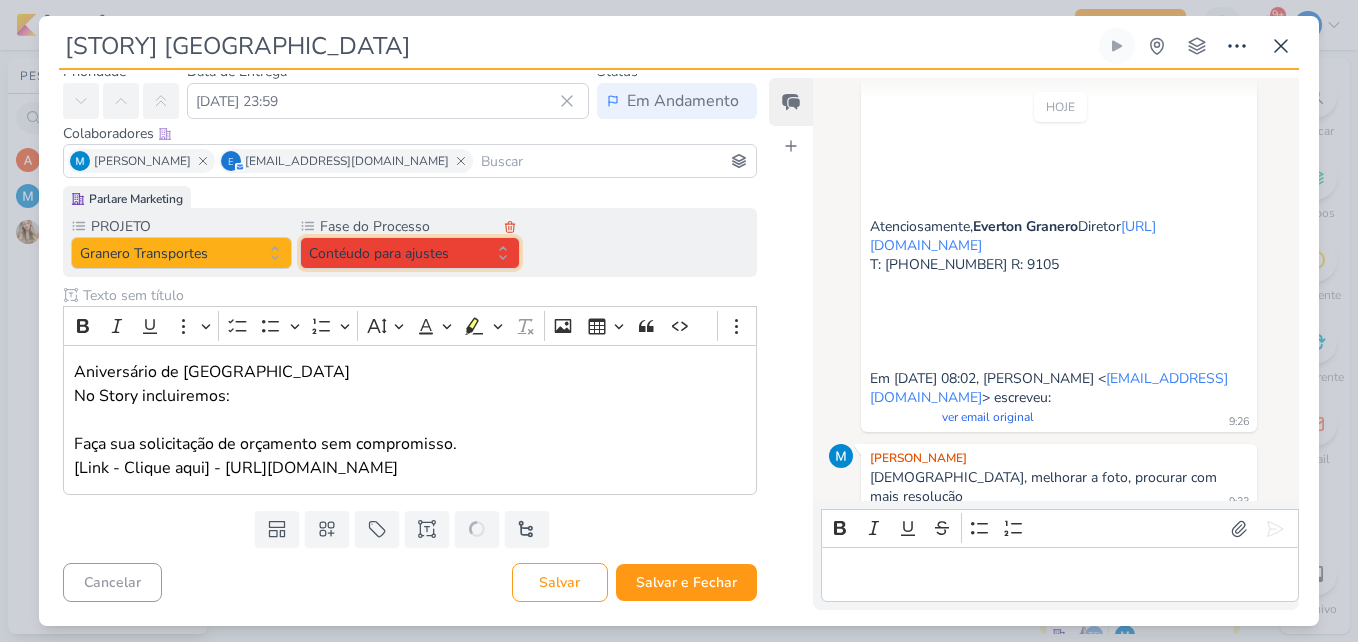 click on "Contéudo para ajustes" at bounding box center [410, 253] 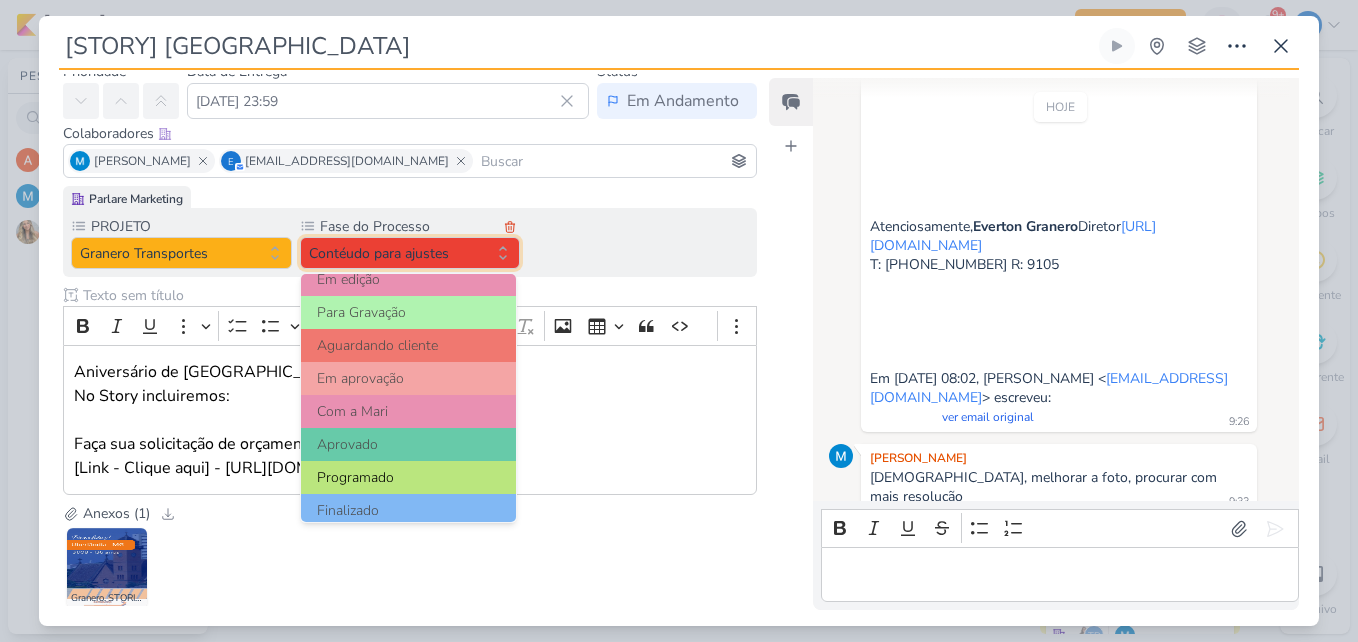 scroll, scrollTop: 193, scrollLeft: 0, axis: vertical 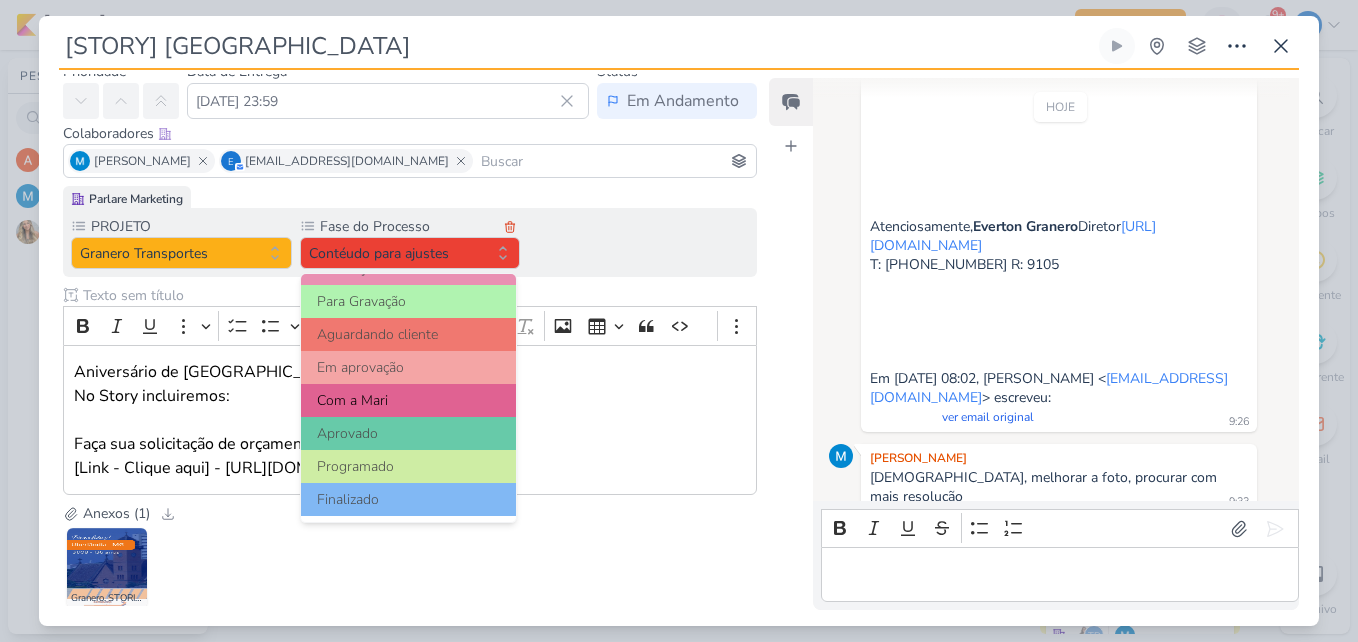 click on "Com a Mari" at bounding box center [409, 400] 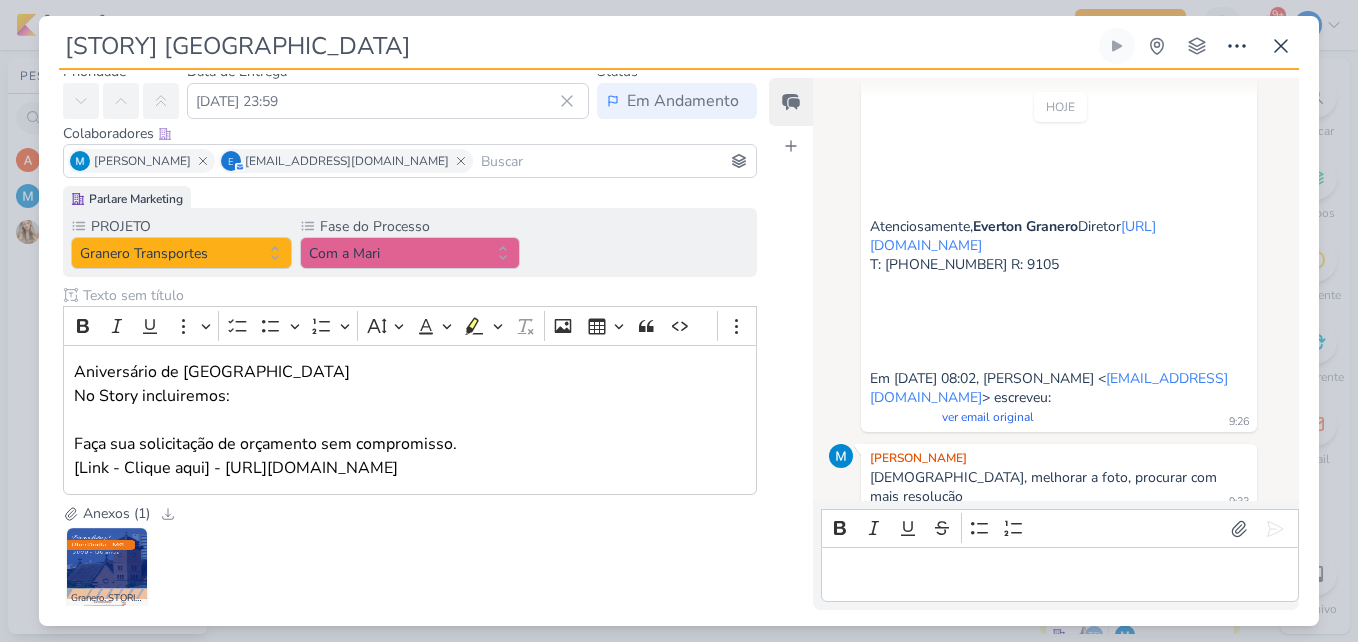 scroll, scrollTop: 192, scrollLeft: 0, axis: vertical 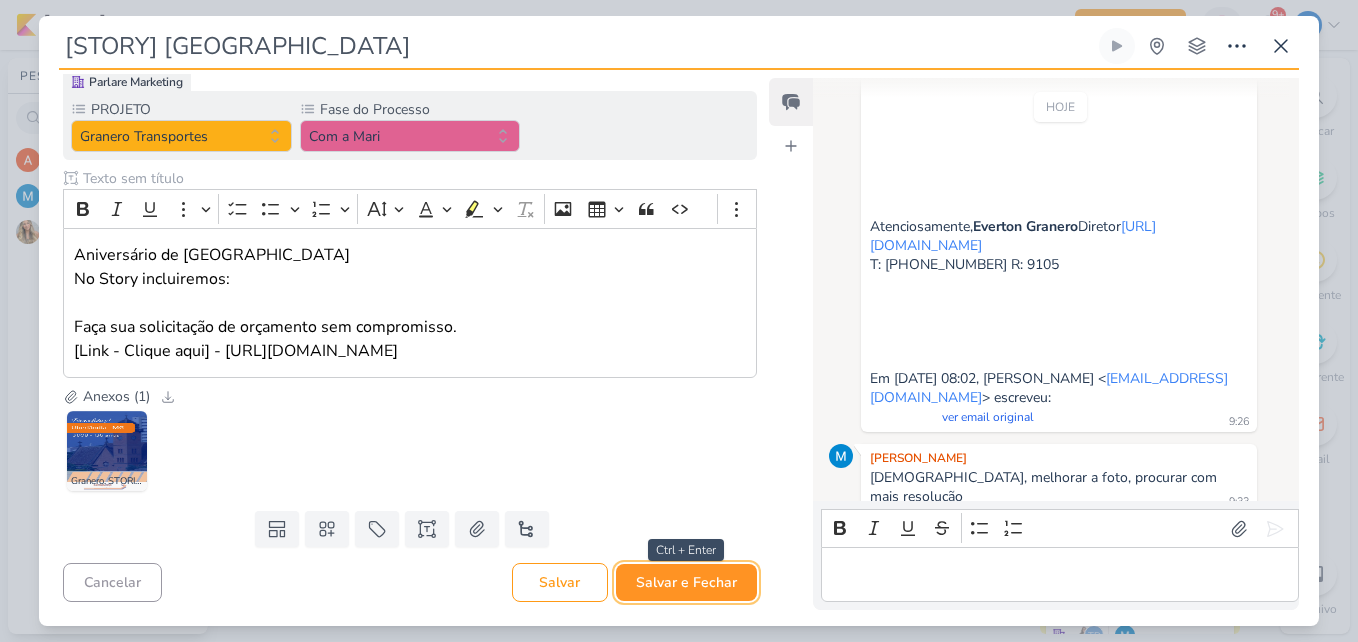 click on "Salvar e Fechar" at bounding box center [686, 582] 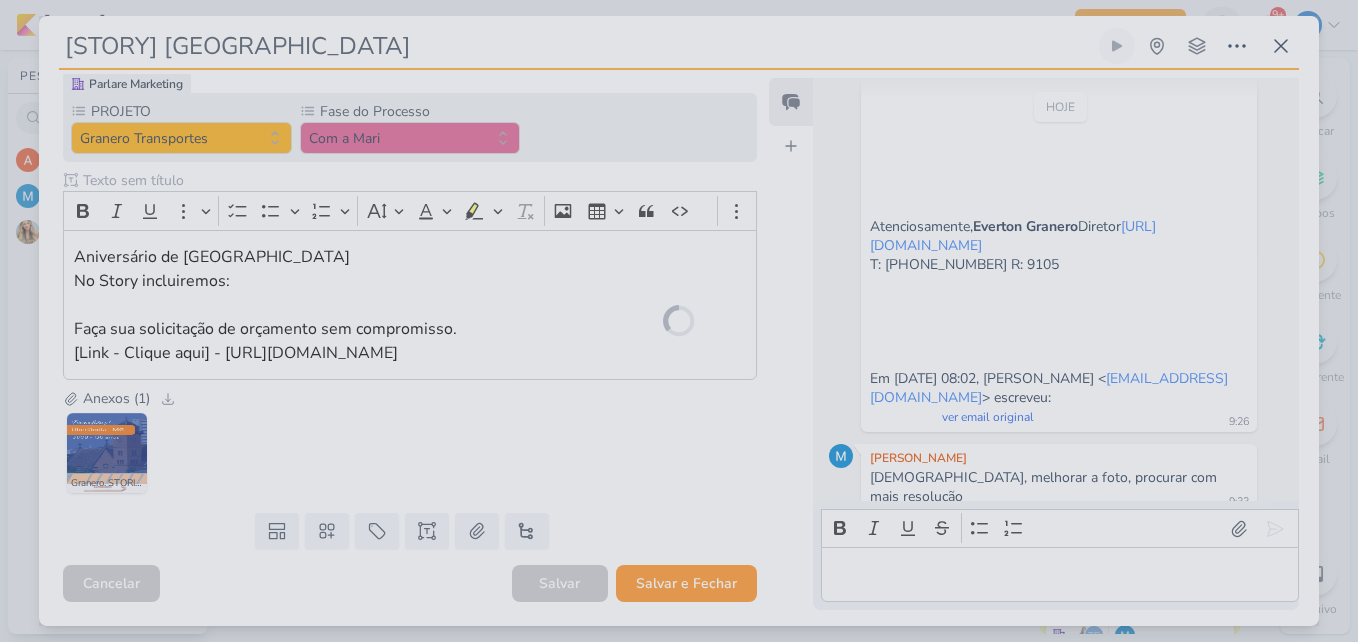 scroll, scrollTop: 190, scrollLeft: 0, axis: vertical 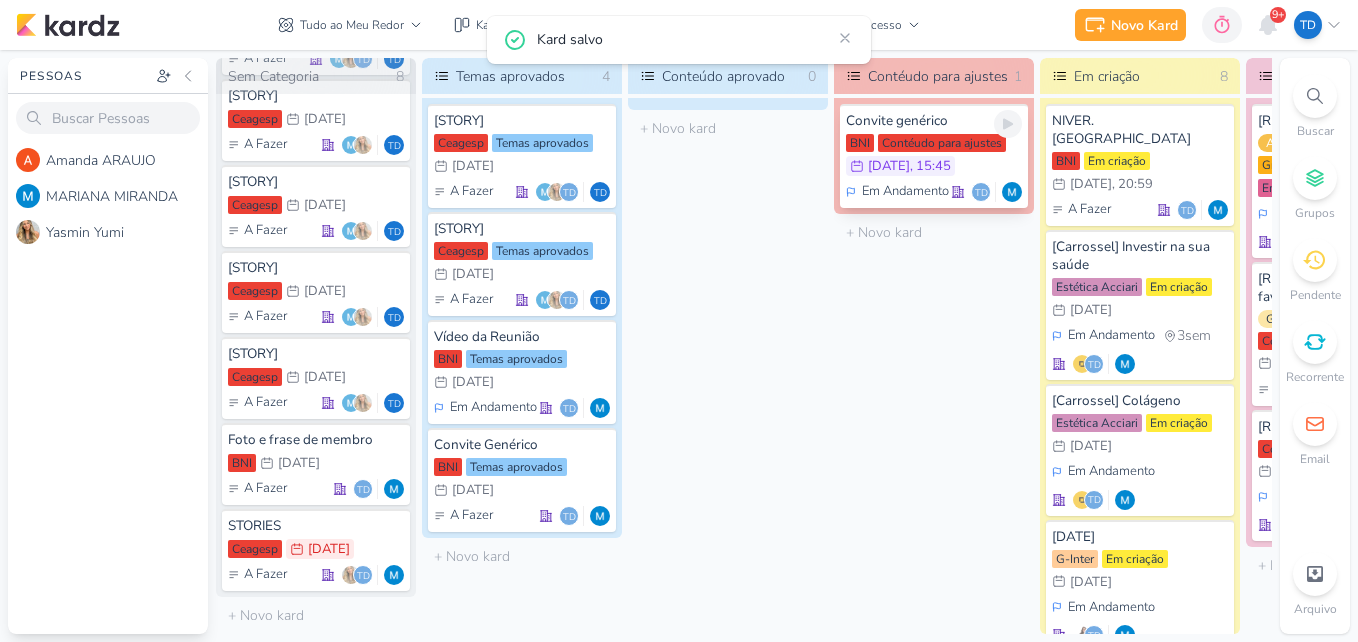 click on "BNI
Contéudo para ajustes
30/7
30 de jul
, 15:45" at bounding box center (934, 156) 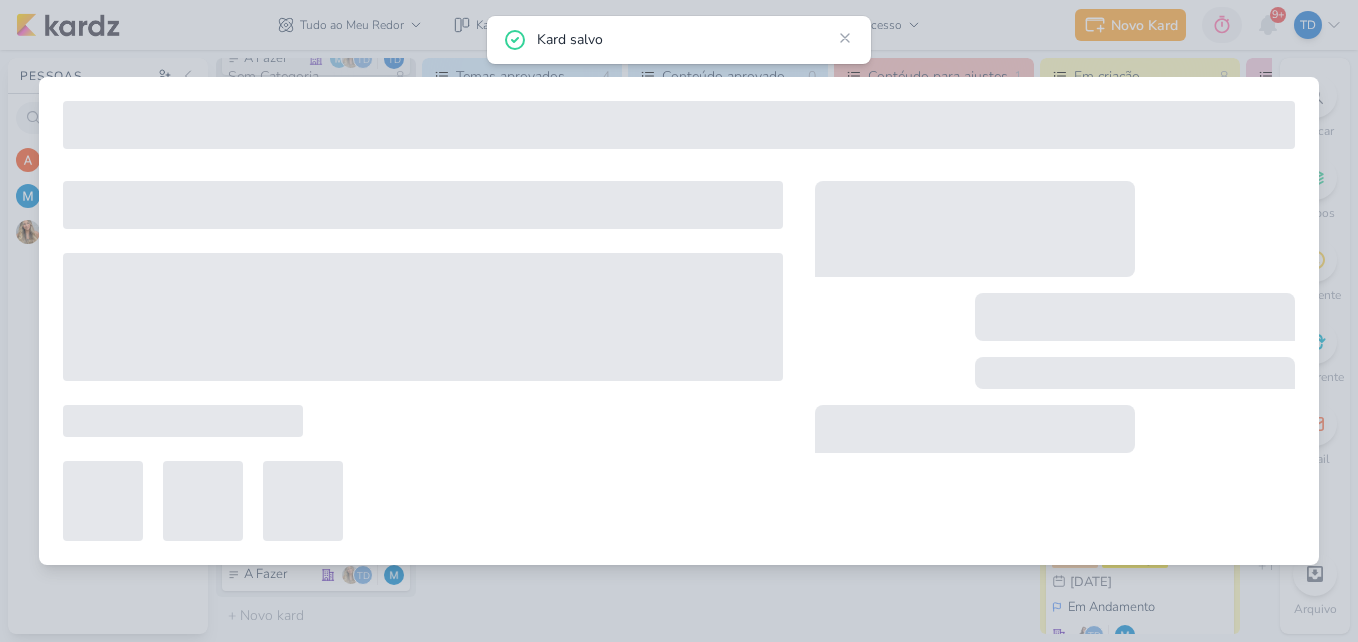 type on "Convite genérico" 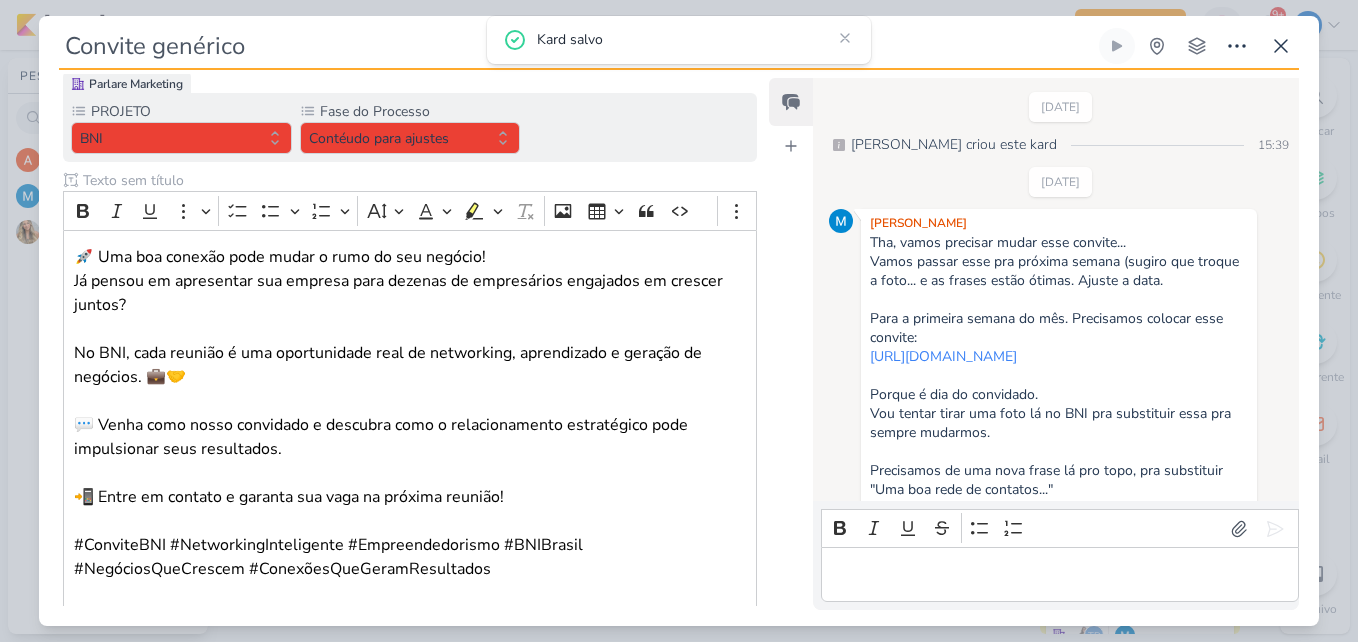 scroll, scrollTop: 3, scrollLeft: 0, axis: vertical 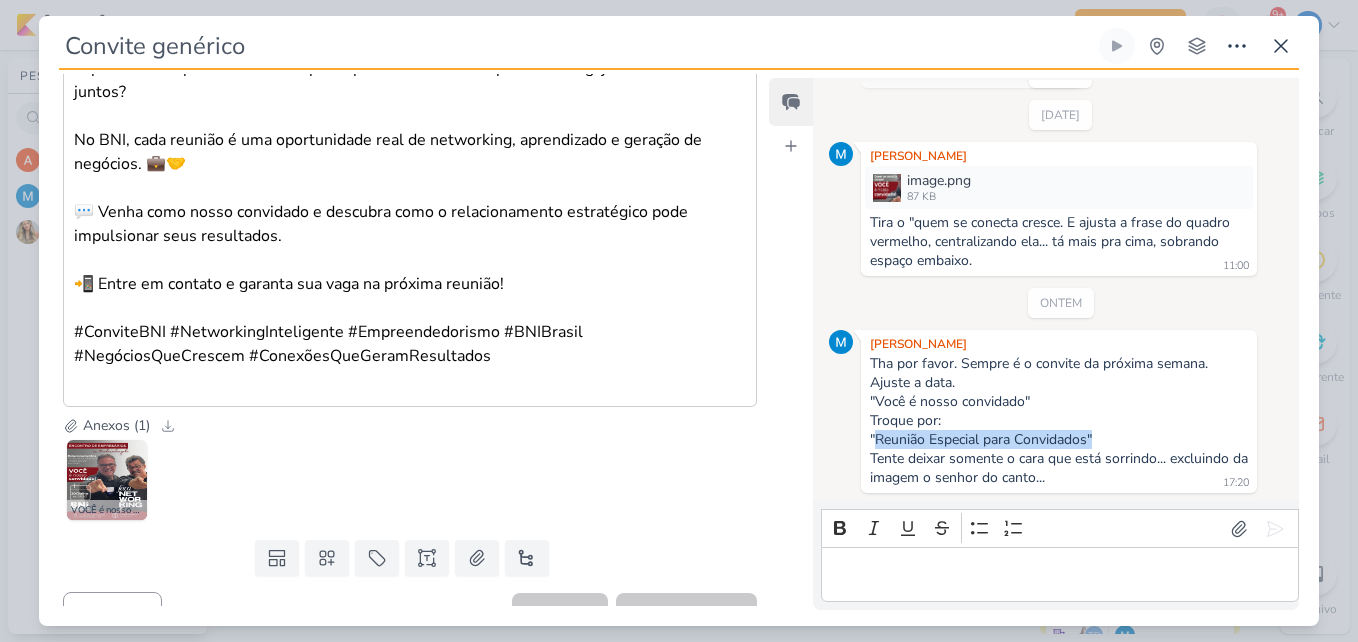 drag, startPoint x: 873, startPoint y: 438, endPoint x: 1093, endPoint y: 432, distance: 220.0818 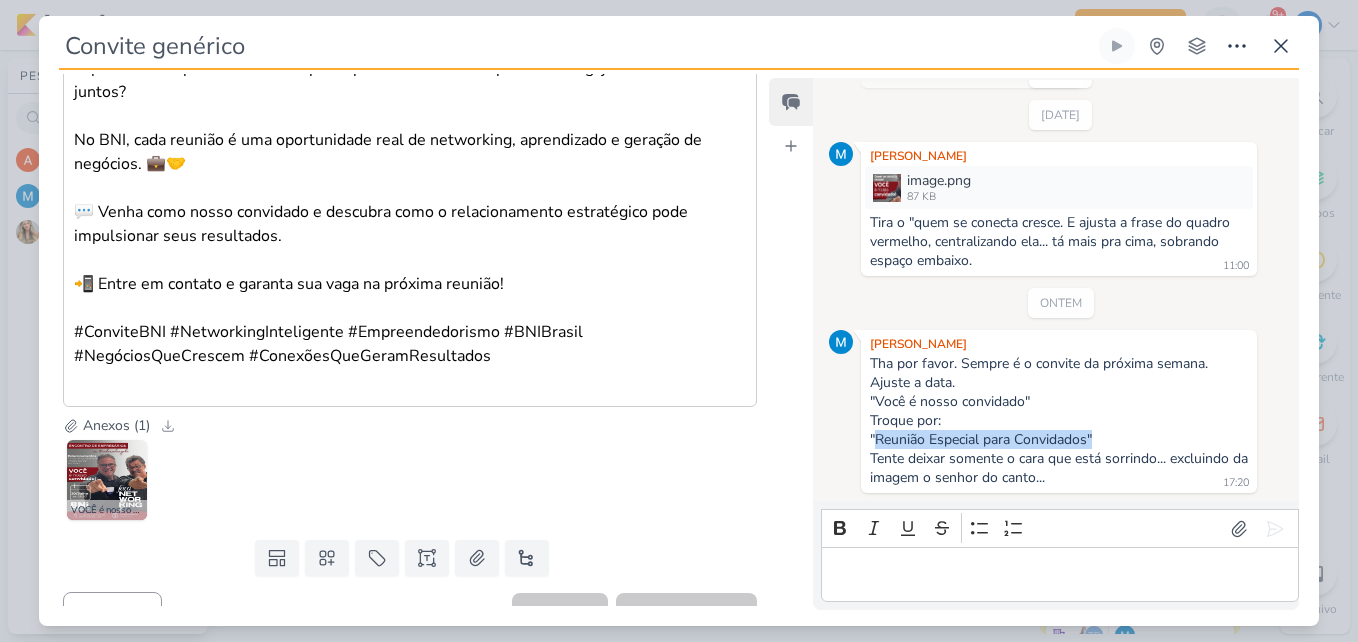 copy on "Reunião Especial para Convidados"" 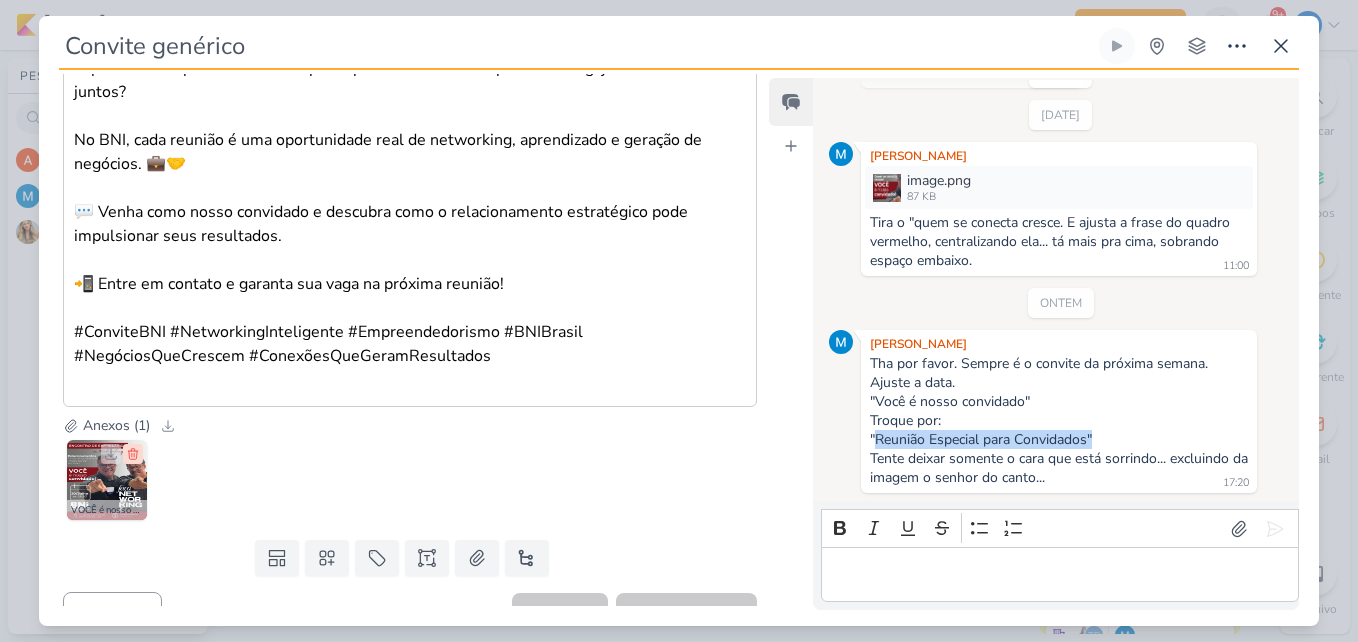 click 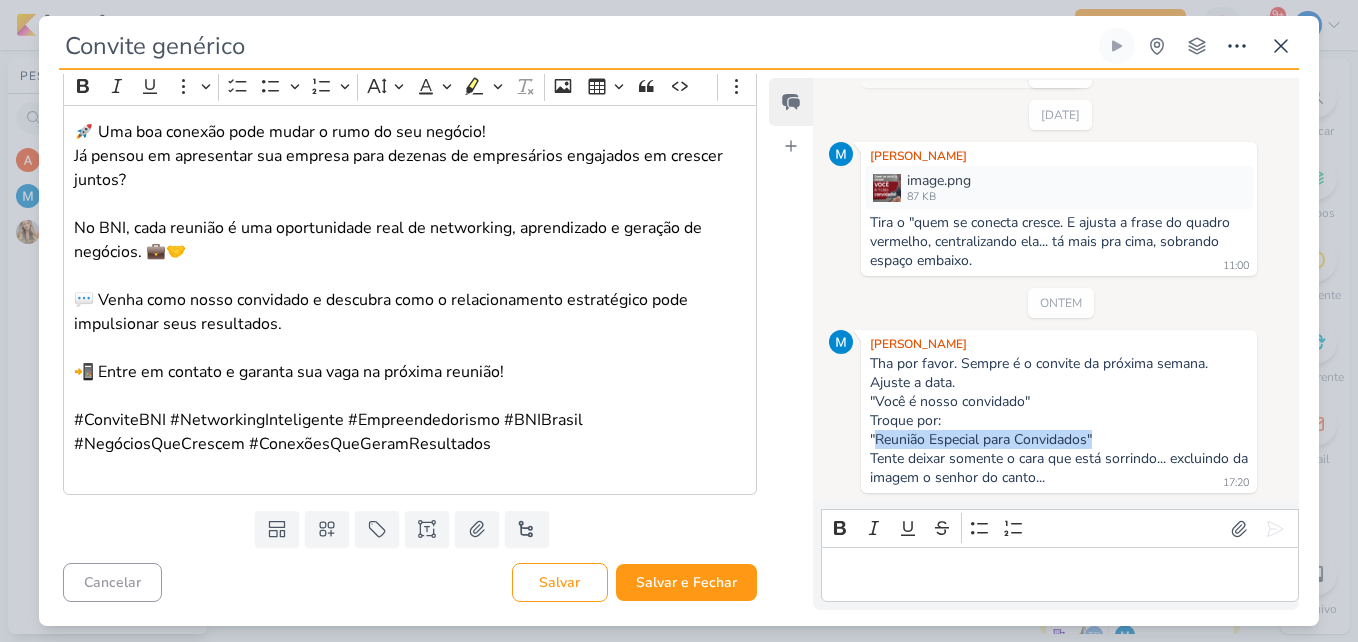 scroll, scrollTop: 315, scrollLeft: 0, axis: vertical 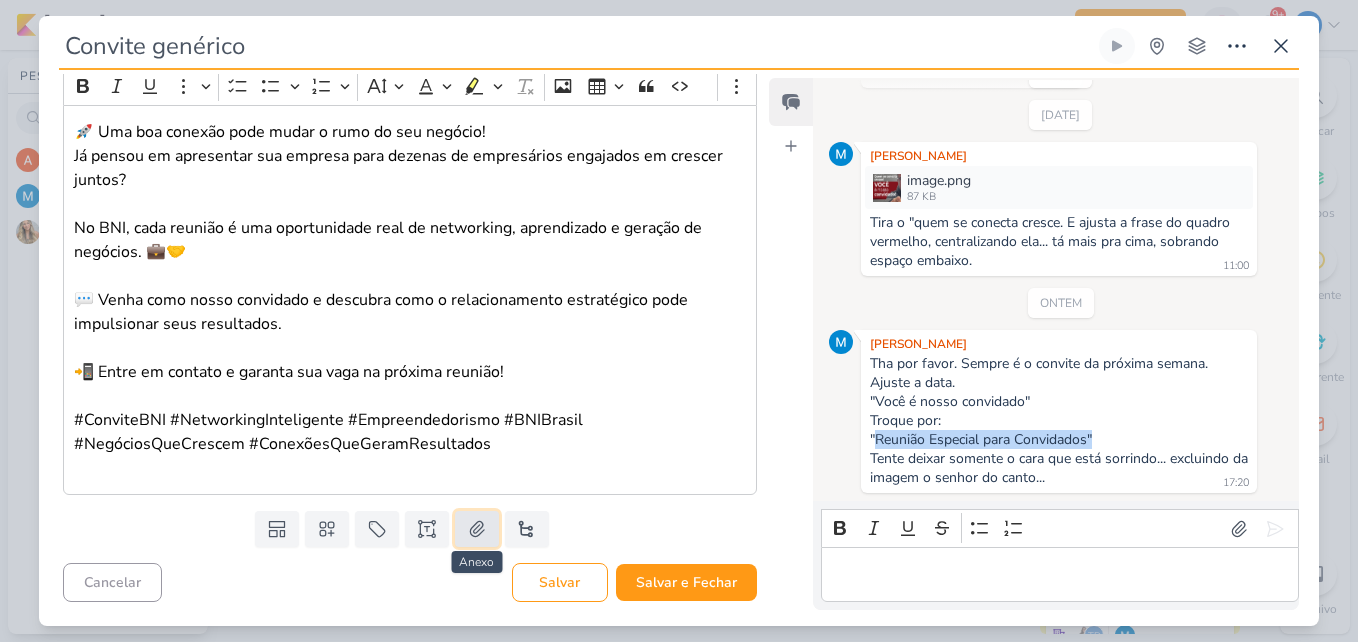 click 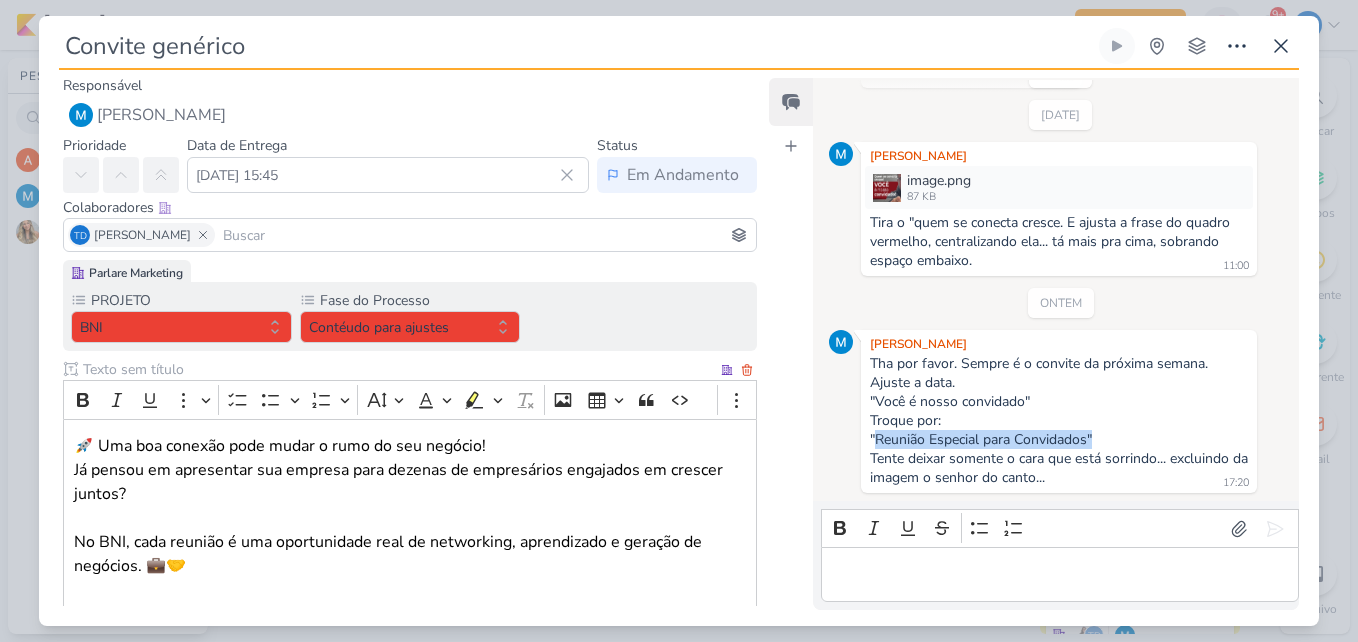 scroll, scrollTop: 0, scrollLeft: 0, axis: both 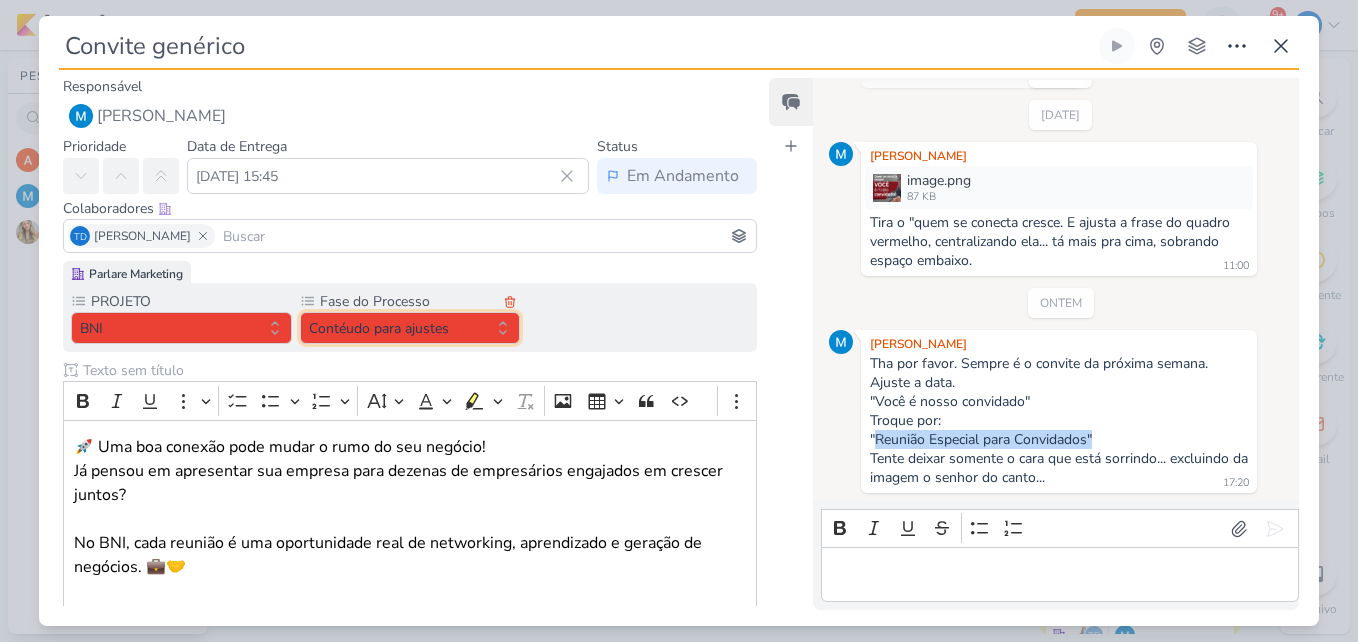 click on "Contéudo para ajustes" at bounding box center [410, 328] 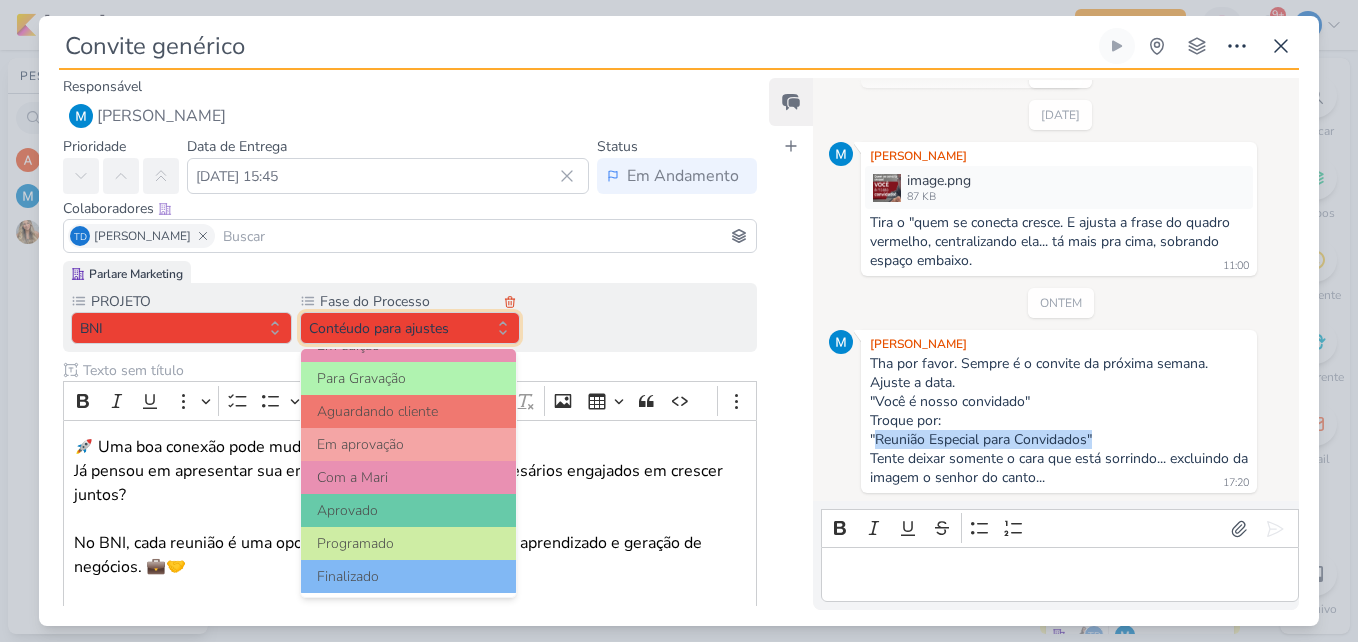 scroll, scrollTop: 193, scrollLeft: 0, axis: vertical 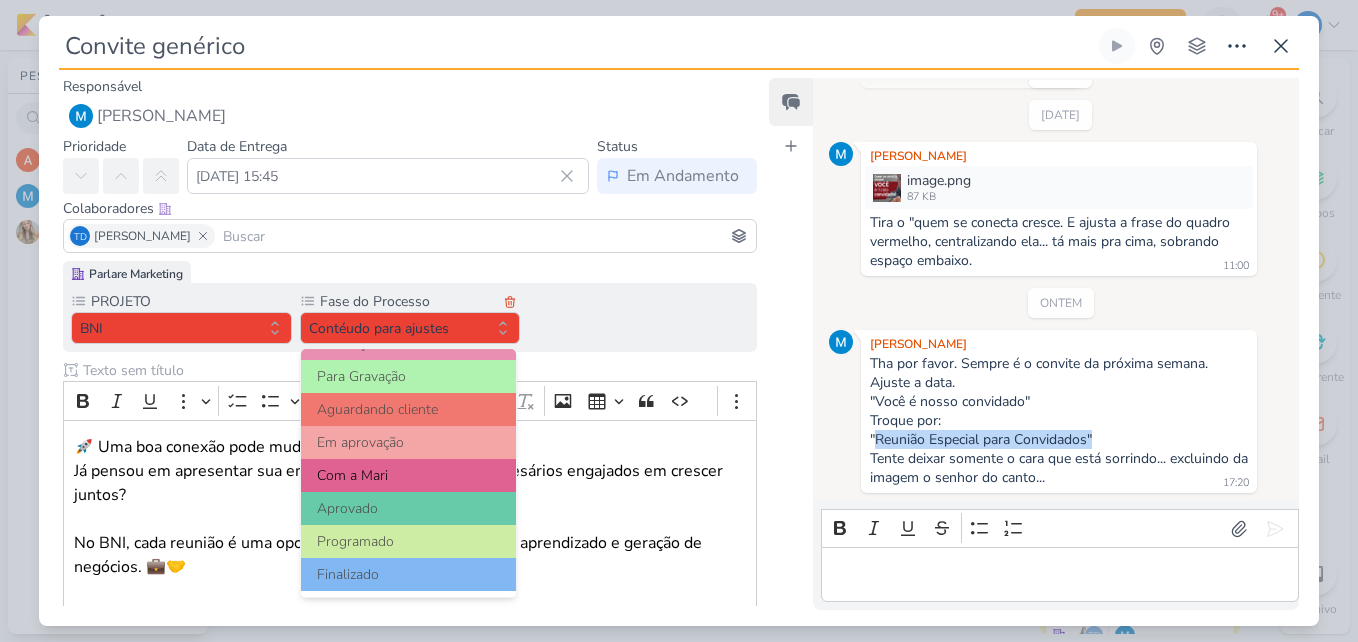 click on "Com a Mari" at bounding box center [409, 475] 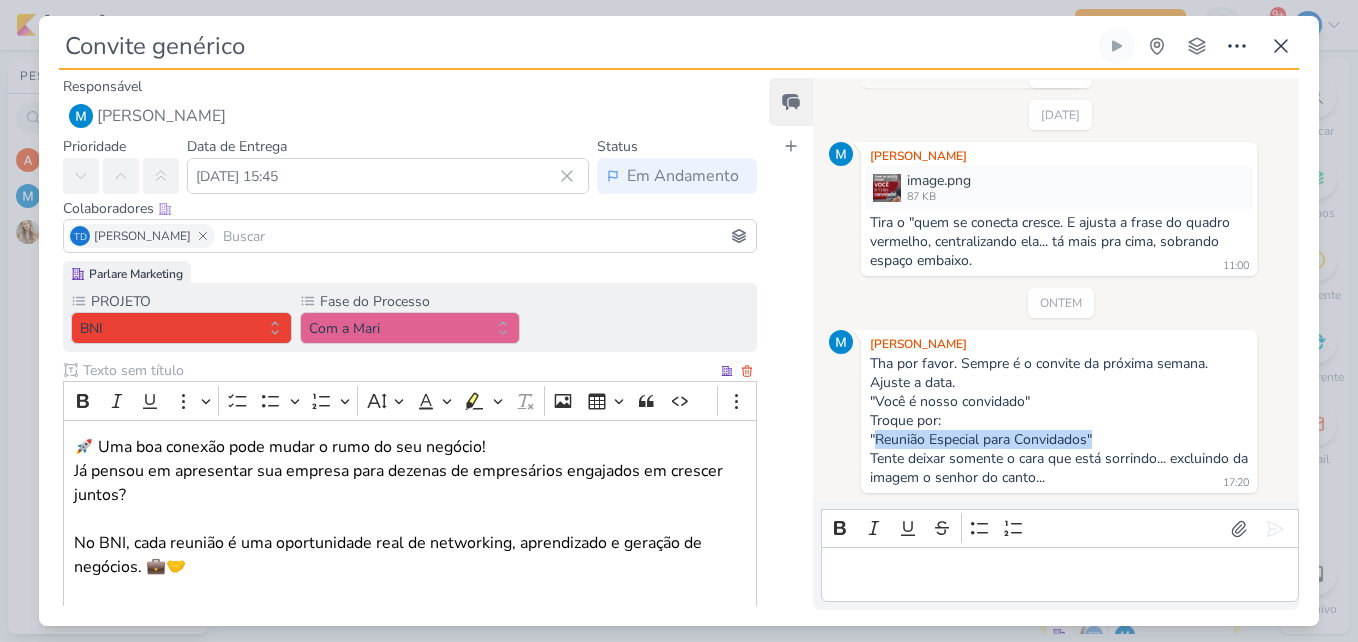 scroll, scrollTop: 432, scrollLeft: 0, axis: vertical 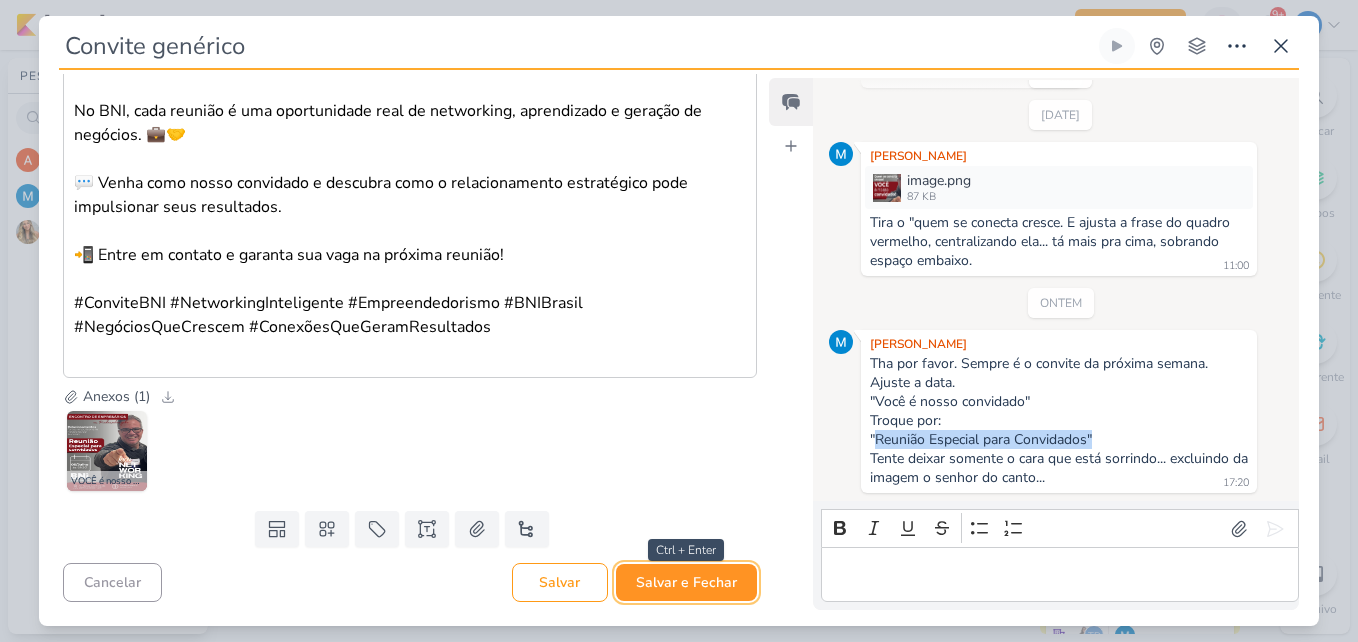 click on "Salvar e Fechar" at bounding box center [686, 582] 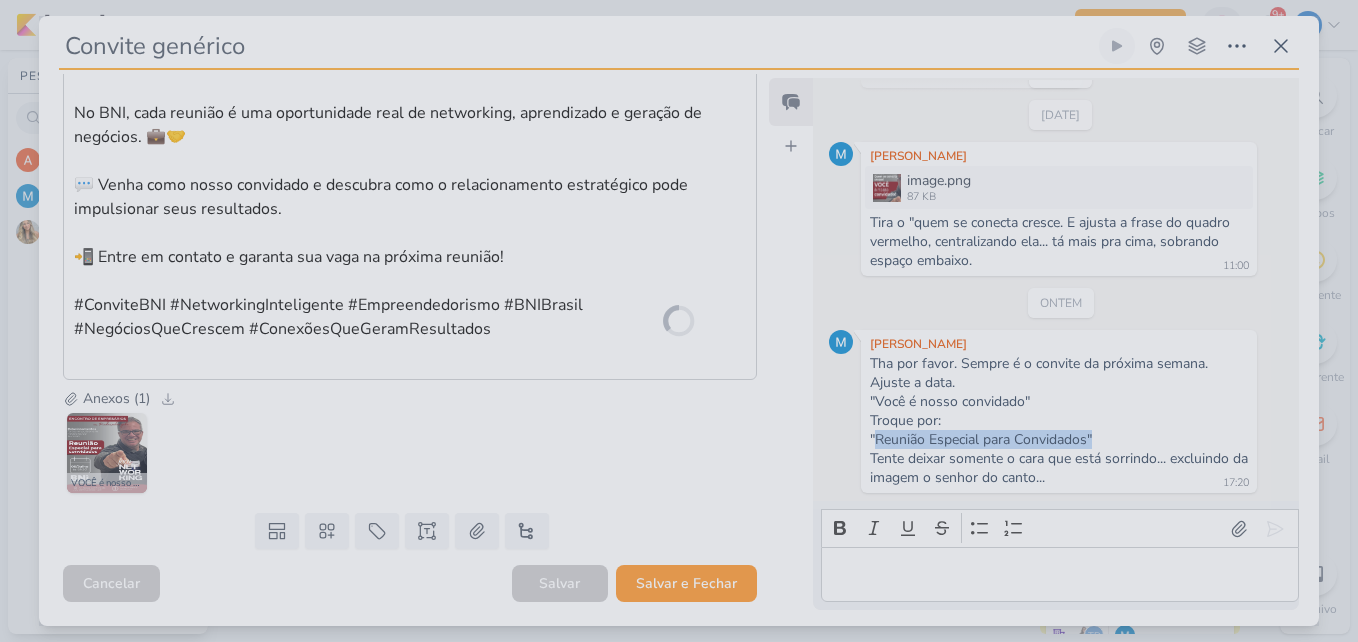 scroll, scrollTop: 430, scrollLeft: 0, axis: vertical 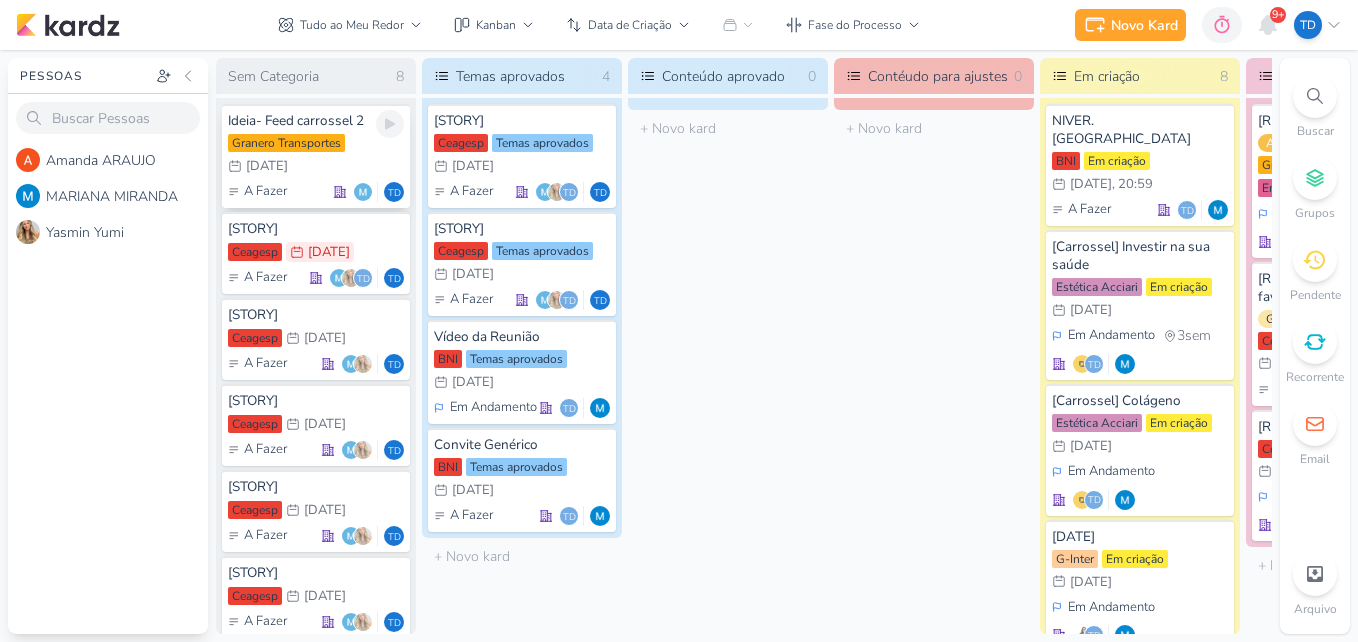 click on "Granero Transportes
1/10
1 de out" at bounding box center (316, 156) 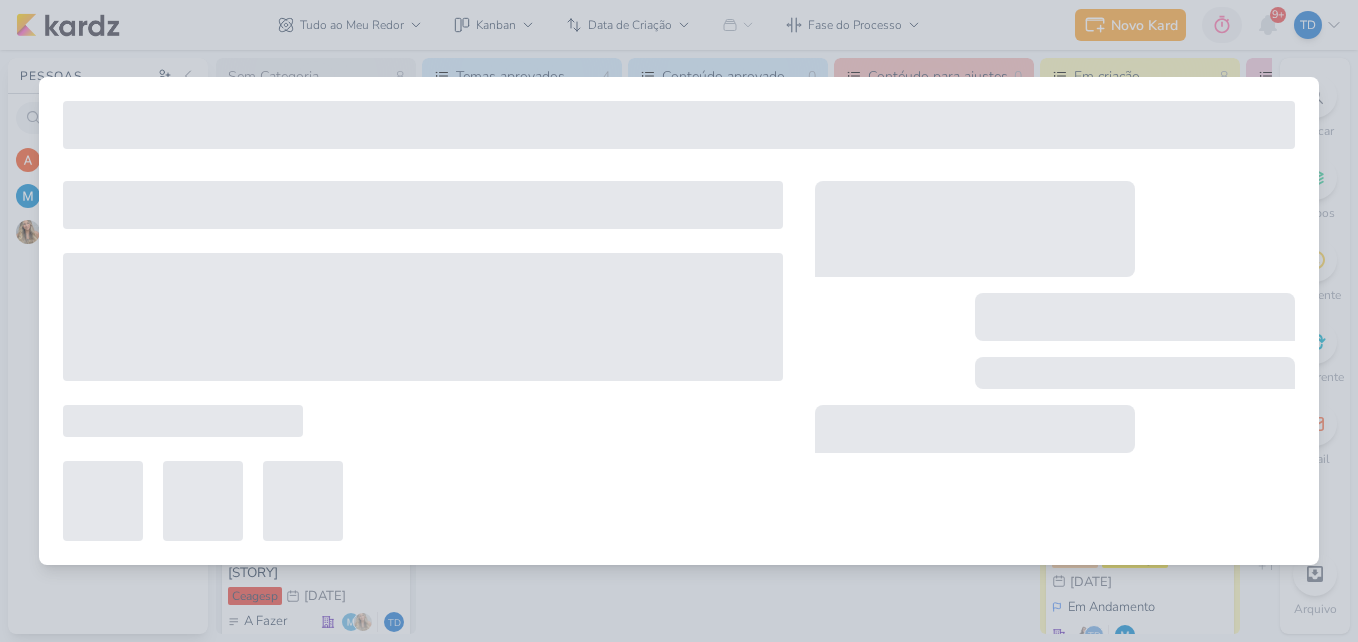 type on "Ideia- Feed carrossel 2" 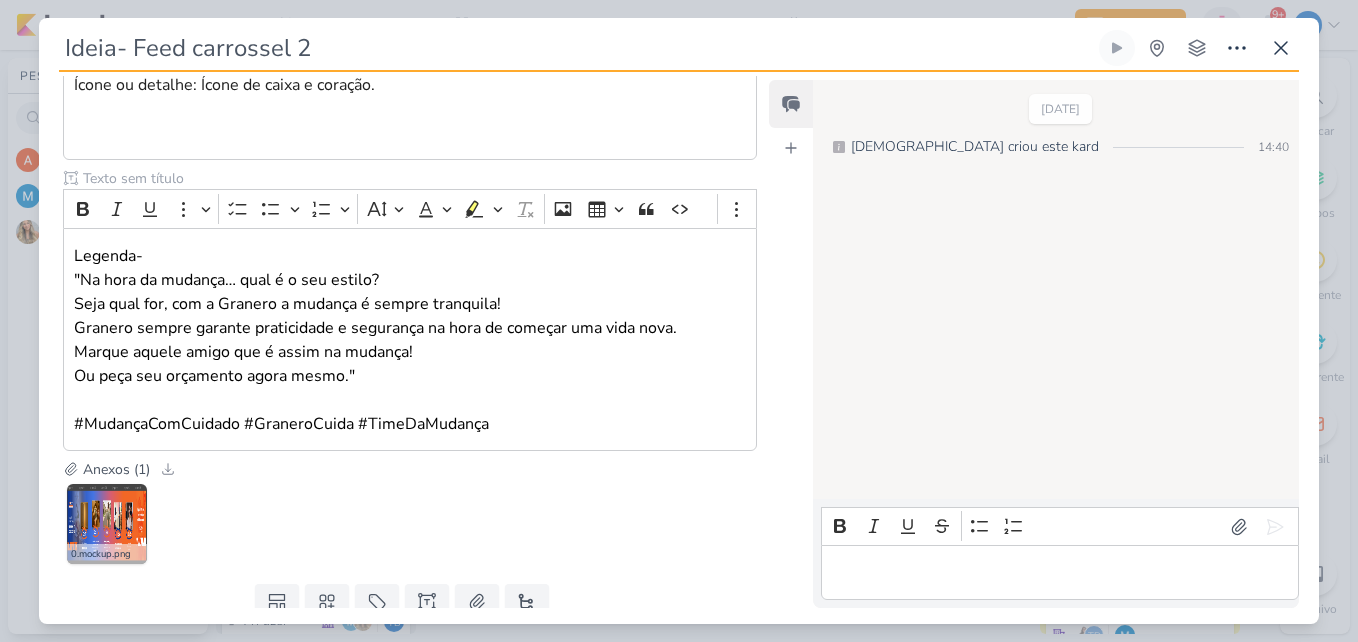 scroll, scrollTop: 1971, scrollLeft: 0, axis: vertical 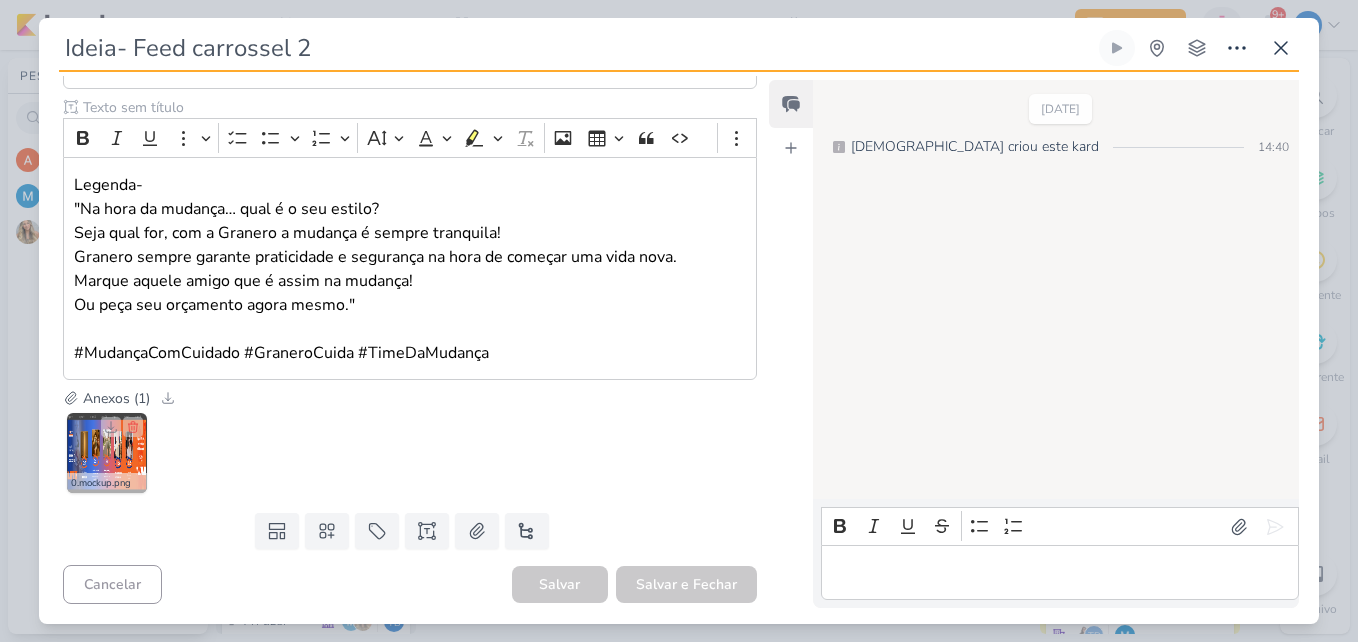 click at bounding box center (107, 453) 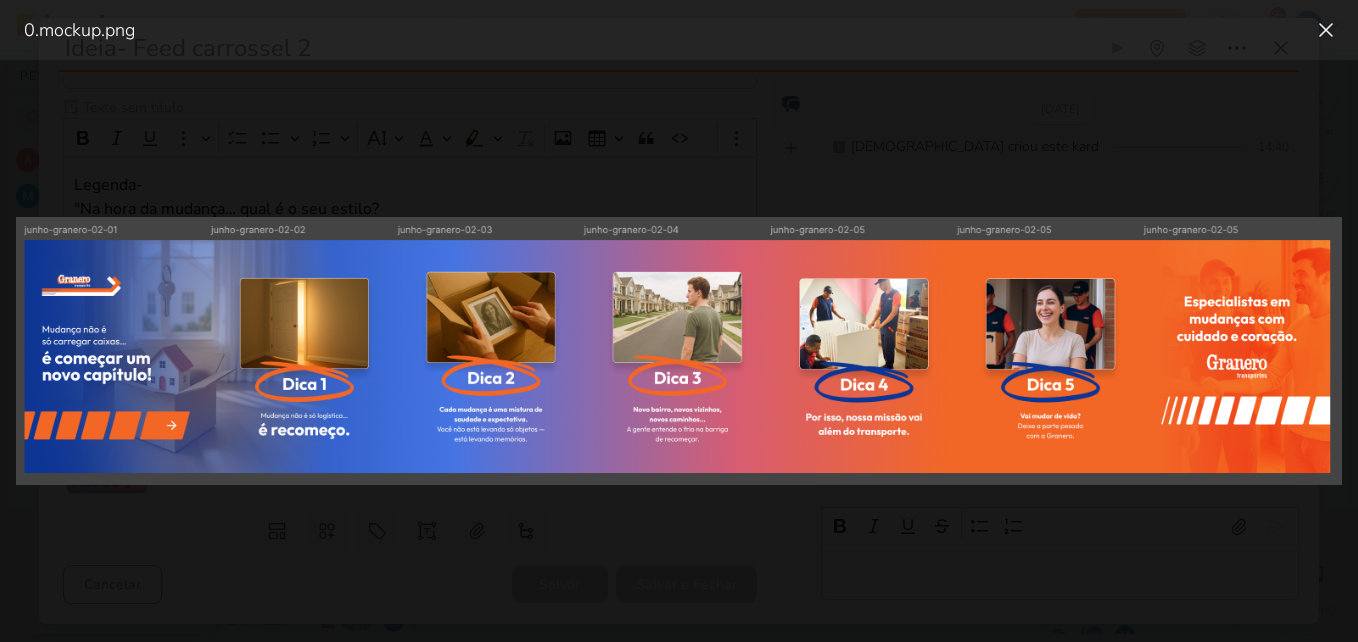click at bounding box center [679, 351] 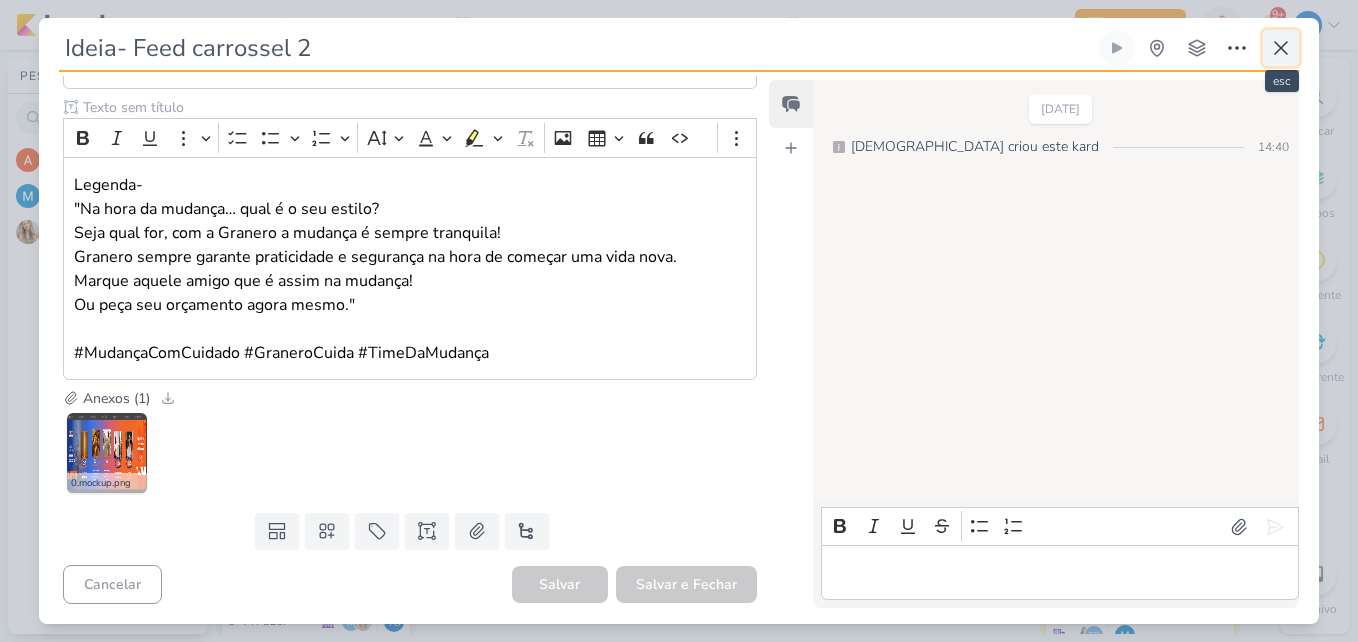 click 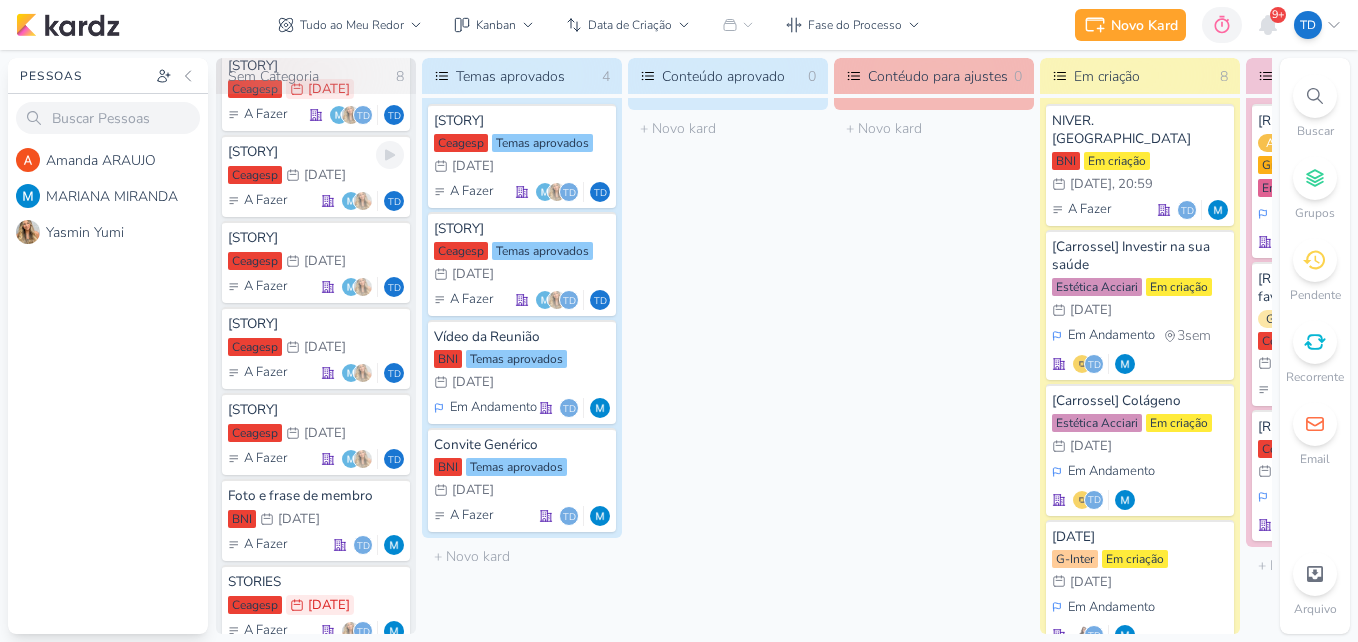 scroll, scrollTop: 227, scrollLeft: 0, axis: vertical 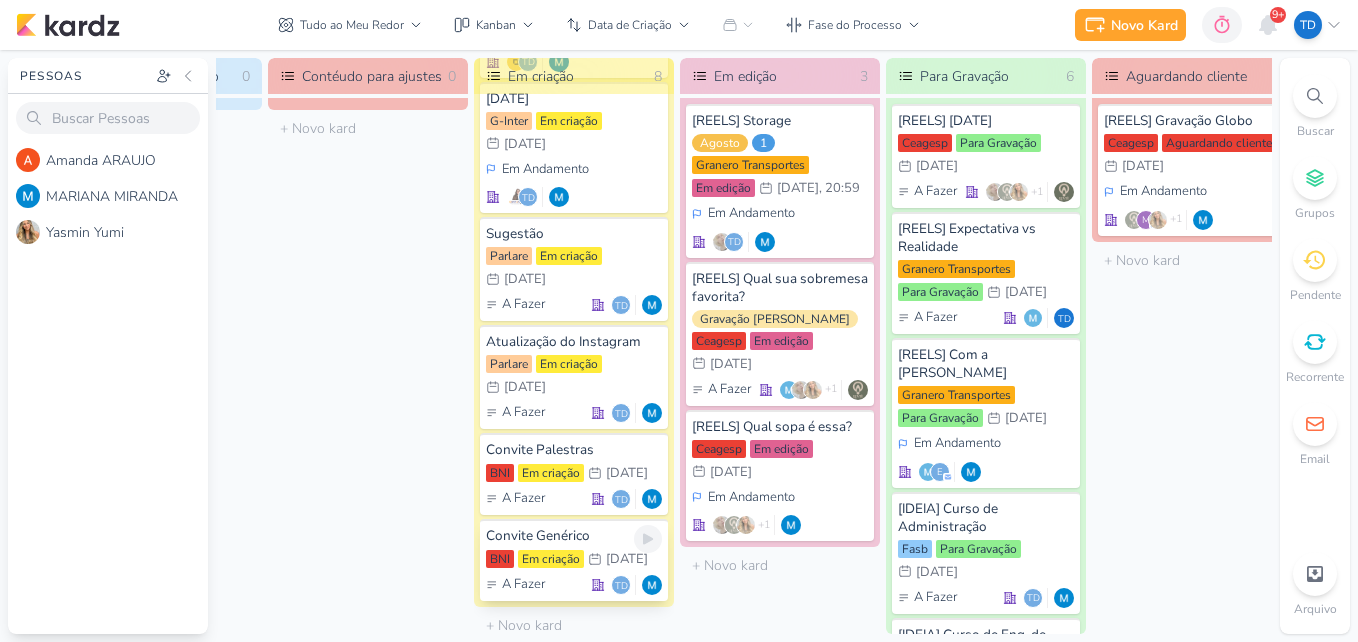 click on "Convite Genérico" at bounding box center [574, 536] 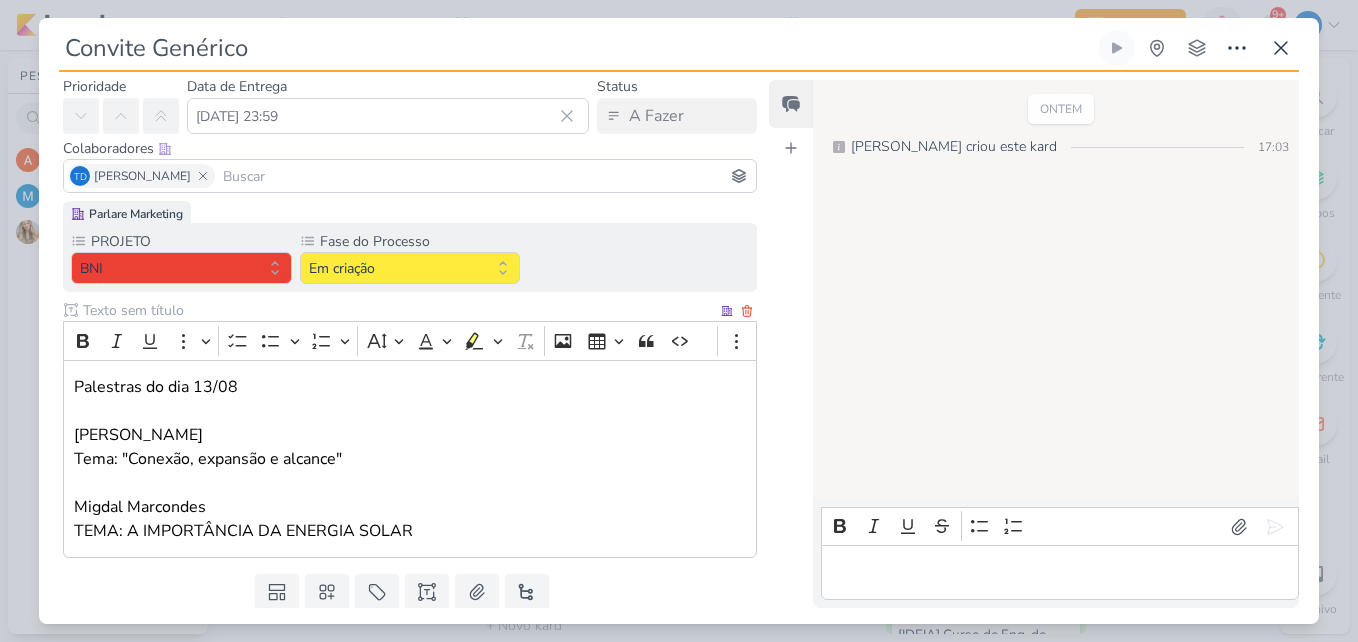scroll, scrollTop: 123, scrollLeft: 0, axis: vertical 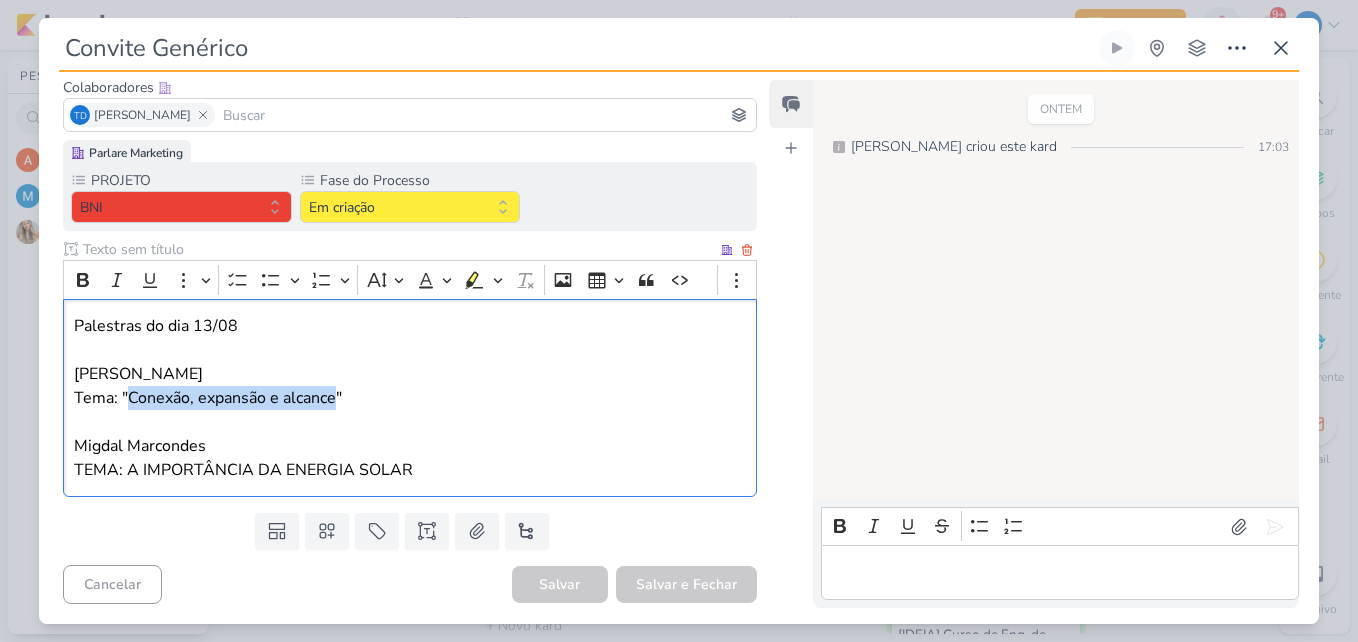 drag, startPoint x: 127, startPoint y: 394, endPoint x: 334, endPoint y: 409, distance: 207.54277 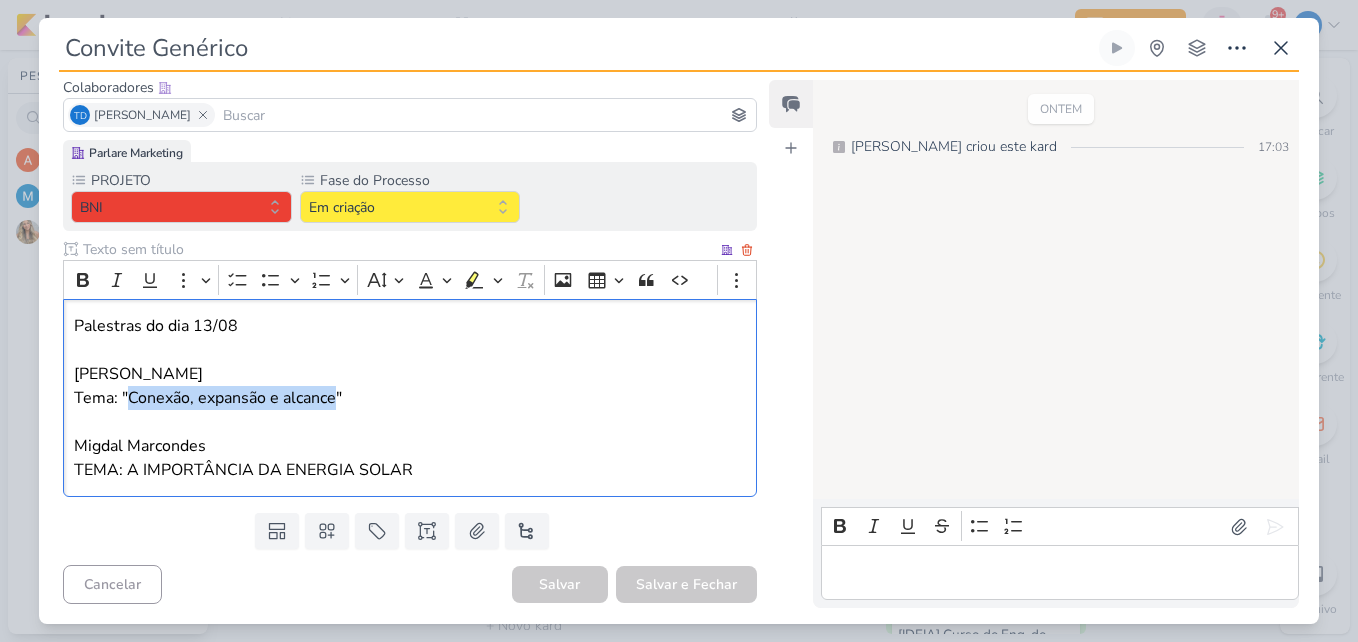 click on "Mateus Valério Tema: "Conexão, expansão e alcance" Migdal Marcondes TEMA: A IMPORTÂNCIA DA ENERGIA SOLAR" at bounding box center (410, 422) 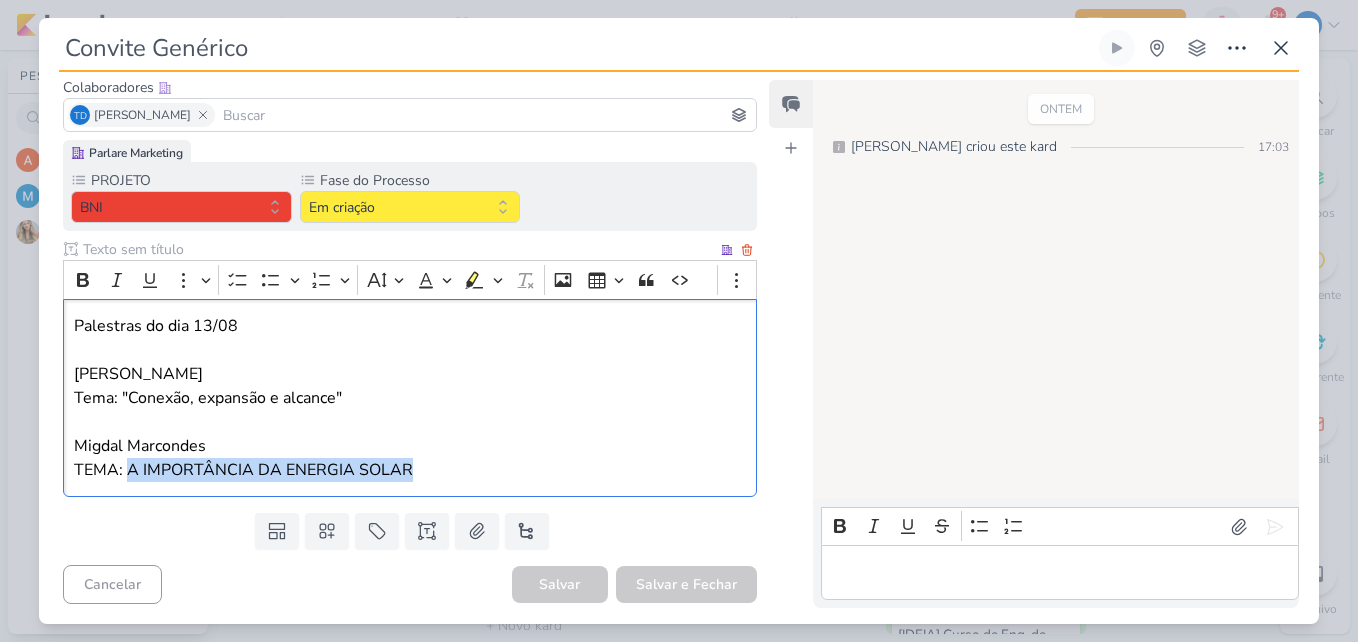 drag, startPoint x: 125, startPoint y: 465, endPoint x: 427, endPoint y: 469, distance: 302.0265 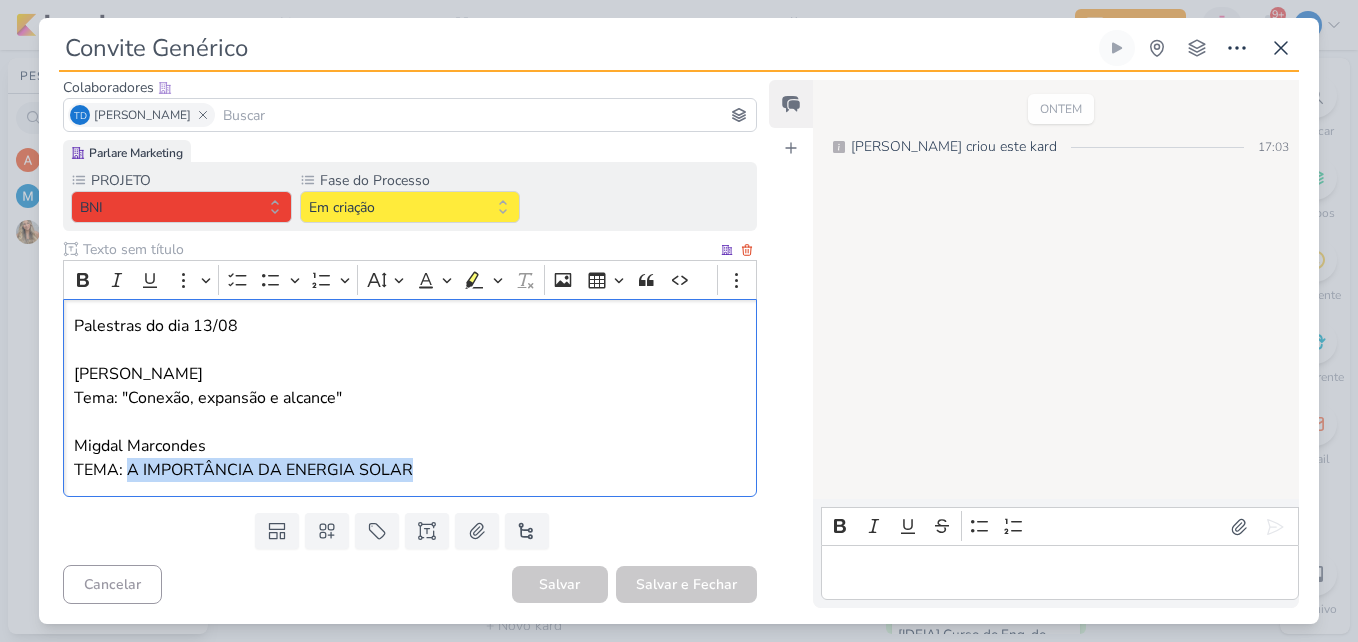 click on "Mateus Valério Tema: "Conexão, expansão e alcance" Migdal Marcondes TEMA: A IMPORTÂNCIA DA ENERGIA SOLAR" at bounding box center [410, 422] 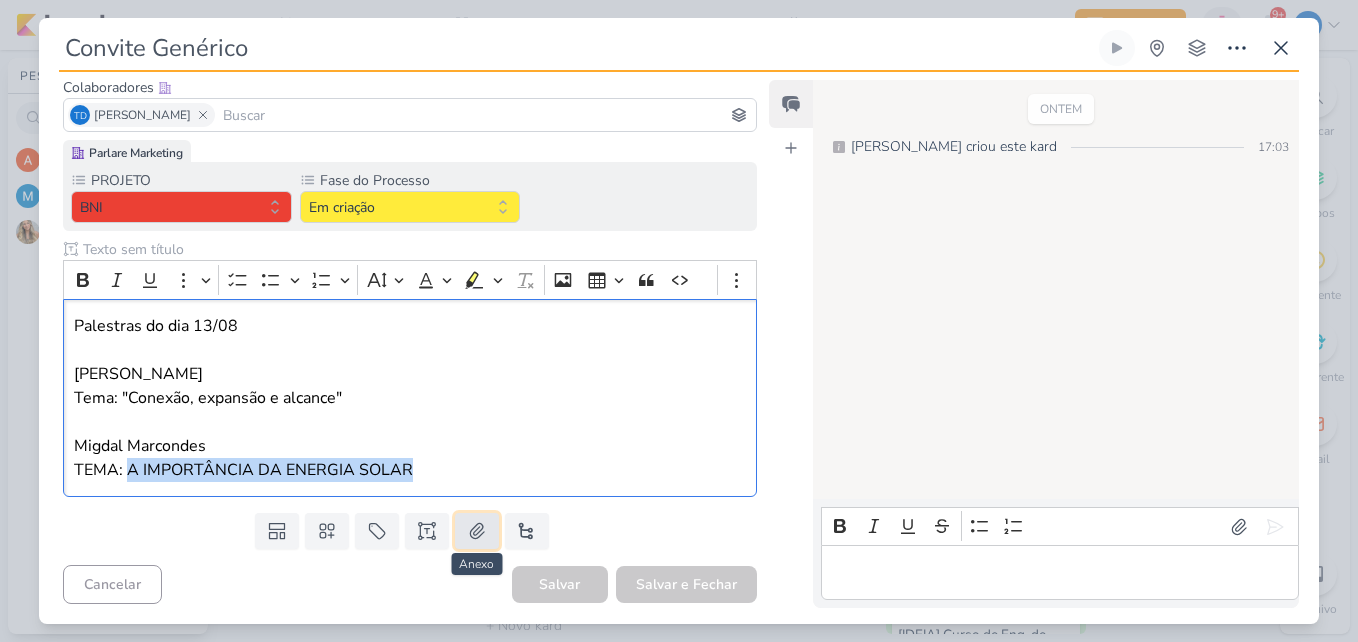 click 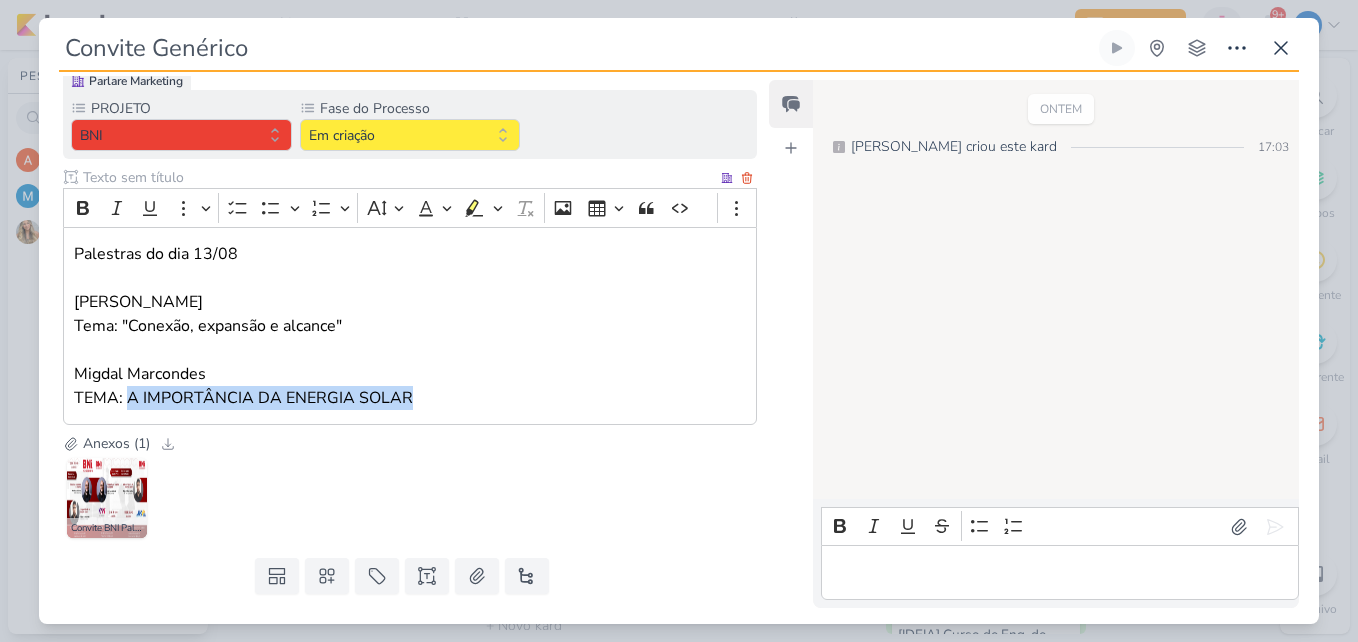 scroll, scrollTop: 240, scrollLeft: 0, axis: vertical 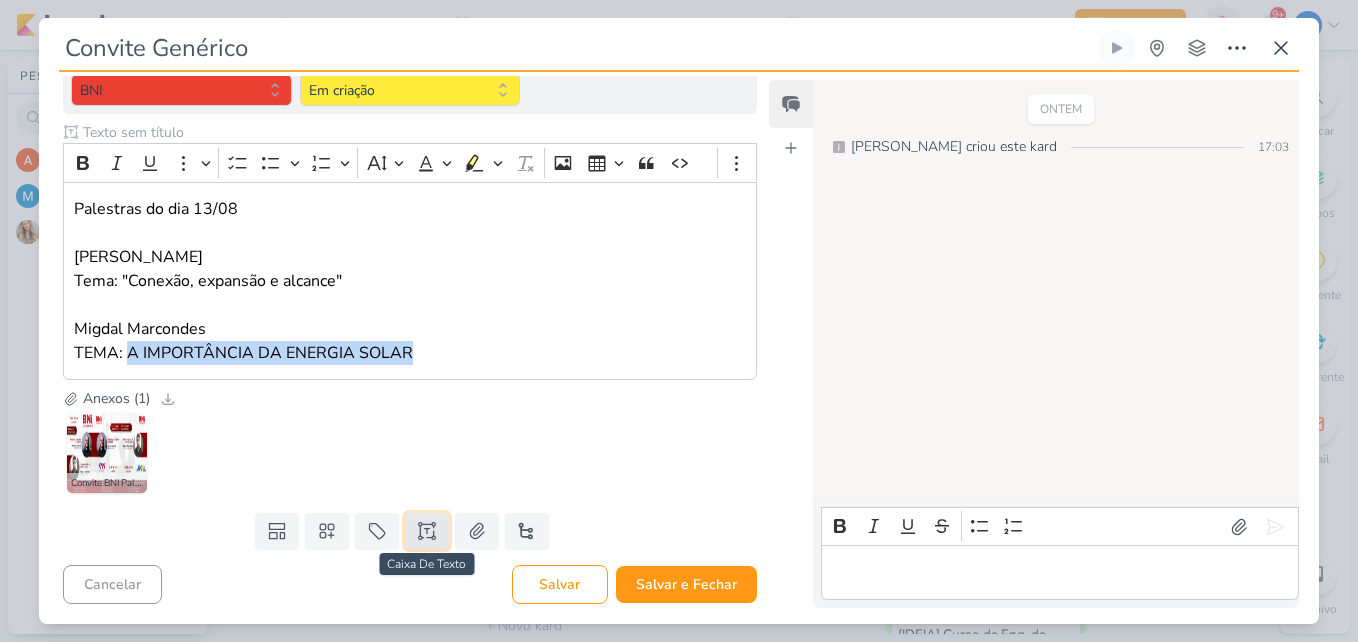 click 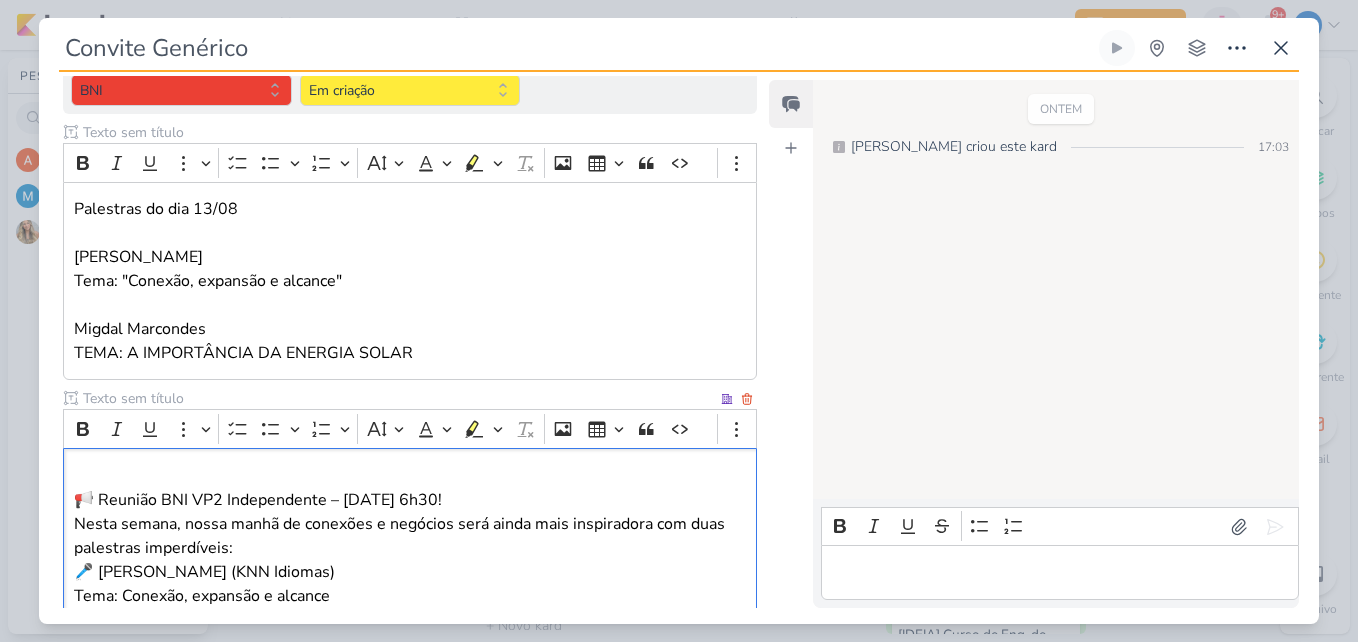scroll, scrollTop: 551, scrollLeft: 0, axis: vertical 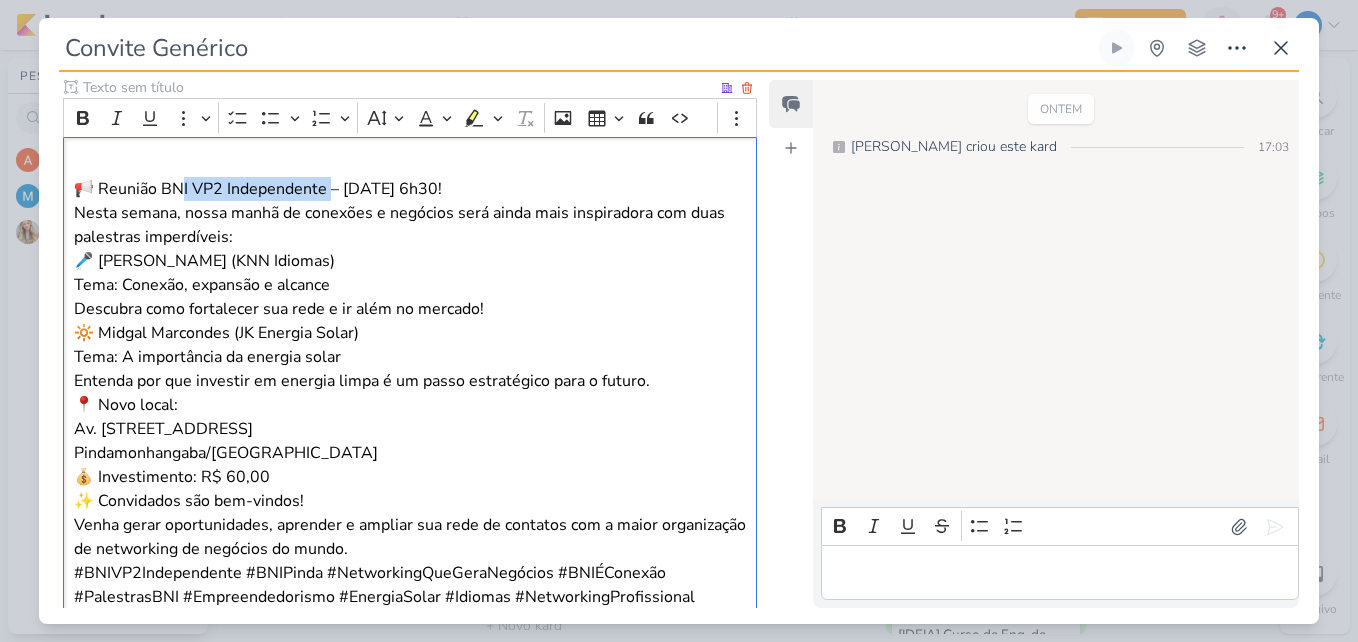 drag, startPoint x: 330, startPoint y: 187, endPoint x: 185, endPoint y: 183, distance: 145.05516 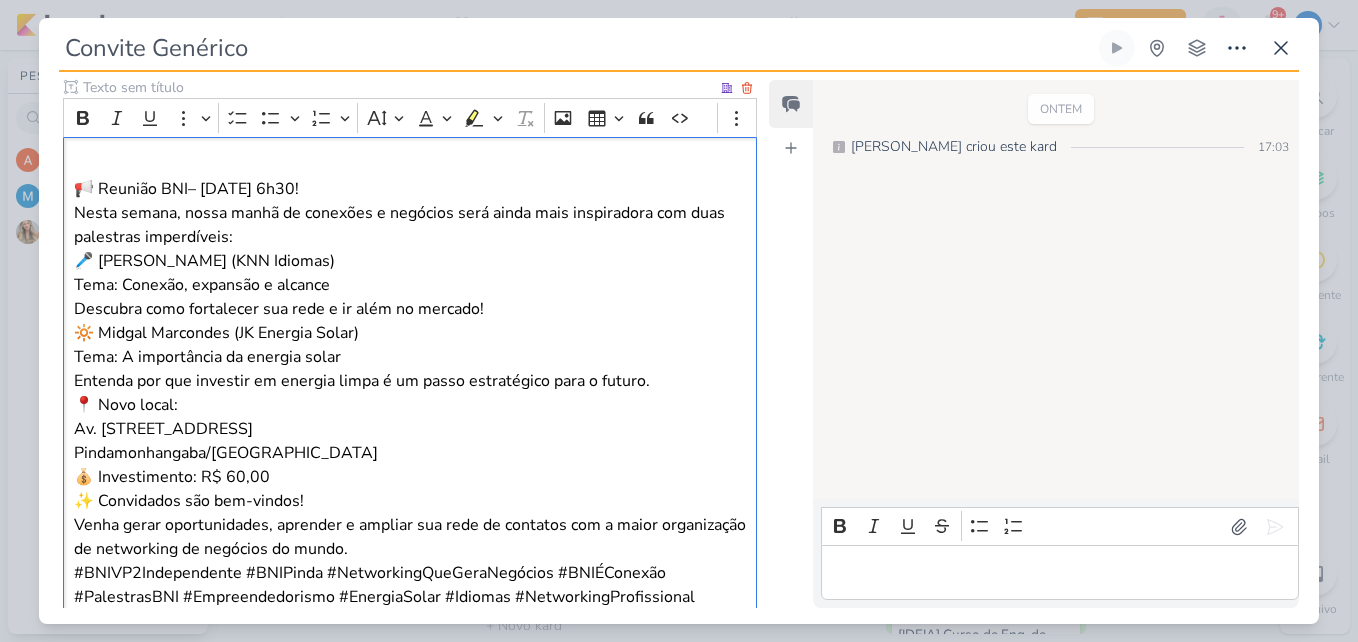 drag, startPoint x: 350, startPoint y: 186, endPoint x: 192, endPoint y: 184, distance: 158.01266 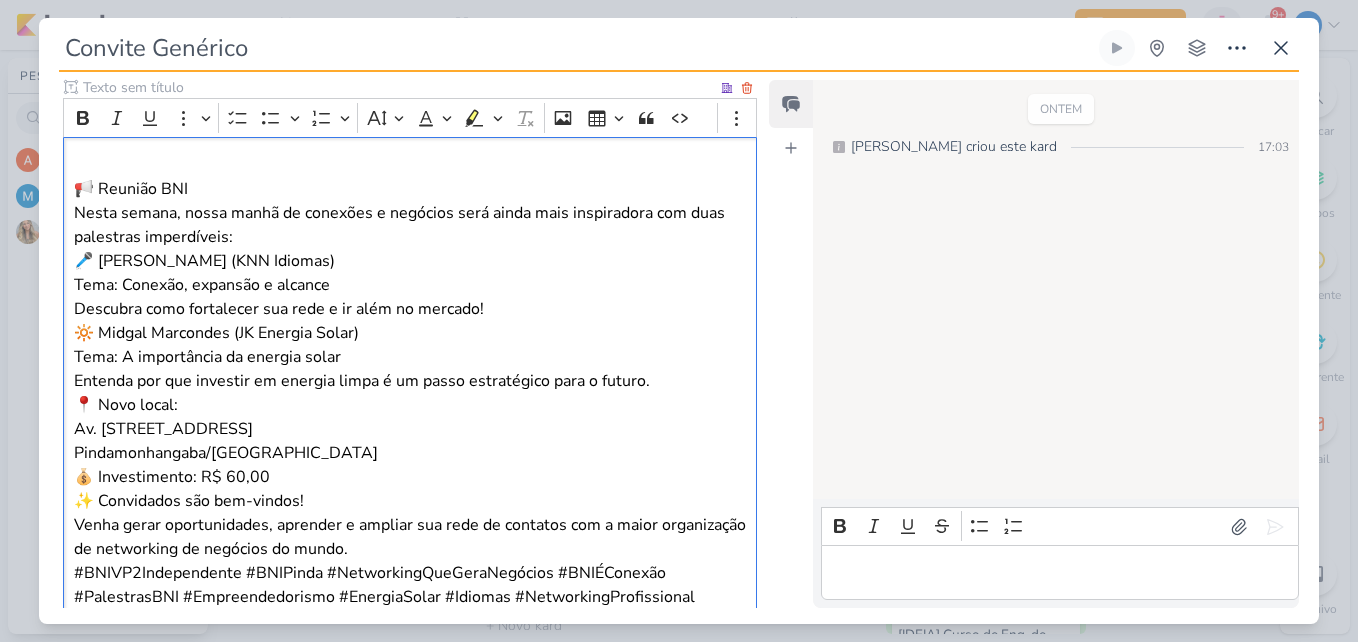 click on "📢 Reunião BNI Nesta semana, nossa manhã de conexões e negócios será ainda mais inspiradora com duas palestras imperdíveis:" at bounding box center (410, 201) 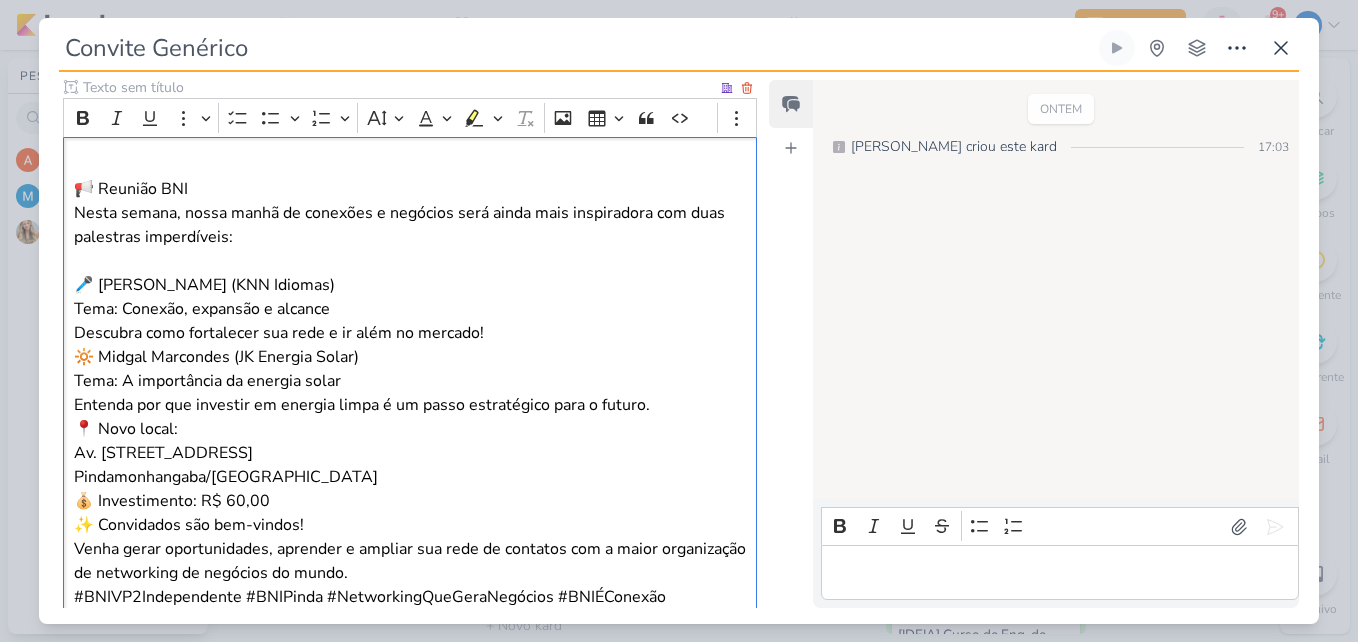 click on "🔆 Midgal Marcondes (JK Energia Solar) Tema: A importância da energia solar Entenda por que investir em energia limpa é um passo estratégico para o futuro." at bounding box center [410, 381] 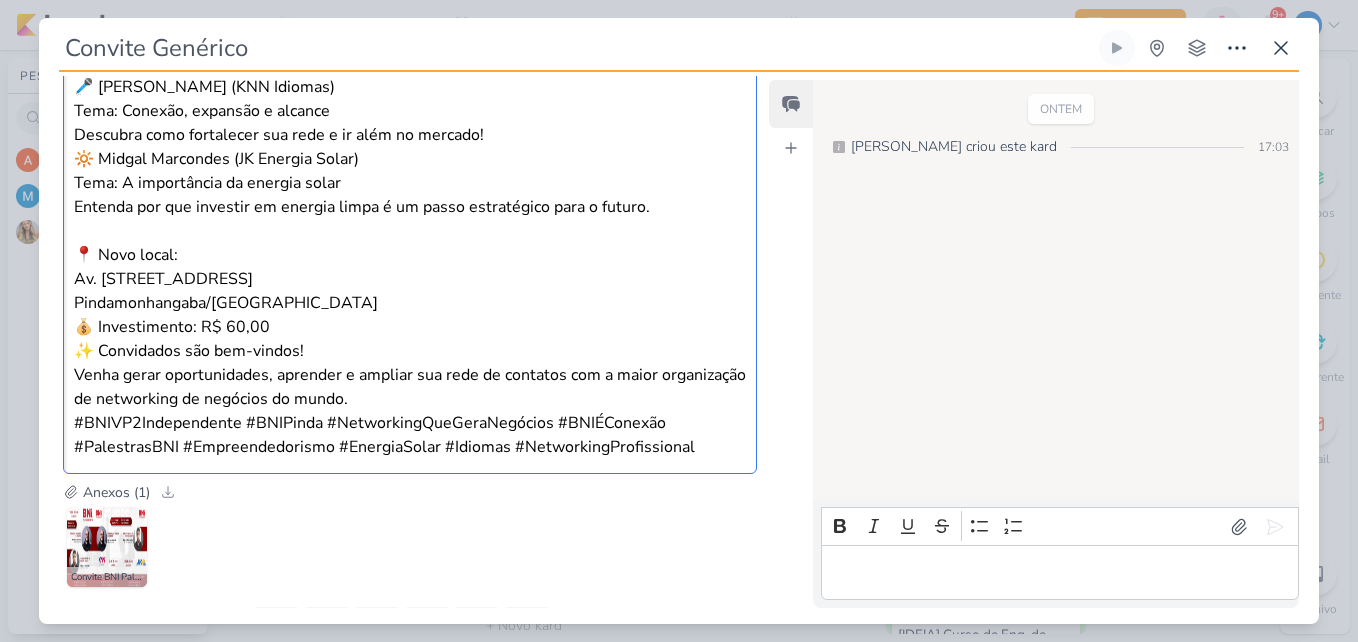 scroll, scrollTop: 751, scrollLeft: 0, axis: vertical 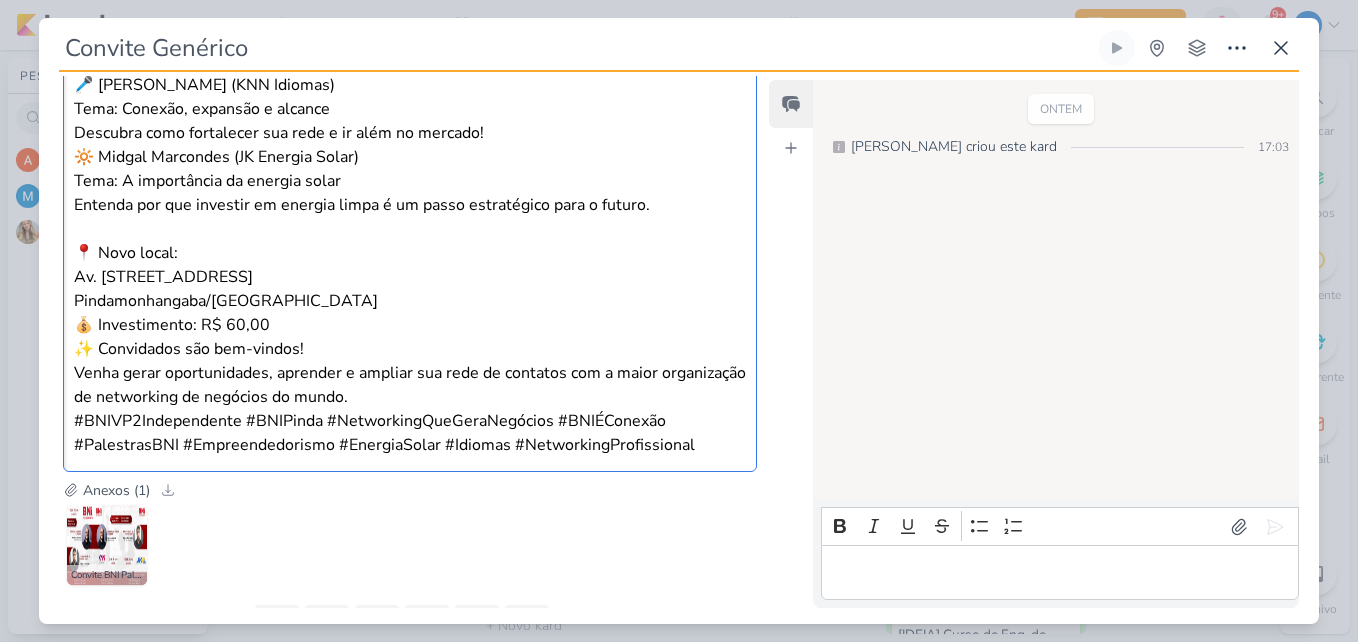 click on "✨ Convidados são bem-vindos! Venha gerar oportunidades, aprender e ampliar sua rede de contatos com a maior organização de networking de negócios do mundo." at bounding box center (410, 373) 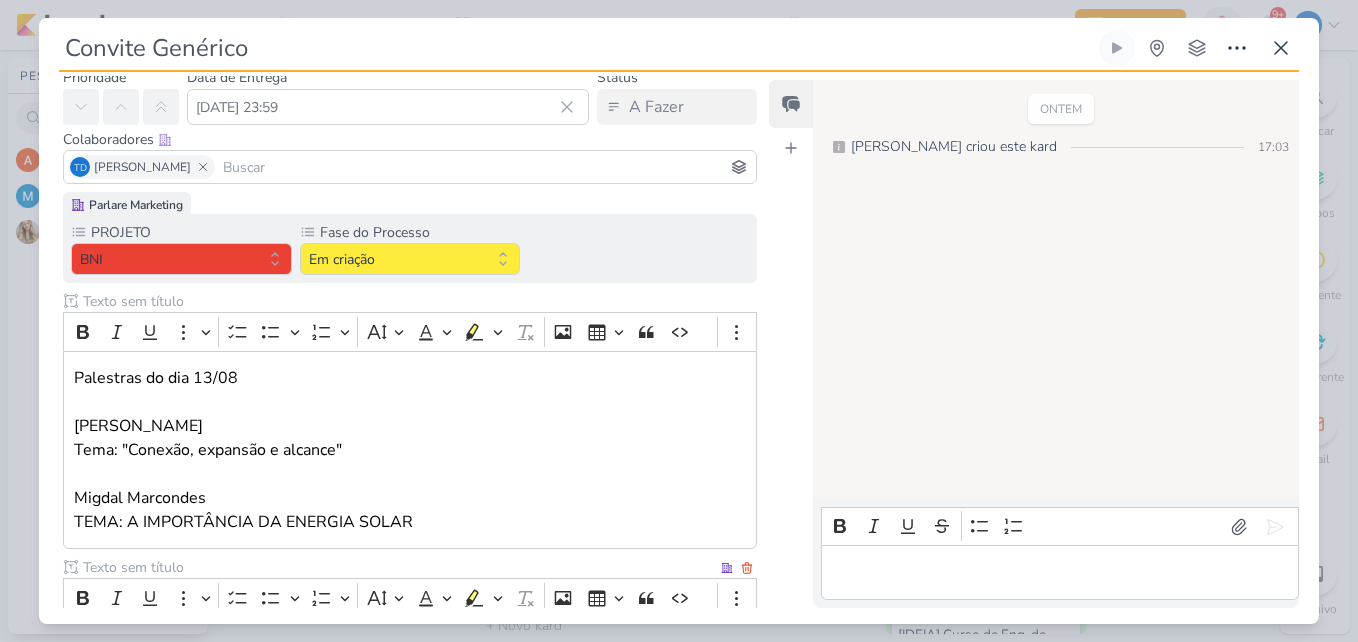 scroll, scrollTop: 0, scrollLeft: 0, axis: both 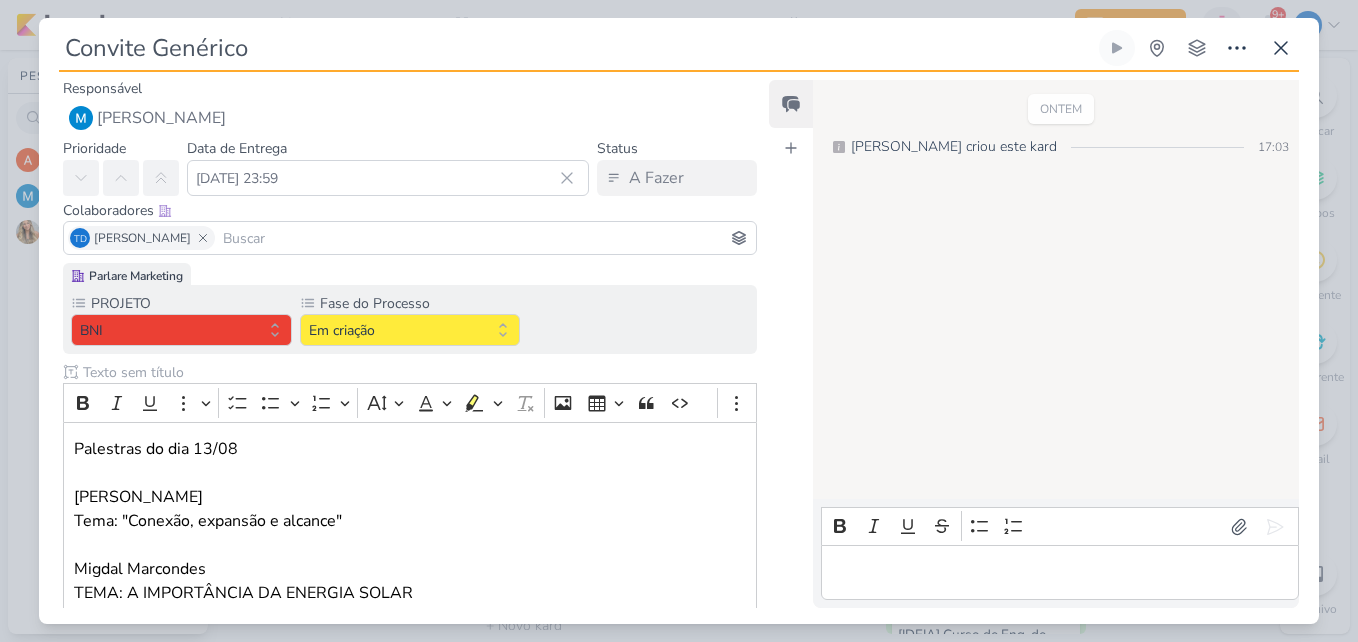 click on "PROJETO
BNI
Fase do Processo" at bounding box center [410, 319] 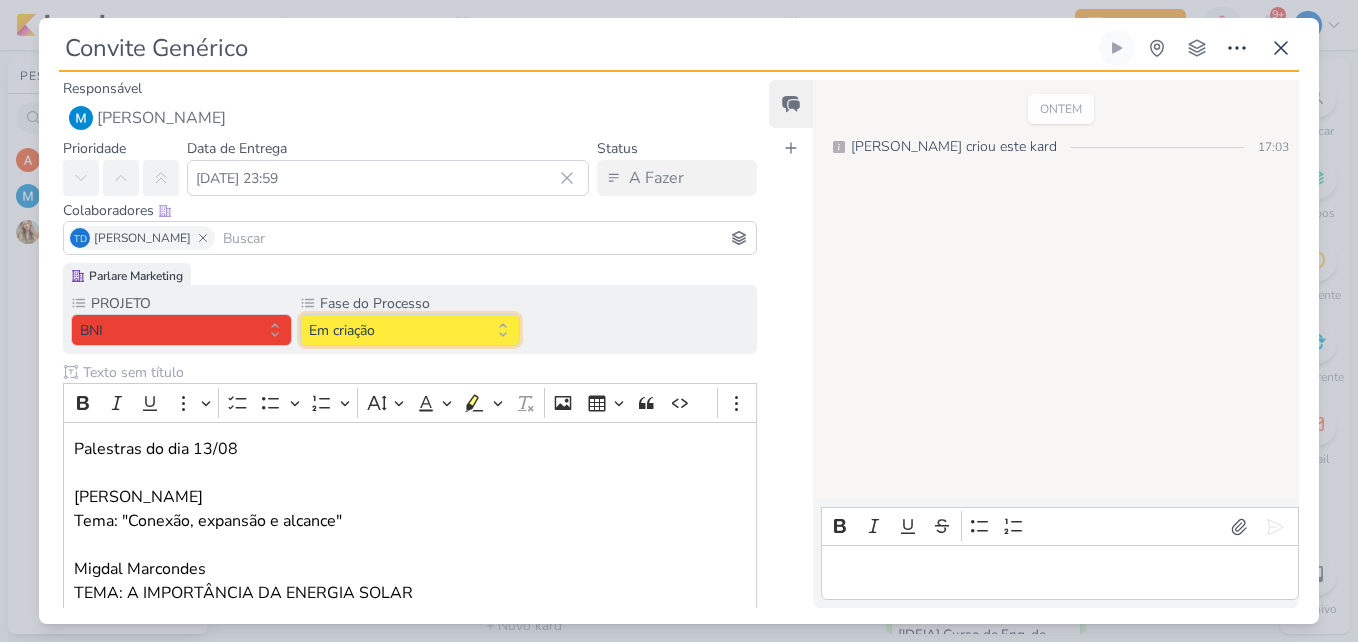 click on "Em criação" at bounding box center [410, 330] 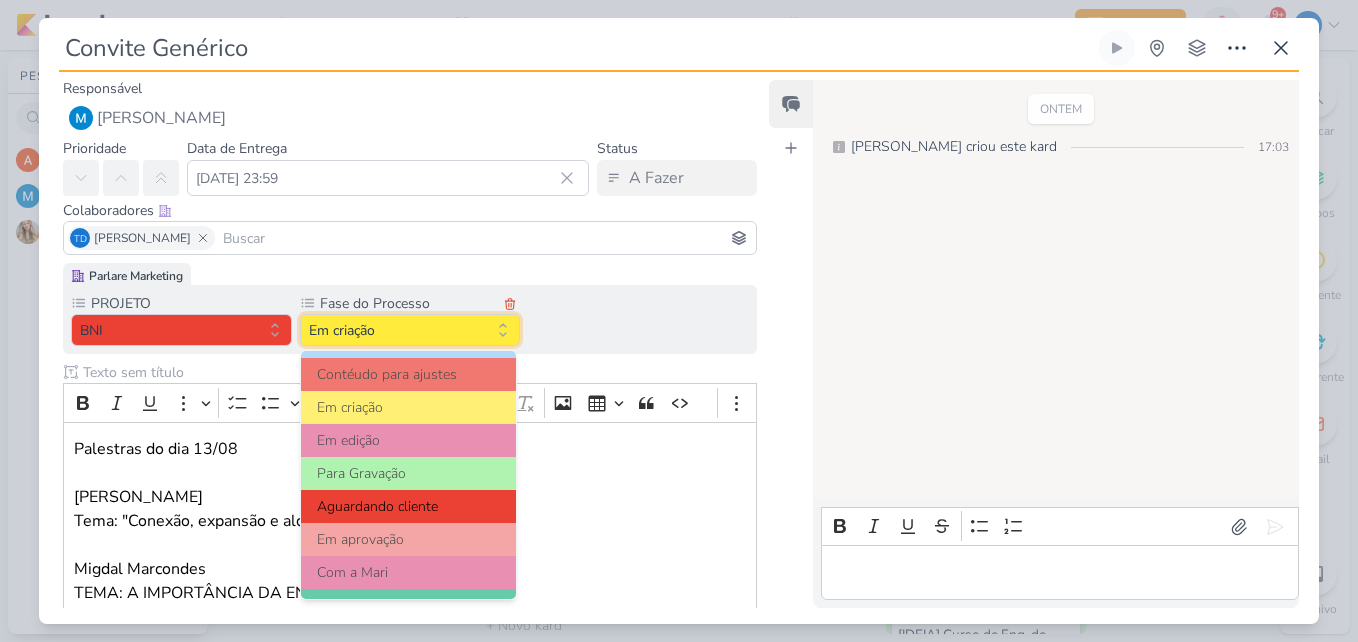 scroll, scrollTop: 193, scrollLeft: 0, axis: vertical 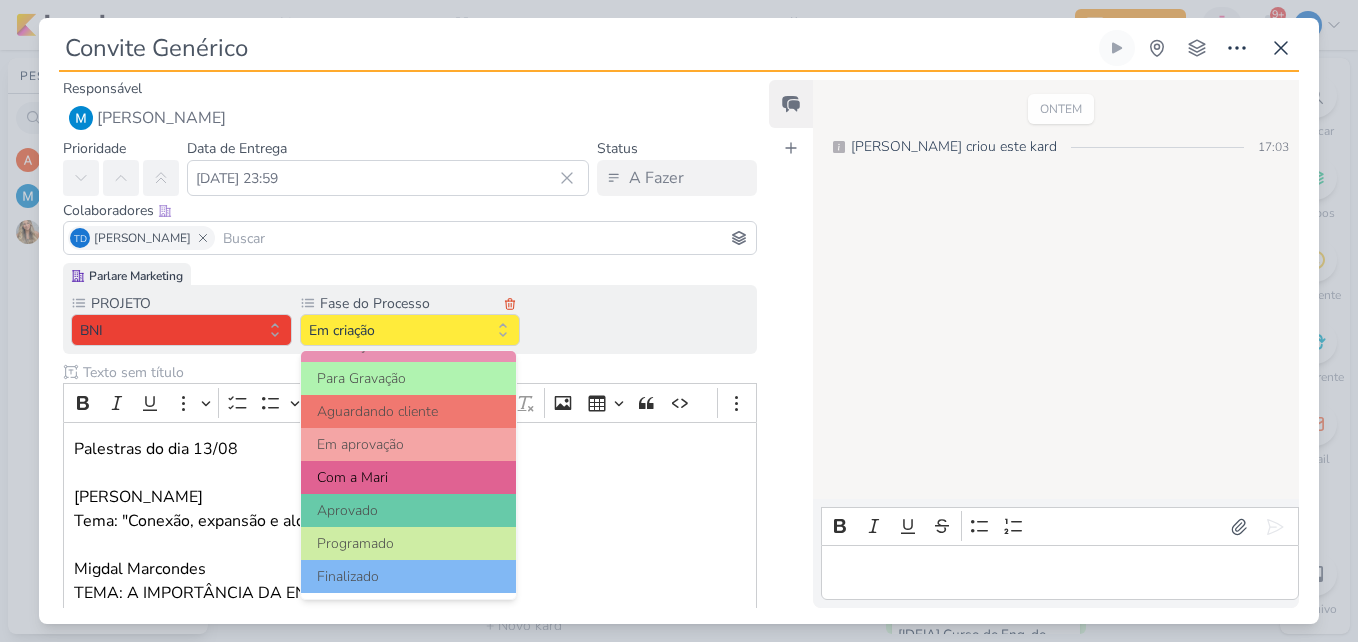 click on "Com a Mari" at bounding box center [409, 477] 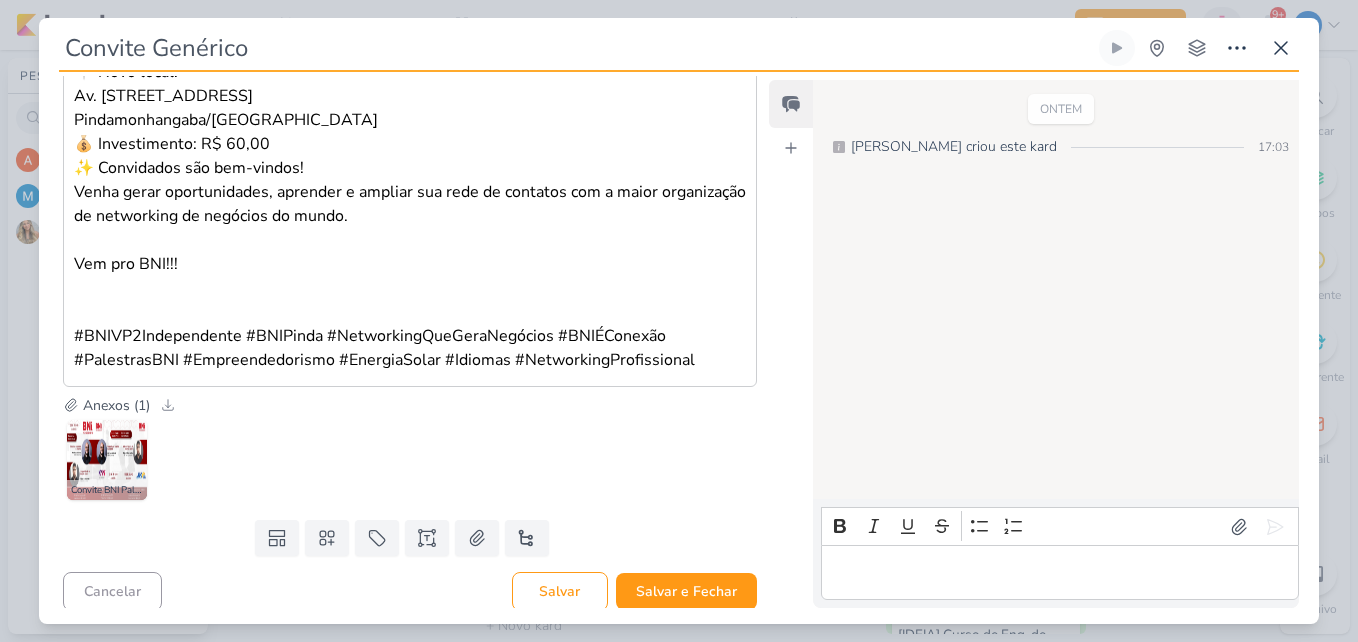 scroll, scrollTop: 939, scrollLeft: 0, axis: vertical 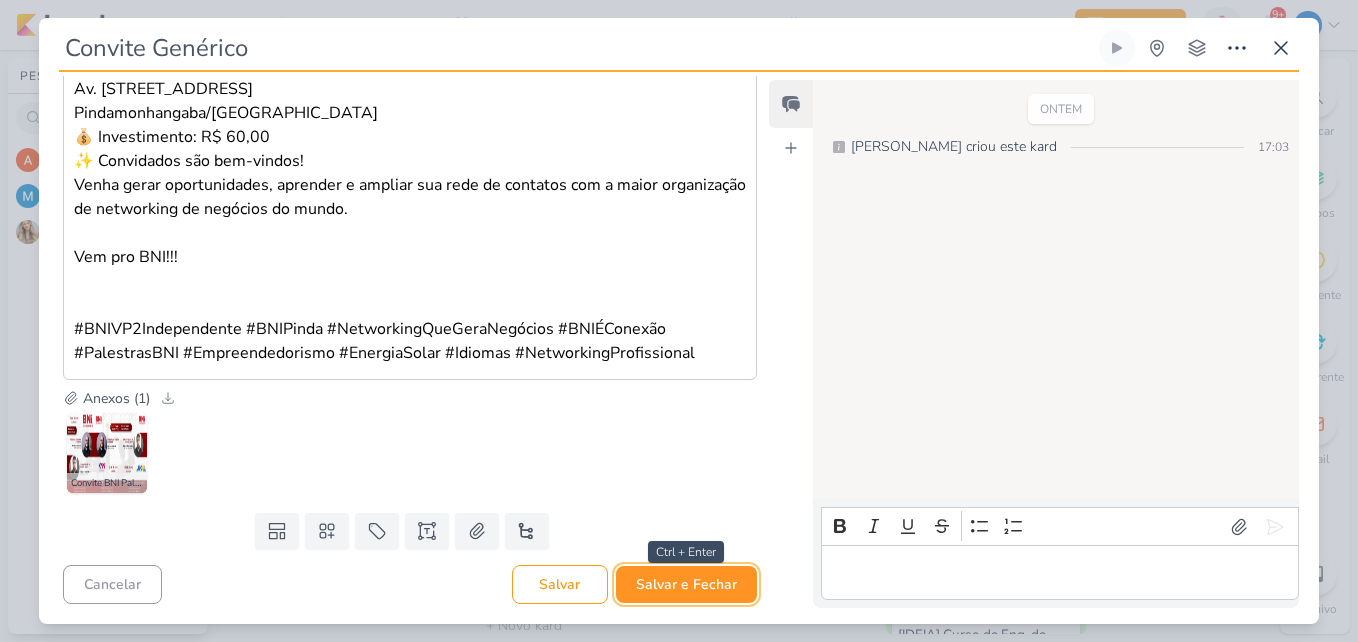 click on "Salvar e Fechar" at bounding box center [686, 584] 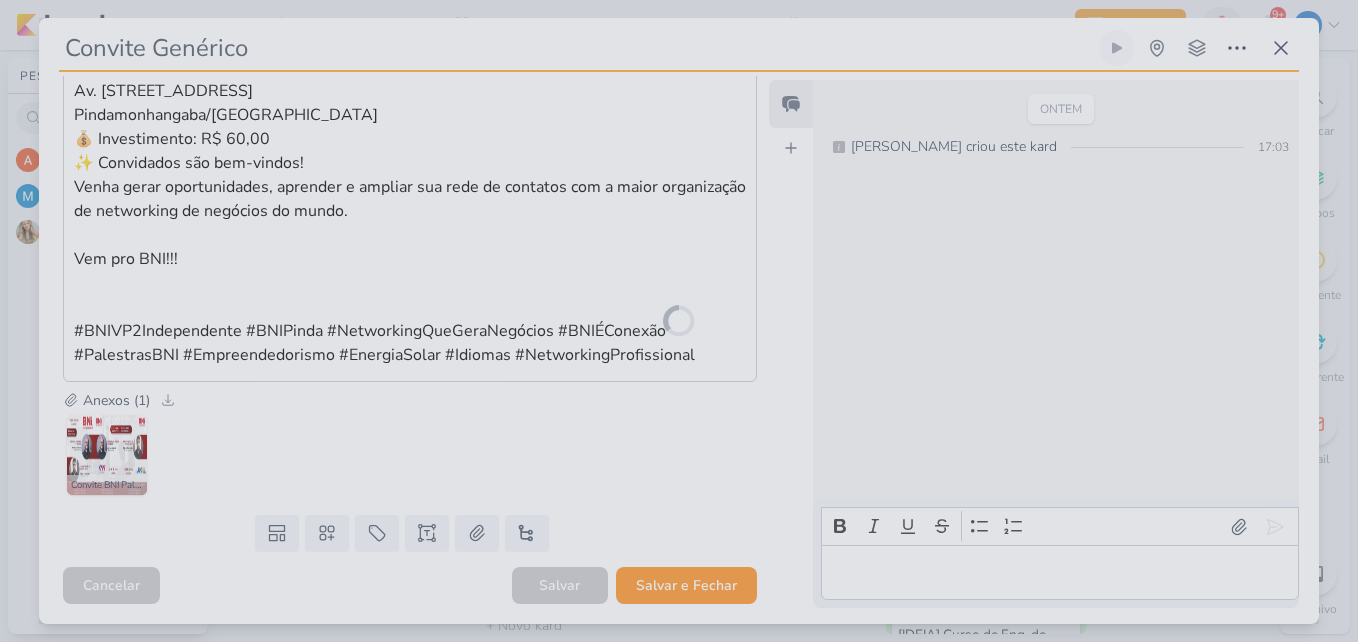 scroll, scrollTop: 937, scrollLeft: 0, axis: vertical 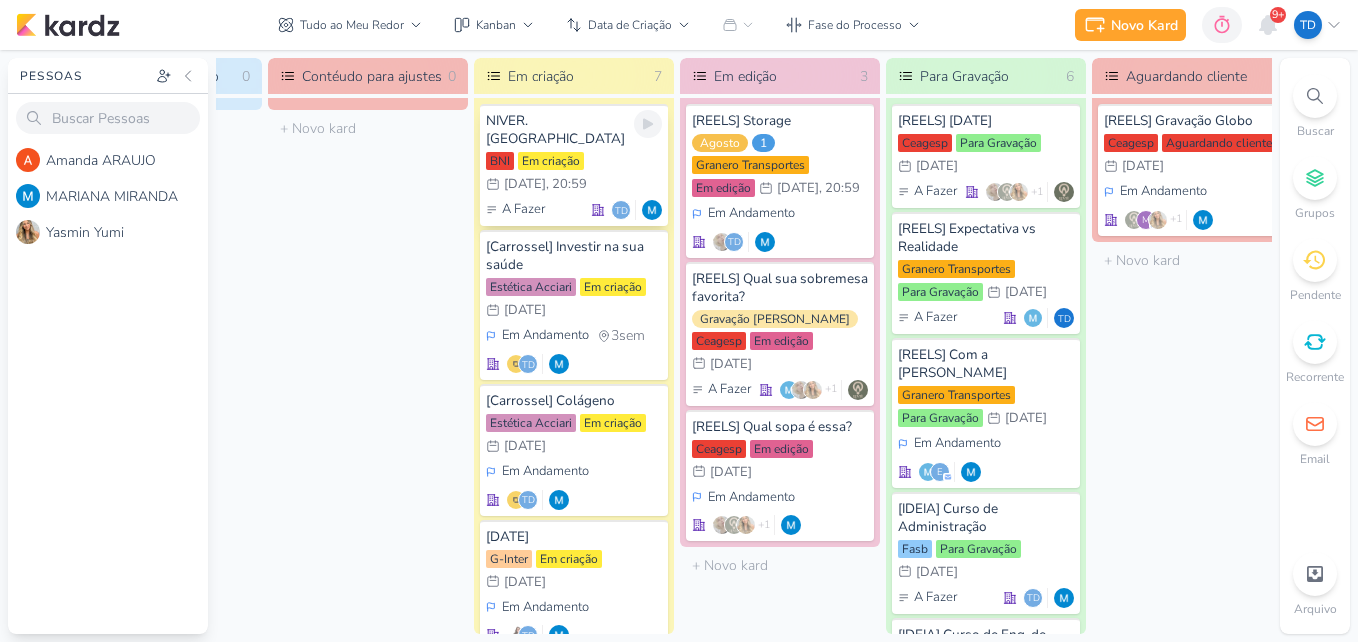 click on "BNI
Em criação
9/8
9 de ago
, 20:59" at bounding box center (574, 174) 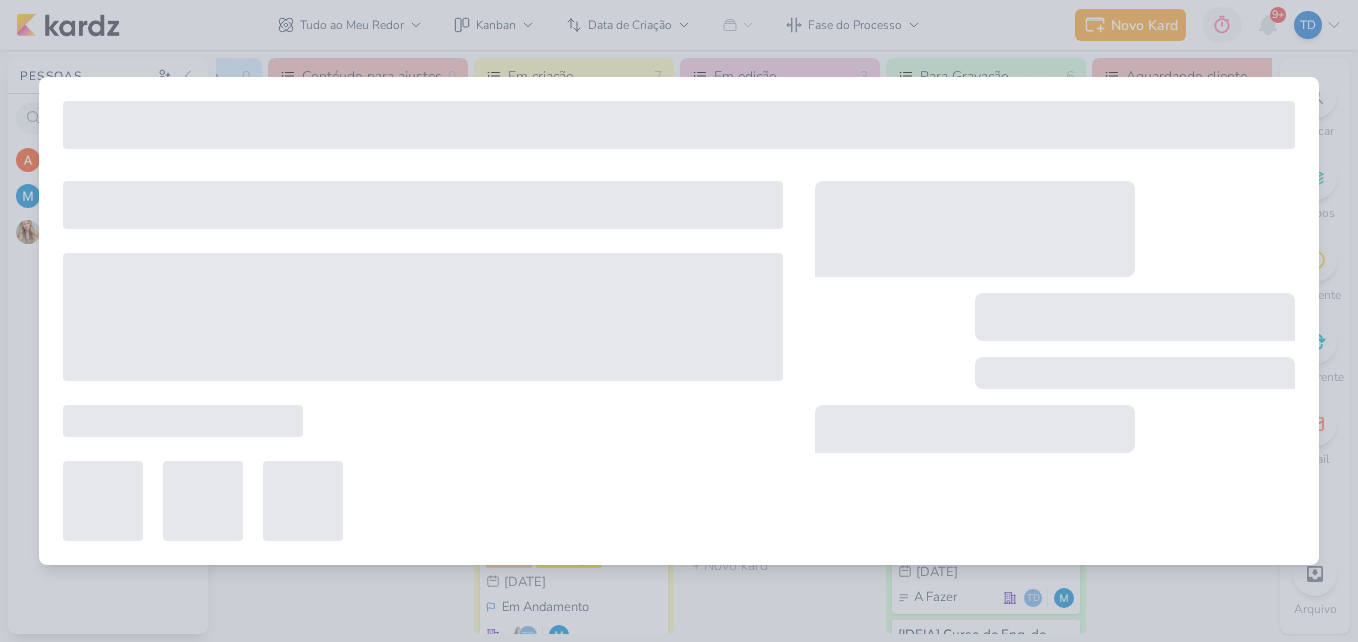 type on "NIVER. [GEOGRAPHIC_DATA]" 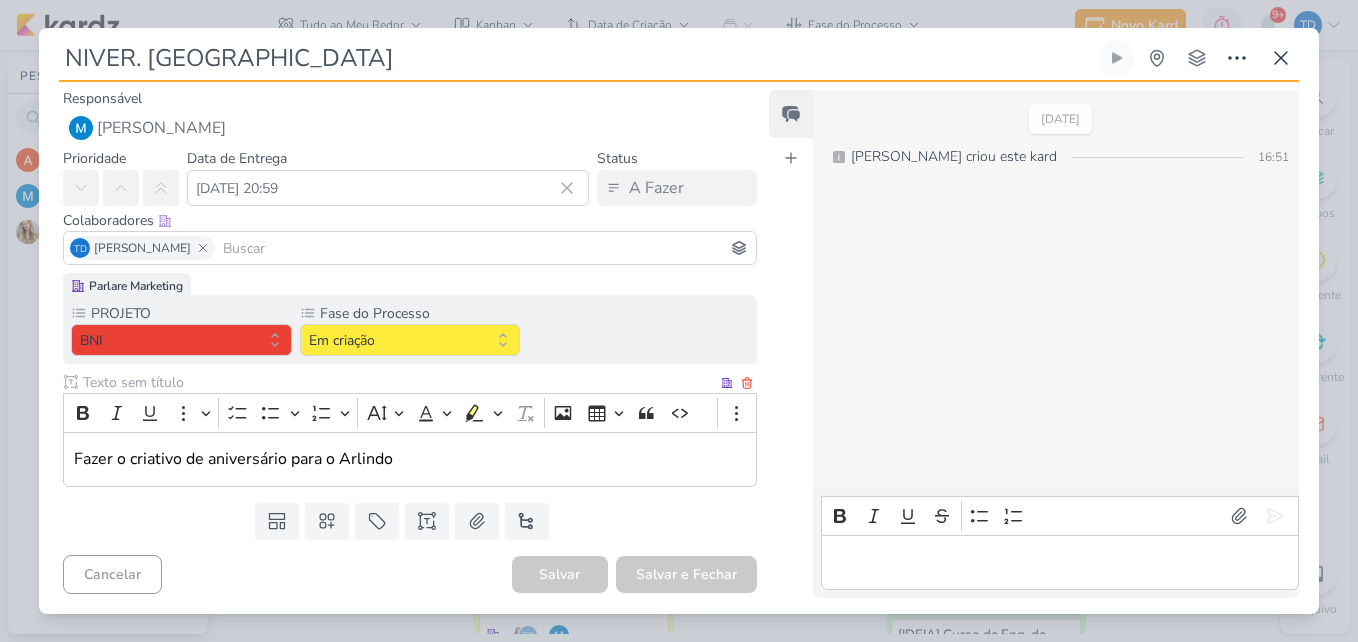scroll, scrollTop: 0, scrollLeft: 0, axis: both 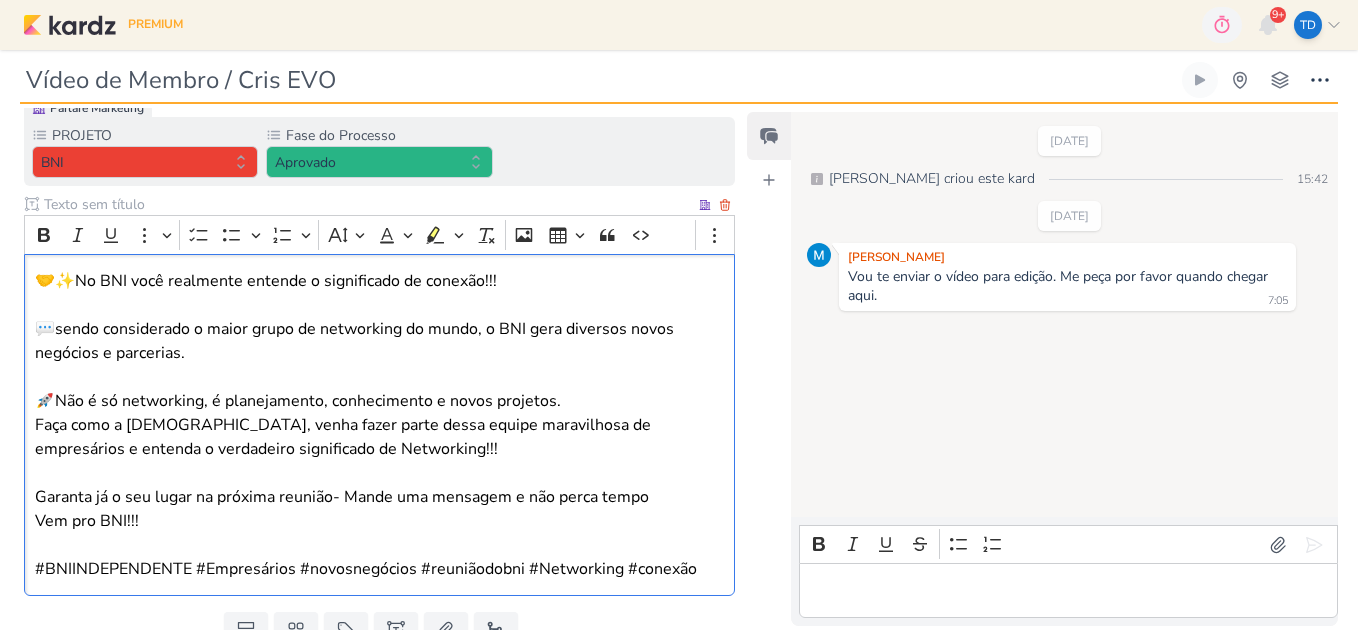 drag, startPoint x: 39, startPoint y: 271, endPoint x: 708, endPoint y: 576, distance: 735.24554 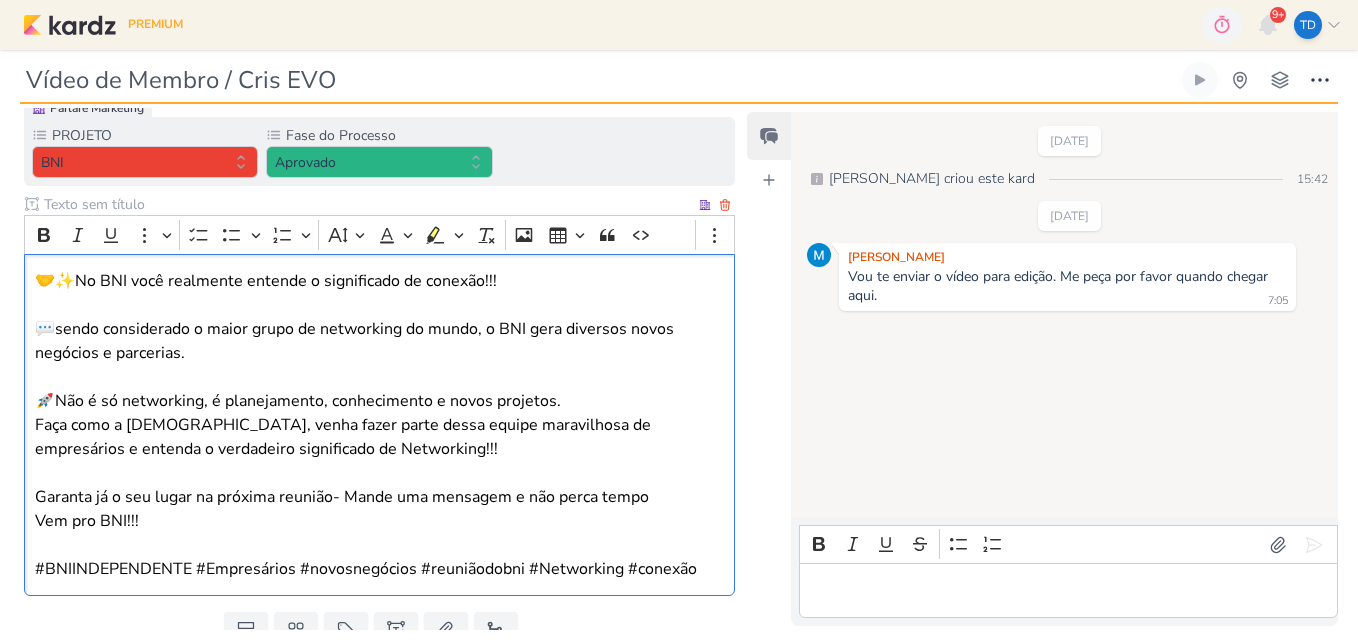 click on "🤝✨ No BNI você realmente entende o significado de conexão!!! 💬 sendo considerado o maior grupo de networking do mundo, o BNI gera diversos novos negócios e parcerias. 🚀 Não é só networking, é planejamento, conhecimento e novos projetos. Faça como a Cristiane, venha fazer parte dessa equipe maravilhosa de empresários e entenda o verdadeiro significado de Networking!!! Garanta já o seu lugar na próxima reunião- Mande uma mensagem e não perca tempo Vem pro BNI!!! #BNIINDEPENDENTE #Empresários #novosnegócios #reuniãodobni #Networking #conexão" at bounding box center (379, 425) 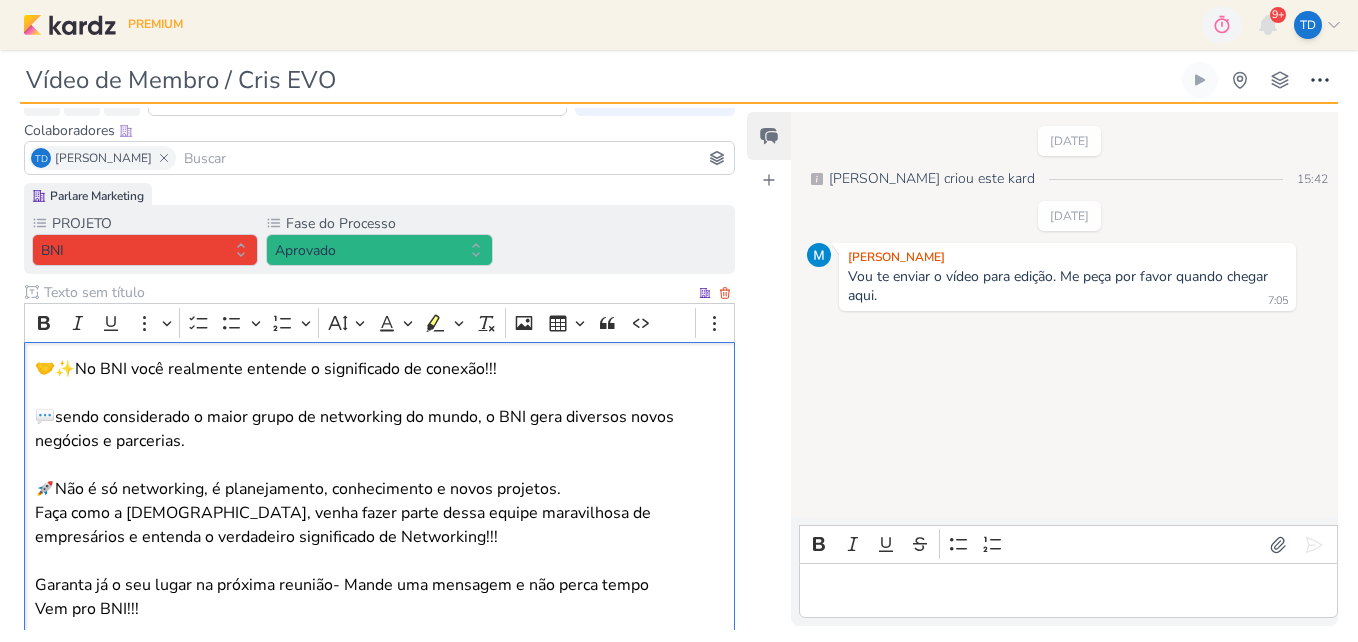 scroll, scrollTop: 0, scrollLeft: 0, axis: both 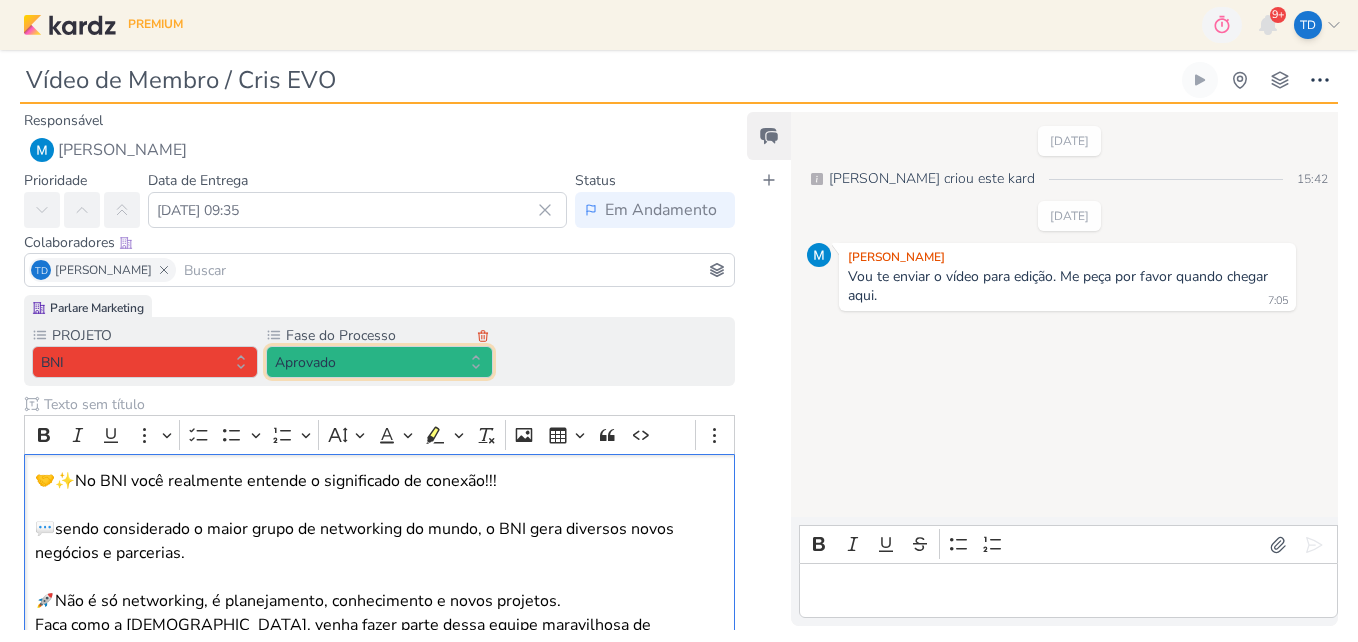 click on "Aprovado" at bounding box center [379, 362] 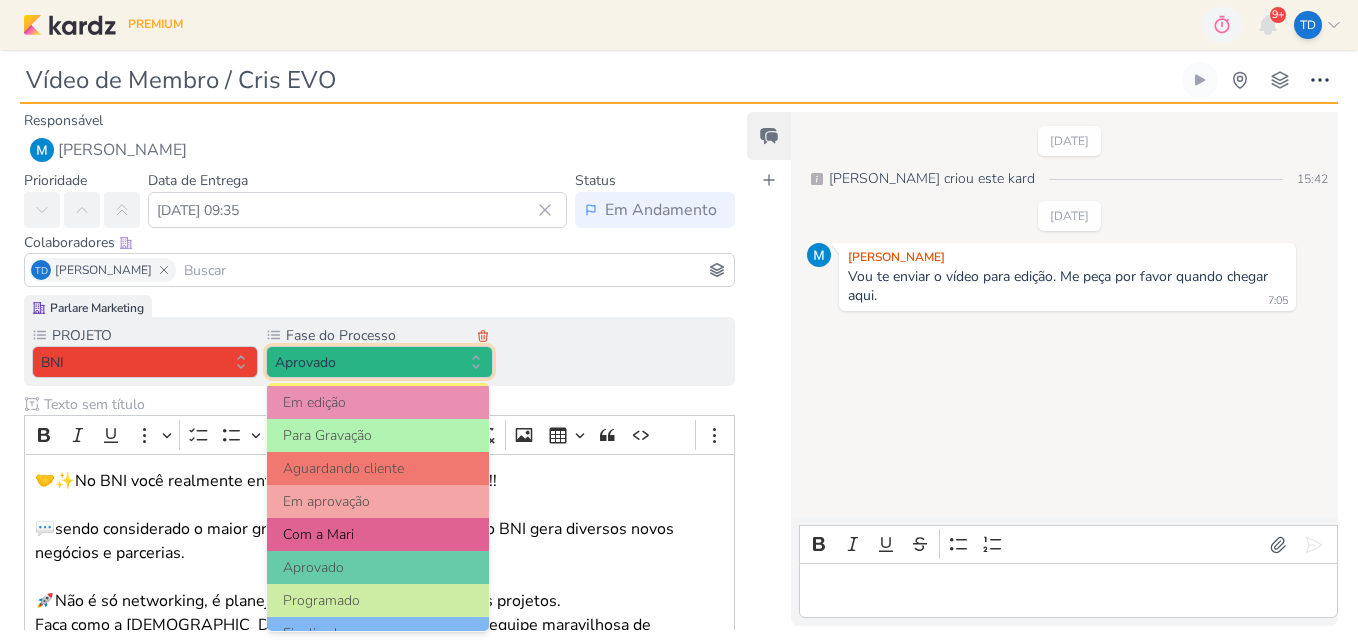 scroll, scrollTop: 193, scrollLeft: 0, axis: vertical 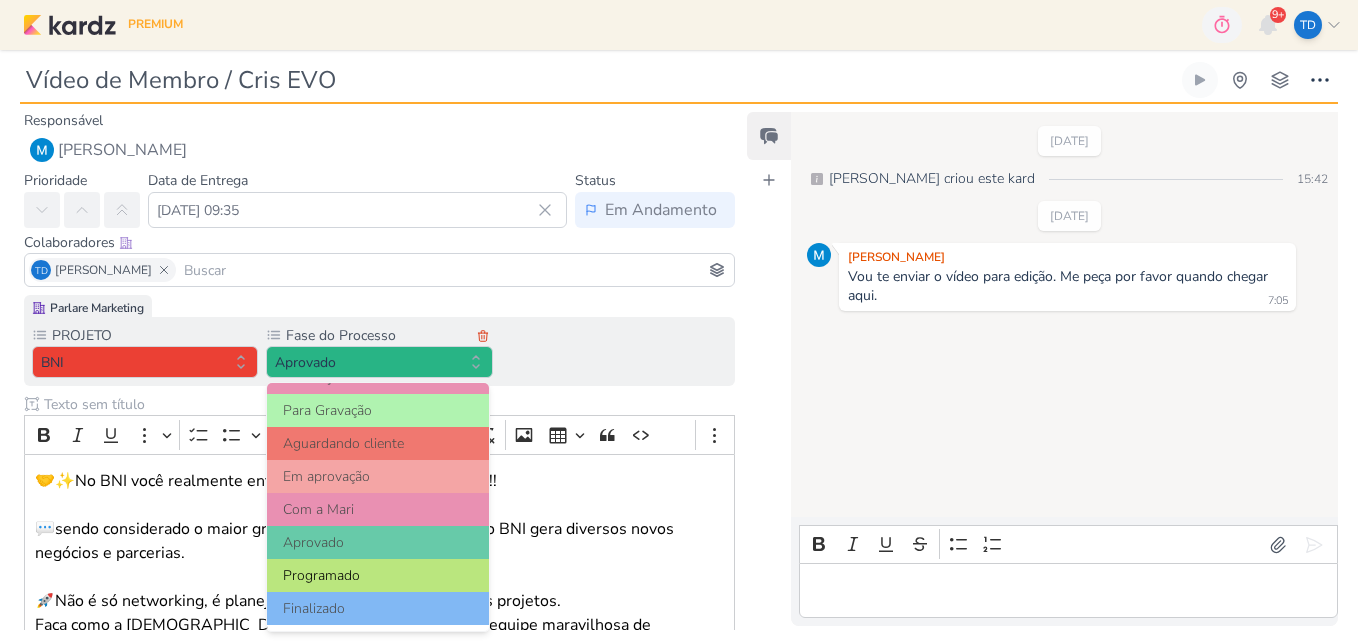 click on "Programado" at bounding box center [378, 575] 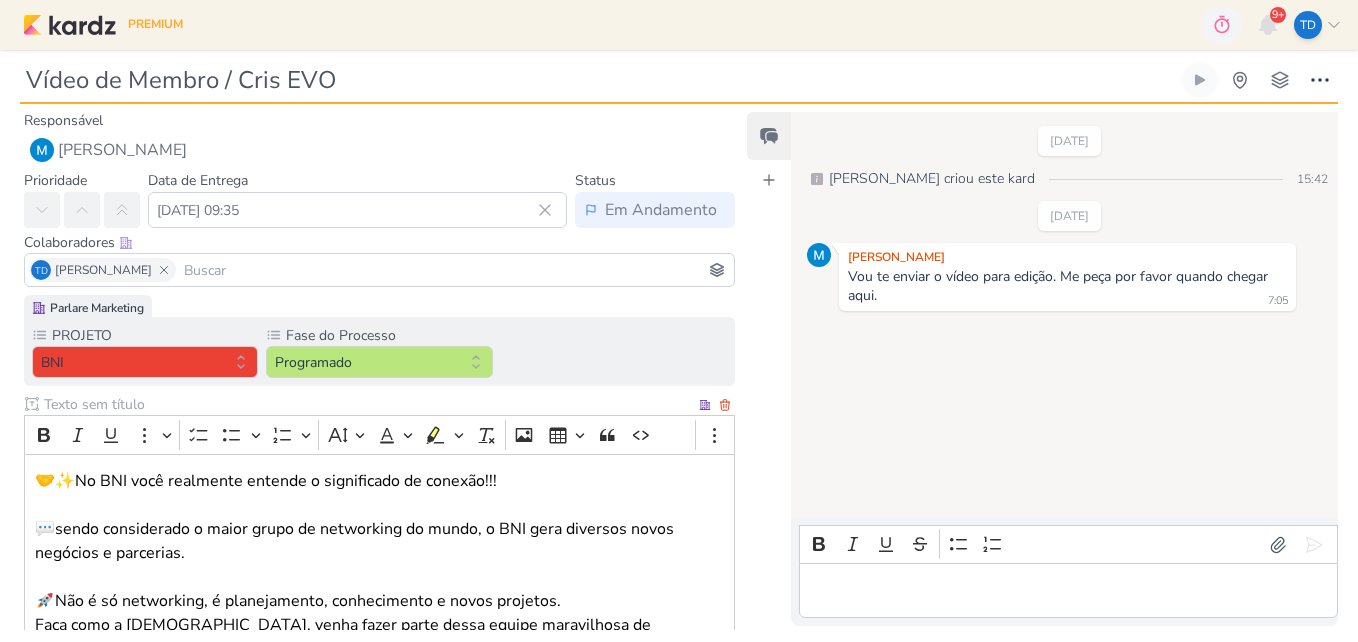 scroll, scrollTop: 277, scrollLeft: 0, axis: vertical 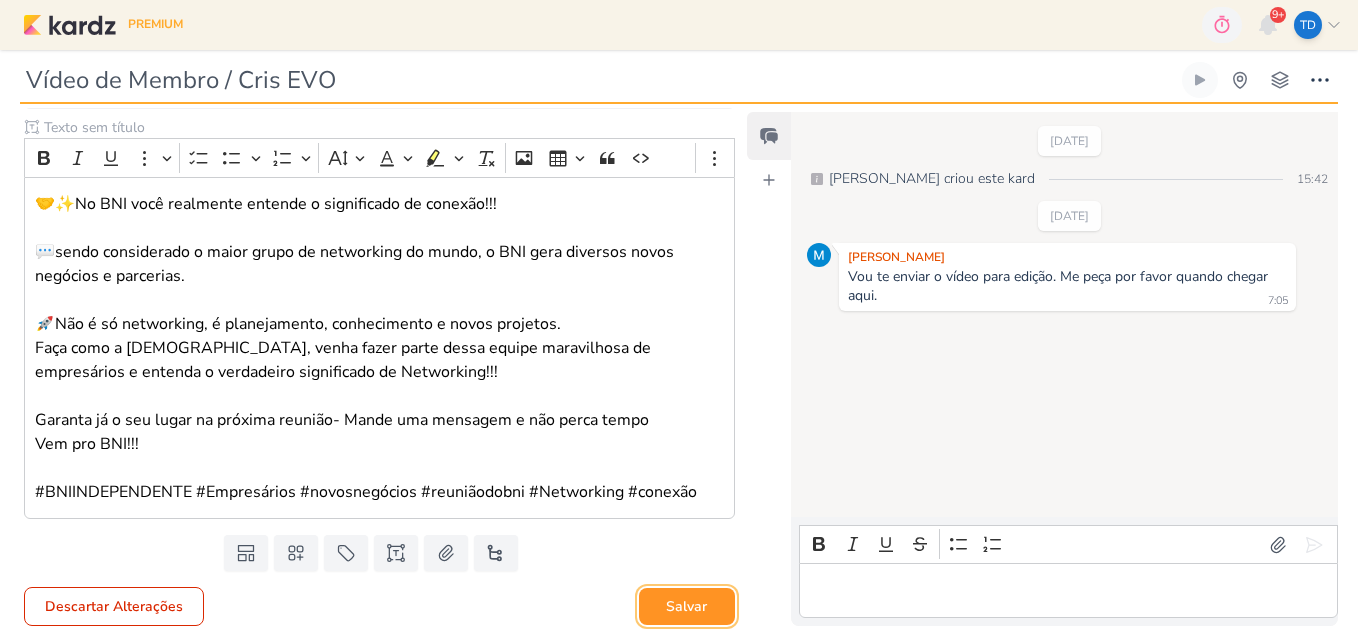 click on "Salvar" at bounding box center (687, 606) 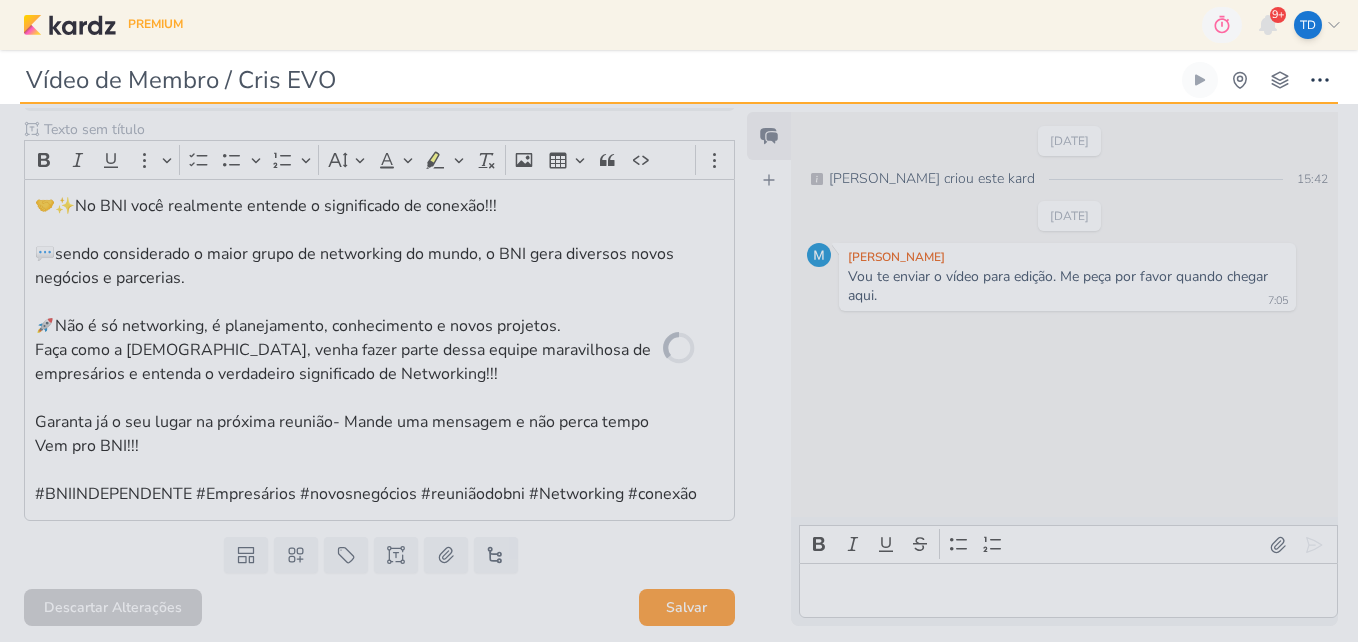 scroll, scrollTop: 275, scrollLeft: 0, axis: vertical 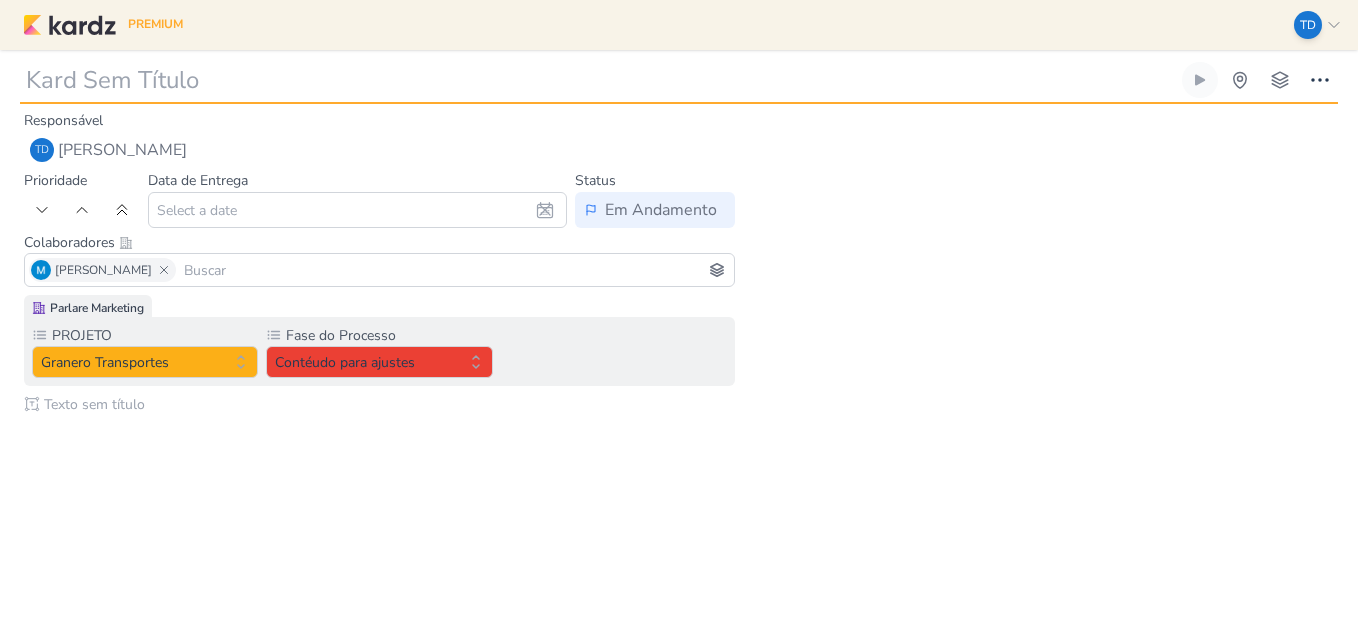 type on "[STORY][GEOGRAPHIC_DATA]" 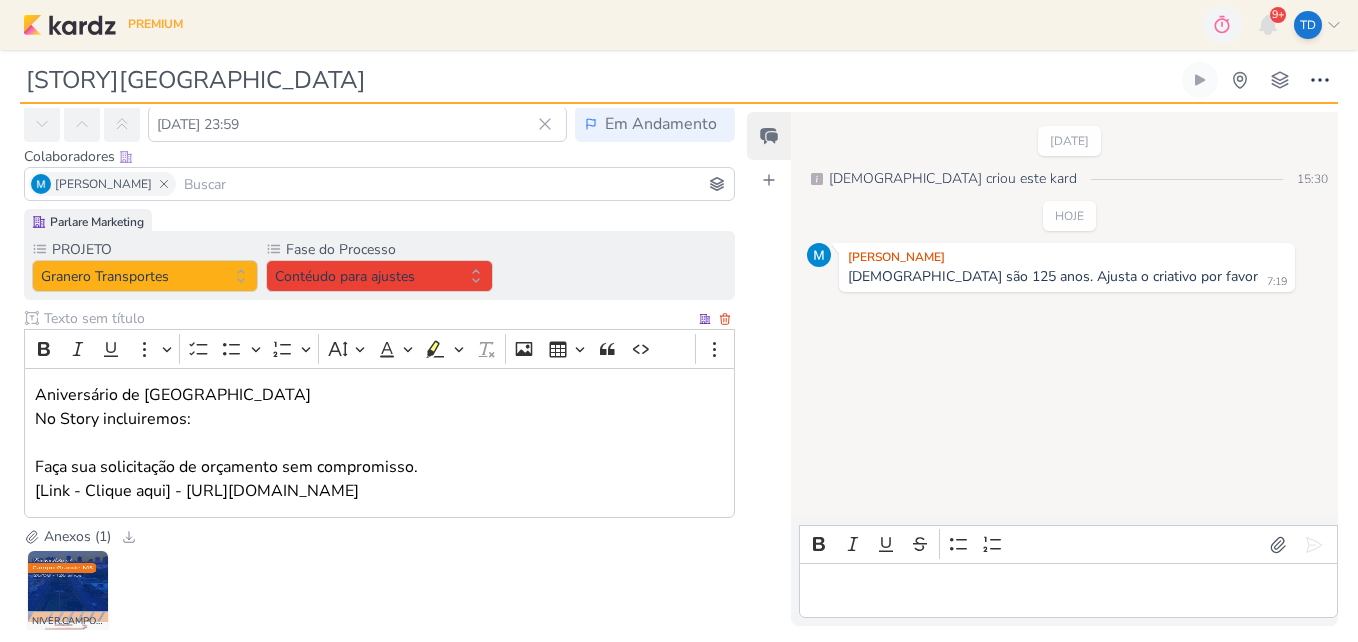 scroll, scrollTop: 200, scrollLeft: 0, axis: vertical 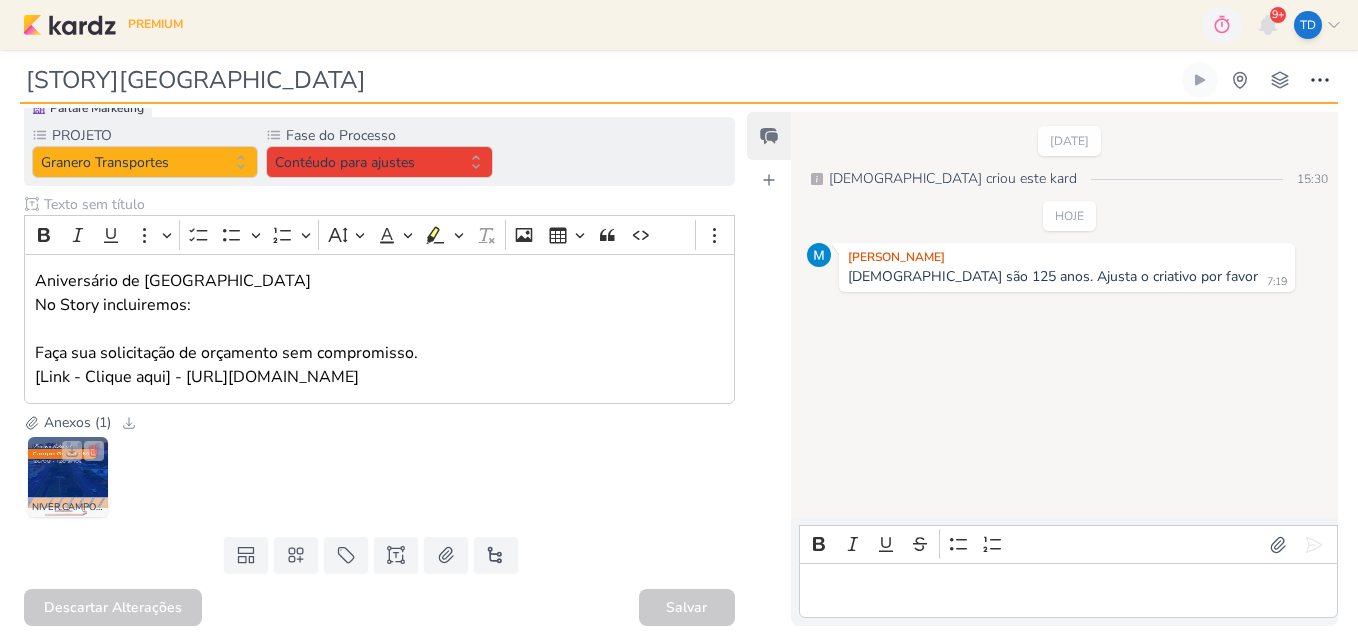 click at bounding box center [68, 477] 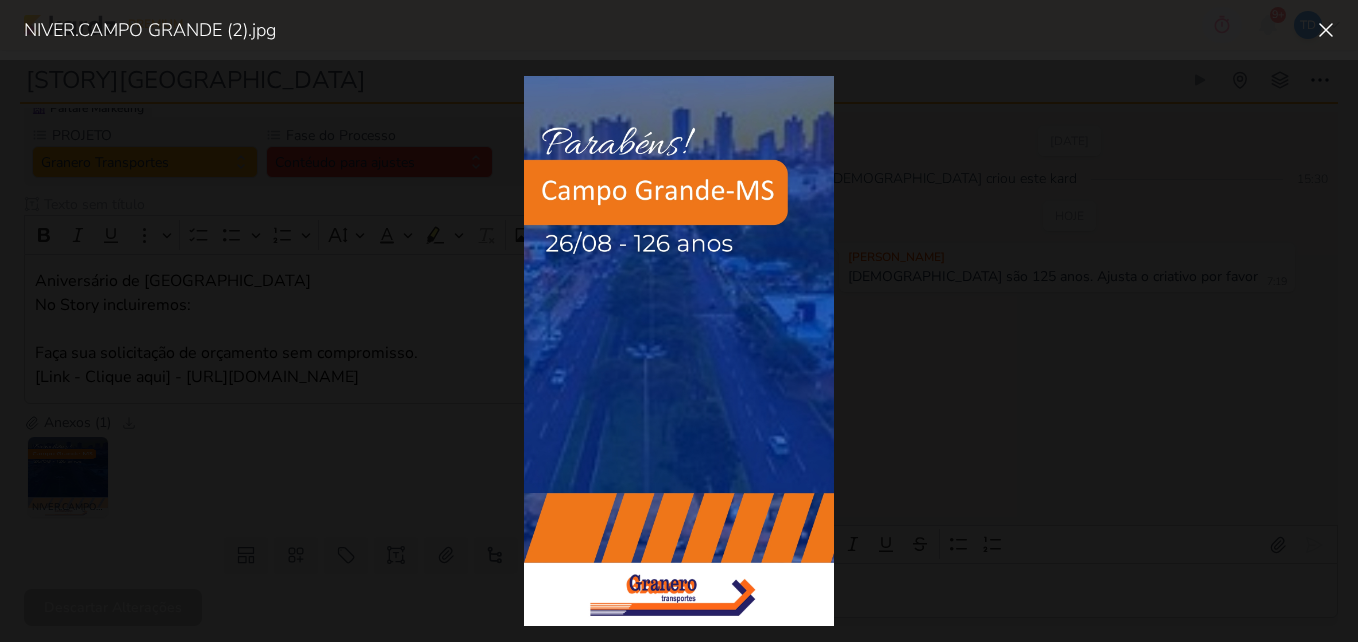 click at bounding box center (679, 351) 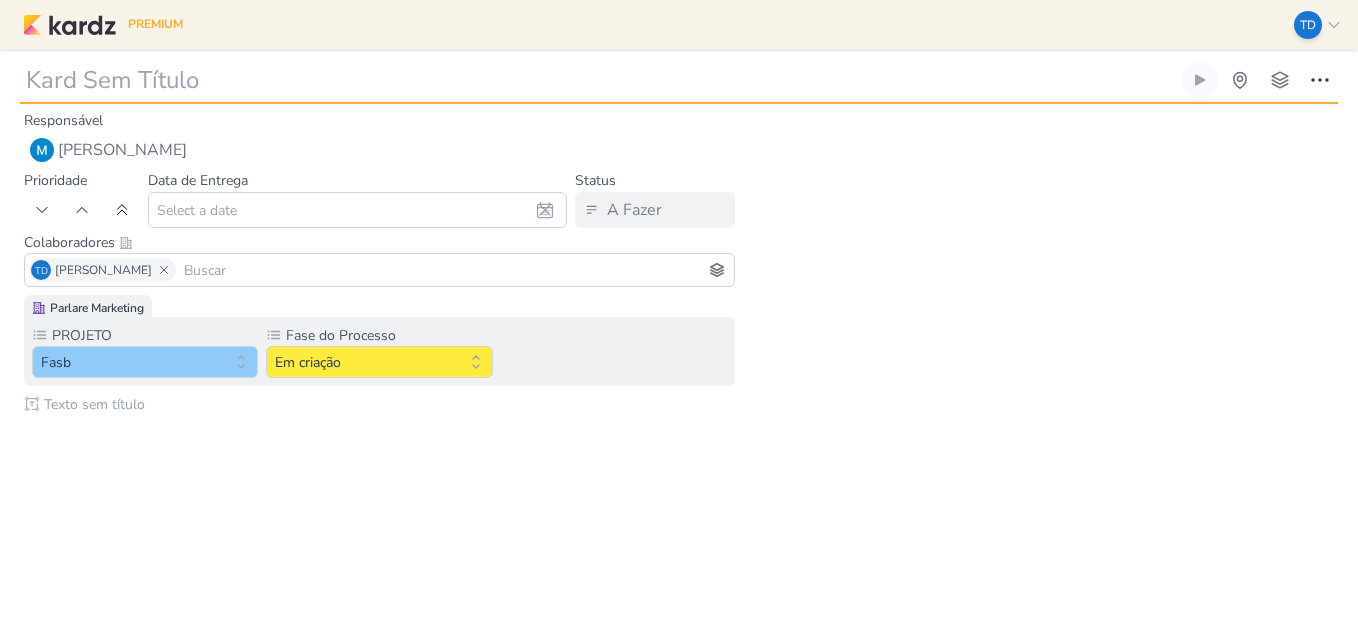scroll, scrollTop: 0, scrollLeft: 0, axis: both 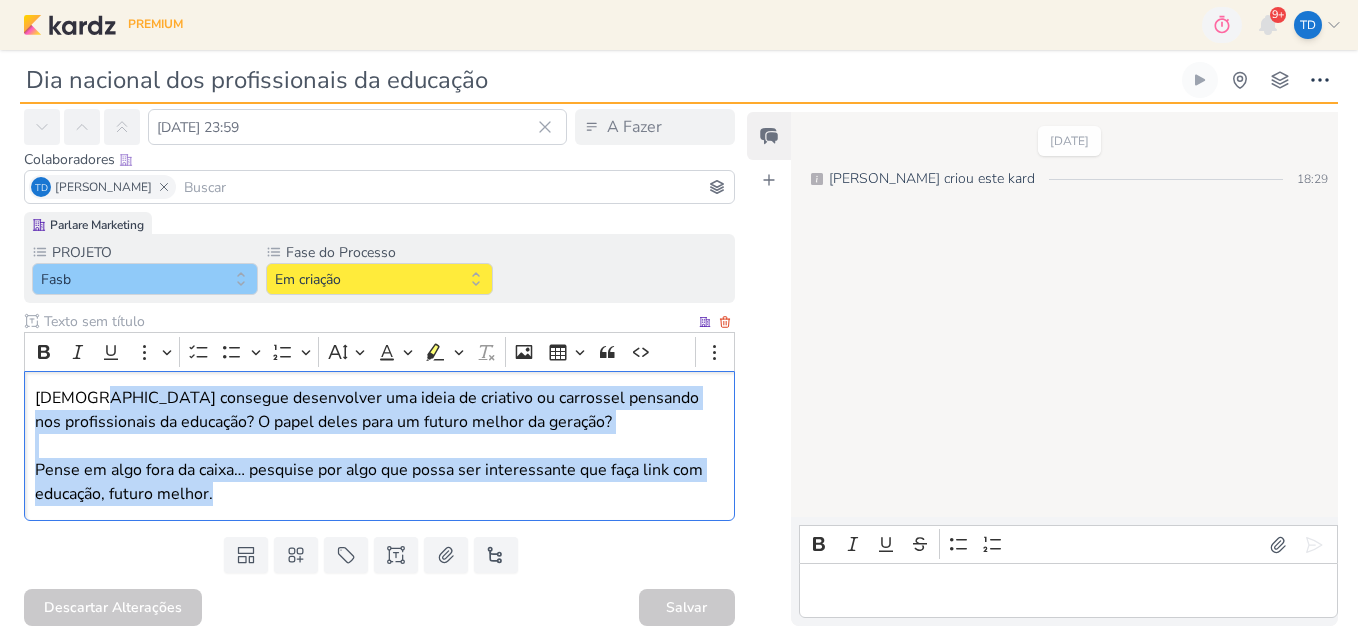 drag, startPoint x: 82, startPoint y: 395, endPoint x: 323, endPoint y: 503, distance: 264.09277 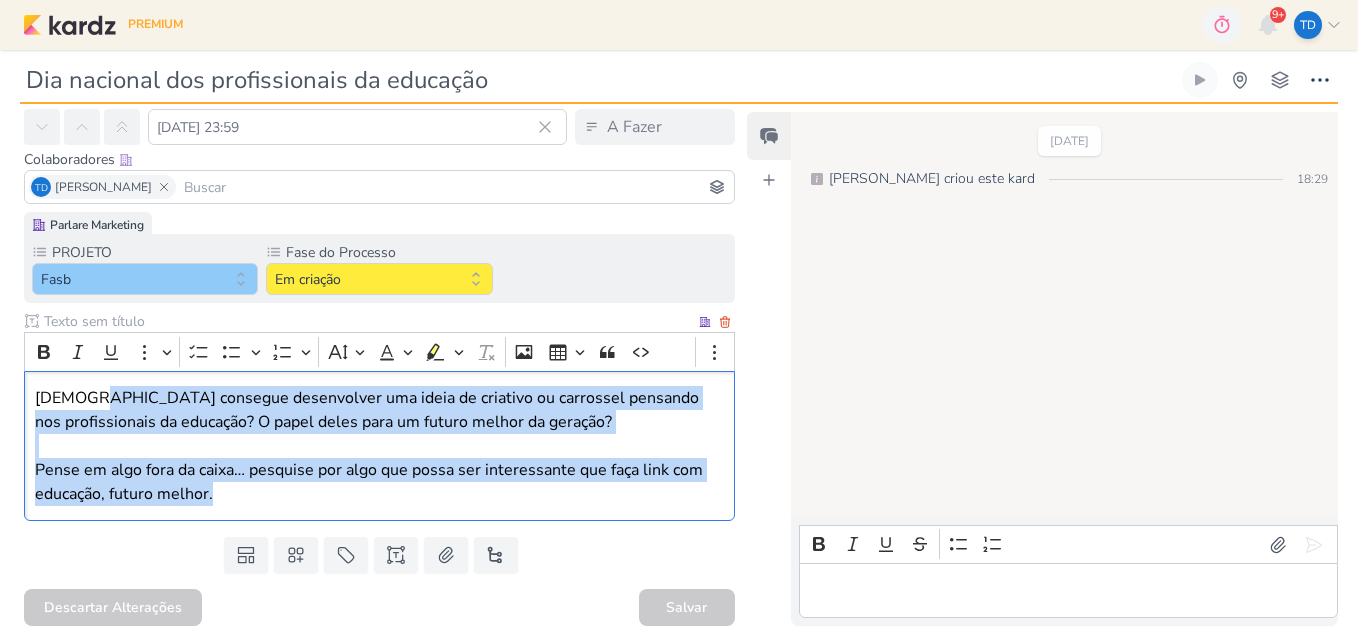 click on "[DEMOGRAPHIC_DATA] consegue desenvolver uma ideia de criativo ou carrossel pensando nos profissionais da educação? O papel deles para um futuro melhor da geração? Pense em algo fora da caixa… pesquise por algo que possa ser interessante que faça link com educação, futuro melhor." at bounding box center [379, 446] 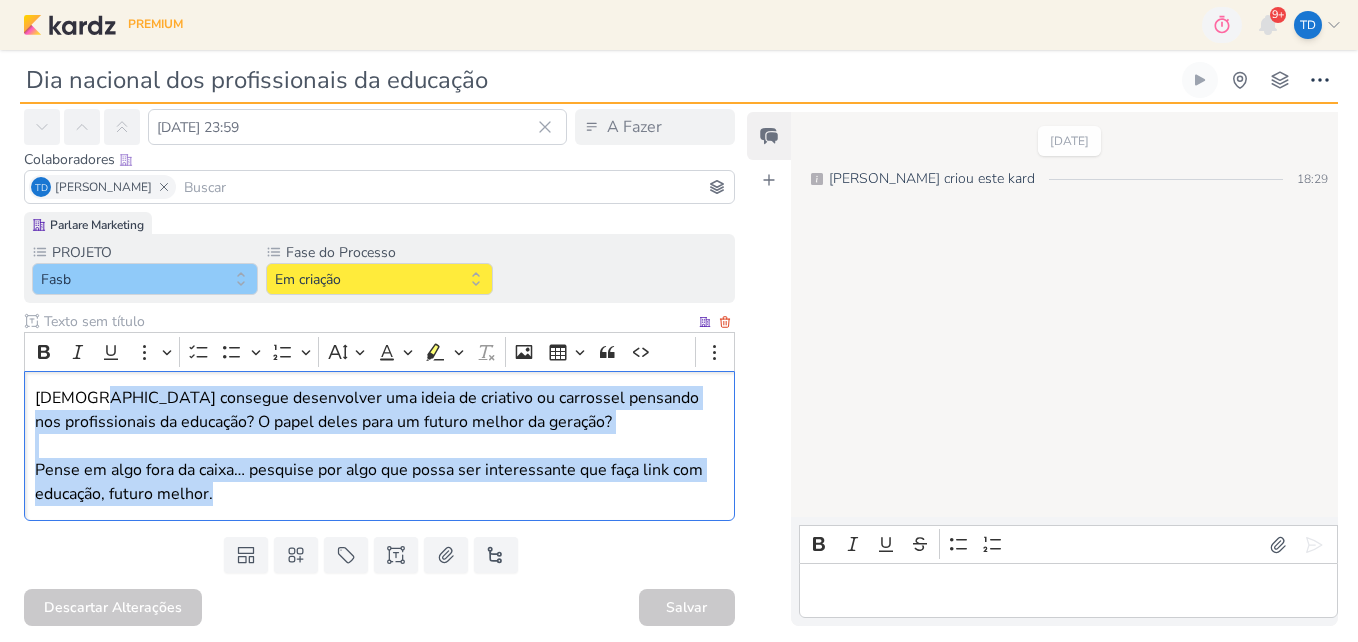 copy on "onsegue desenvolver uma ideia de criativo ou carrossel pensando nos profissionais da educação? O papel deles para um futuro melhor da geração? Pense em algo fora da caixa… pesquise por algo que possa ser interessante que faça link com educação, futuro melhor." 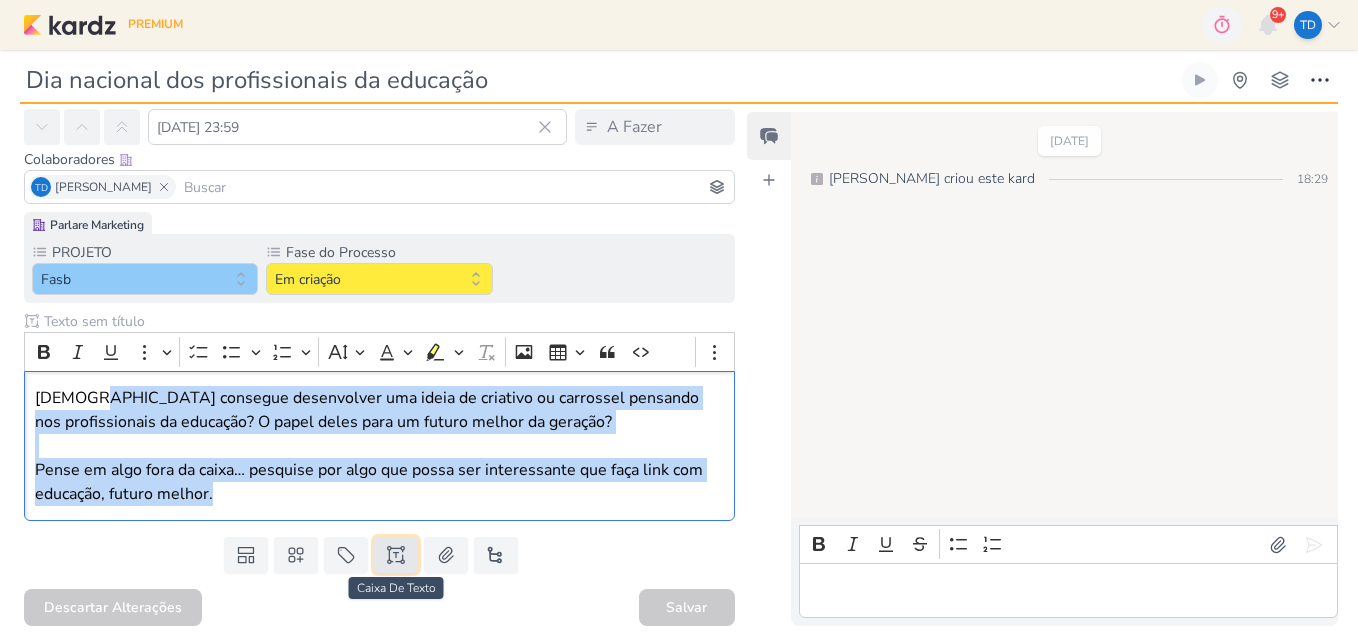 click at bounding box center [396, 555] 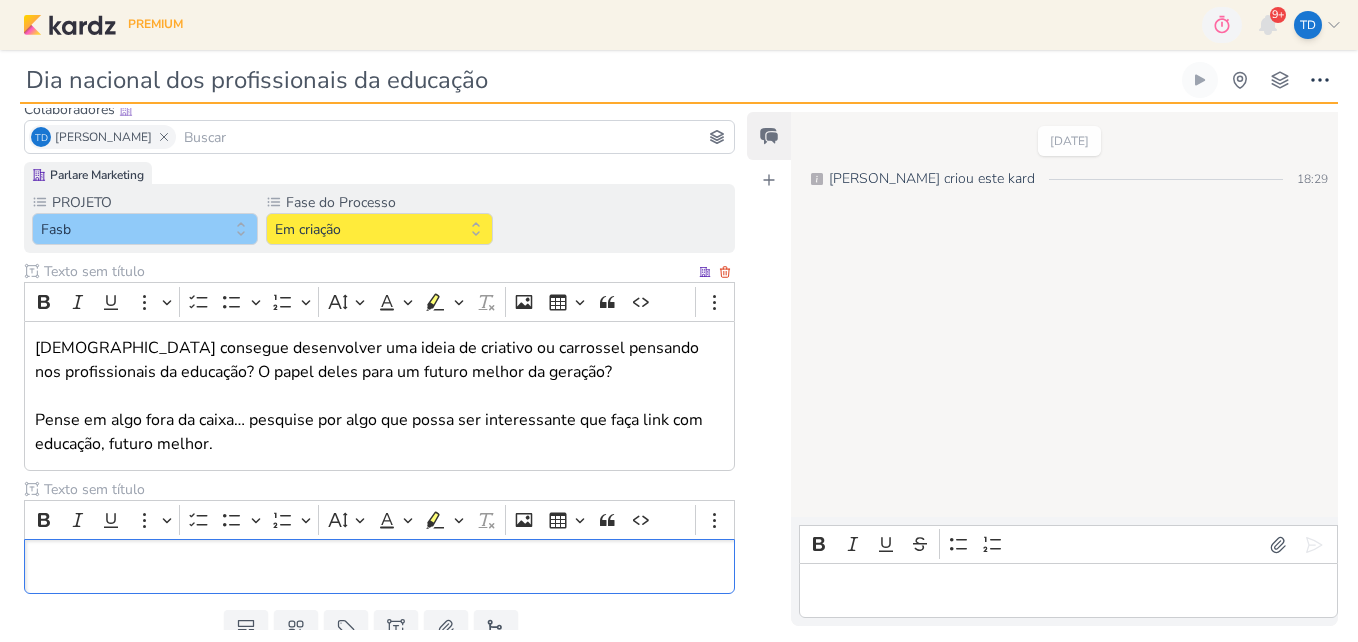 scroll, scrollTop: 183, scrollLeft: 0, axis: vertical 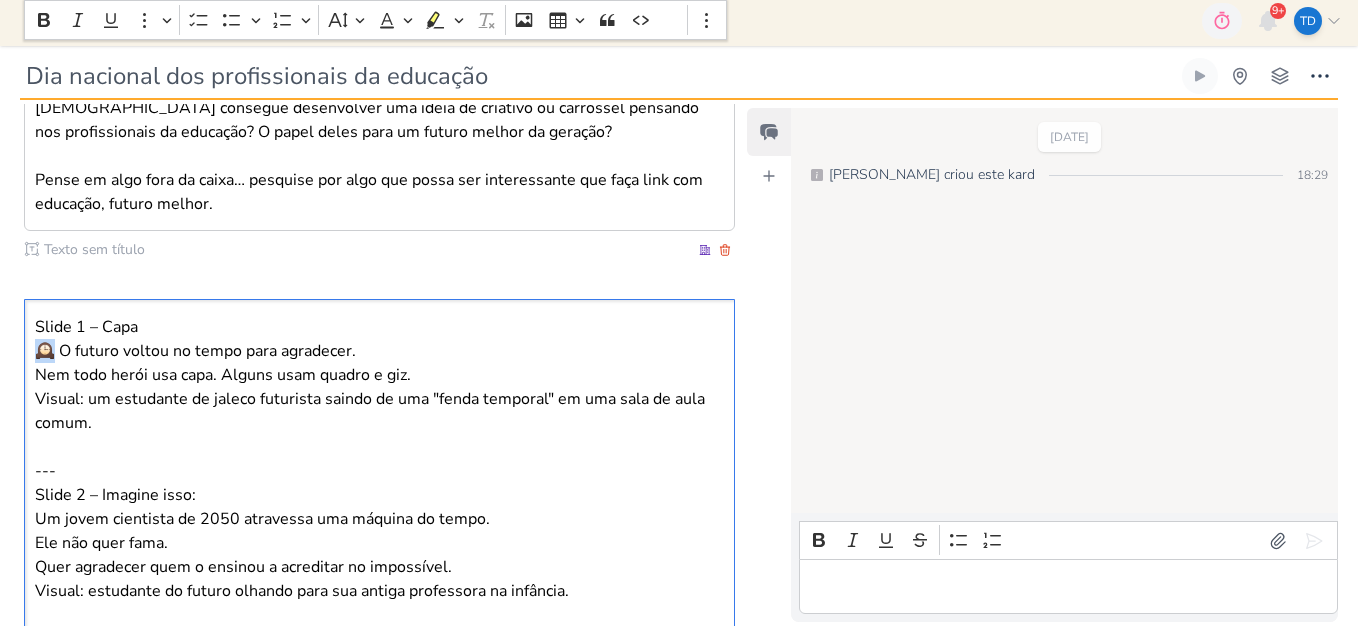 drag, startPoint x: 55, startPoint y: 347, endPoint x: 38, endPoint y: 347, distance: 17 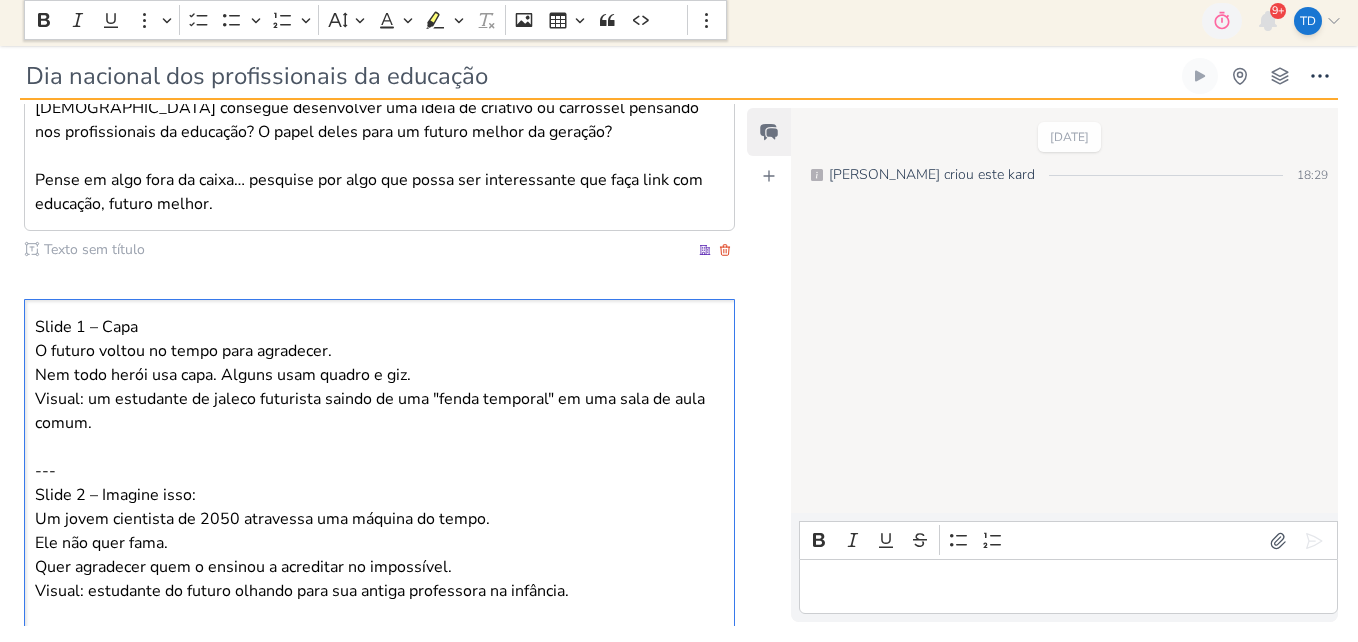 click on "Slide 1 – Capa" at bounding box center [380, 327] 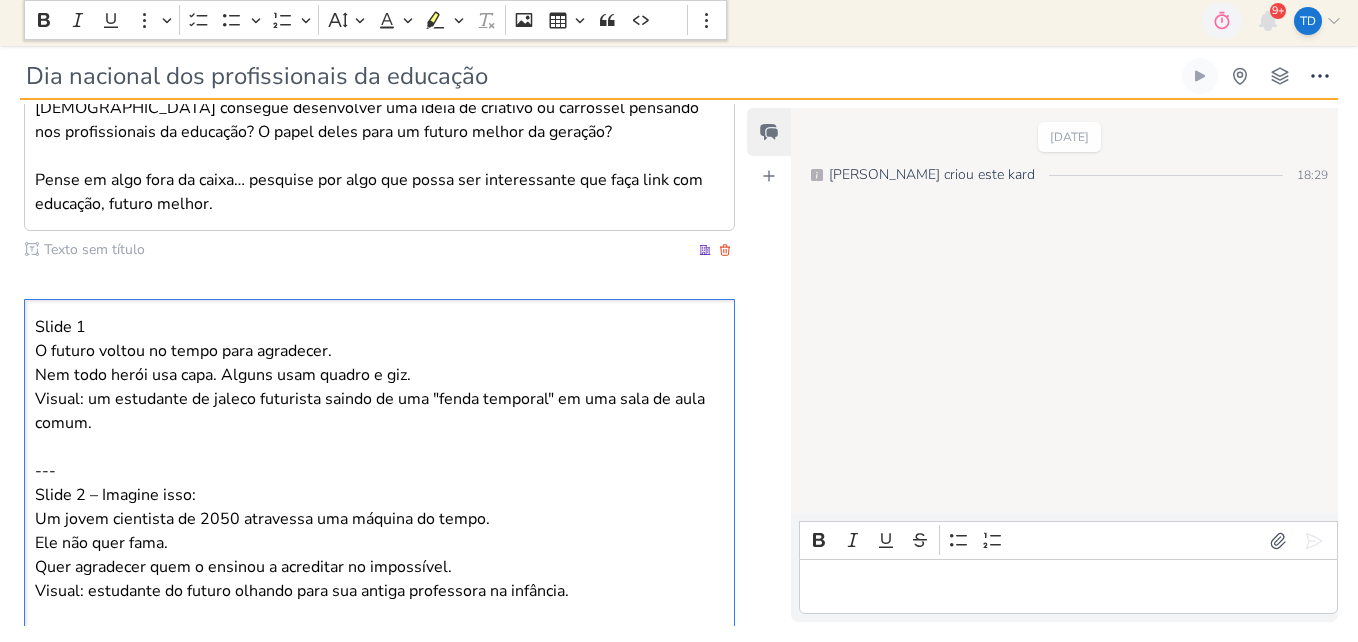 scroll, scrollTop: 469, scrollLeft: 0, axis: vertical 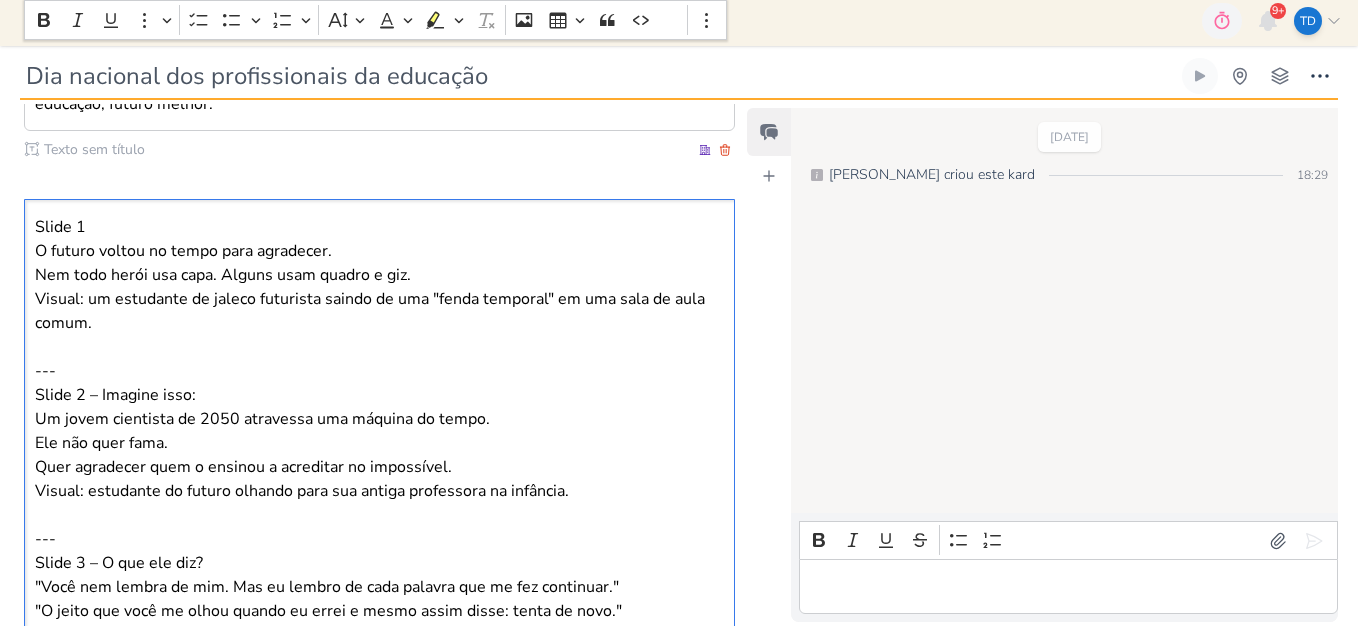 click on "---" at bounding box center [380, 359] 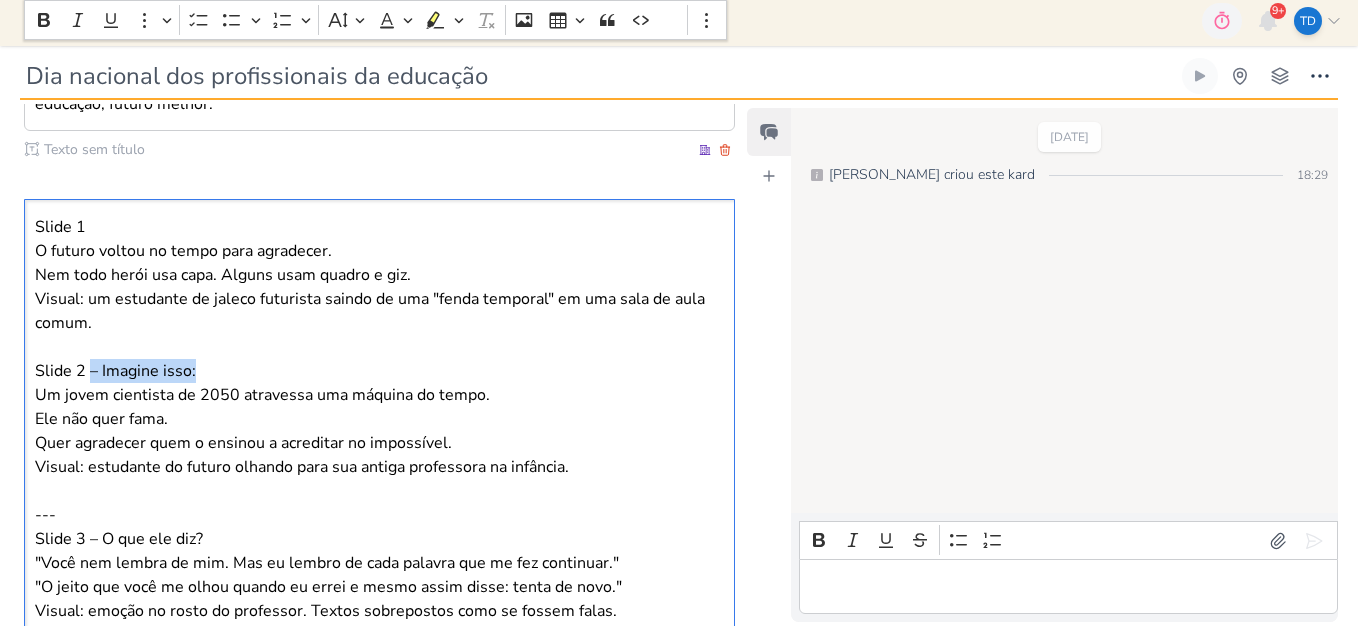 drag, startPoint x: 199, startPoint y: 368, endPoint x: 88, endPoint y: 367, distance: 111.0045 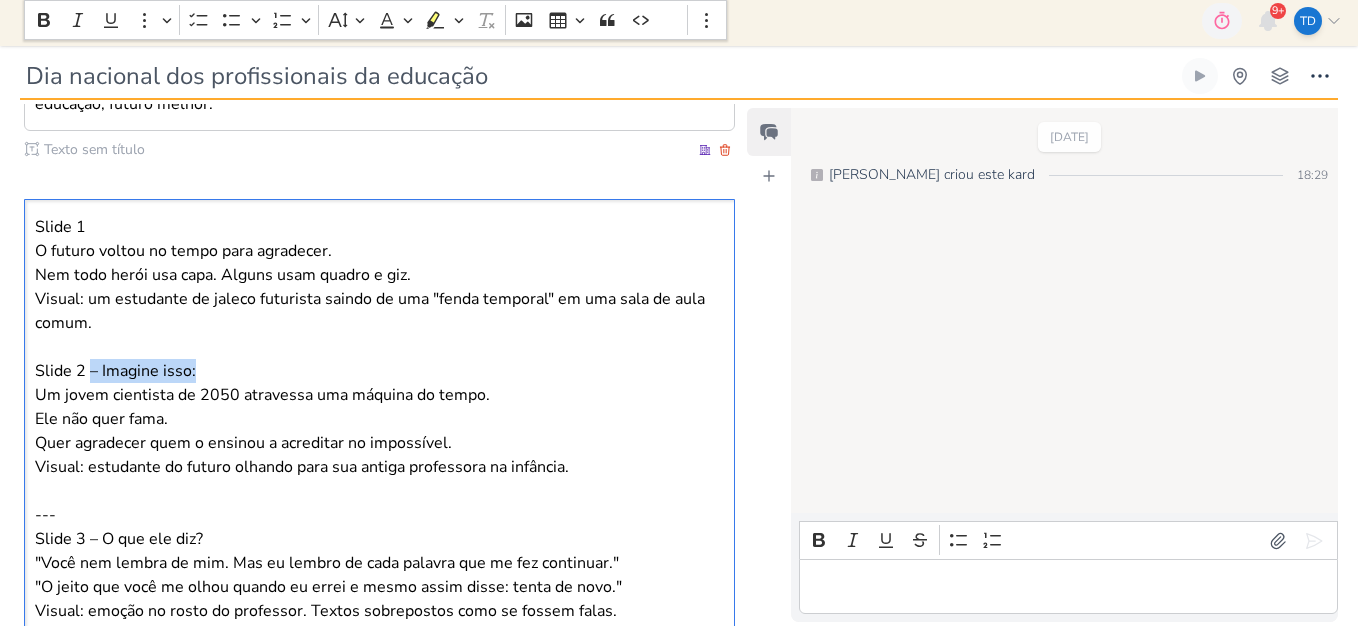 click on "Slide 2 – Imagine isso:" at bounding box center [380, 371] 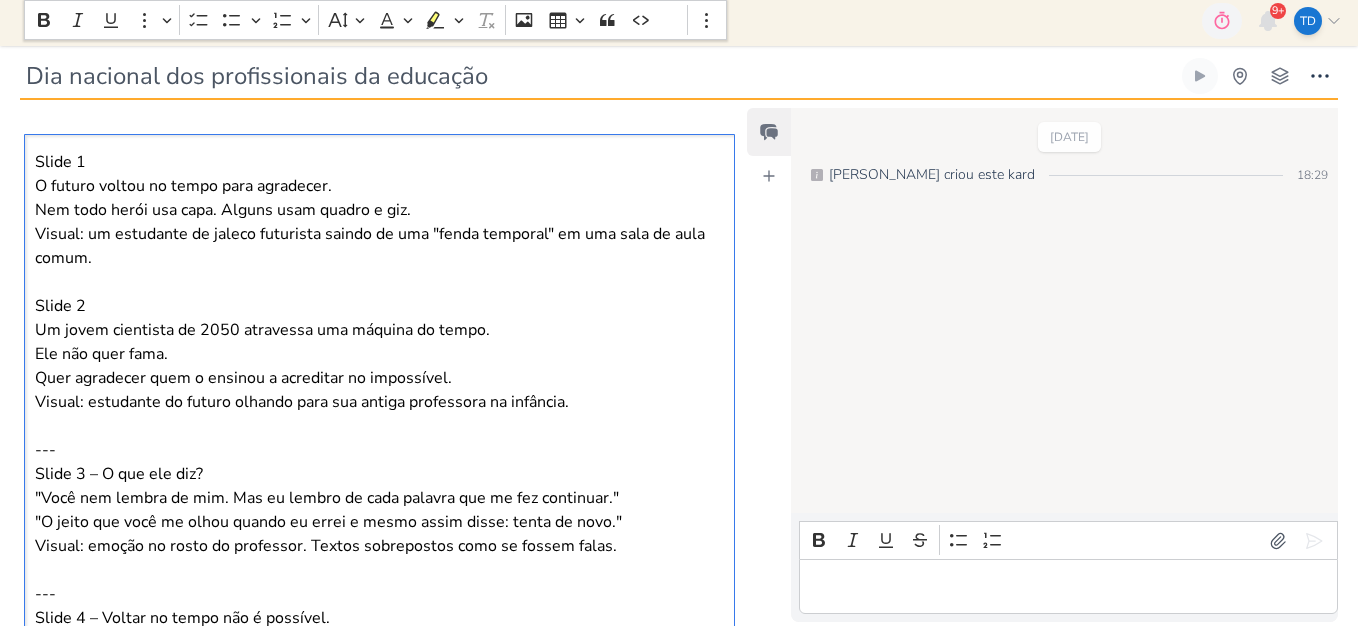 scroll, scrollTop: 569, scrollLeft: 0, axis: vertical 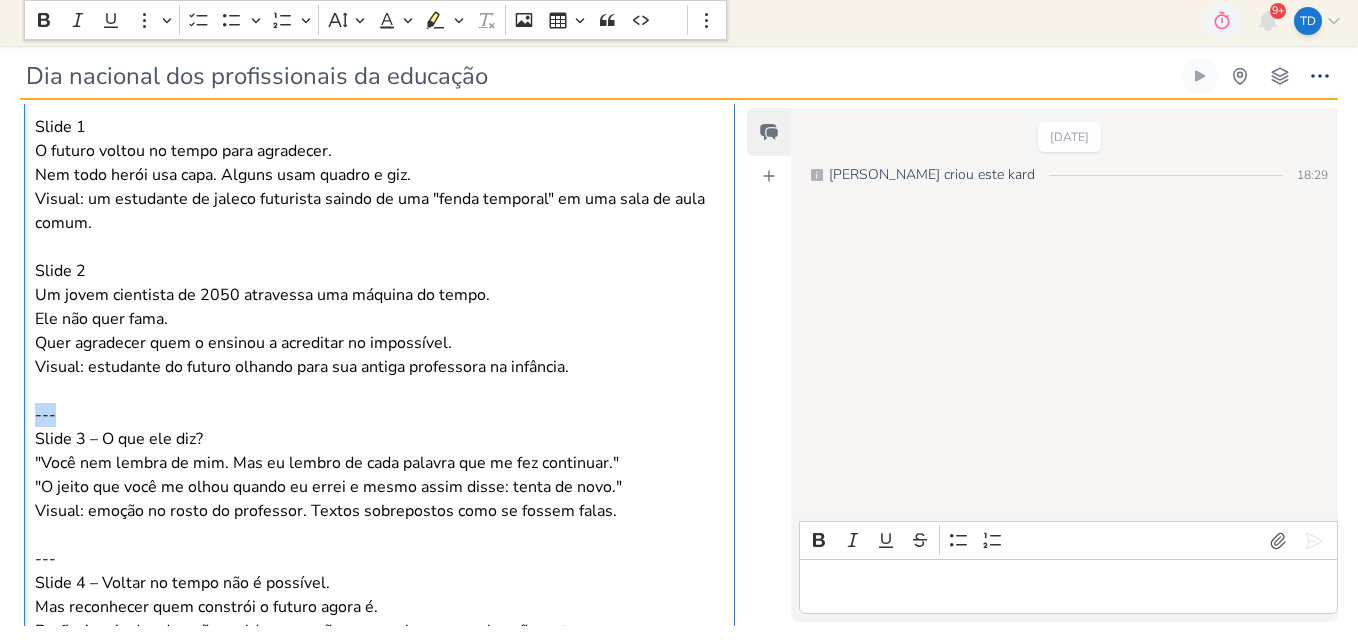 drag, startPoint x: 72, startPoint y: 421, endPoint x: 18, endPoint y: 422, distance: 54.00926 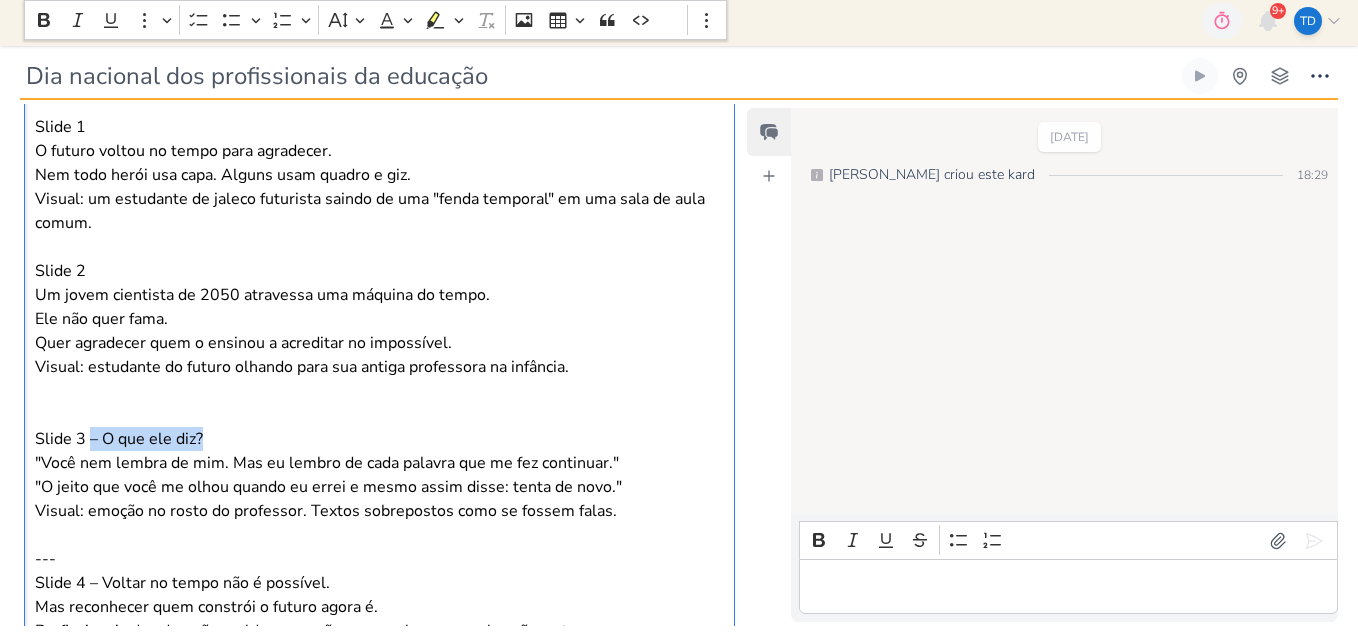 drag, startPoint x: 210, startPoint y: 439, endPoint x: 89, endPoint y: 441, distance: 121.016525 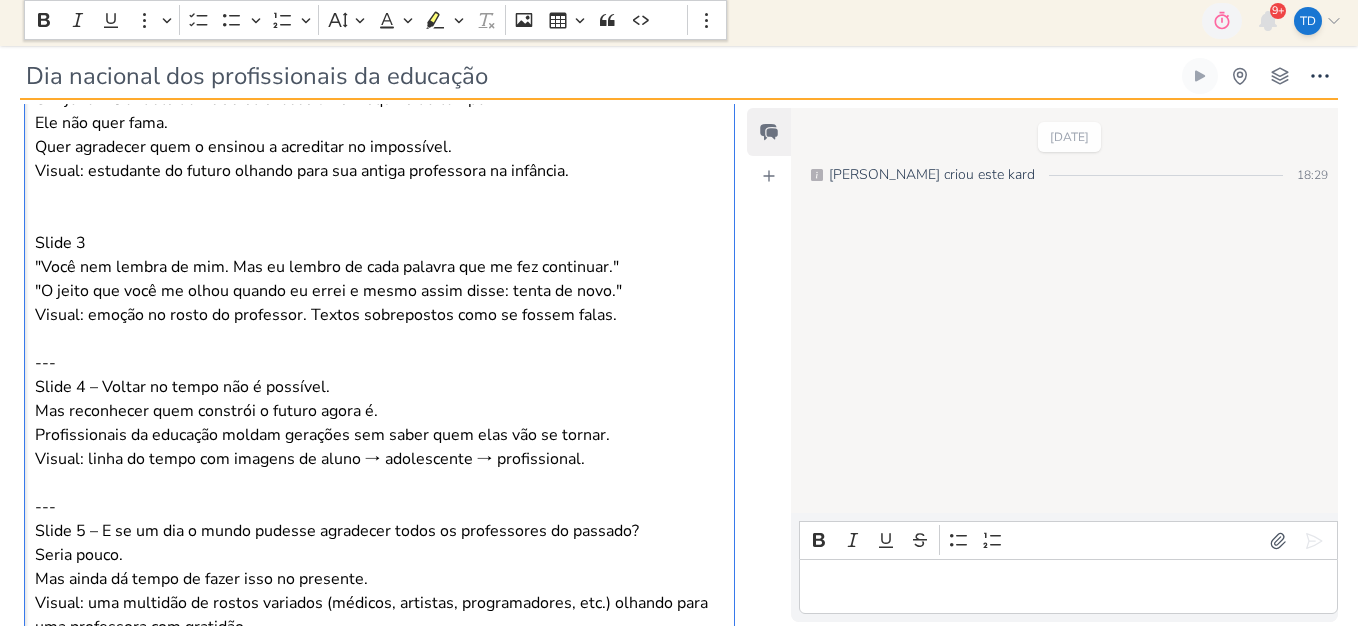 scroll, scrollTop: 769, scrollLeft: 0, axis: vertical 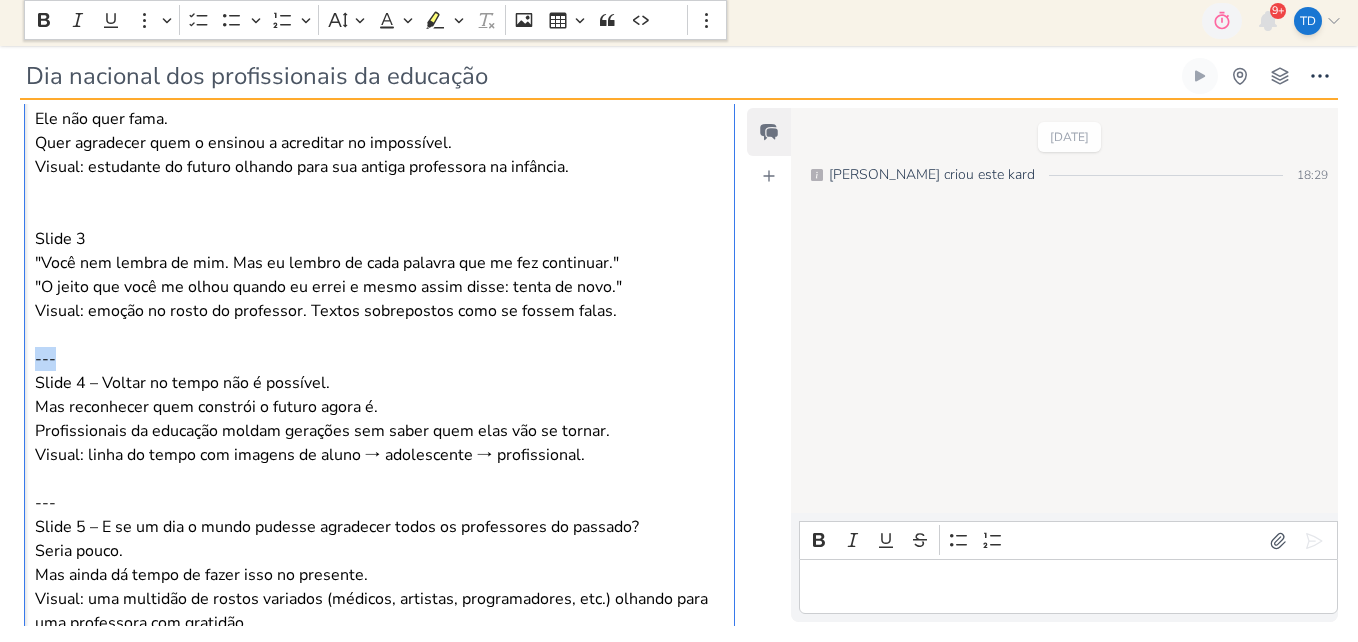 drag, startPoint x: 60, startPoint y: 356, endPoint x: 2, endPoint y: 360, distance: 58.137768 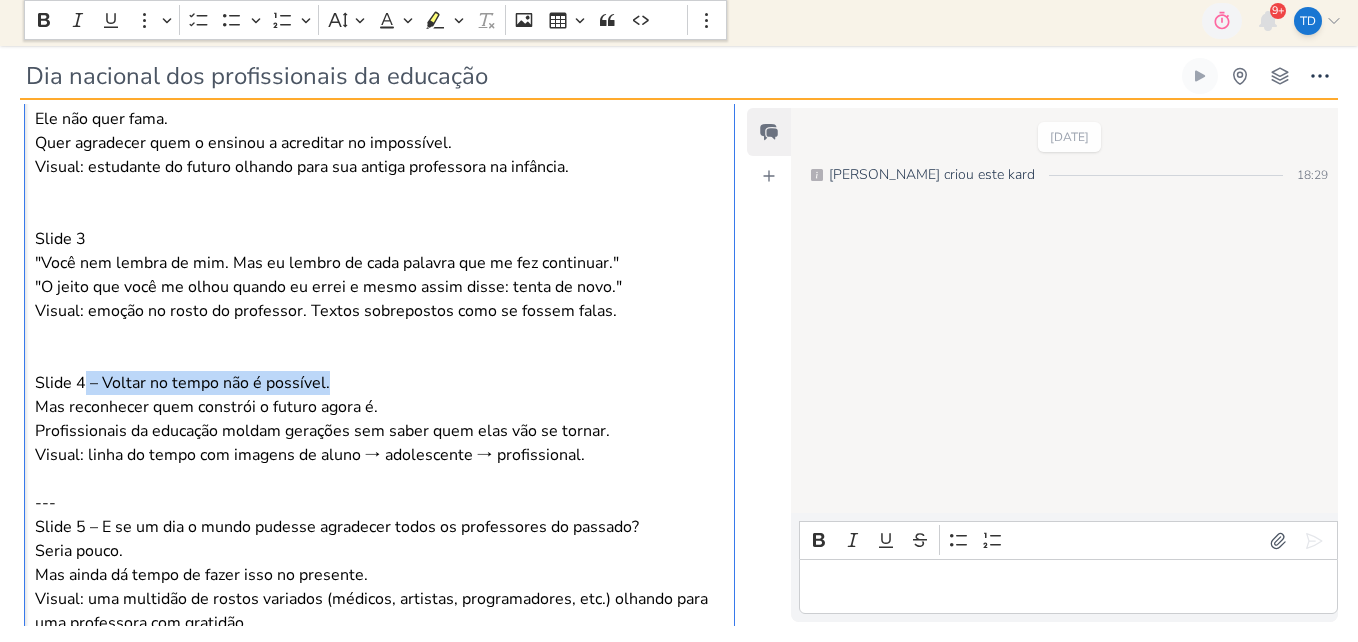 drag, startPoint x: 332, startPoint y: 378, endPoint x: 85, endPoint y: 379, distance: 247.00203 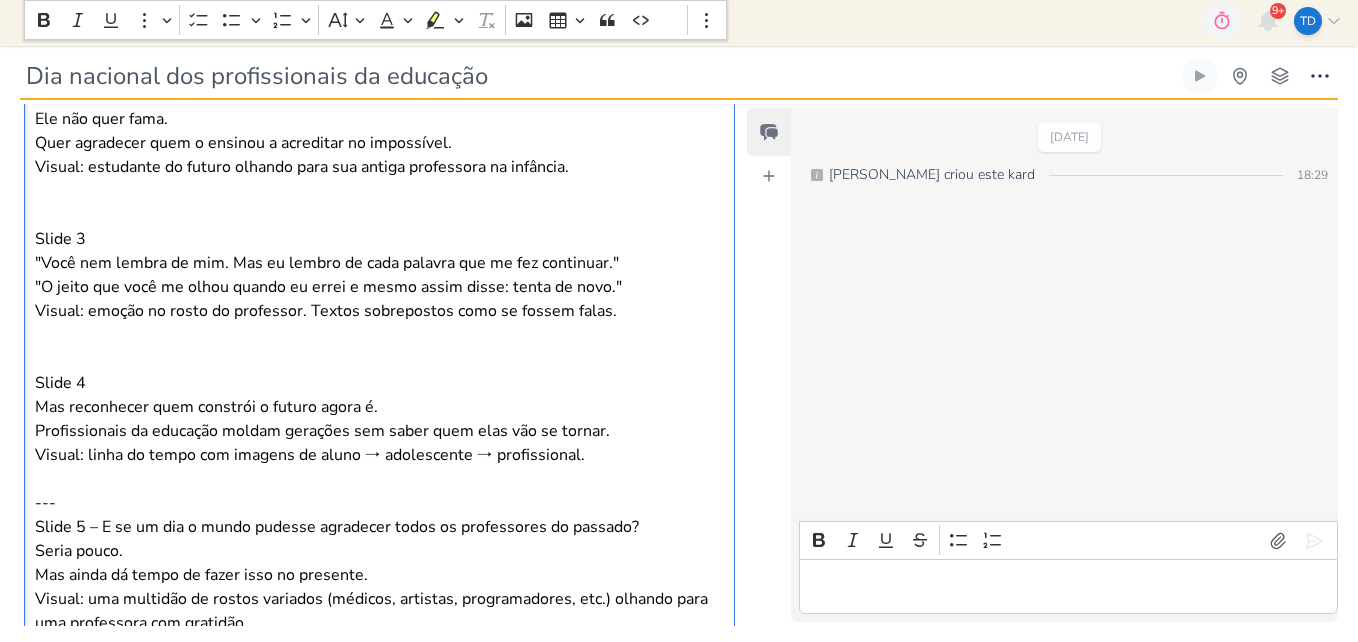 scroll, scrollTop: 869, scrollLeft: 0, axis: vertical 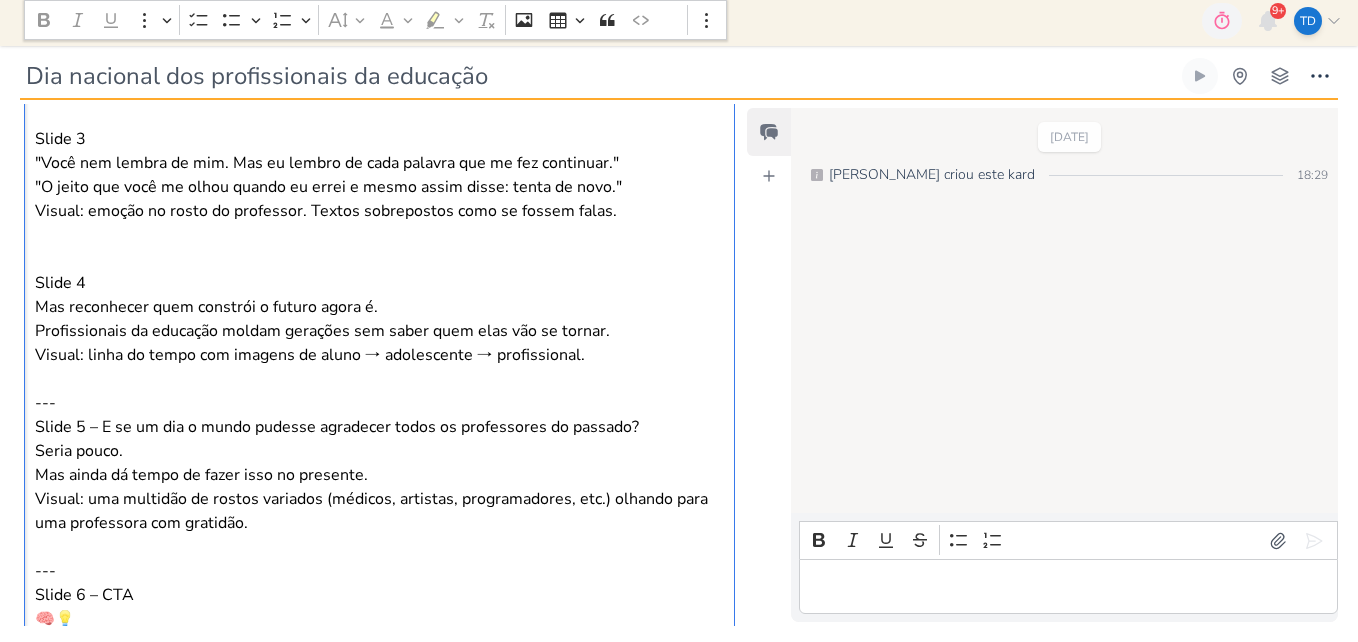 drag, startPoint x: 69, startPoint y: 400, endPoint x: -4, endPoint y: 420, distance: 75.690155 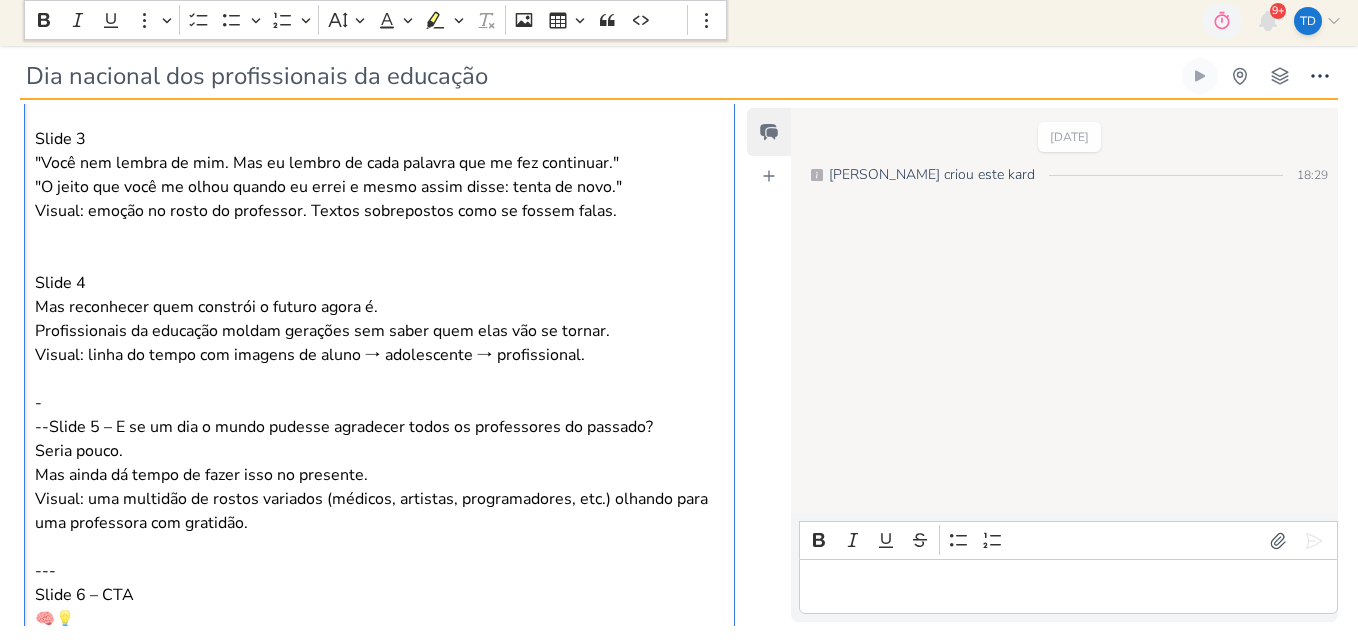 click on "- --Slide 5 – E se um dia o mundo pudesse agradecer todos os professores do passado?" at bounding box center (380, 403) 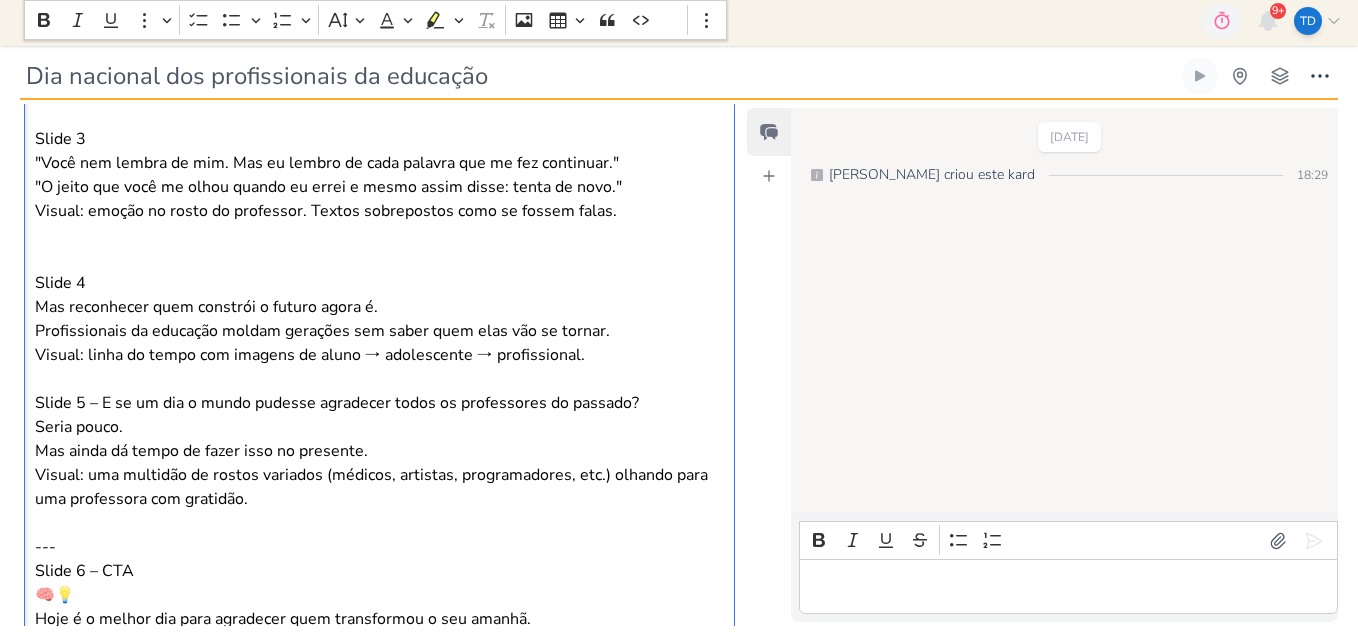 click on "Slide 5 – E se um dia o mundo pudesse agradecer todos os professores do passado?" at bounding box center [380, 391] 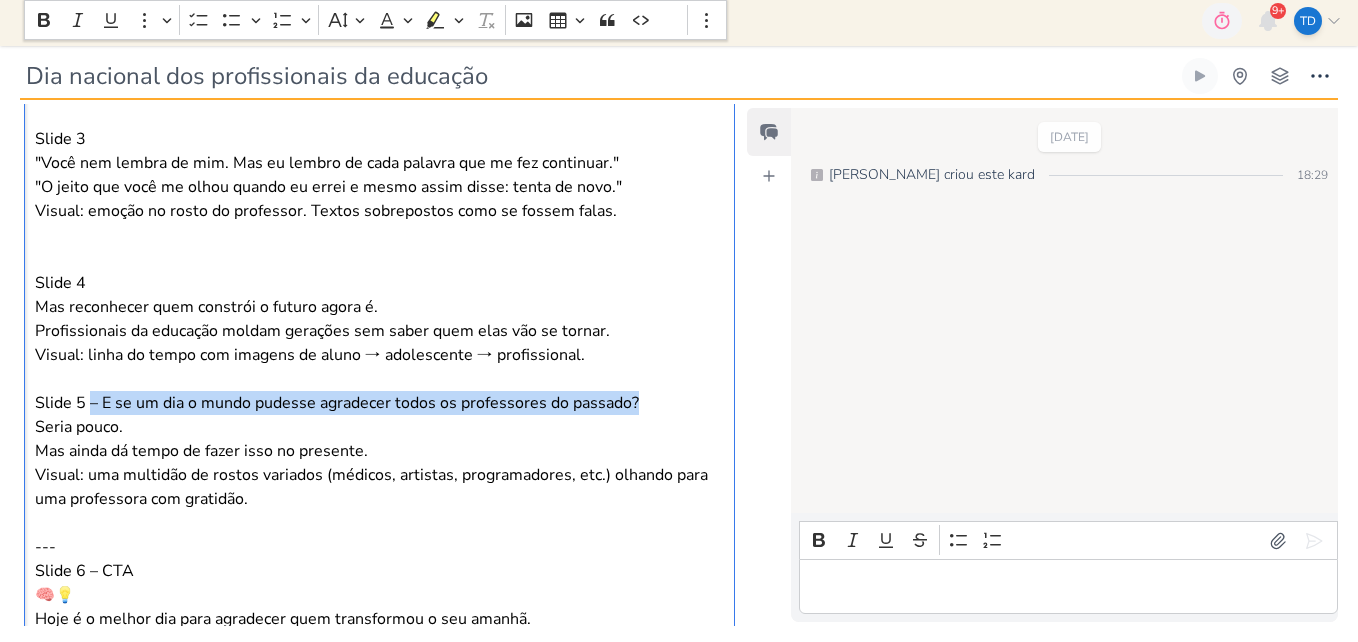 drag, startPoint x: 646, startPoint y: 405, endPoint x: 96, endPoint y: 411, distance: 550.0327 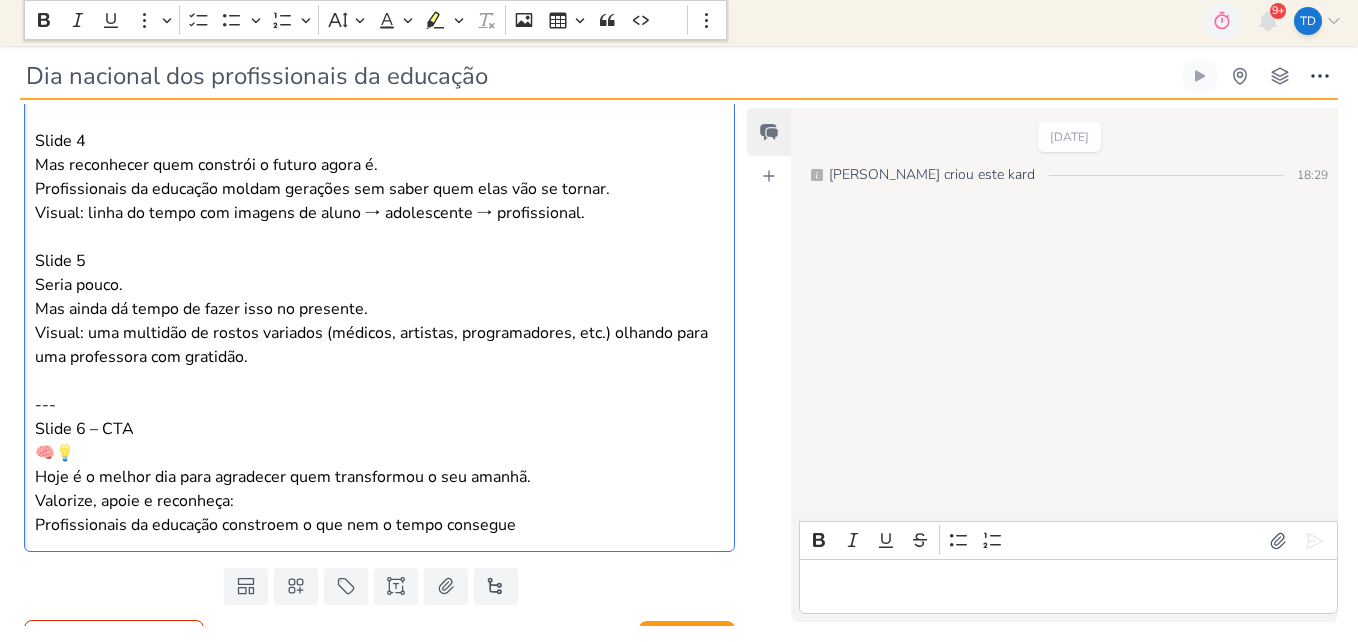 scroll, scrollTop: 1048, scrollLeft: 0, axis: vertical 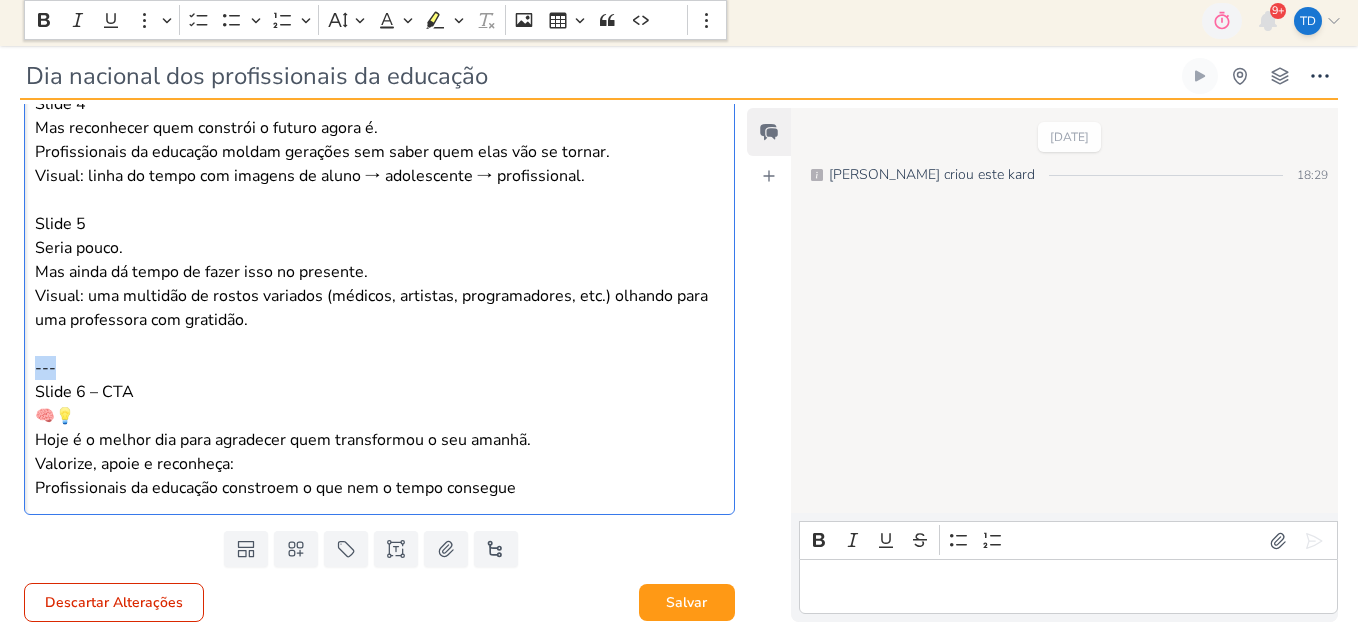 drag, startPoint x: 56, startPoint y: 371, endPoint x: 21, endPoint y: 373, distance: 35.057095 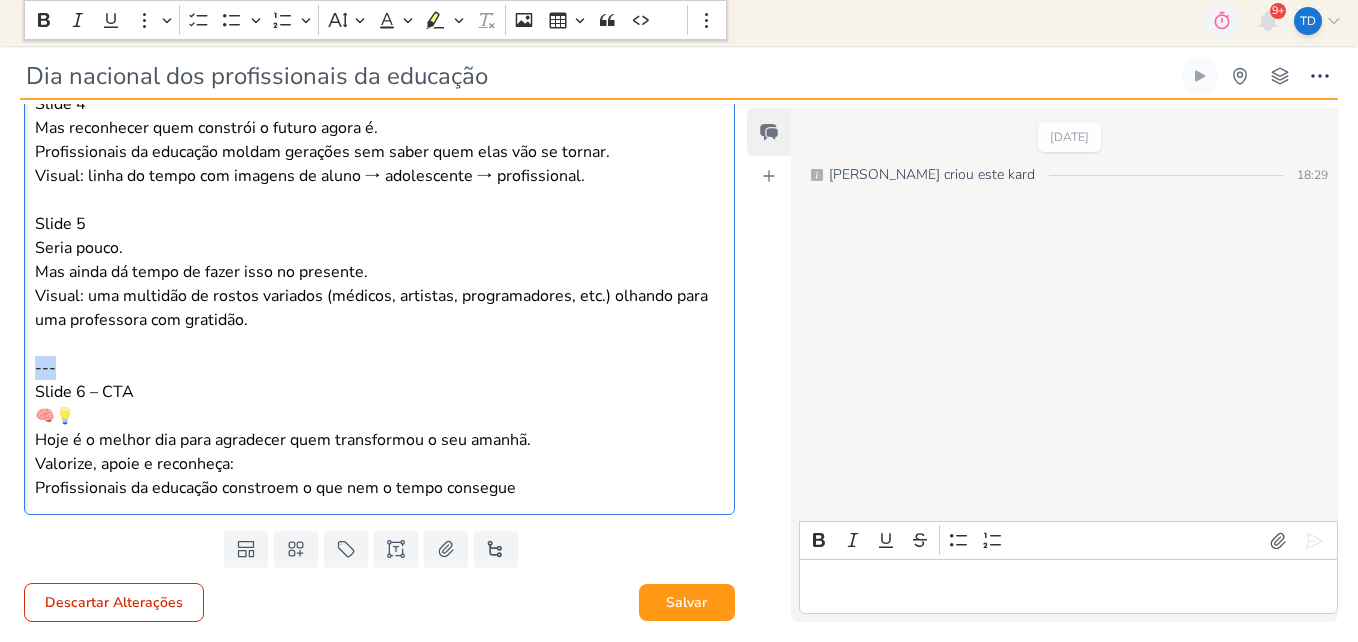 click on "Parlare Marketing
PROJETO
Fasb
Fase do Processo" at bounding box center [371, -117] 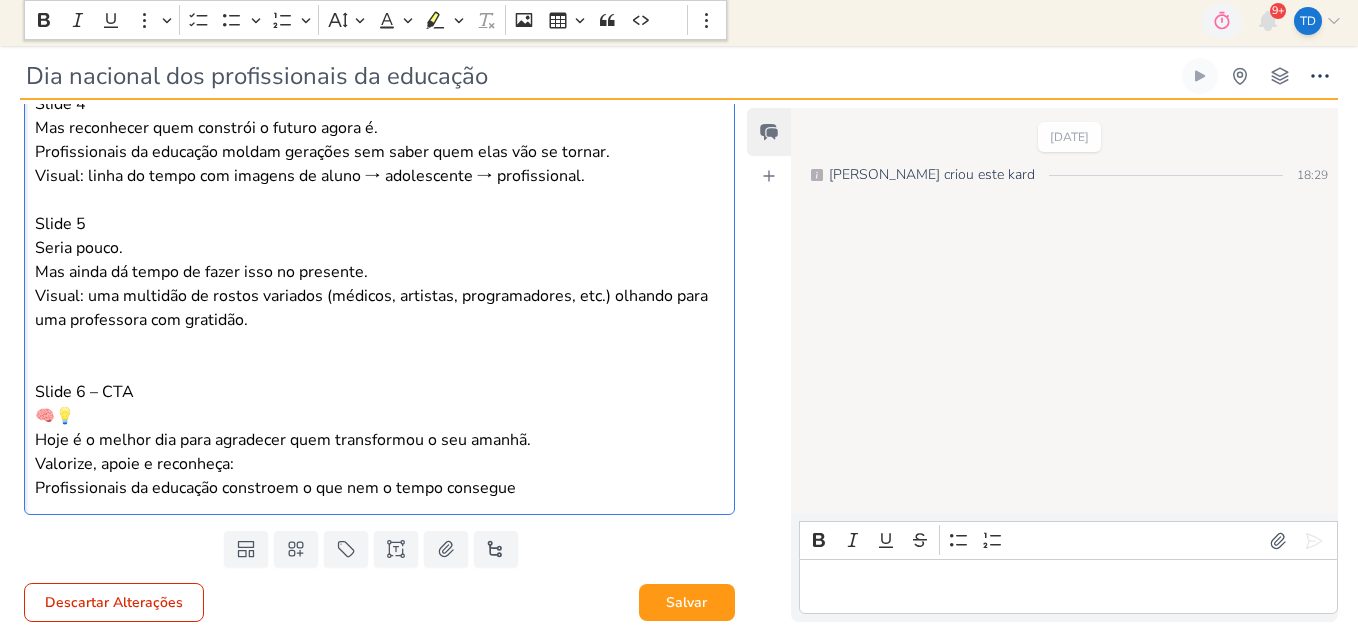 scroll, scrollTop: 1024, scrollLeft: 0, axis: vertical 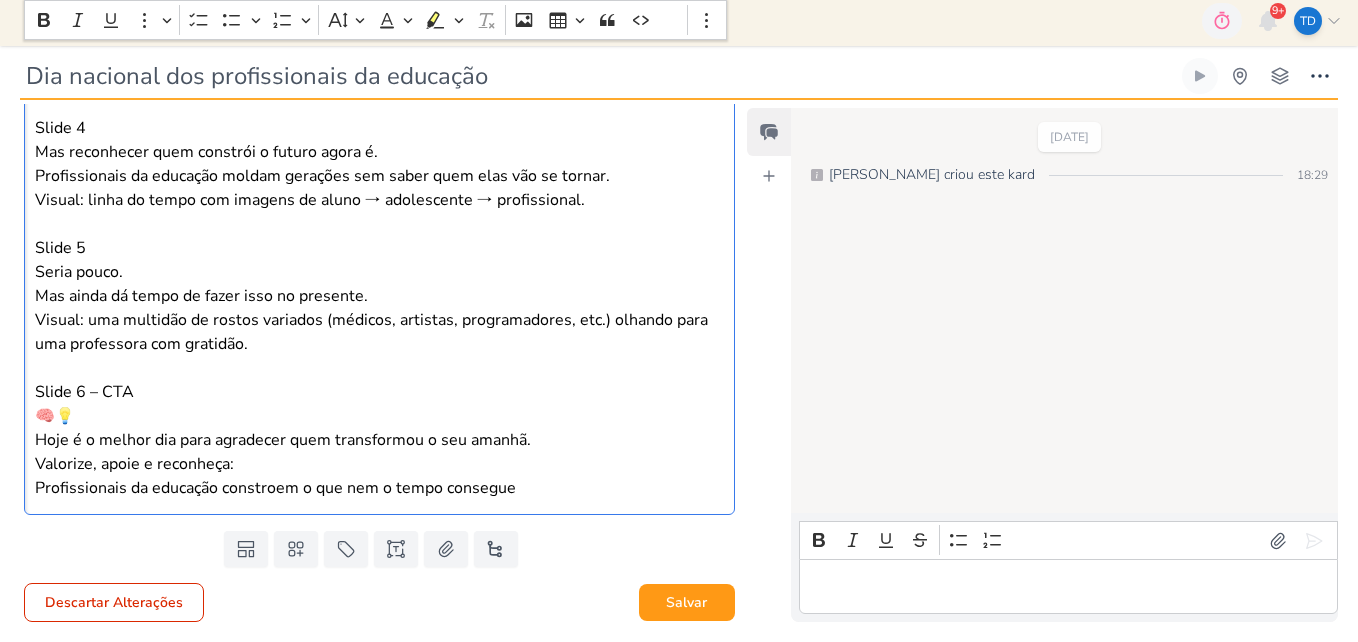 click on "Slide 6 – CTA" at bounding box center [380, 392] 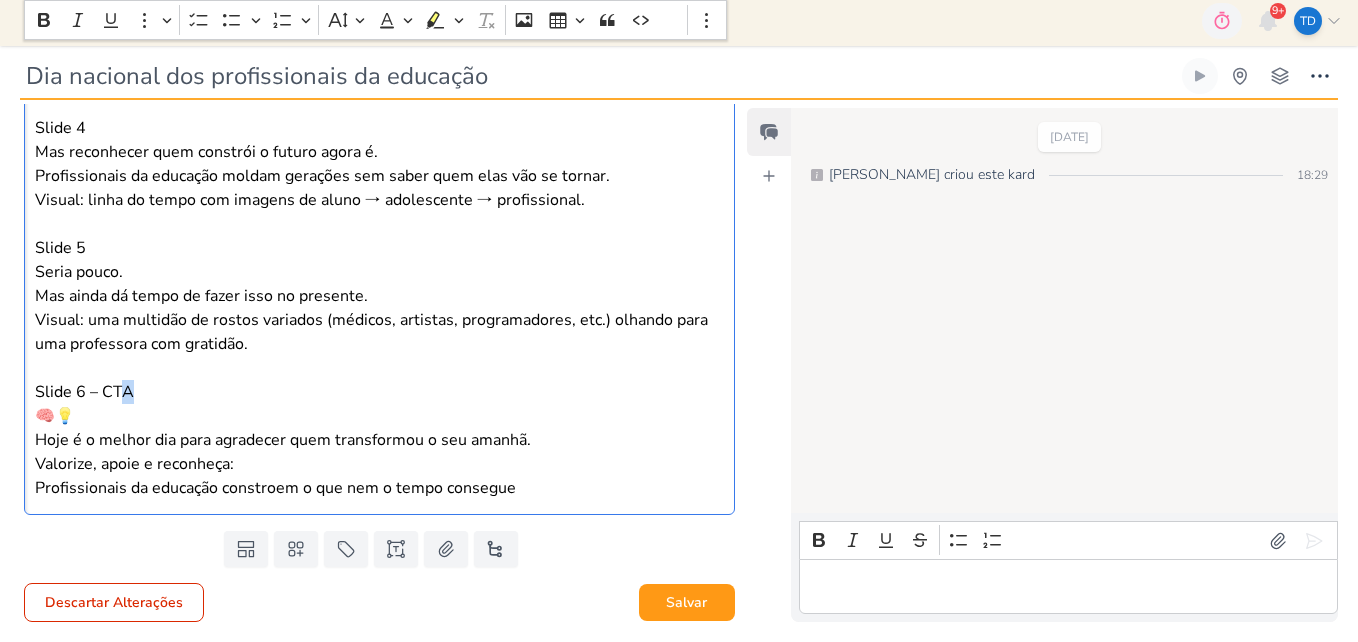 click on "Slide 6 – CTA" at bounding box center [380, 392] 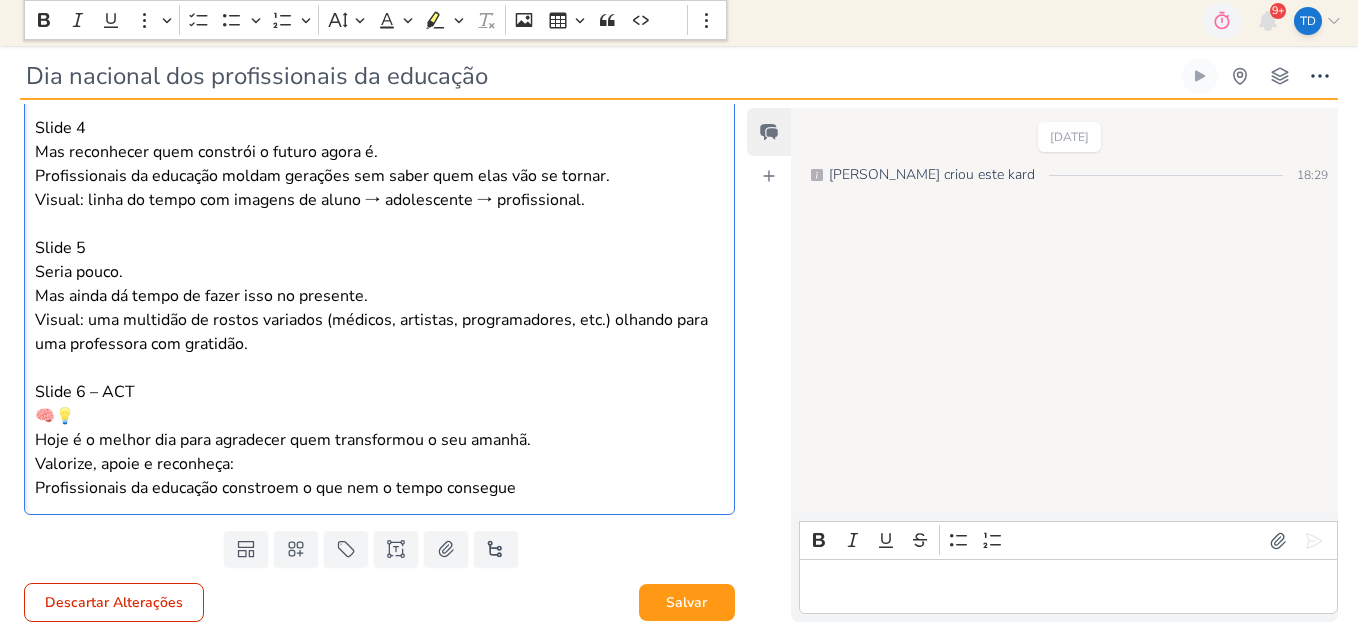click on "Slide 6 – ACT" at bounding box center (380, 392) 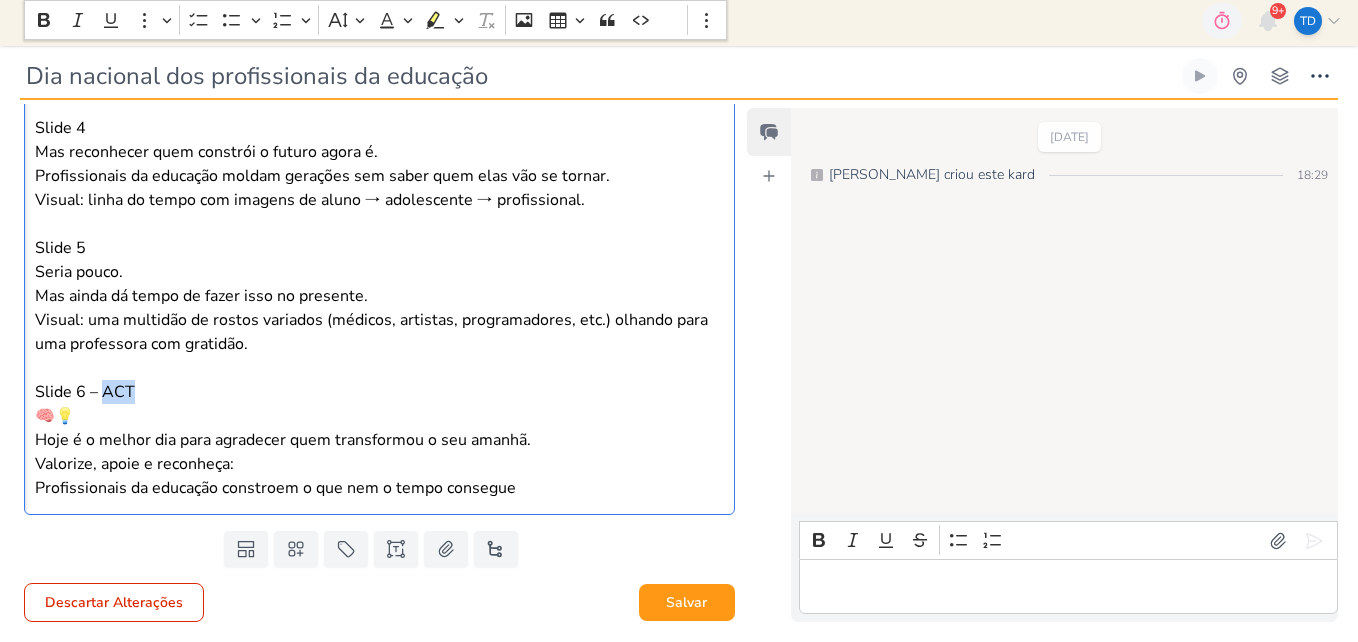 drag, startPoint x: 133, startPoint y: 390, endPoint x: 101, endPoint y: 393, distance: 32.140316 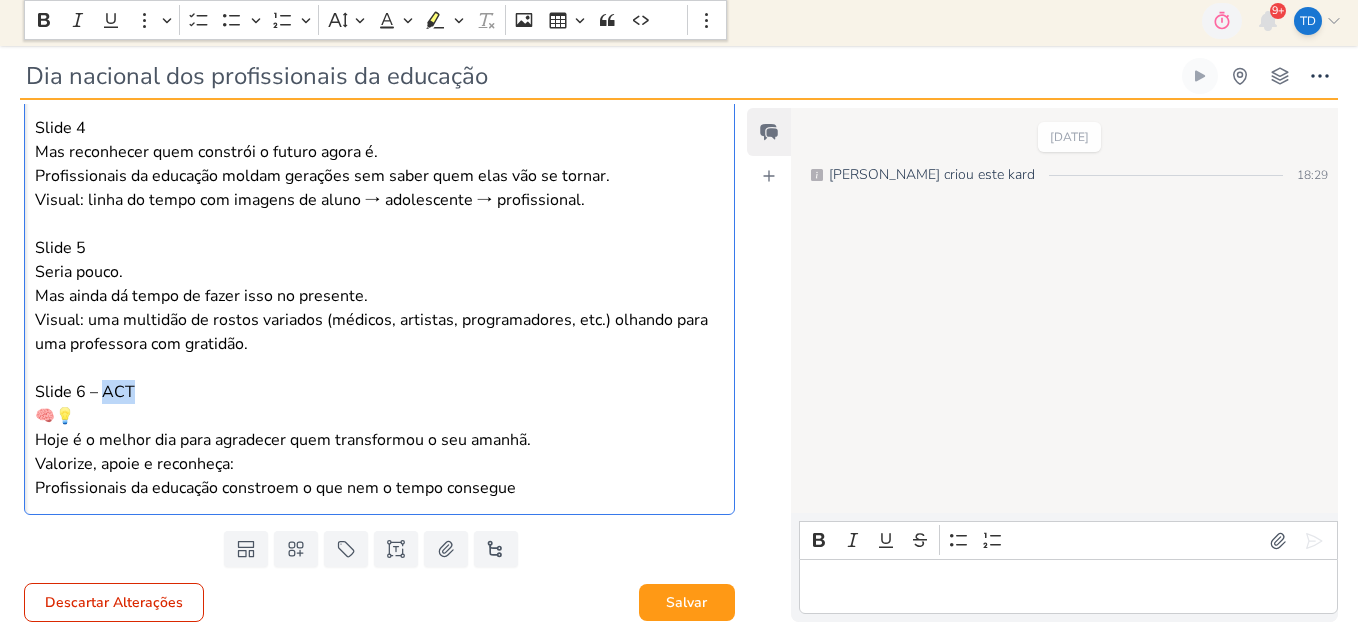 click on "Slide 6 – ACT" at bounding box center (380, 392) 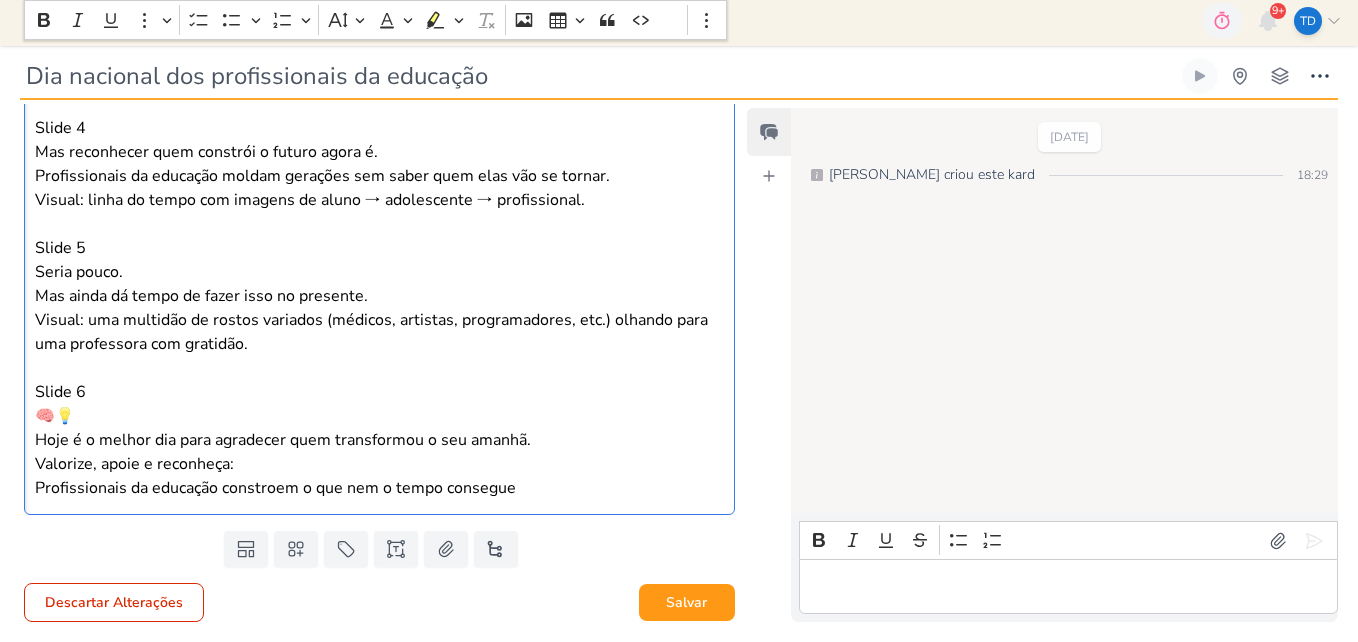click on "🧠💡 Hoje é o melhor dia para agradecer quem transformou o seu amanhã. [PERSON_NAME], apoie e reconheça: Profissionais da educação constroem o que nem o tempo consegue" at bounding box center (380, 452) 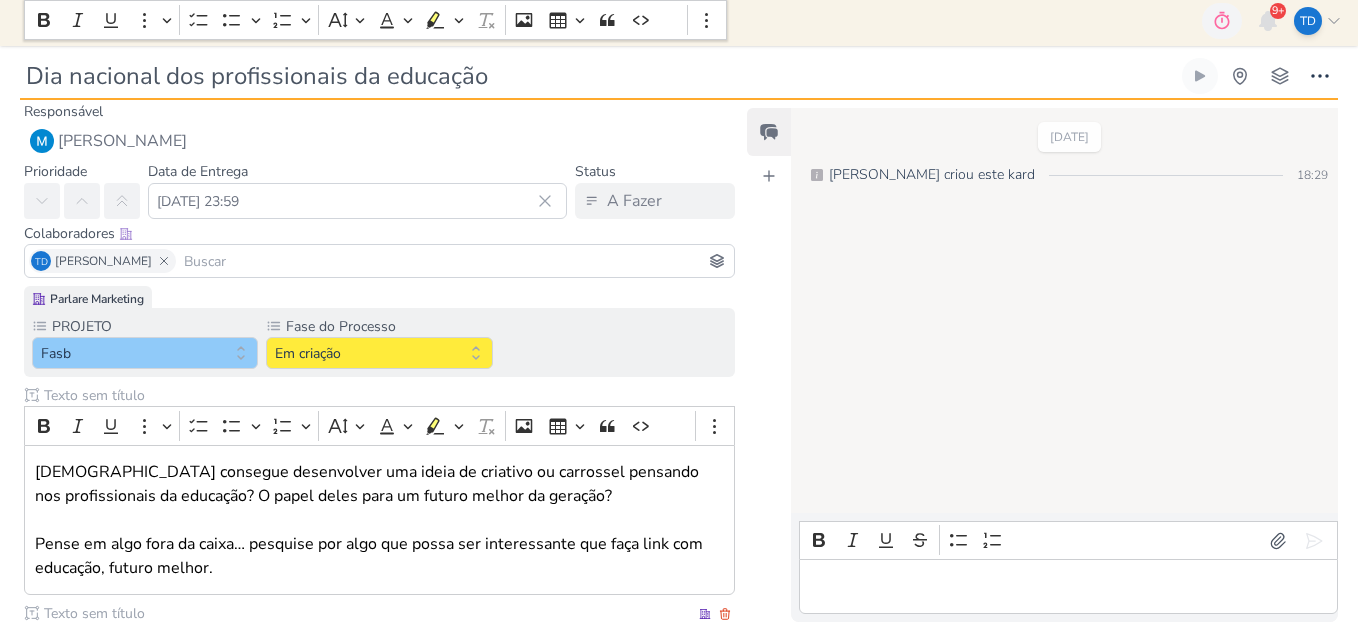 scroll, scrollTop: 0, scrollLeft: 0, axis: both 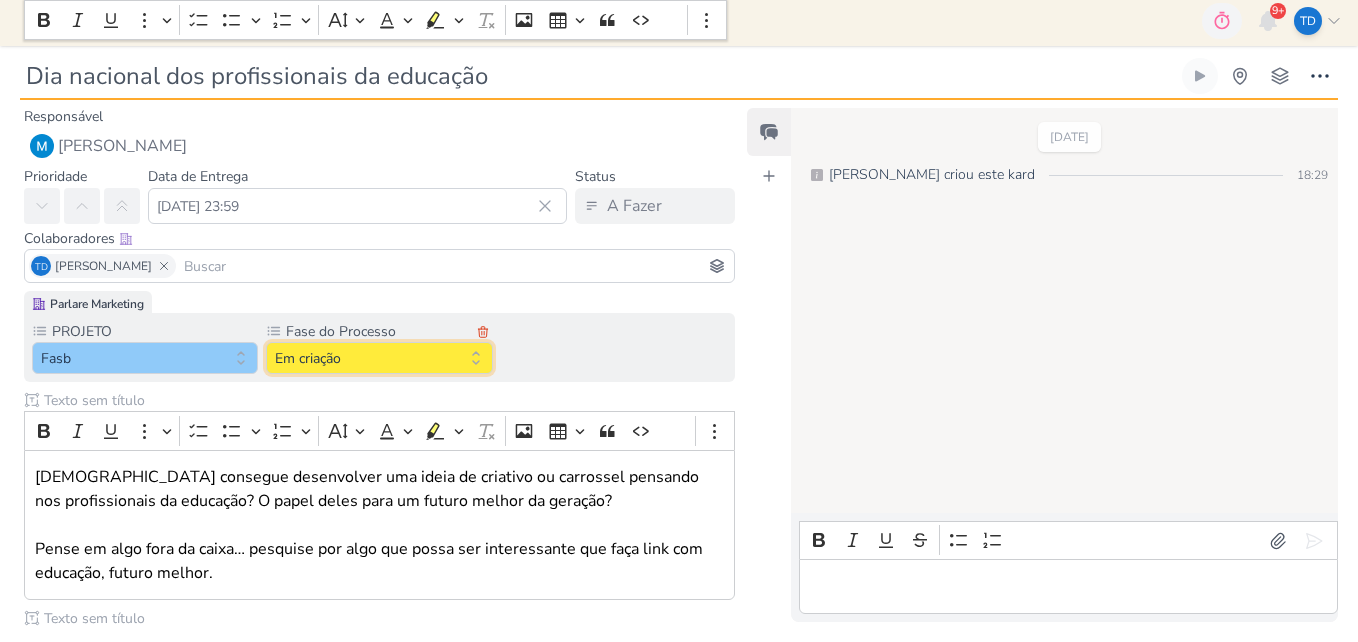 click on "Em criação" at bounding box center [379, 358] 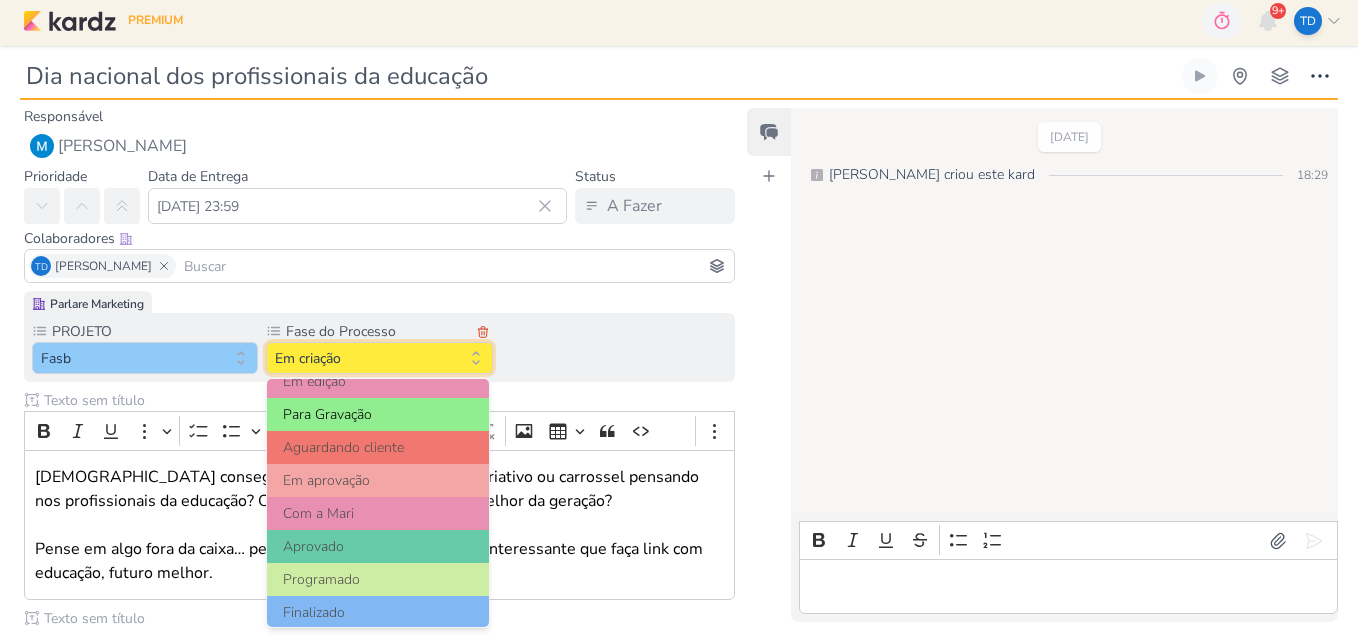 scroll, scrollTop: 193, scrollLeft: 0, axis: vertical 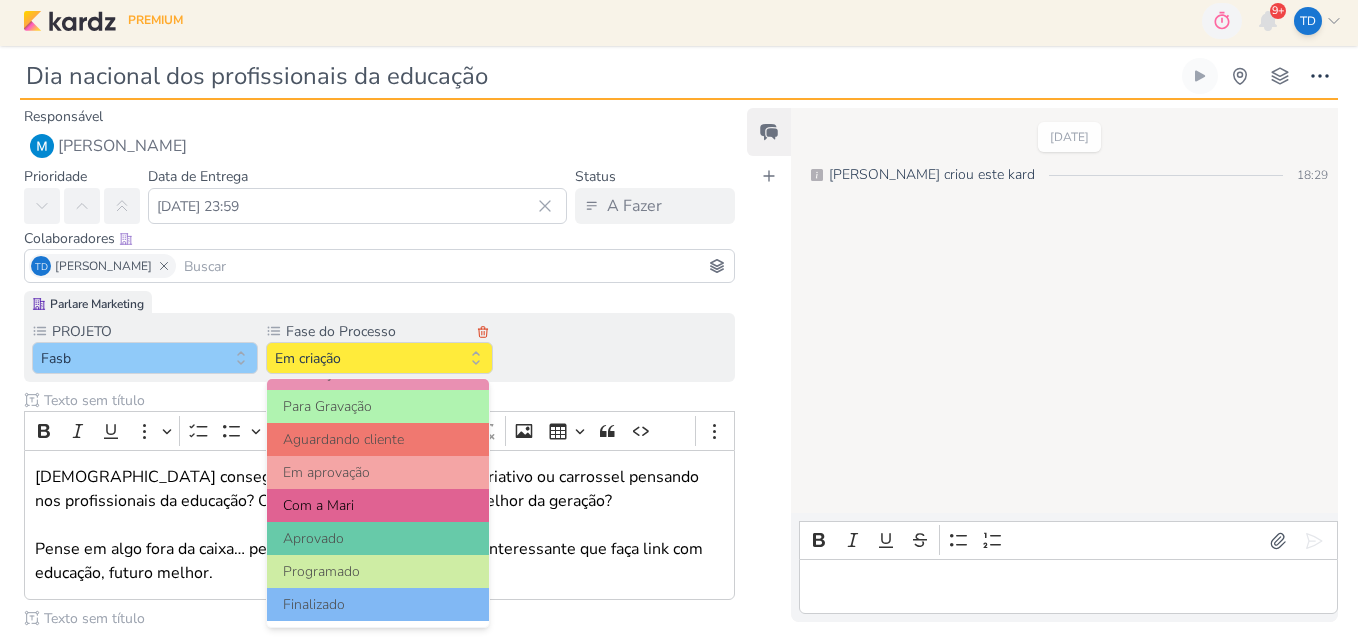 click on "Com a Mari" at bounding box center (378, 505) 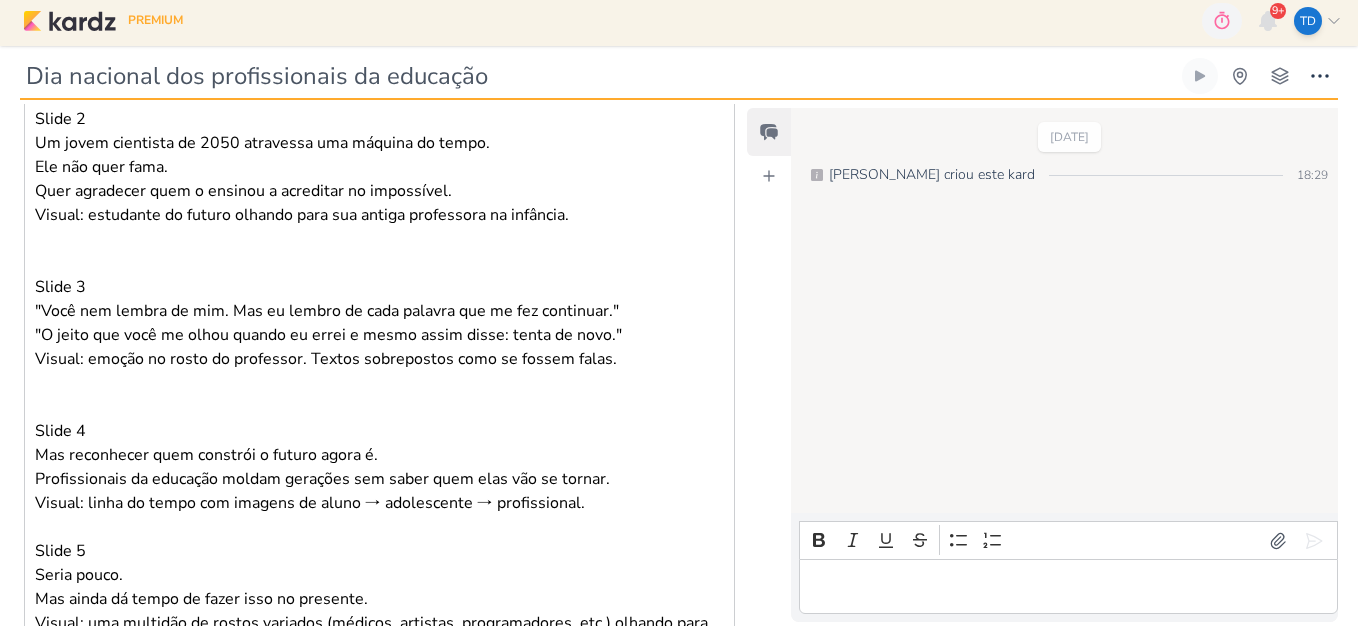 scroll, scrollTop: 1000, scrollLeft: 0, axis: vertical 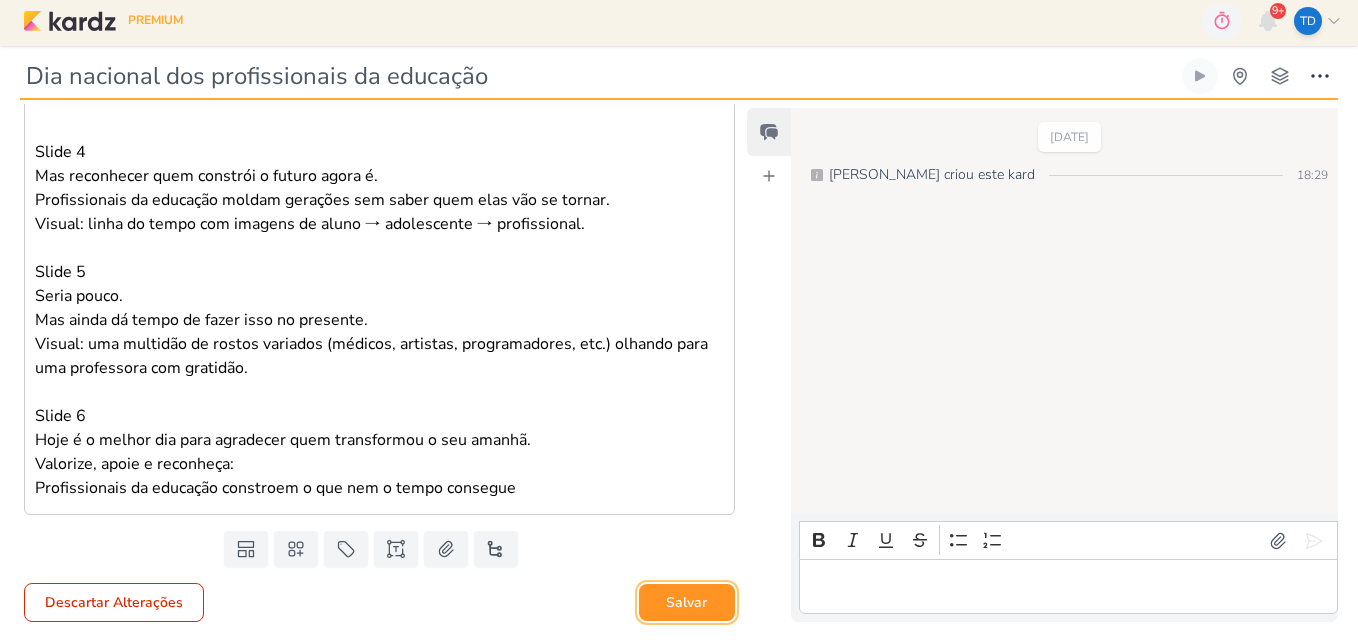 click on "Salvar" at bounding box center [687, 602] 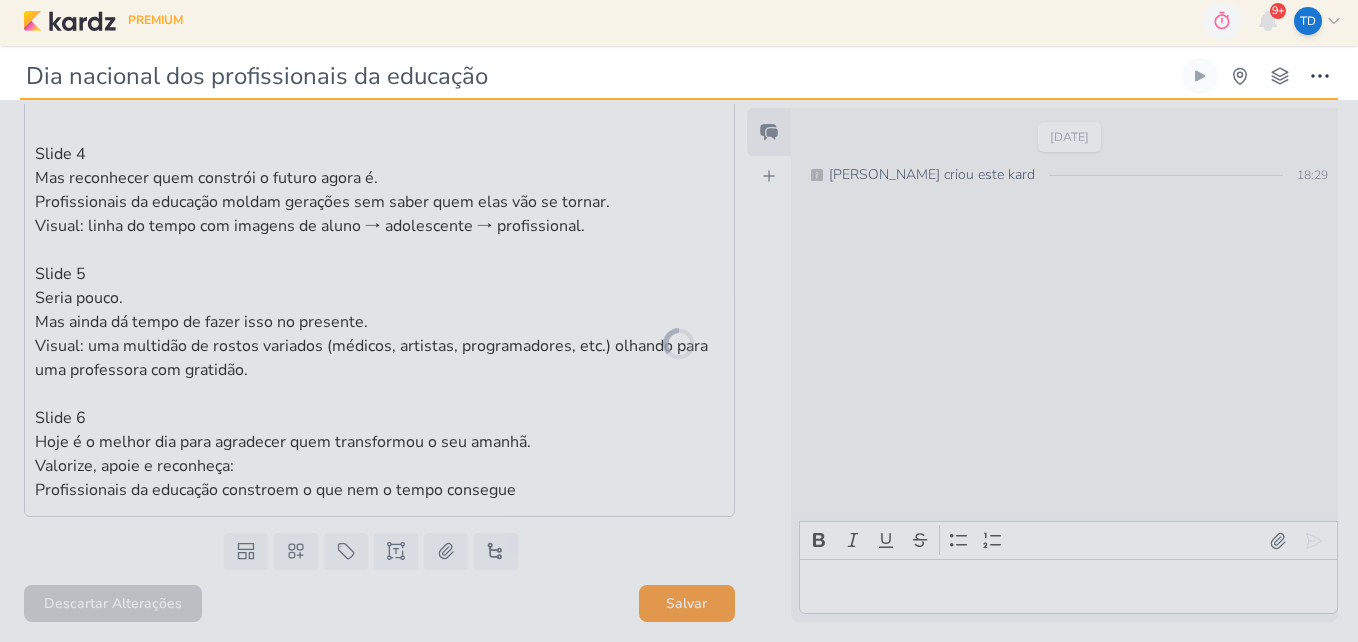 scroll, scrollTop: 998, scrollLeft: 0, axis: vertical 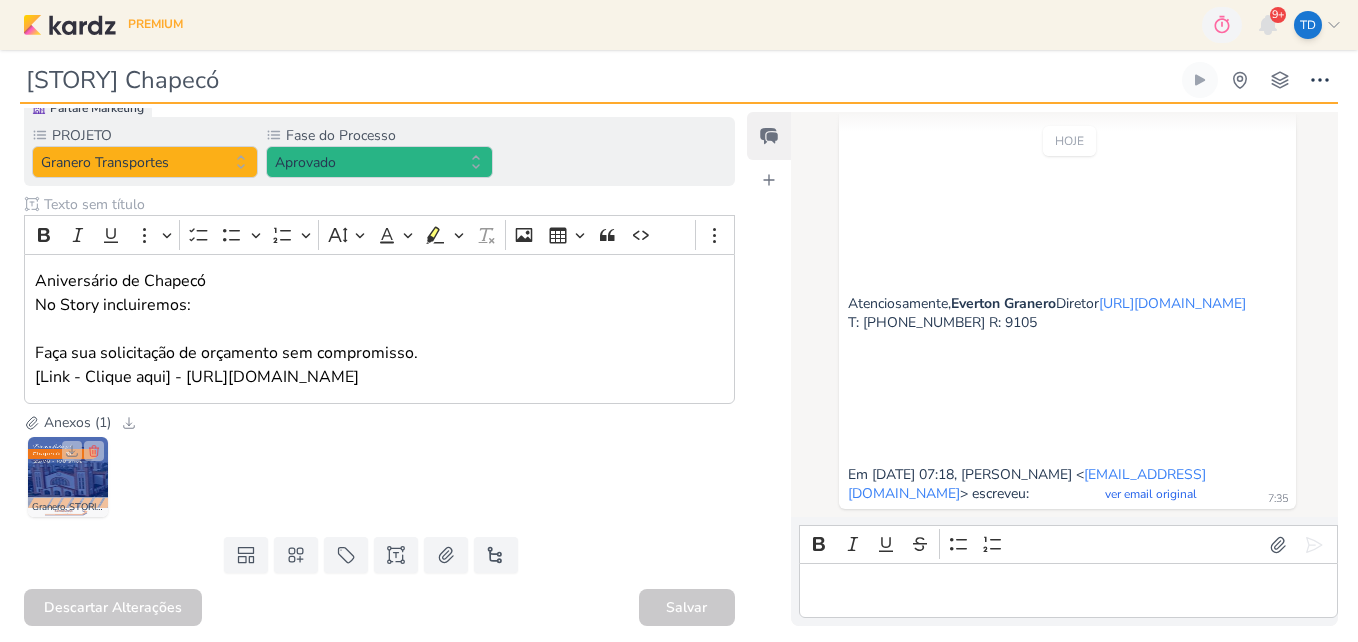 click at bounding box center [68, 477] 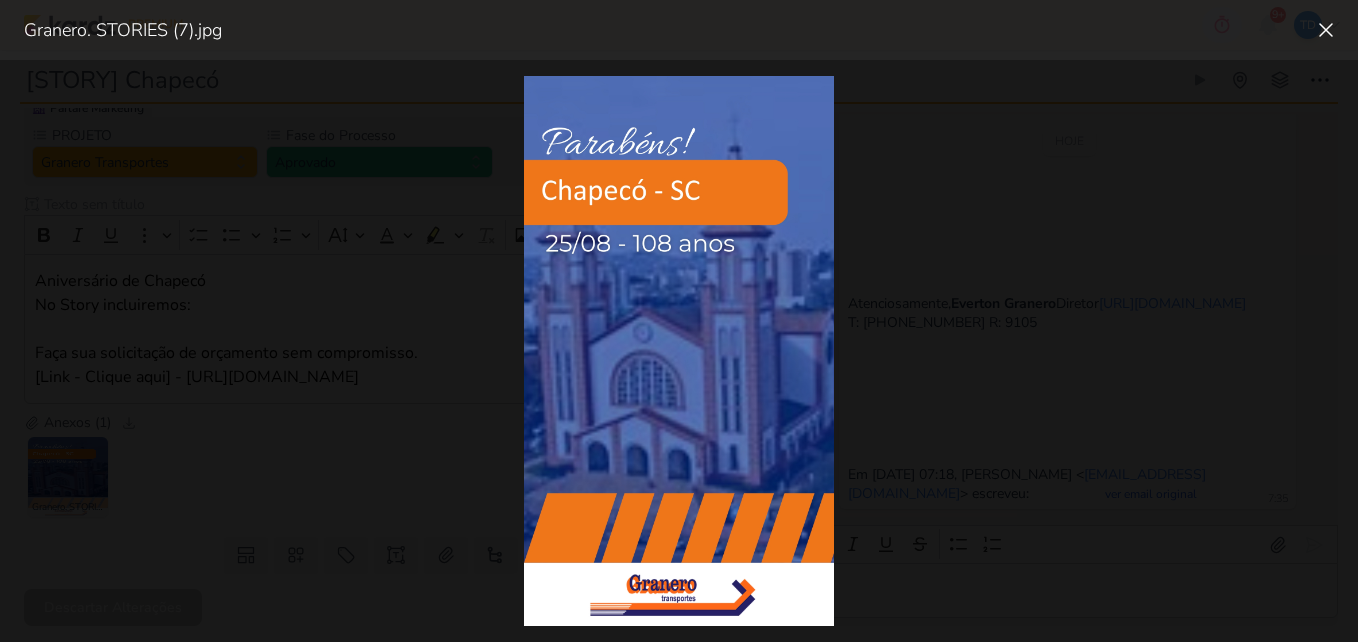 click at bounding box center (679, 351) 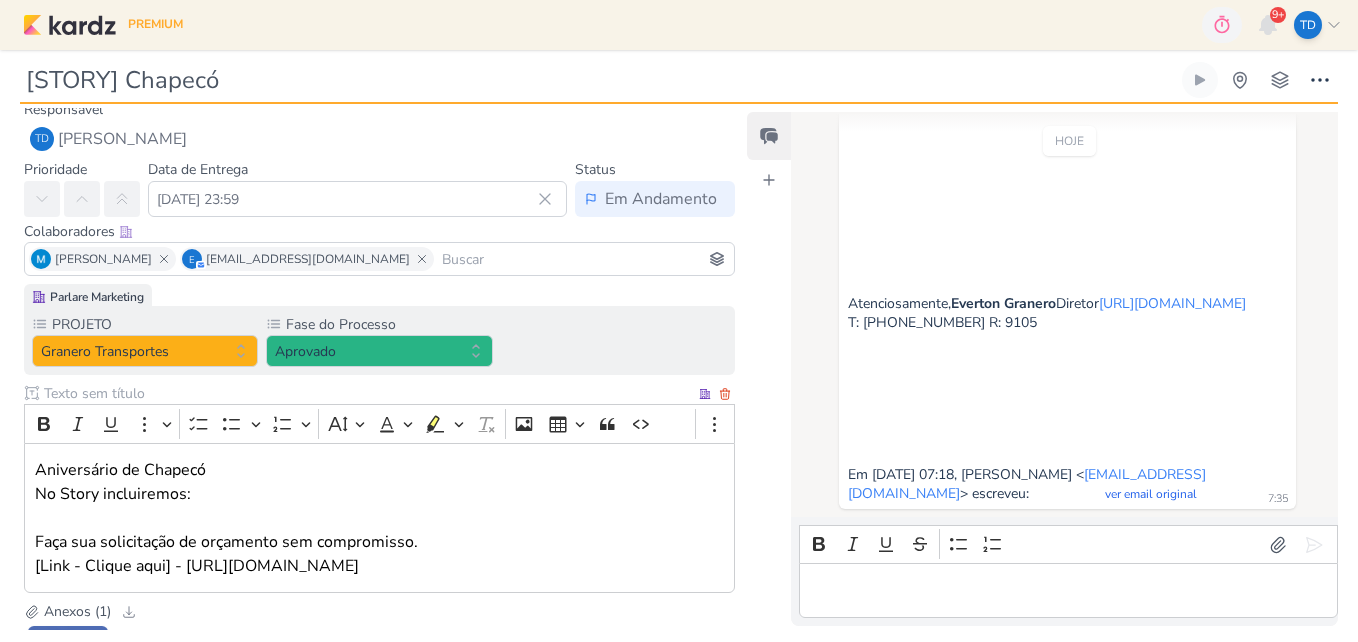scroll, scrollTop: 0, scrollLeft: 0, axis: both 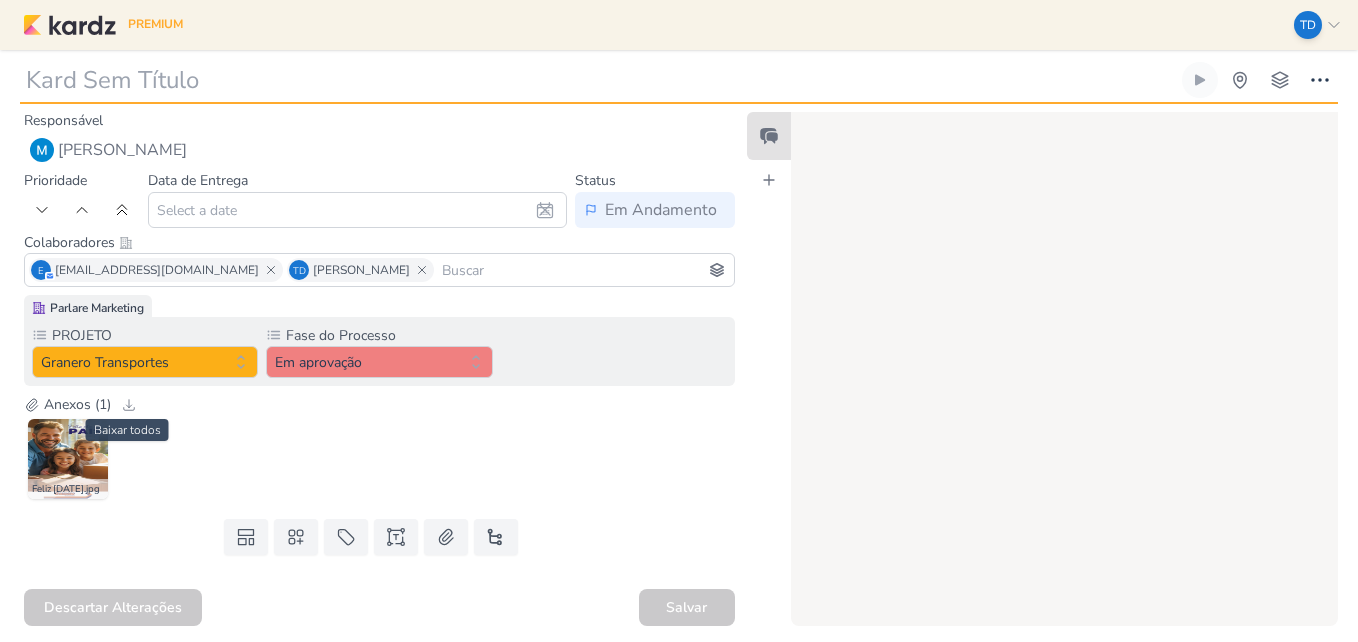 type on "[STORY] [DATE]" 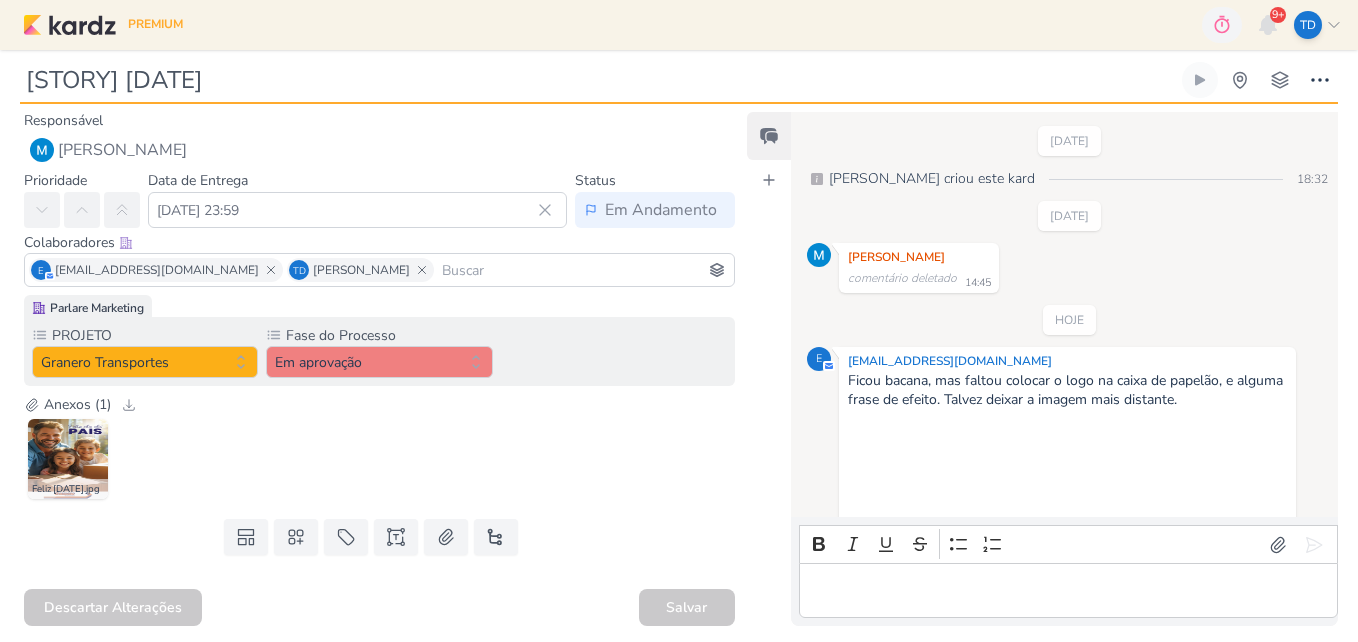 scroll, scrollTop: 746, scrollLeft: 0, axis: vertical 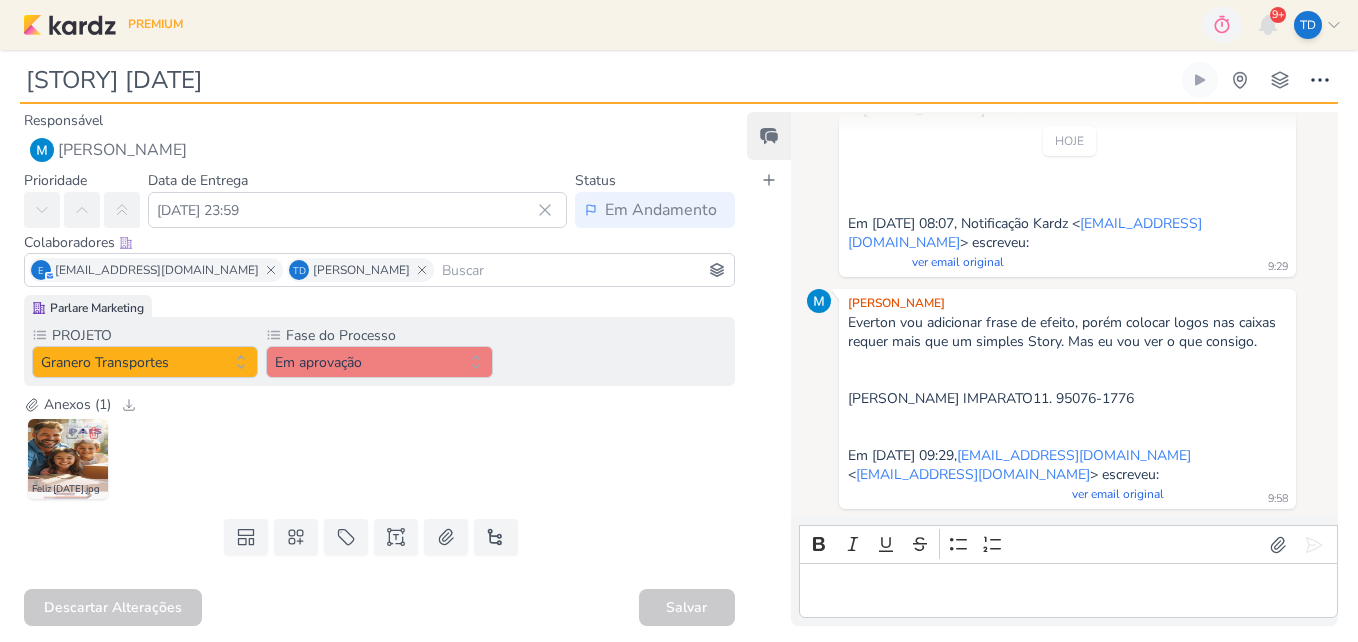click at bounding box center (68, 459) 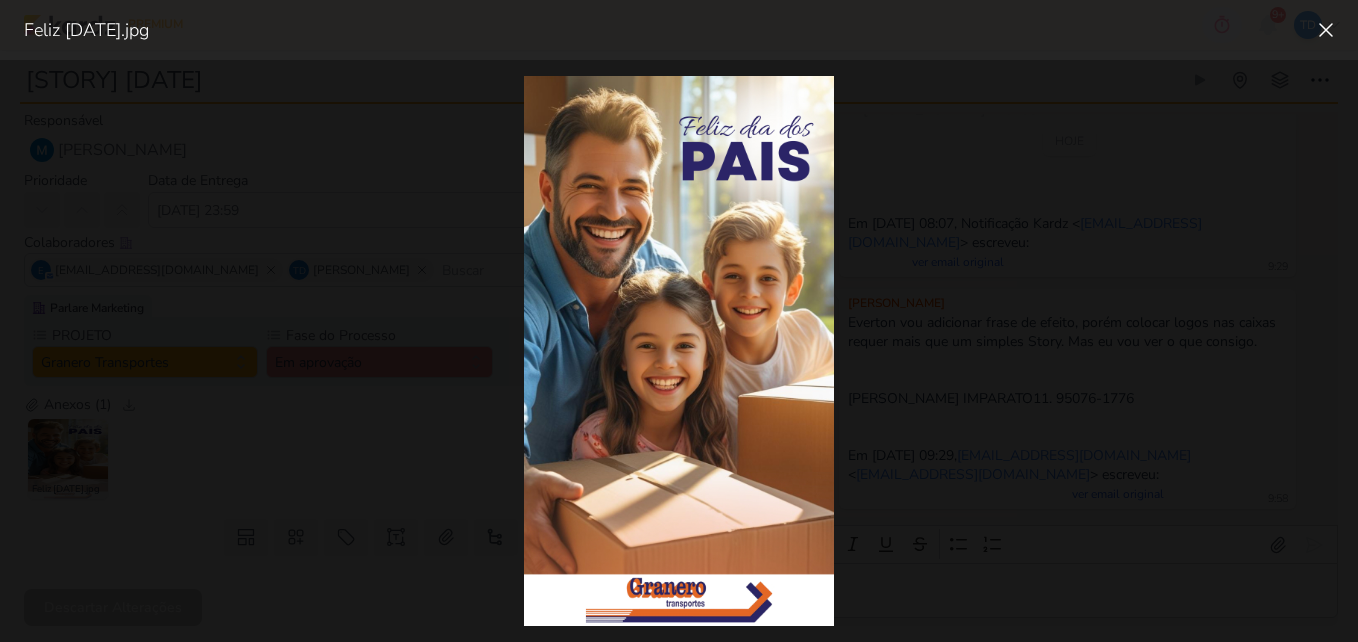 click at bounding box center [679, 351] 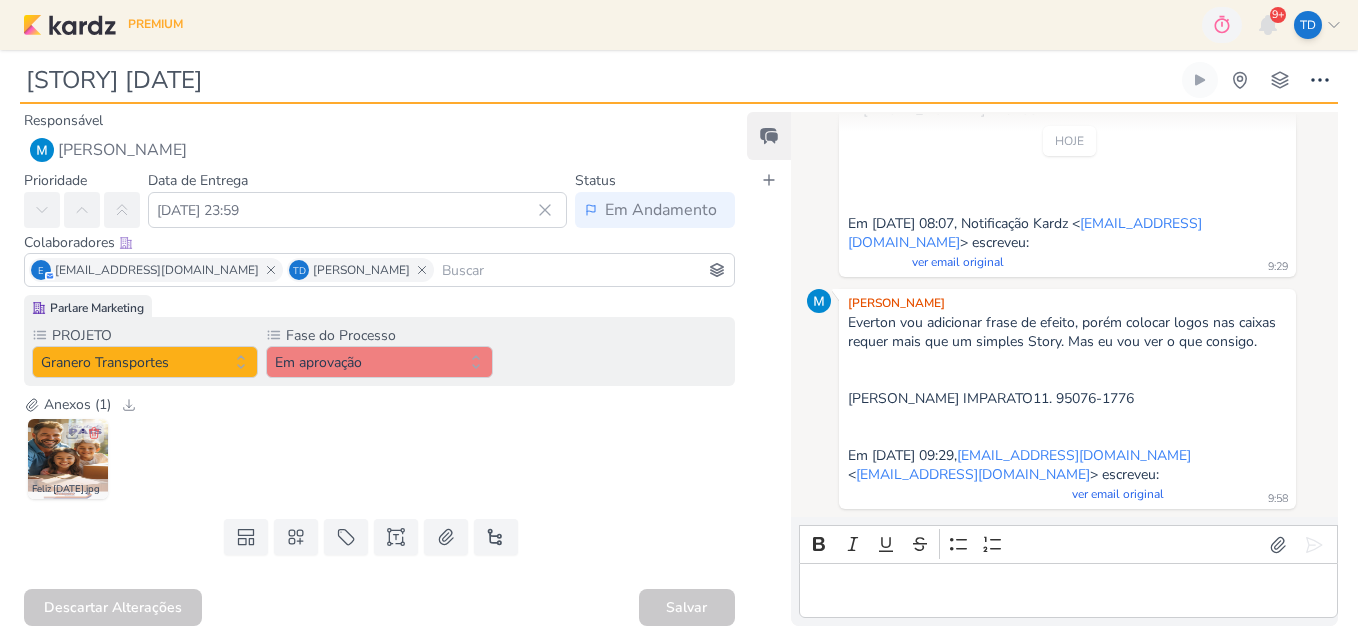 click at bounding box center [68, 459] 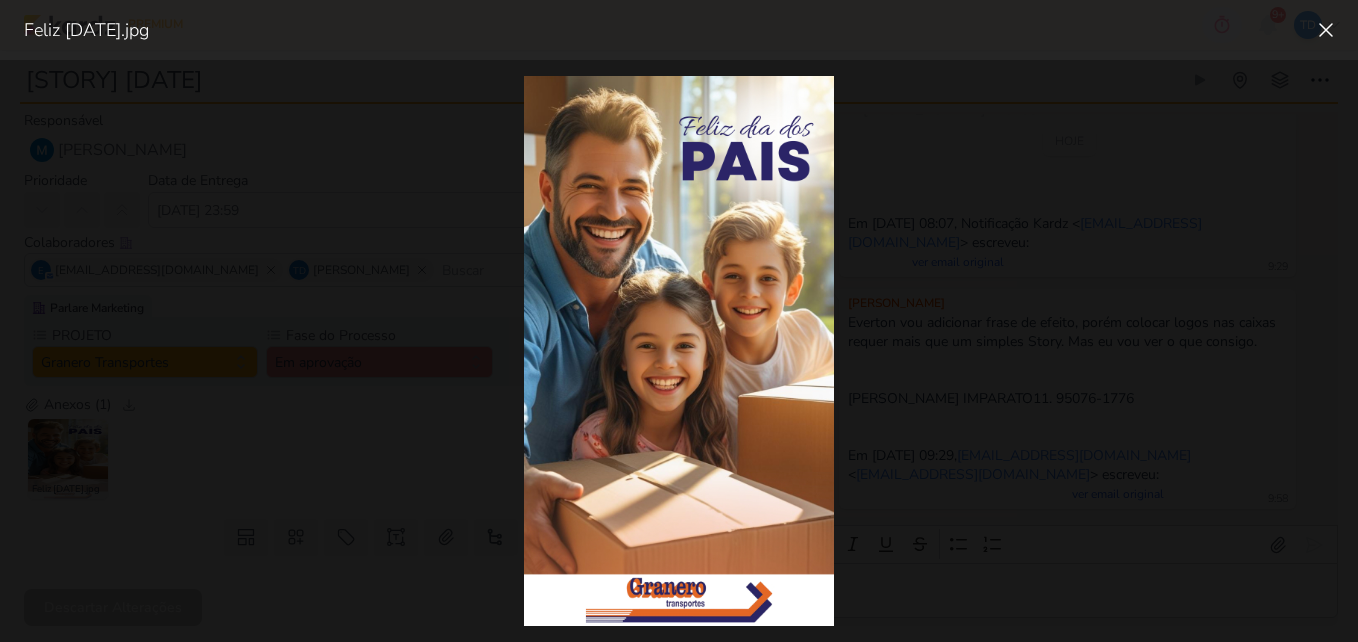 click at bounding box center [679, 351] 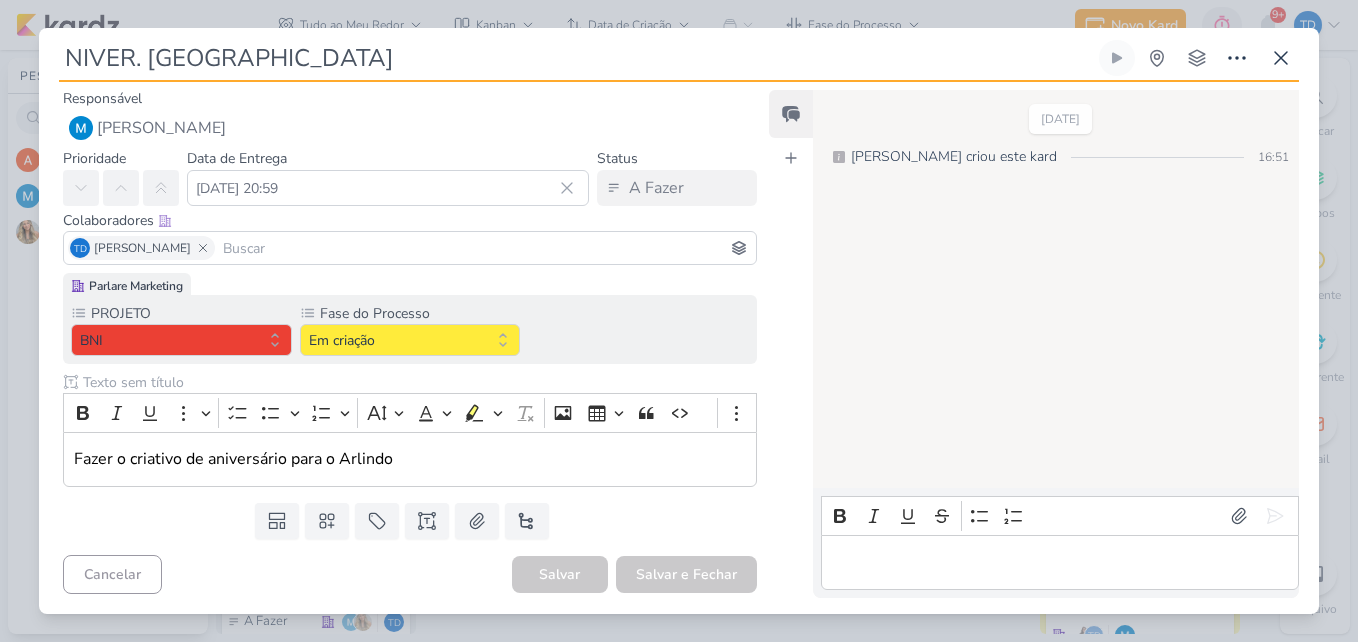 scroll, scrollTop: 0, scrollLeft: 0, axis: both 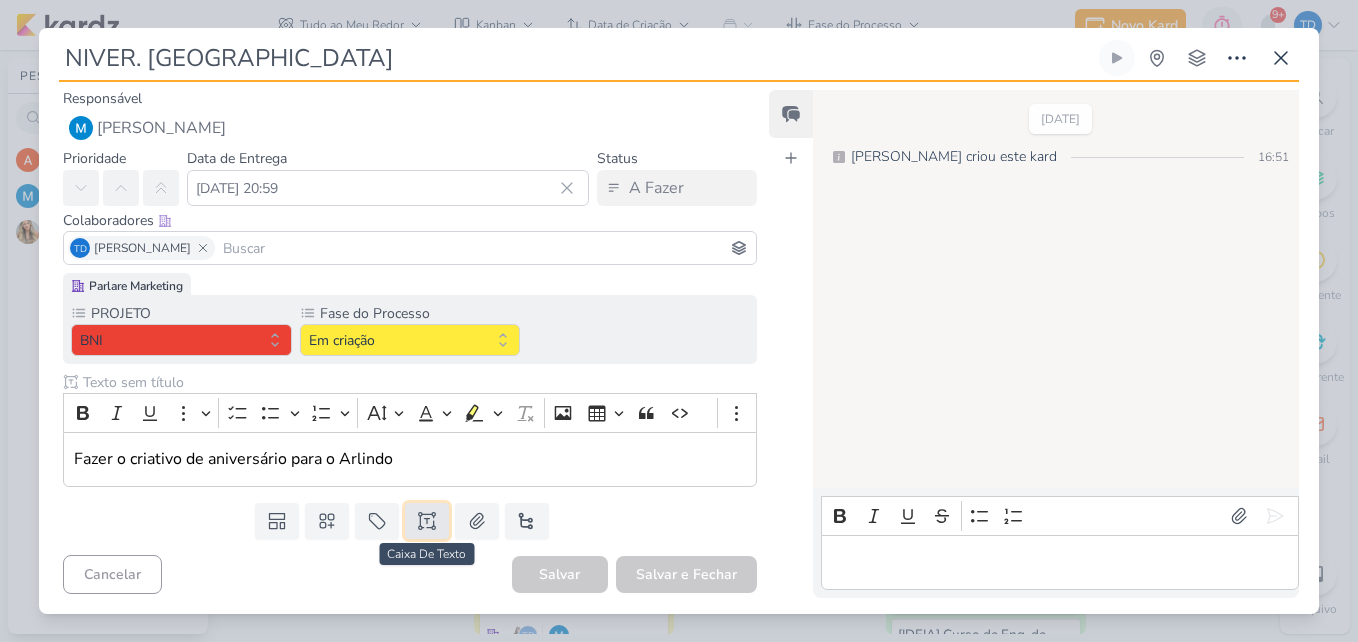 click at bounding box center [427, 521] 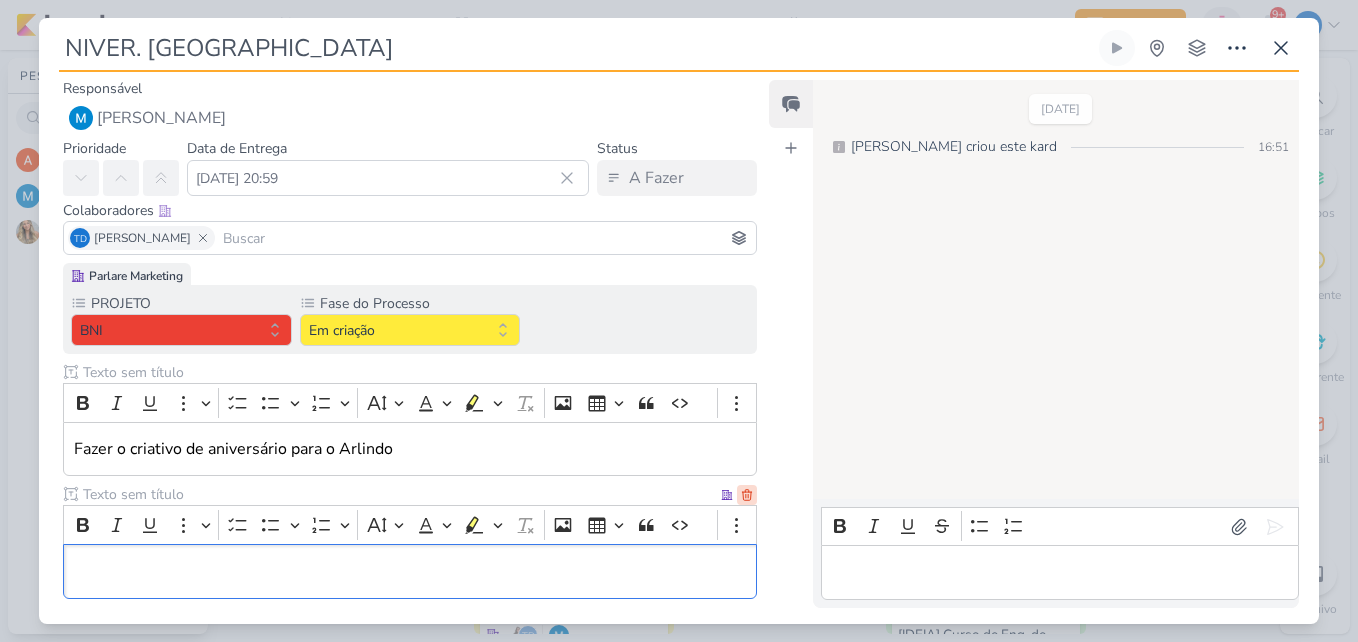 click 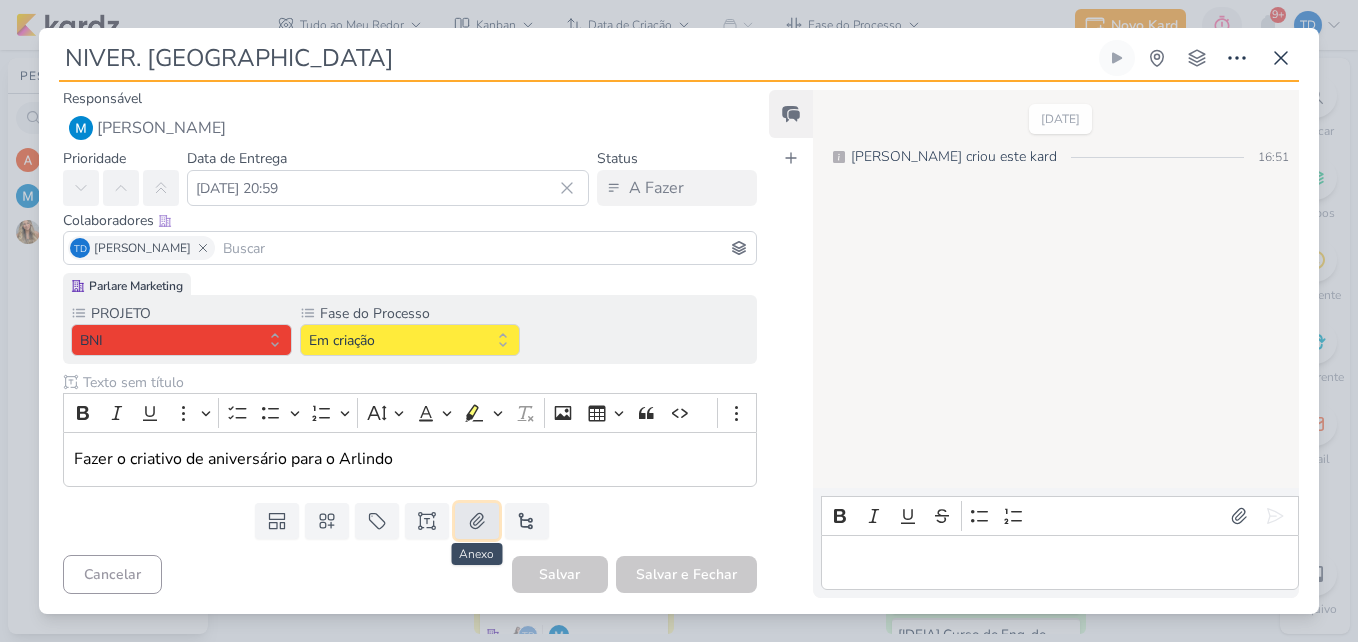 click 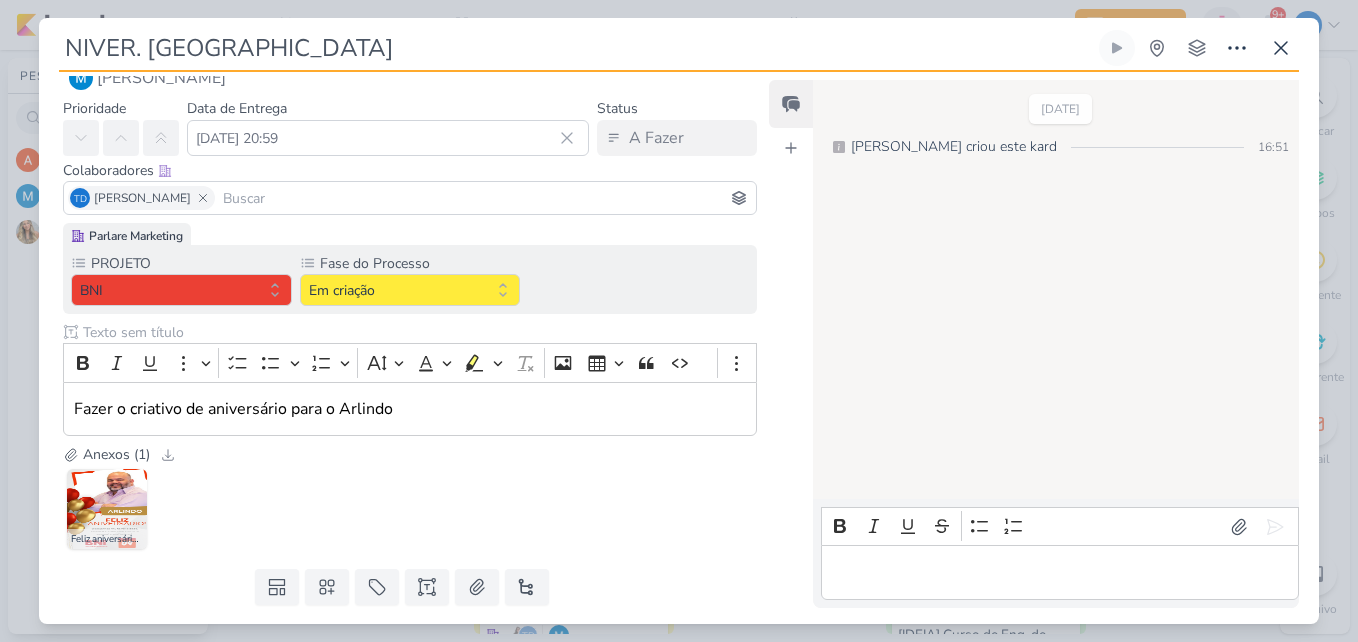 scroll, scrollTop: 0, scrollLeft: 0, axis: both 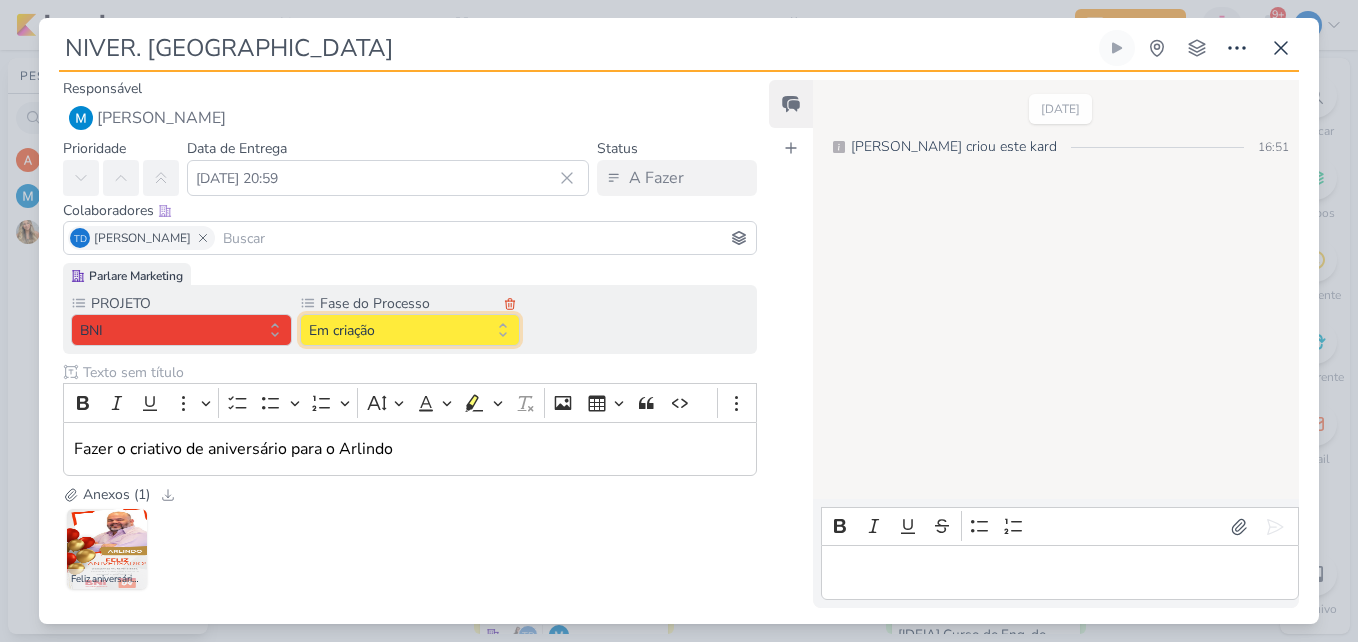 click on "Em criação" at bounding box center (410, 330) 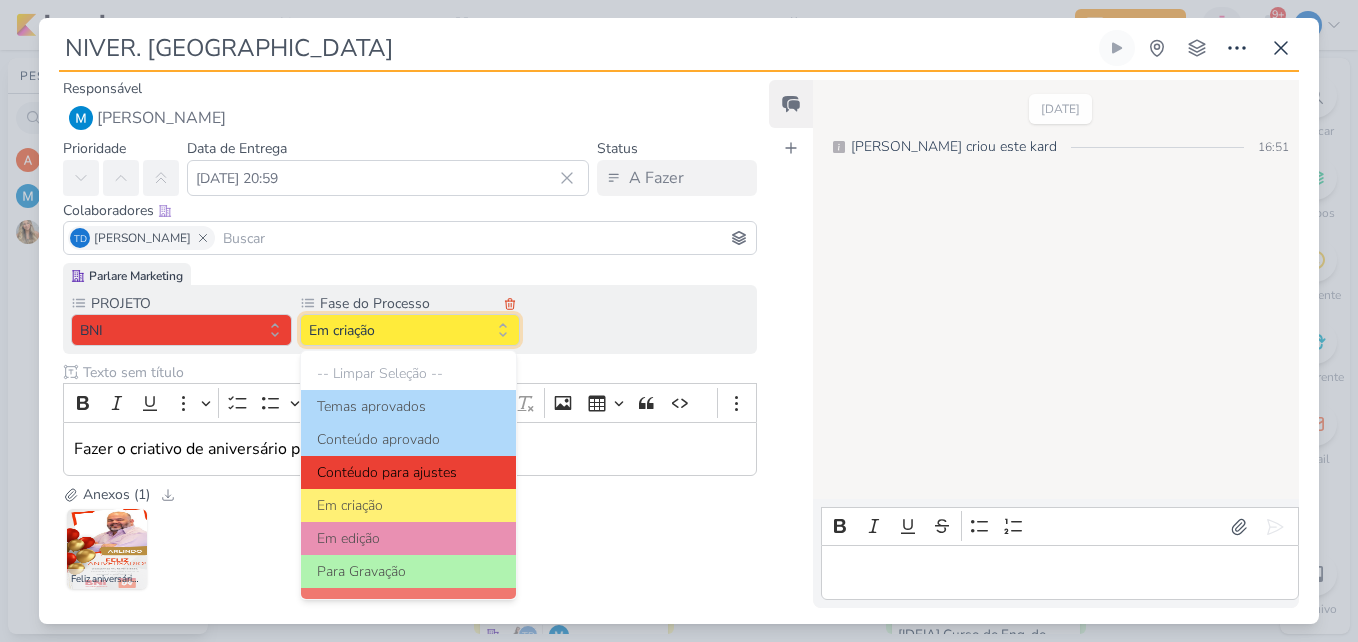 scroll, scrollTop: 193, scrollLeft: 0, axis: vertical 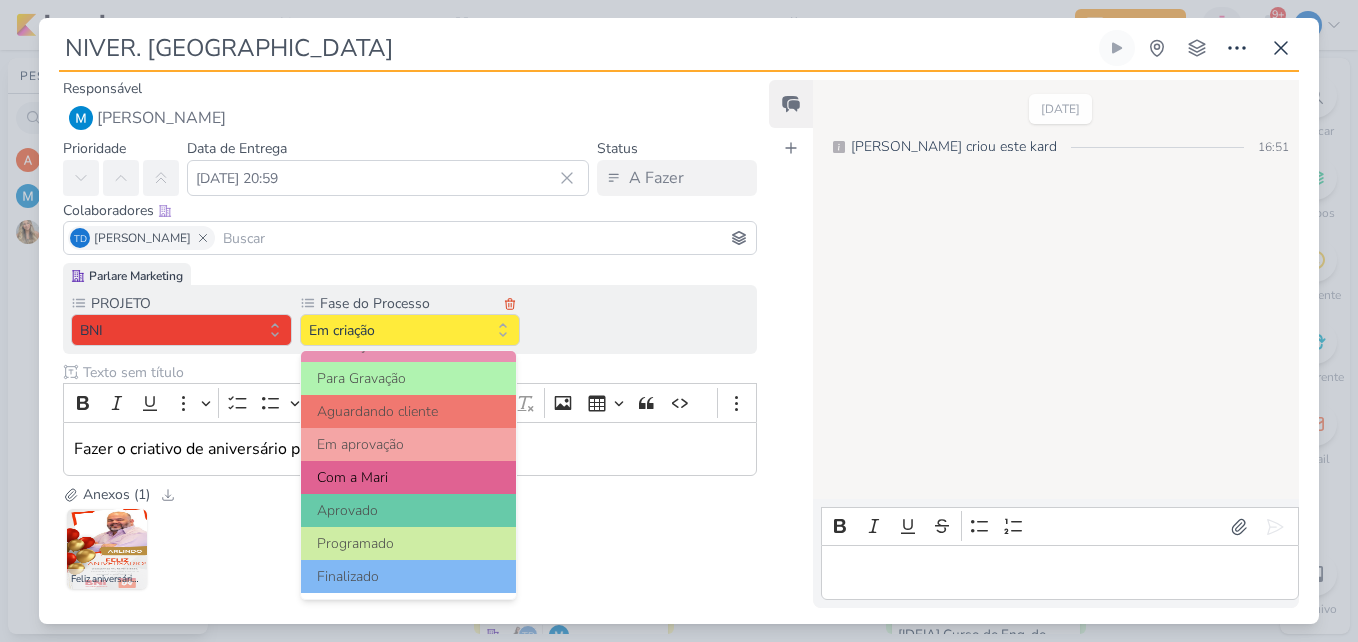 click on "Com a Mari" at bounding box center [409, 477] 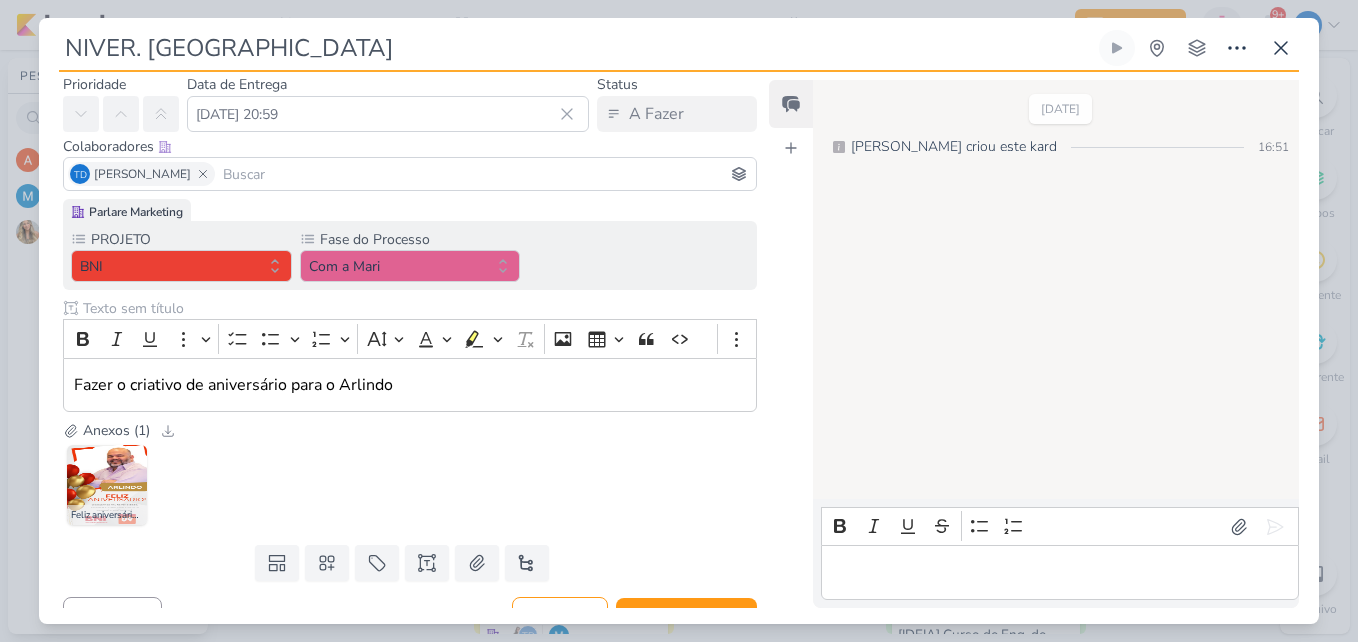 scroll, scrollTop: 96, scrollLeft: 0, axis: vertical 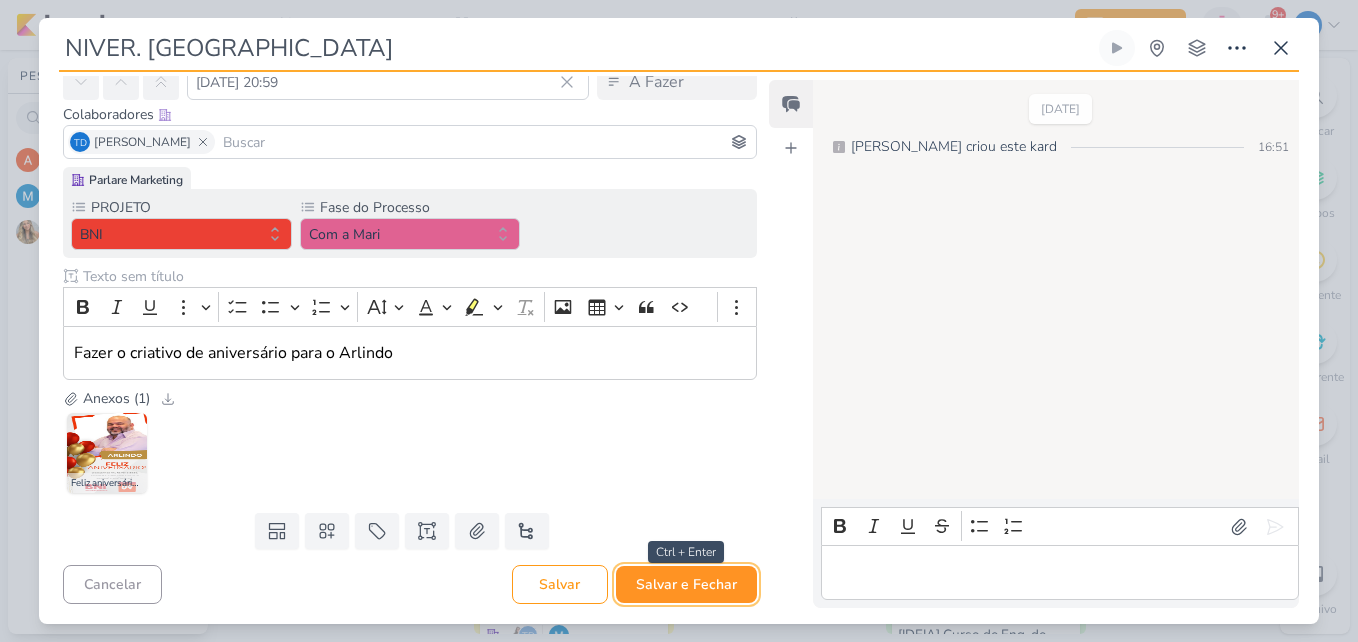 click on "Salvar e Fechar" at bounding box center [686, 584] 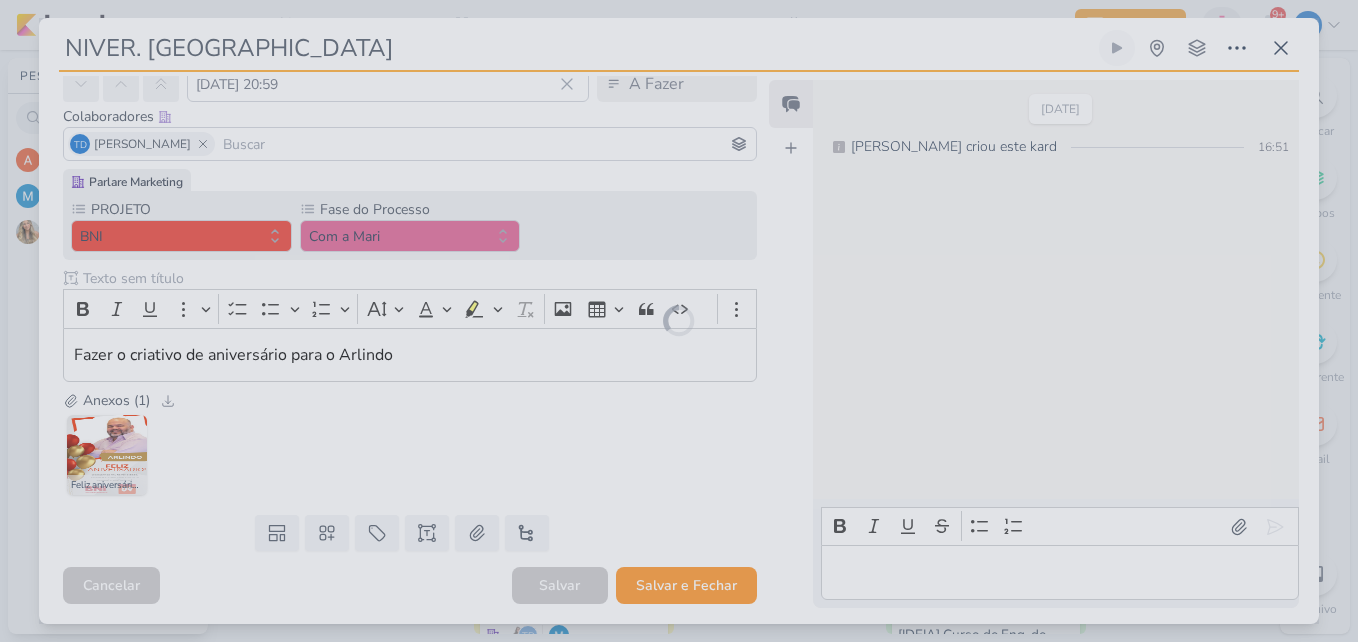 scroll, scrollTop: 94, scrollLeft: 0, axis: vertical 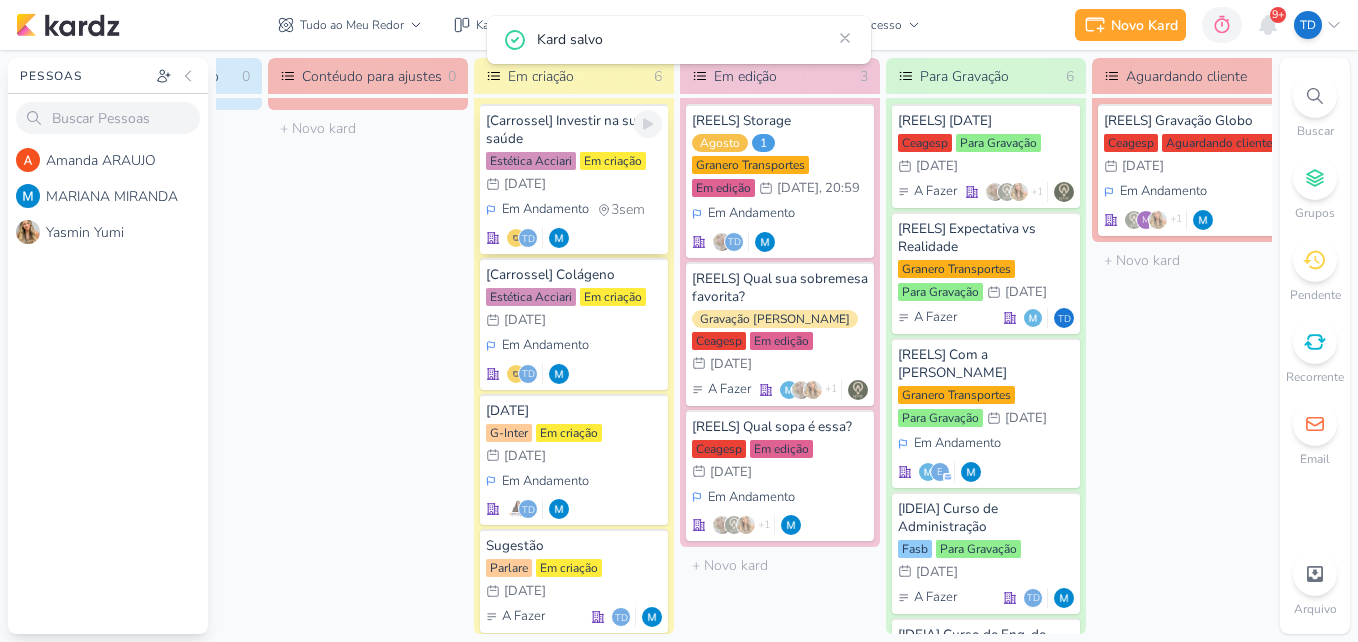 click on "Estética Acciari
Em criação
6/8
[DATE]" at bounding box center (574, 174) 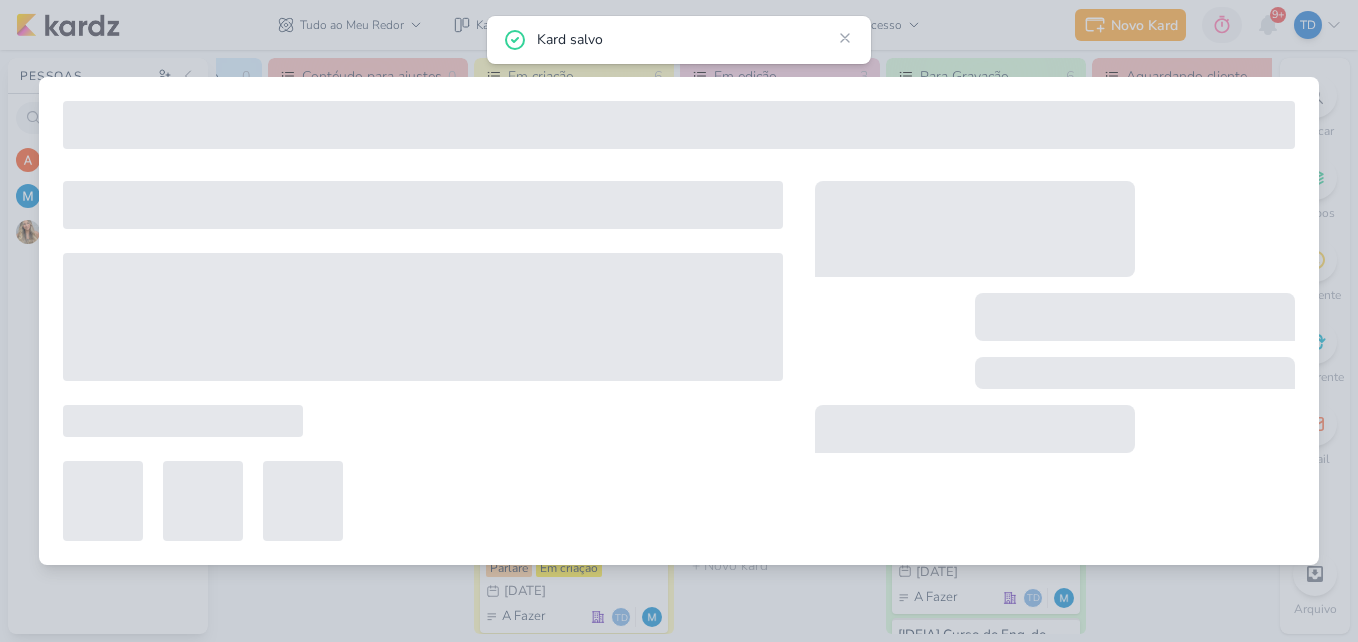 type on "[Carrossel] Investir na sua saúde" 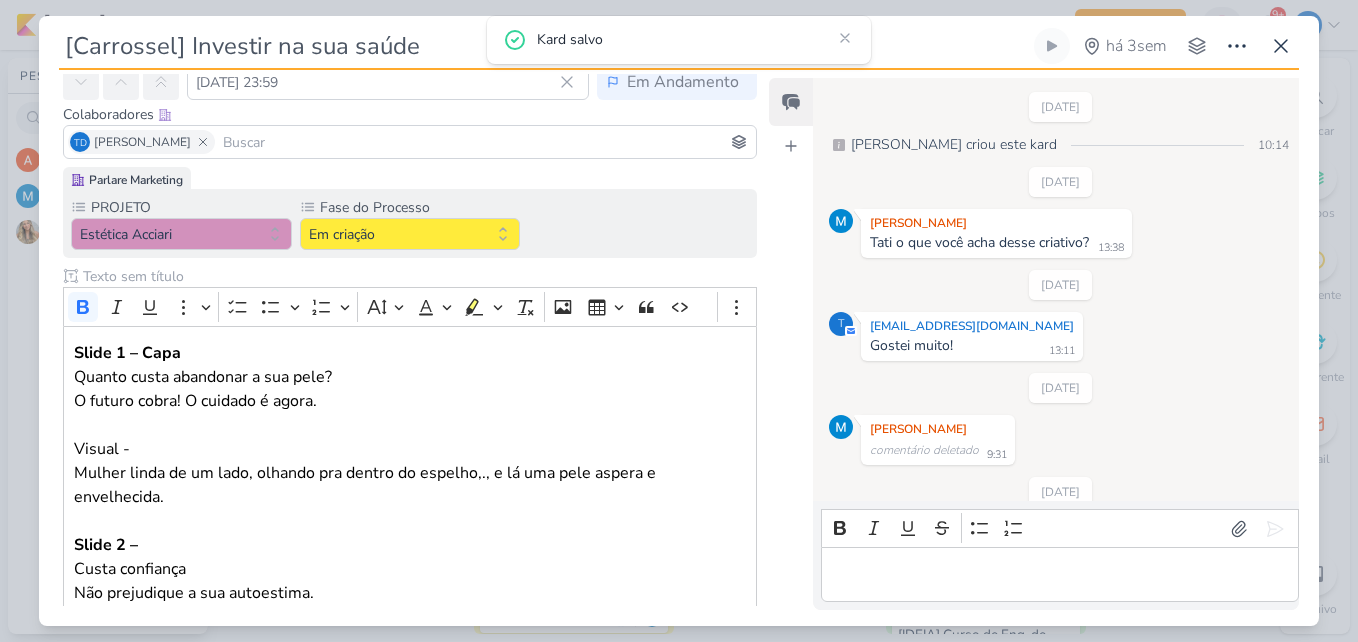 scroll, scrollTop: 0, scrollLeft: 0, axis: both 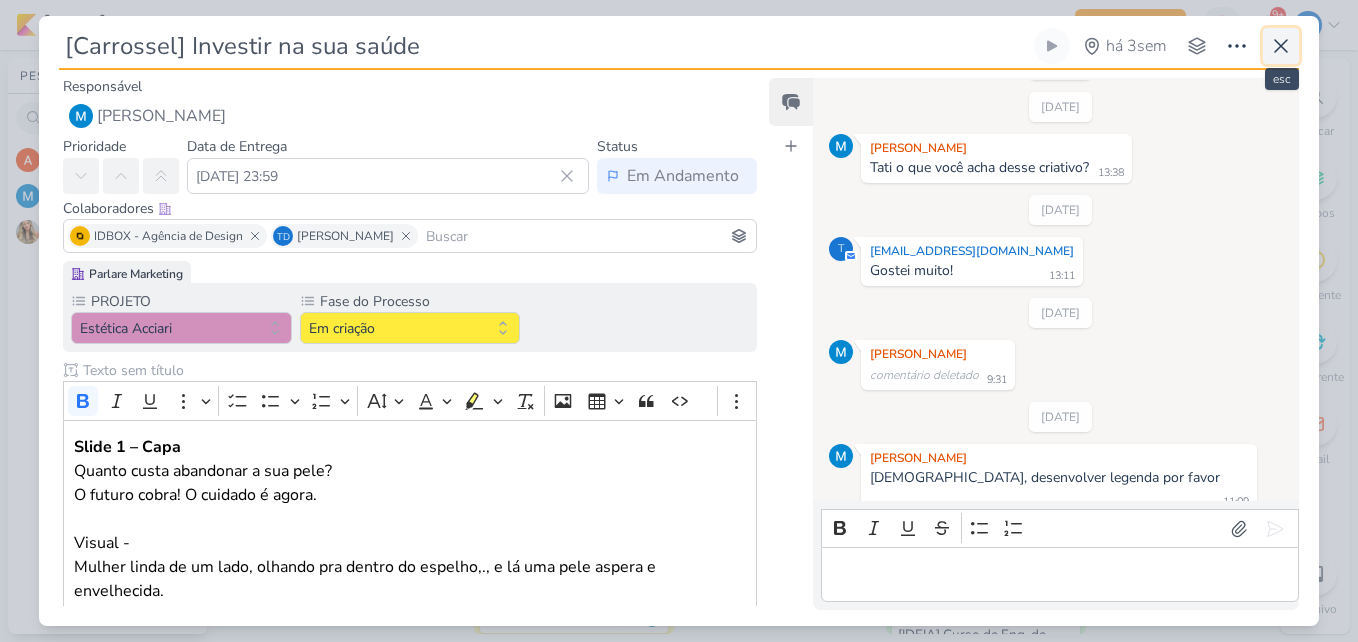 click 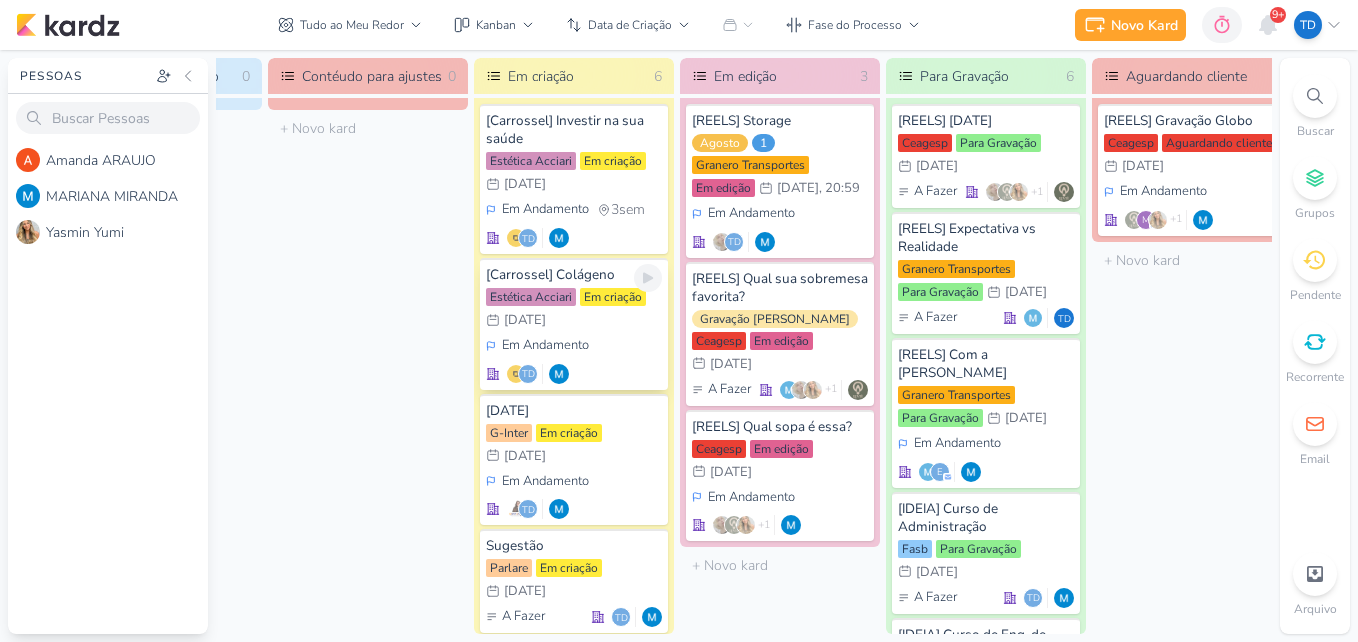 click on "Estética Acciari
Em criação
20/8
[DATE]" at bounding box center (574, 310) 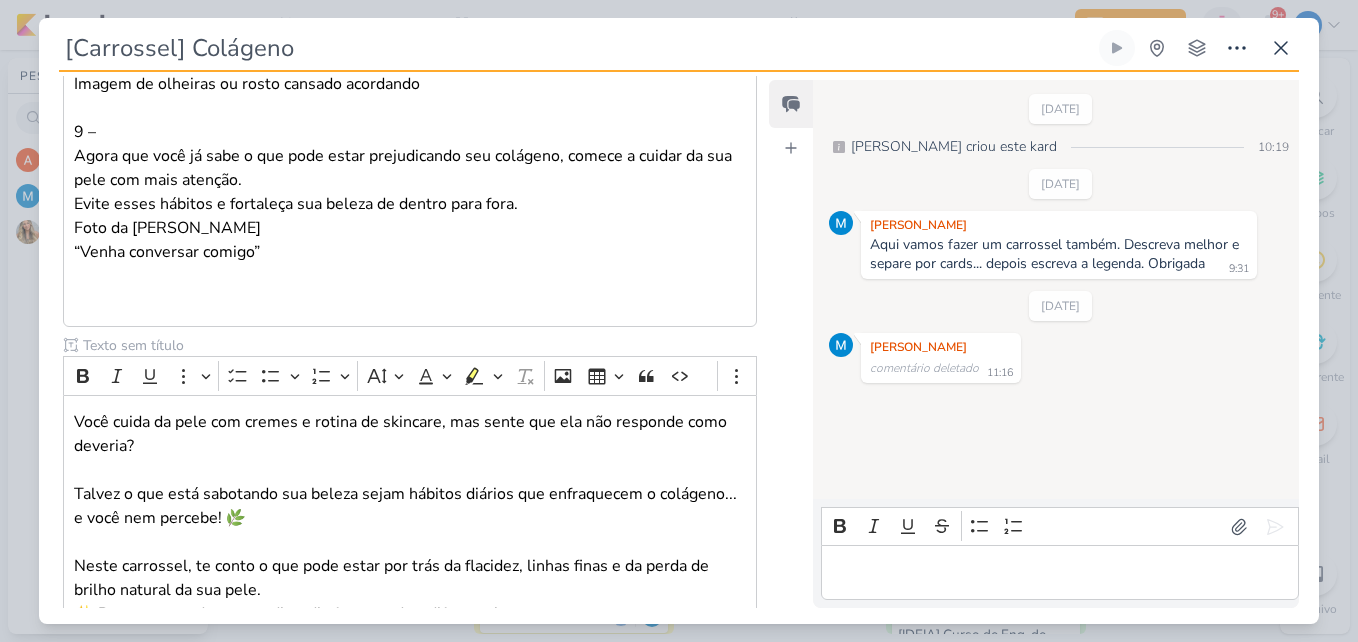 scroll, scrollTop: 2480, scrollLeft: 0, axis: vertical 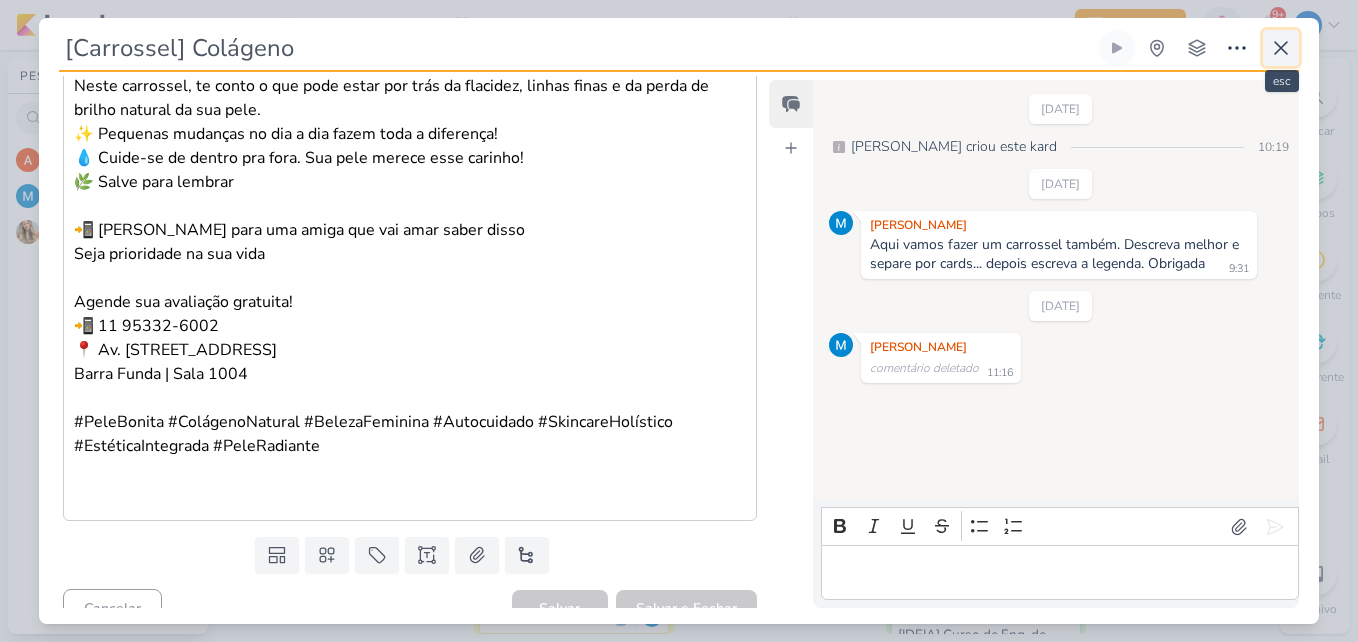 click 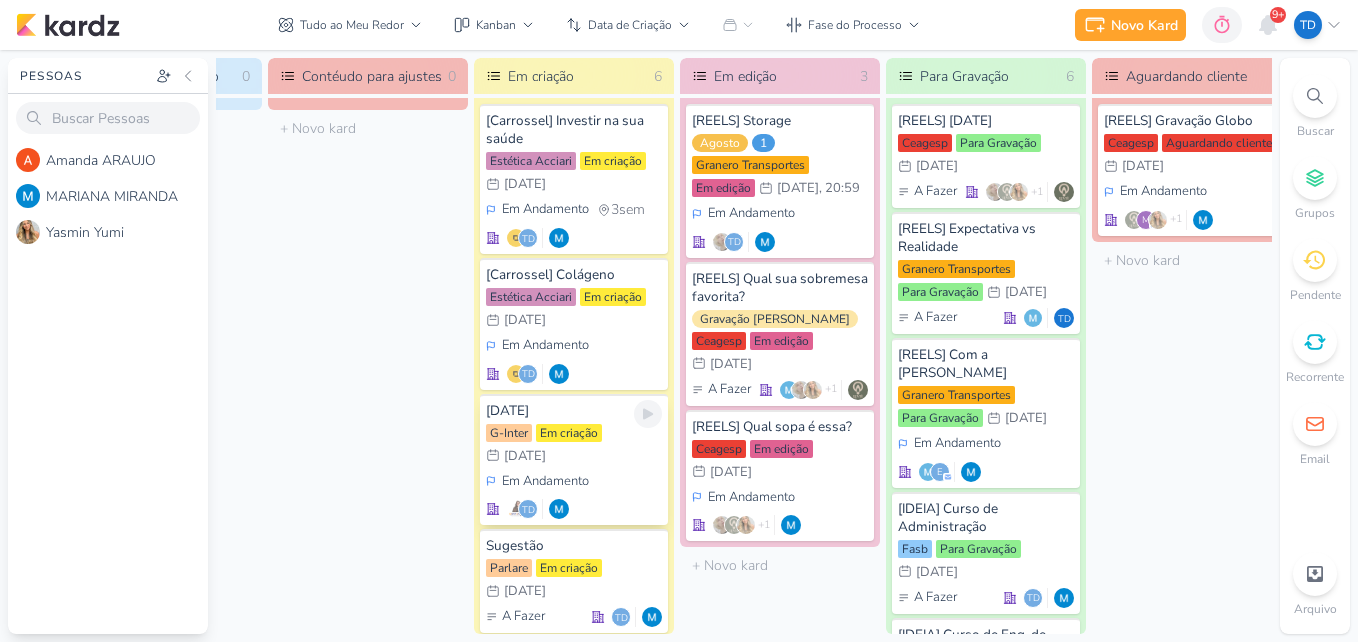 click on "G-Inter
Em criação
10/8
[DATE]" at bounding box center [574, 446] 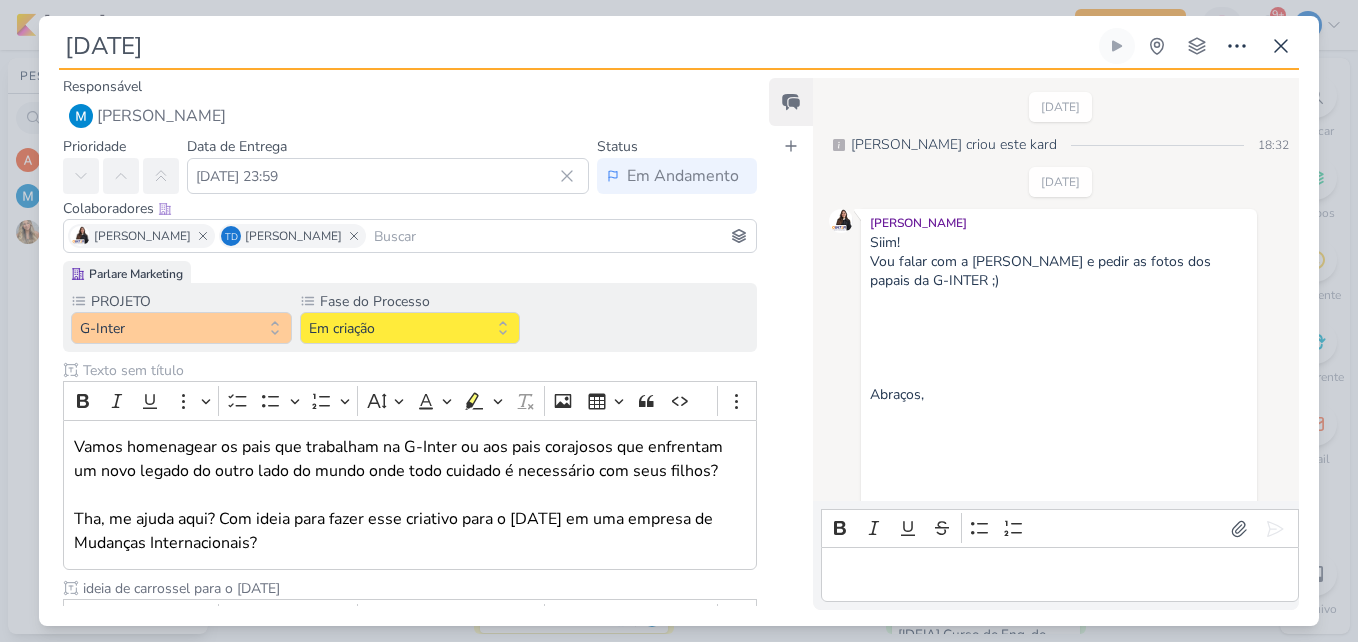 scroll, scrollTop: 1766, scrollLeft: 0, axis: vertical 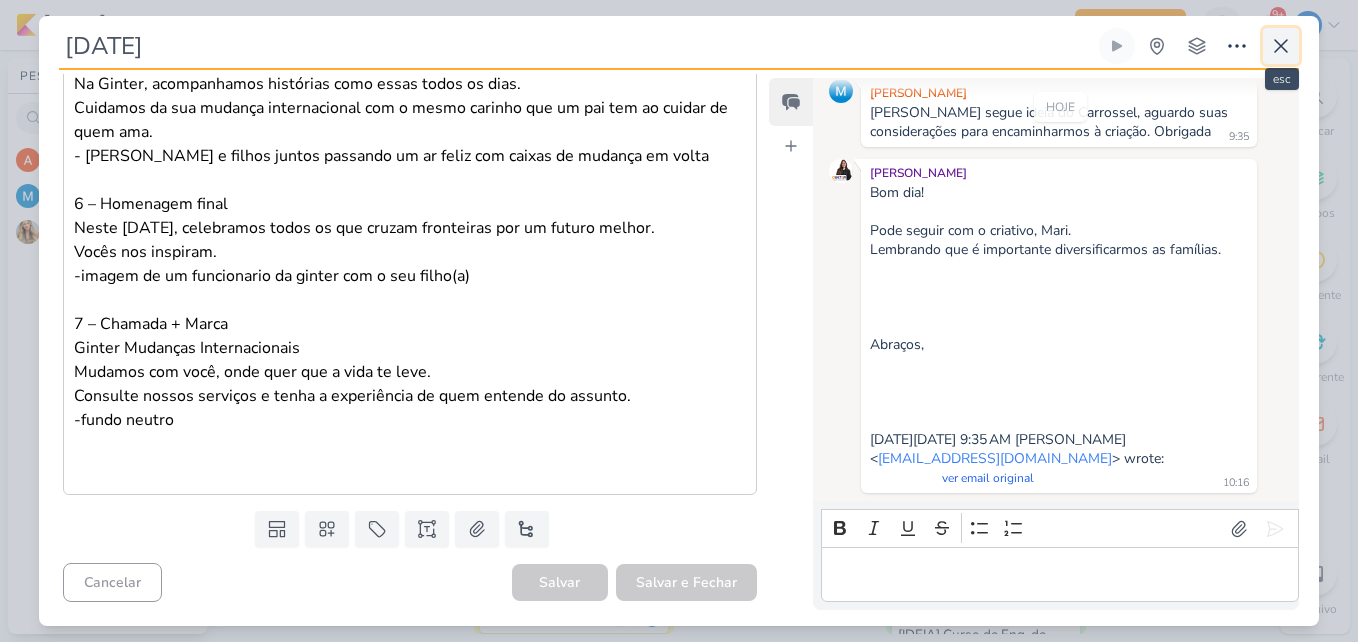 click at bounding box center (1281, 46) 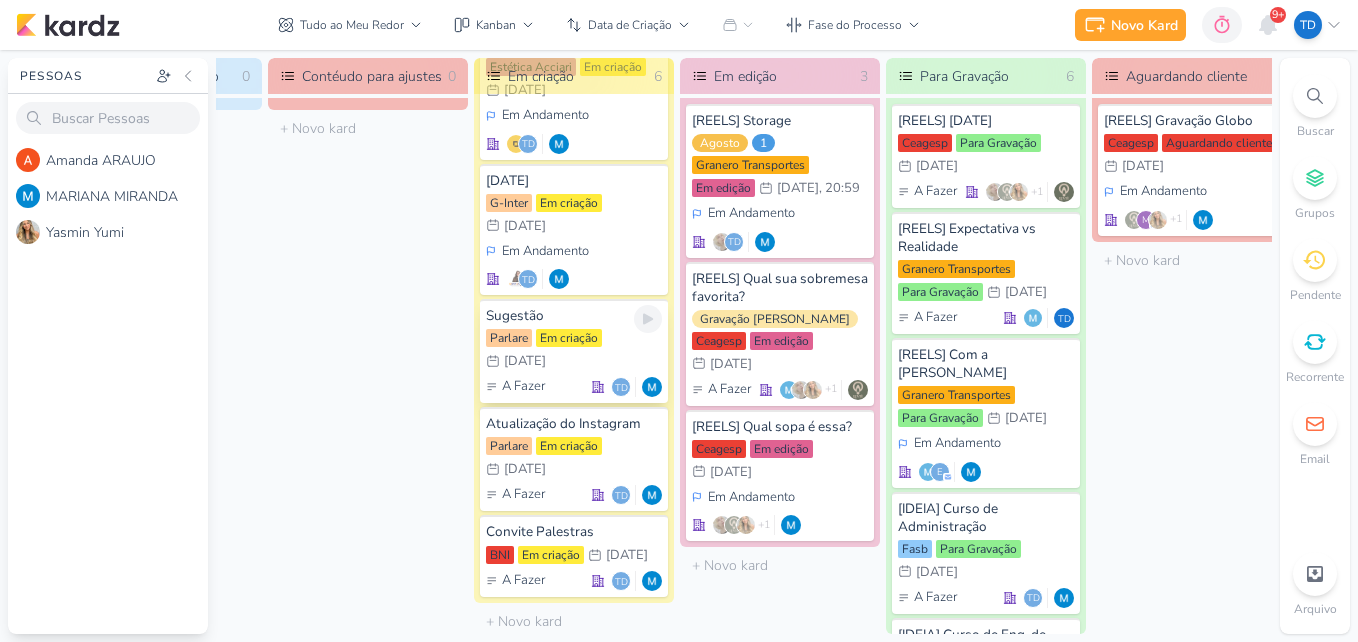 scroll, scrollTop: 244, scrollLeft: 0, axis: vertical 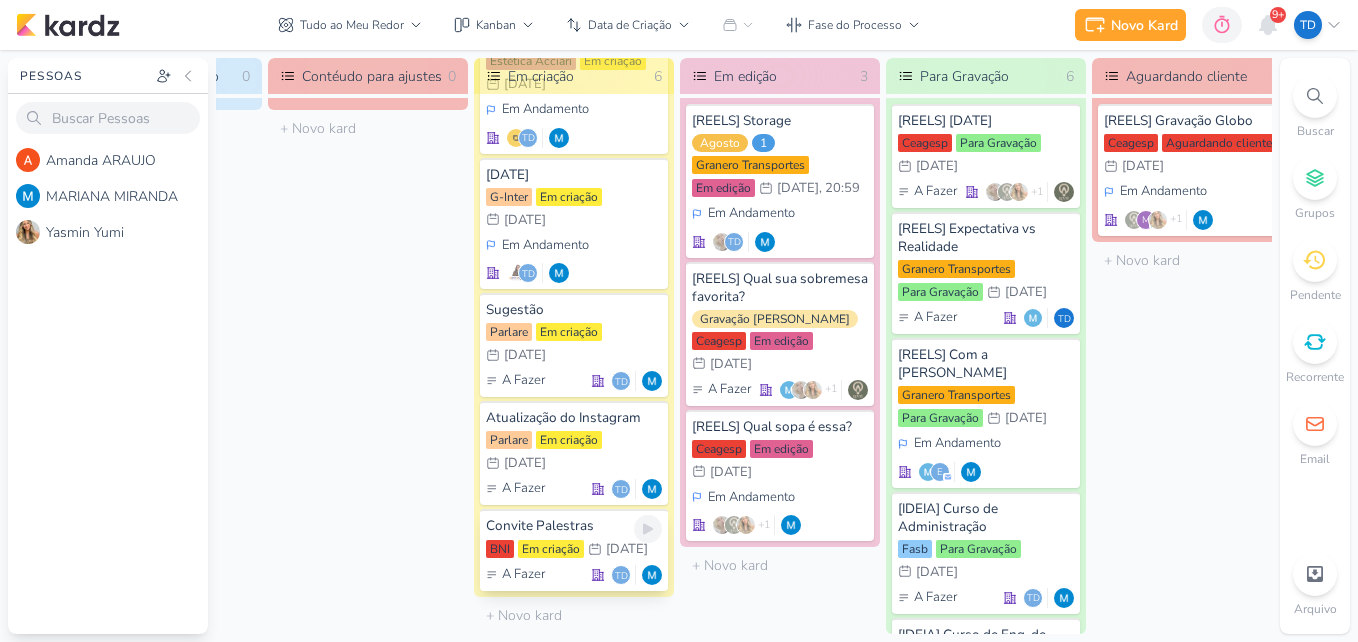 click on "Em criação" at bounding box center (551, 549) 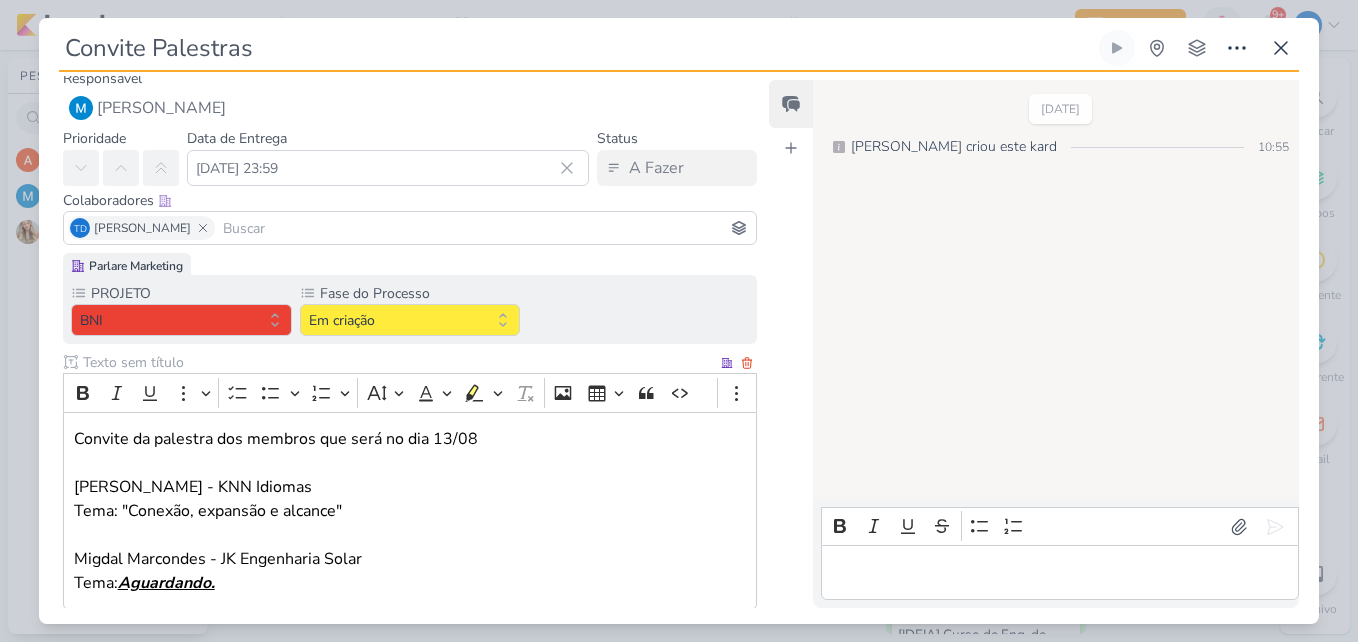 scroll, scrollTop: 0, scrollLeft: 0, axis: both 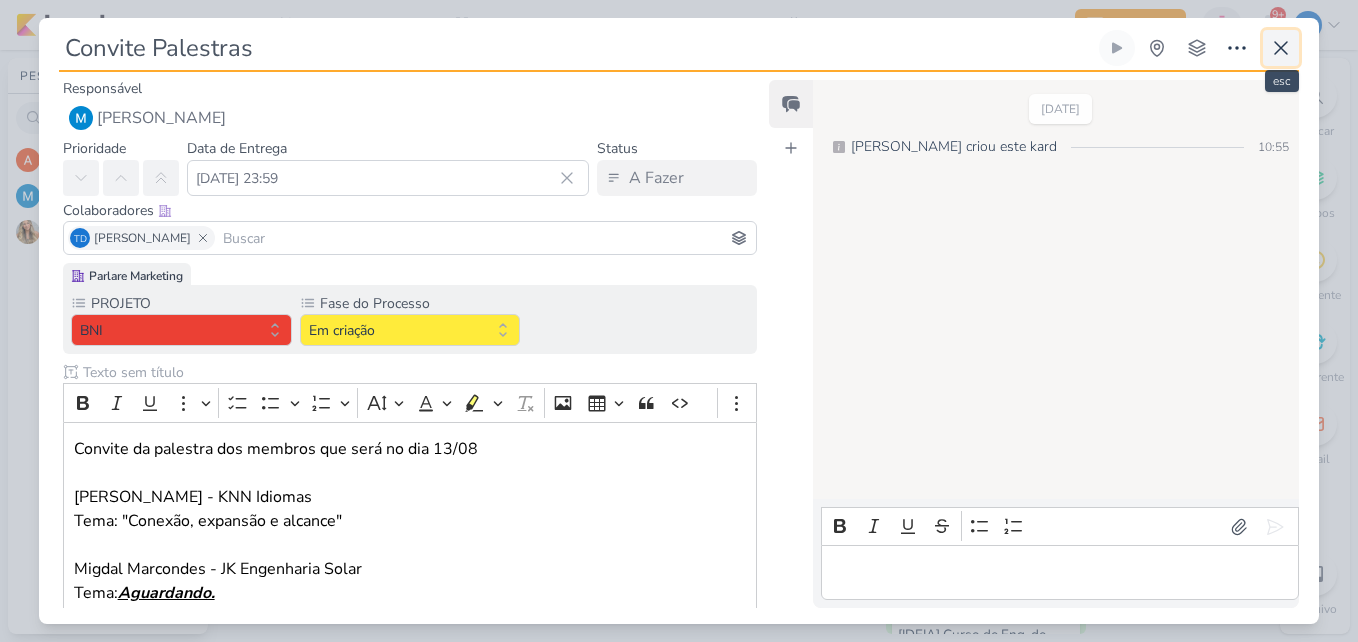 click 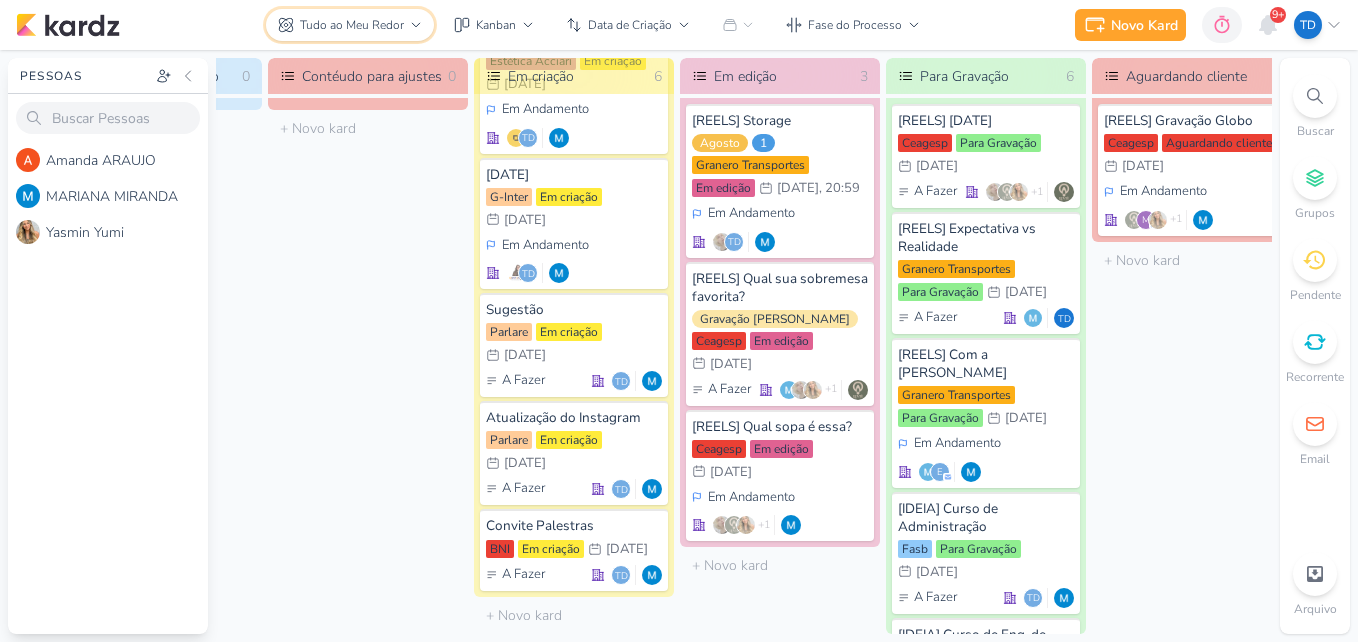 click on "Tudo ao Meu Redor" at bounding box center [352, 25] 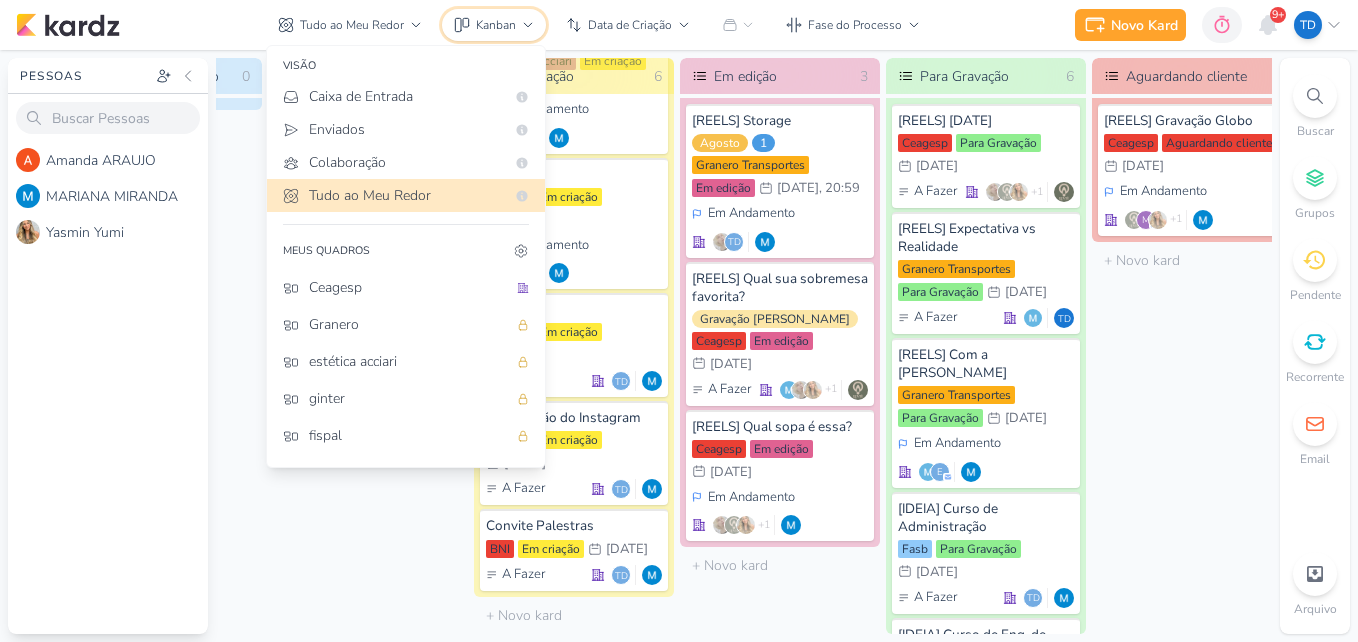 click on "Kanban" at bounding box center (496, 25) 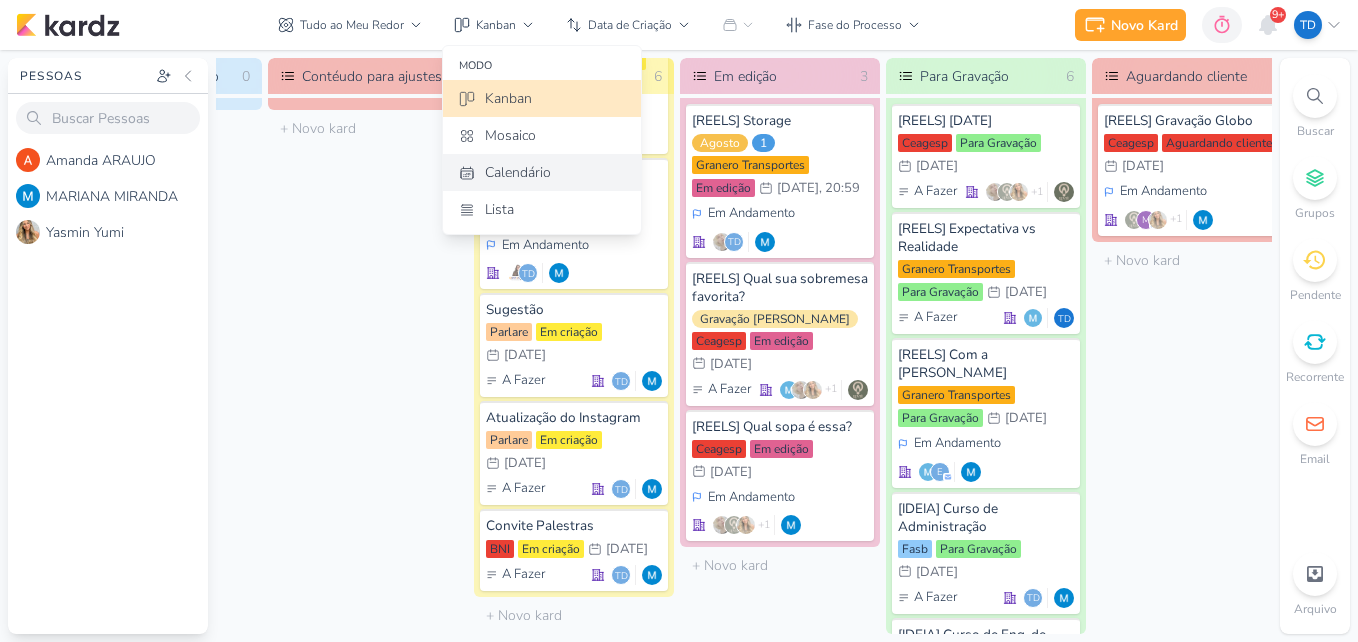click on "Calendário" at bounding box center [518, 172] 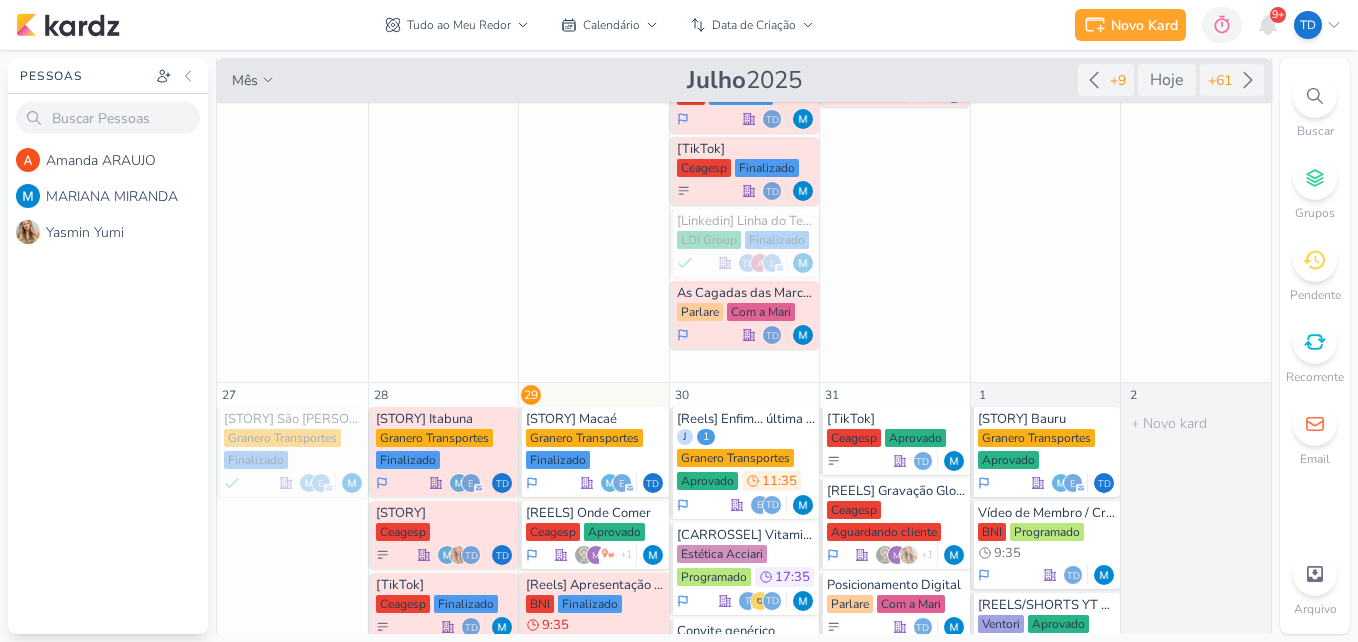 scroll, scrollTop: 473, scrollLeft: 0, axis: vertical 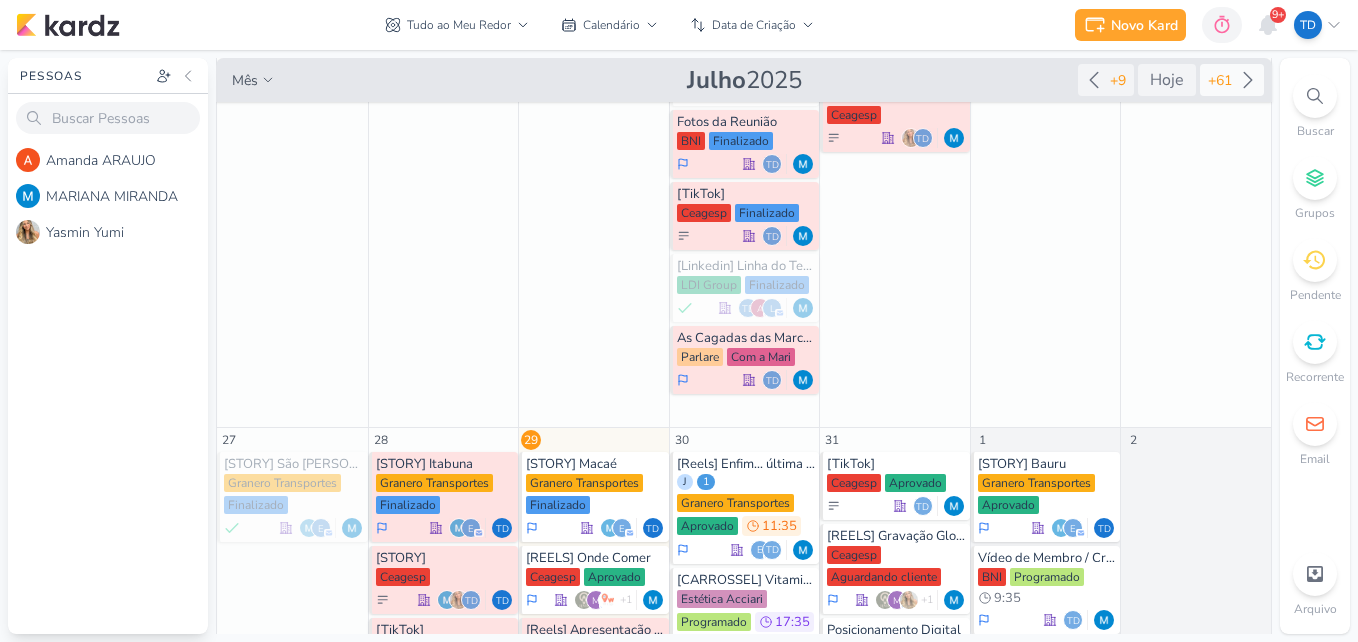 click 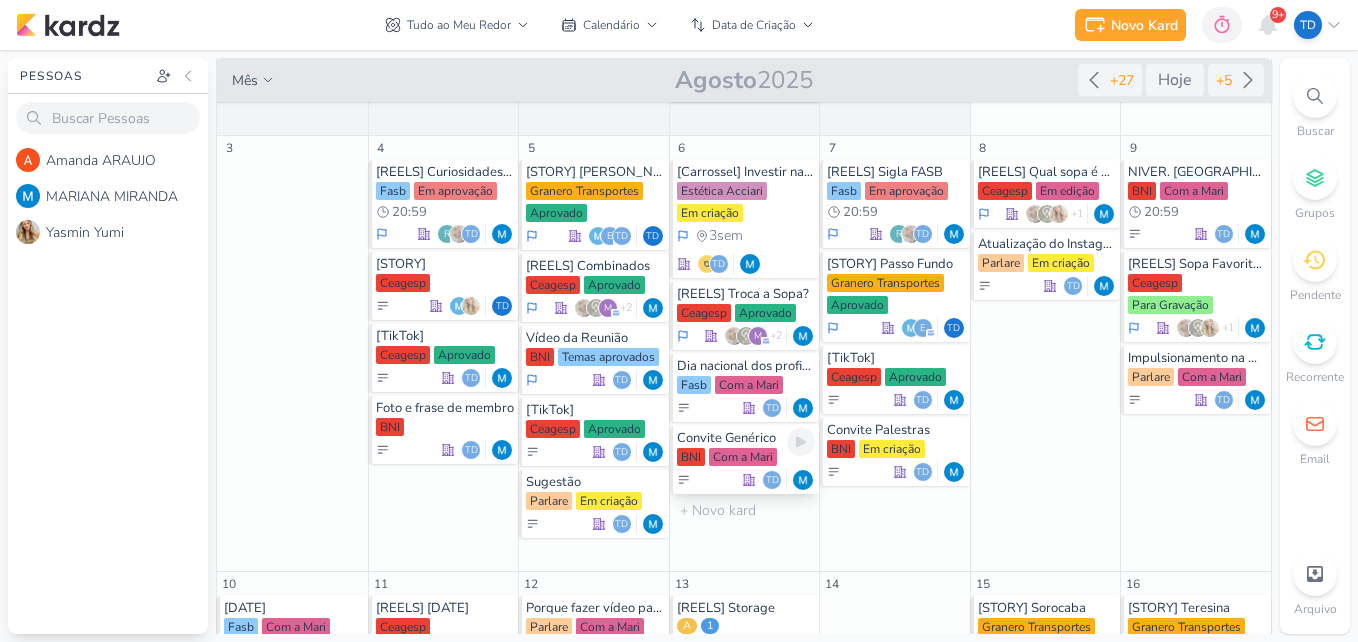 click on "Com a Mari" at bounding box center (743, 457) 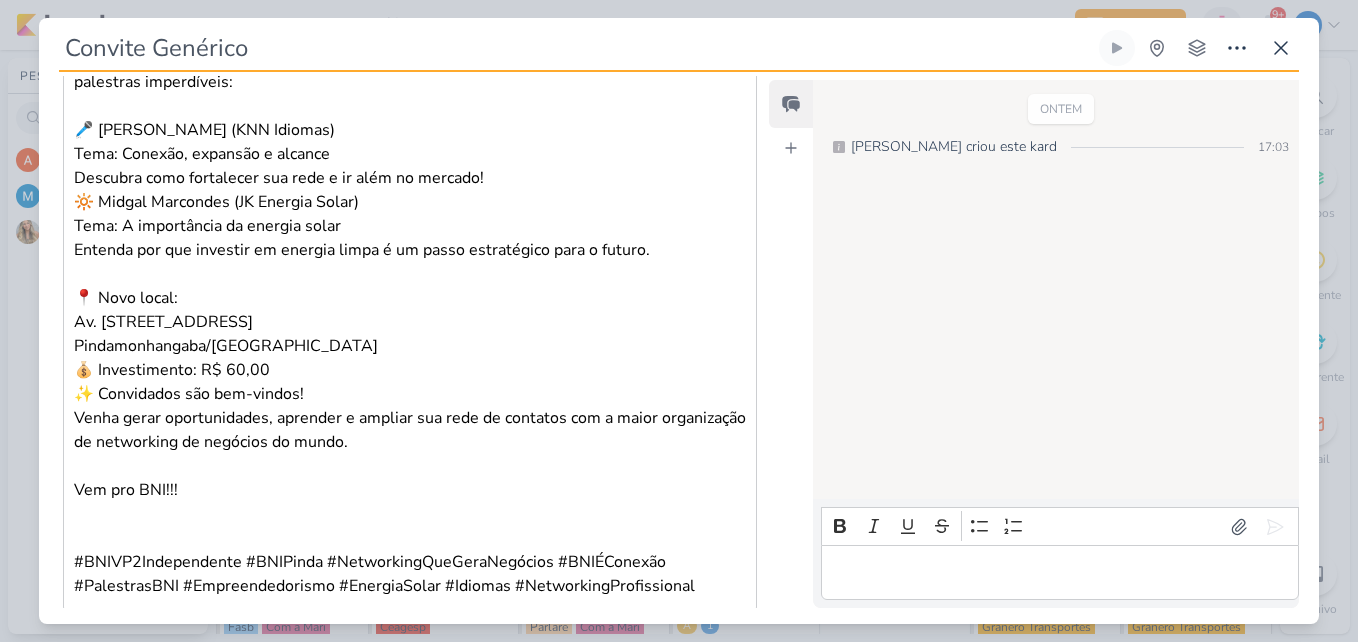 scroll, scrollTop: 939, scrollLeft: 0, axis: vertical 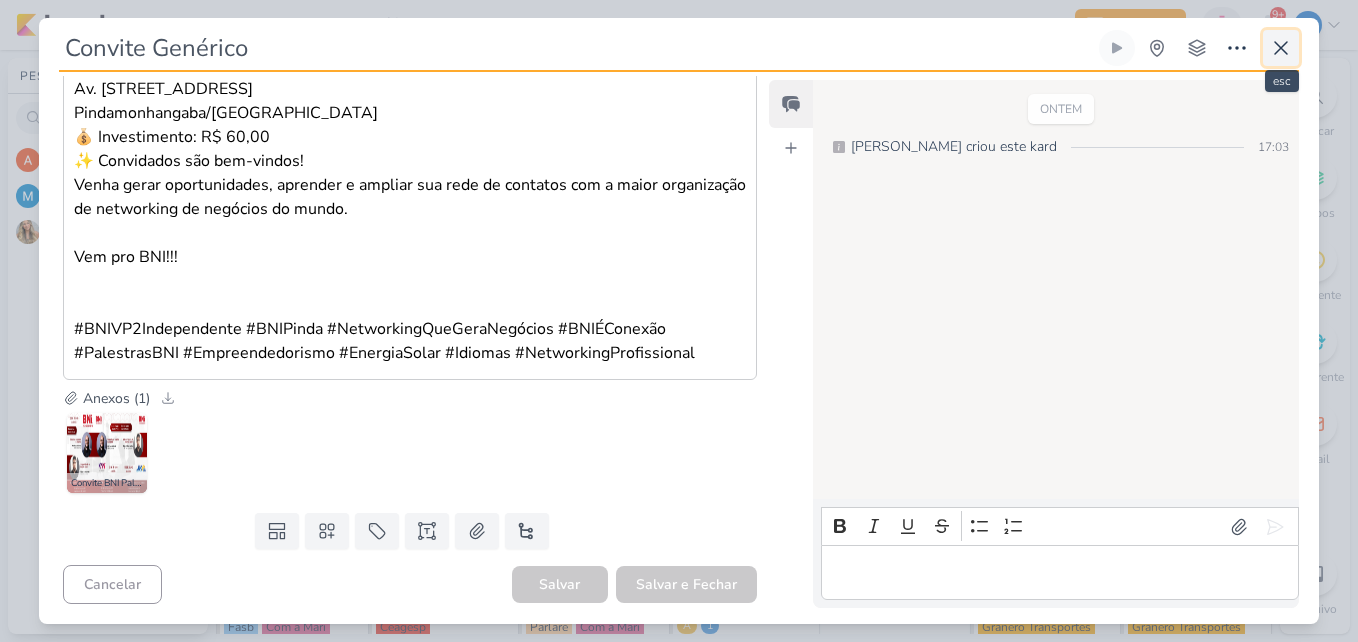 click 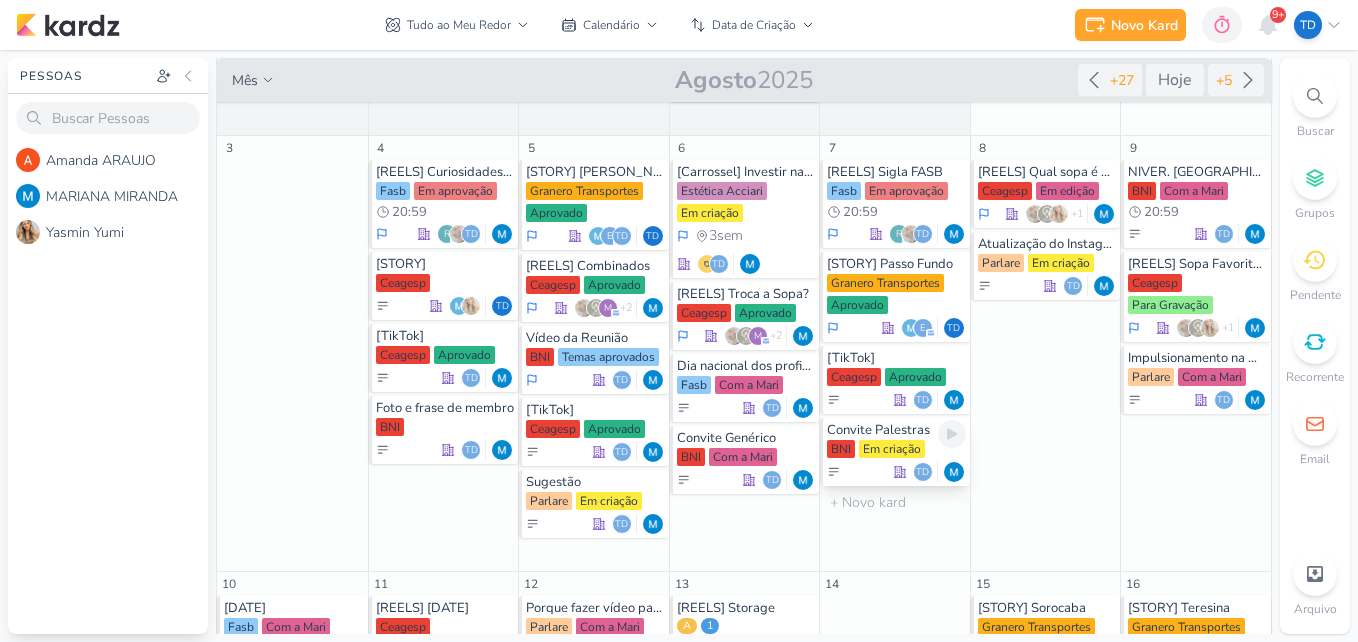 click on "Convite Palestras" at bounding box center (896, 430) 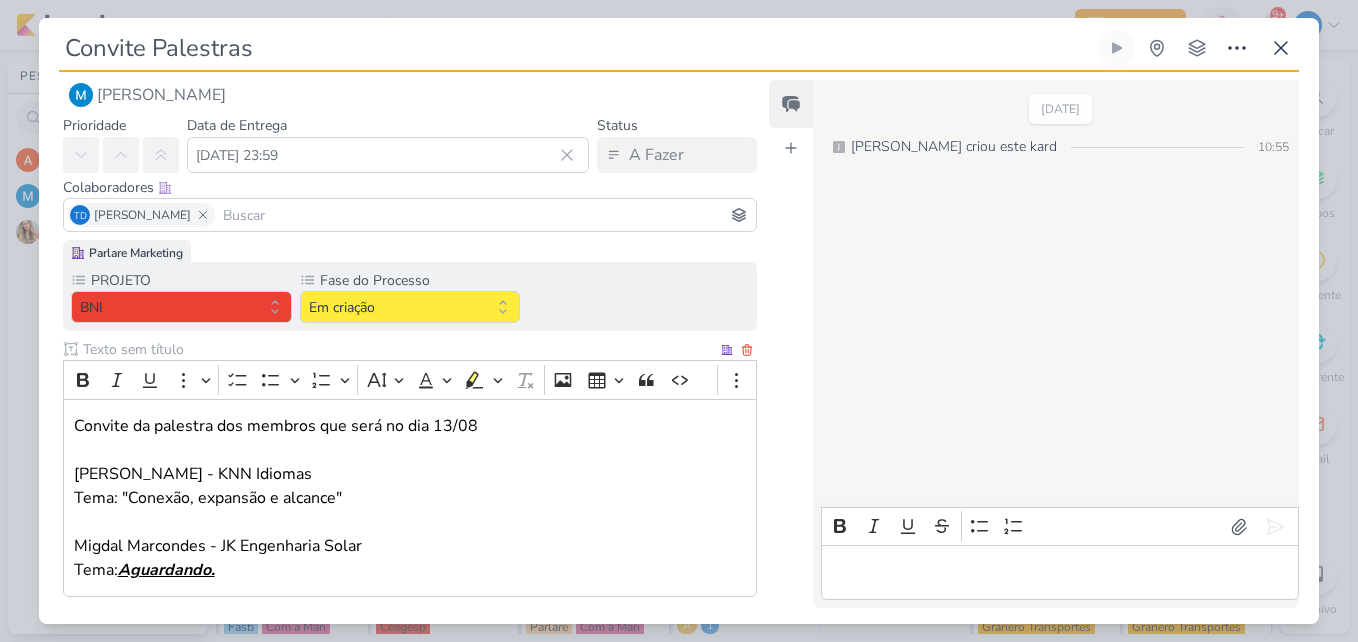 scroll, scrollTop: 0, scrollLeft: 0, axis: both 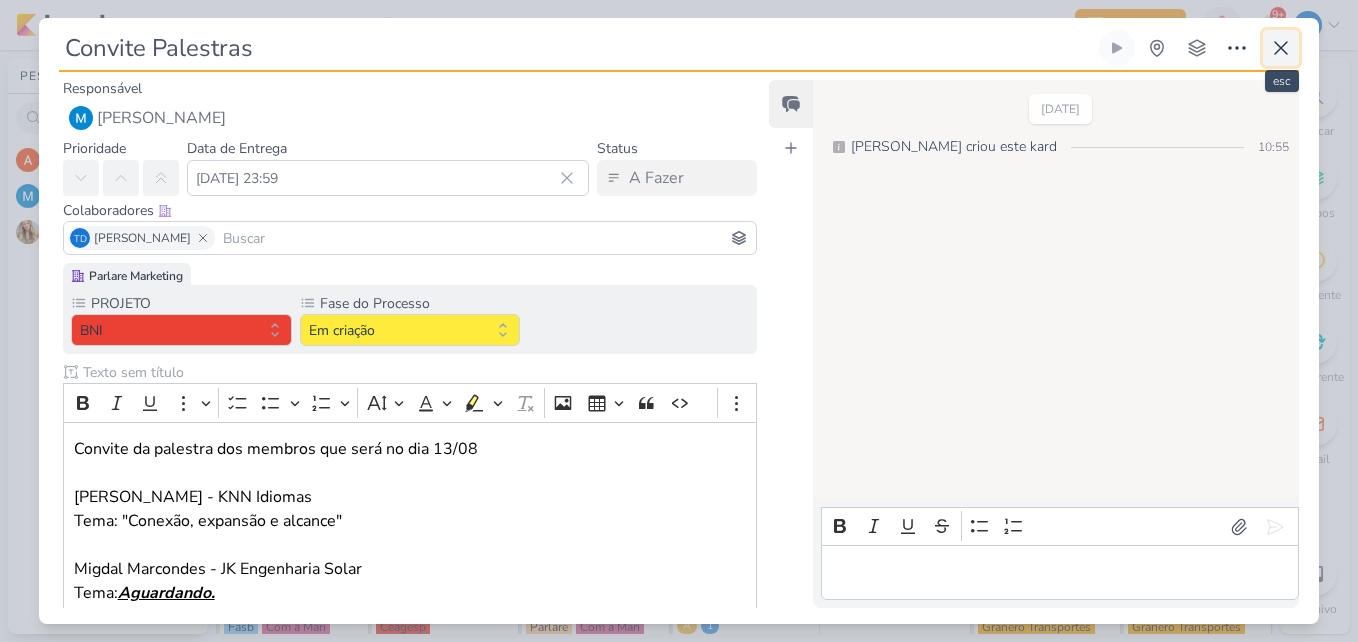 click 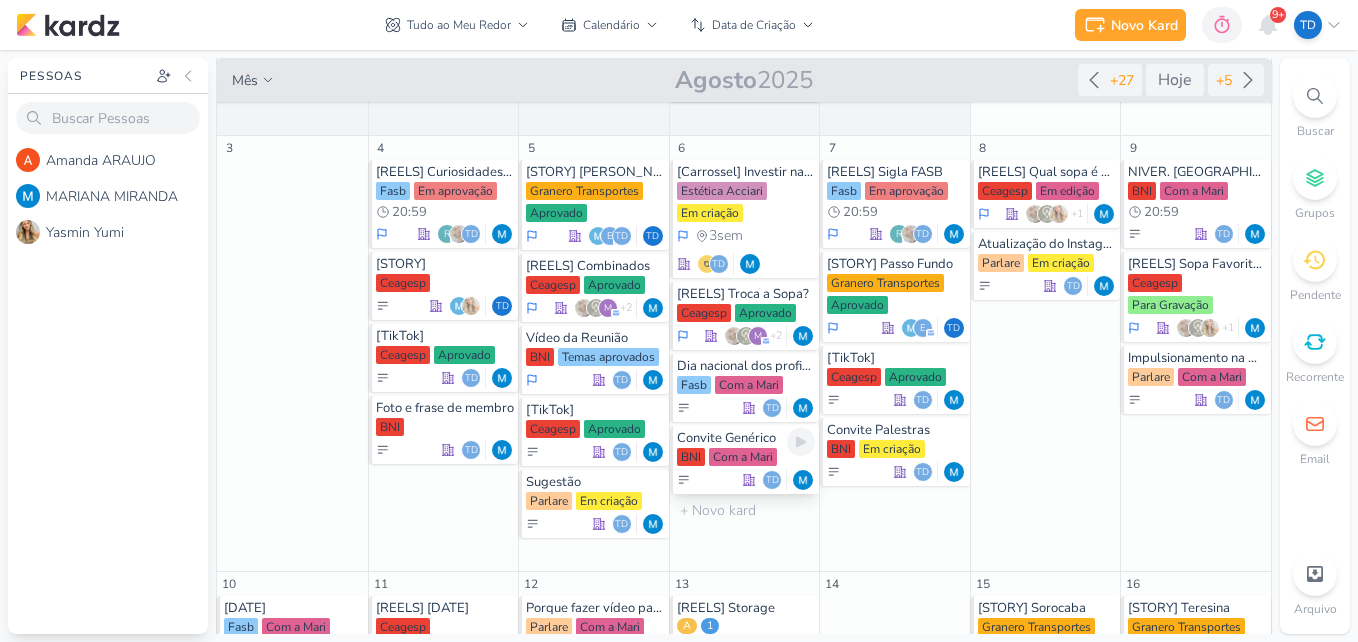 click on "Convite Genérico" at bounding box center (746, 438) 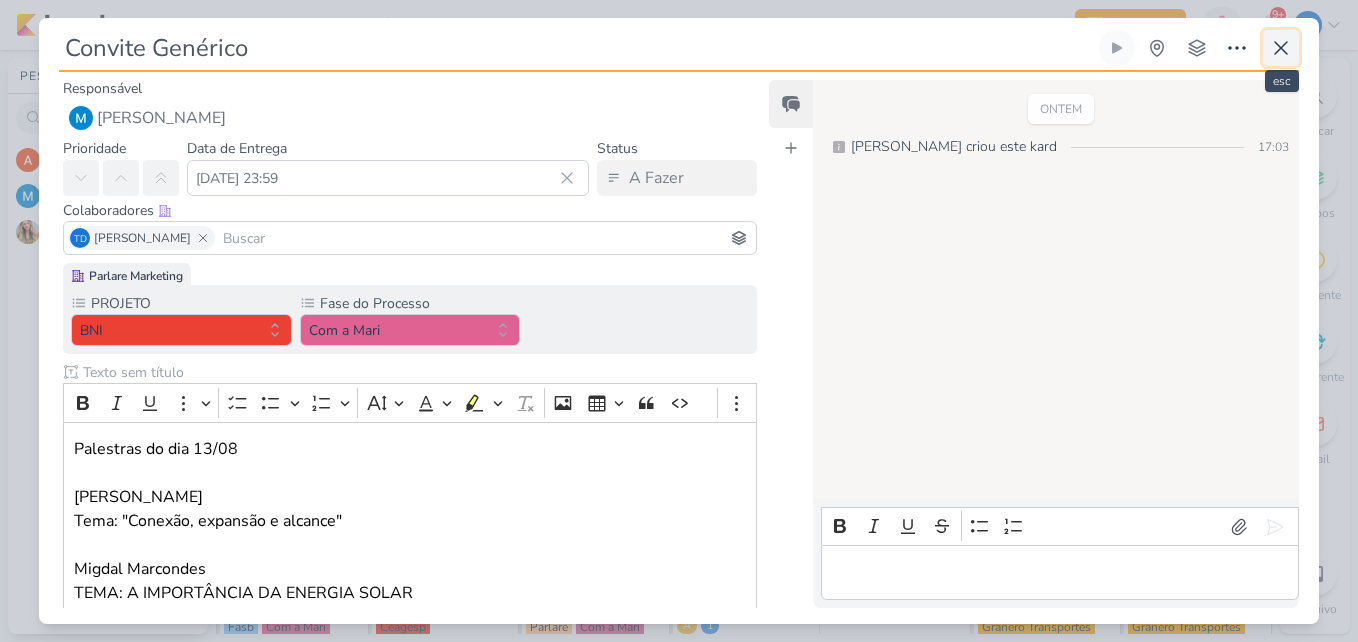 click 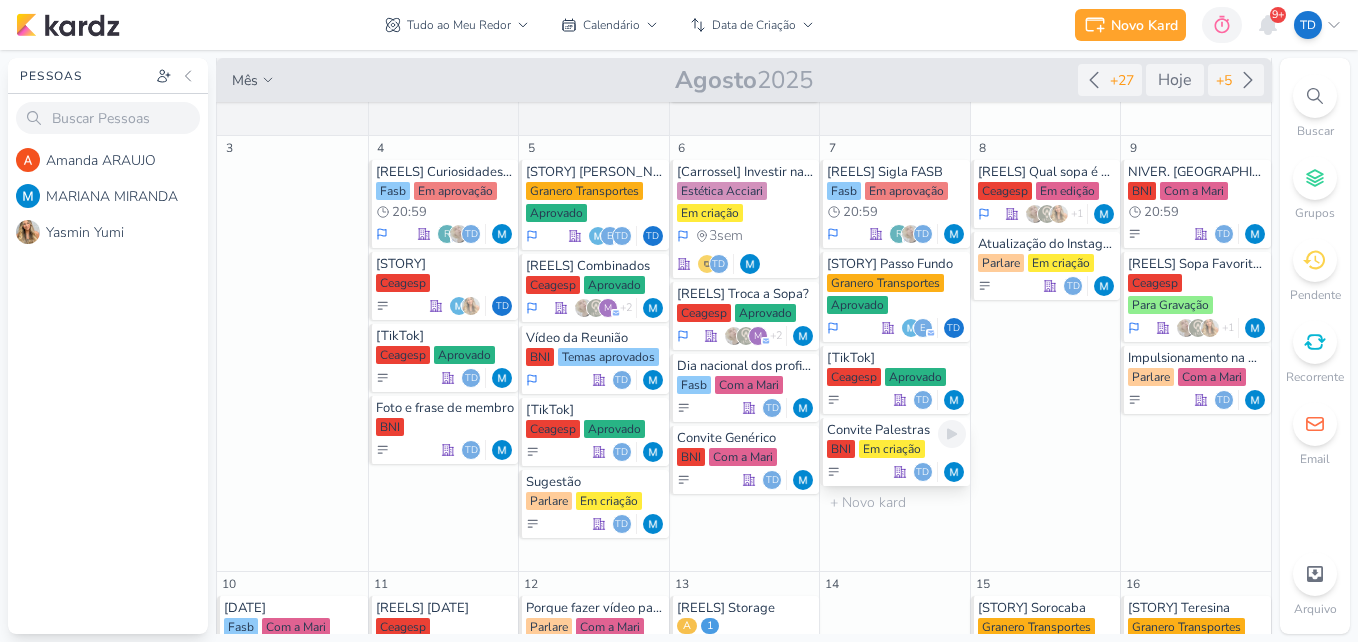 click on "Convite Palestras
BNI
Em criação
Td" at bounding box center (895, 452) 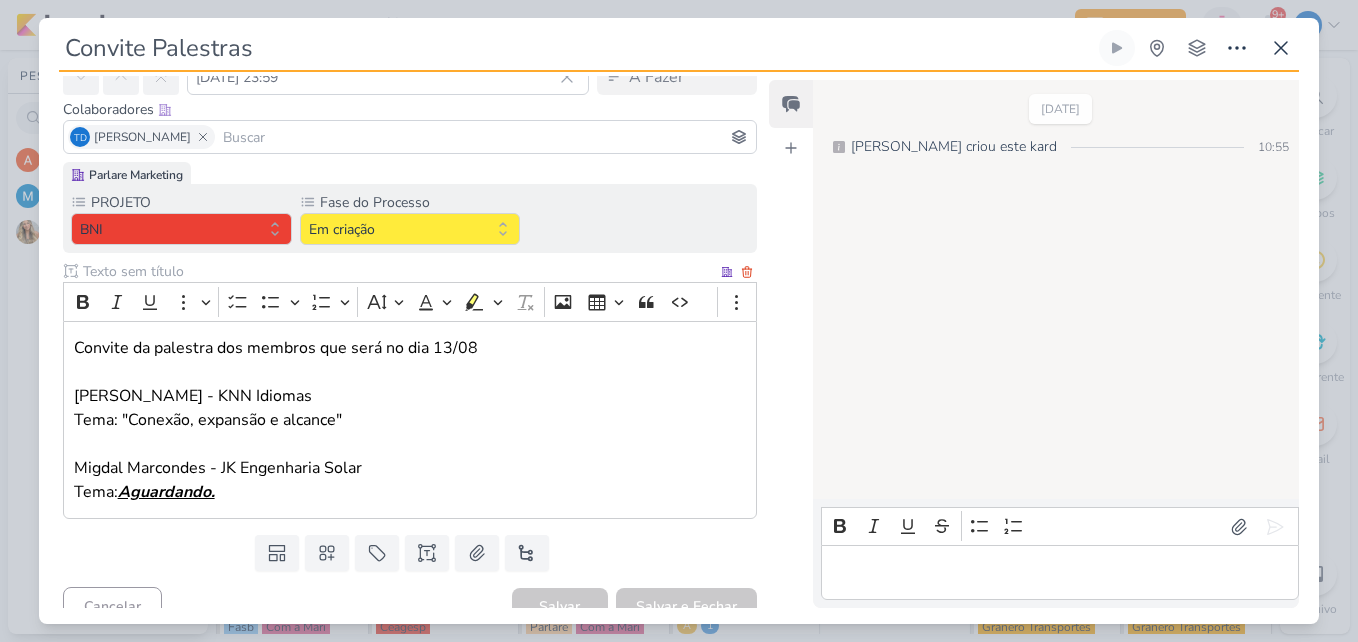 scroll, scrollTop: 123, scrollLeft: 0, axis: vertical 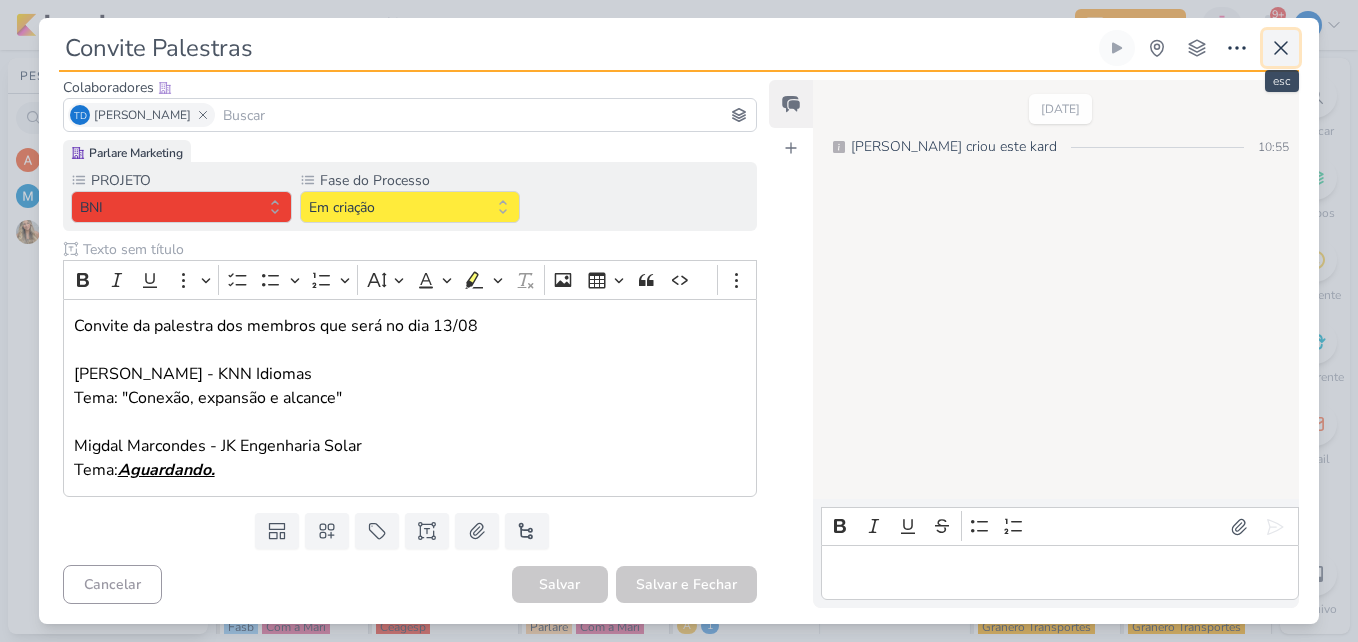 click 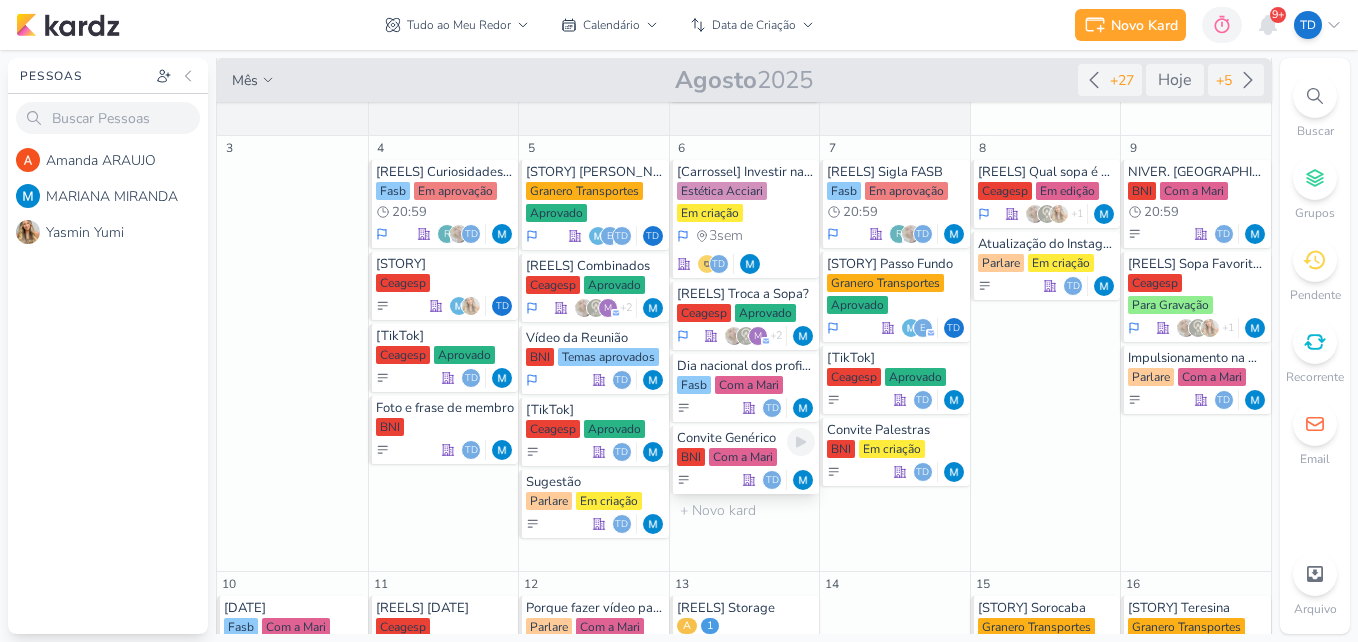 click on "Com a Mari" at bounding box center (743, 457) 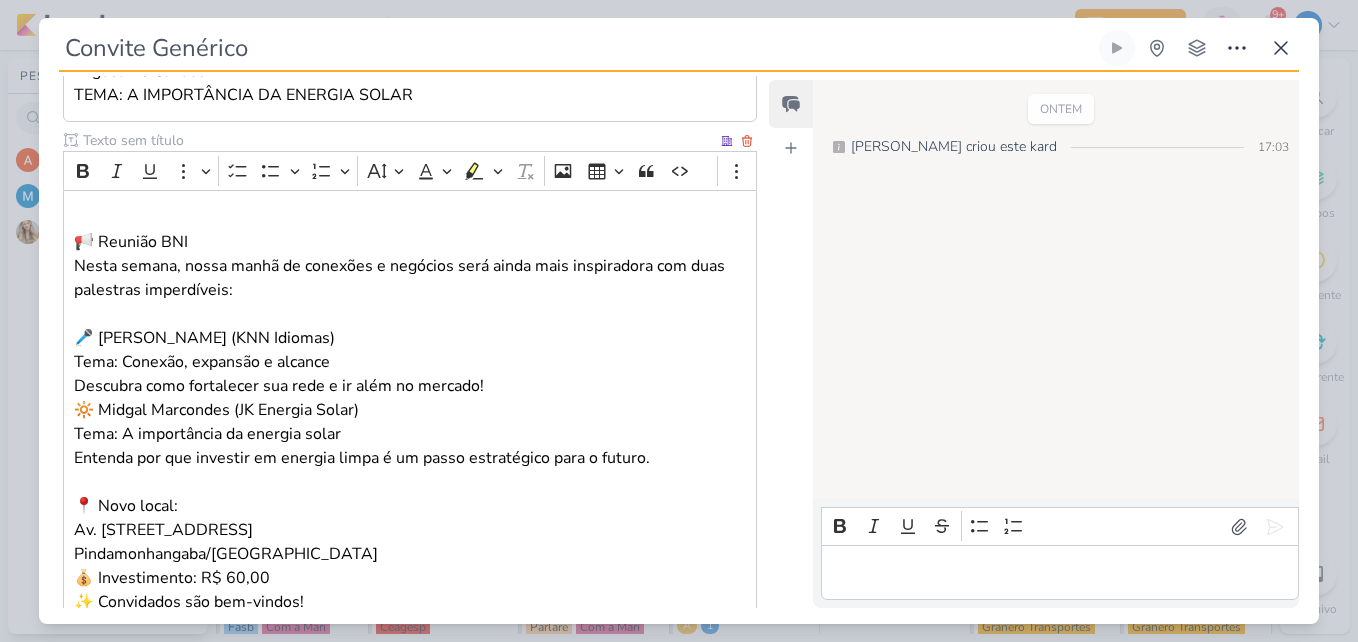scroll, scrollTop: 500, scrollLeft: 0, axis: vertical 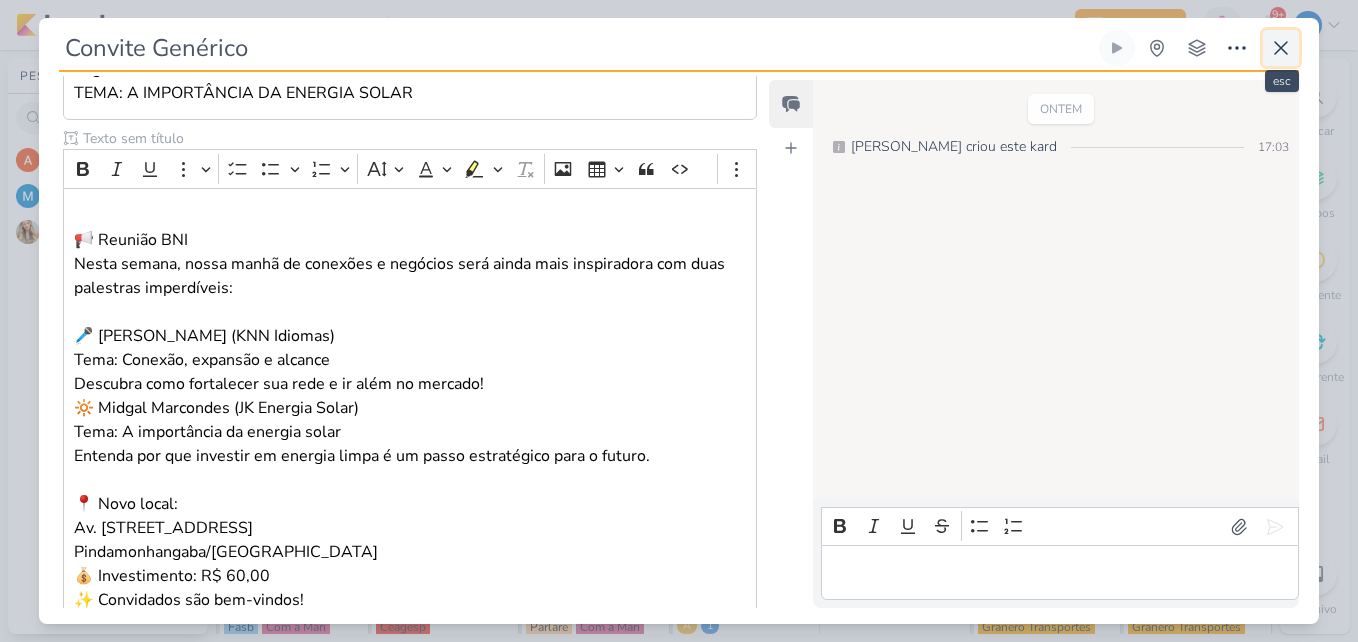 click 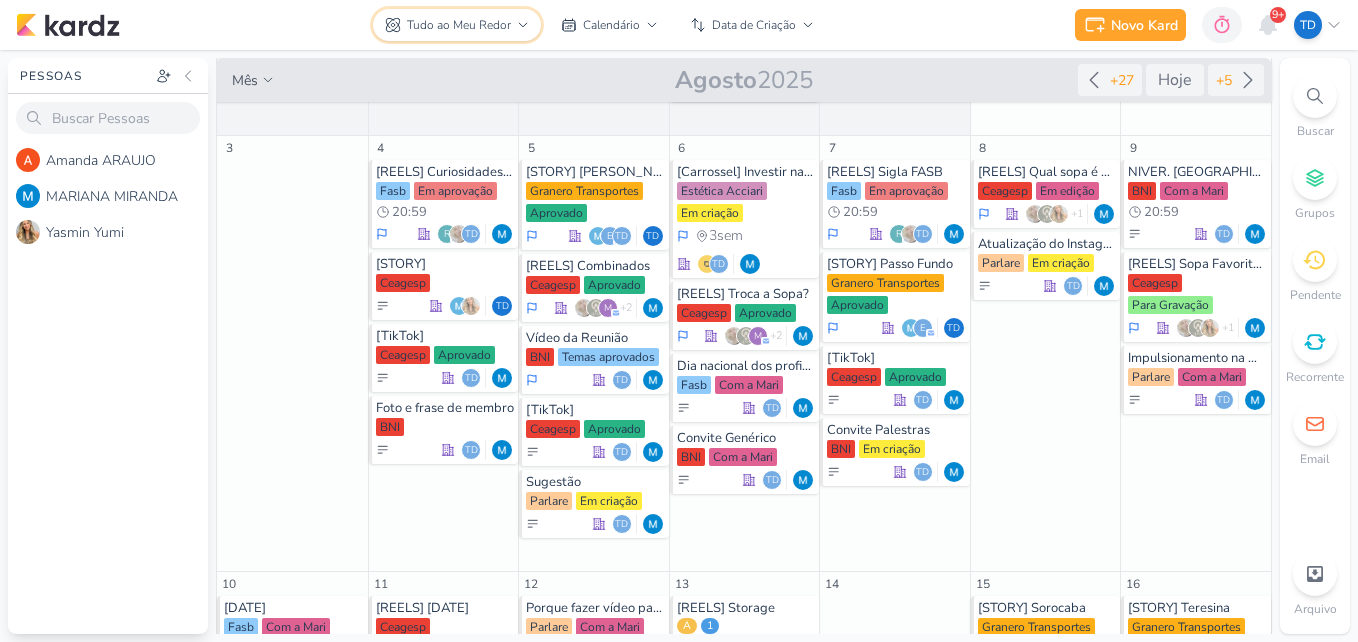 click on "Tudo ao Meu Redor" at bounding box center [459, 25] 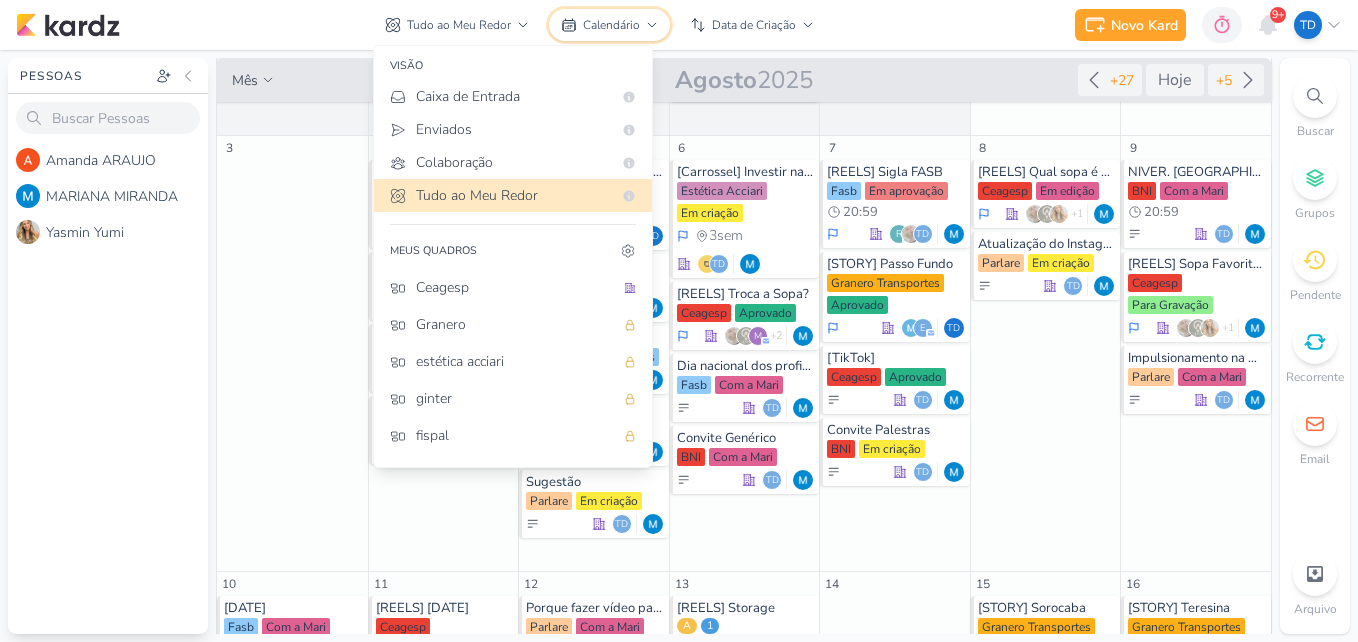 click on "Calendário" at bounding box center [611, 25] 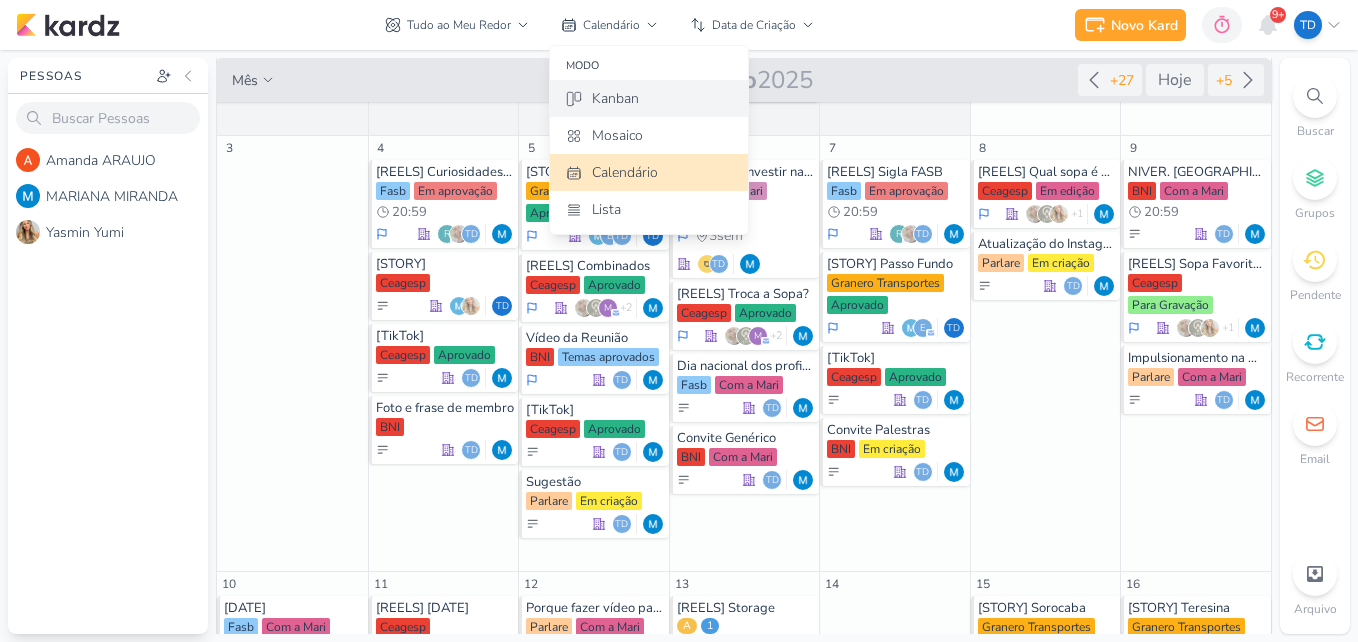 click on "Kanban" at bounding box center (615, 98) 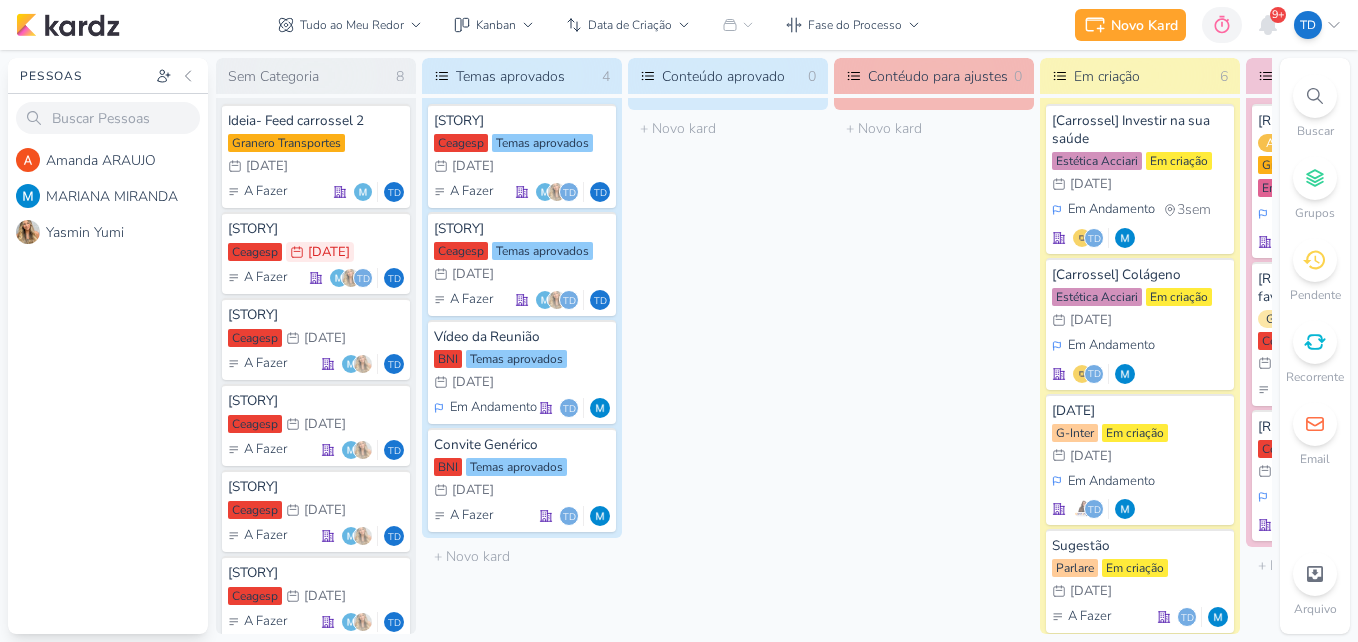 scroll, scrollTop: 0, scrollLeft: 0, axis: both 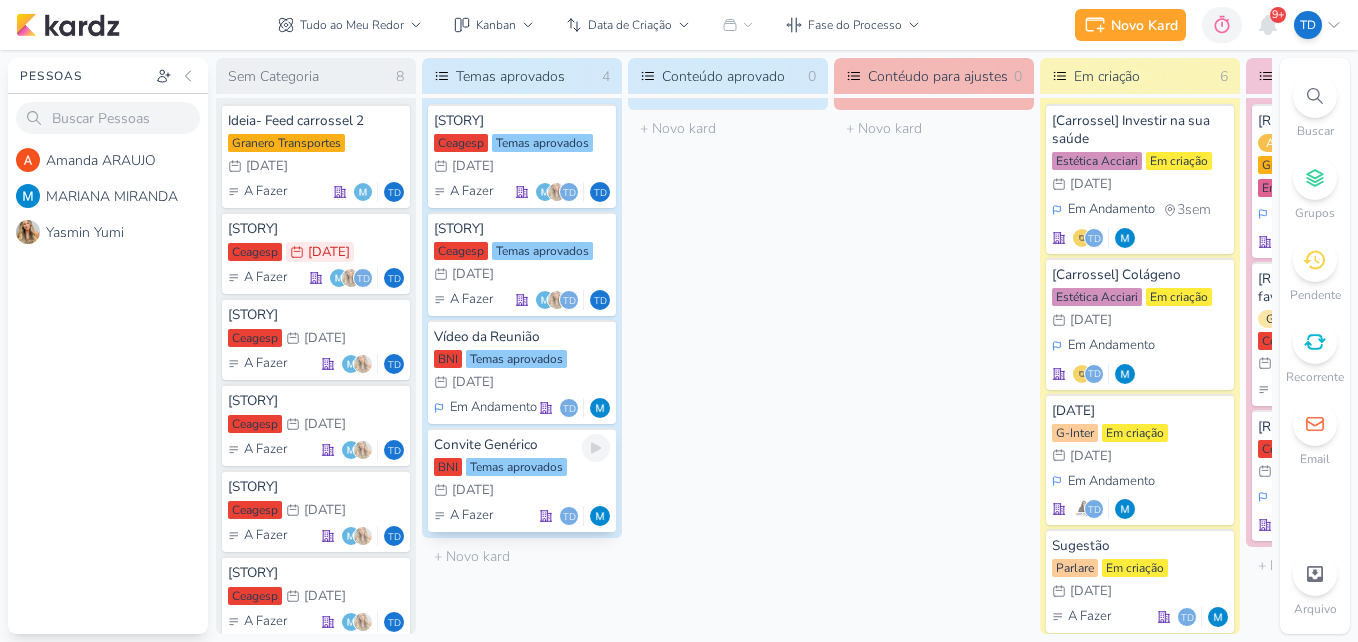 click on "Temas aprovados" at bounding box center (516, 467) 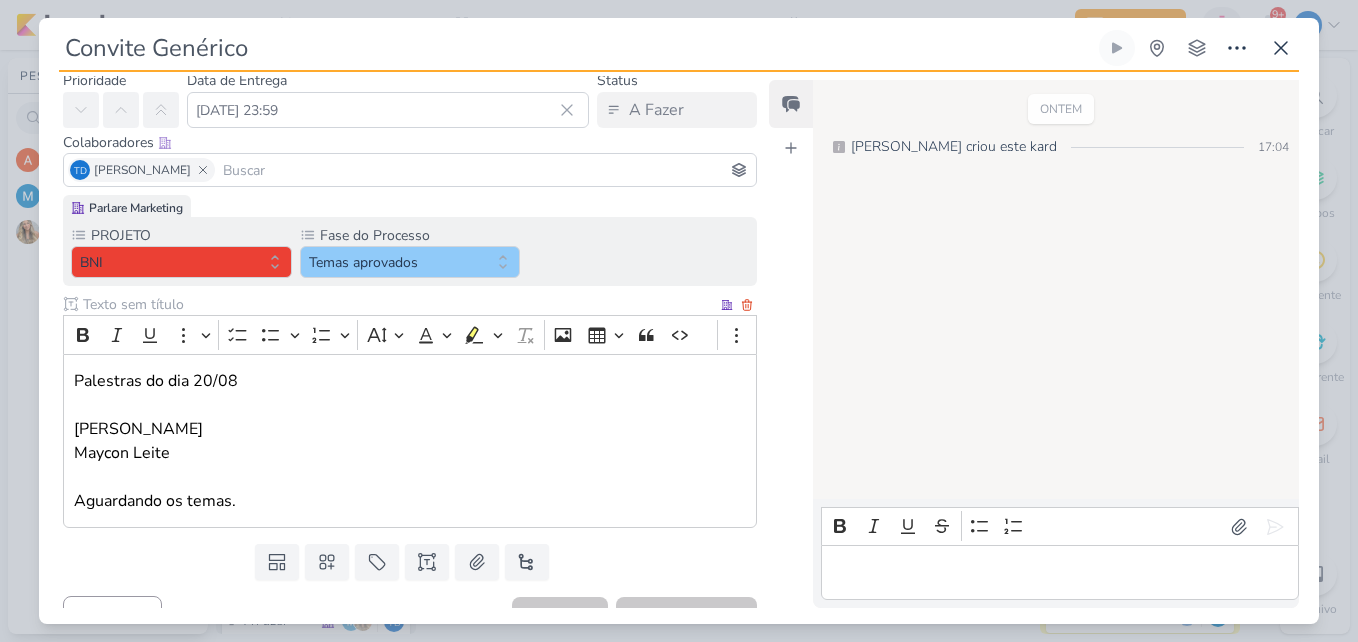 scroll, scrollTop: 99, scrollLeft: 0, axis: vertical 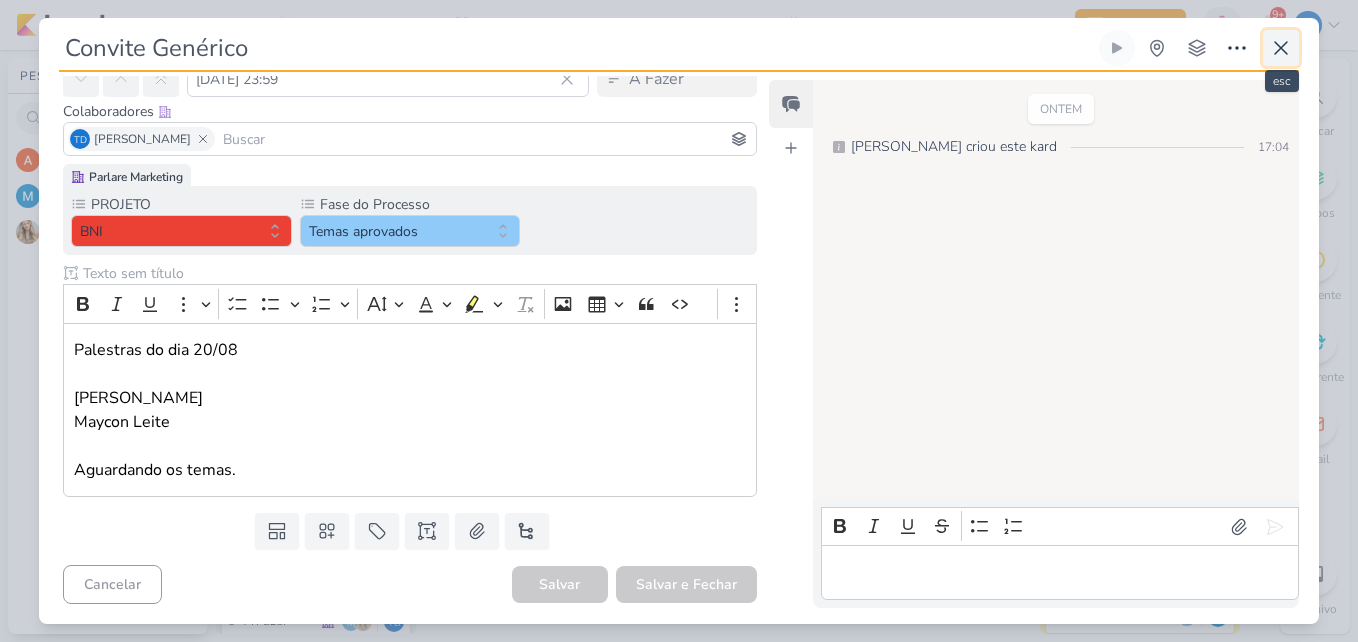 click at bounding box center (1281, 48) 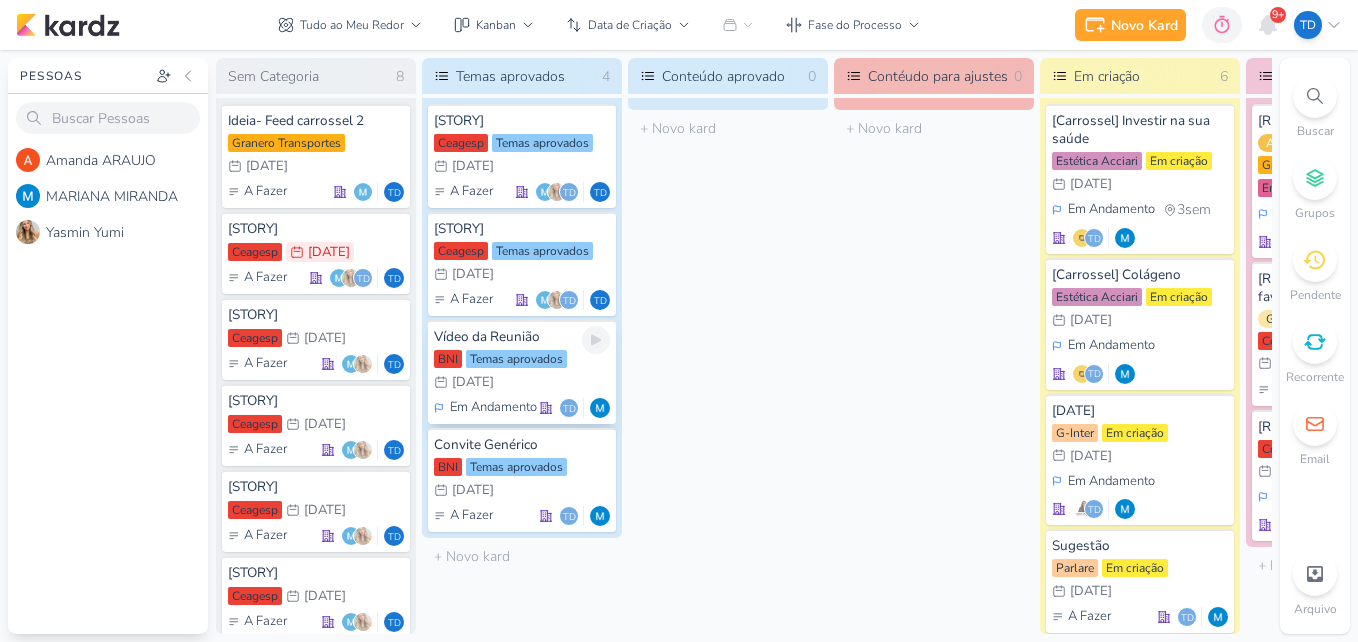 click on "BNI
Temas aprovados
5/8
[DATE]" at bounding box center (522, 372) 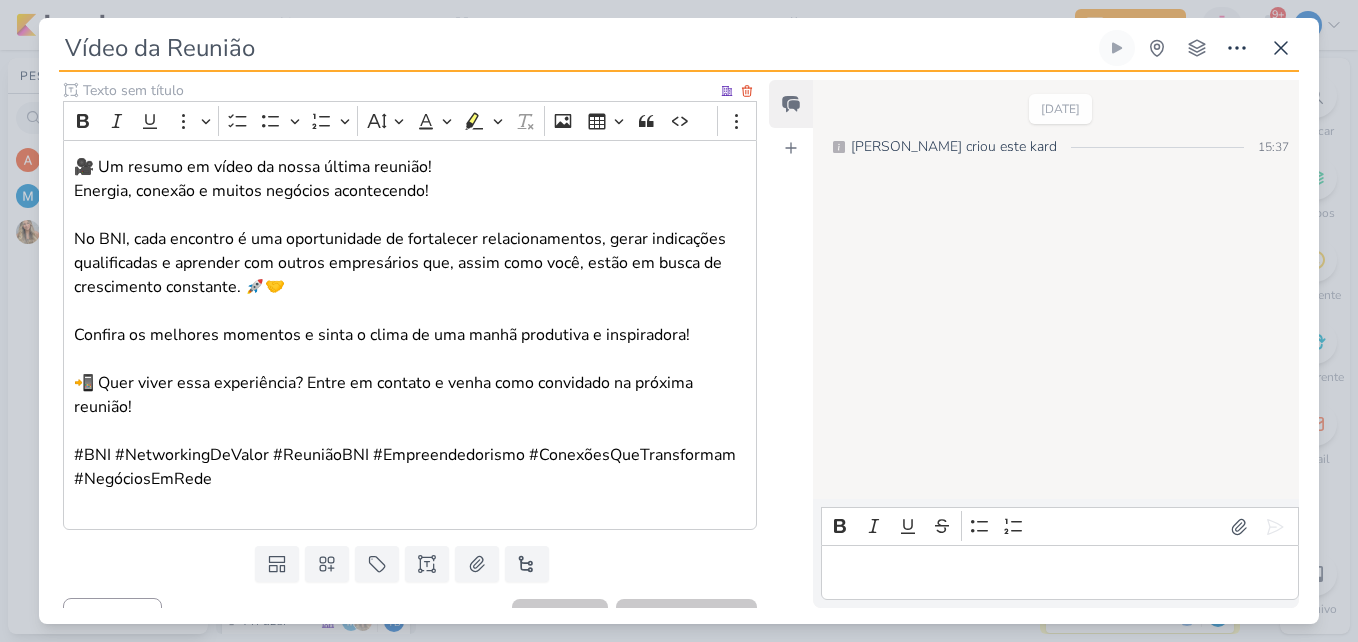 scroll, scrollTop: 315, scrollLeft: 0, axis: vertical 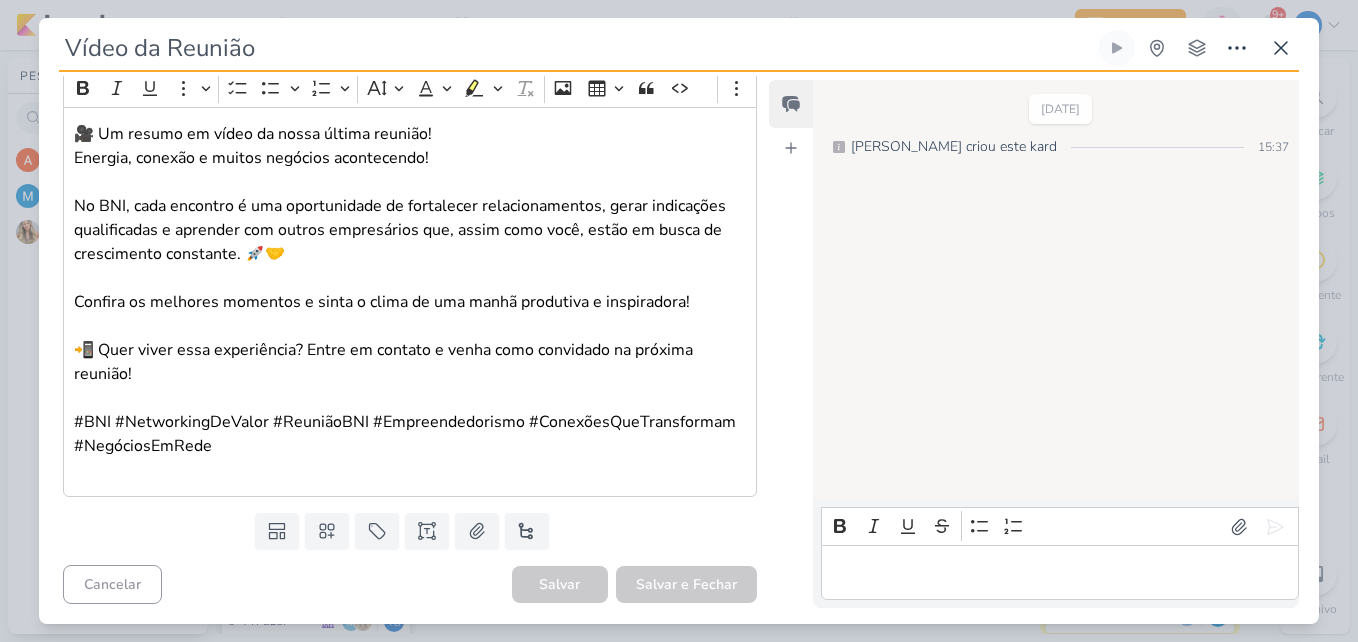 click on "Vídeo da Reunião
Criado por MARIANA
nenhum grupo disponível" at bounding box center (679, 327) 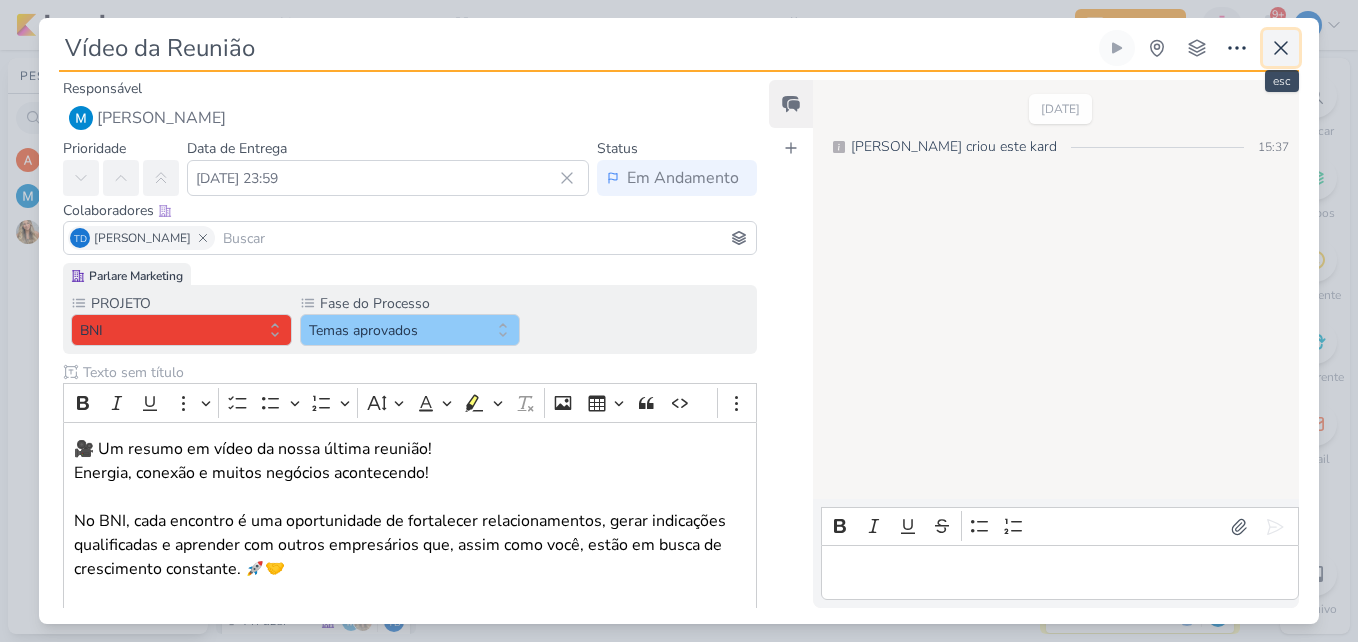 click 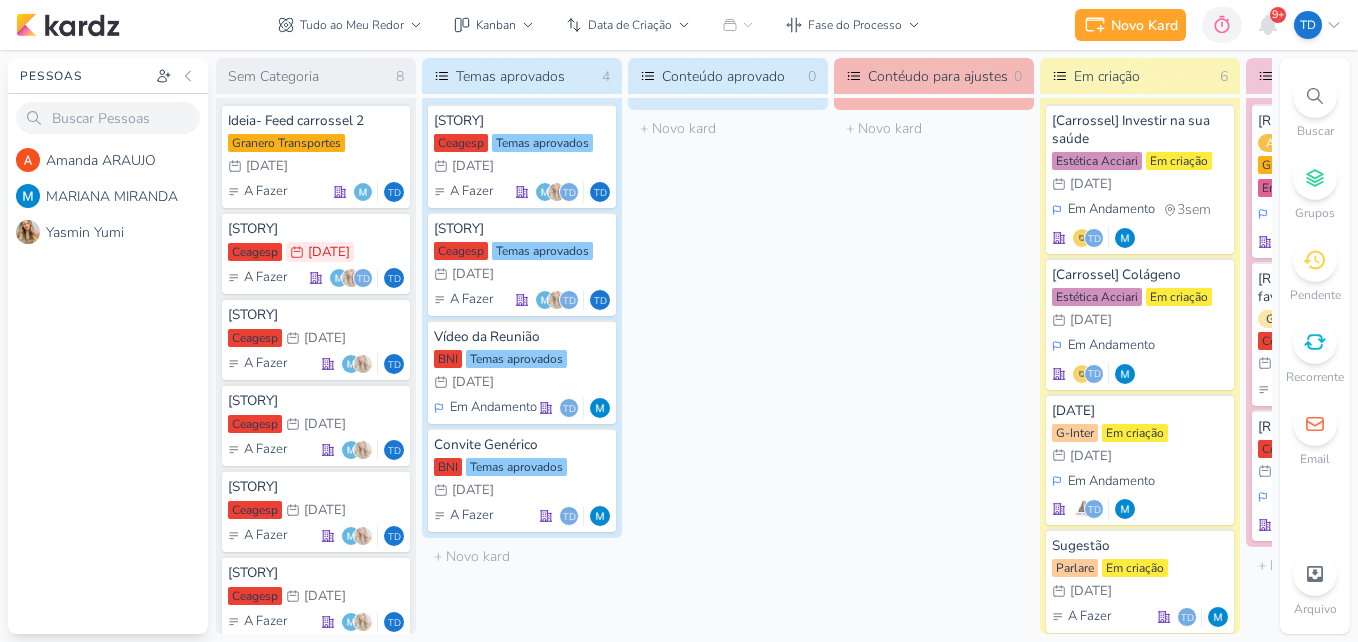 drag, startPoint x: 469, startPoint y: 624, endPoint x: 506, endPoint y: 628, distance: 37.215588 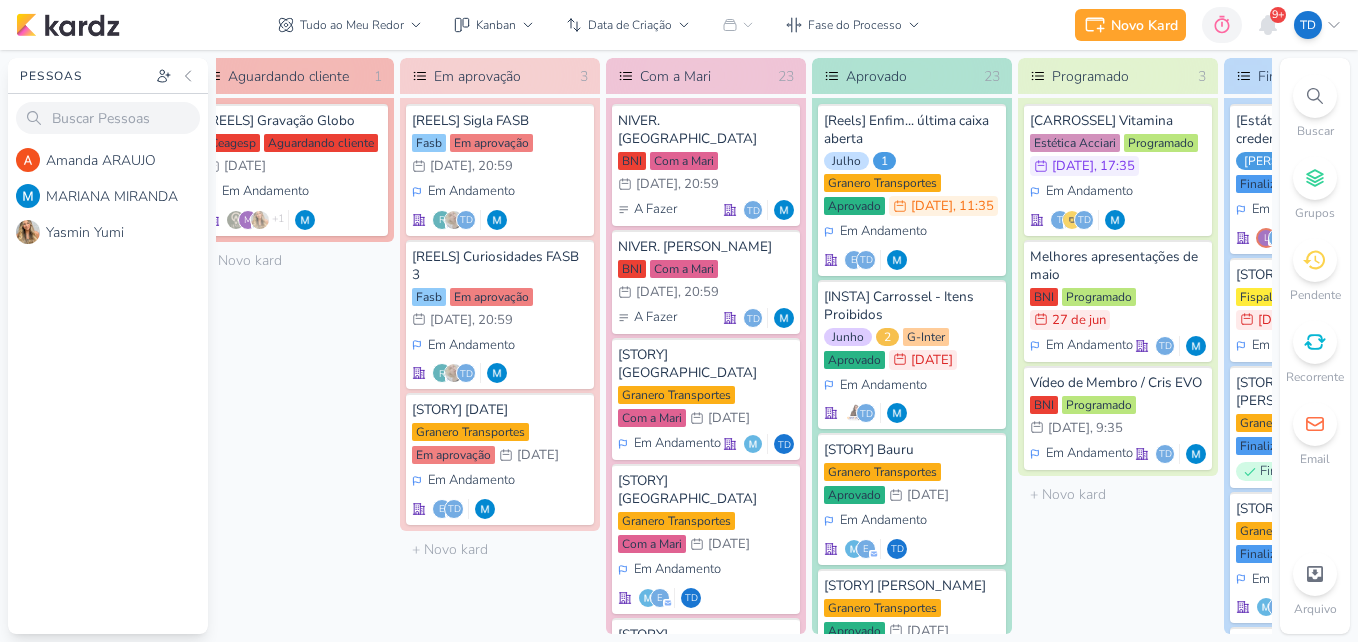 scroll, scrollTop: 0, scrollLeft: 1616, axis: horizontal 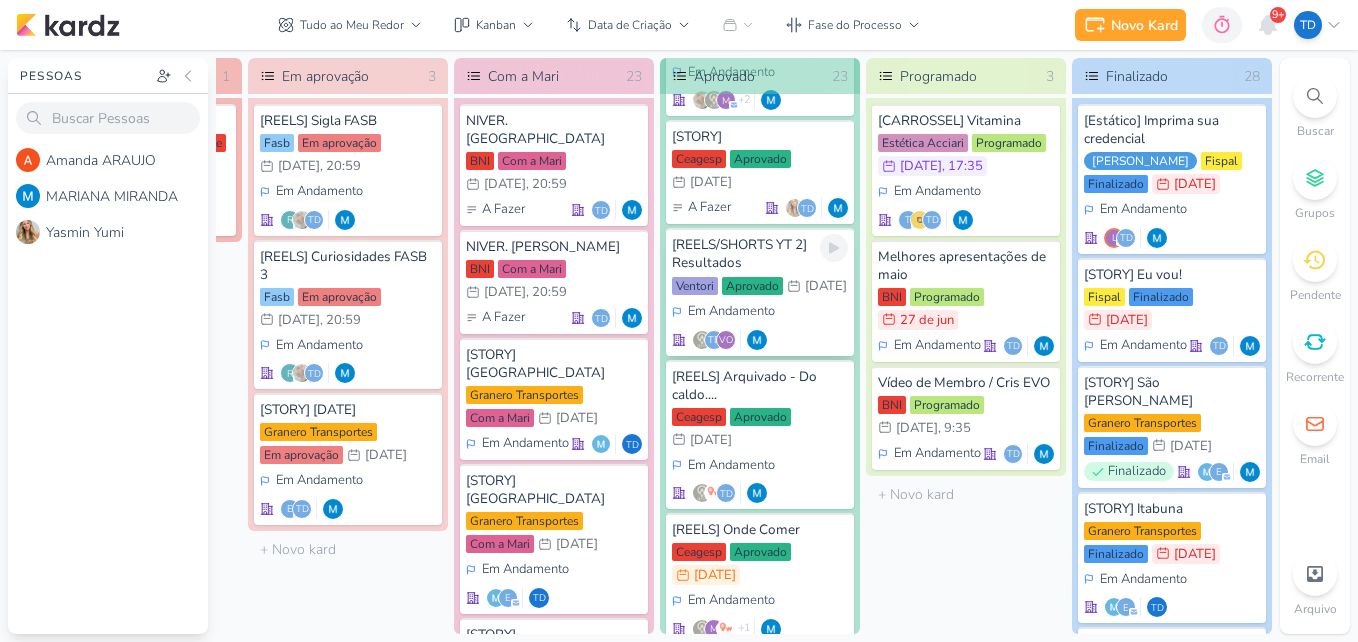 click on "Em Andamento
Td
VO" at bounding box center (760, 326) 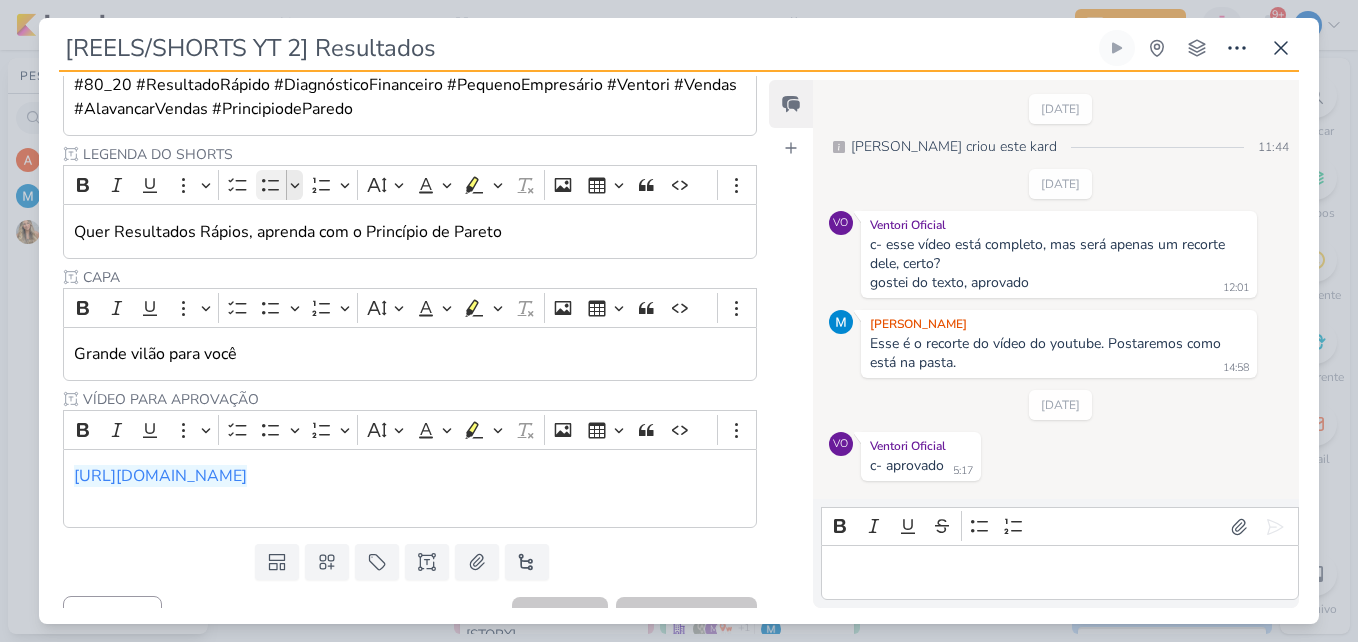 scroll, scrollTop: 587, scrollLeft: 0, axis: vertical 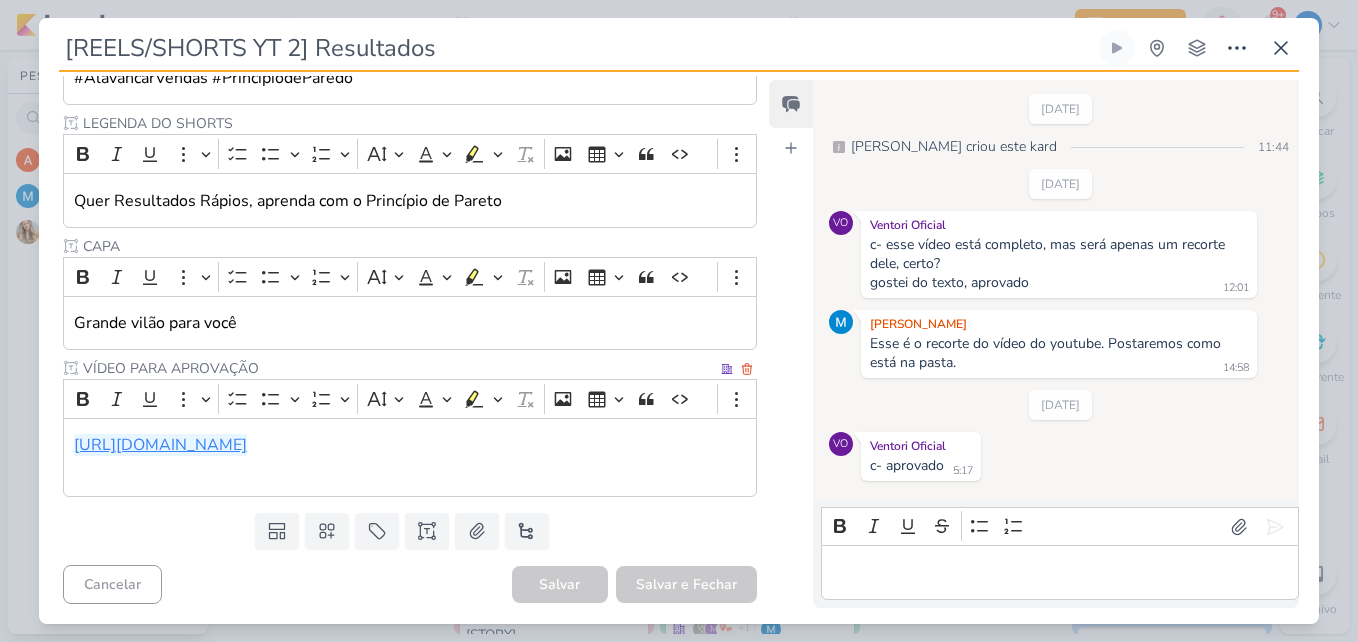 click on "[URL][DOMAIN_NAME]" at bounding box center [160, 445] 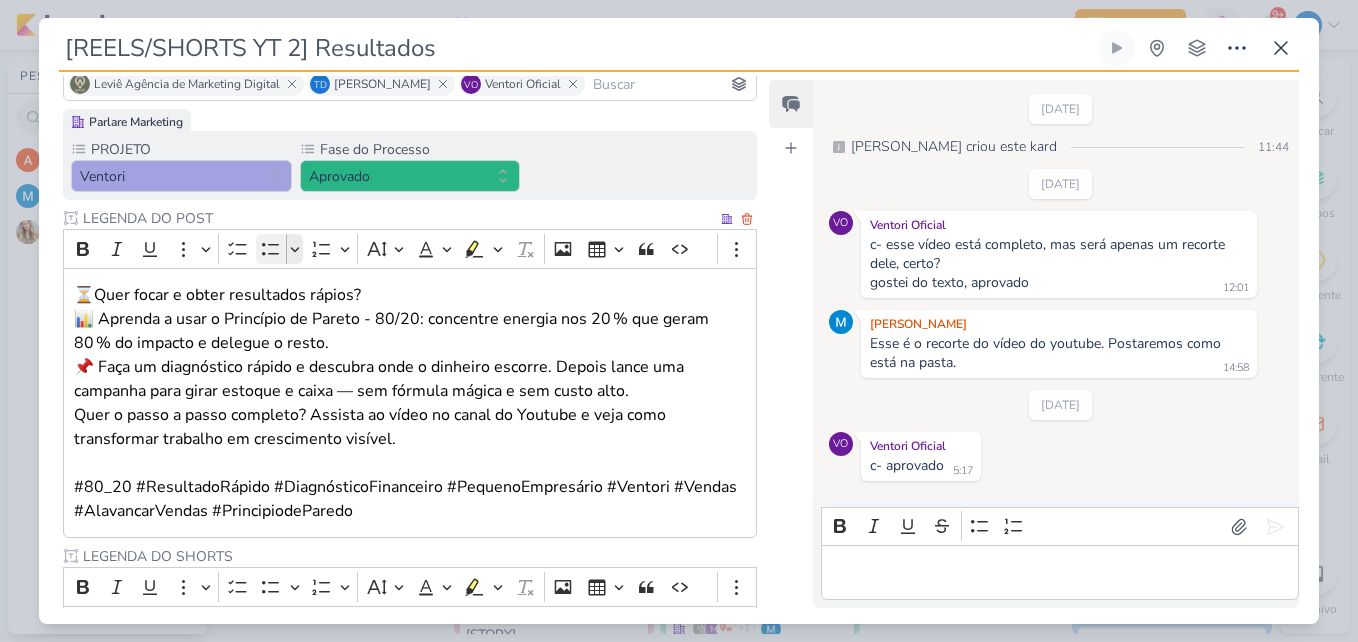 scroll, scrollTop: 187, scrollLeft: 0, axis: vertical 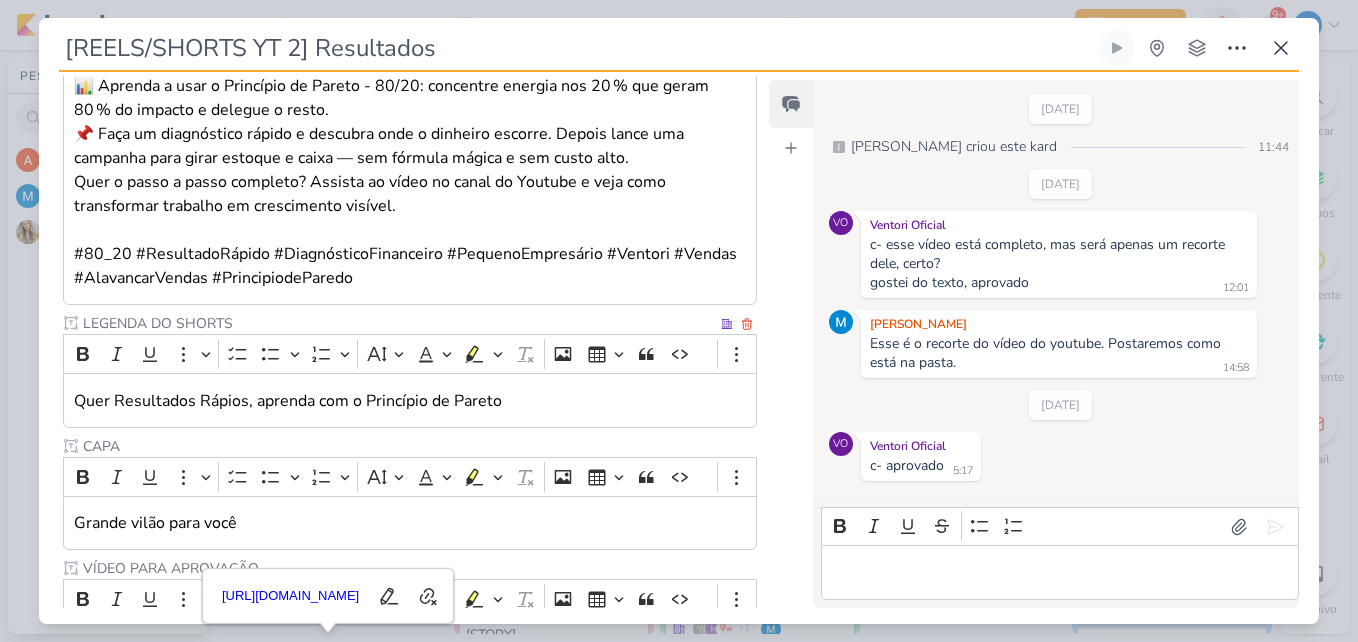 click on "Quer Resultados Rápios, aprenda com o Princípio de Pareto" at bounding box center (410, 401) 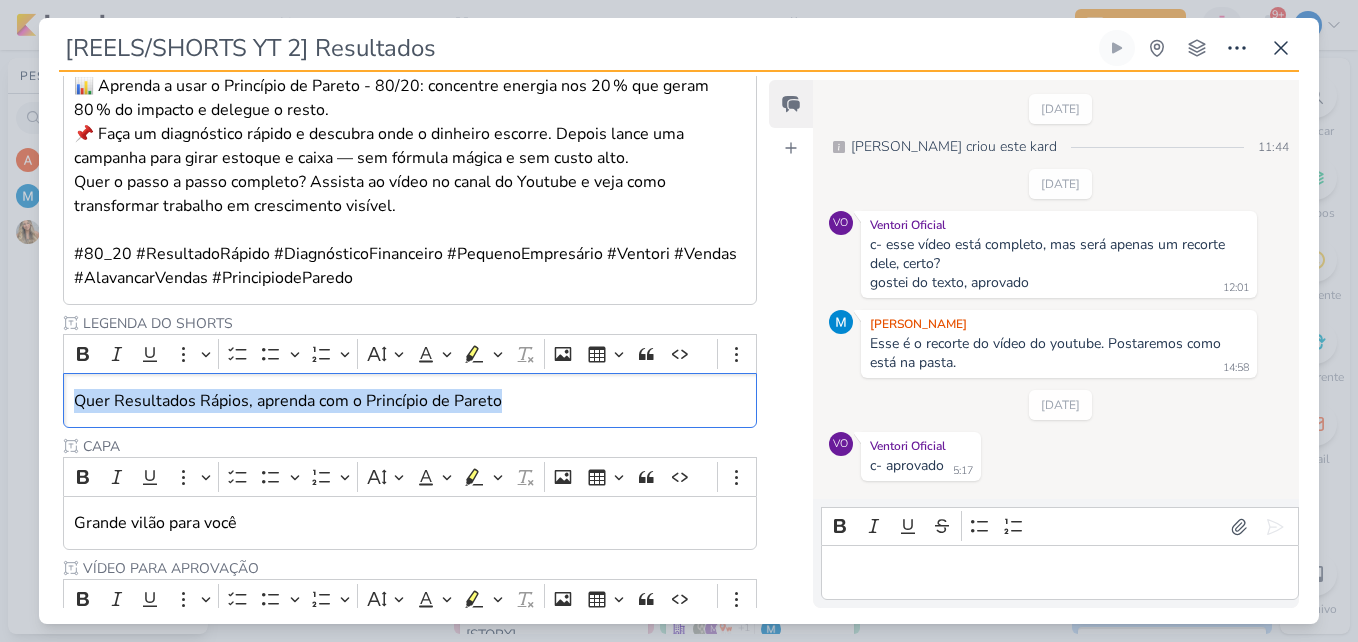 drag, startPoint x: 481, startPoint y: 395, endPoint x: 23, endPoint y: 409, distance: 458.21393 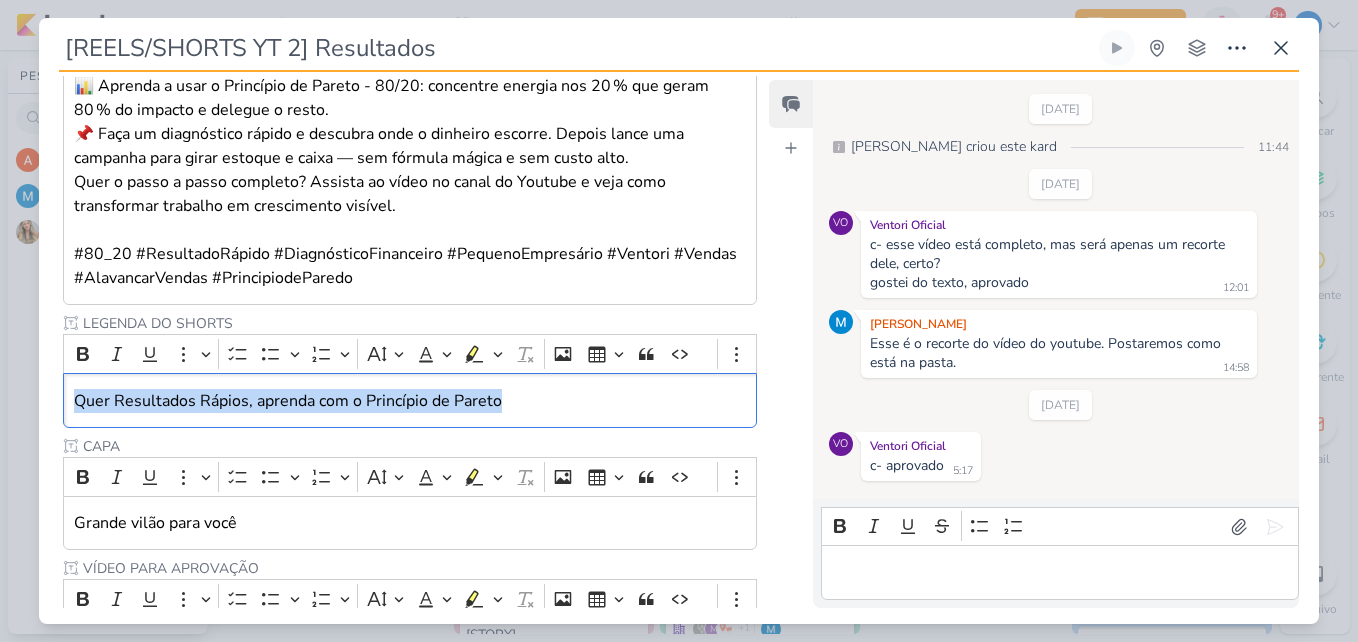 click on "Parlare Marketing
PROJETO
[GEOGRAPHIC_DATA]
Fase do Processo" at bounding box center (402, 290) 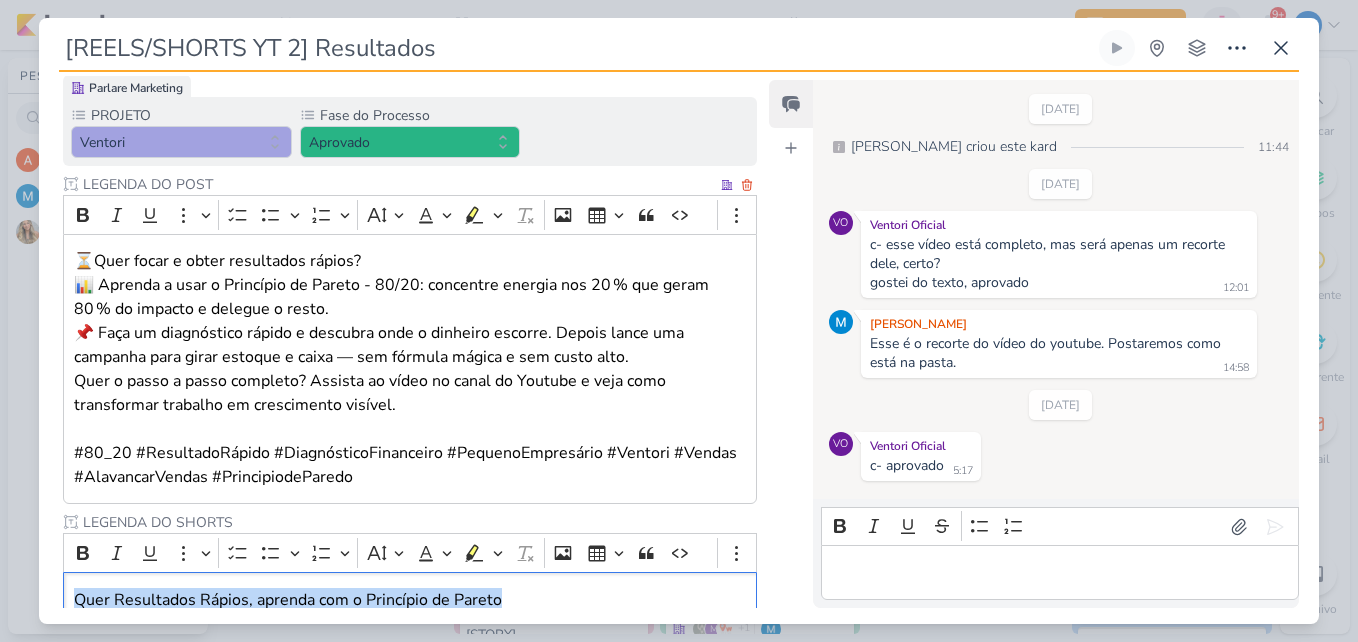 scroll, scrollTop: 187, scrollLeft: 0, axis: vertical 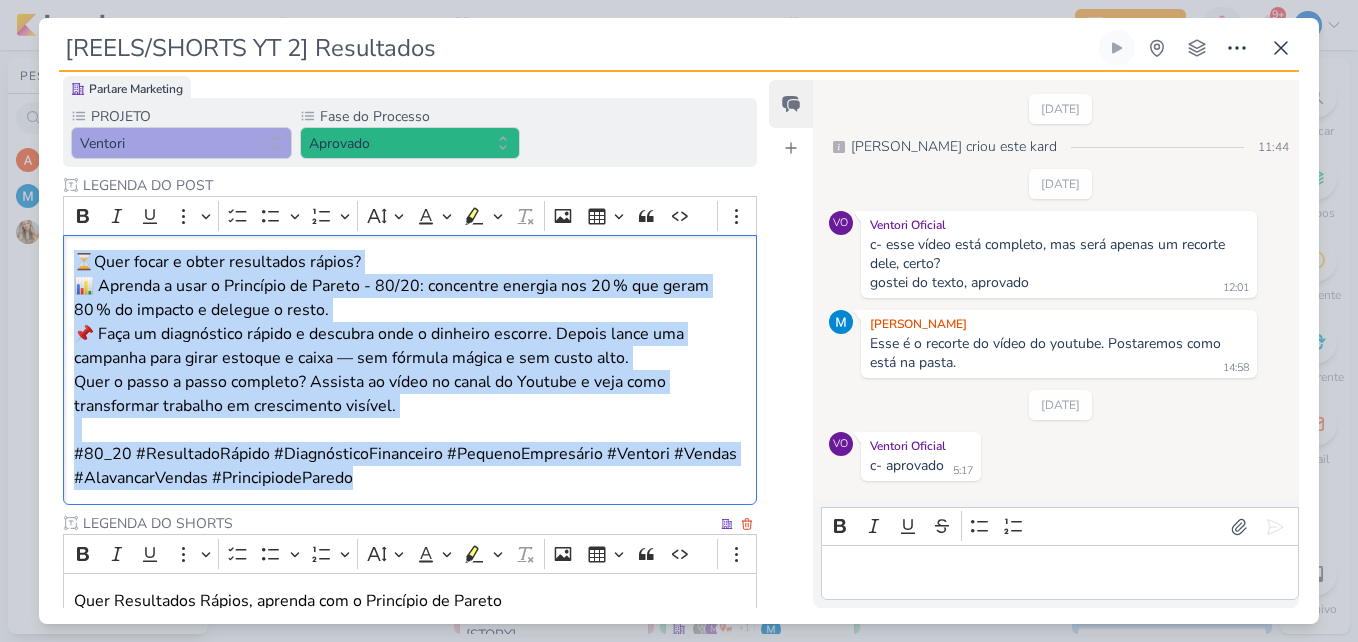 drag, startPoint x: 74, startPoint y: 253, endPoint x: 410, endPoint y: 522, distance: 430.41492 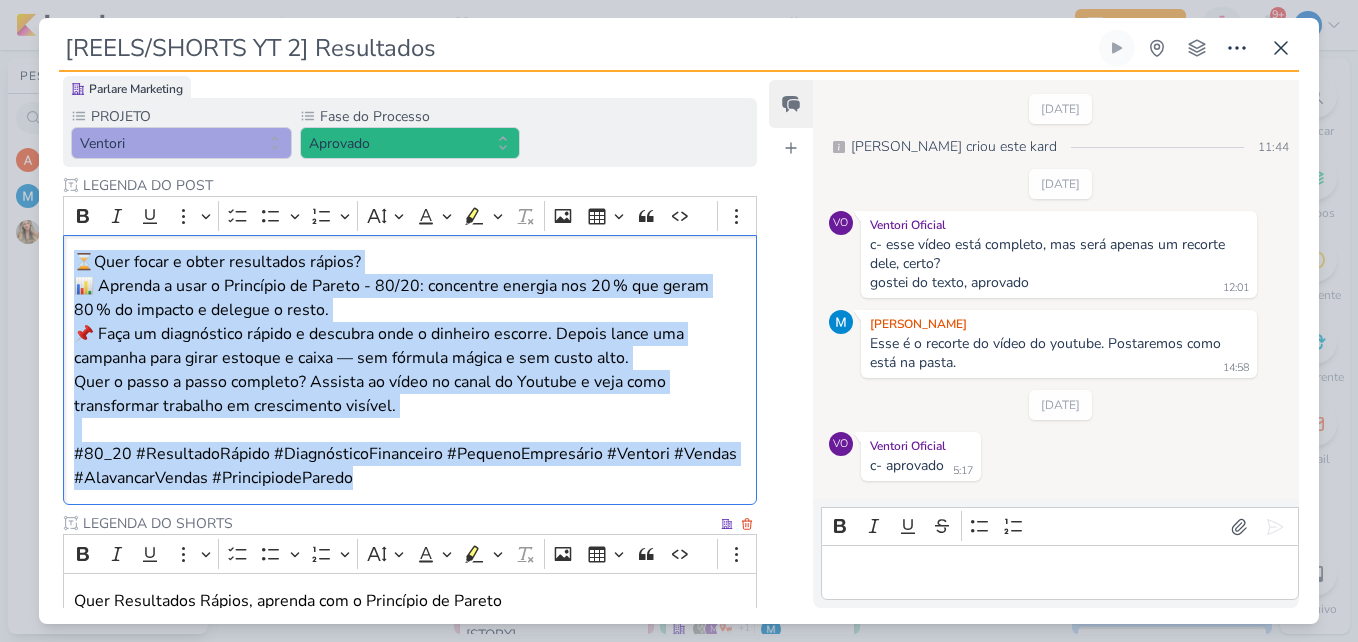 click on "LEGENDA DO POST
Clique para deixar o item visível somente à membros da sua organização
Rich Text Editor Bold Italic Underline More To-do List Bulleted List Bulleted List Numbered List Numbered List Font Size Font Color Remove color Highlight Highlight Remove Format Insert image Insert table Block quote Code Show more items ⏳Quer focar e obter resultados rápios?" at bounding box center [410, 536] 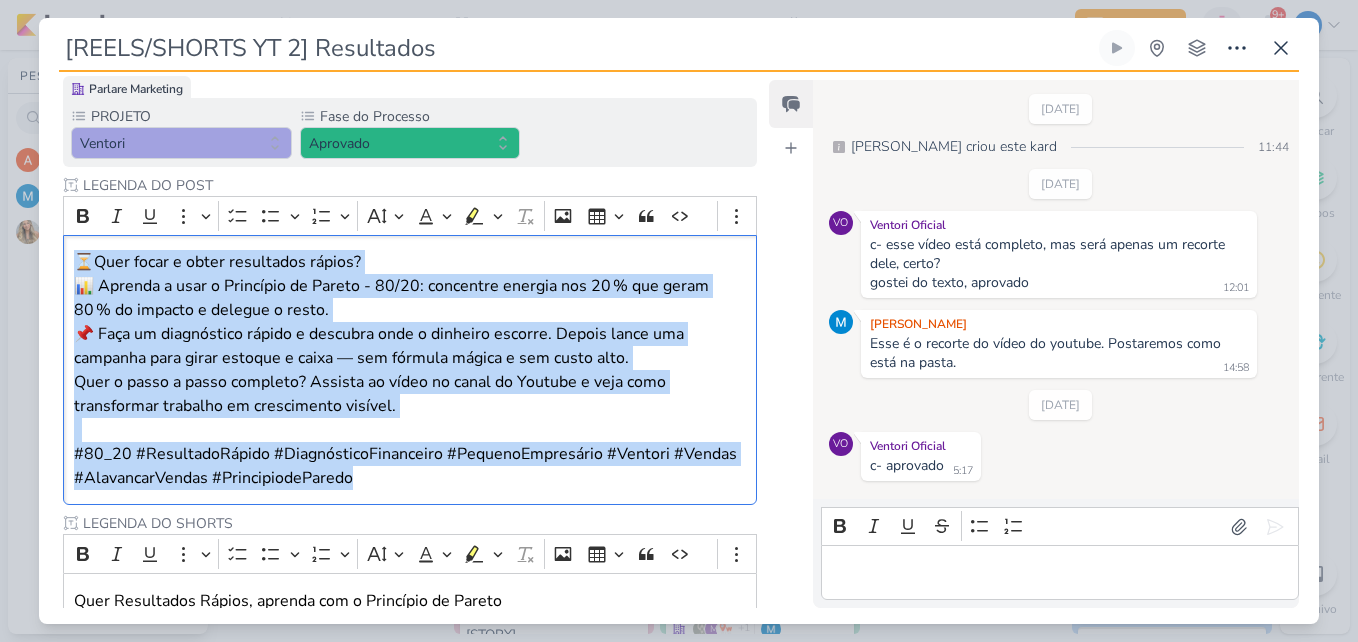 copy on "⏳Quer focar e obter resultados rápios?  📊 Aprenda a usar o Princípio de Pareto - 80/20: concentre energia nos 20 % que geram 80 % do impacto e delegue o resto. 📌 Faça um diagnóstico rápido e descubra onde o dinheiro escorre. Depois lance uma campanha para girar estoque e caixa — sem fórmula mágica e sem custo alto. Quer o passo a passo completo? Assista ao vídeo no canal do Youtube e veja como transformar trabalho em crescimento visível.   #80_20 #ResultadoRápido #DiagnósticoFinanceiro #PequenoEmpresário #Ventori #Vendas #AlavancarVendas #PrincipiodeParedo" 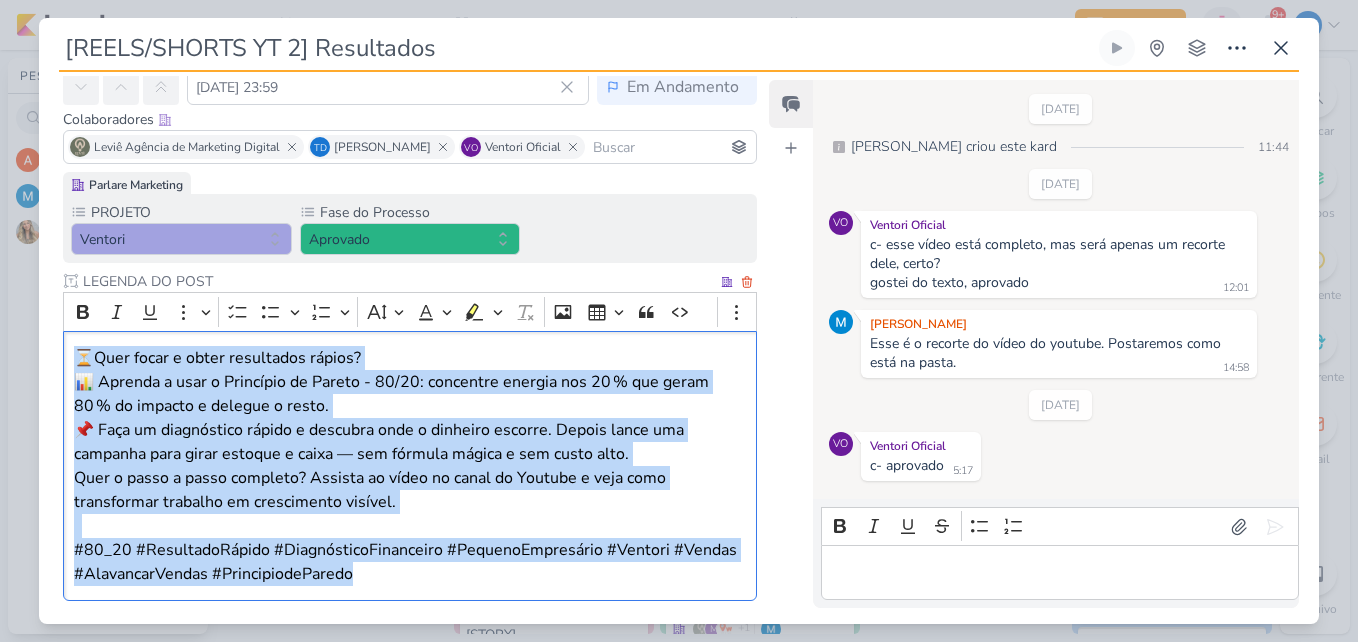 scroll, scrollTop: 0, scrollLeft: 0, axis: both 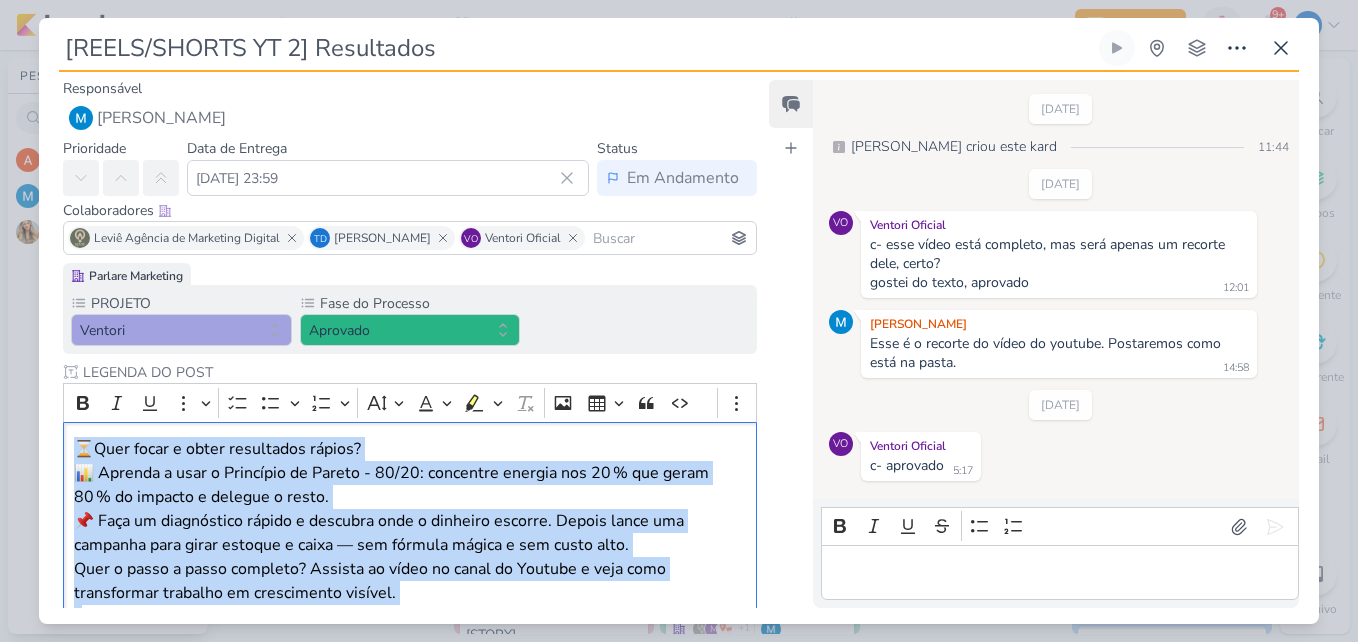 click at bounding box center (1059, 573) 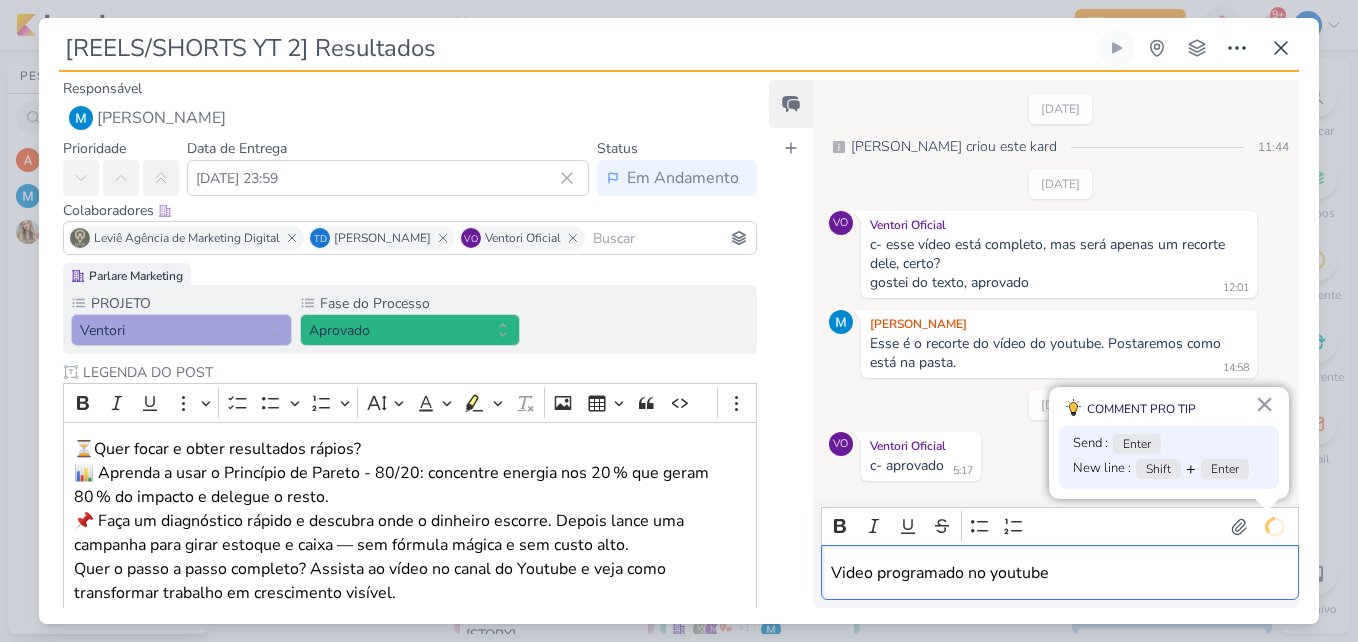 scroll, scrollTop: 69, scrollLeft: 0, axis: vertical 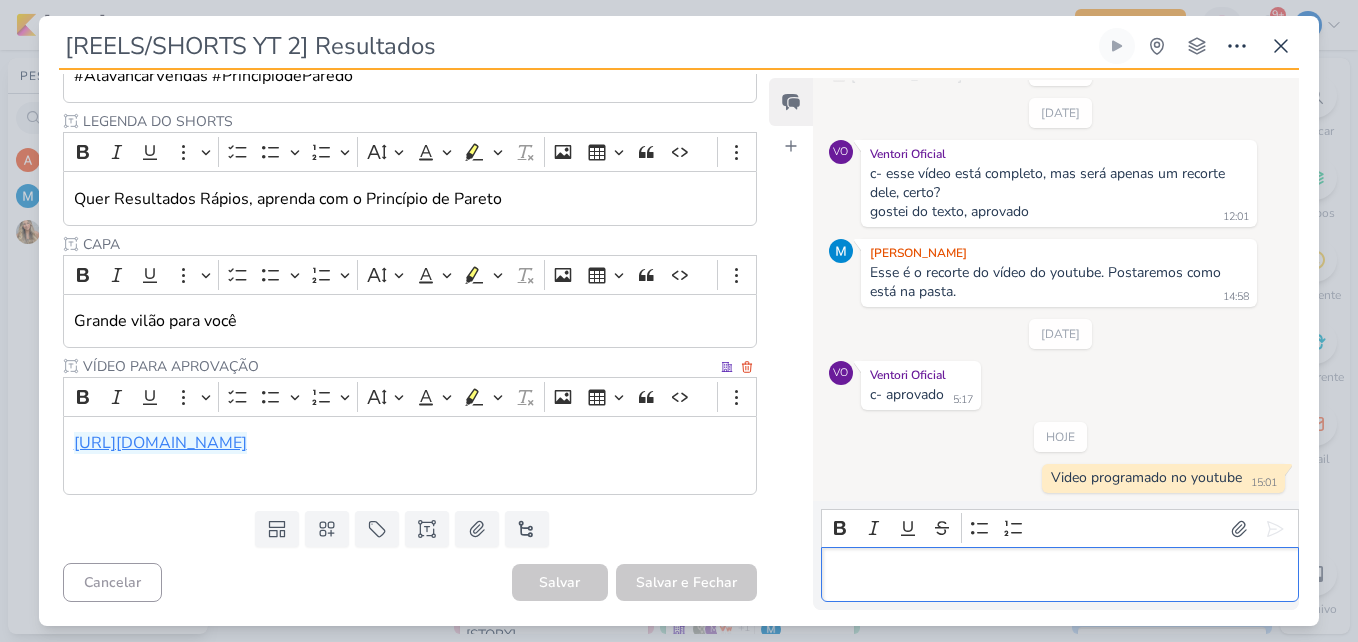 click on "[URL][DOMAIN_NAME]" at bounding box center [160, 443] 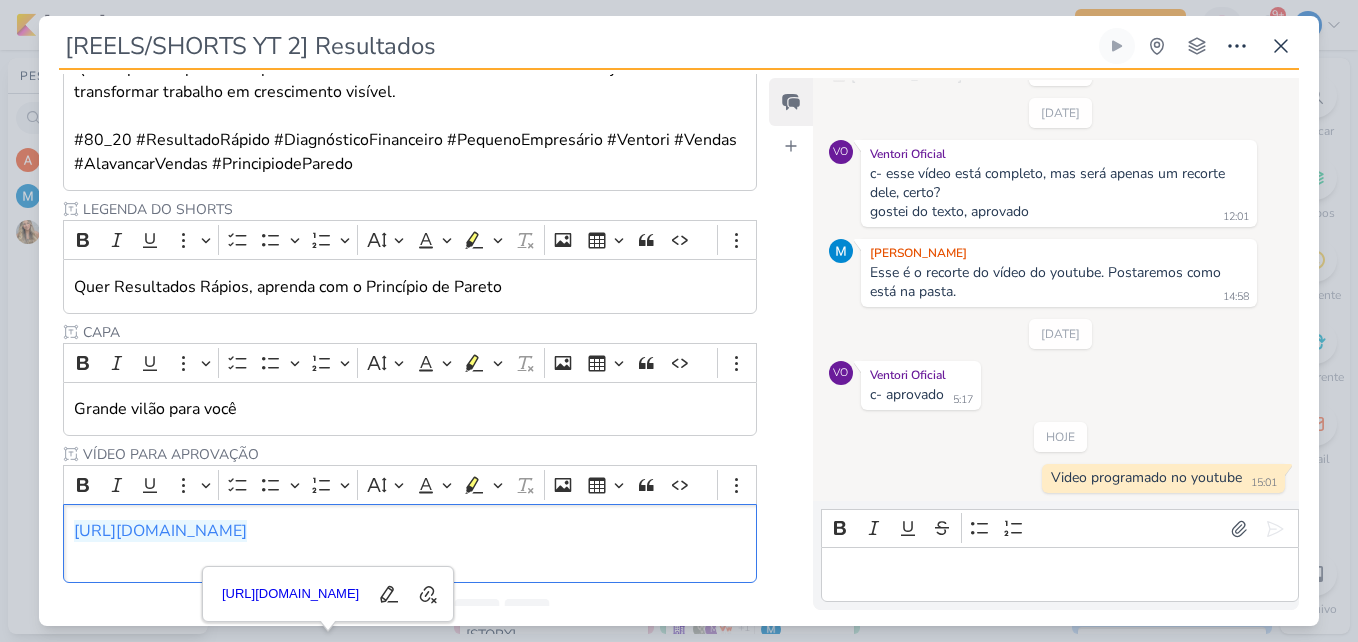 scroll, scrollTop: 387, scrollLeft: 0, axis: vertical 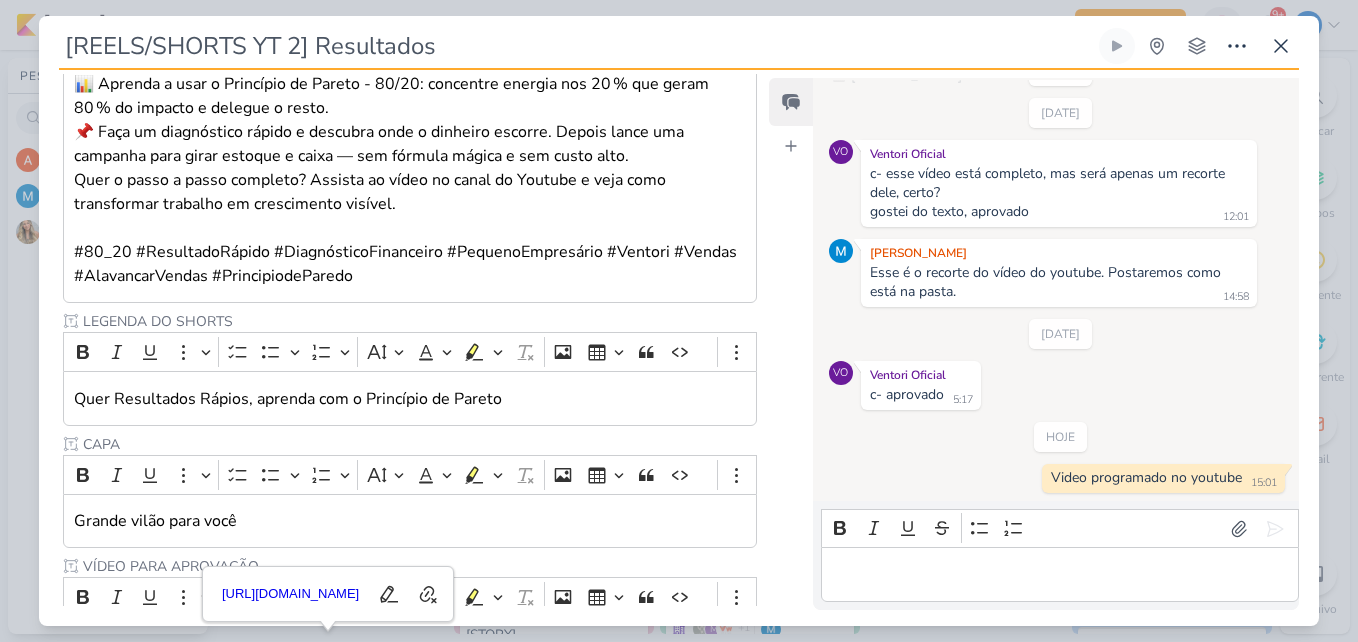 click on "Video programado no youtube" at bounding box center [1146, 477] 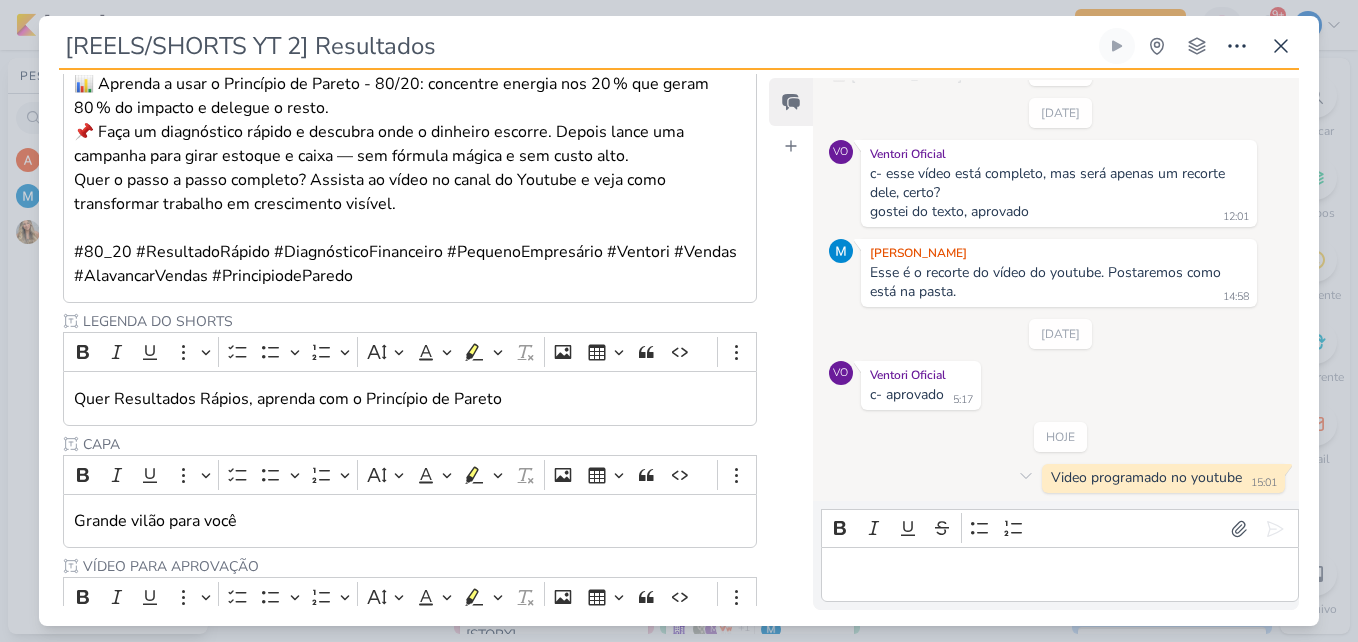 drag, startPoint x: 1205, startPoint y: 475, endPoint x: 845, endPoint y: 455, distance: 360.5551 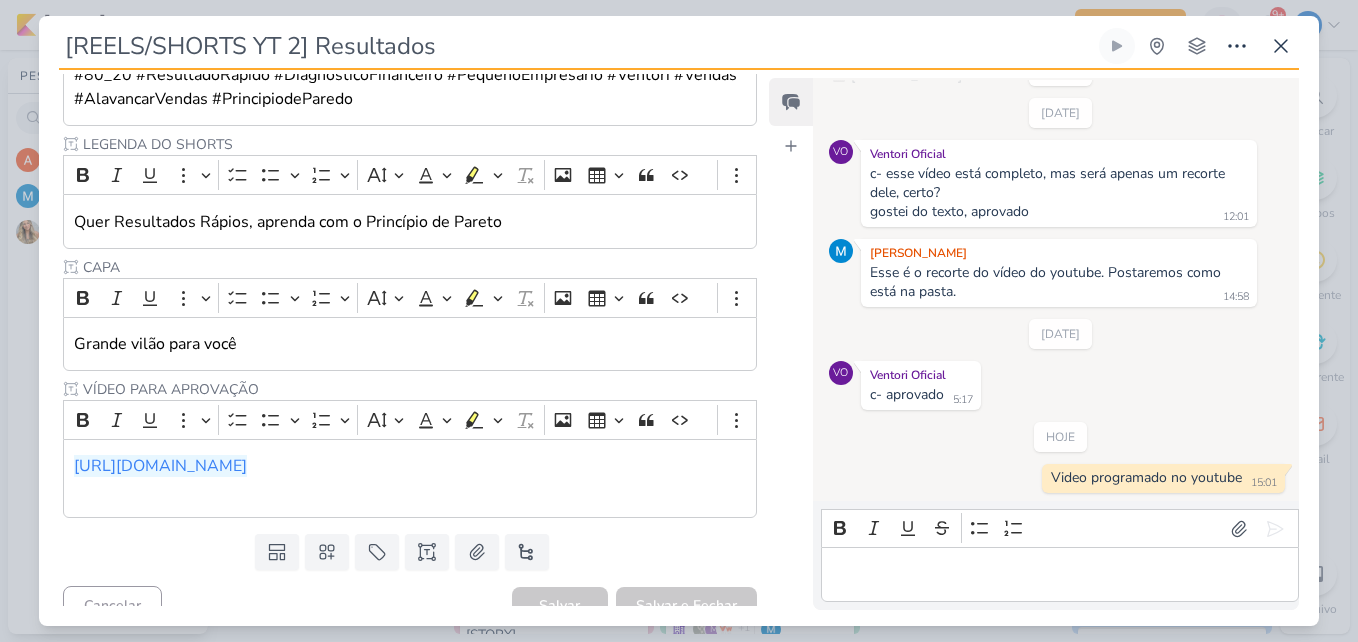 scroll, scrollTop: 587, scrollLeft: 0, axis: vertical 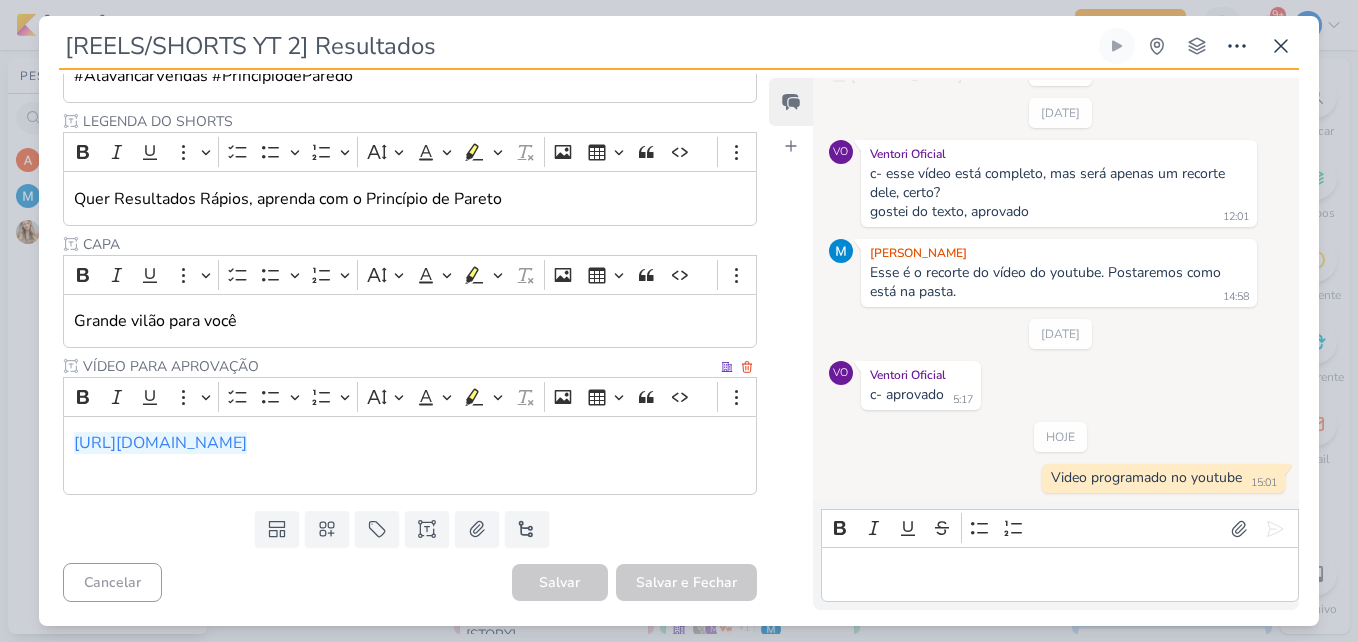 click on "[URL][DOMAIN_NAME]" at bounding box center [160, 443] 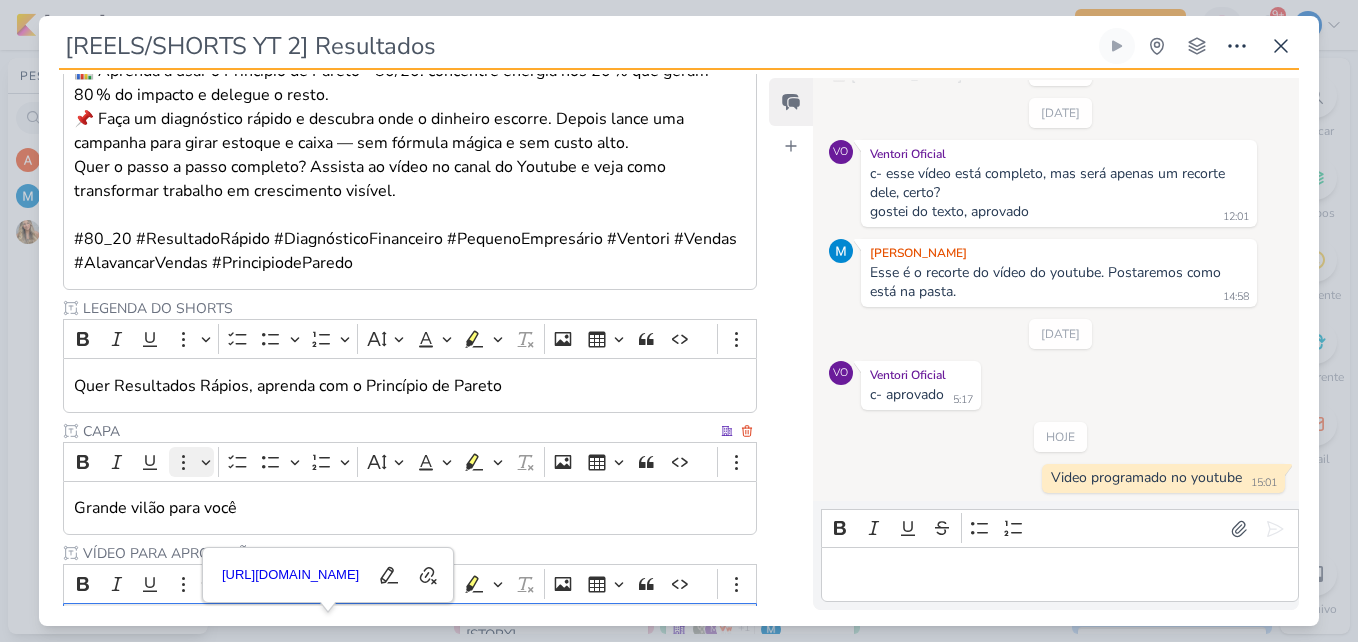 scroll, scrollTop: 500, scrollLeft: 0, axis: vertical 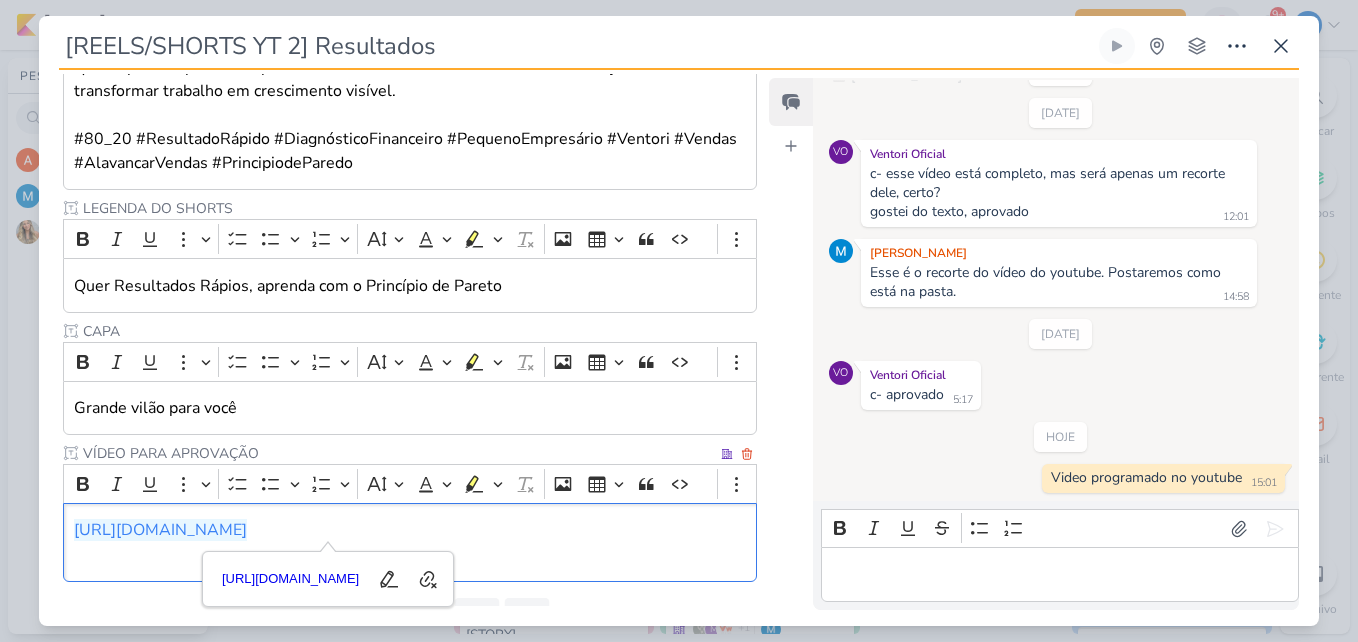 click on "[URL][DOMAIN_NAME]" at bounding box center (410, 542) 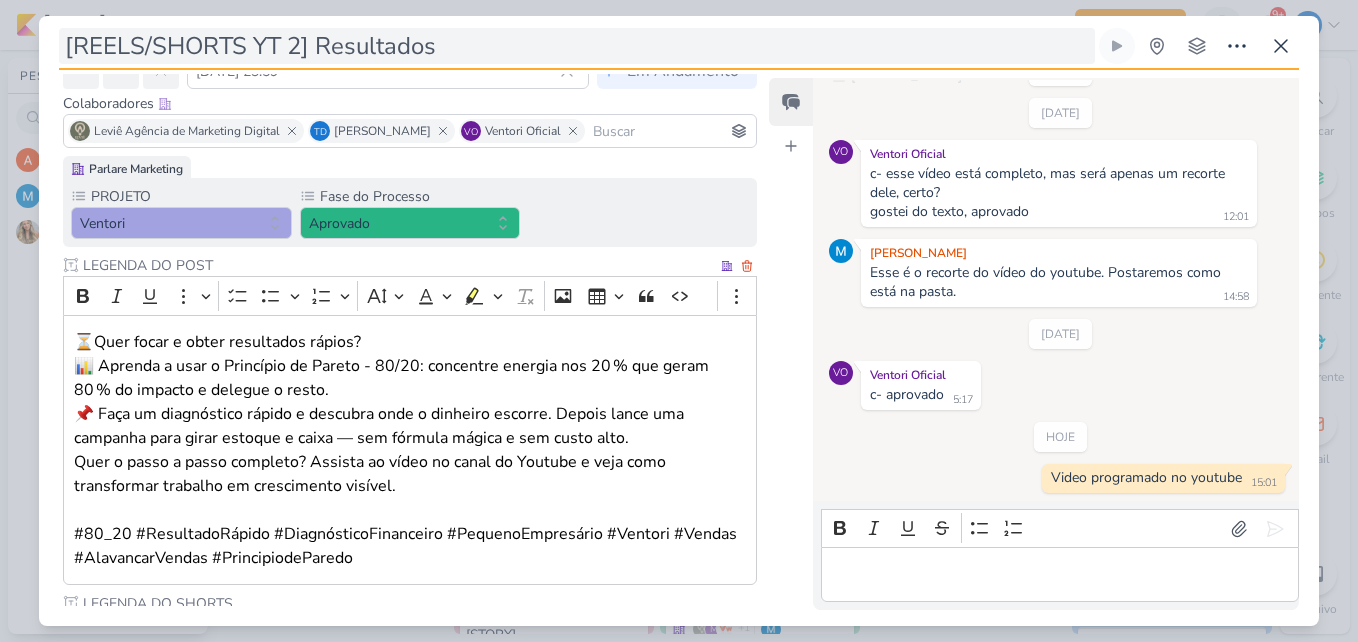 scroll, scrollTop: 0, scrollLeft: 0, axis: both 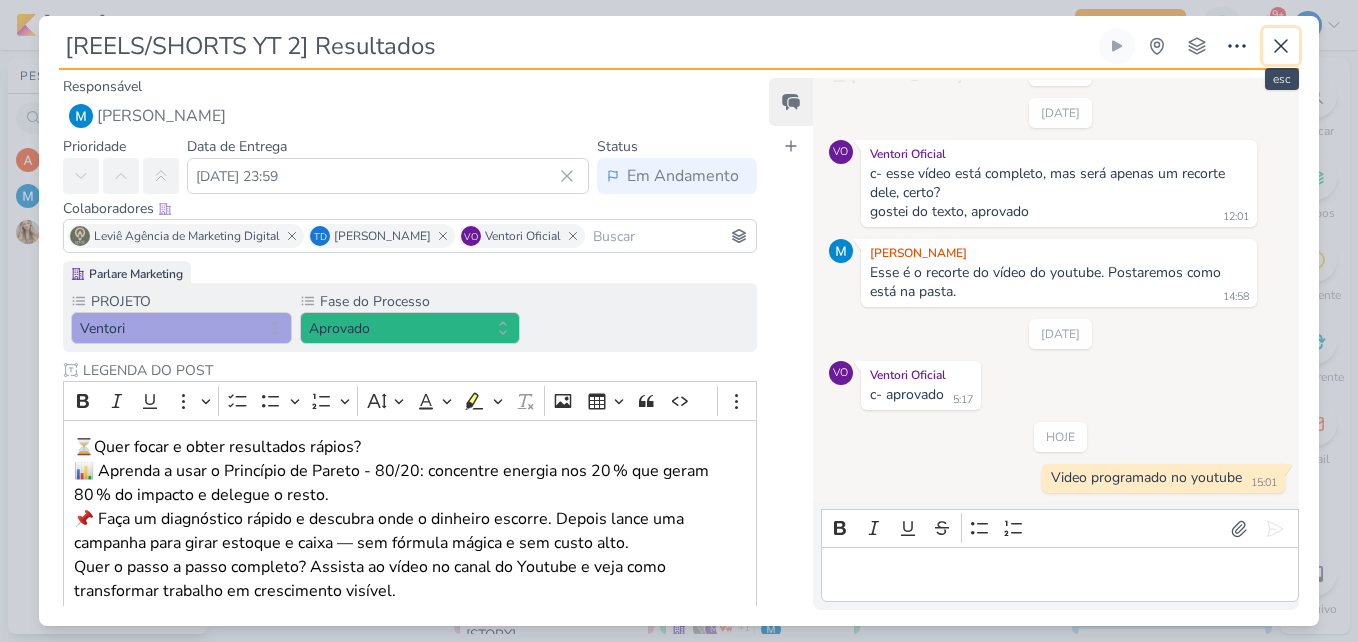 click at bounding box center [1281, 46] 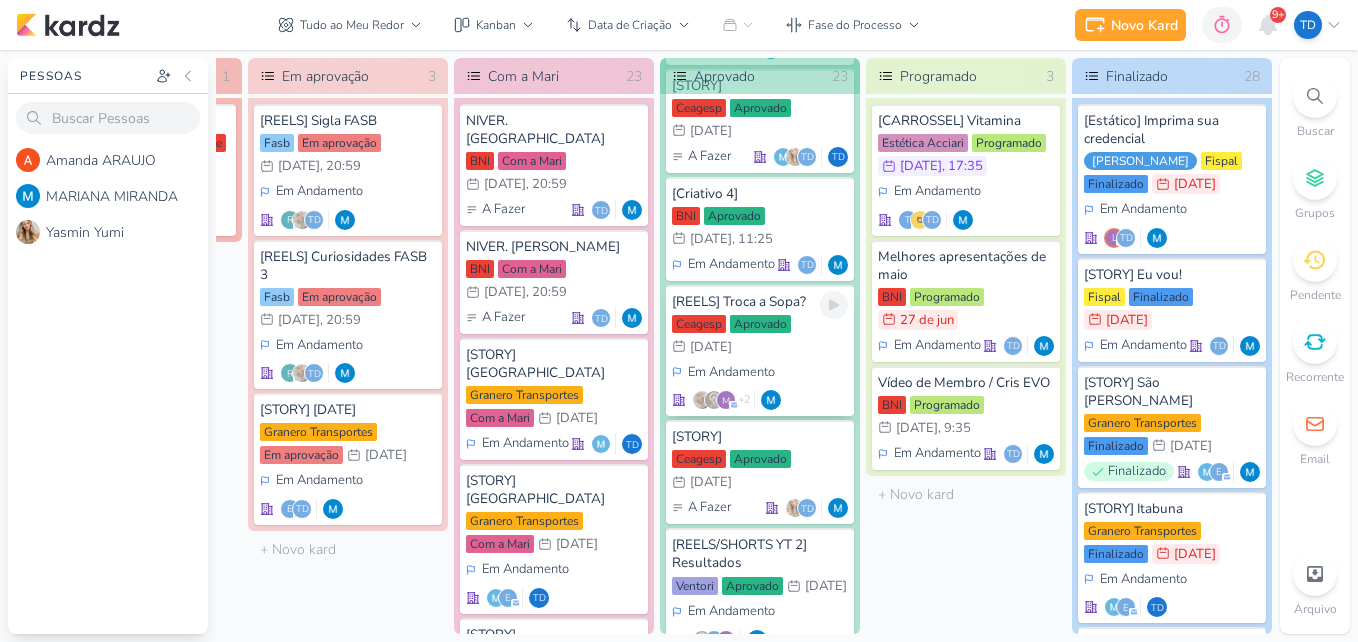 scroll, scrollTop: 1213, scrollLeft: 0, axis: vertical 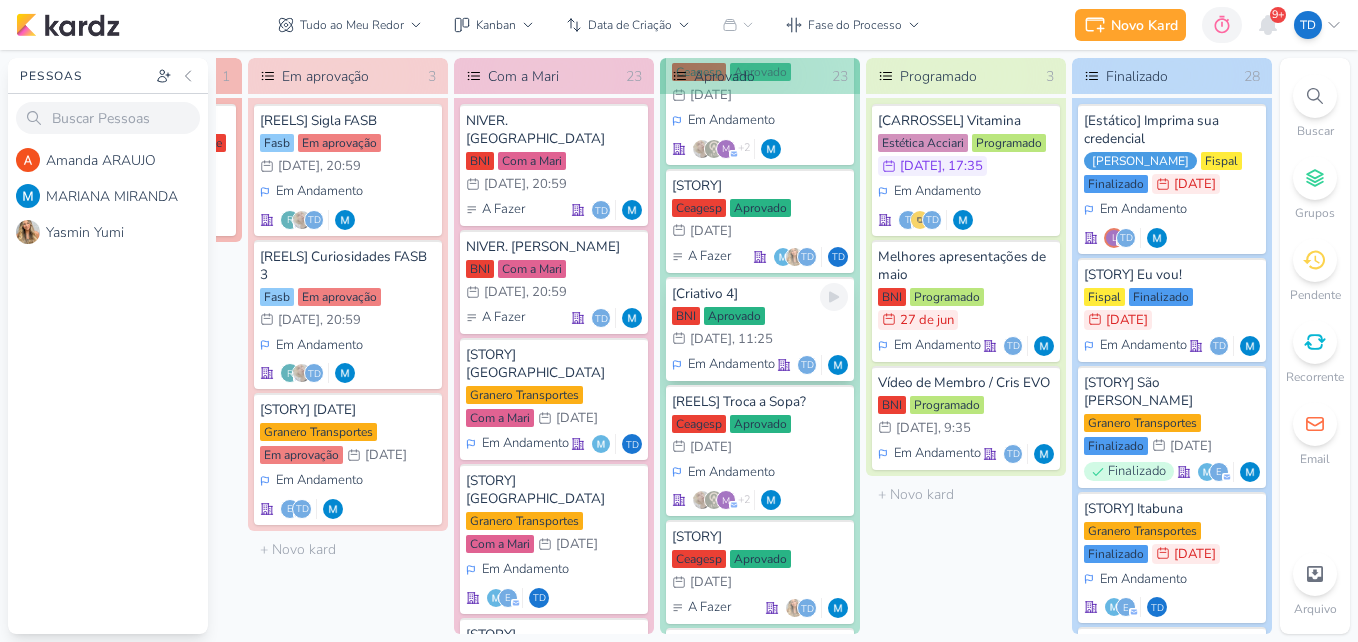 click on "BNI
Aprovado
11/8
[DATE] 11:25" at bounding box center [760, 329] 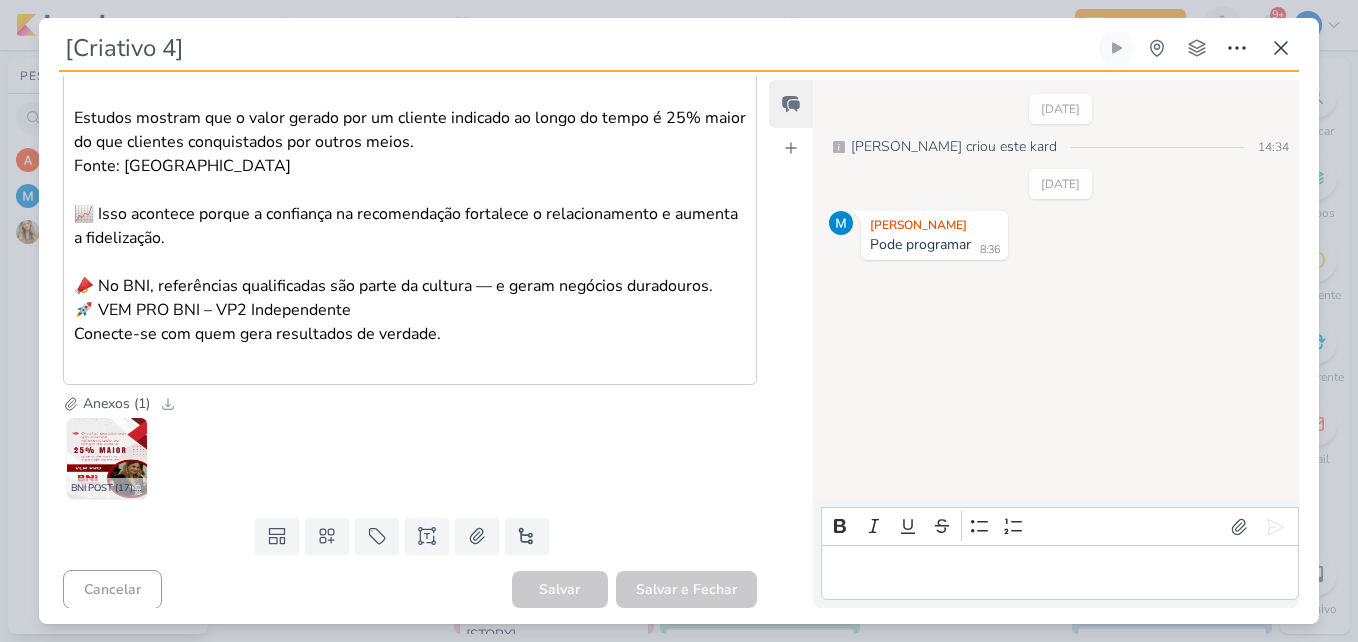 scroll, scrollTop: 384, scrollLeft: 0, axis: vertical 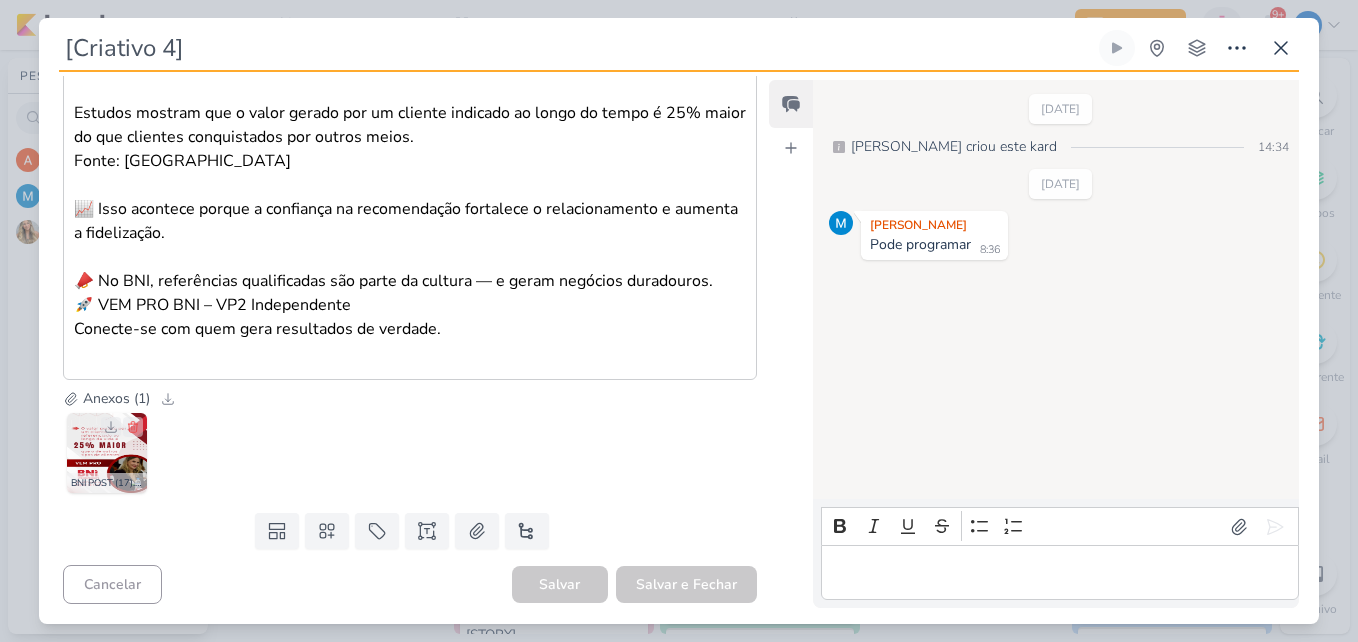 click at bounding box center (107, 453) 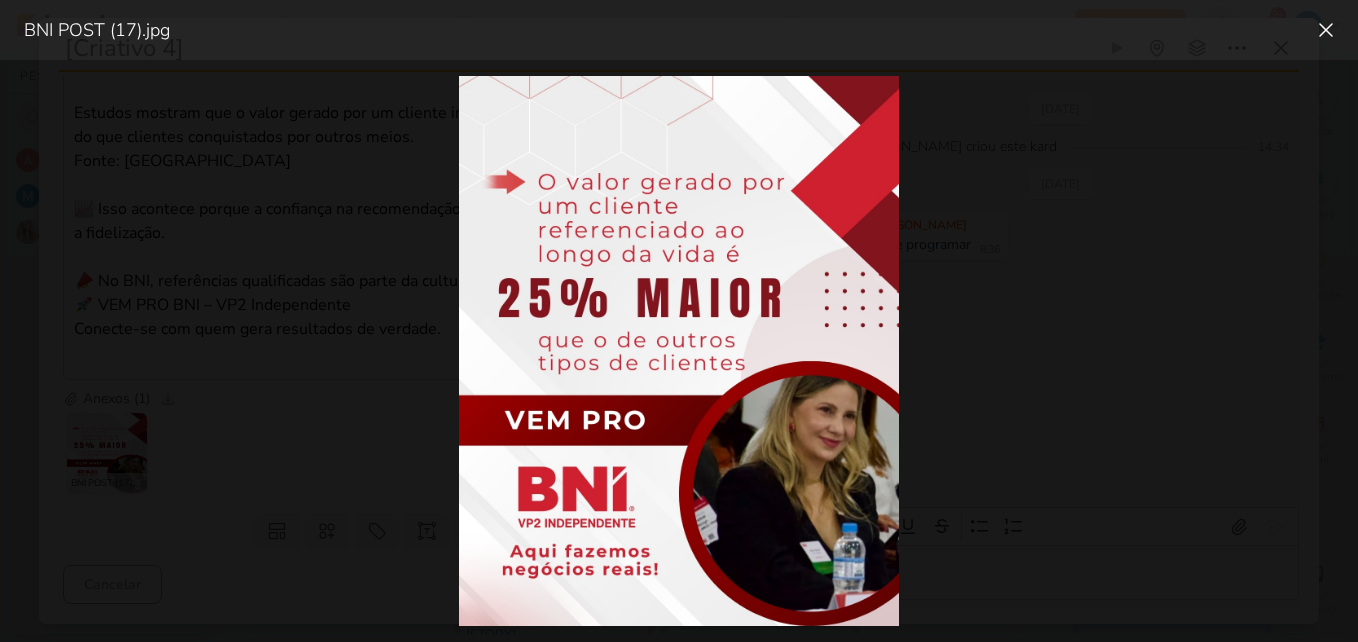 drag, startPoint x: 351, startPoint y: 395, endPoint x: 358, endPoint y: 387, distance: 10.630146 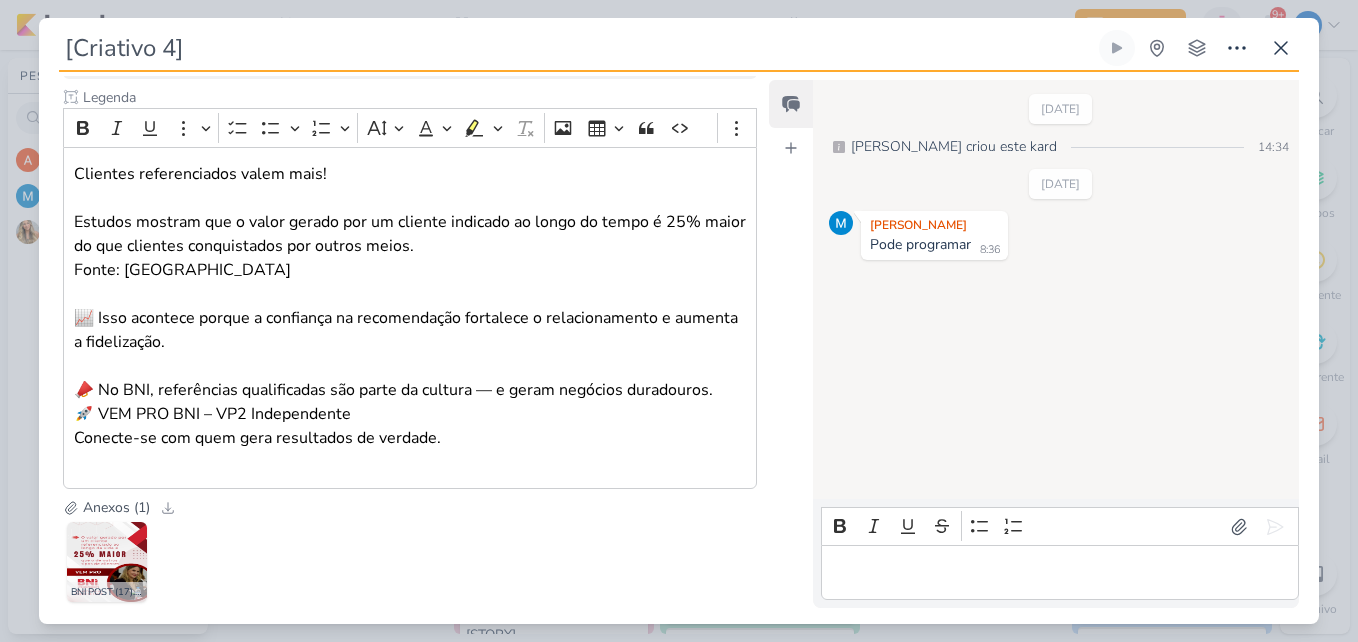 scroll, scrollTop: 184, scrollLeft: 0, axis: vertical 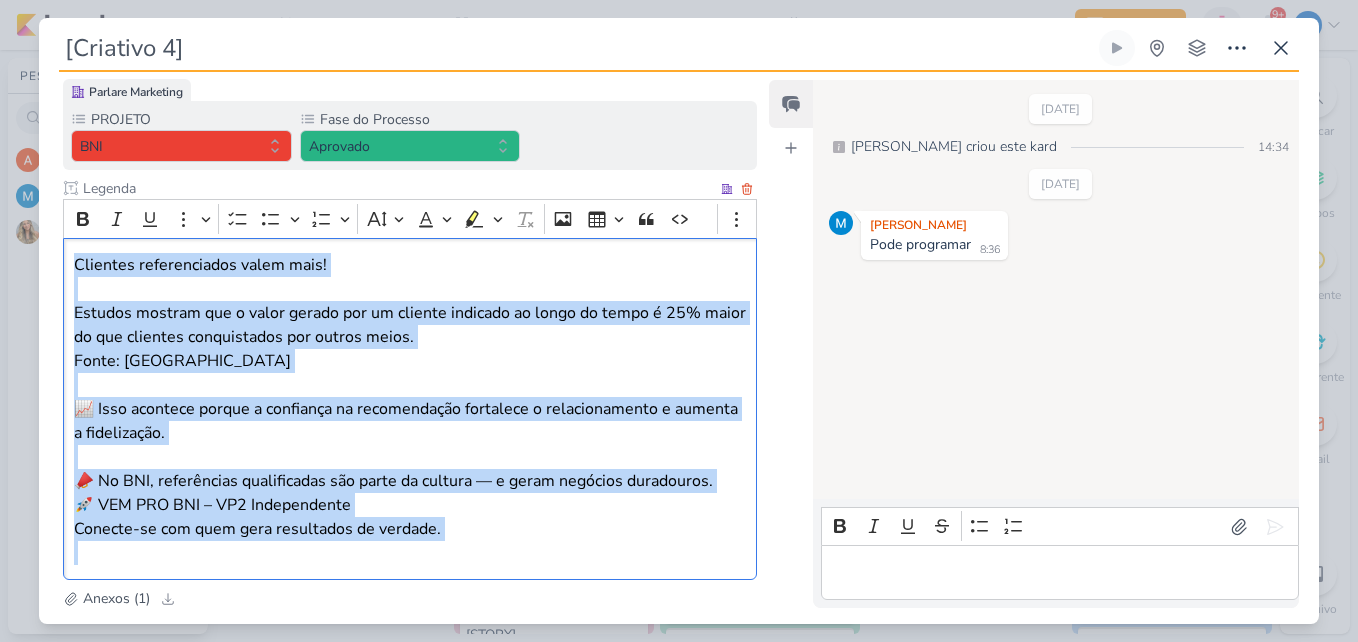 drag, startPoint x: 73, startPoint y: 255, endPoint x: 460, endPoint y: 550, distance: 486.61484 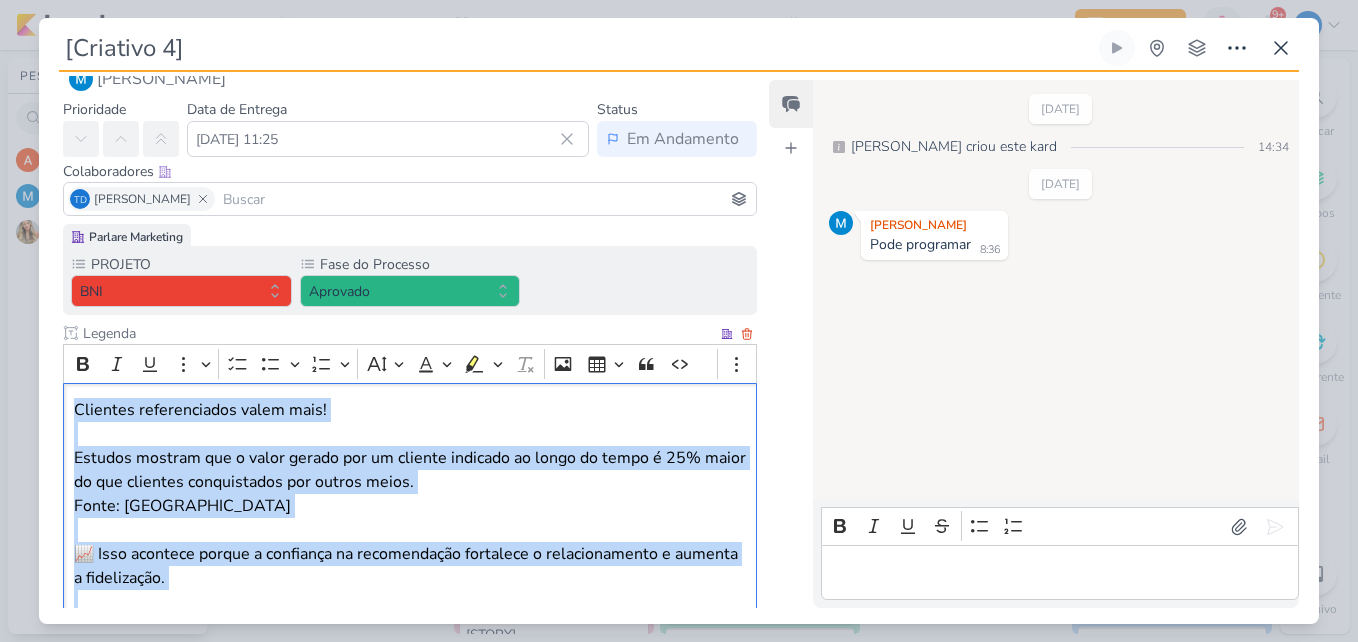 scroll, scrollTop: 0, scrollLeft: 0, axis: both 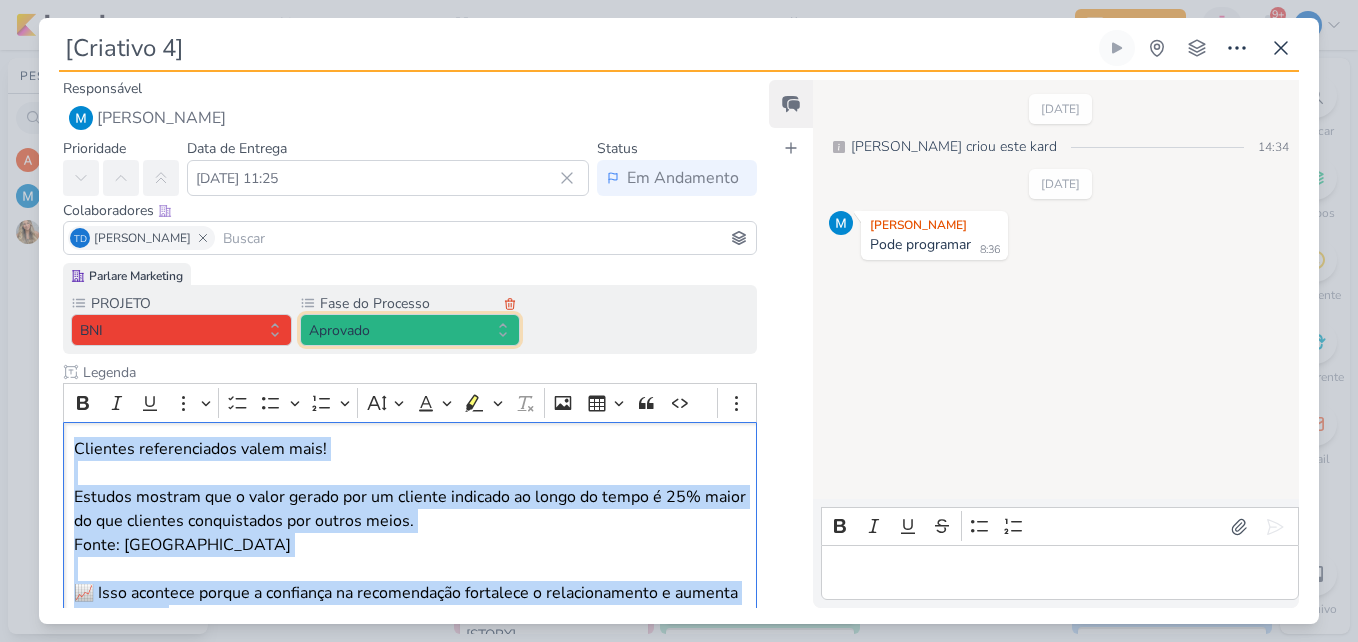 click on "Aprovado" at bounding box center [410, 330] 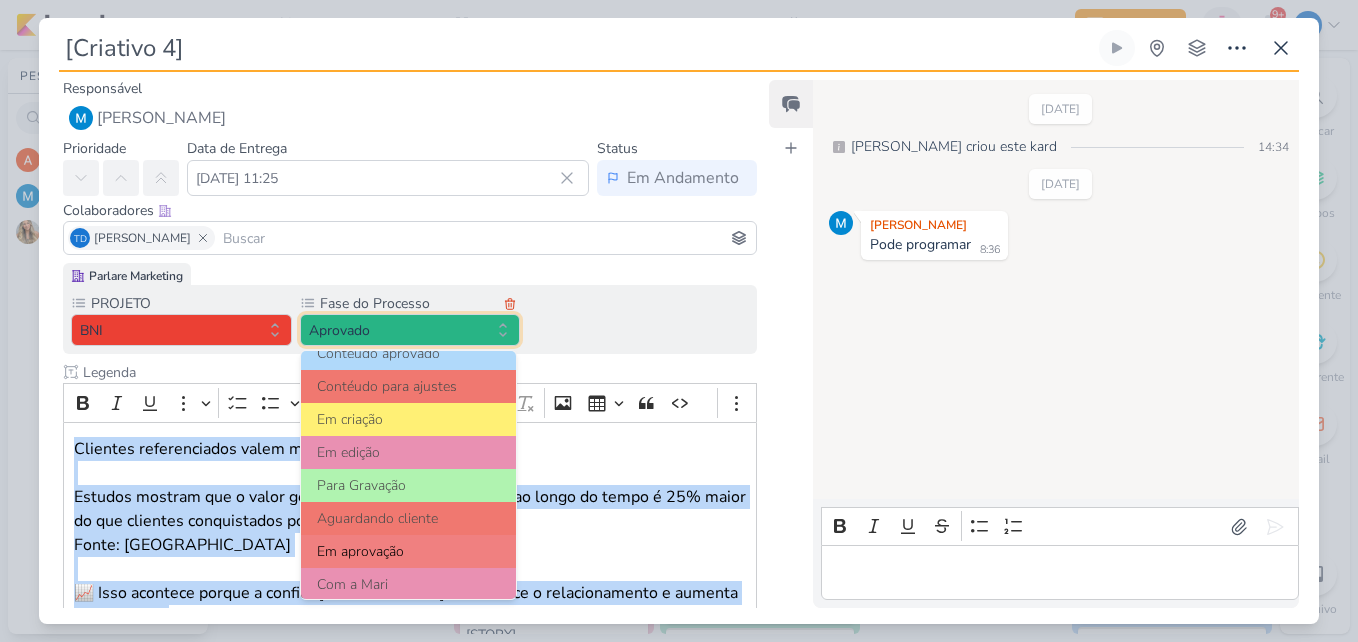 scroll, scrollTop: 193, scrollLeft: 0, axis: vertical 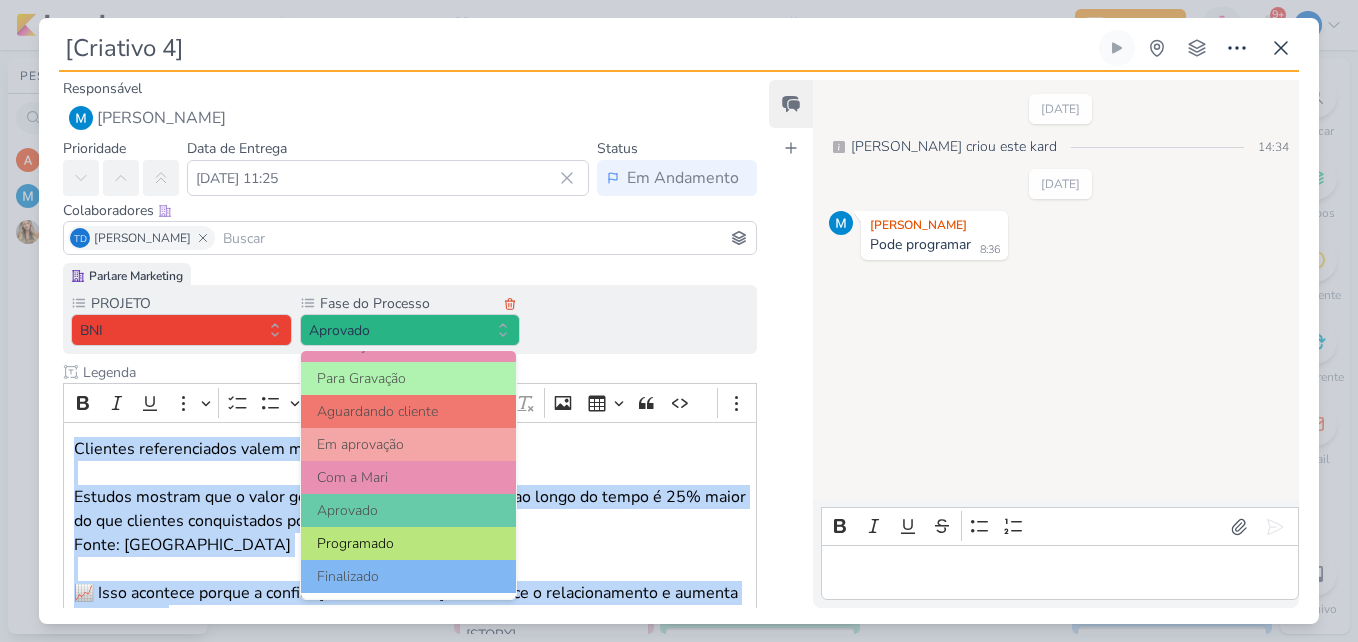 click on "Programado" at bounding box center (409, 543) 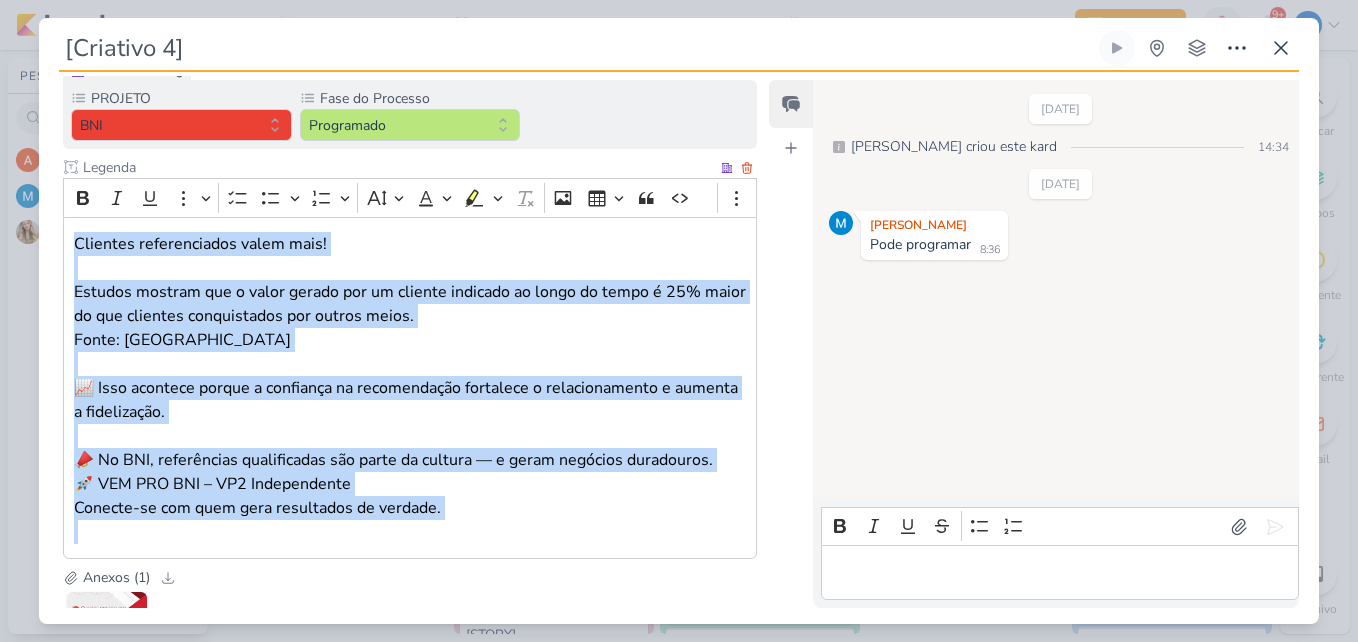 scroll, scrollTop: 384, scrollLeft: 0, axis: vertical 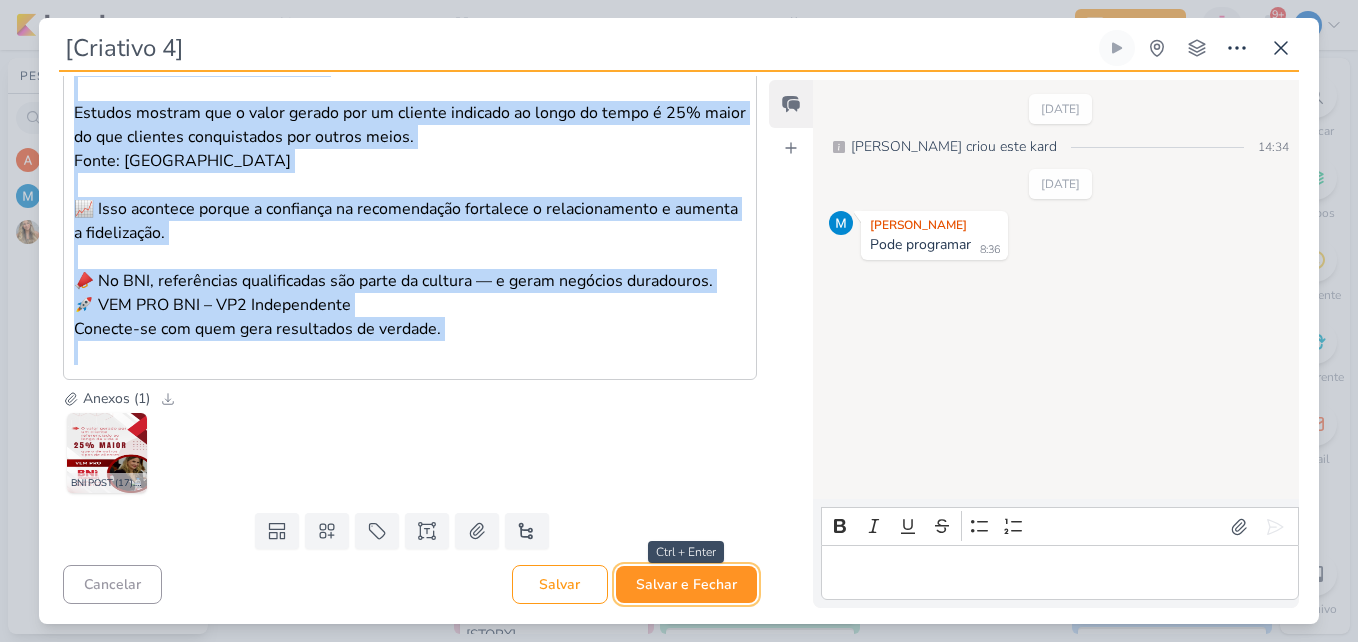 click on "Salvar e Fechar" at bounding box center (686, 584) 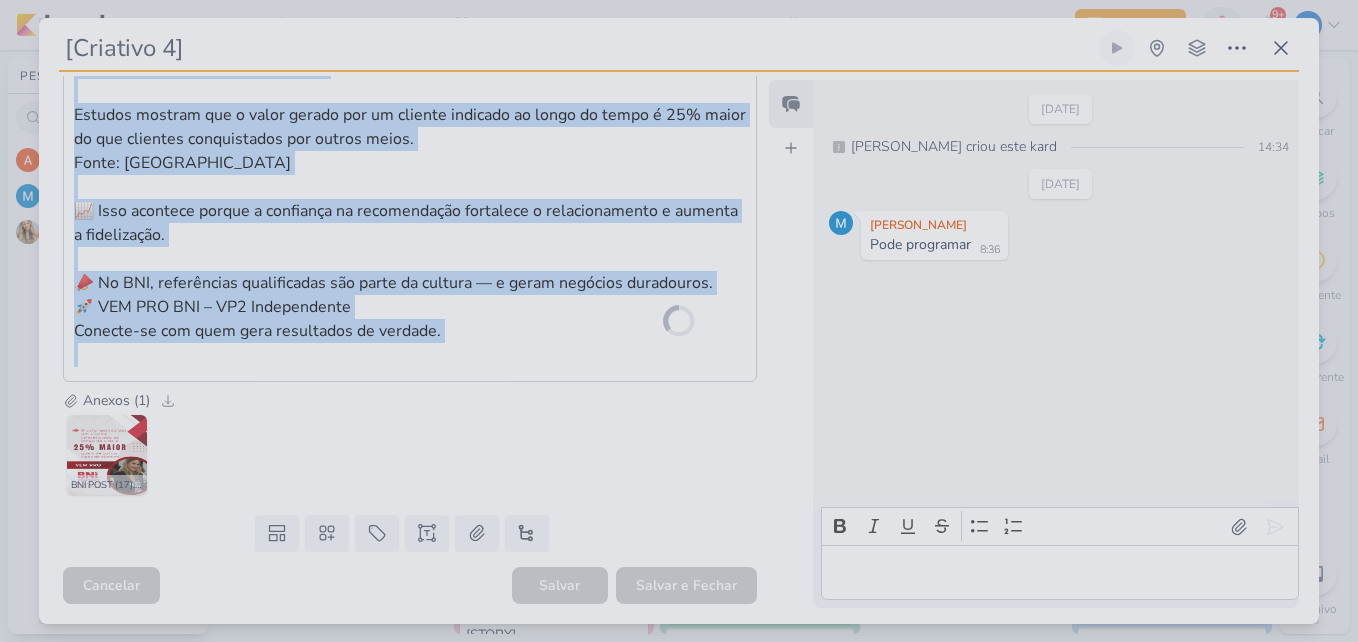 scroll, scrollTop: 382, scrollLeft: 0, axis: vertical 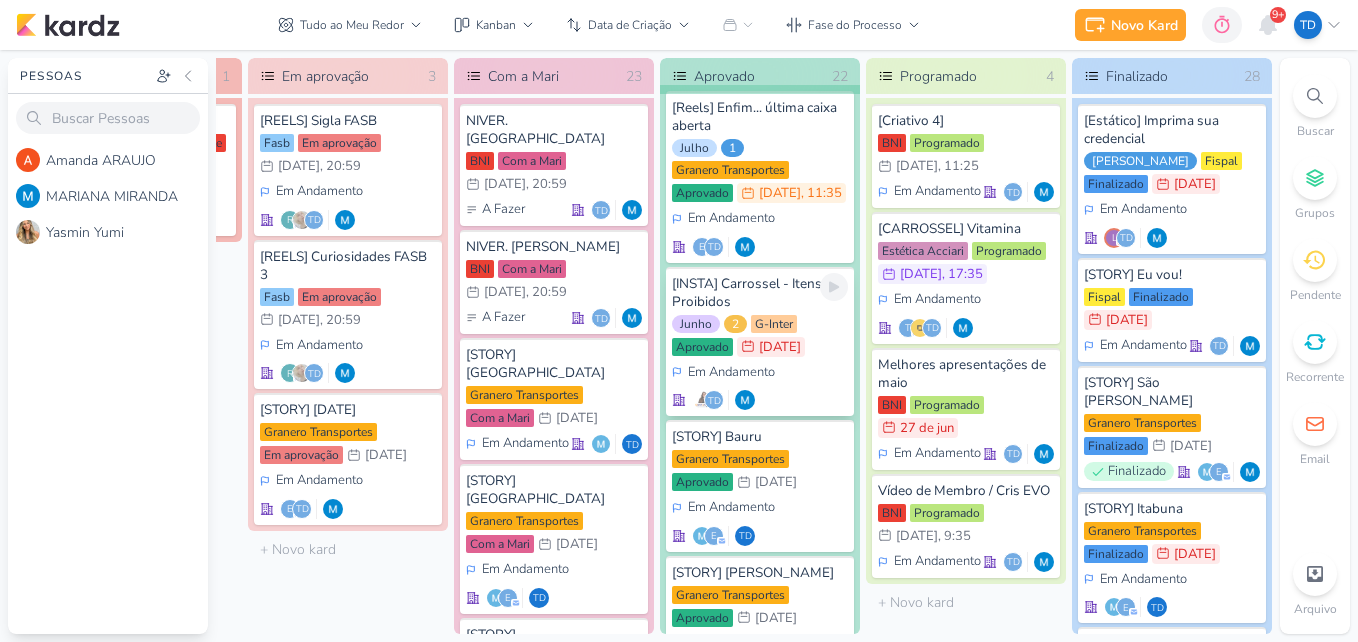 click on "[INSTA] Carrossel - Itens Proibidos
[DATE]
G-Inter
Aprovado
23/7
[DATE]
Em Andamento" at bounding box center (760, 342) 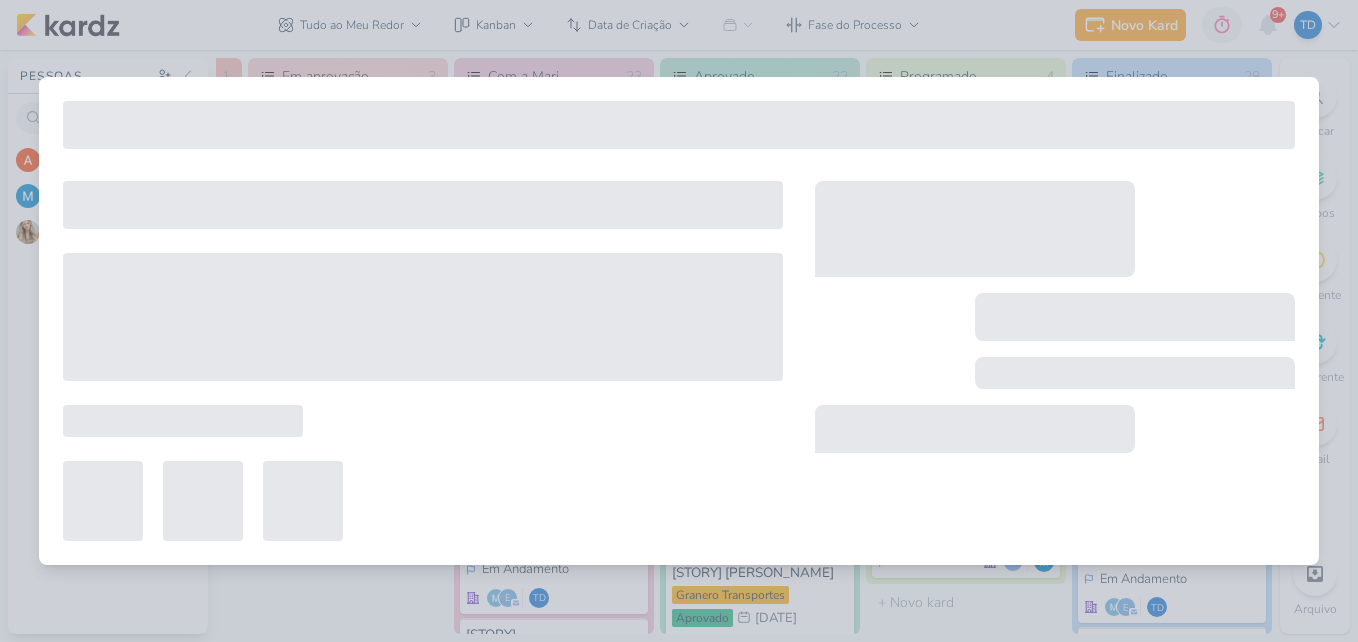 type on "[INSTA] Carrossel - Itens Proibidos" 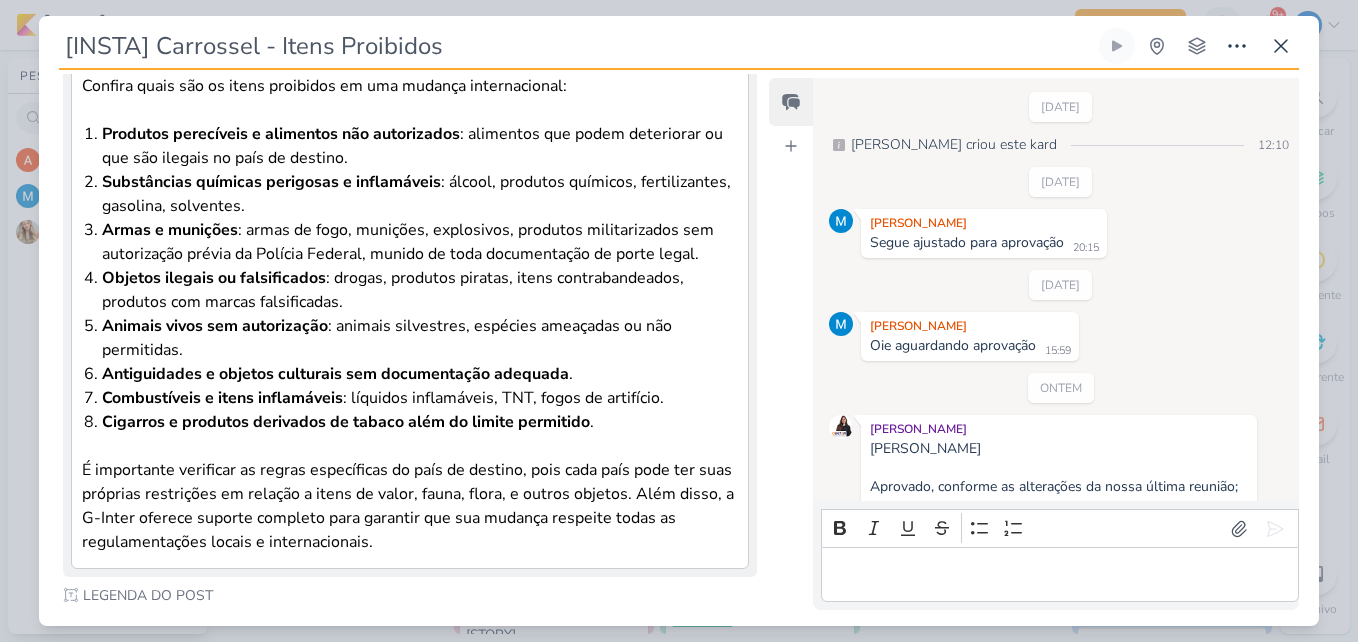 scroll, scrollTop: 61, scrollLeft: 0, axis: vertical 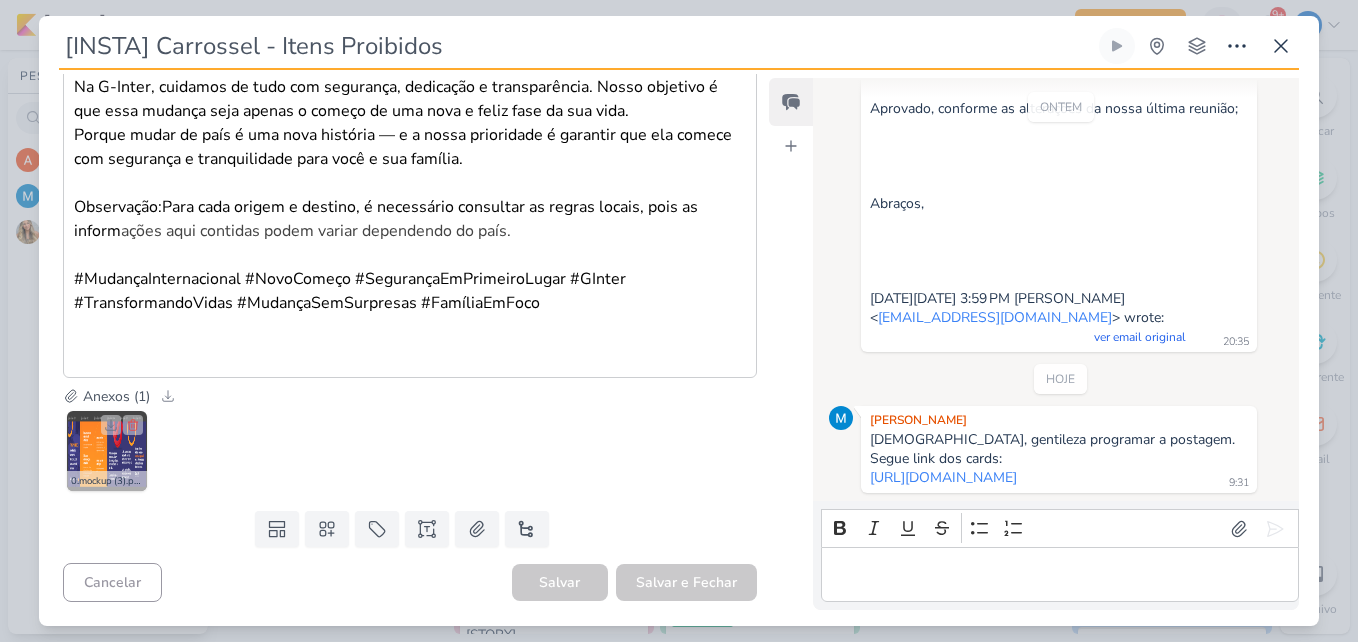 click at bounding box center (107, 451) 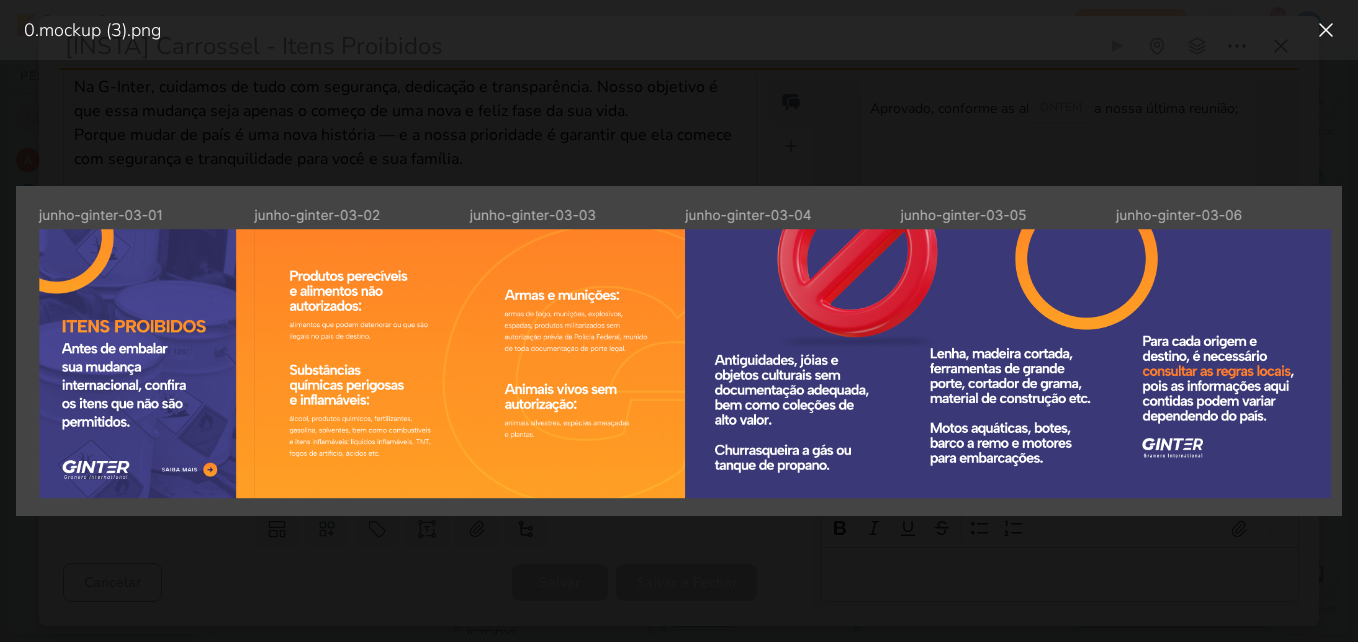 click at bounding box center (679, 351) 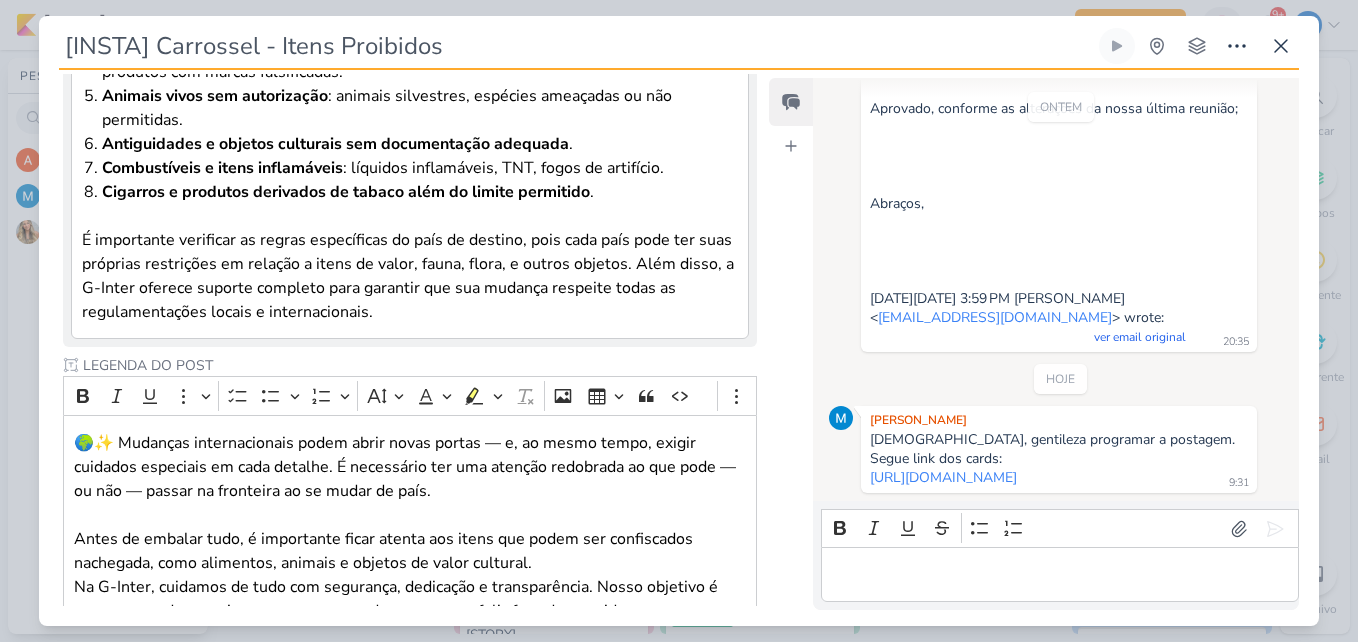 scroll, scrollTop: 0, scrollLeft: 0, axis: both 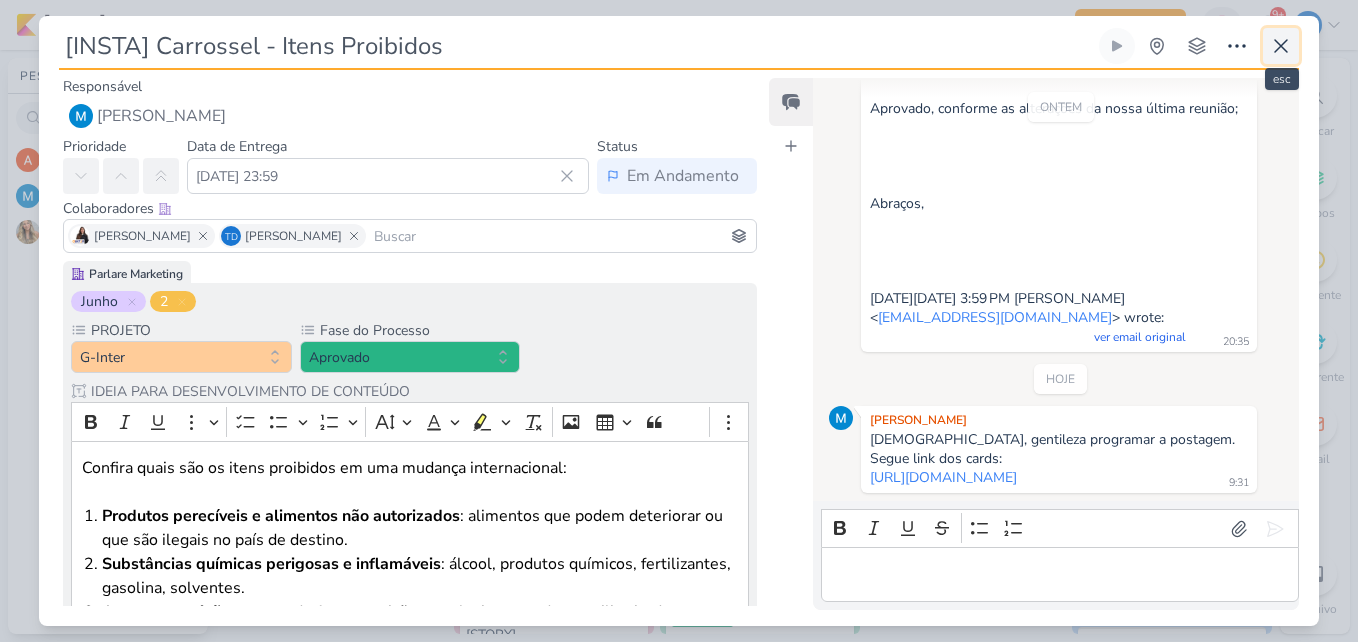 click 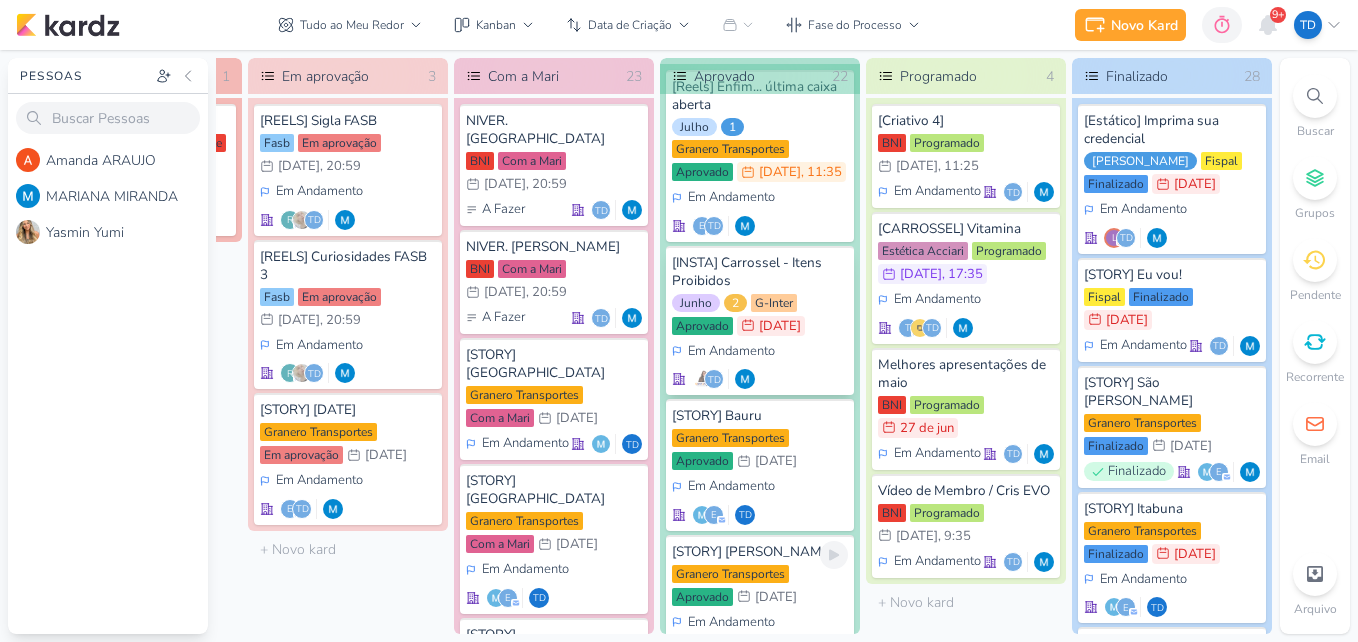 scroll, scrollTop: 0, scrollLeft: 0, axis: both 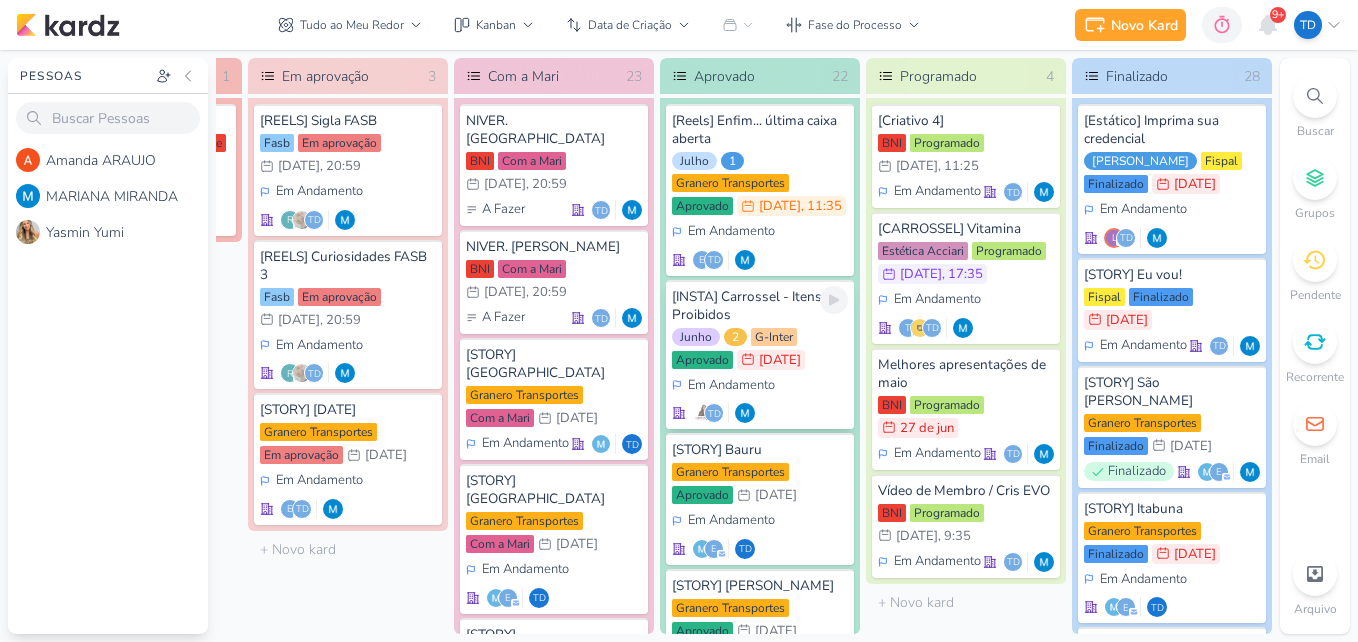 click on "[INSTA] Carrossel - Itens Proibidos
[DATE]
G-Inter
Aprovado
23/7
[DATE]
Em Andamento" at bounding box center (760, 355) 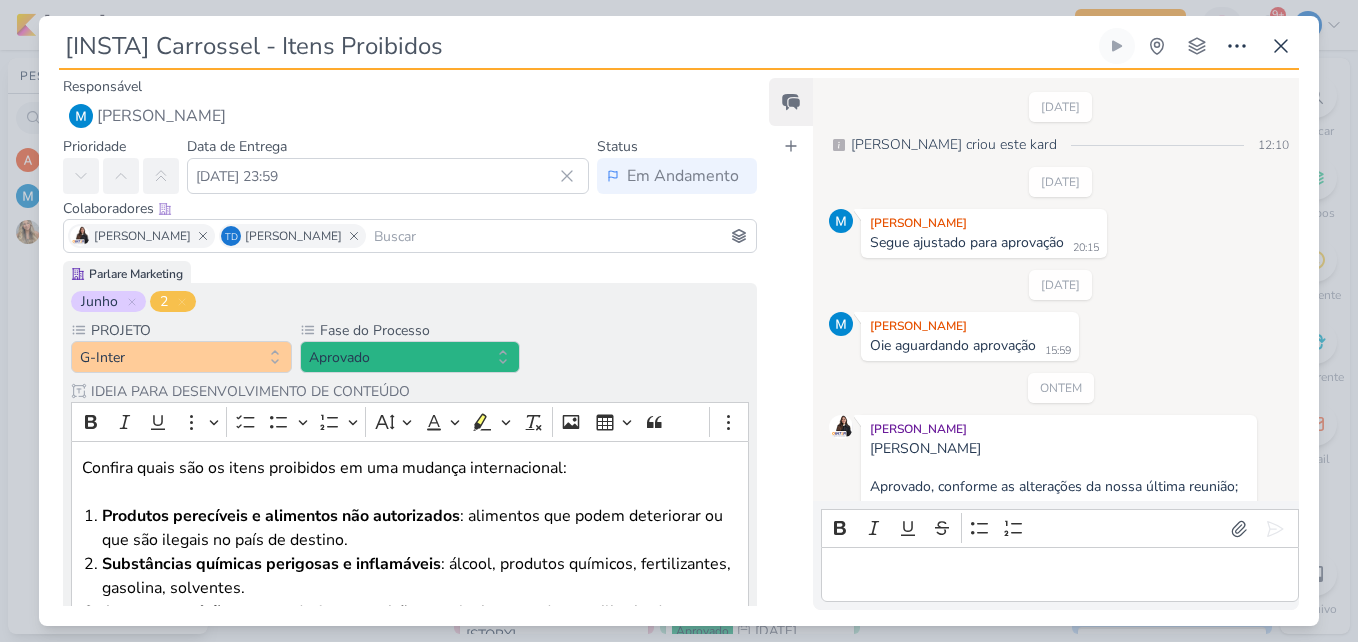 scroll, scrollTop: 397, scrollLeft: 0, axis: vertical 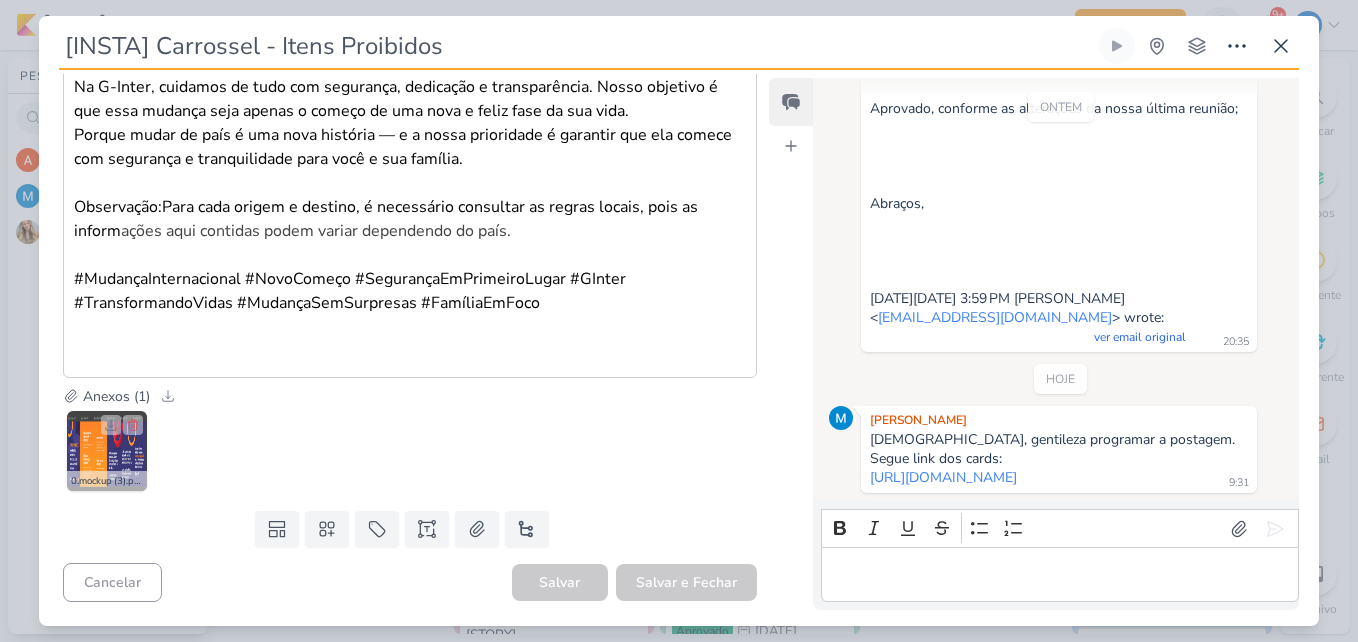 click at bounding box center (107, 451) 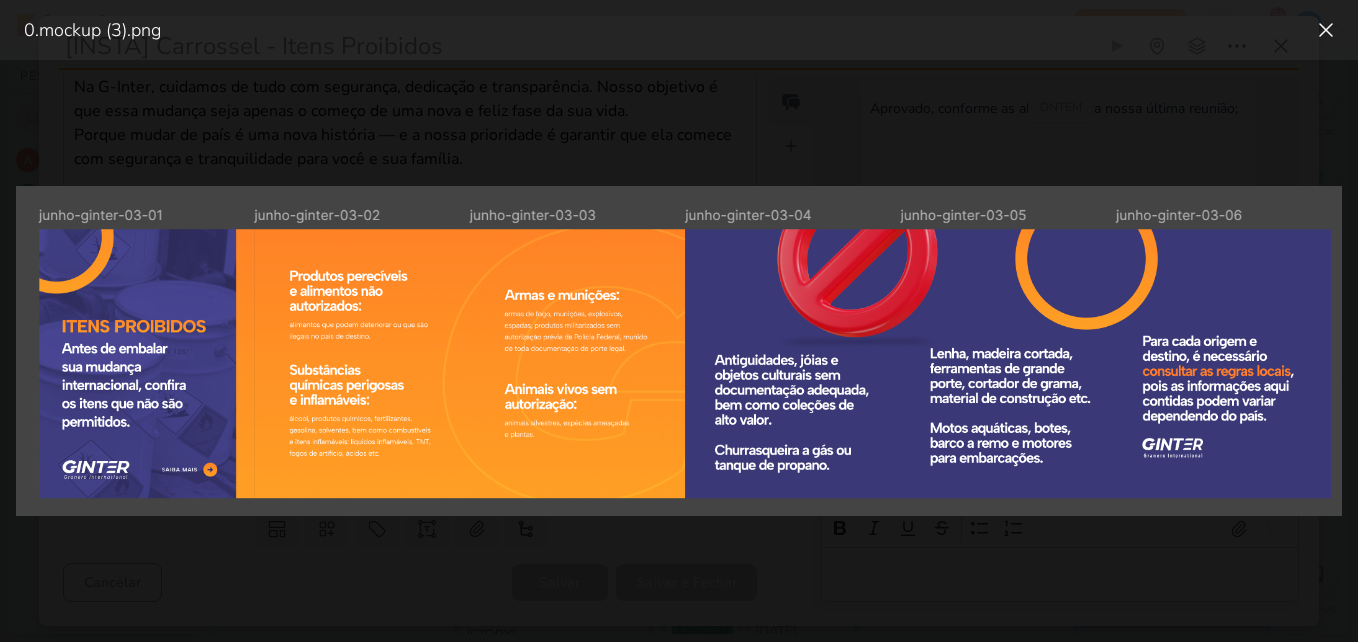 click at bounding box center (679, 351) 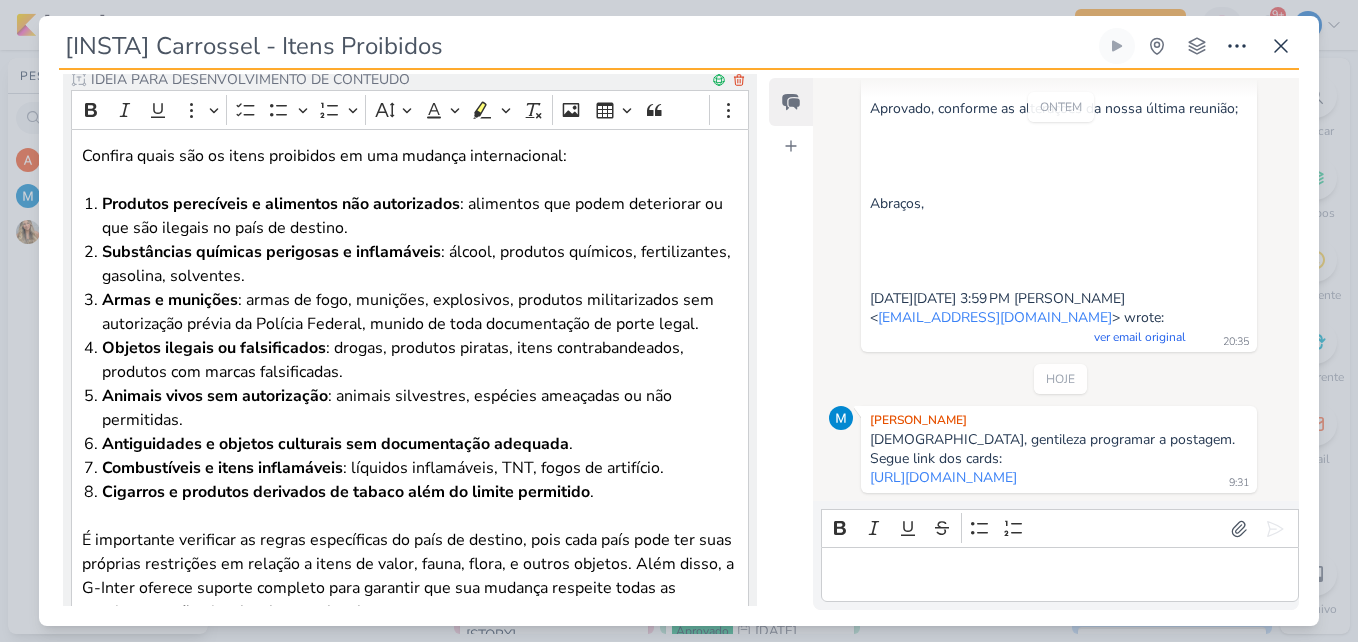scroll, scrollTop: 0, scrollLeft: 0, axis: both 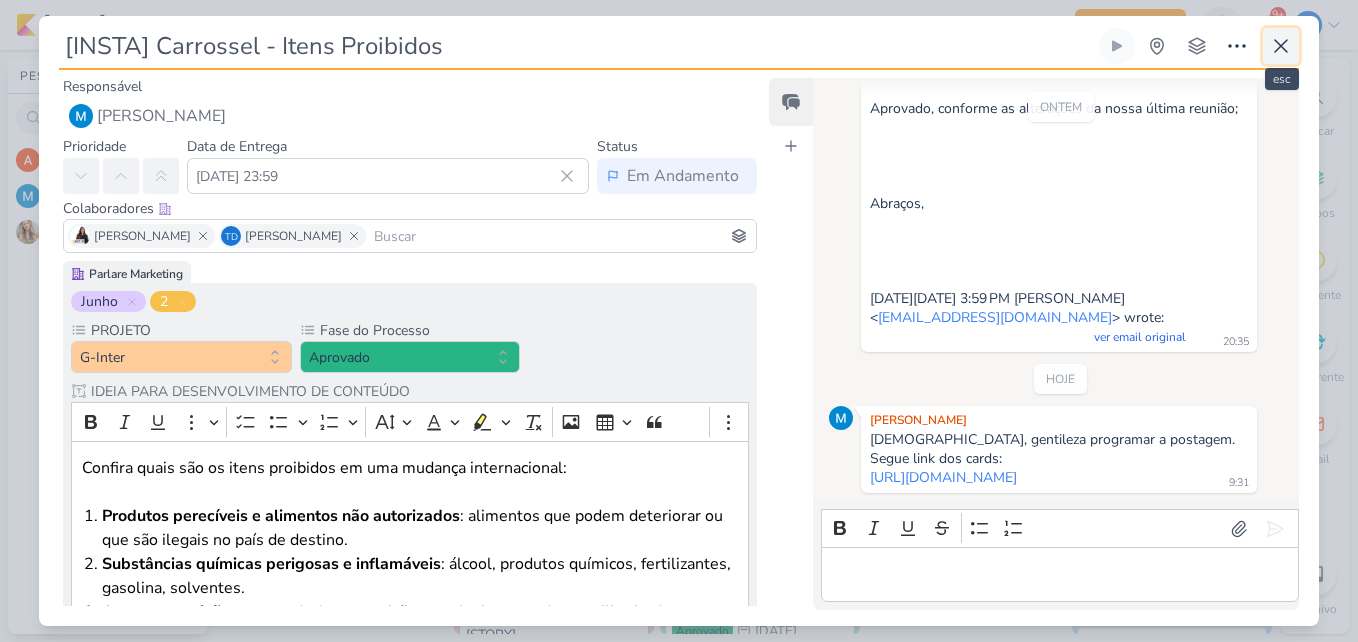 click 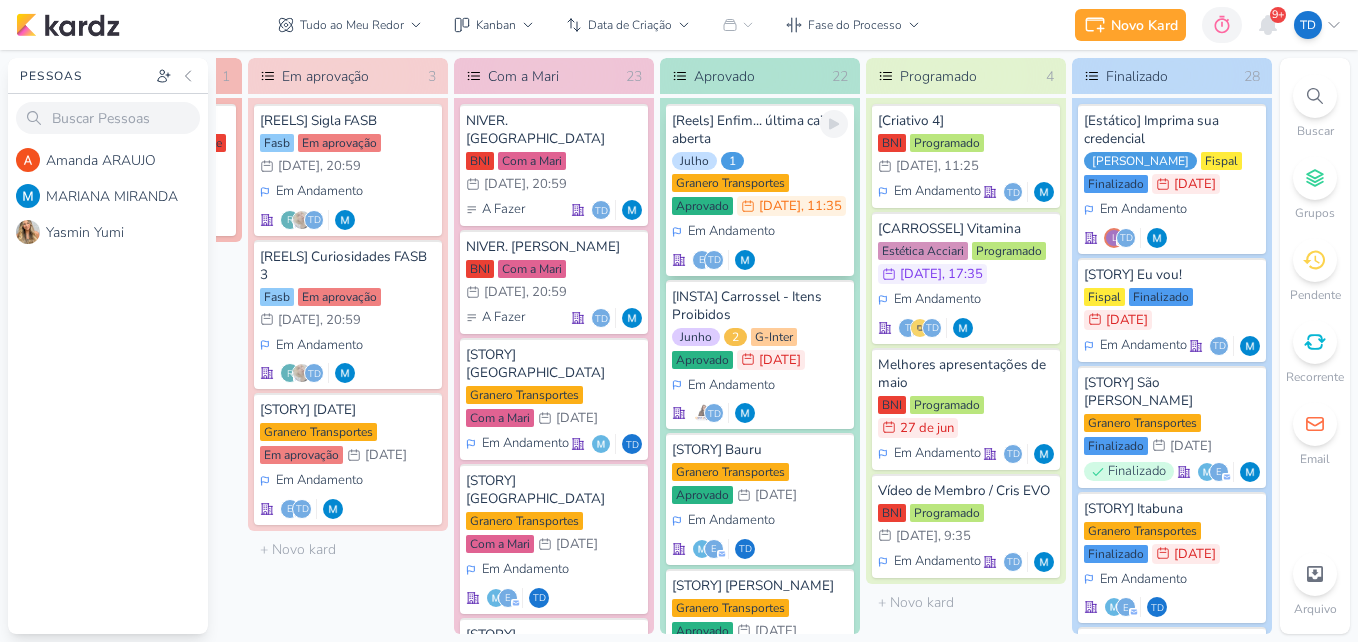 click on "[DATE]
Granero Transportes
Aprovado
30/7
[DATE] 11:35" at bounding box center (760, 185) 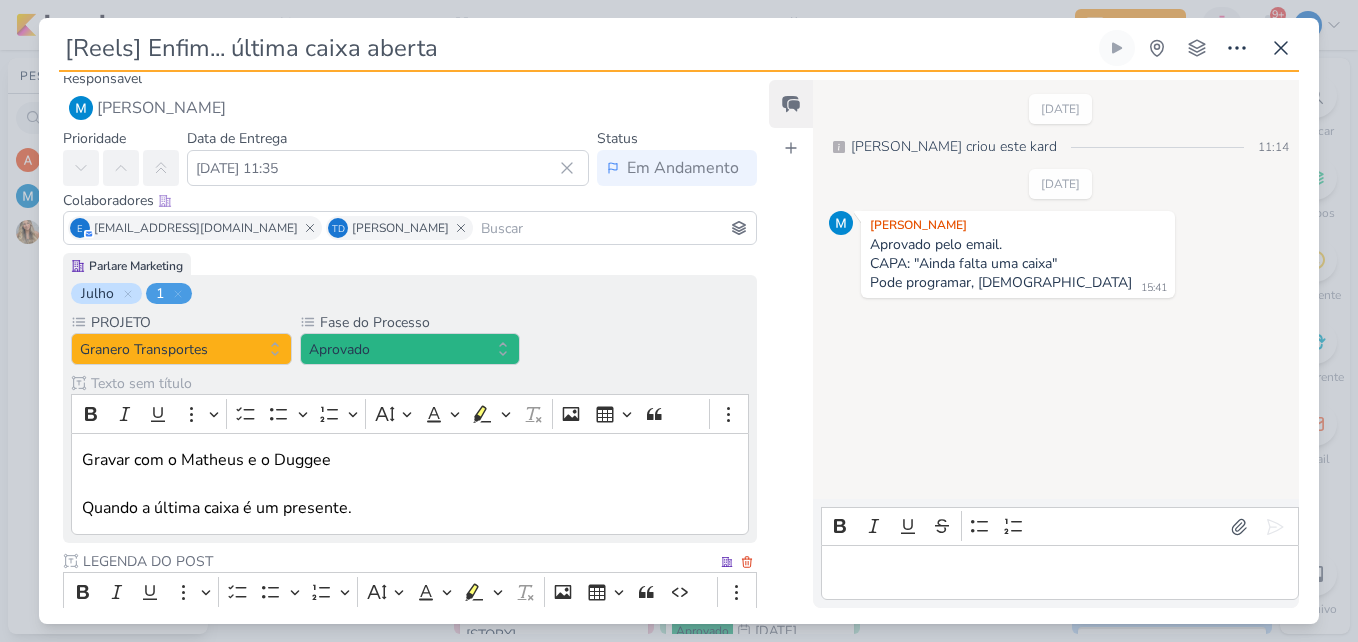 scroll, scrollTop: 0, scrollLeft: 0, axis: both 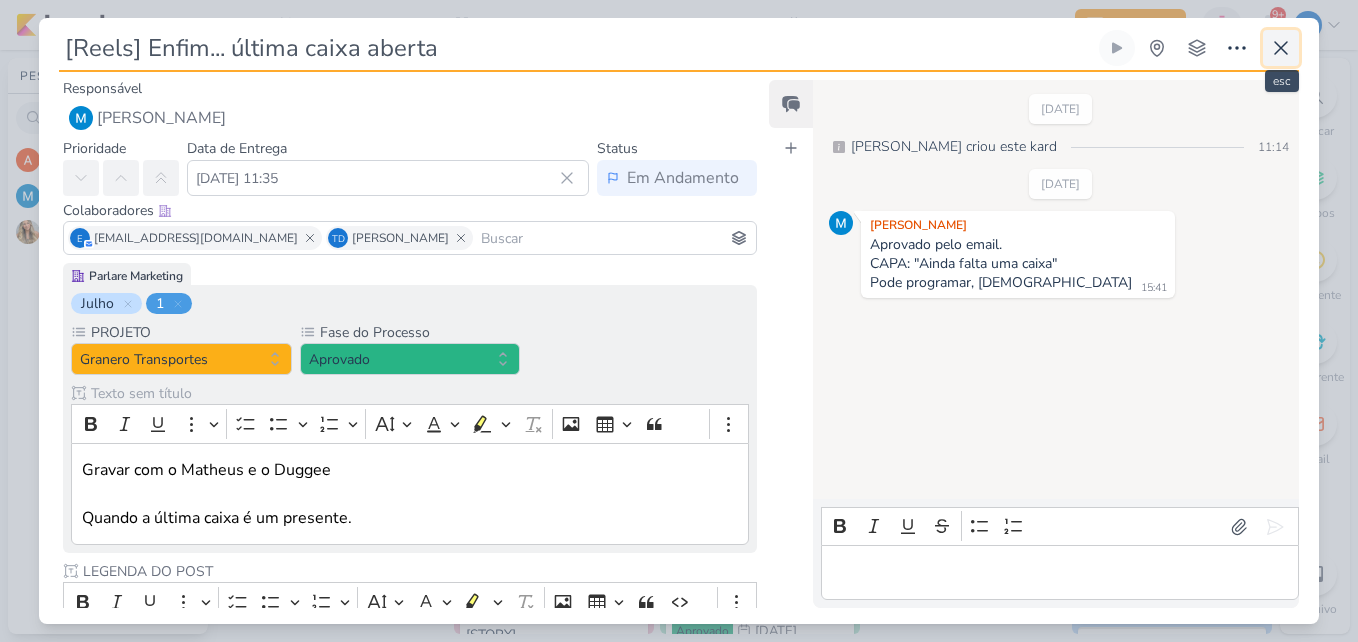 click 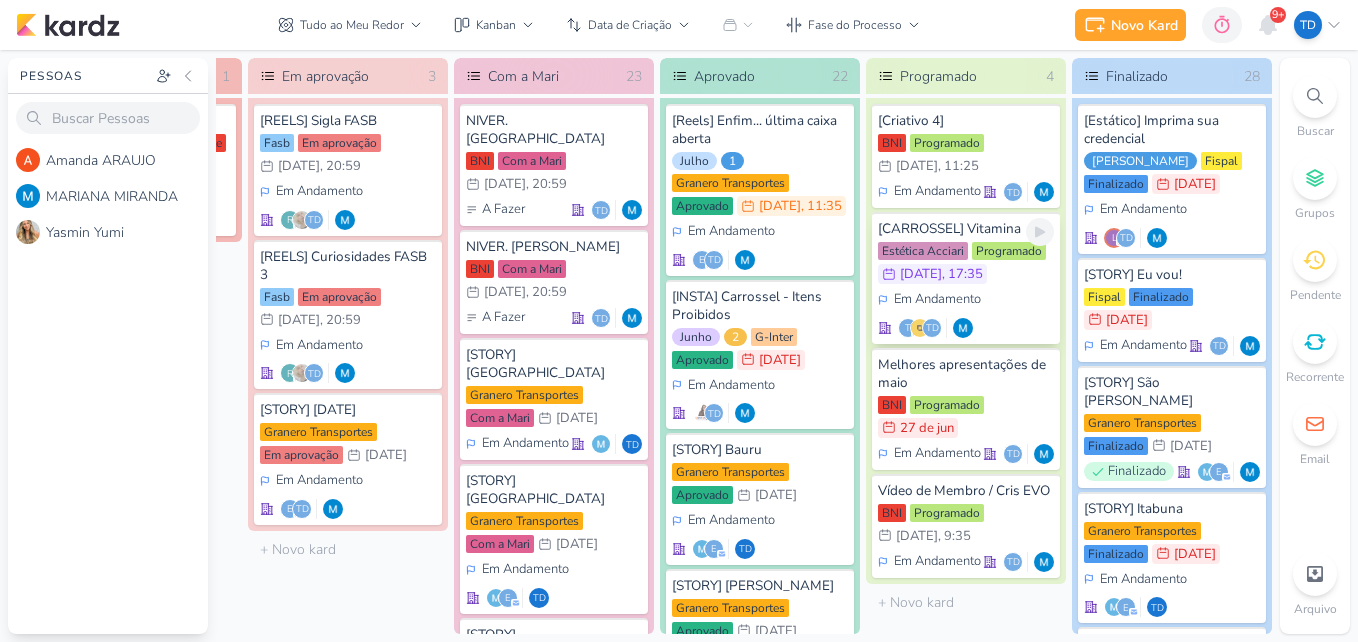 scroll, scrollTop: 77, scrollLeft: 0, axis: vertical 